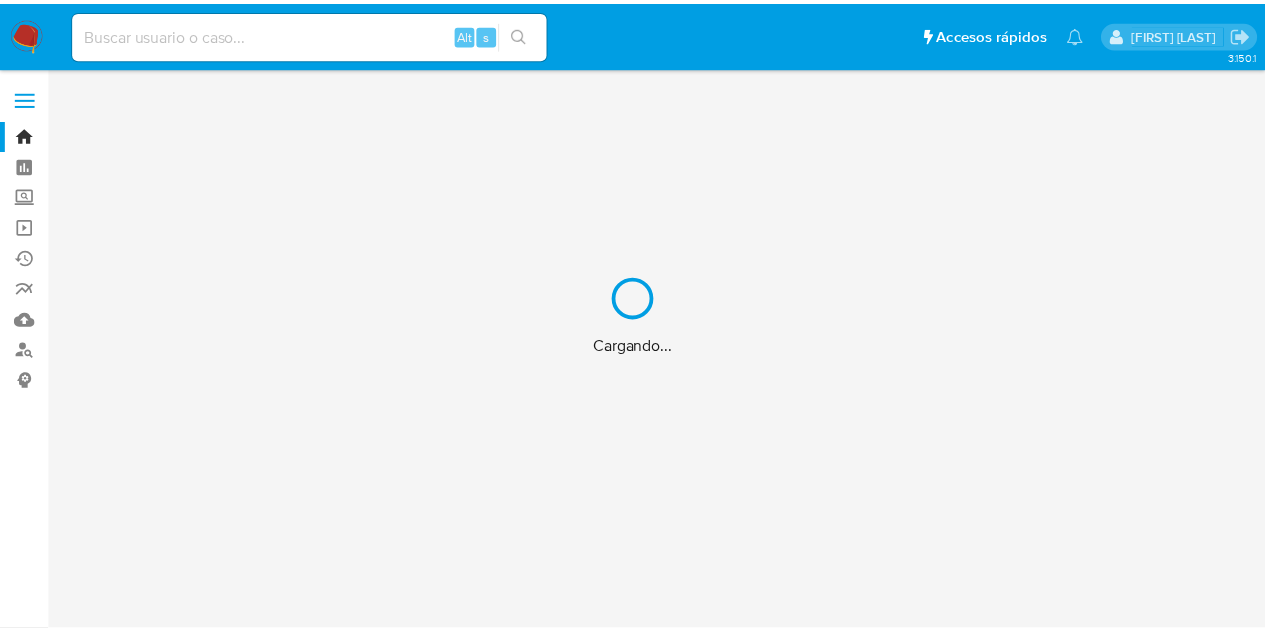 scroll, scrollTop: 0, scrollLeft: 0, axis: both 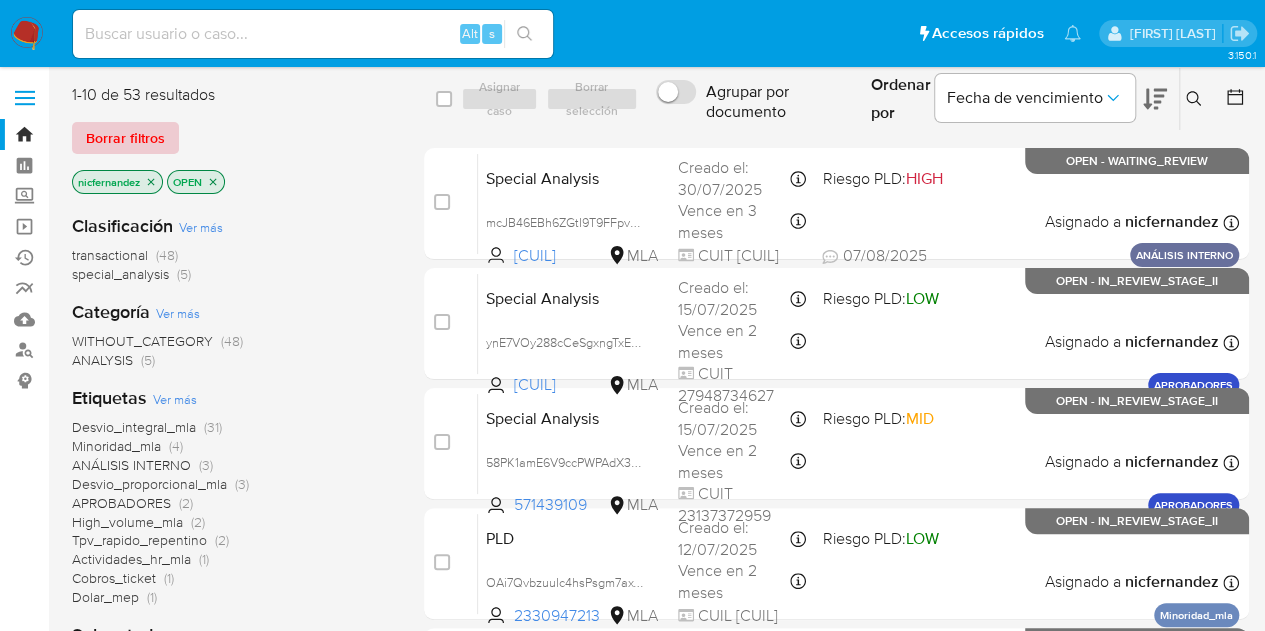 click on "Borrar filtros" at bounding box center [125, 138] 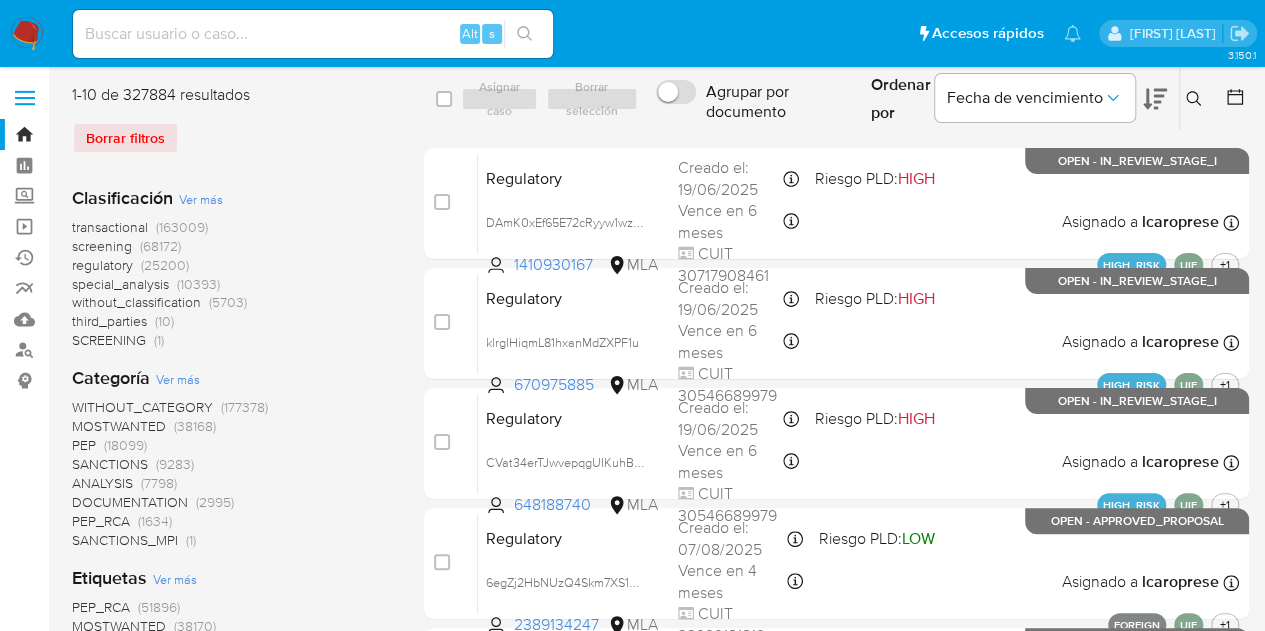 click 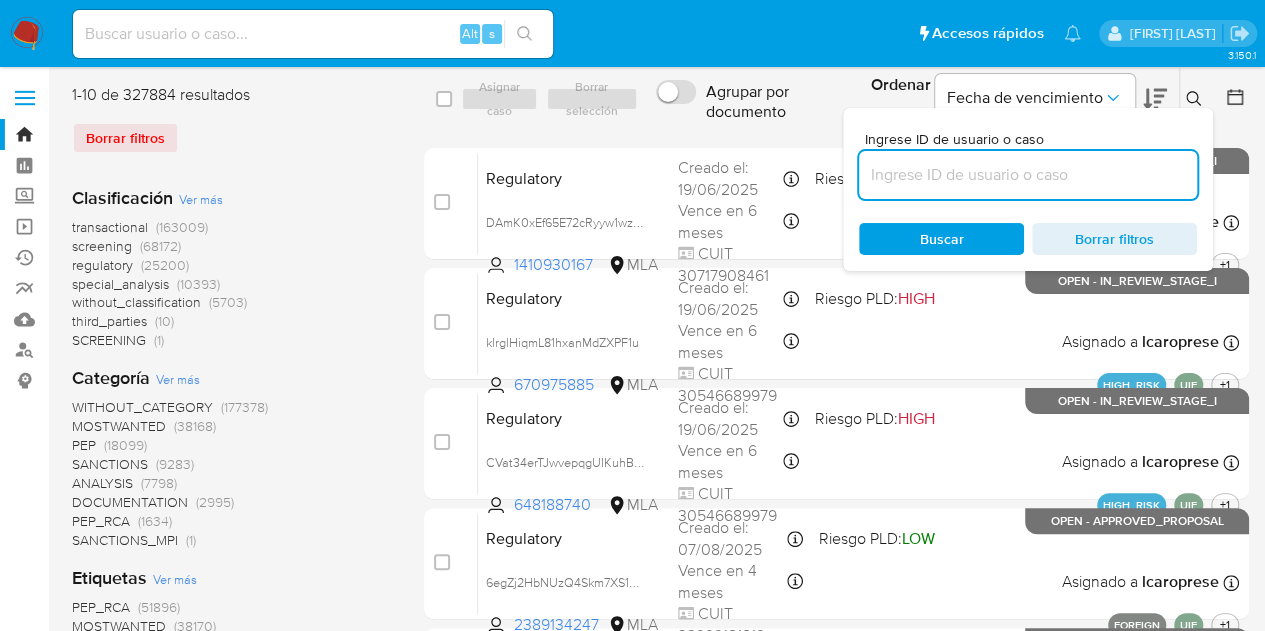 click at bounding box center [1028, 175] 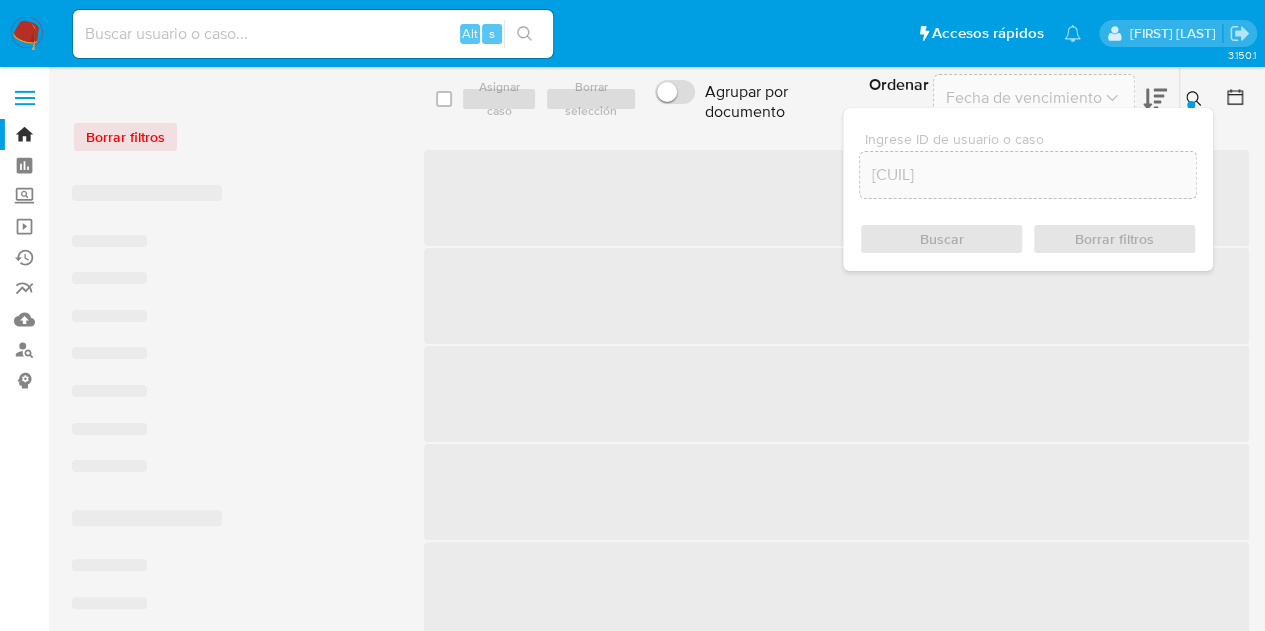 click 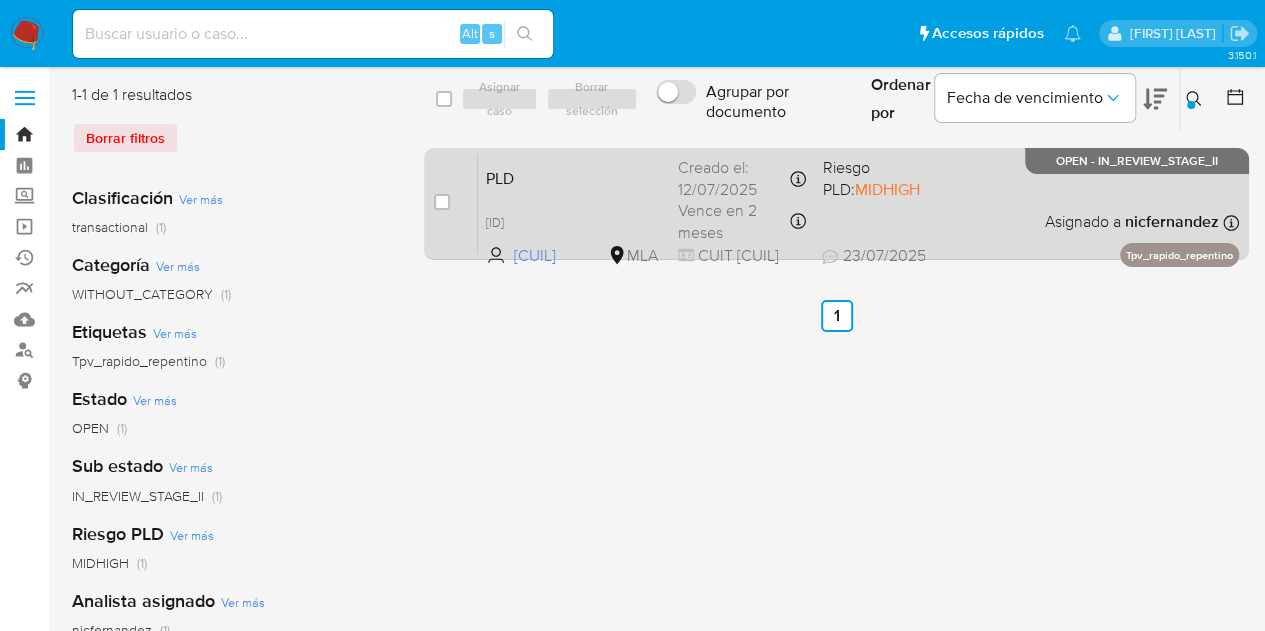 click on "PLD" at bounding box center (574, 177) 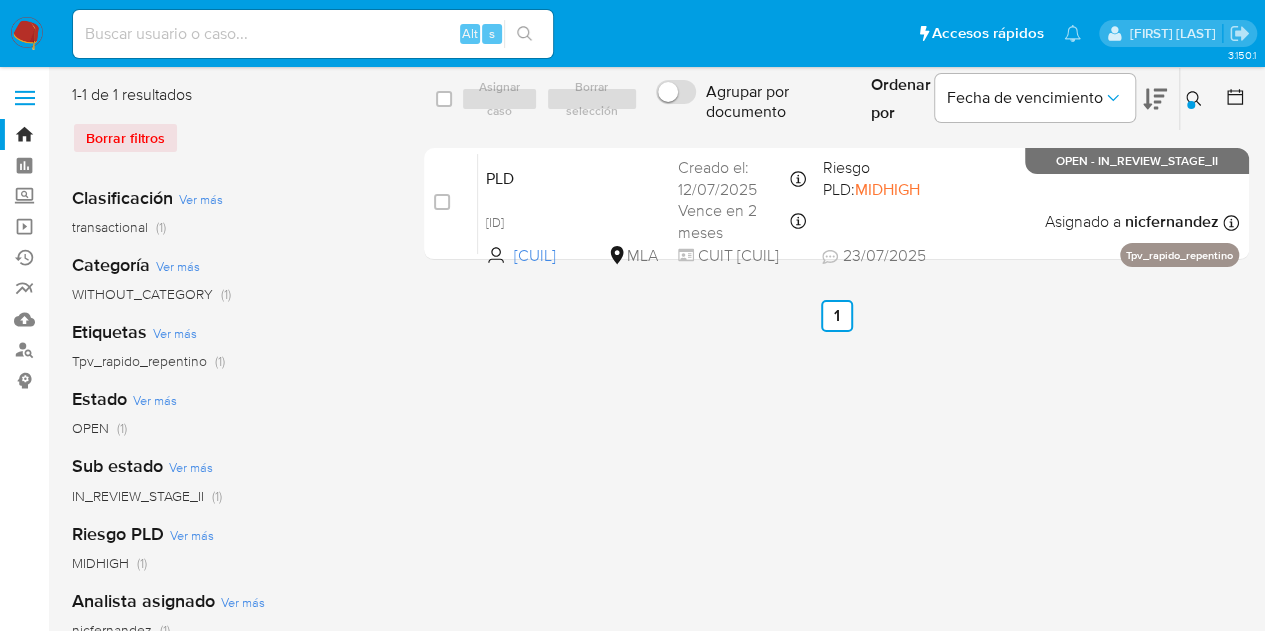 click at bounding box center (1196, 99) 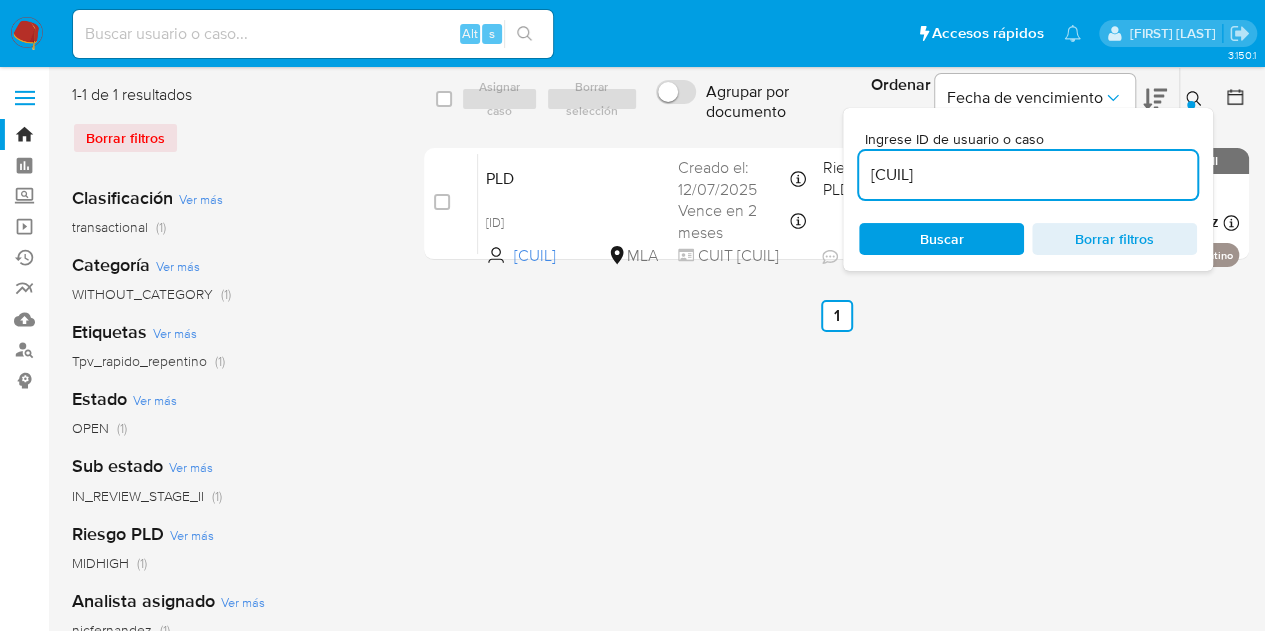 drag, startPoint x: 868, startPoint y: 149, endPoint x: 700, endPoint y: 127, distance: 169.43436 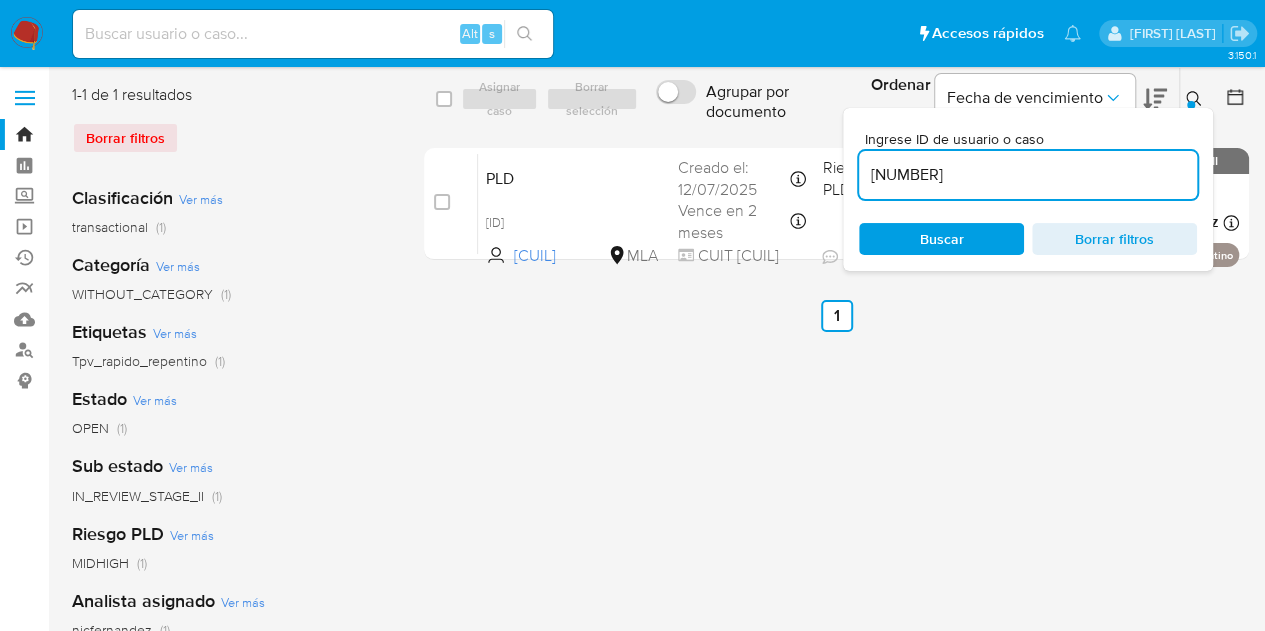 type on "[NUMBER]" 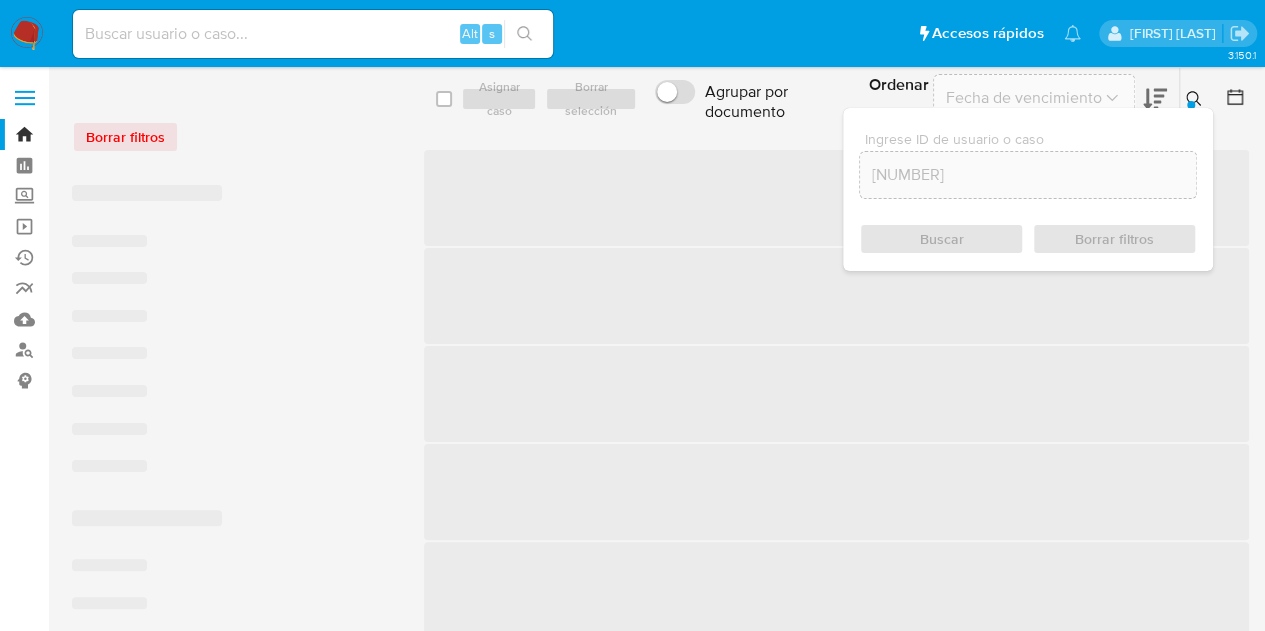 click on "Ingrese ID de usuario o caso 65359993 Buscar Borrar filtros" at bounding box center (1028, 189) 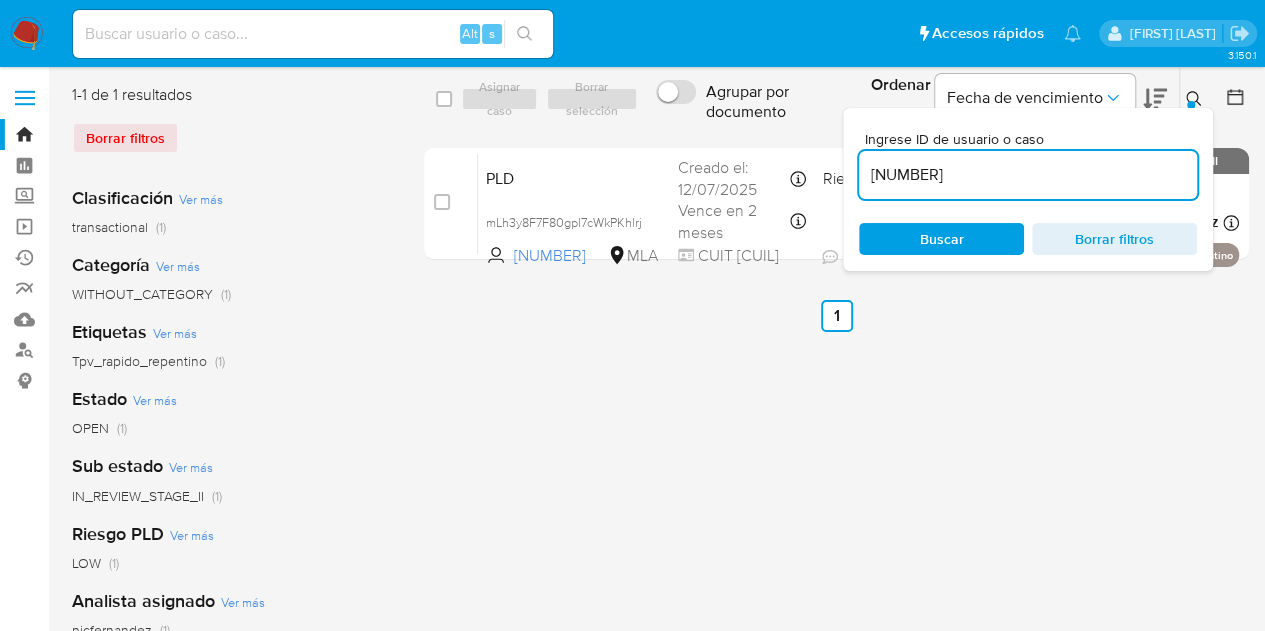 click 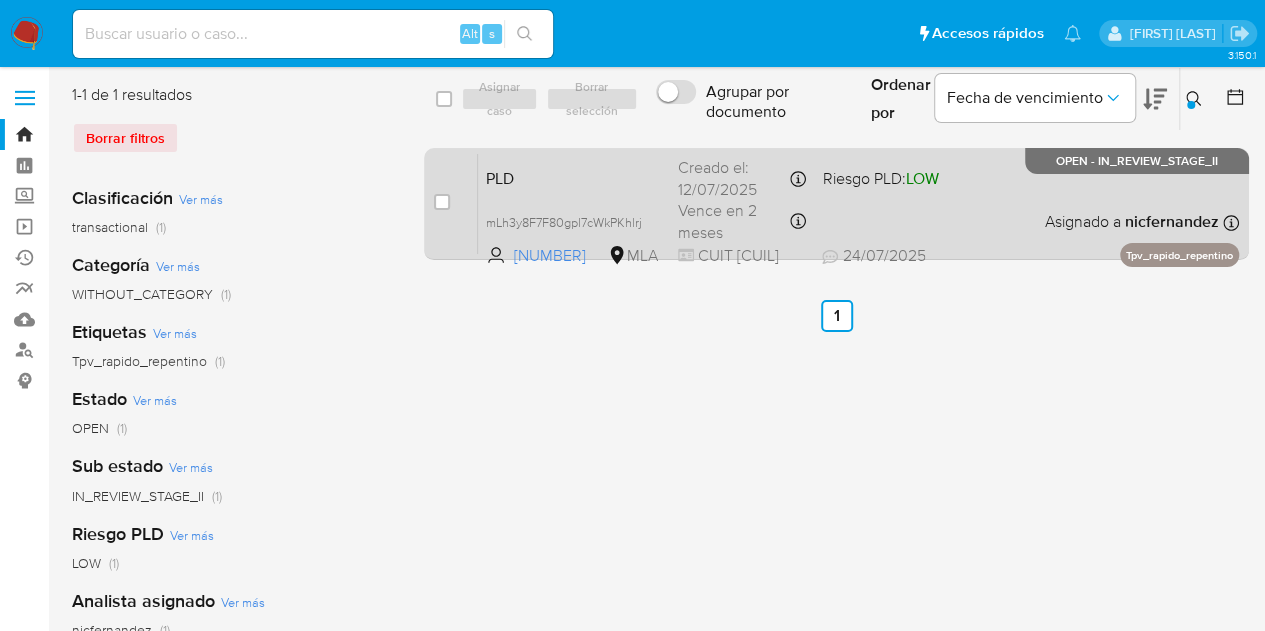 click on "PLD" at bounding box center (574, 177) 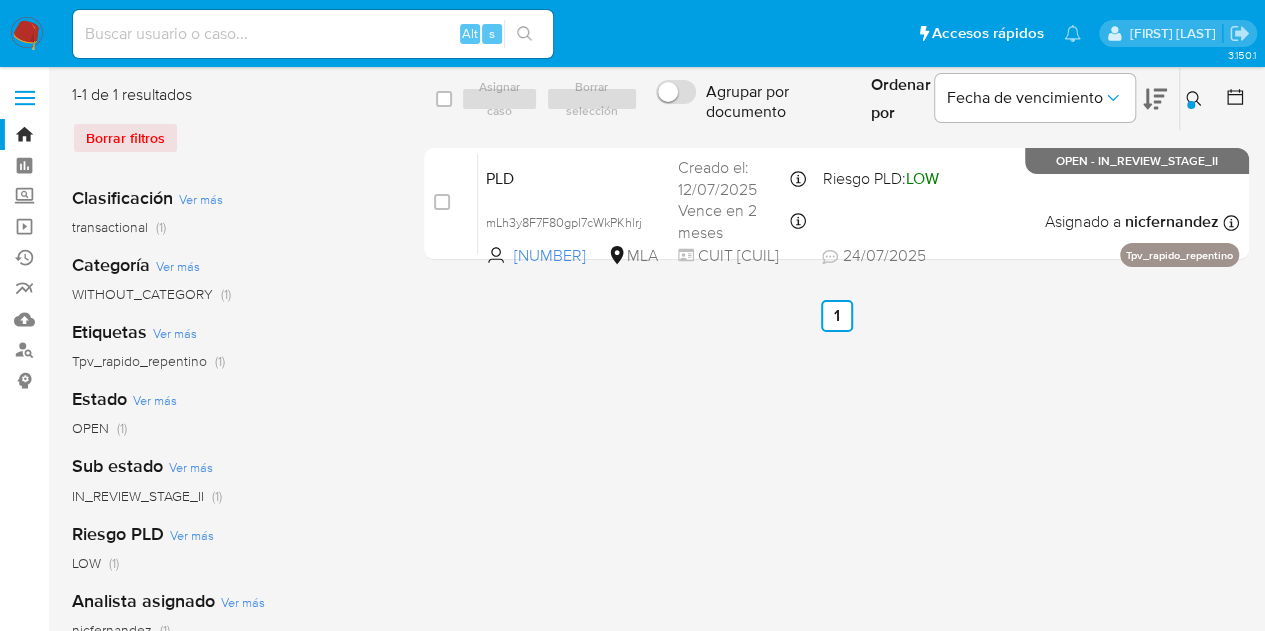 click on "Ingrese ID de usuario o caso 65359993 Buscar Borrar filtros" at bounding box center [1196, 99] 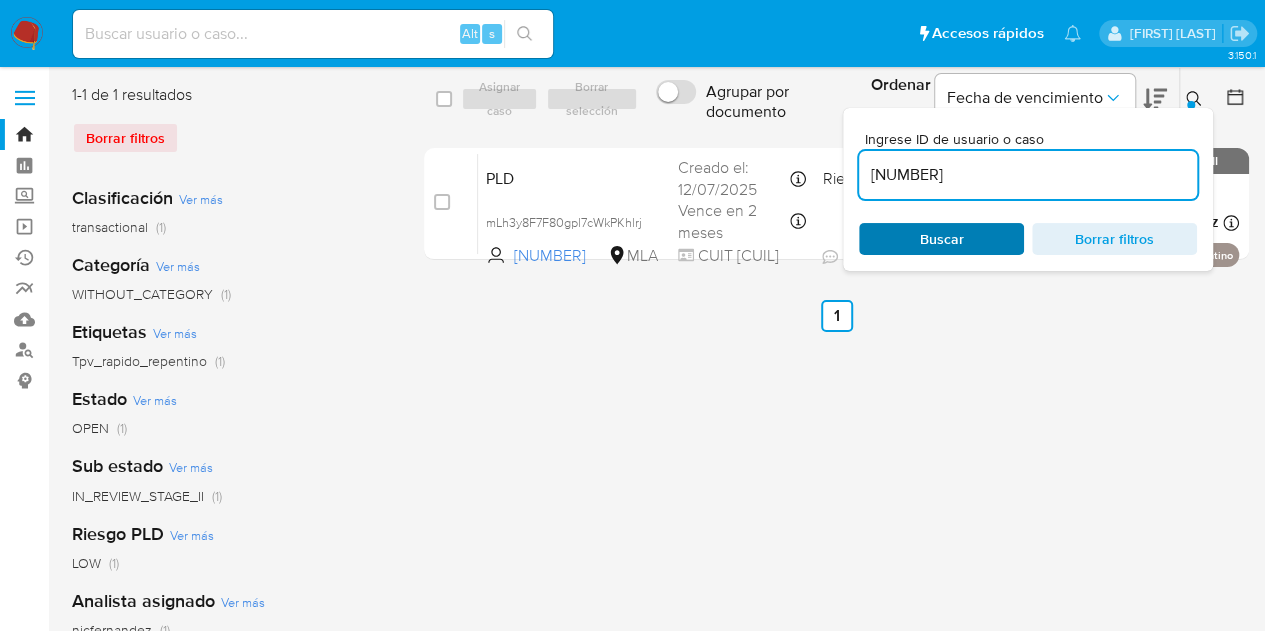 click on "Buscar" at bounding box center (941, 239) 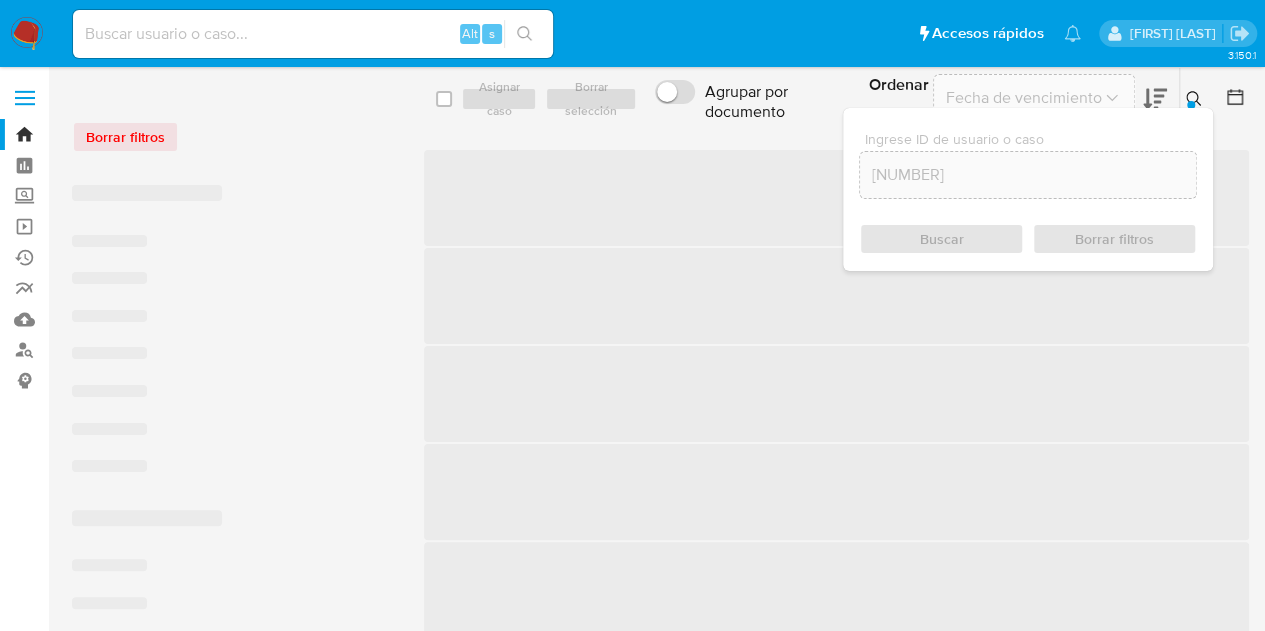 click 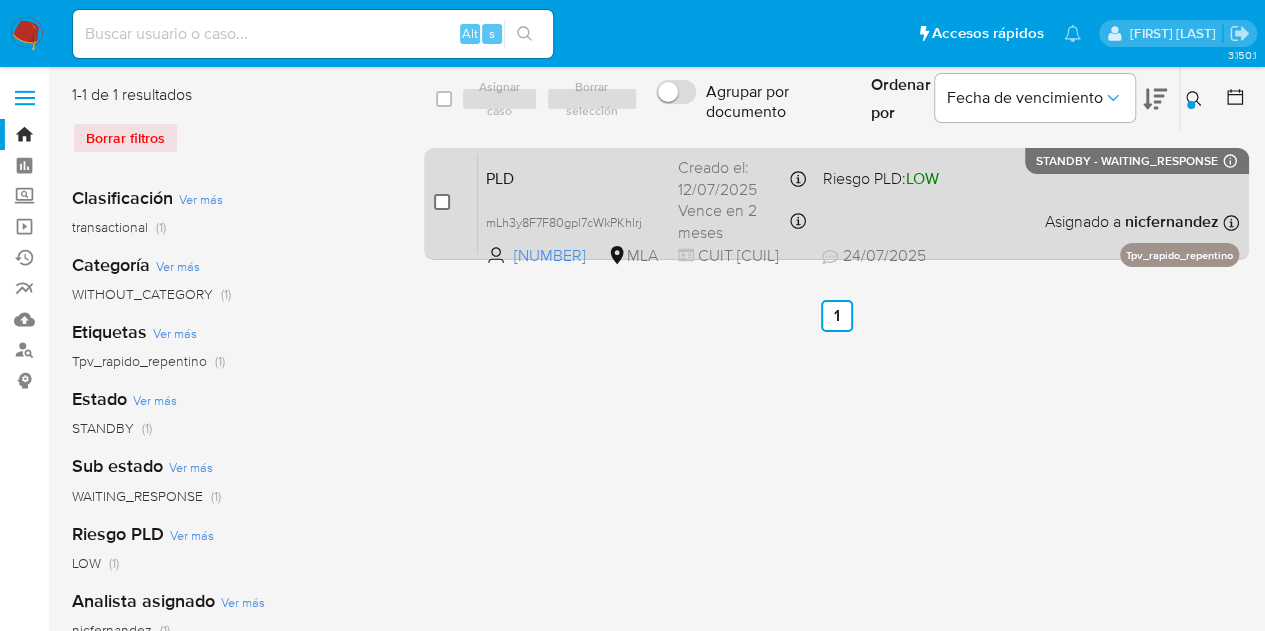 click at bounding box center [442, 202] 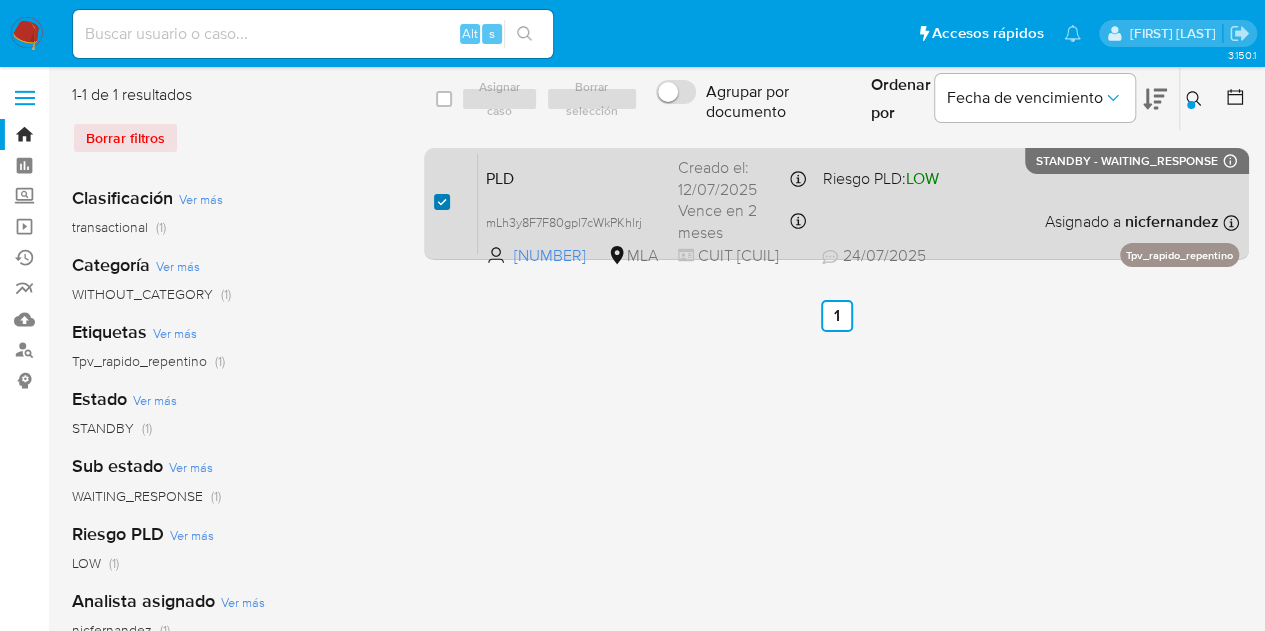 checkbox on "true" 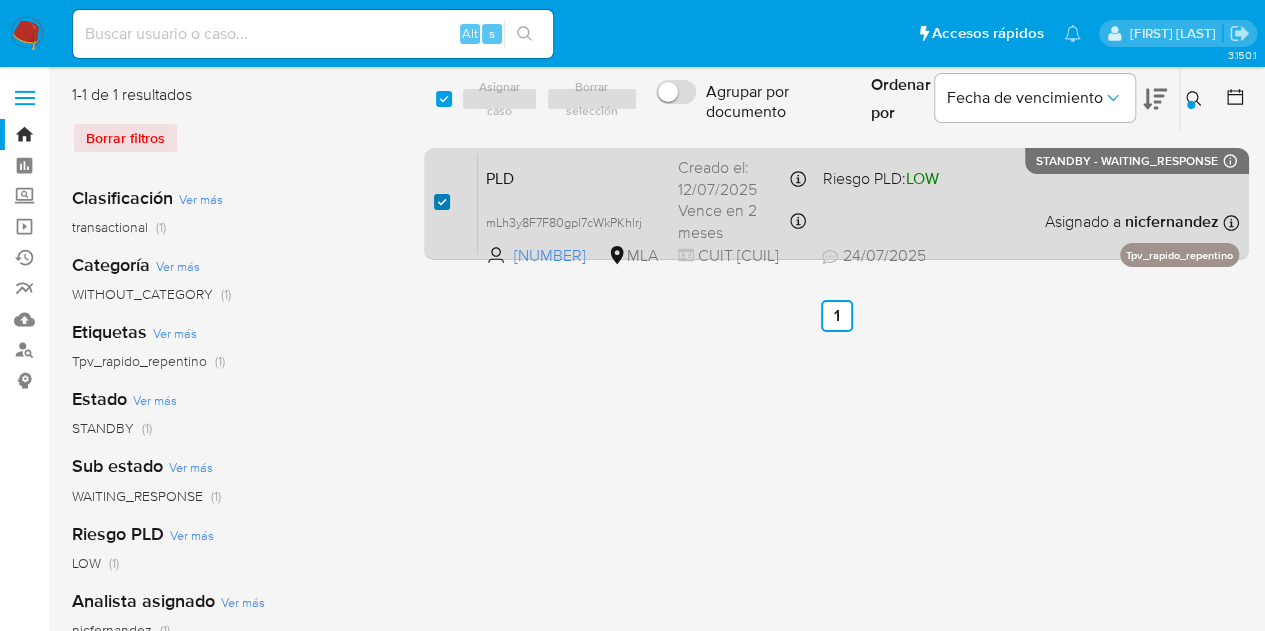 checkbox on "true" 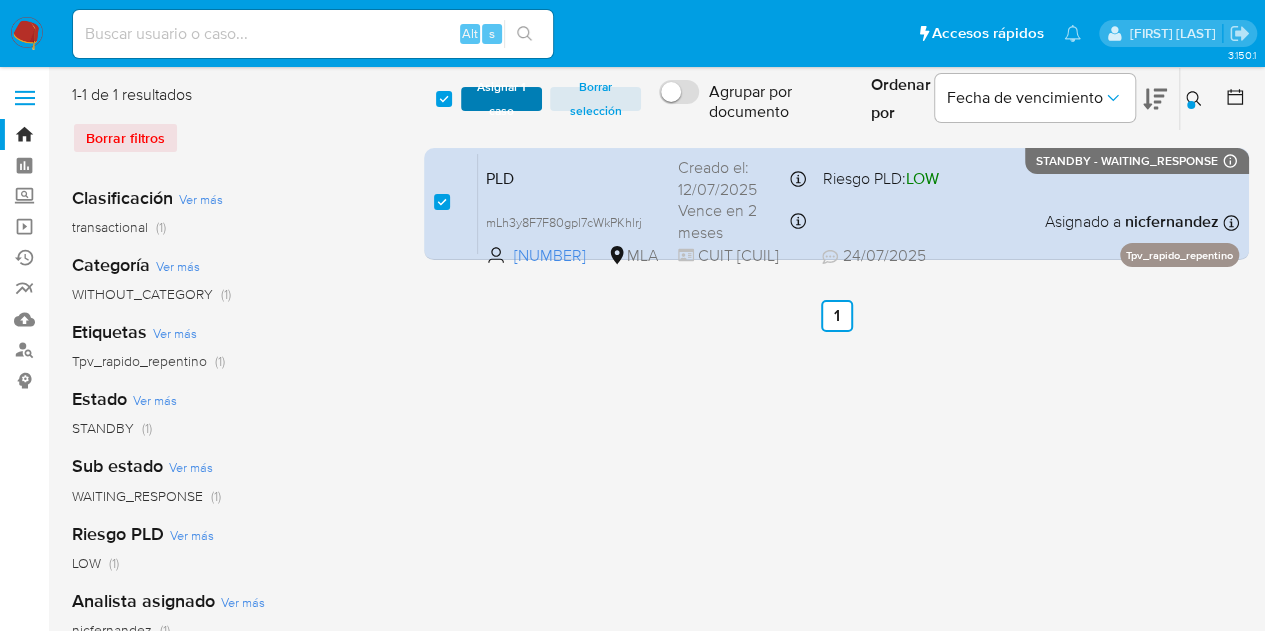 click on "Asignar 1 caso" at bounding box center [502, 99] 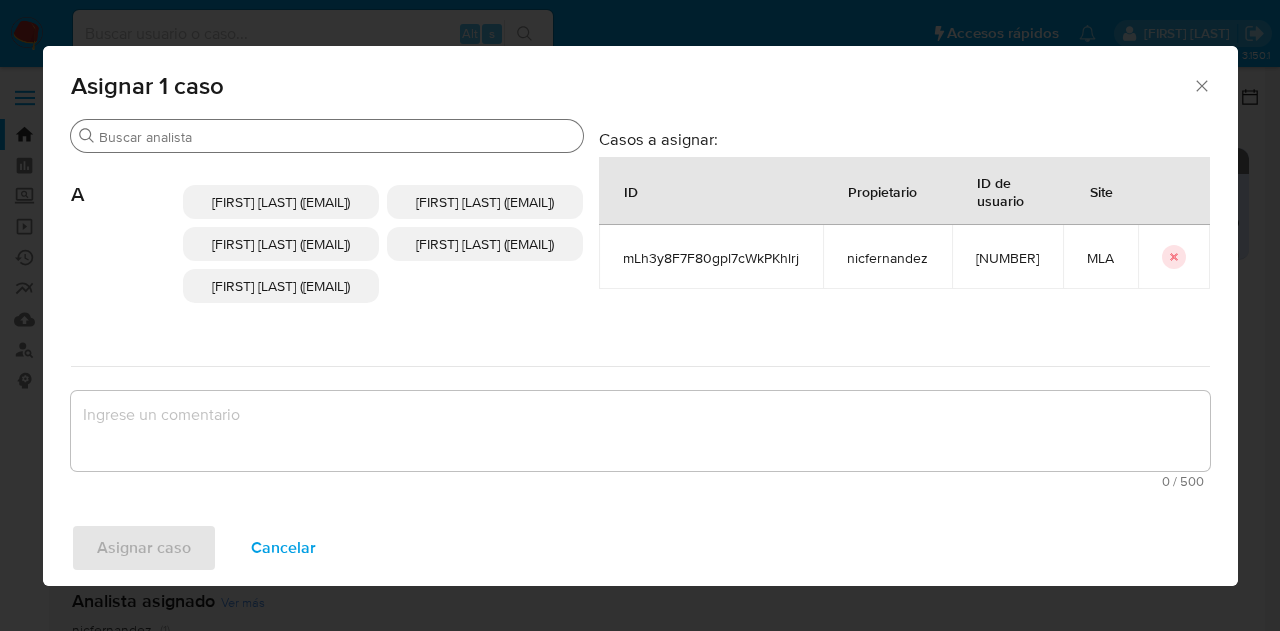 click on "Buscar" at bounding box center [327, 136] 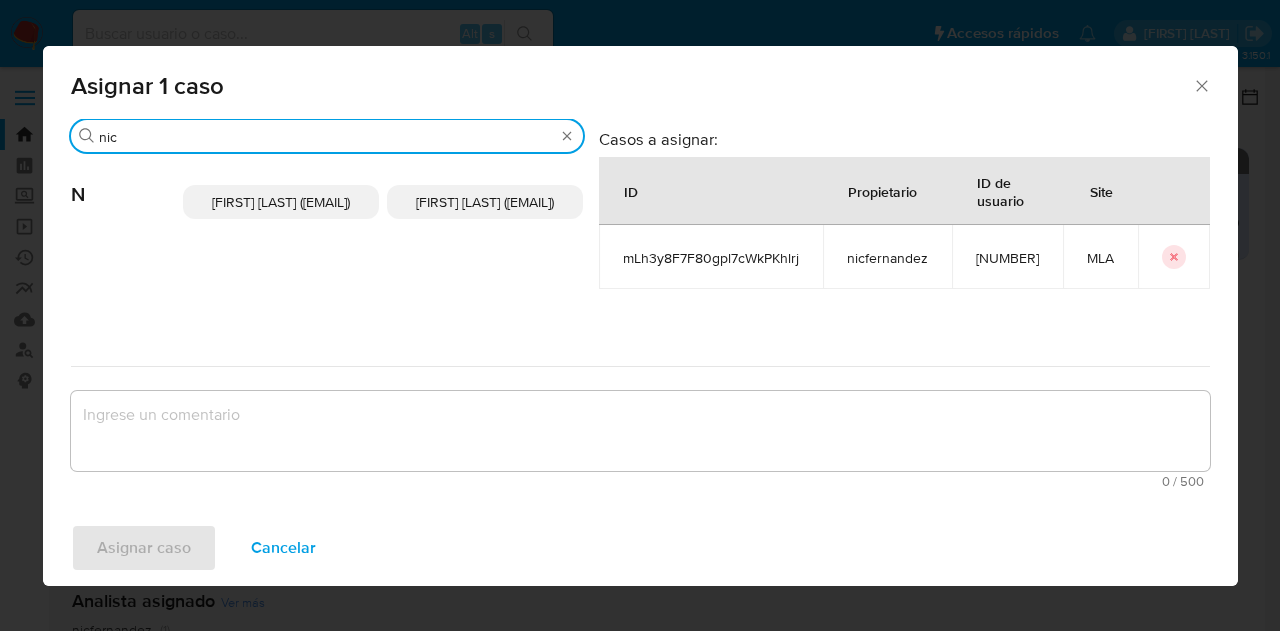 type on "nic" 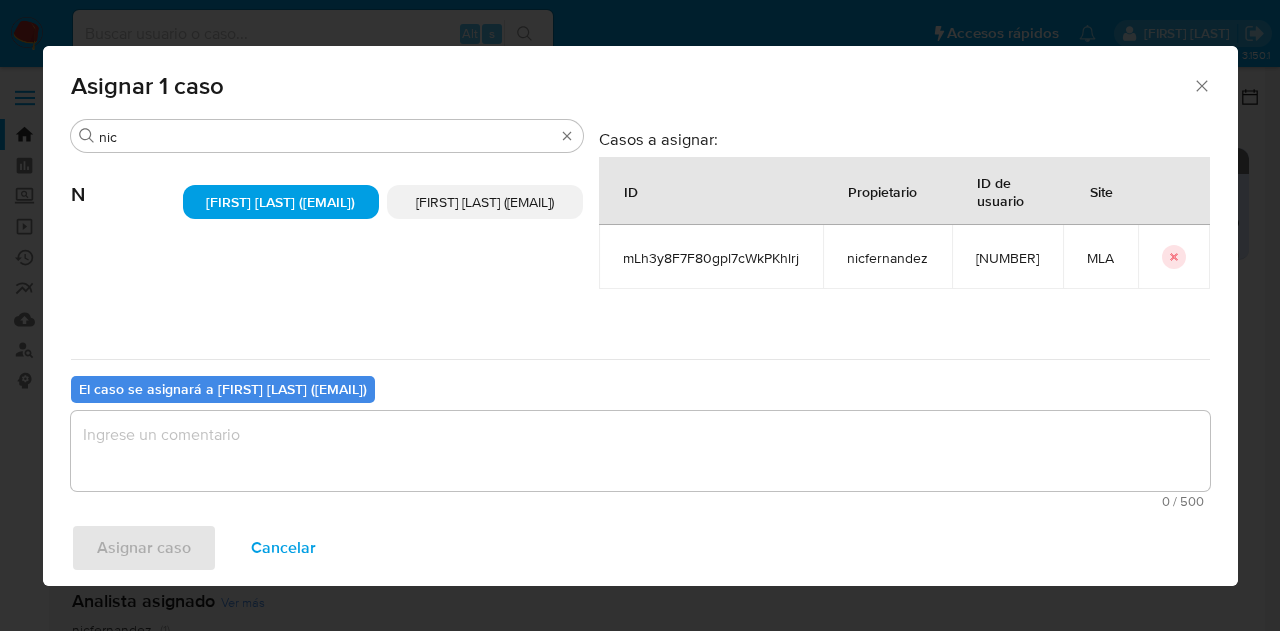 click at bounding box center (640, 451) 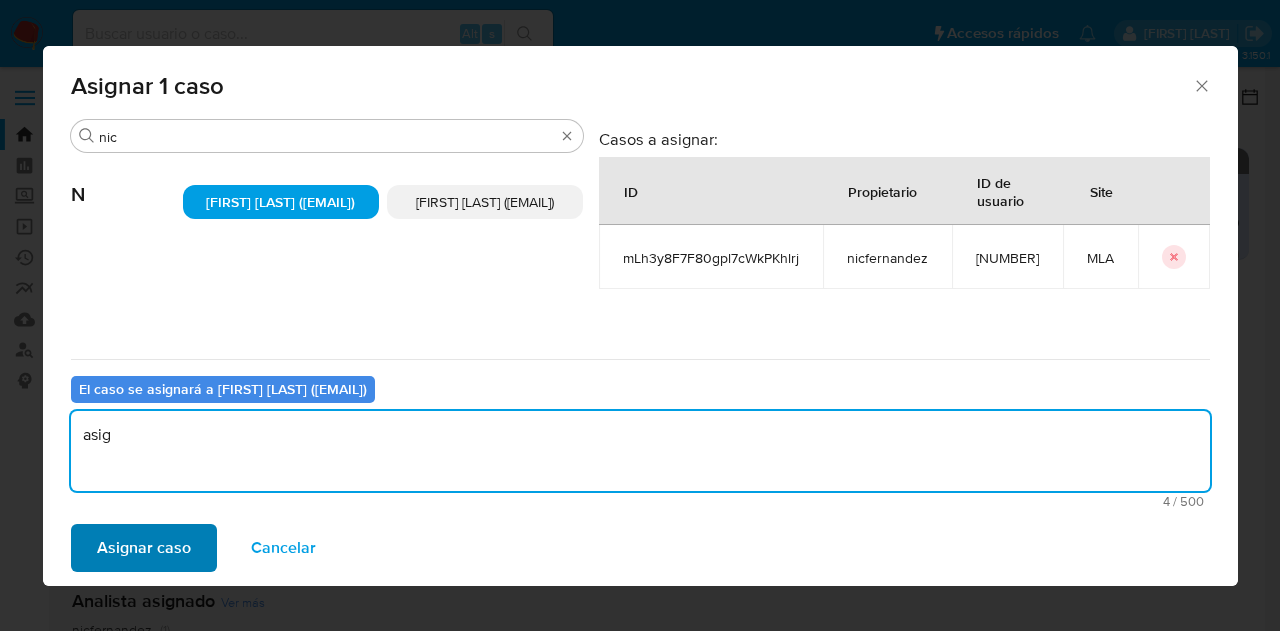 type on "asig" 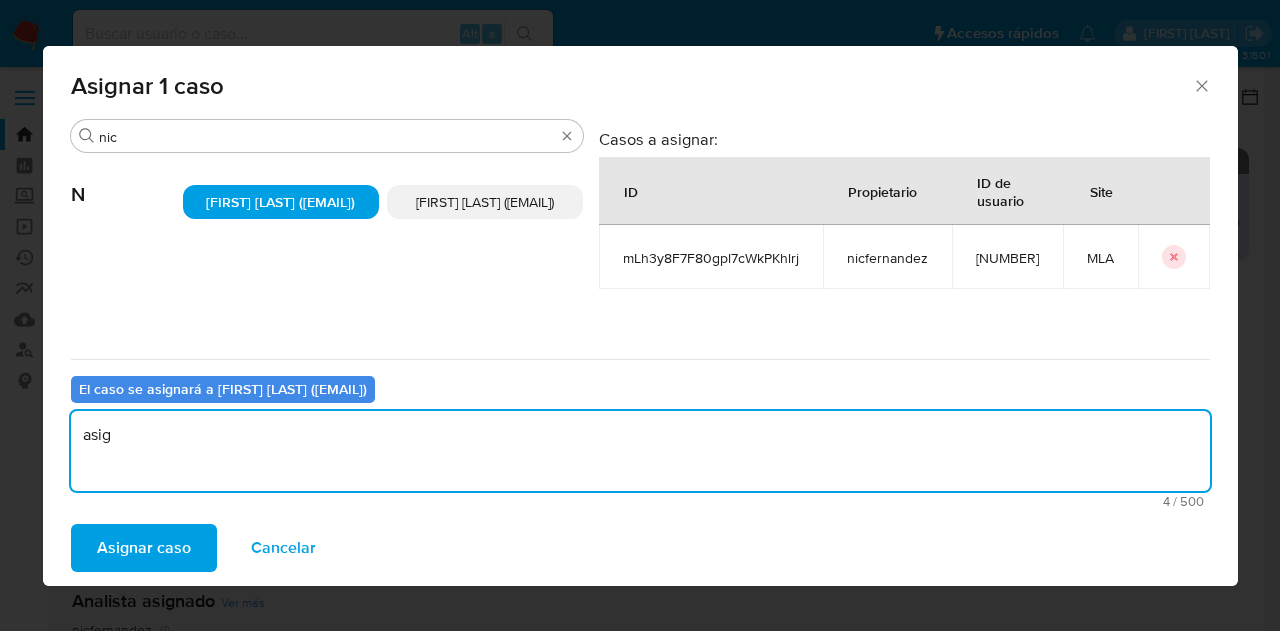 click on "Asignar caso" at bounding box center (144, 548) 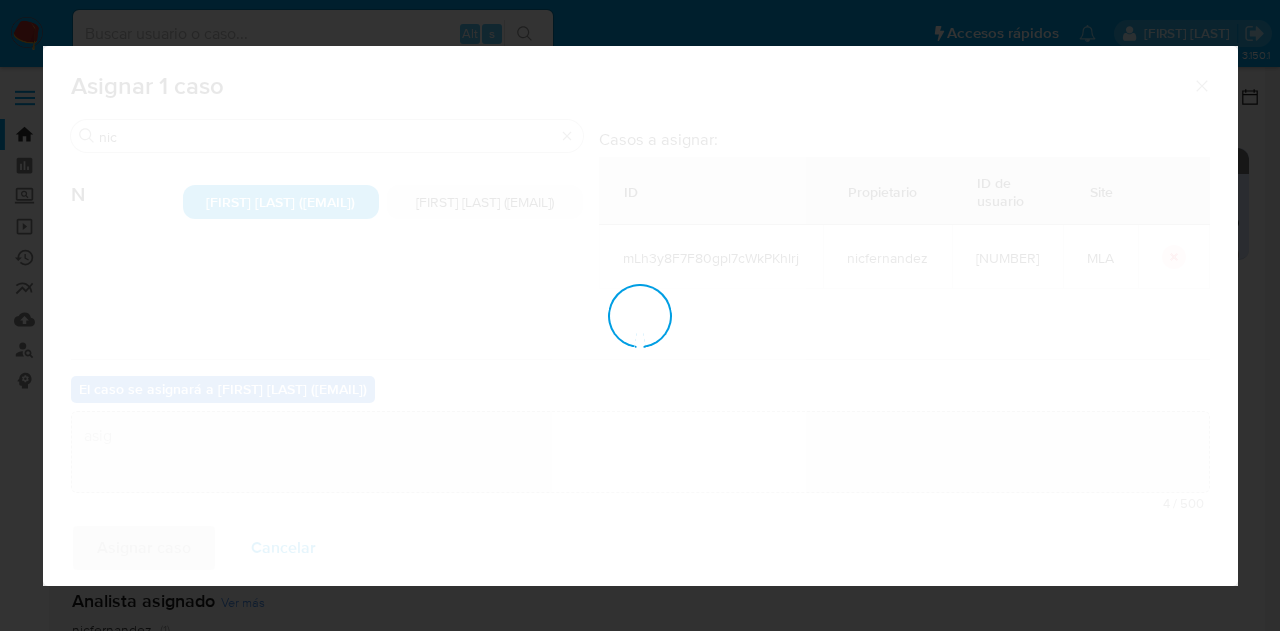 type 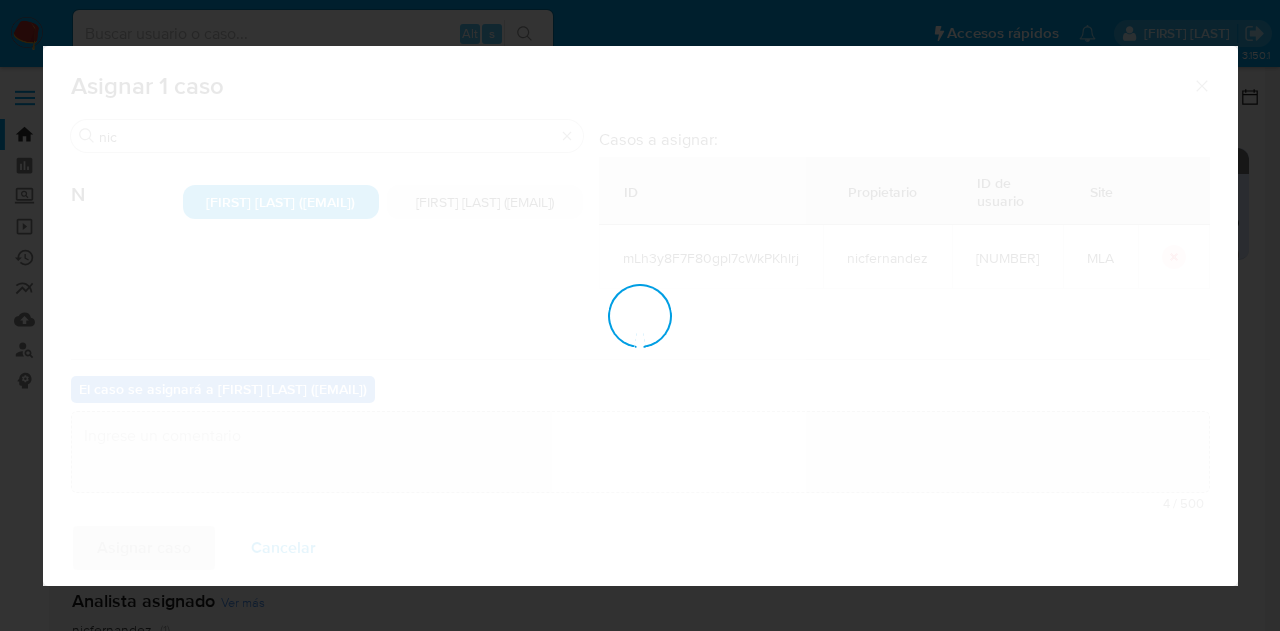 checkbox on "false" 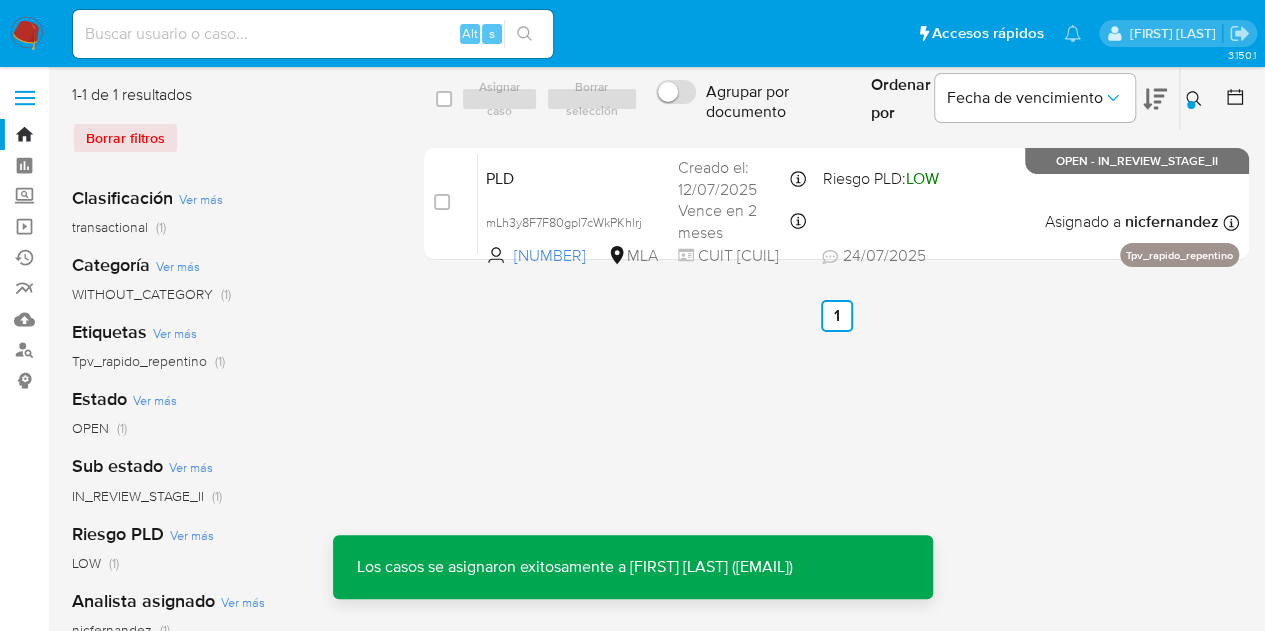click on "PLD" at bounding box center (574, 177) 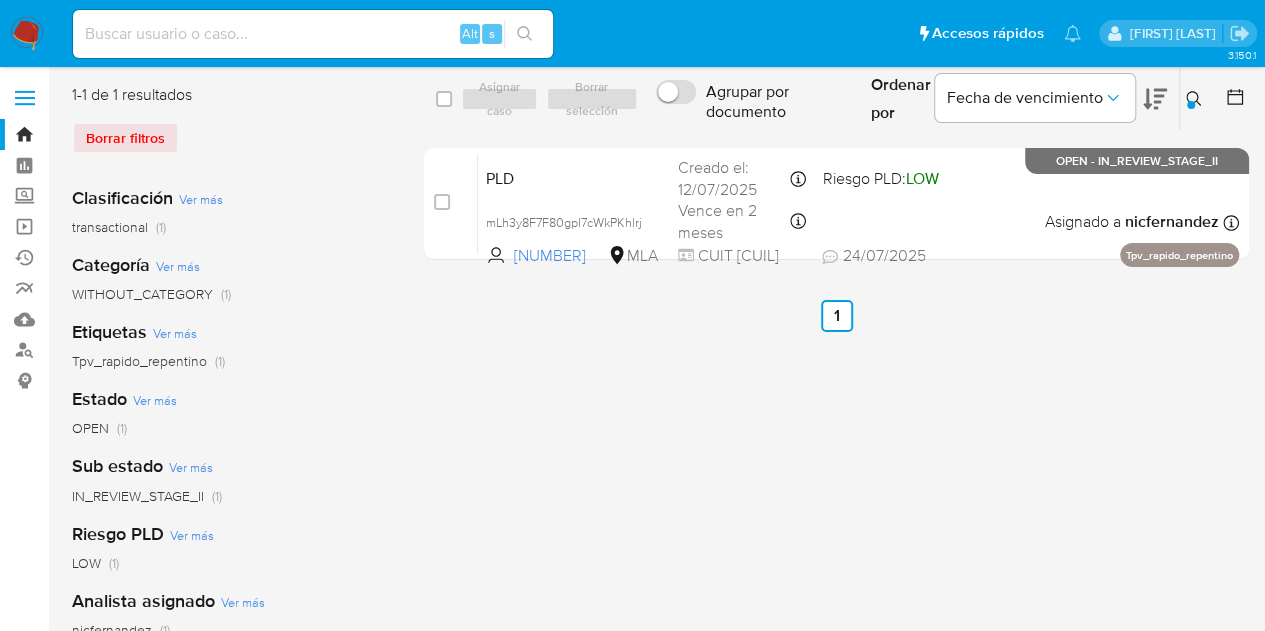 click 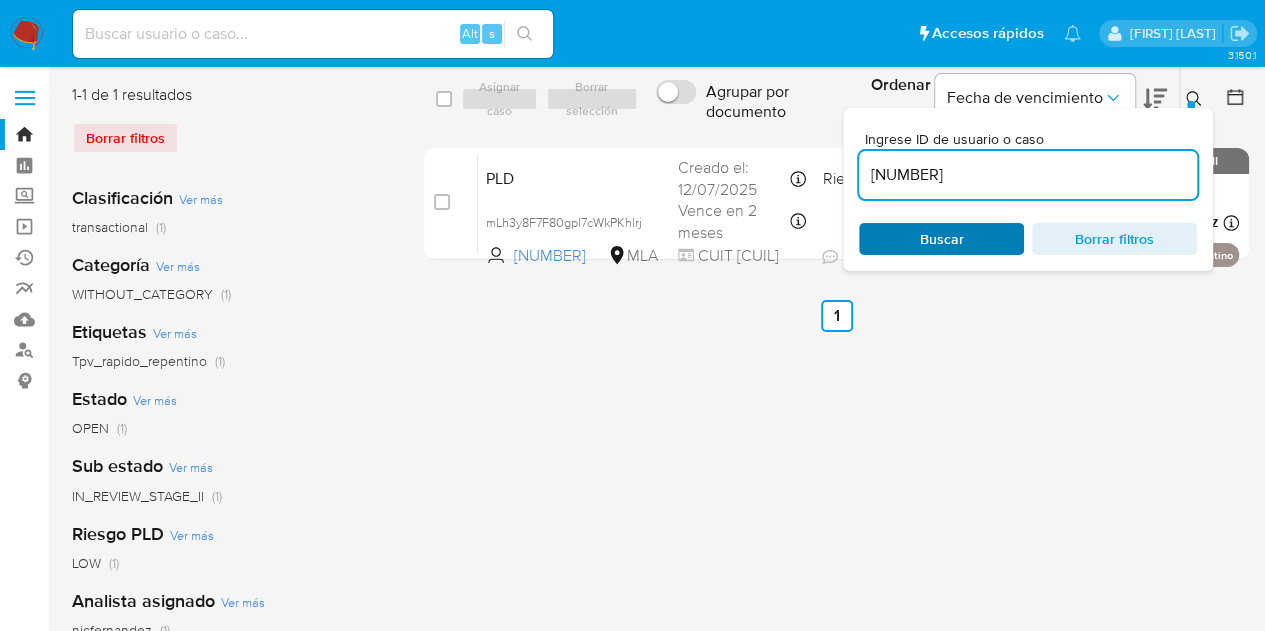 click on "Buscar" at bounding box center [941, 239] 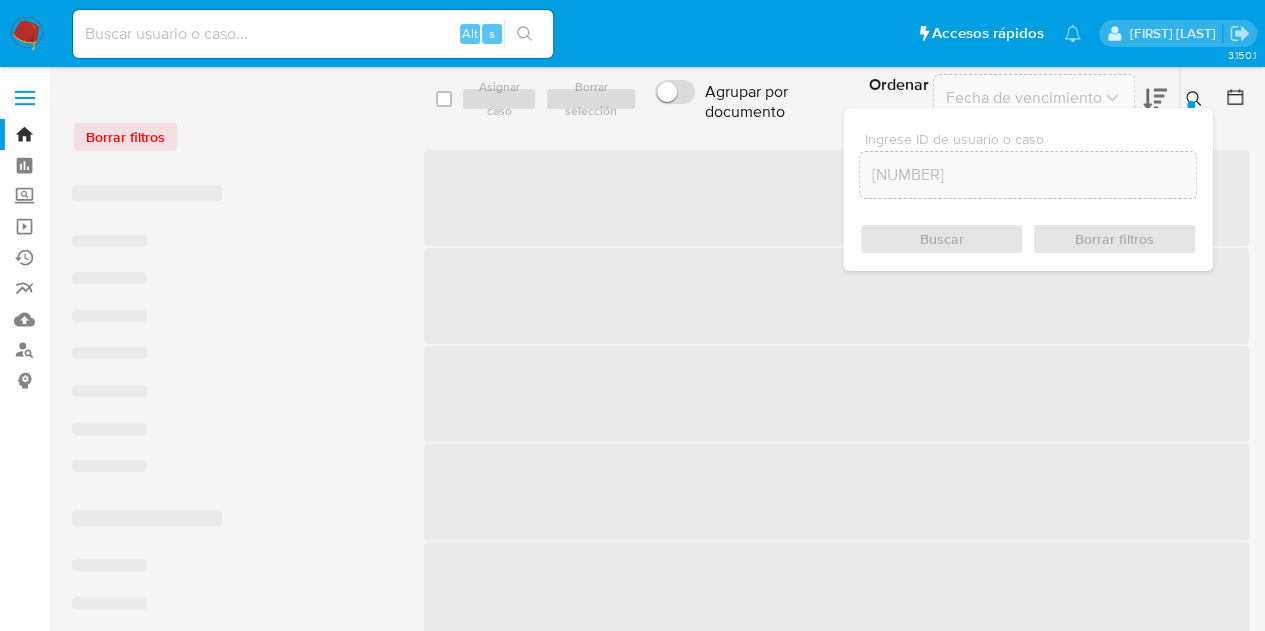 click 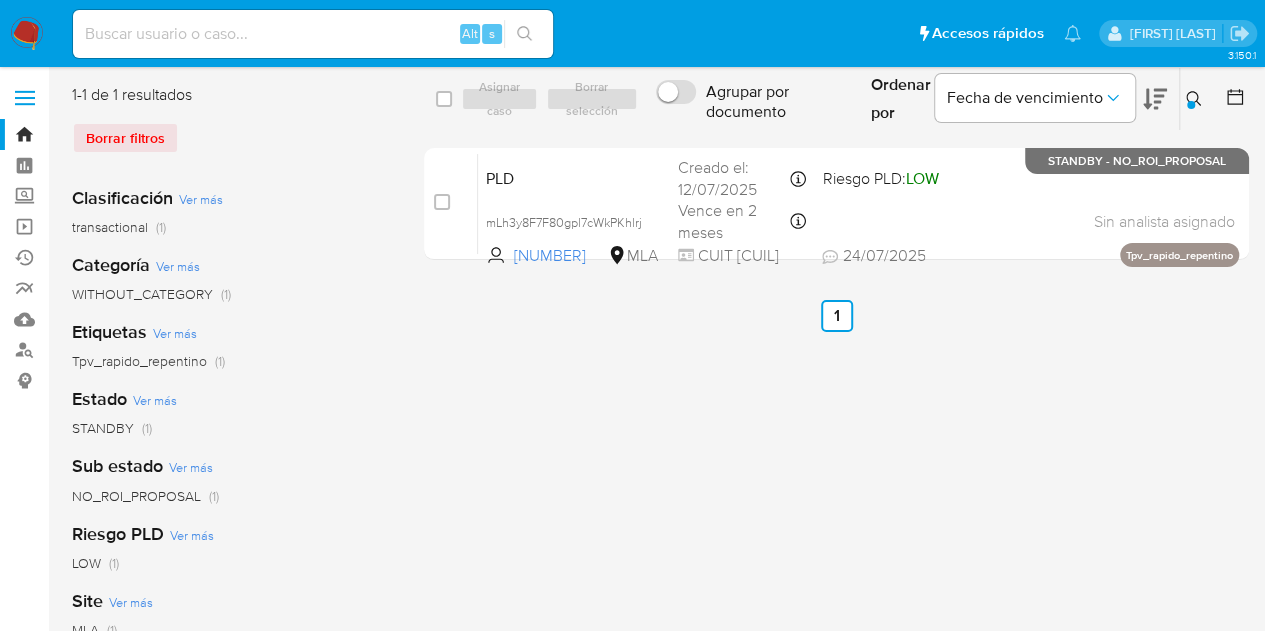 click at bounding box center (1196, 99) 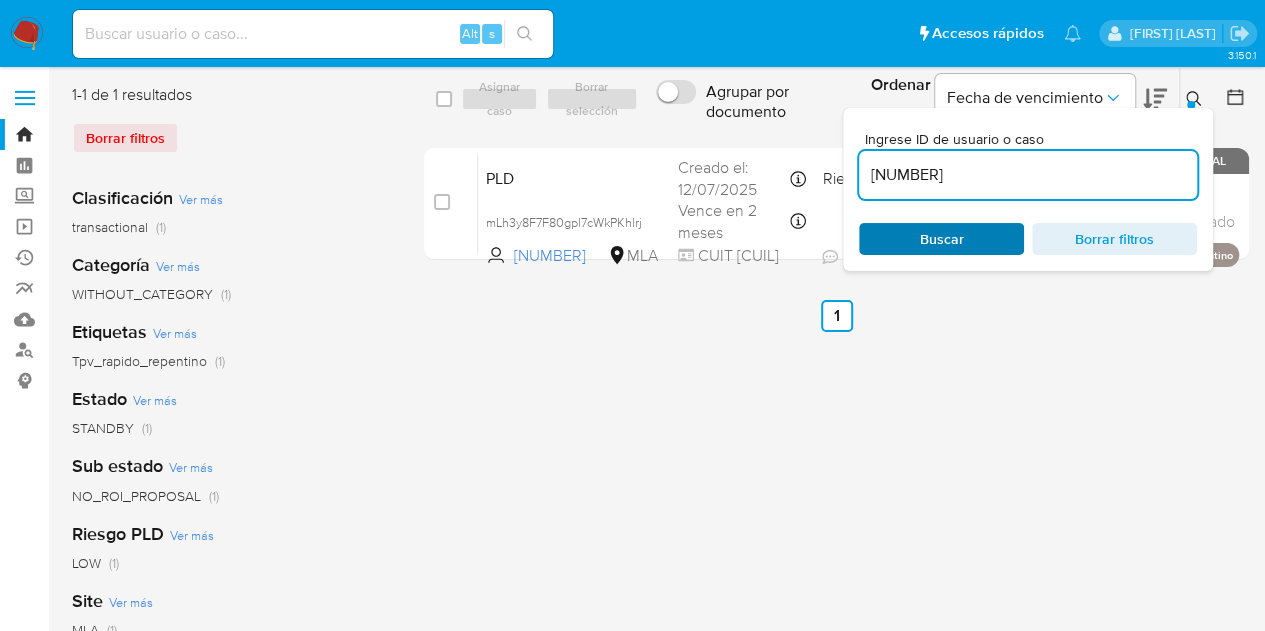 click on "Buscar" at bounding box center (942, 239) 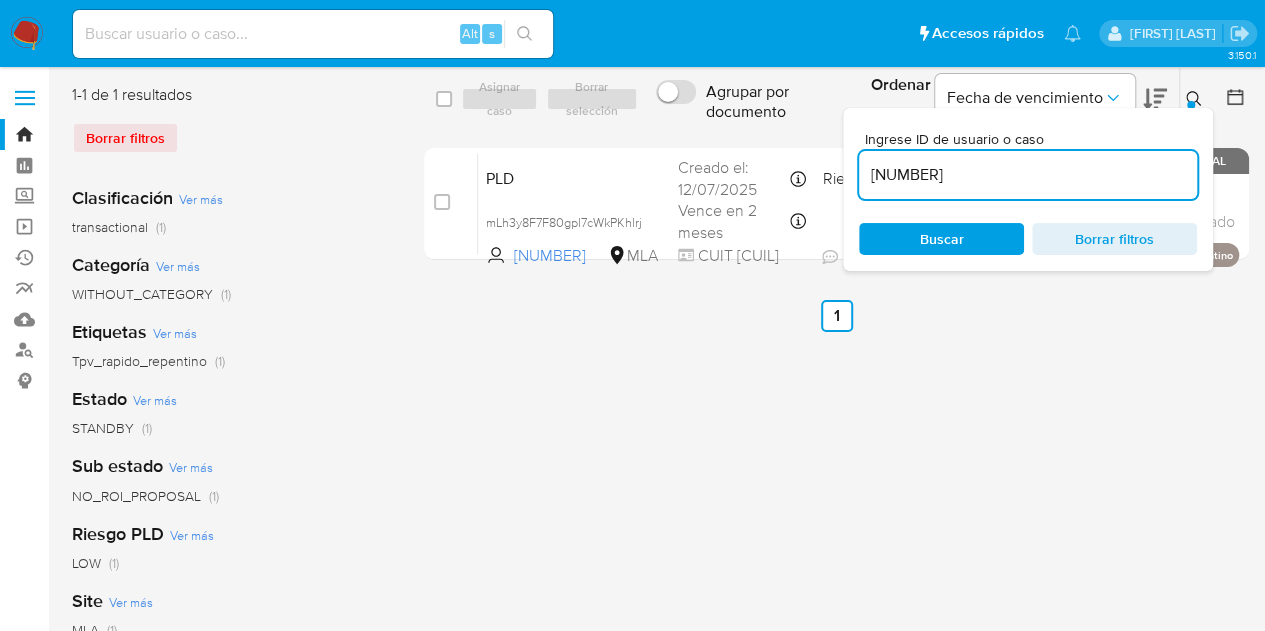 click 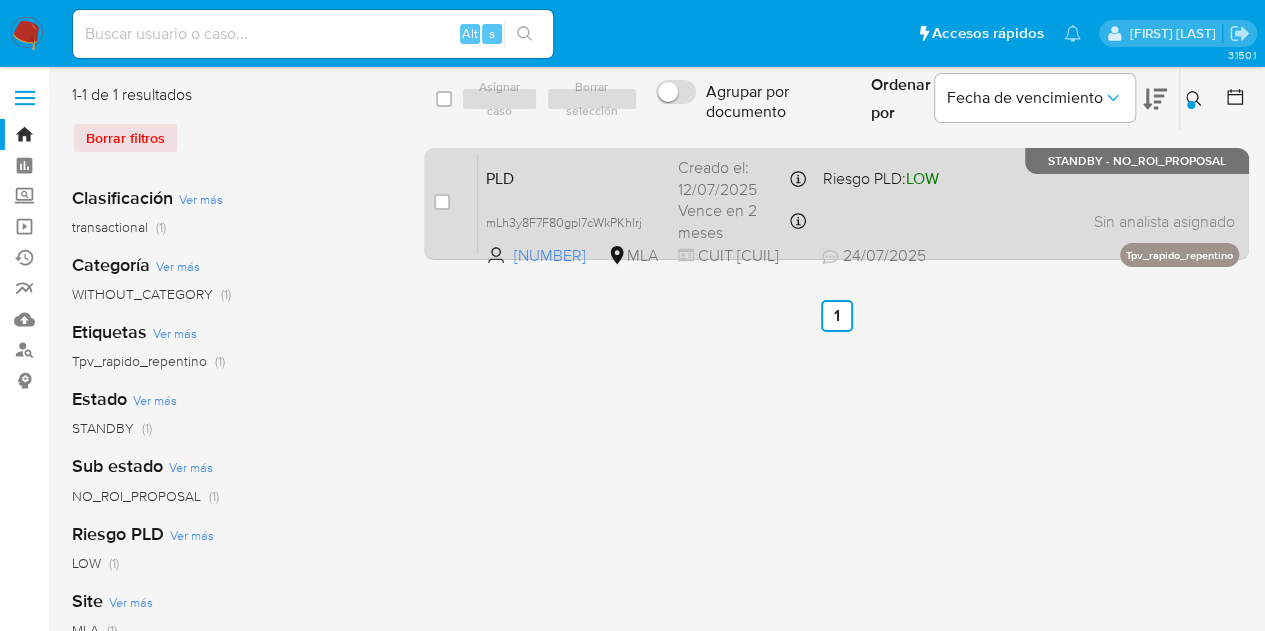 click on "PLD mLh3y8F7F80gpl7cWkPKhlrj 65359993 MLA Riesgo PLD:  LOW Creado el: 12/07/2025   Creado el: 12/07/2025 03:35:22 Vence en 2 meses   Vence el 10/10/2025 03:35:22 CUIT   27224837351 24/07/2025   24/07/2025 17:07 Sin analista asignado   Asignado el: 17/07/2025 16:32:36 Tpv_rapido_repentino STANDBY - NO_ROI_PROPOSAL" at bounding box center [858, 203] 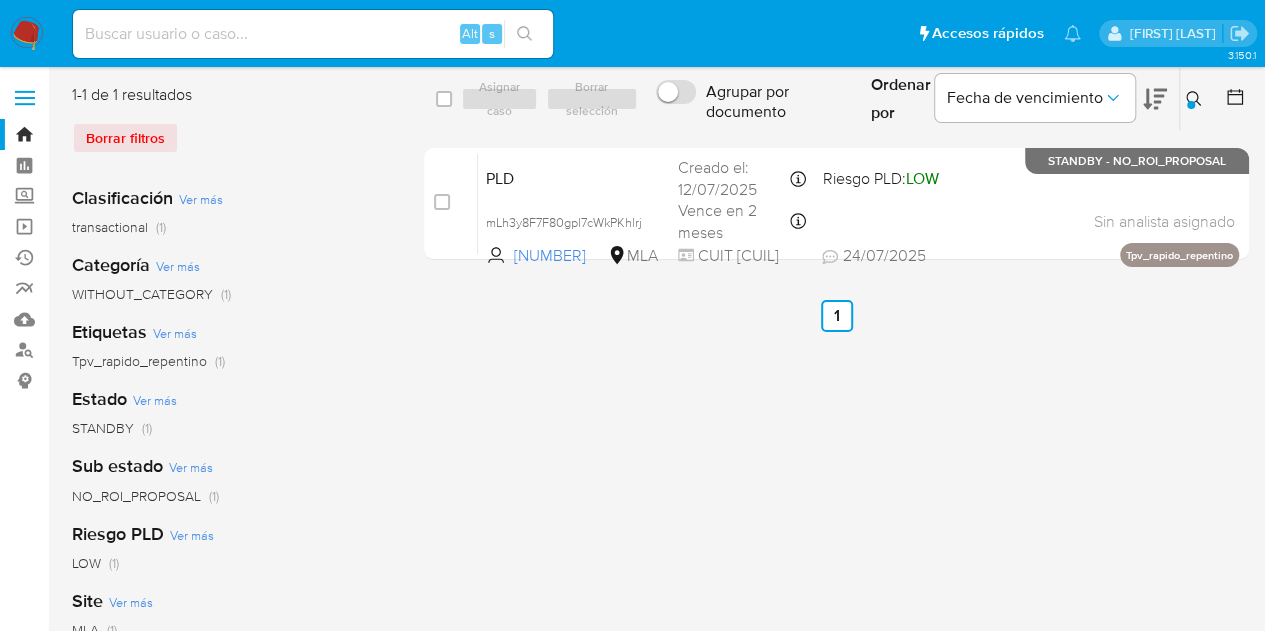 click on "select-all-cases-checkbox Asignar caso Borrar selección Agrupar por documento Ordenar por Fecha de vencimiento   No es posible ordenar los resultados mientras se encuentren agrupados. Ingrese ID de usuario o caso 65359993 Buscar Borrar filtros case-item-checkbox   No es posible asignar el caso PLD mLh3y8F7F80gpl7cWkPKhlrj 65359993 MLA Riesgo PLD:  LOW Creado el: 12/07/2025   Creado el: 12/07/2025 03:35:22 Vence en 2 meses   Vence el 10/10/2025 03:35:22 CUIT   27224837351 24/07/2025   24/07/2025 17:07 Sin analista asignado   Asignado el: 17/07/2025 16:32:36 Tpv_rapido_repentino STANDBY - NO_ROI_PROPOSAL  Anterior 1 Siguiente" at bounding box center [836, 515] 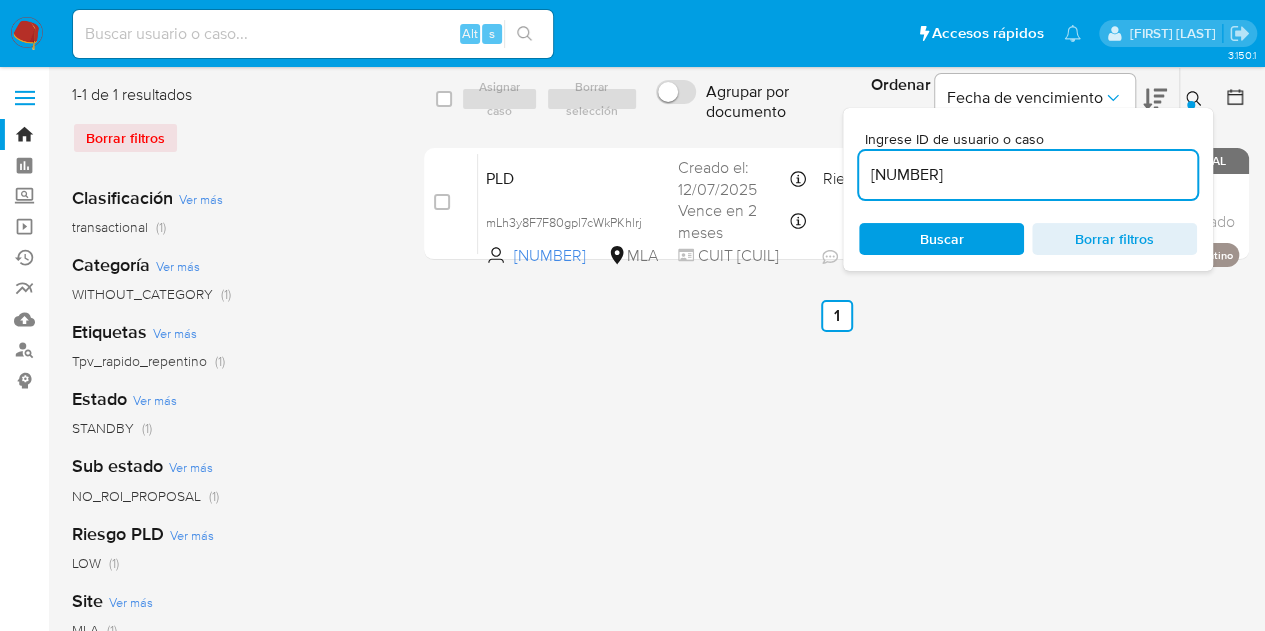 drag, startPoint x: 970, startPoint y: 173, endPoint x: 736, endPoint y: 131, distance: 237.73935 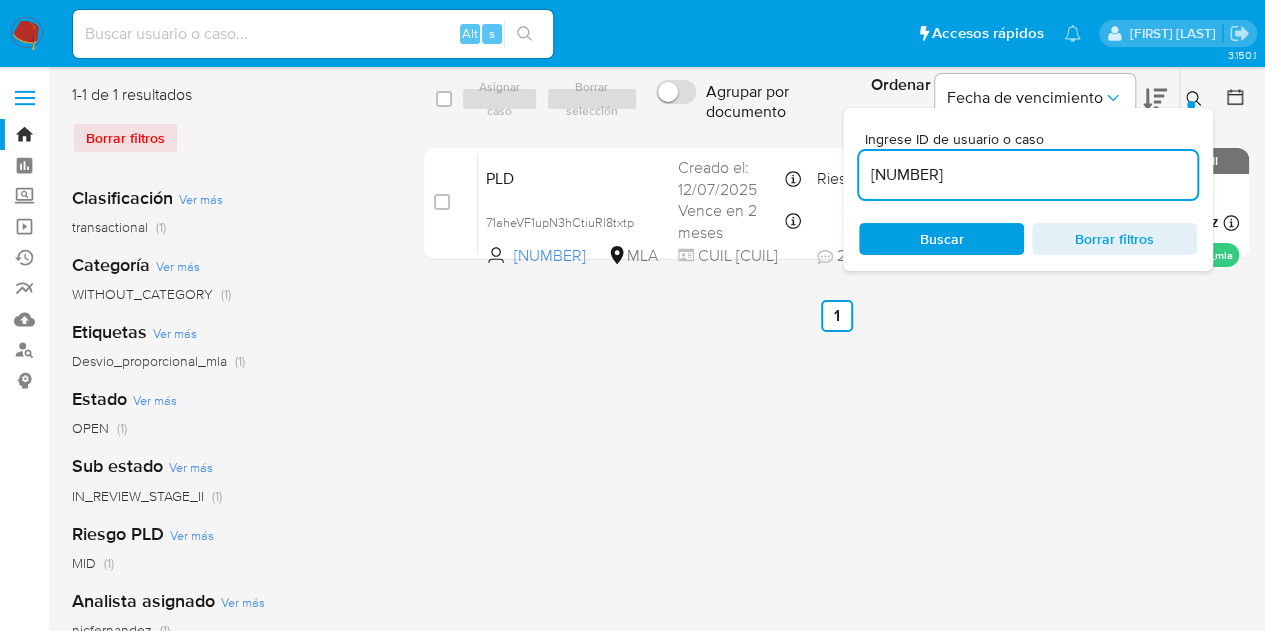 click 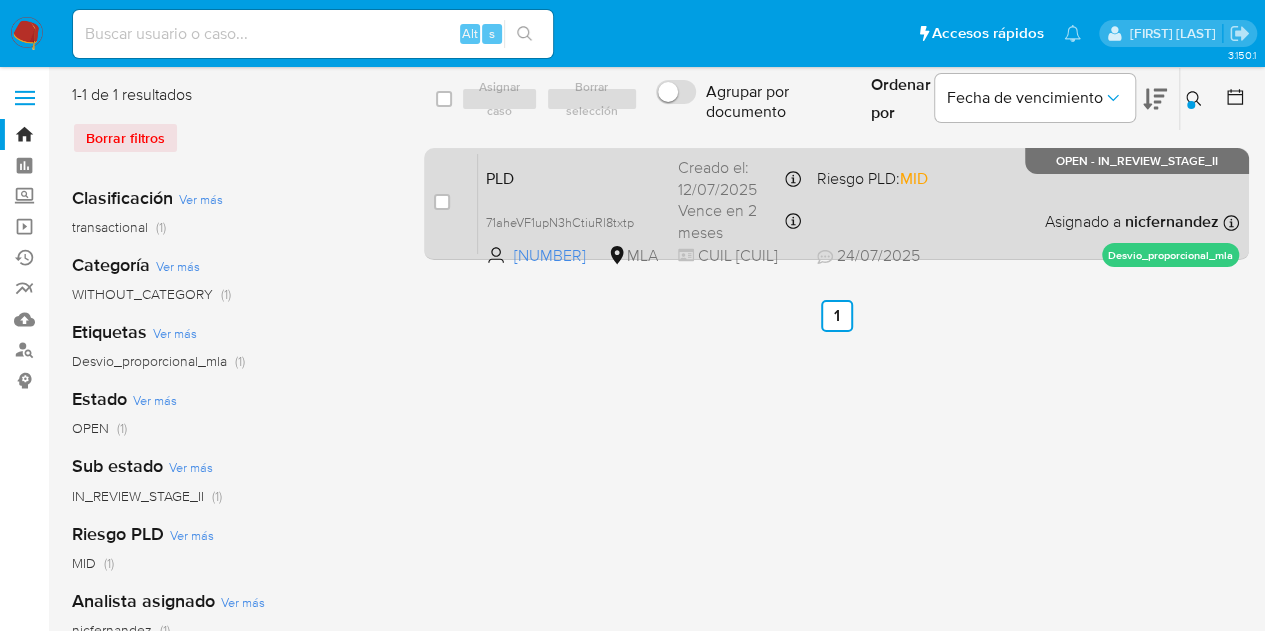 drag, startPoint x: 512, startPoint y: 142, endPoint x: 537, endPoint y: 177, distance: 43.011627 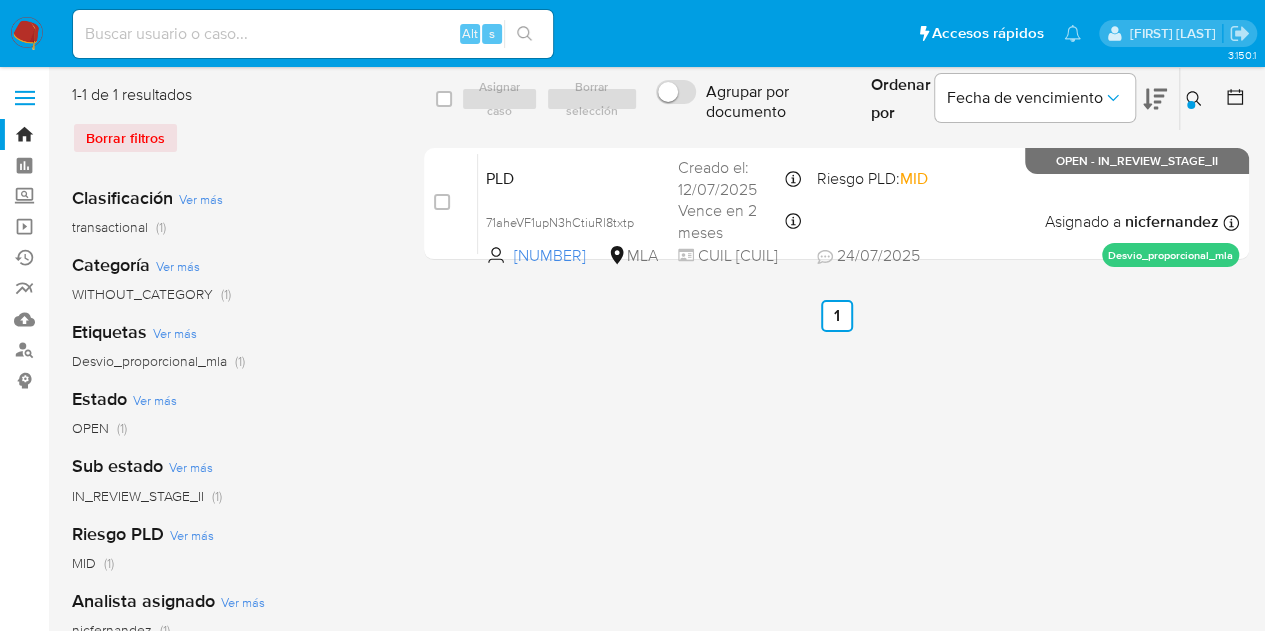 click on "Ingrese ID de usuario o caso 182998510 Buscar Borrar filtros" at bounding box center (1196, 99) 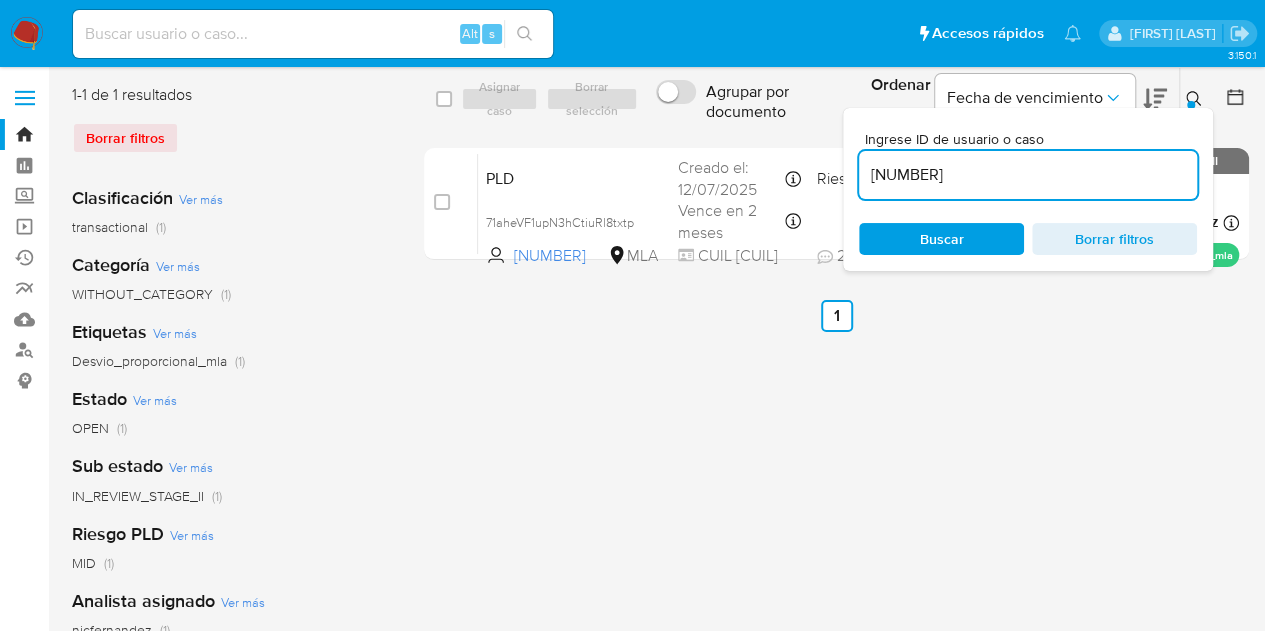 drag, startPoint x: 959, startPoint y: 240, endPoint x: 1112, endPoint y: 182, distance: 163.62457 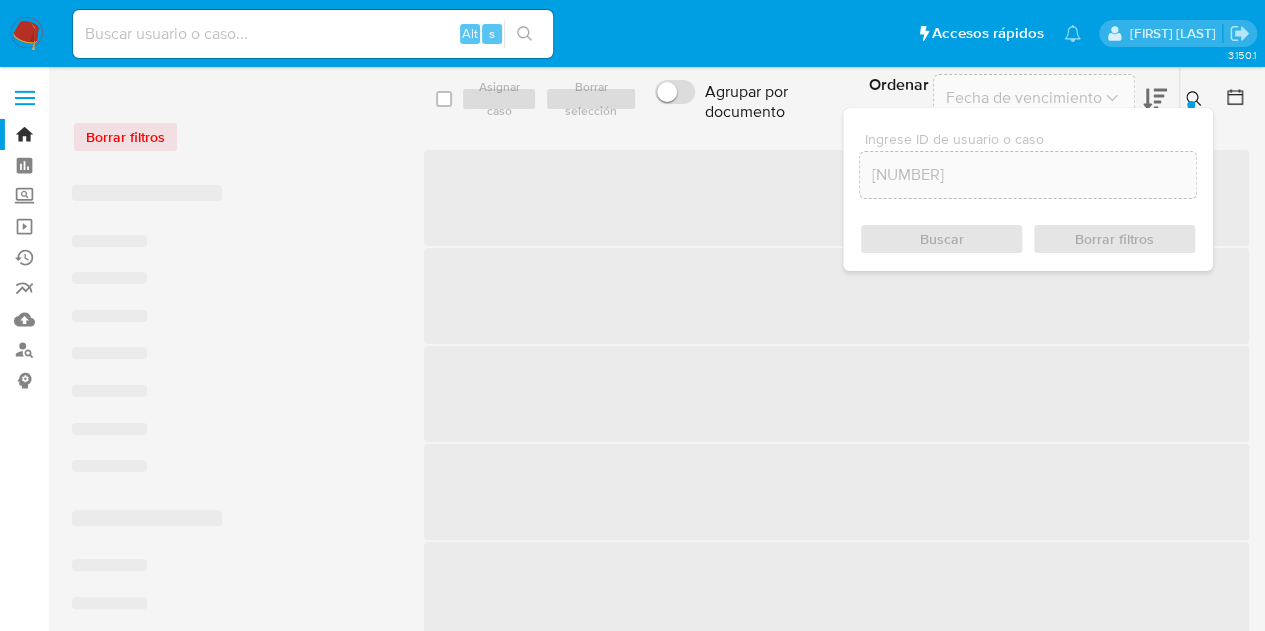 click at bounding box center (1196, 99) 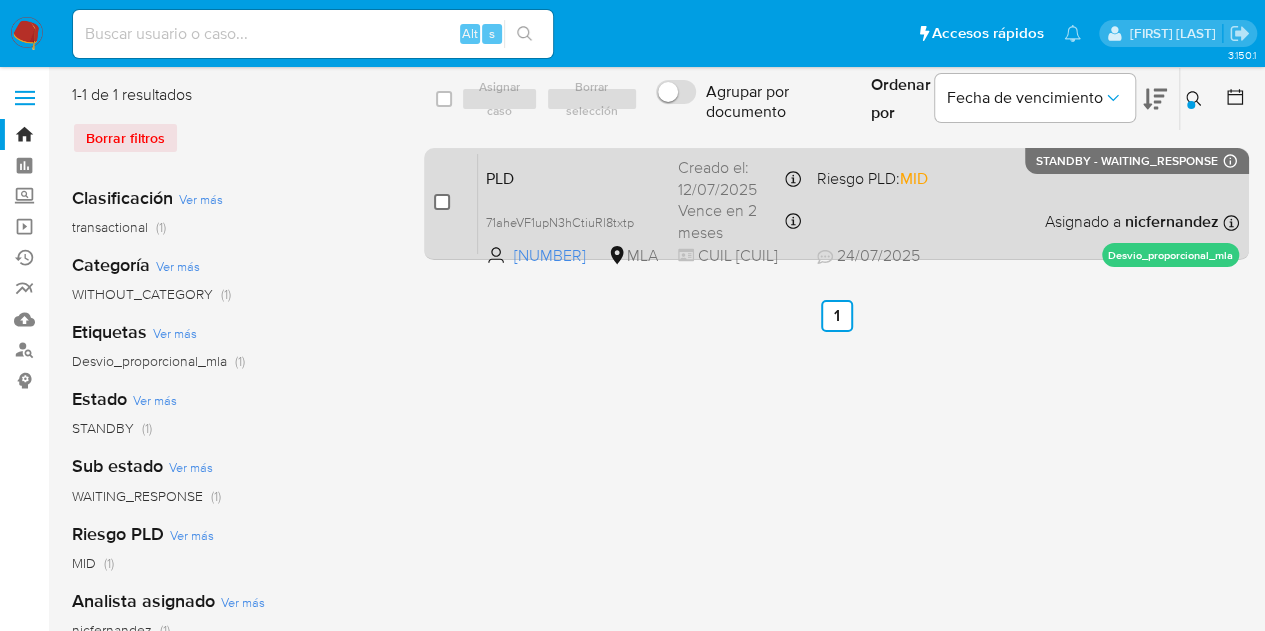 click at bounding box center [442, 202] 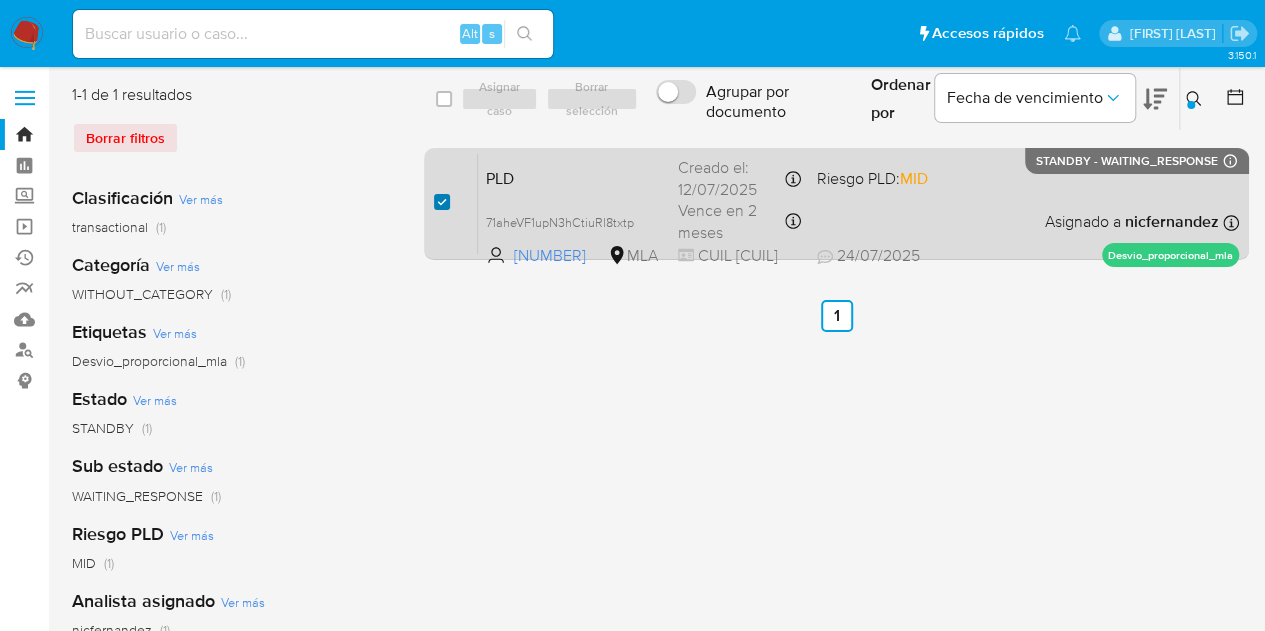 checkbox on "true" 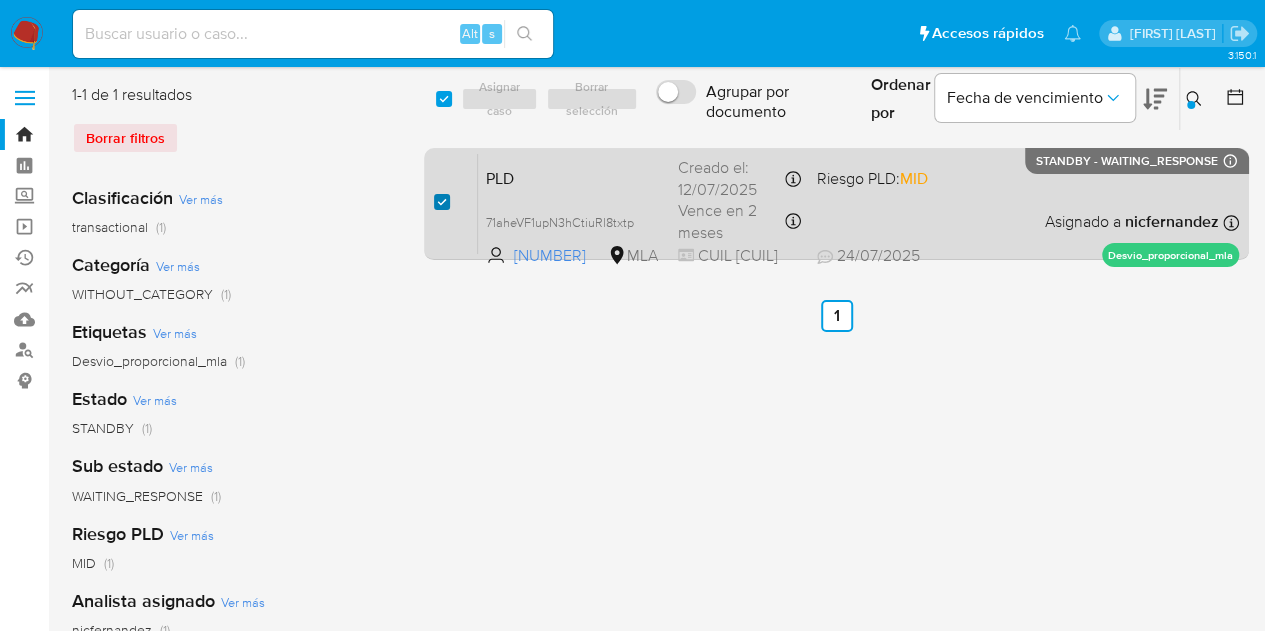 checkbox on "true" 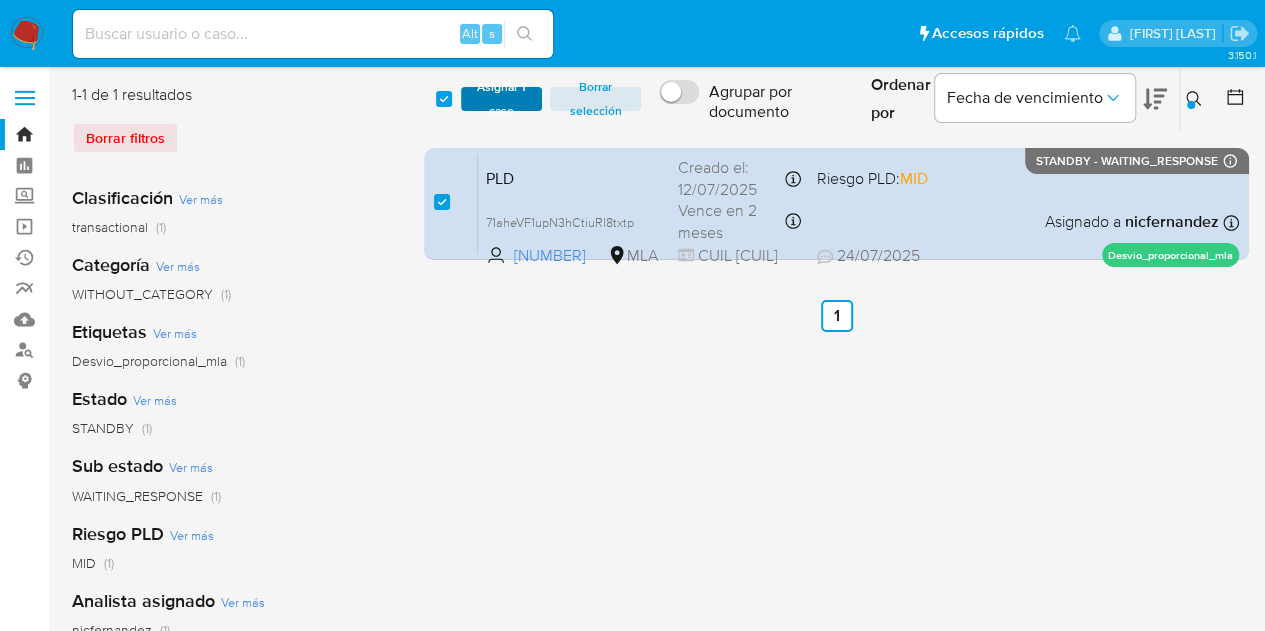 click on "Asignar 1 caso" at bounding box center [502, 99] 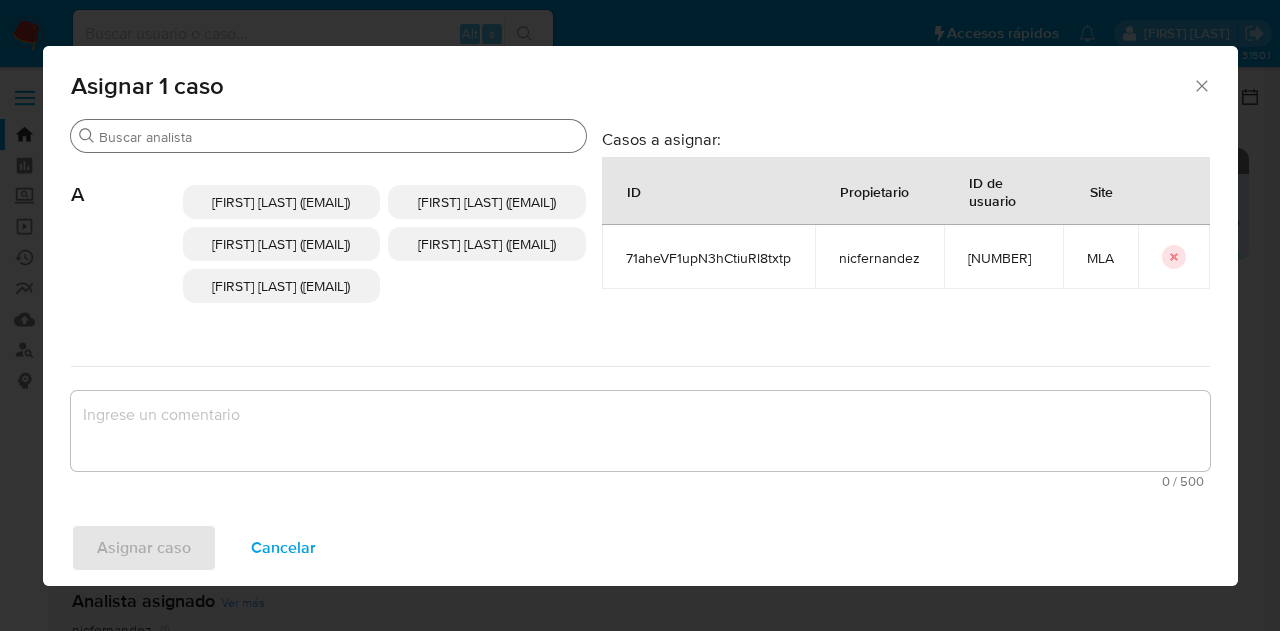 click on "Buscar" at bounding box center [338, 137] 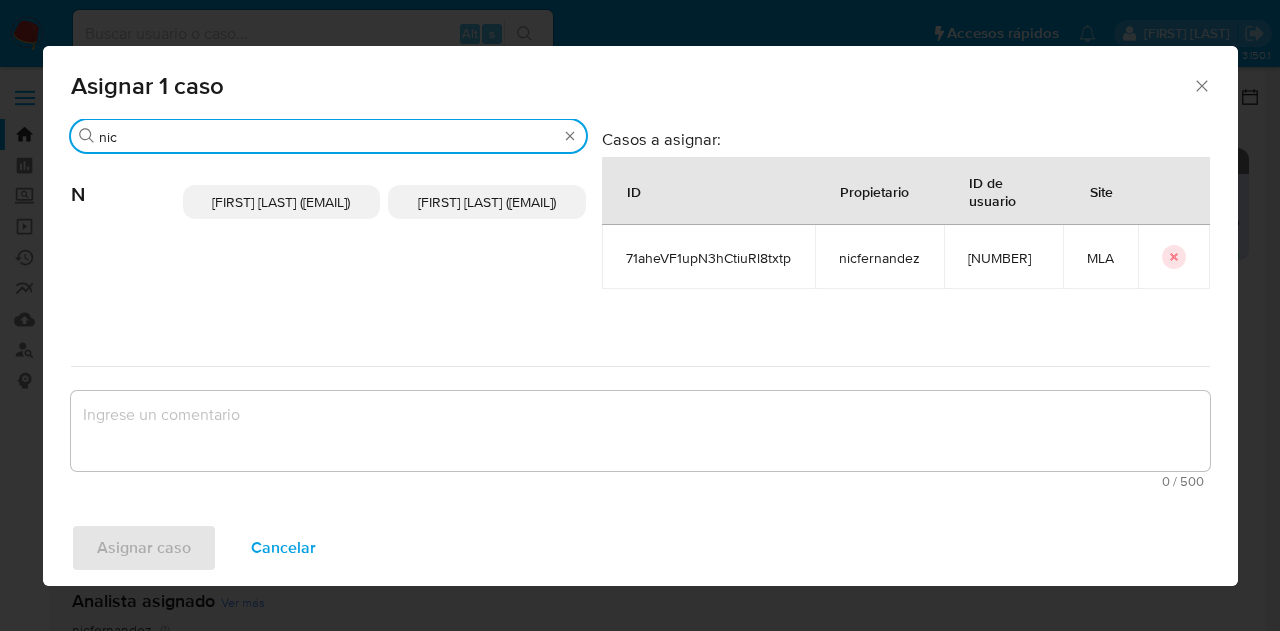 type on "nic" 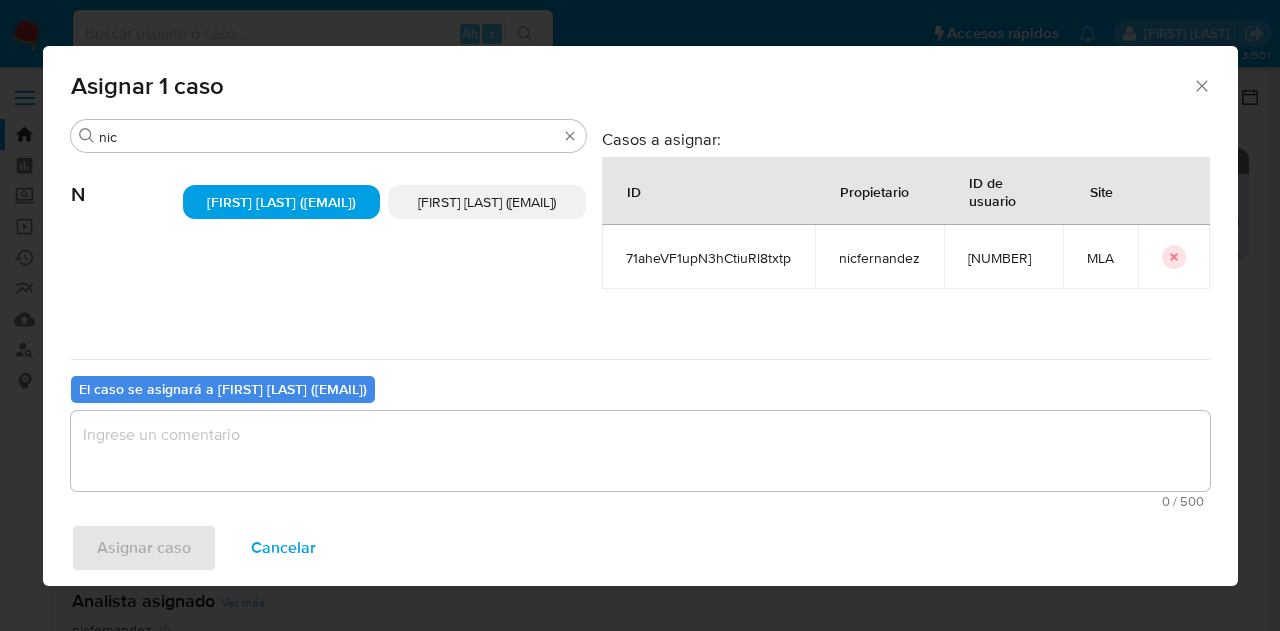 click at bounding box center (640, 451) 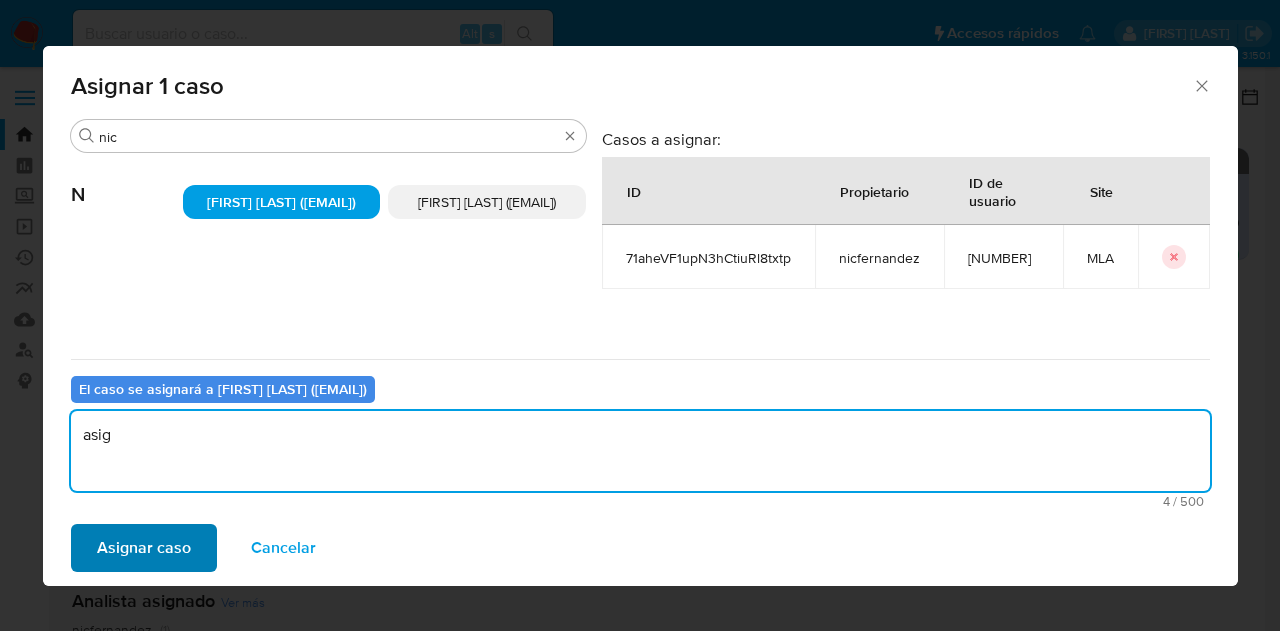 type on "asig" 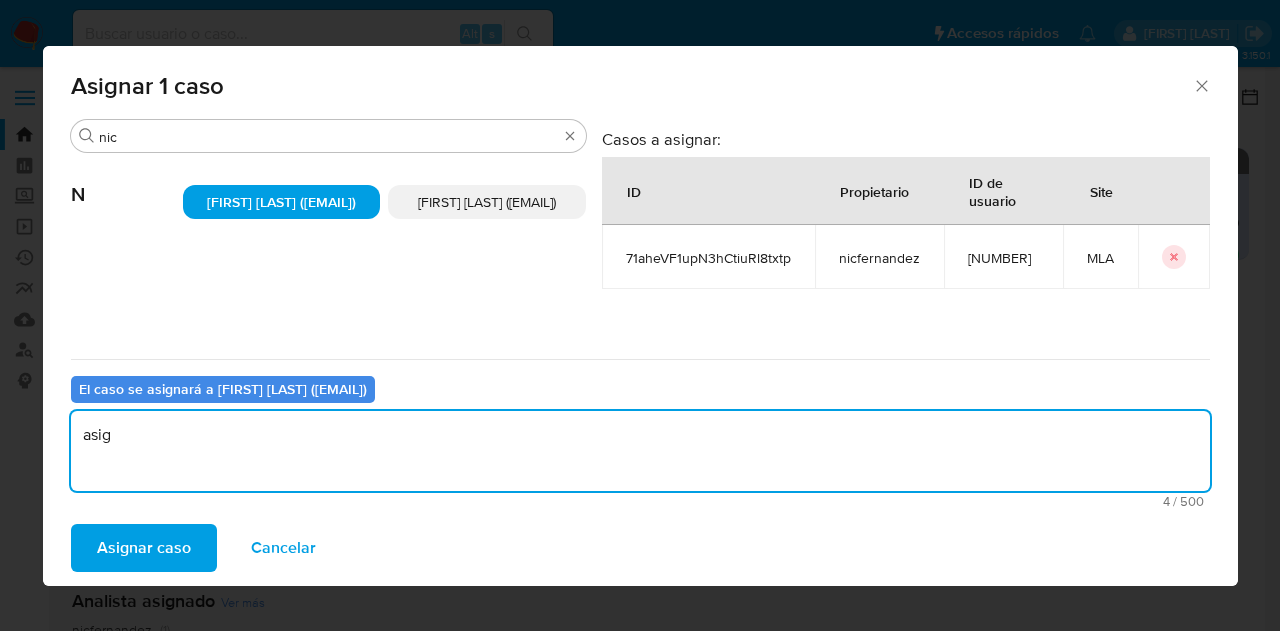 click on "Asignar caso" at bounding box center (144, 548) 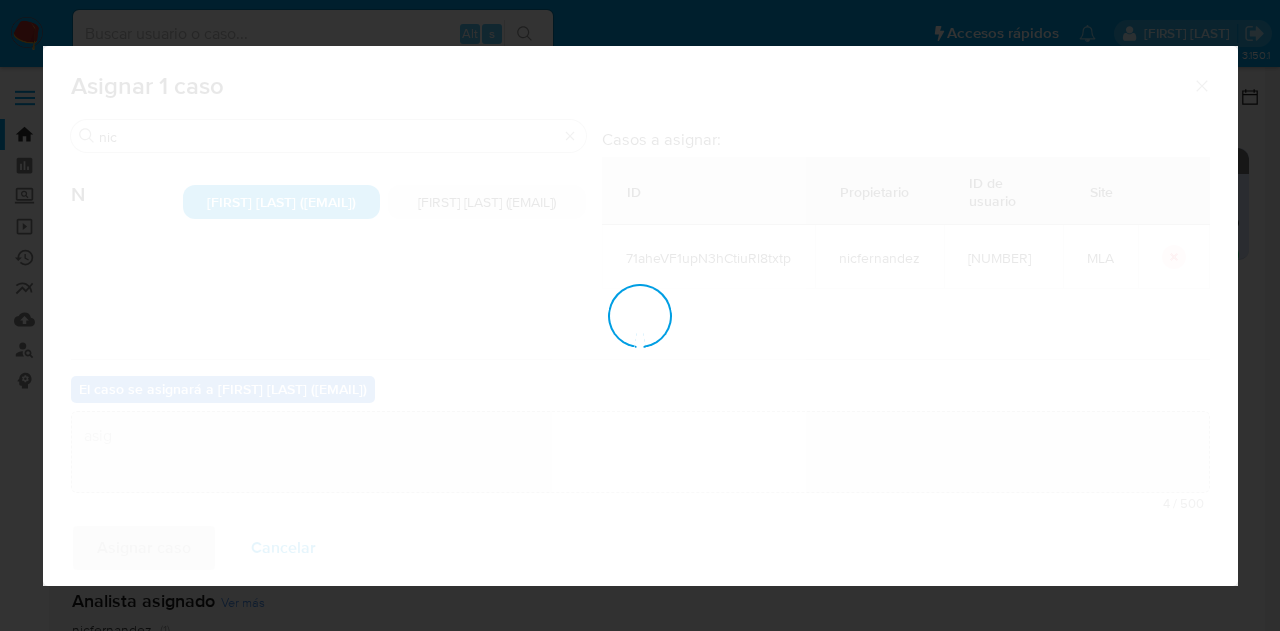 type 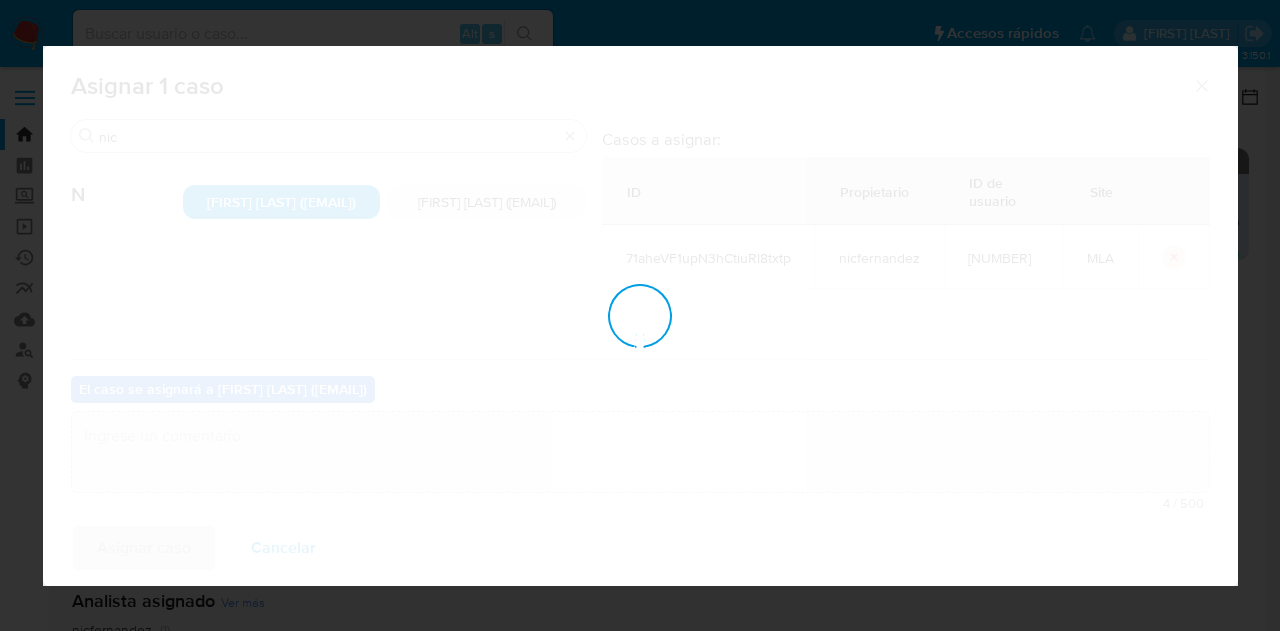 checkbox on "false" 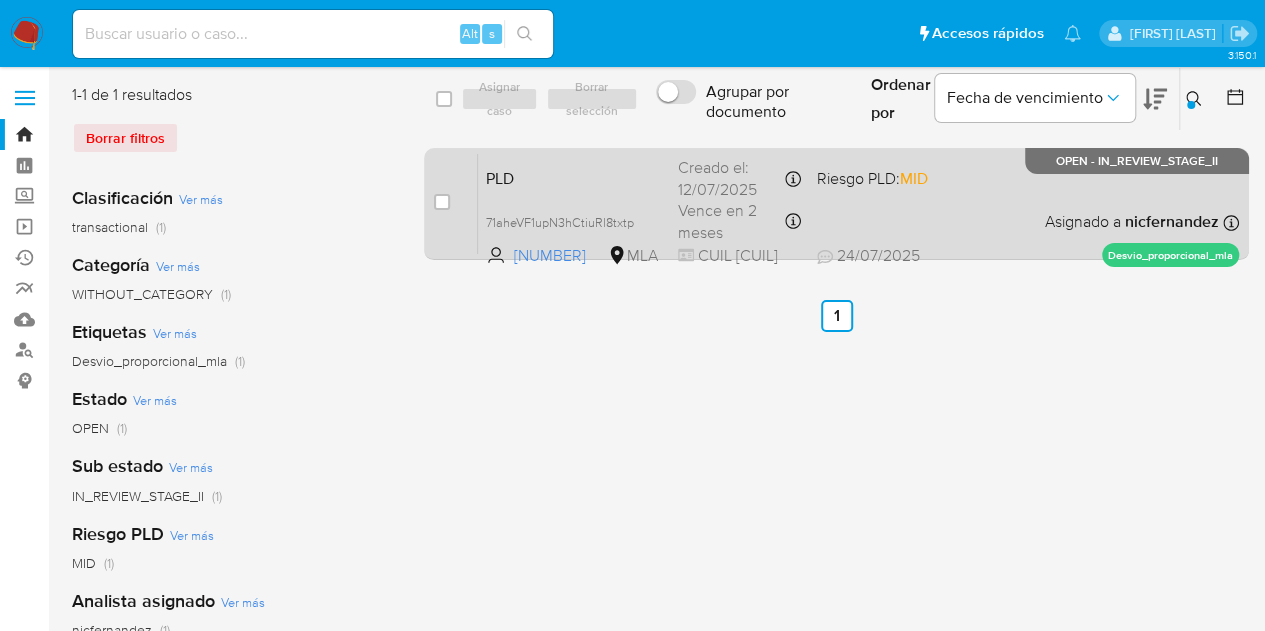 click on "PLD" at bounding box center (574, 177) 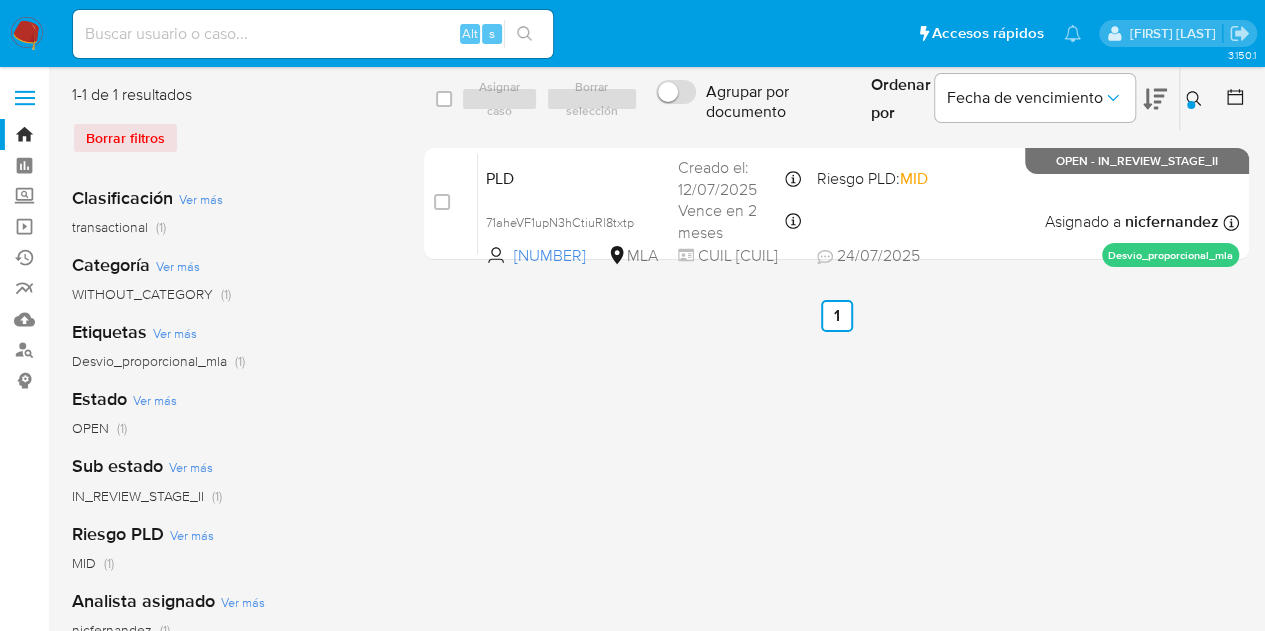 click 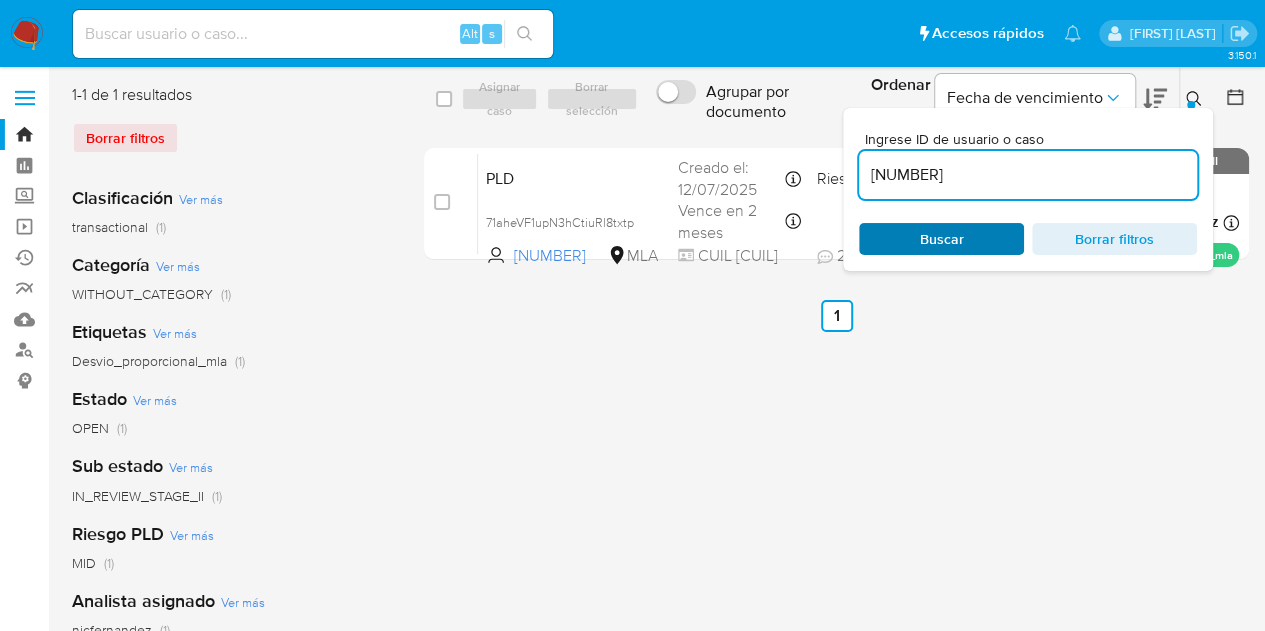 click on "Buscar" at bounding box center [942, 239] 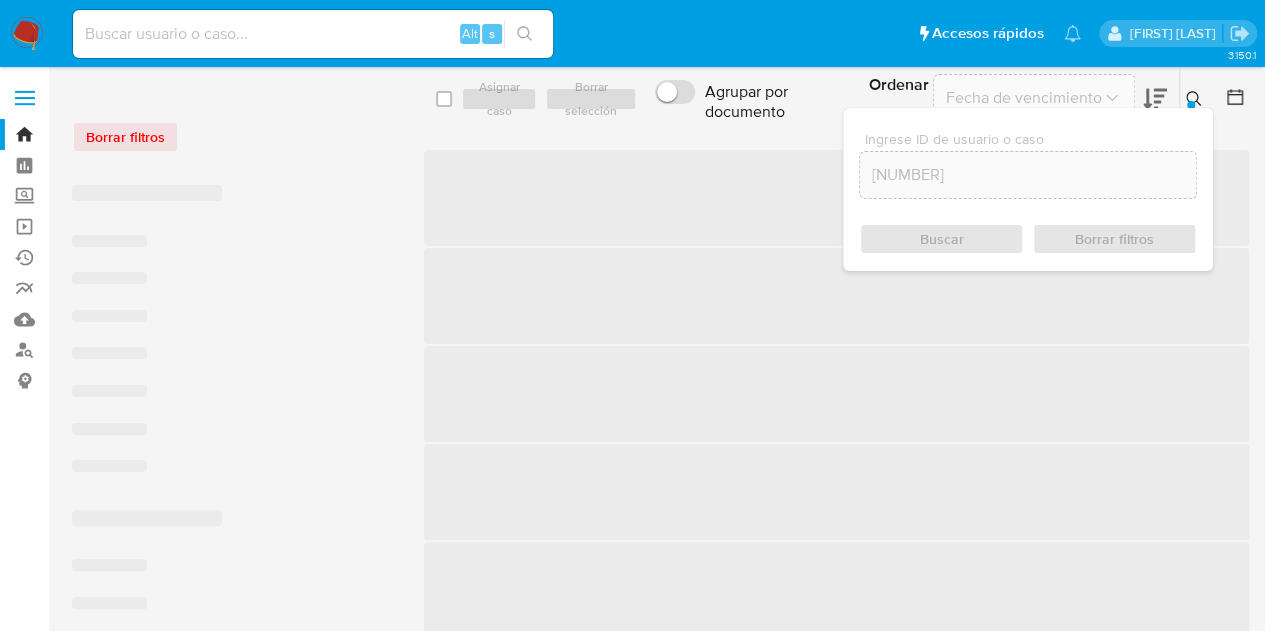 click 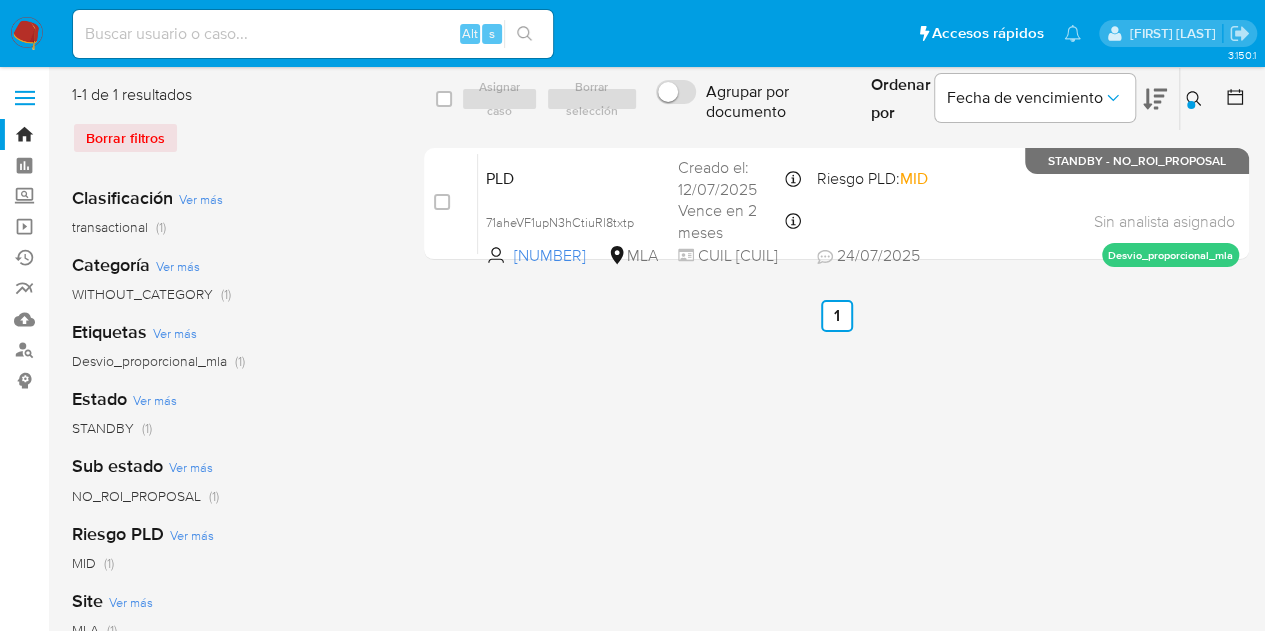 click 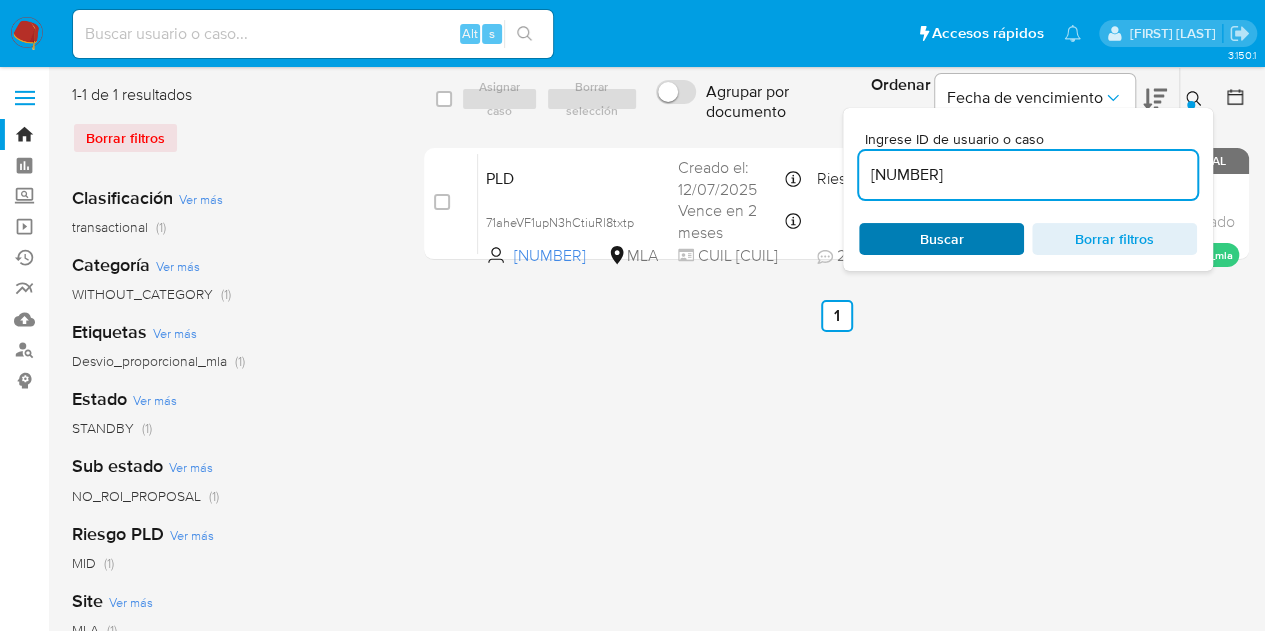 click on "Buscar" at bounding box center (941, 239) 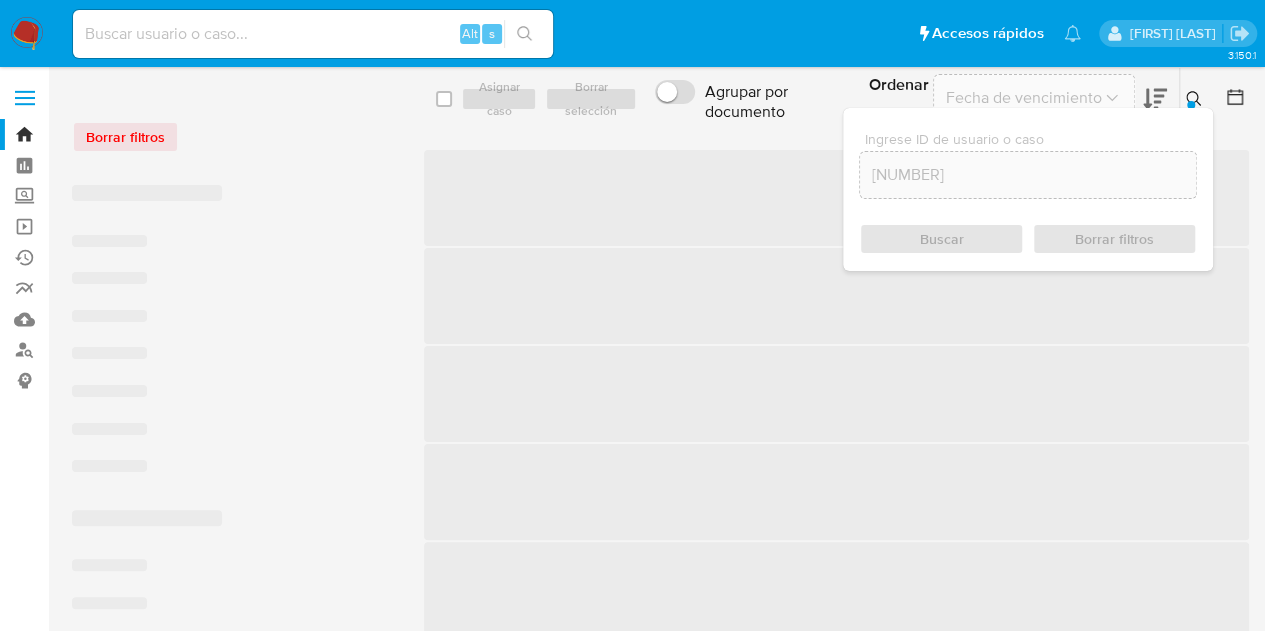click 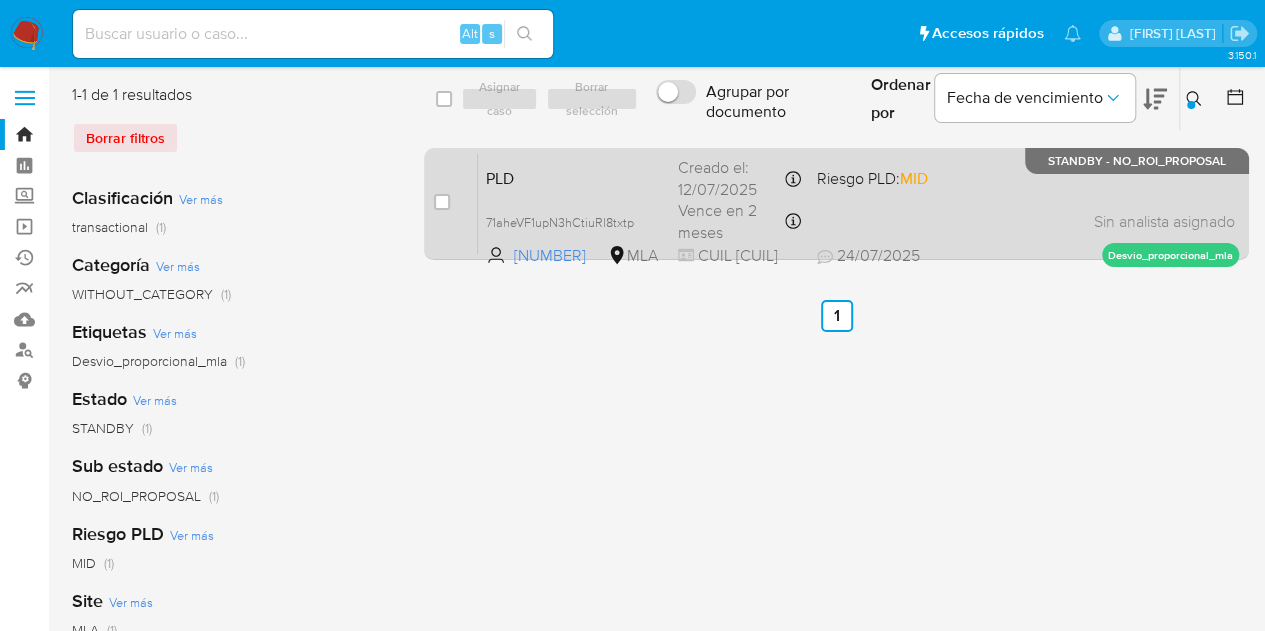 click on "PLD" at bounding box center (574, 177) 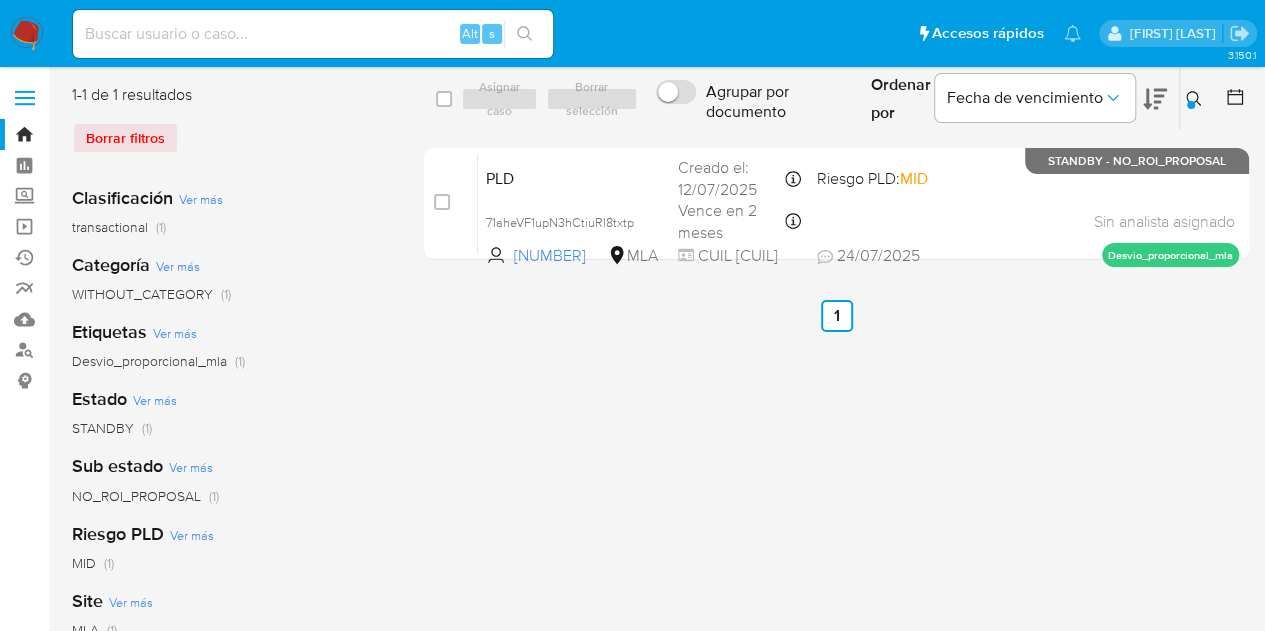 click 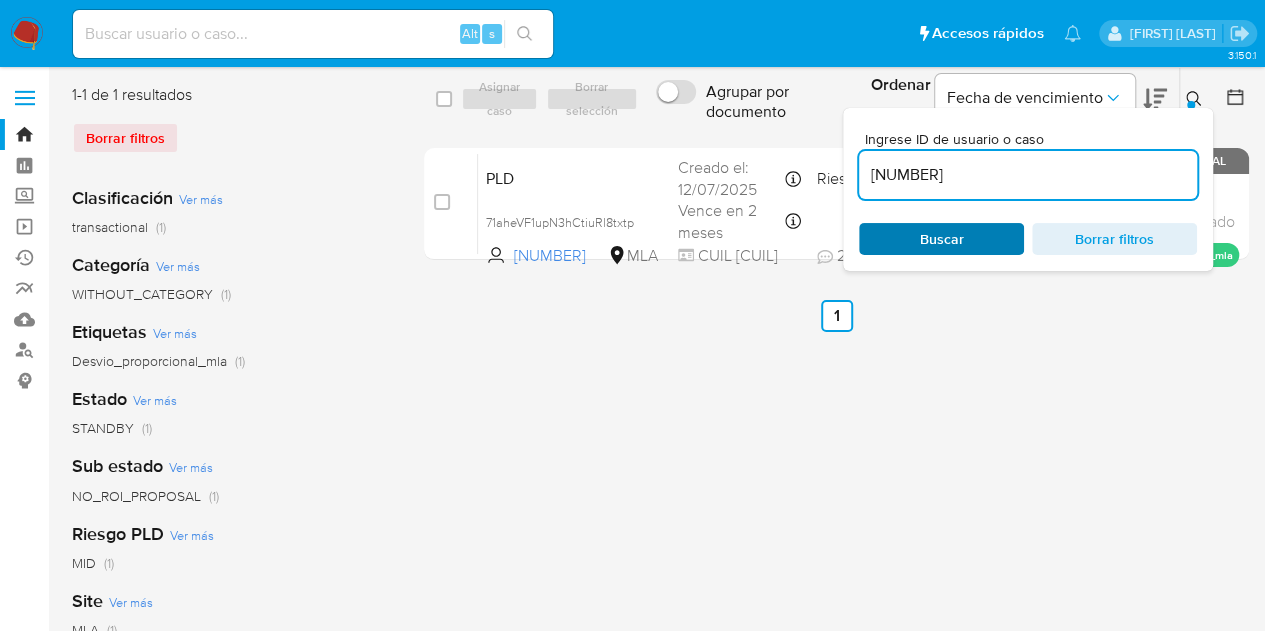 click on "Buscar" at bounding box center [941, 239] 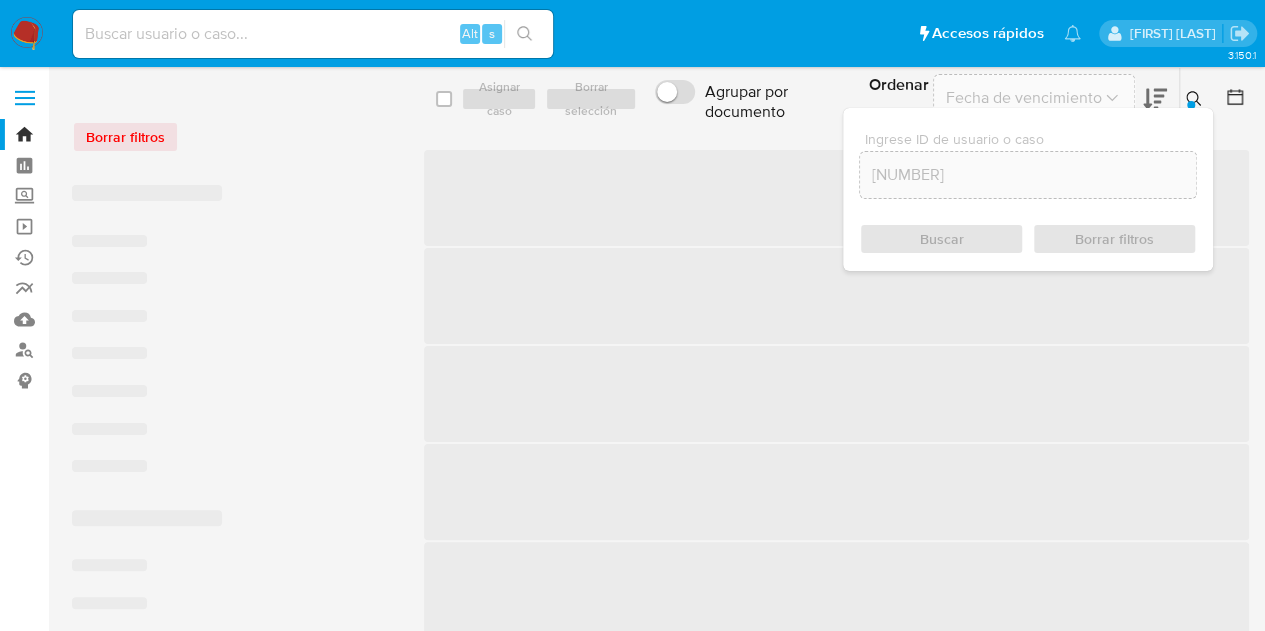 click 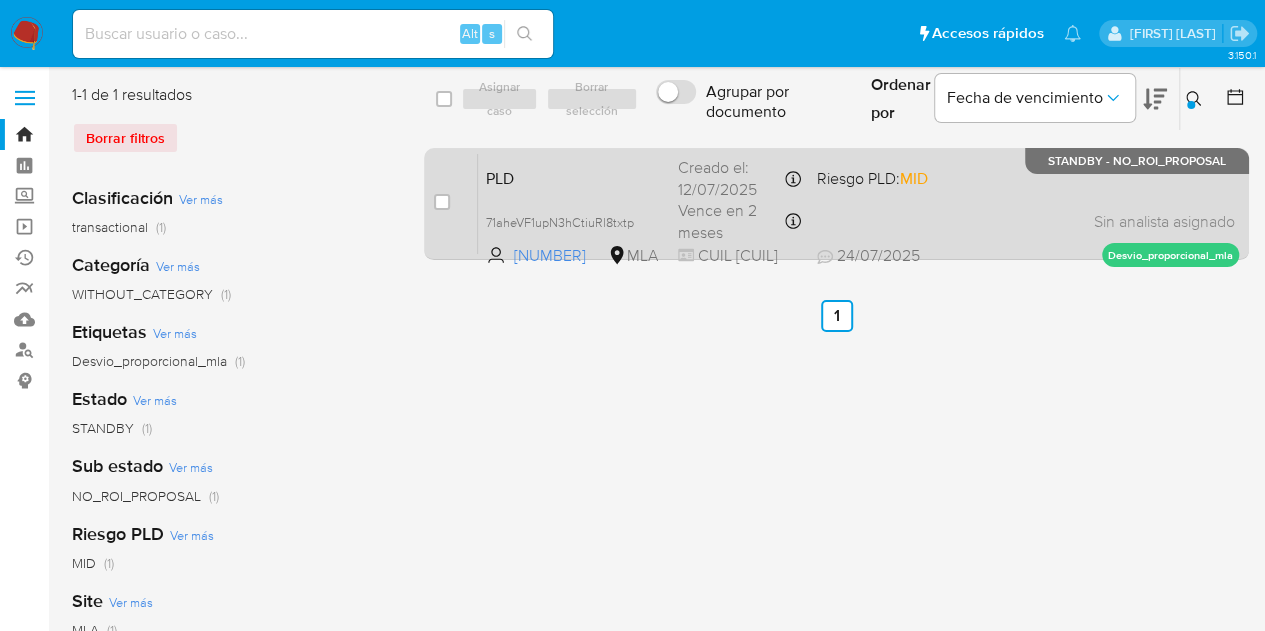 click on "PLD" at bounding box center (574, 177) 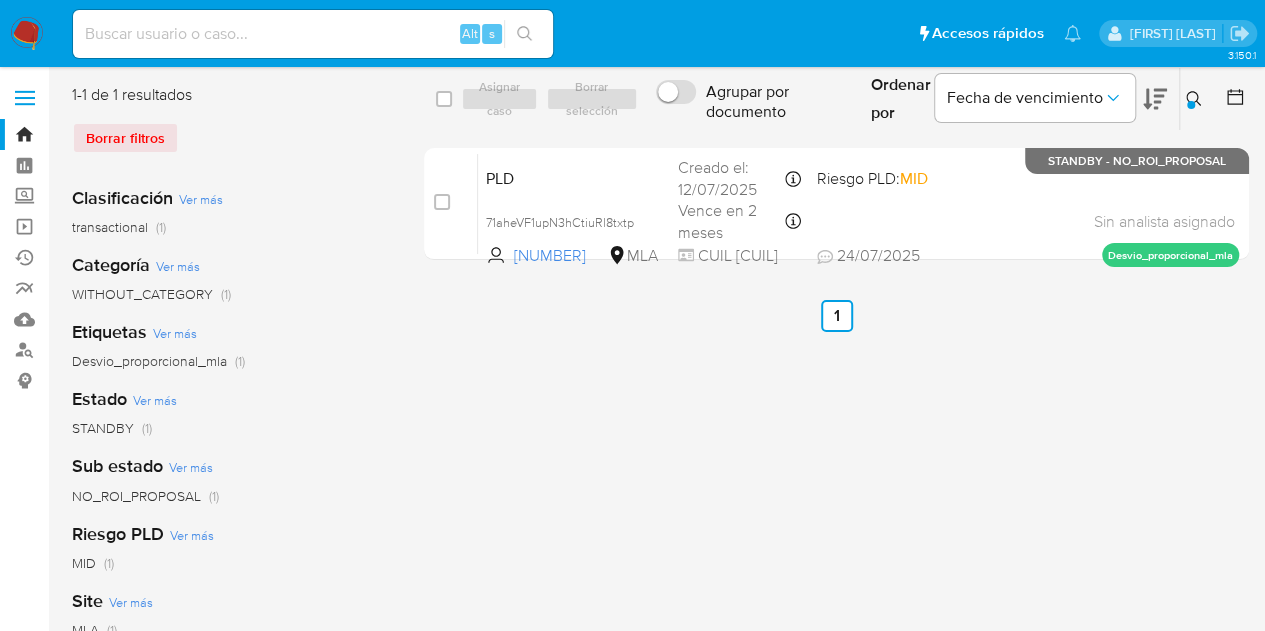 click on "select-all-cases-checkbox Asignar caso Borrar selección Agrupar por documento Ordenar por Fecha de vencimiento   No es posible ordenar los resultados mientras se encuentren agrupados. Ingrese ID de usuario o caso 182998510 Buscar Borrar filtros case-item-checkbox   No es posible asignar el caso PLD 71aheVF1upN3hCtiuRl8txtp 182998510 MLA Riesgo PLD:  MID Creado el: 12/07/2025   Creado el: 12/07/2025 03:06:04 Vence en 2 meses   Vence el 10/10/2025 03:06:04 CUIL   27282620176 24/07/2025   24/07/2025 13:52 Sin analista asignado   Asignado el: 17/07/2025 16:32:16 Desvio_proporcional_mla STANDBY - NO_ROI_PROPOSAL  Anterior 1 Siguiente" at bounding box center (836, 515) 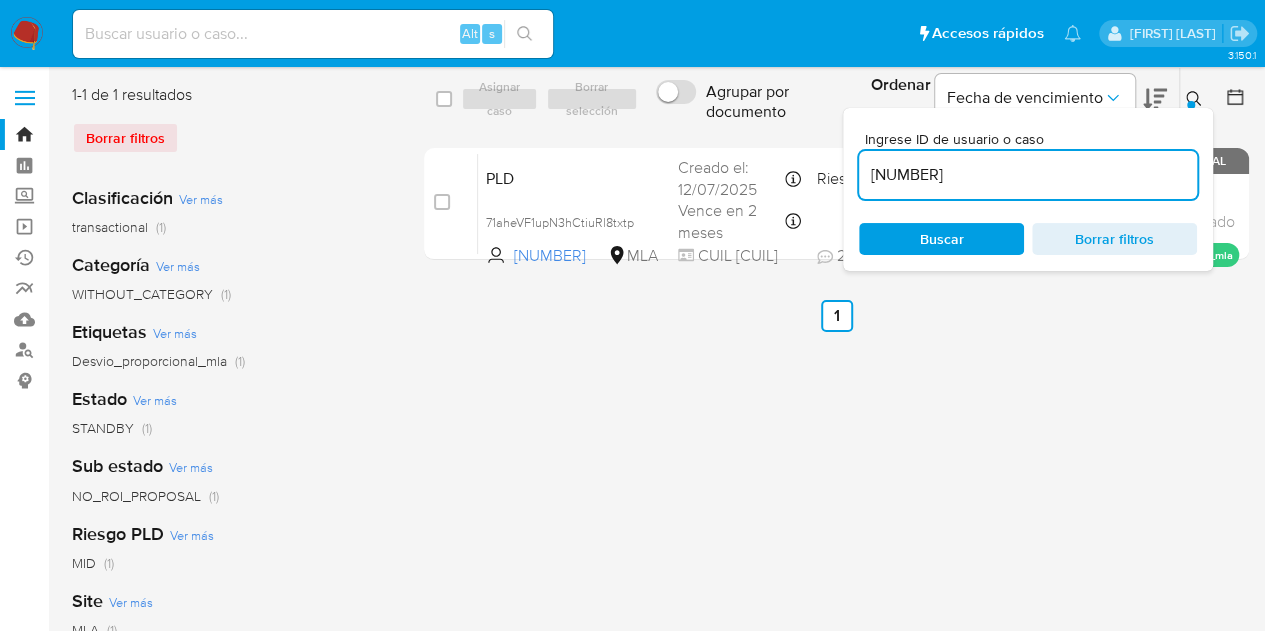 drag, startPoint x: 1020, startPoint y: 173, endPoint x: 728, endPoint y: 109, distance: 298.93143 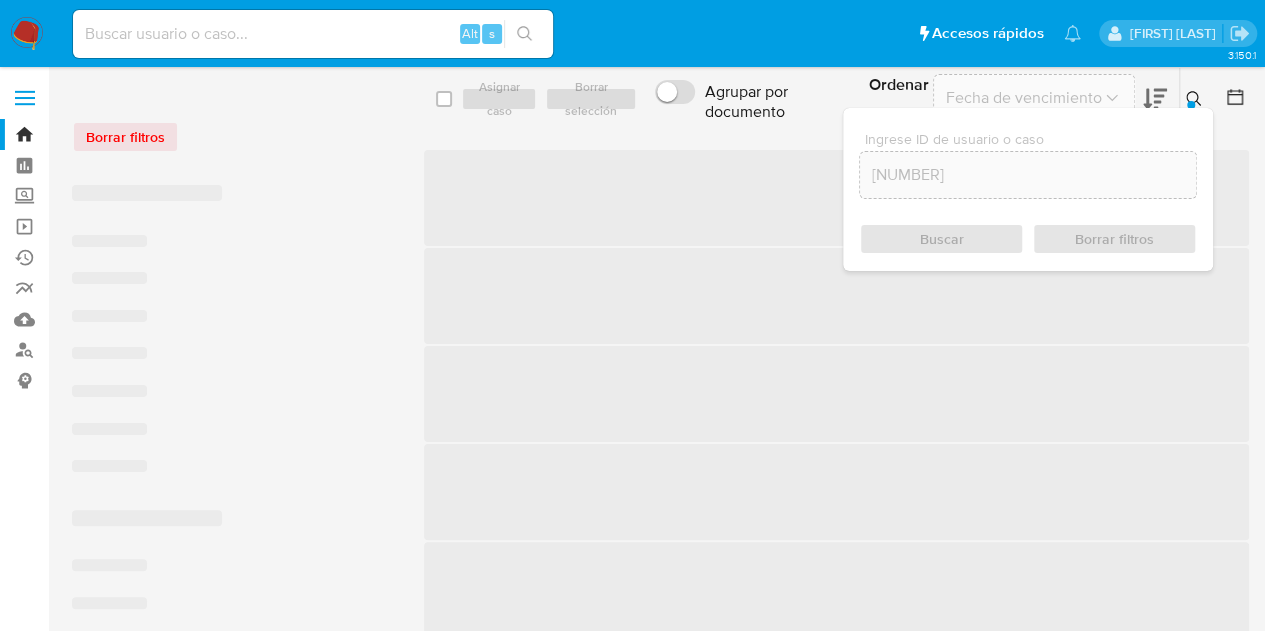 click on "Ingrese ID de usuario o caso 1380965274 Buscar Borrar filtros" at bounding box center (1196, 99) 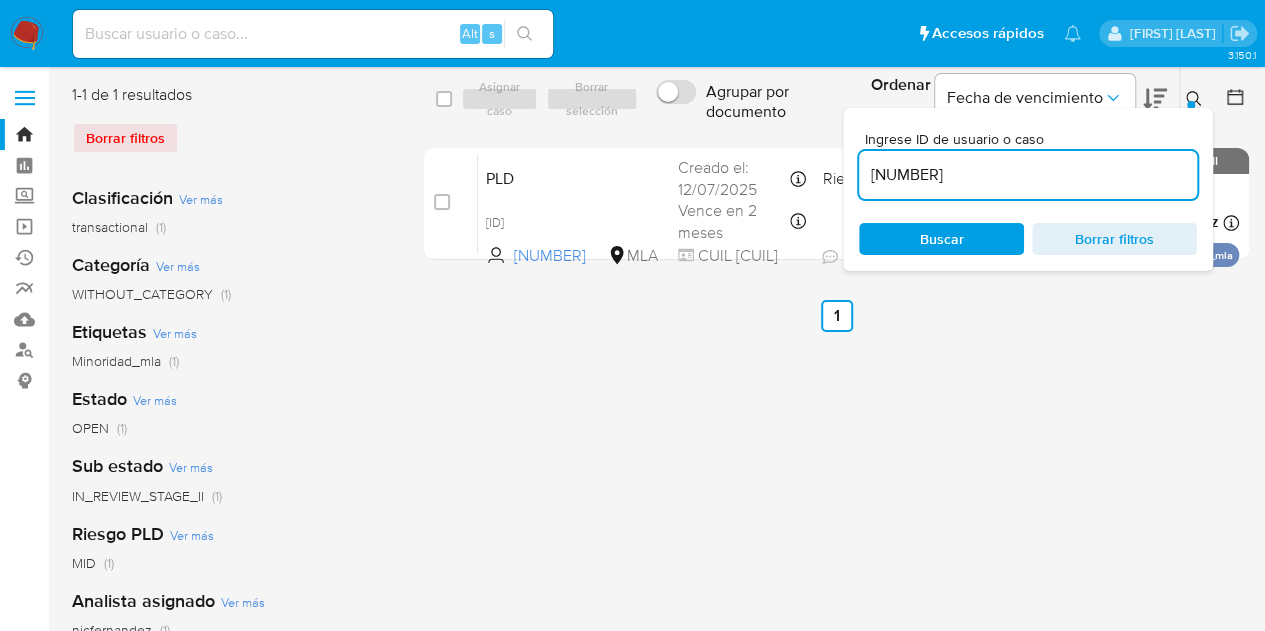 click at bounding box center (1196, 99) 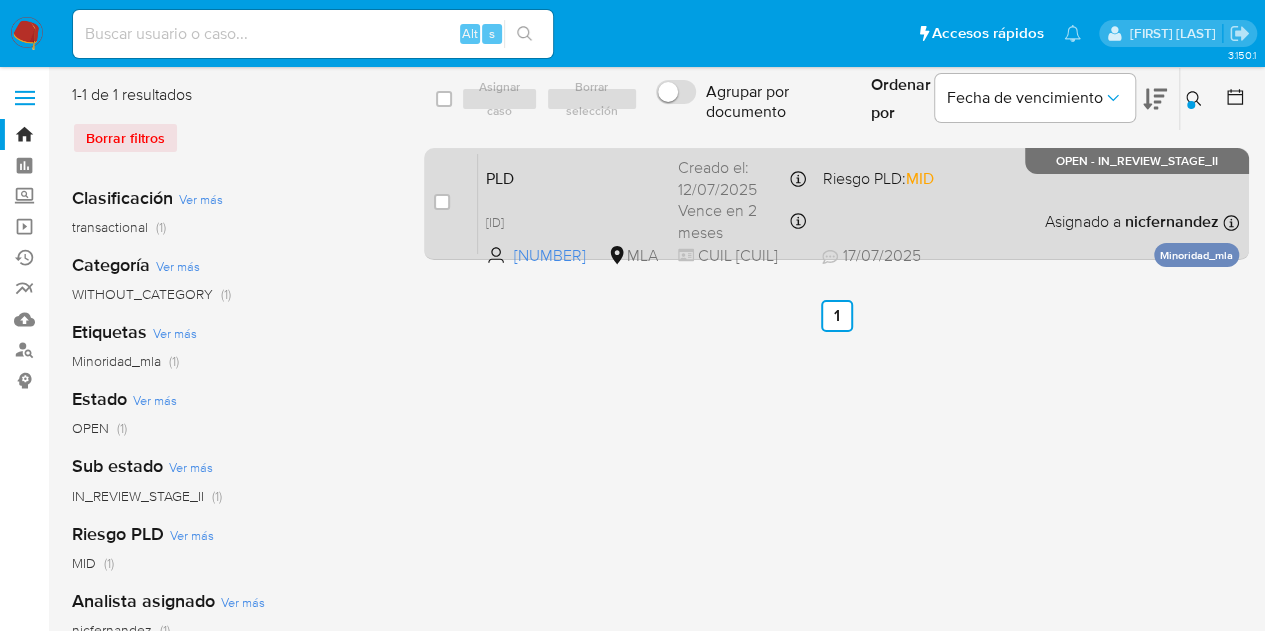 click on "PLD 9sdOfzG4DOm08a0yASauUD4F 1380965274 MLA Riesgo PLD:  MID Creado el: 12/07/2025   Creado el: 12/07/2025 03:29:37 Vence en 2 meses   Vence el 10/10/2025 03:29:37 CUIL   27482541661 17/07/2025   17/07/2025 16:50 Asignado a   nicfernandez   Asignado el: 17/07/2025 16:30:56 Minoridad_mla OPEN - IN_REVIEW_STAGE_II" at bounding box center [858, 203] 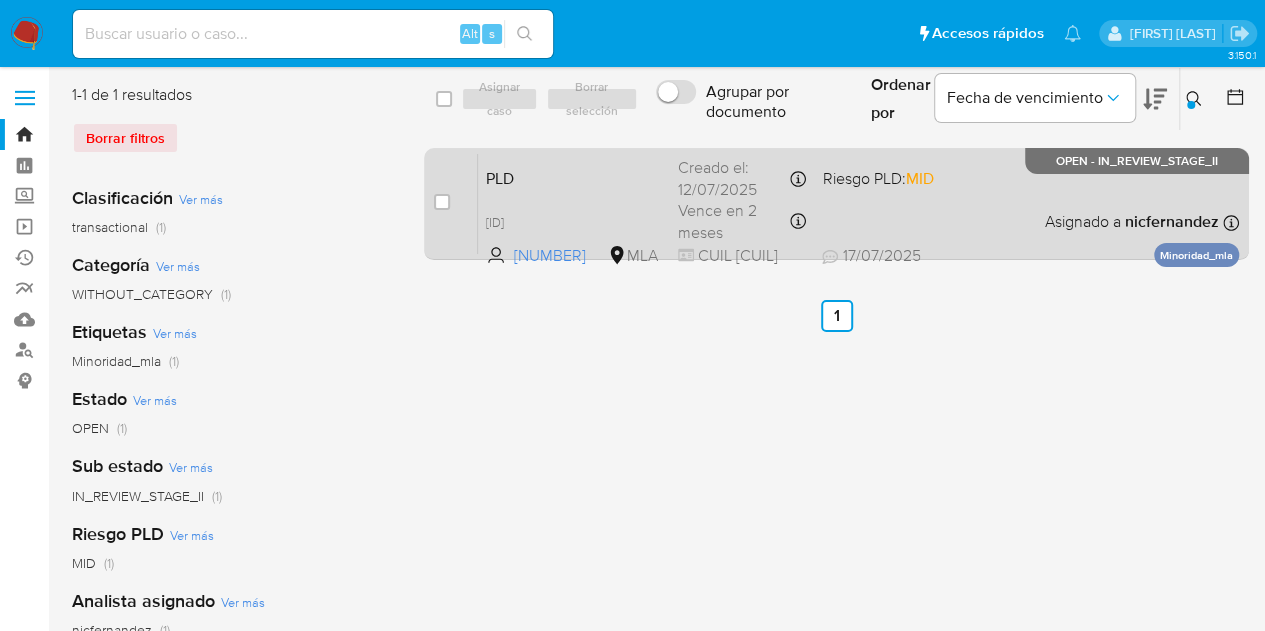 click on "PLD" at bounding box center [574, 177] 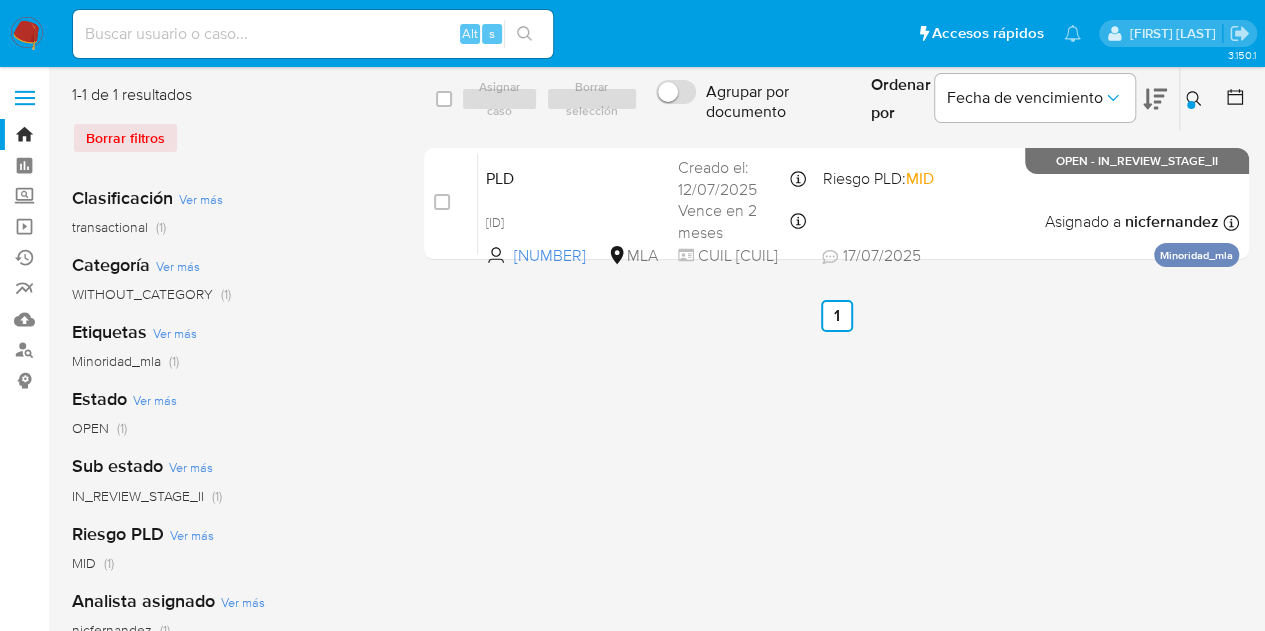drag, startPoint x: 1198, startPoint y: 101, endPoint x: 1108, endPoint y: 163, distance: 109.28861 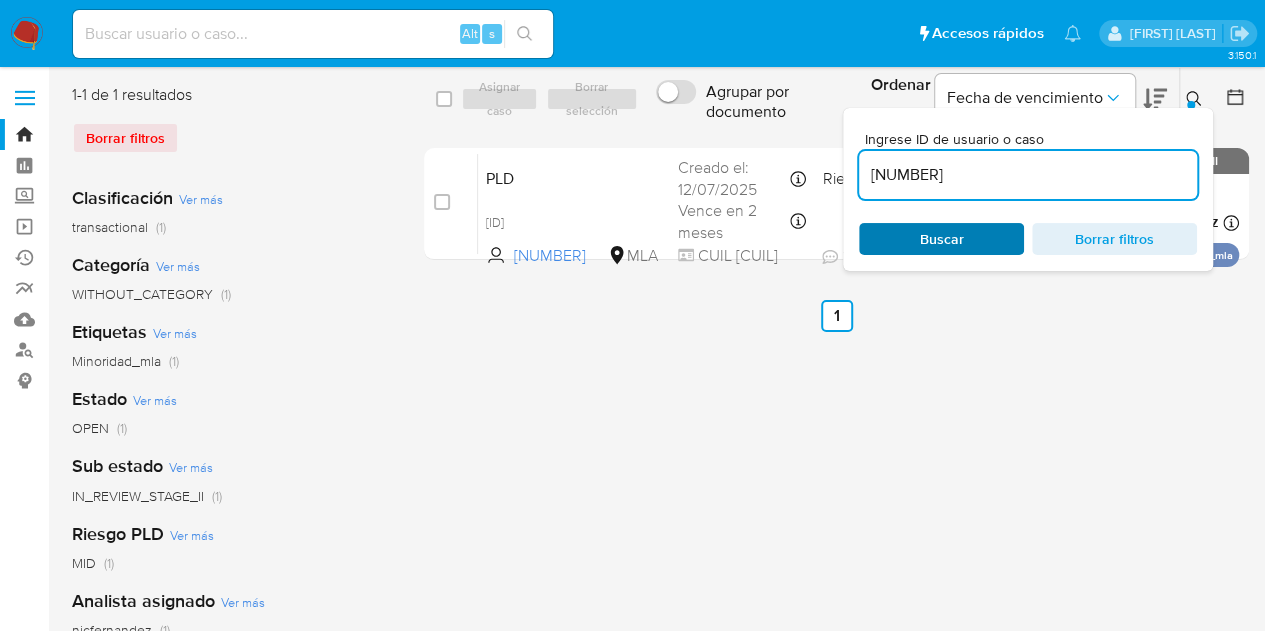 click on "Buscar" at bounding box center [941, 239] 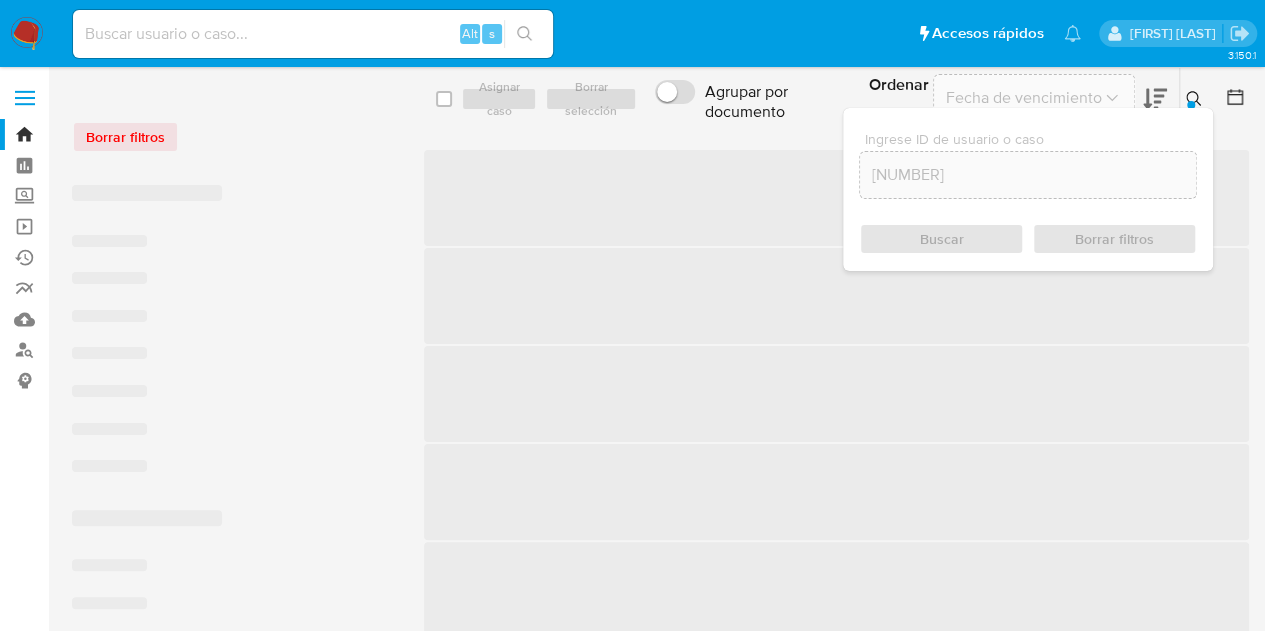click 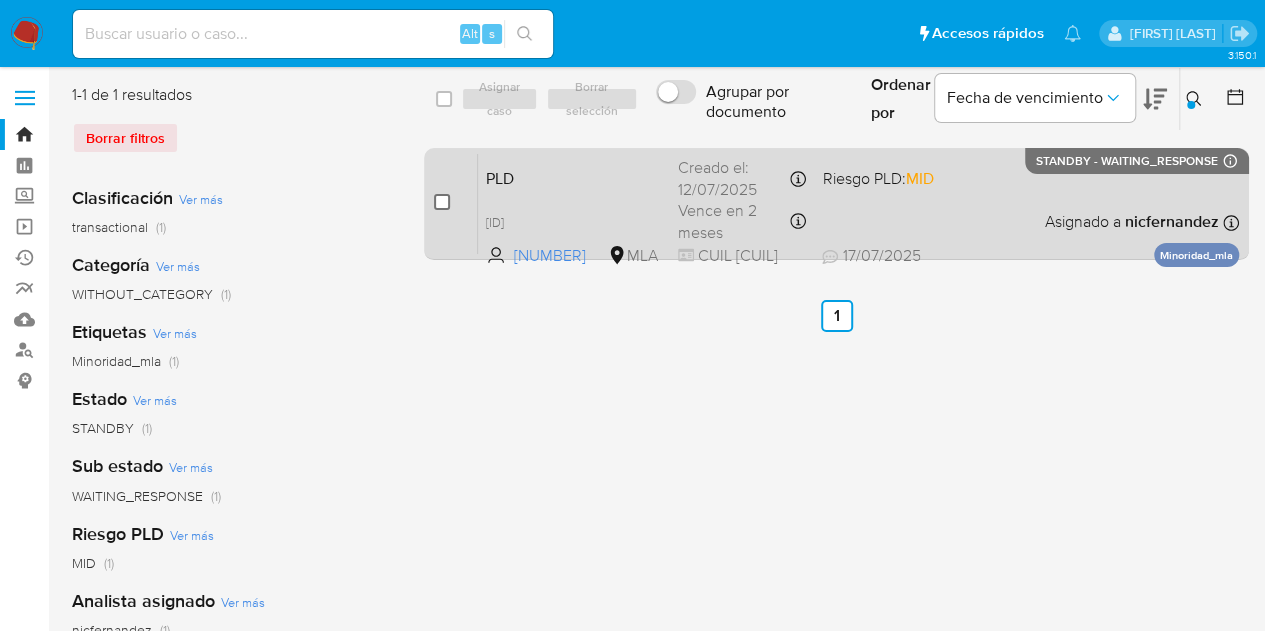 click at bounding box center [442, 202] 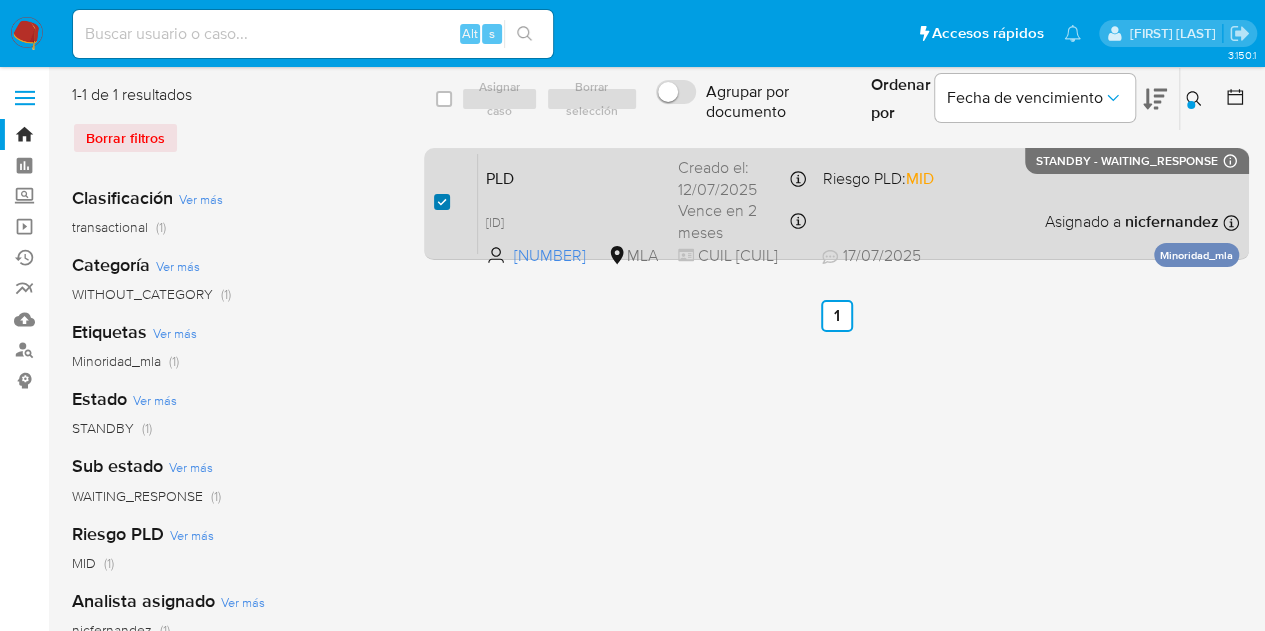 checkbox on "true" 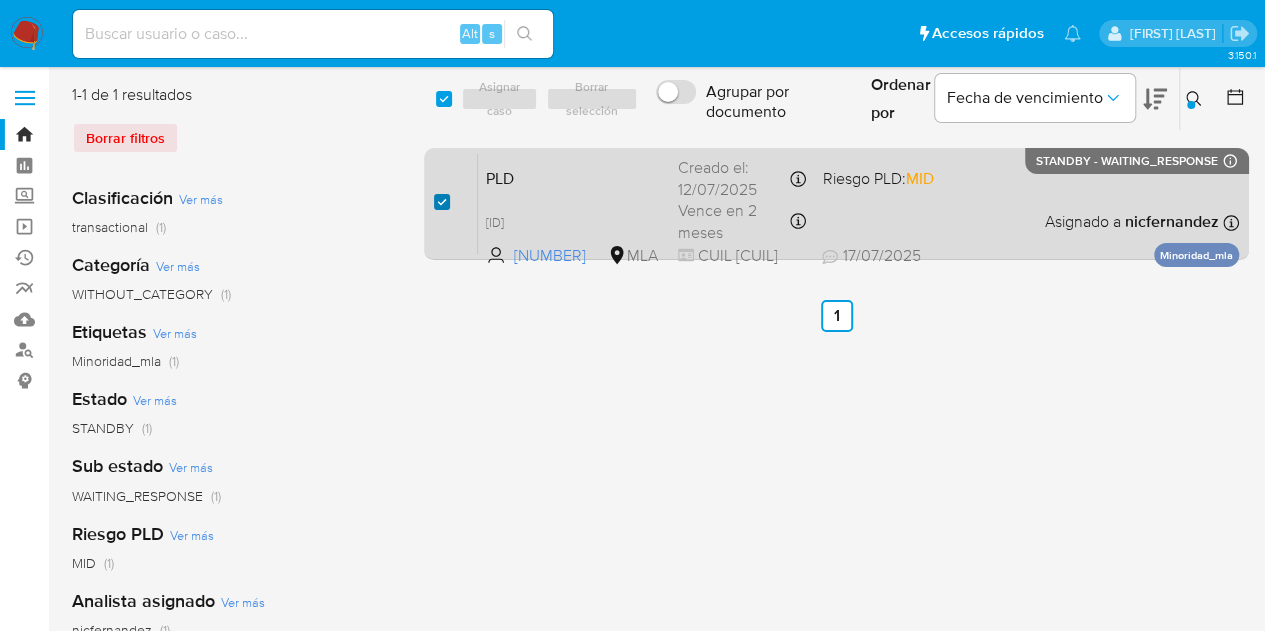 checkbox on "true" 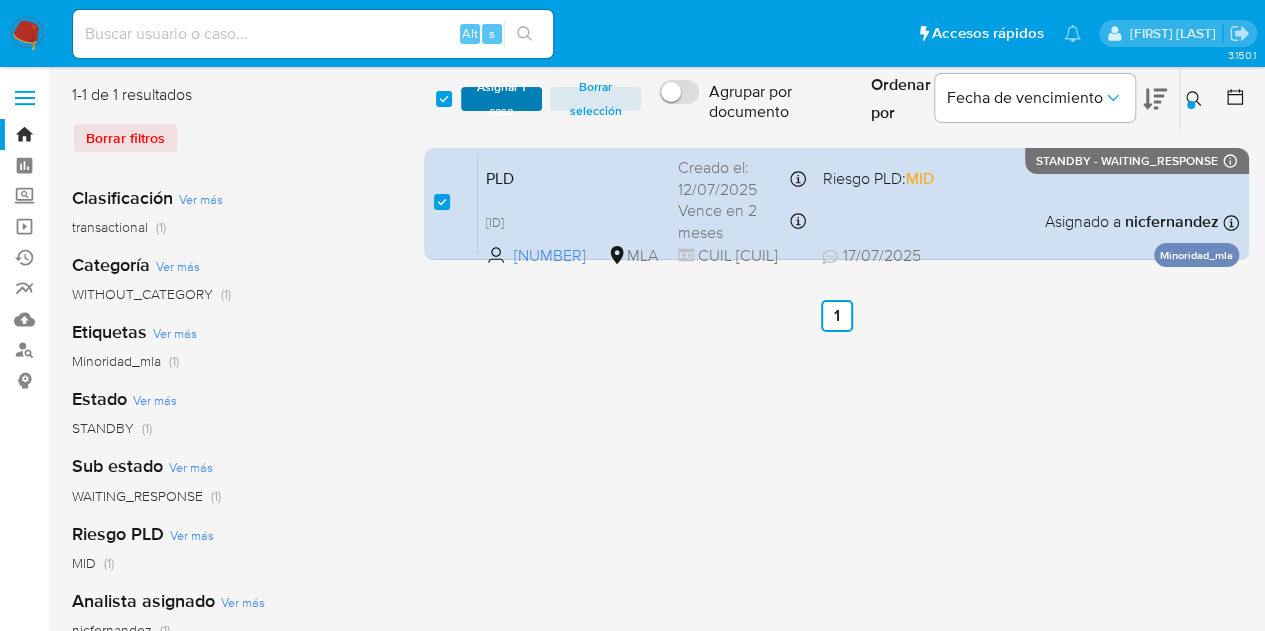 click on "Asignar 1 caso" at bounding box center [502, 99] 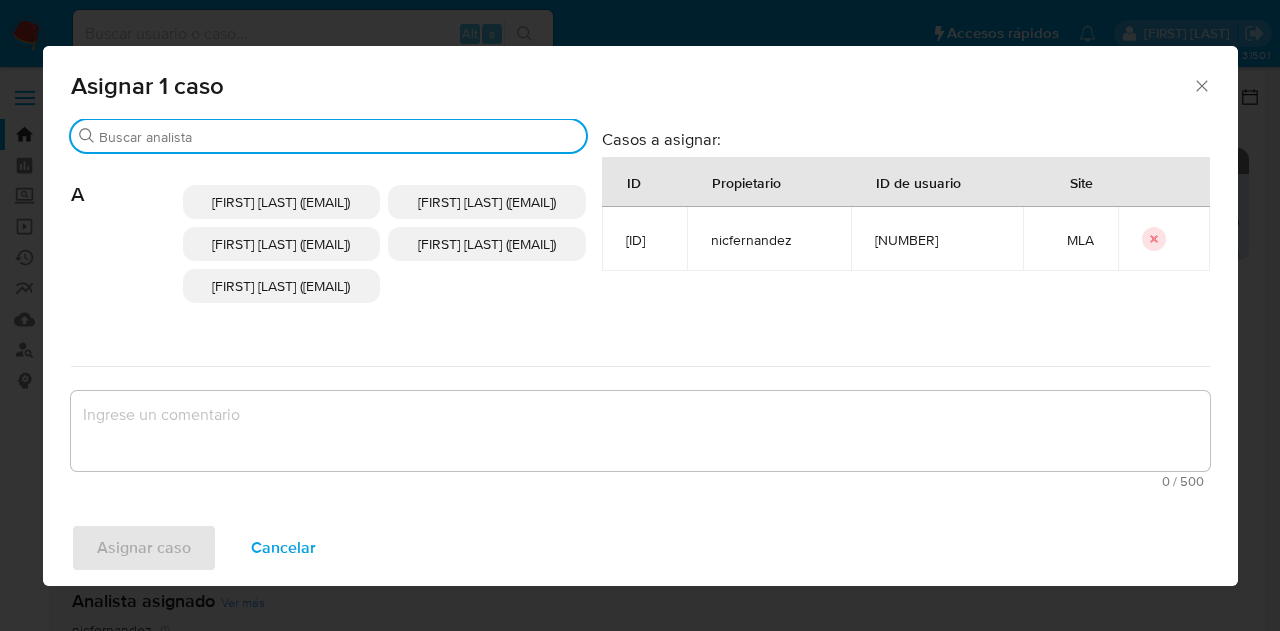 click on "Buscar" at bounding box center (338, 137) 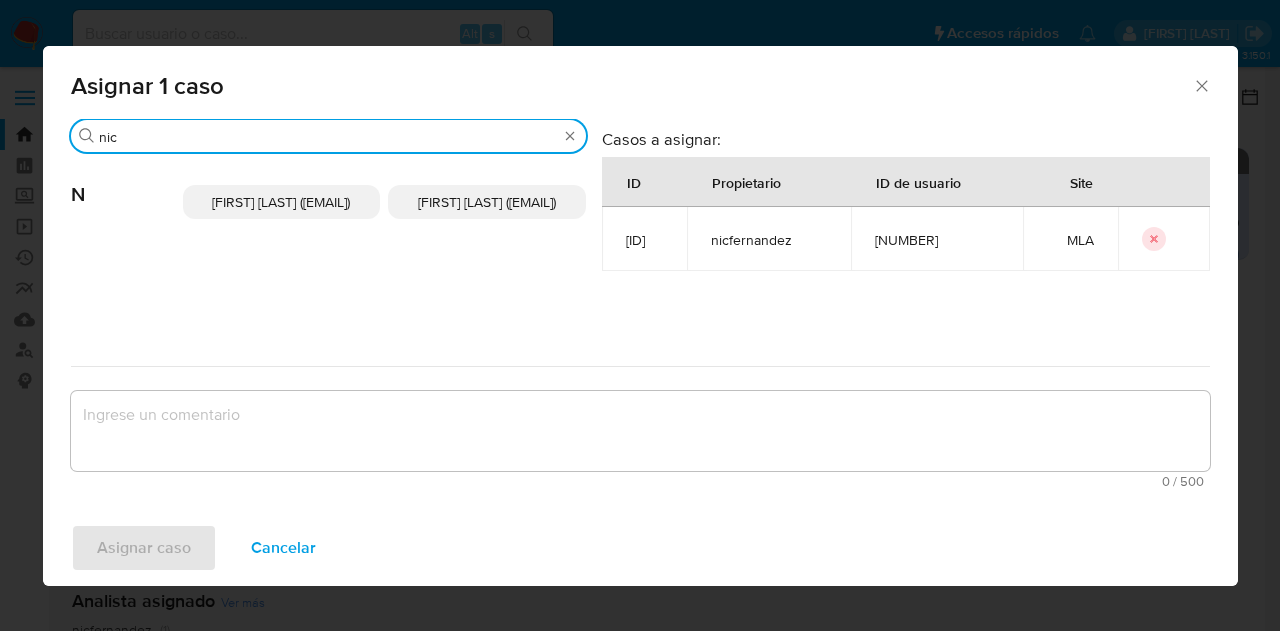 type on "nic" 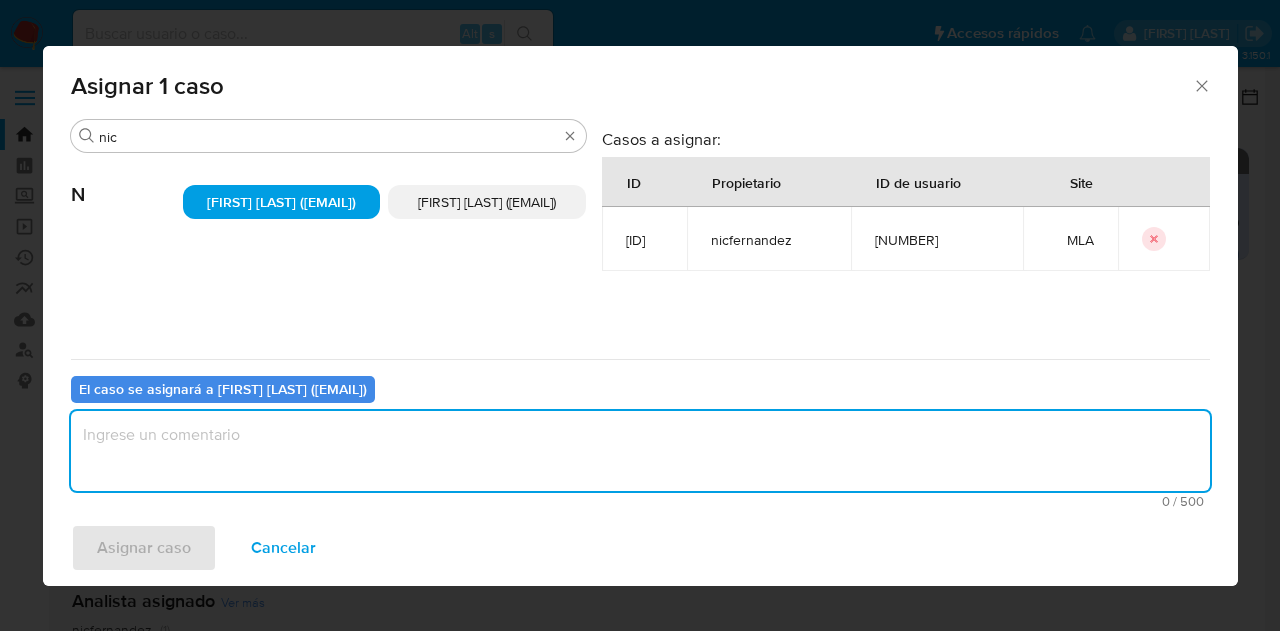 click at bounding box center [640, 451] 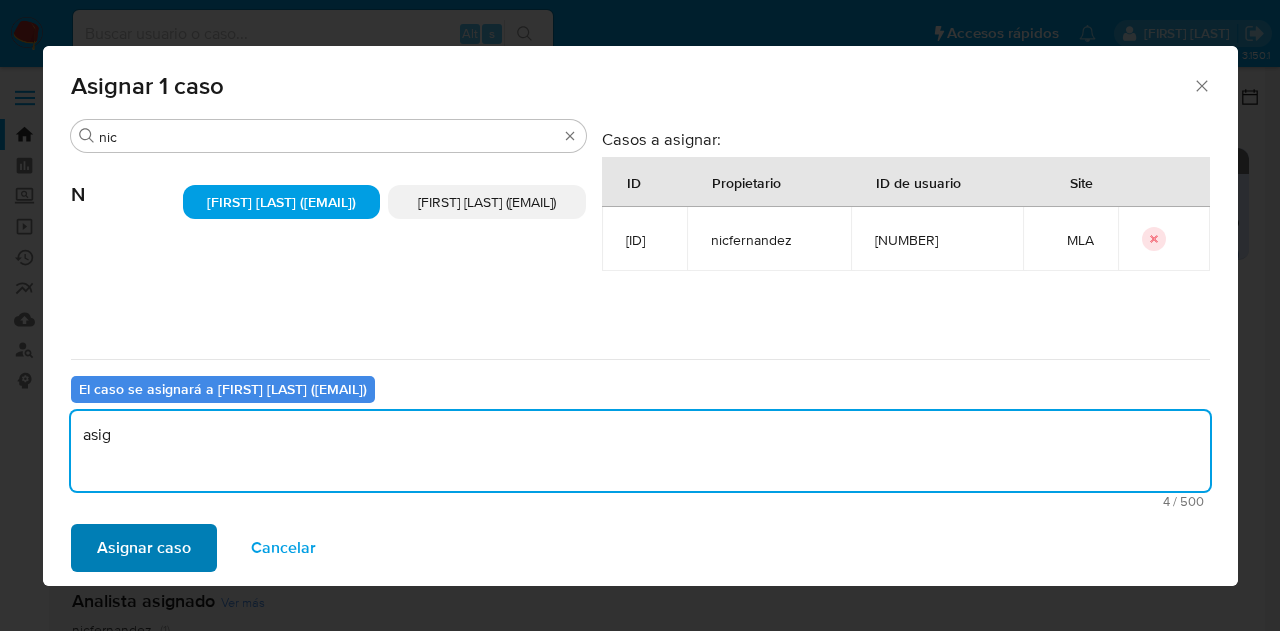 type on "asig" 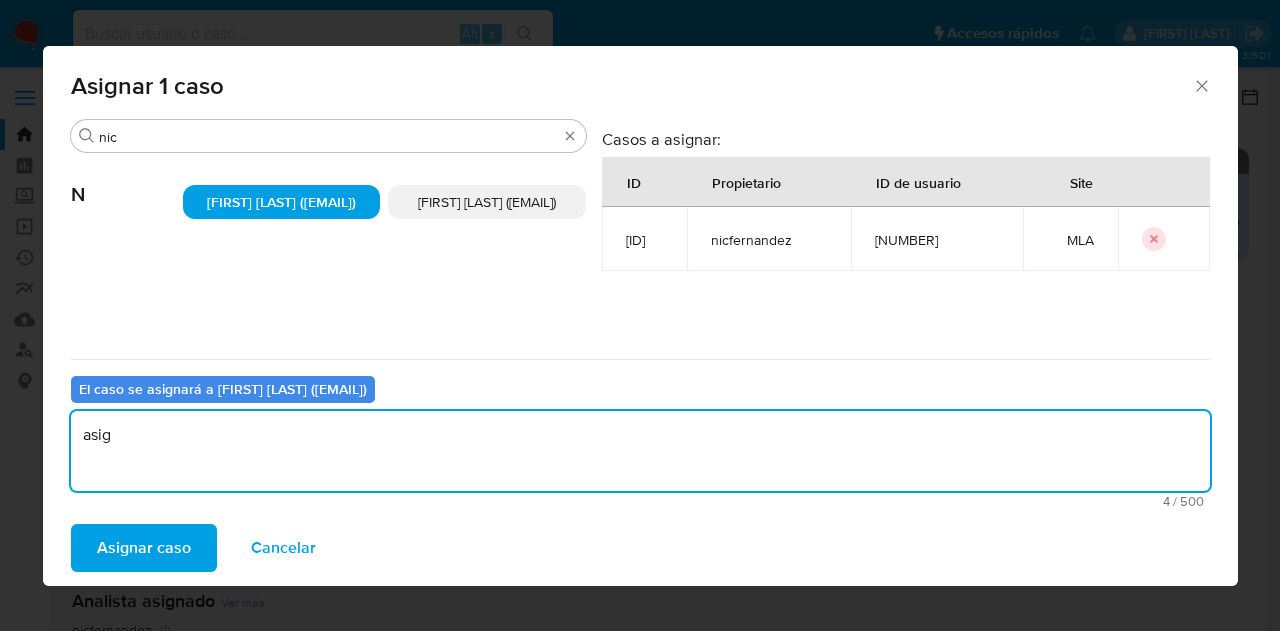 click on "Asignar caso" at bounding box center (144, 548) 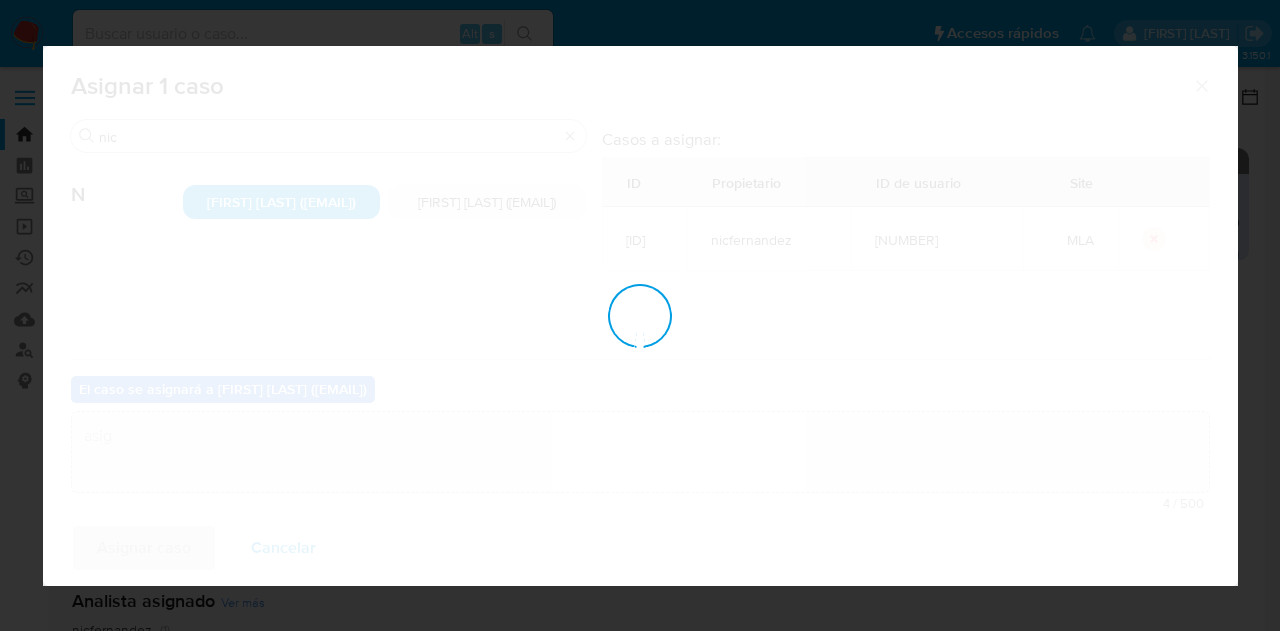 type 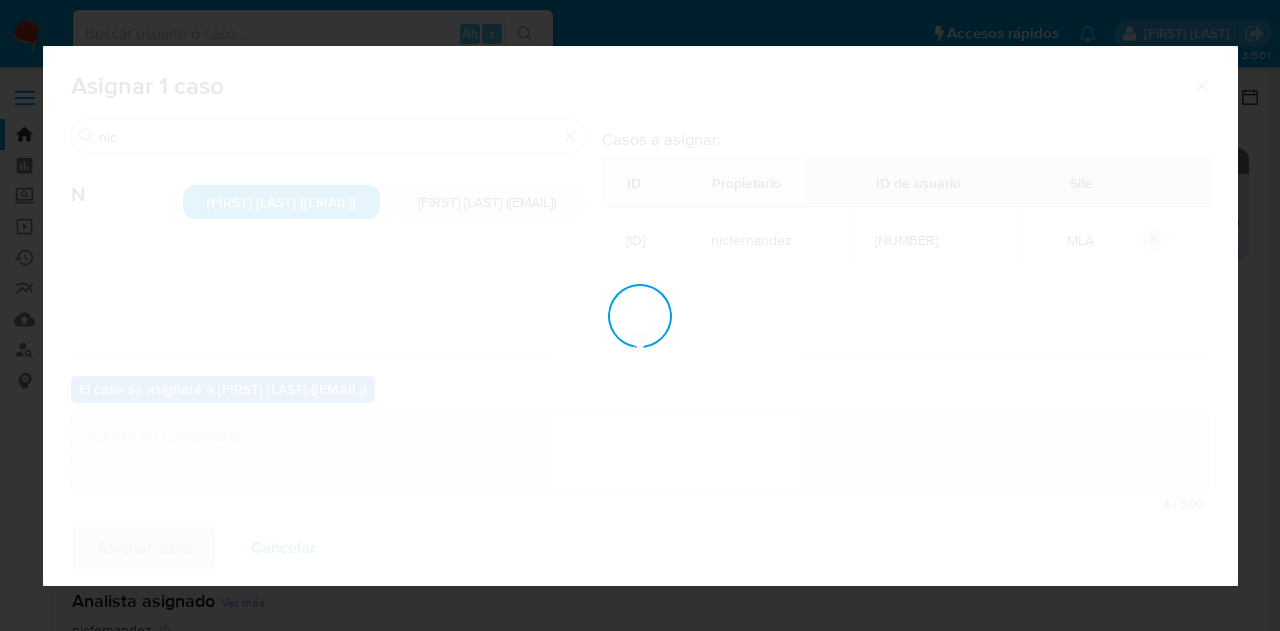 checkbox on "false" 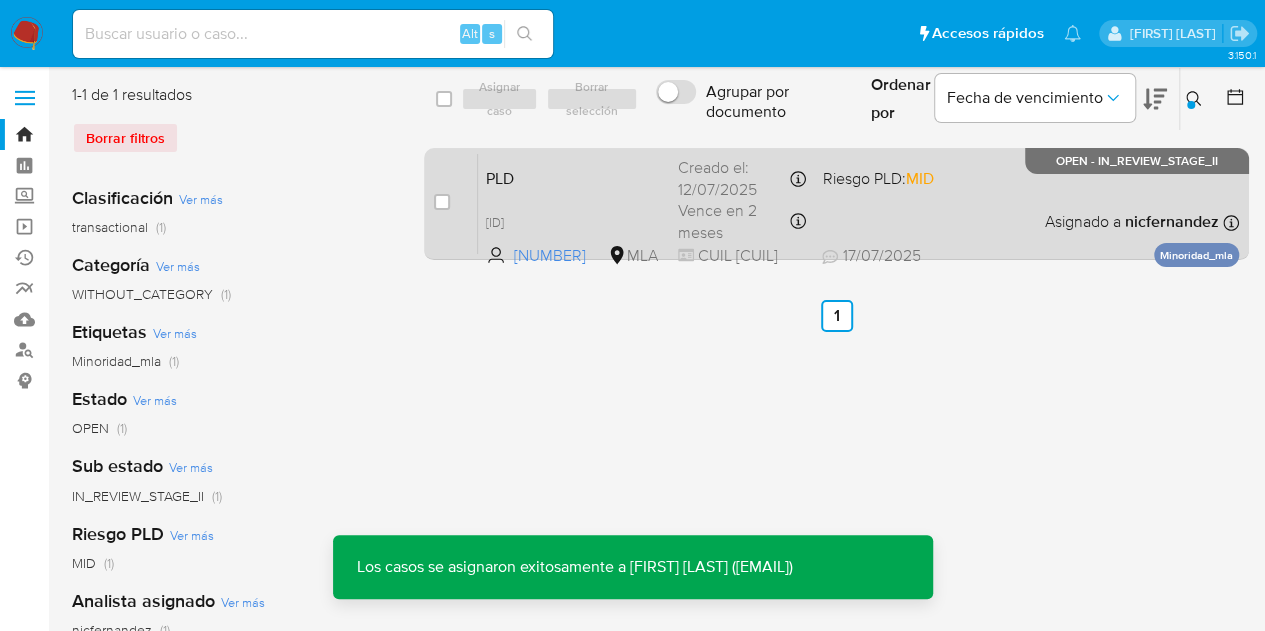 click on "PLD" at bounding box center (574, 177) 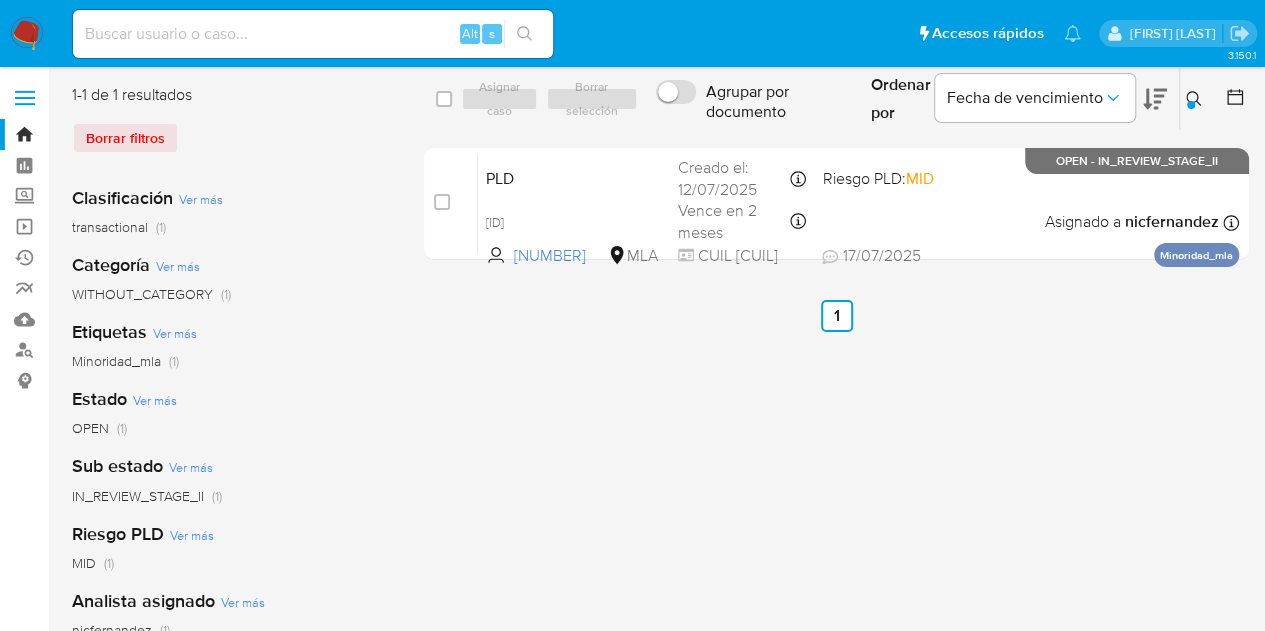 click at bounding box center [1191, 105] 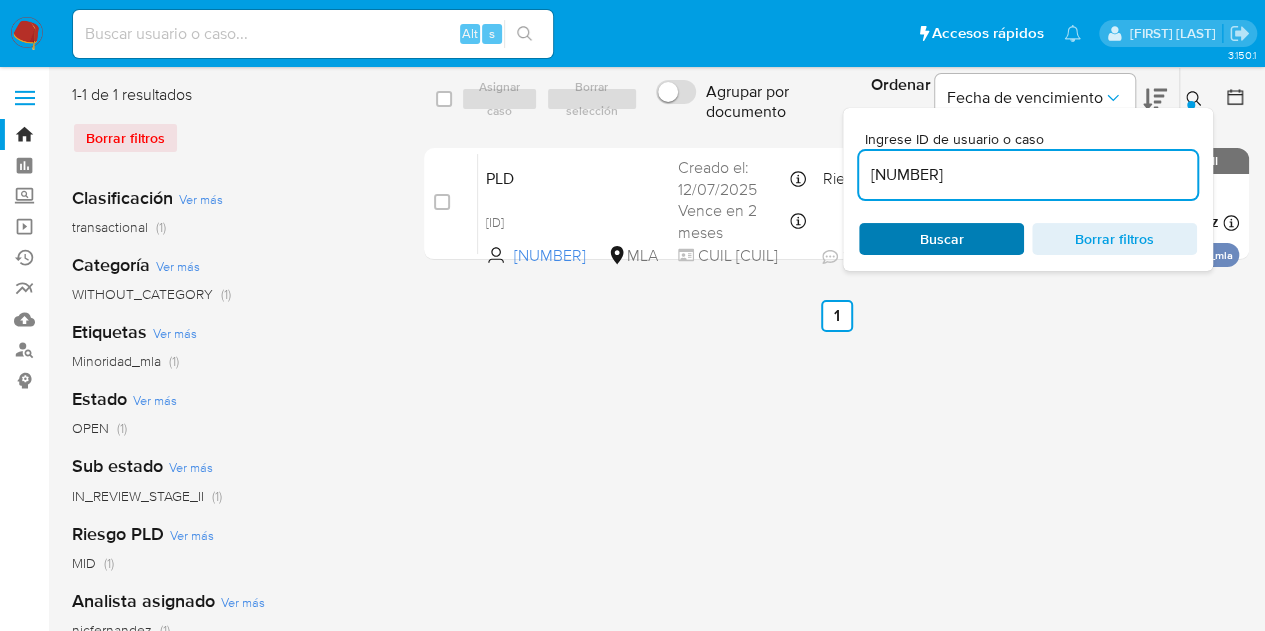 click on "Buscar" at bounding box center (941, 239) 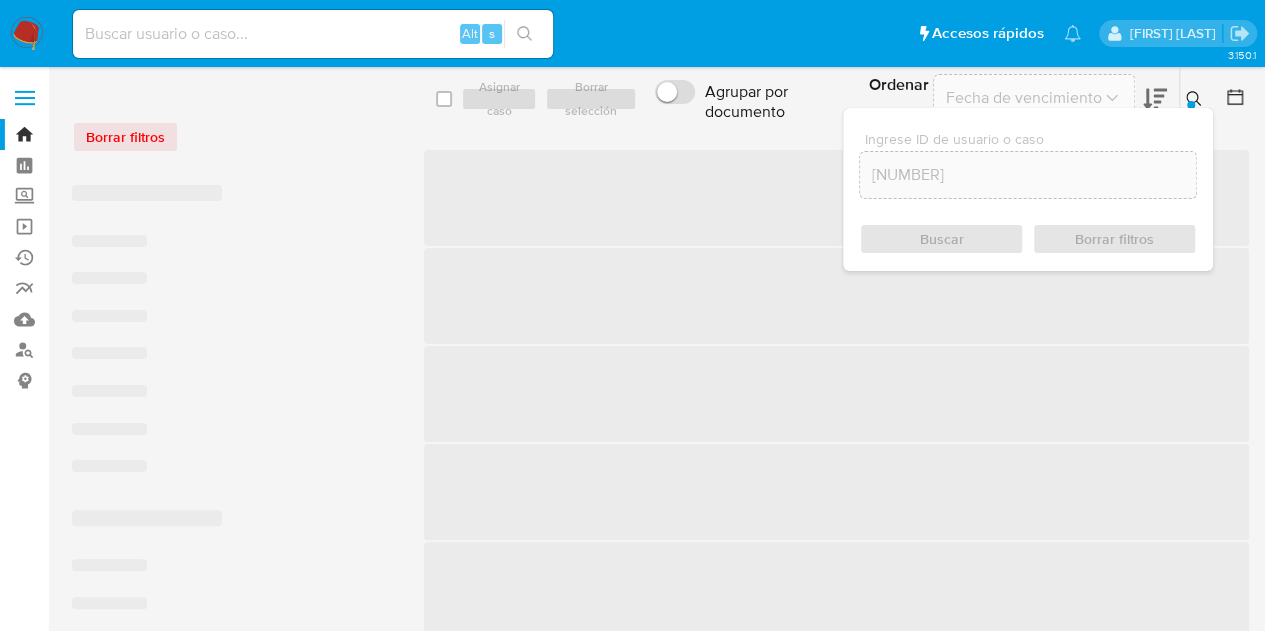 click at bounding box center [1196, 99] 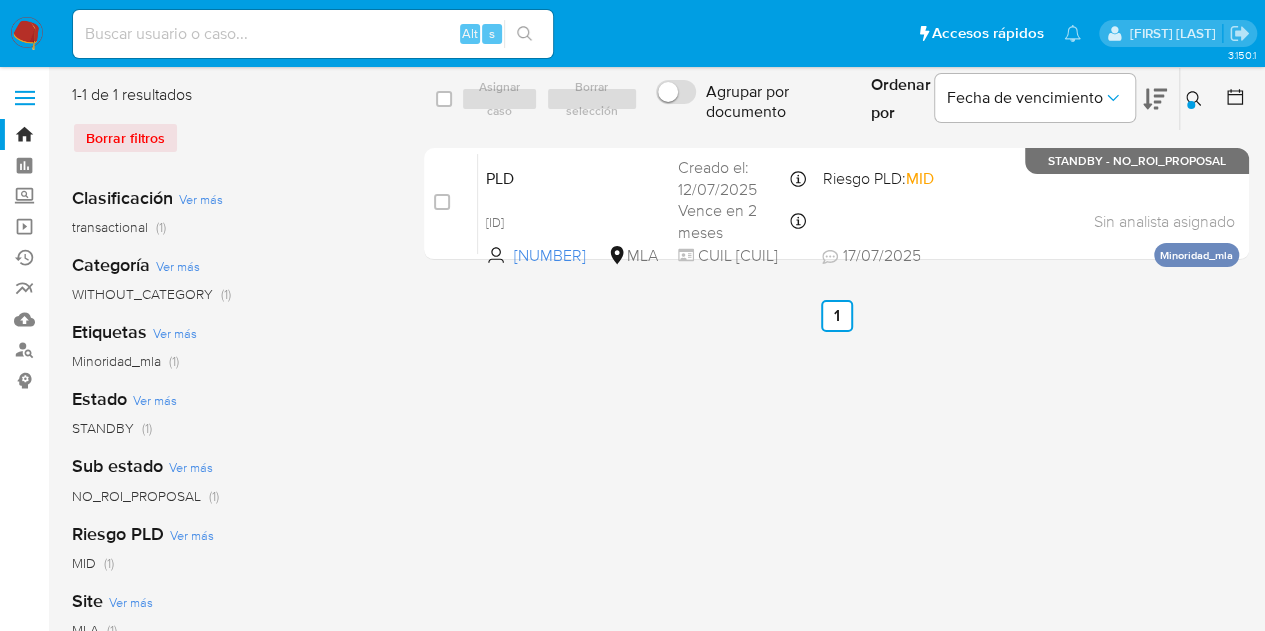 click on "Ingrese ID de usuario o caso 1380965274 Buscar Borrar filtros" at bounding box center (1196, 99) 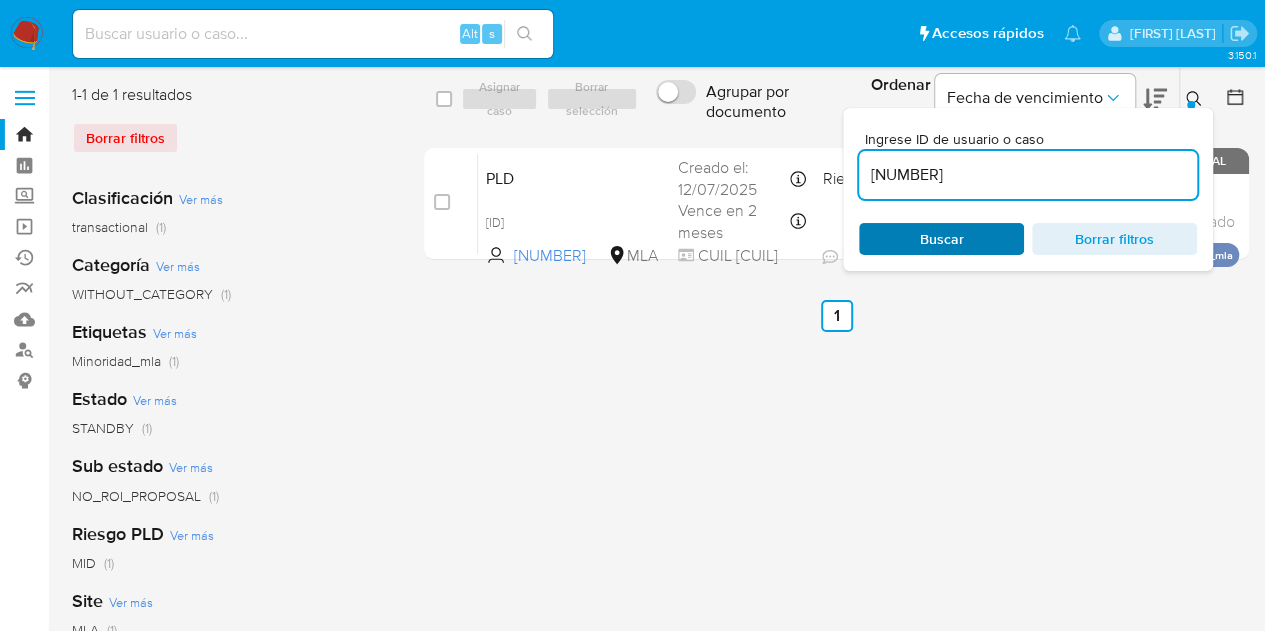 click on "Buscar" at bounding box center [941, 239] 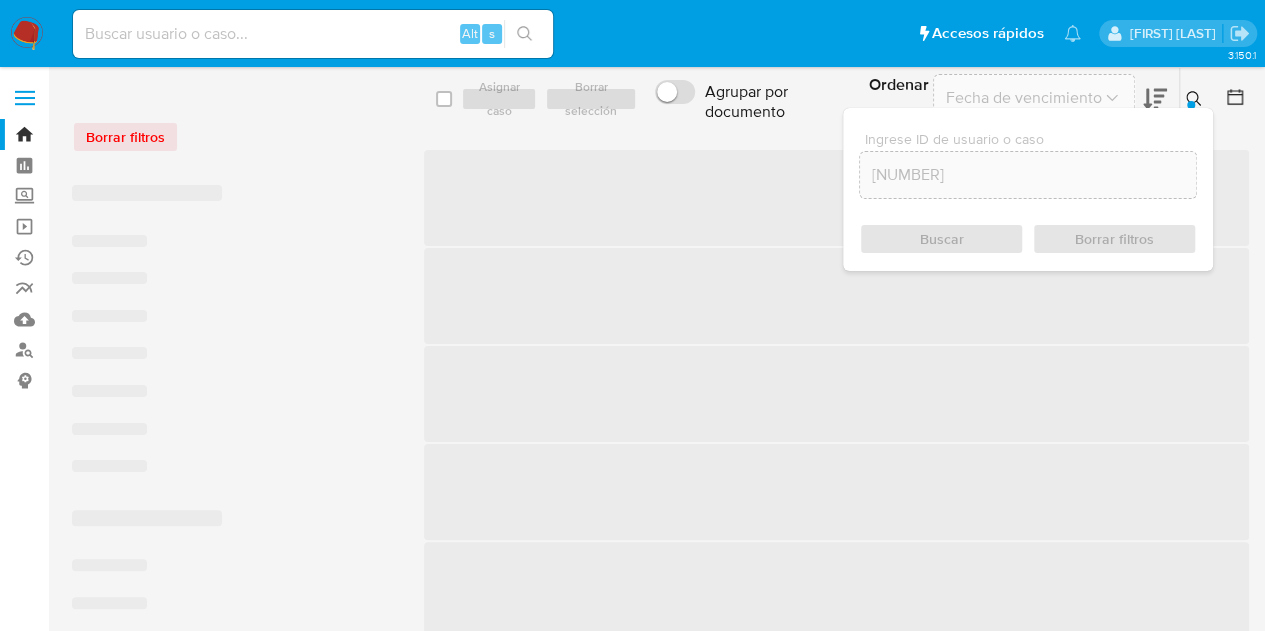 click at bounding box center (1196, 99) 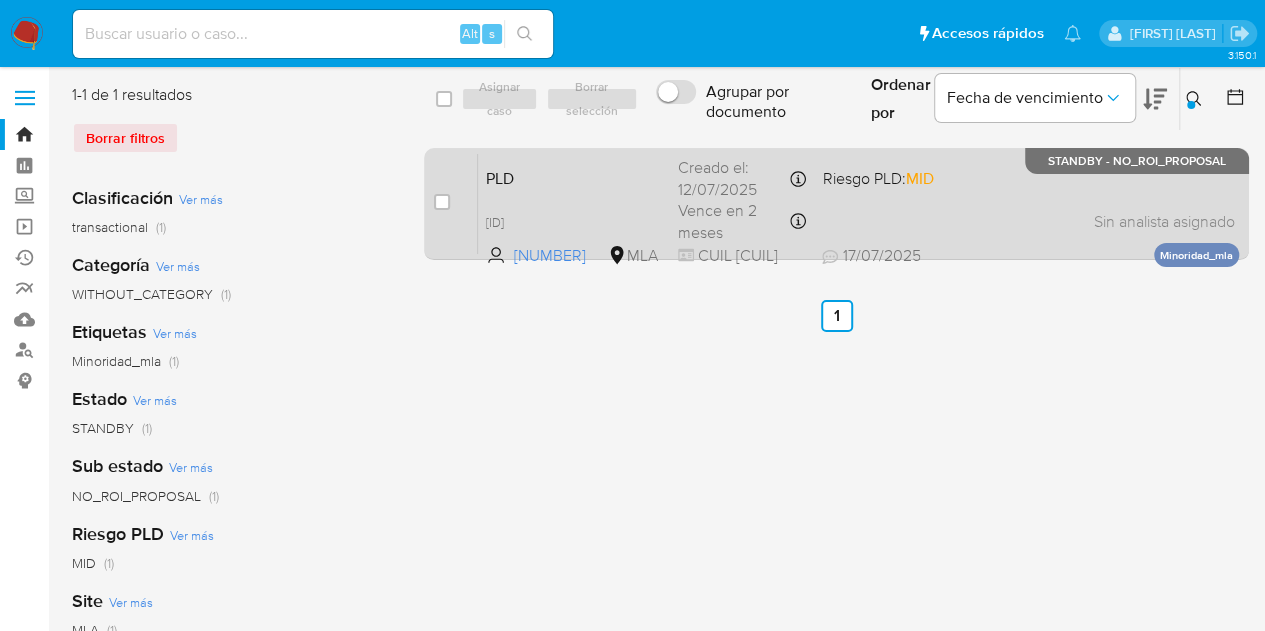 click on "PLD 9sdOfzG4DOm08a0yASauUD4F 1380965274 MLA Riesgo PLD:  MID Creado el: 12/07/2025   Creado el: 12/07/2025 03:29:37 Vence en 2 meses   Vence el 10/10/2025 03:29:37 CUIL   27482541661 17/07/2025   17/07/2025 16:50 Sin analista asignado   Asignado el: 17/07/2025 16:30:56 Minoridad_mla STANDBY - NO_ROI_PROPOSAL" at bounding box center (858, 203) 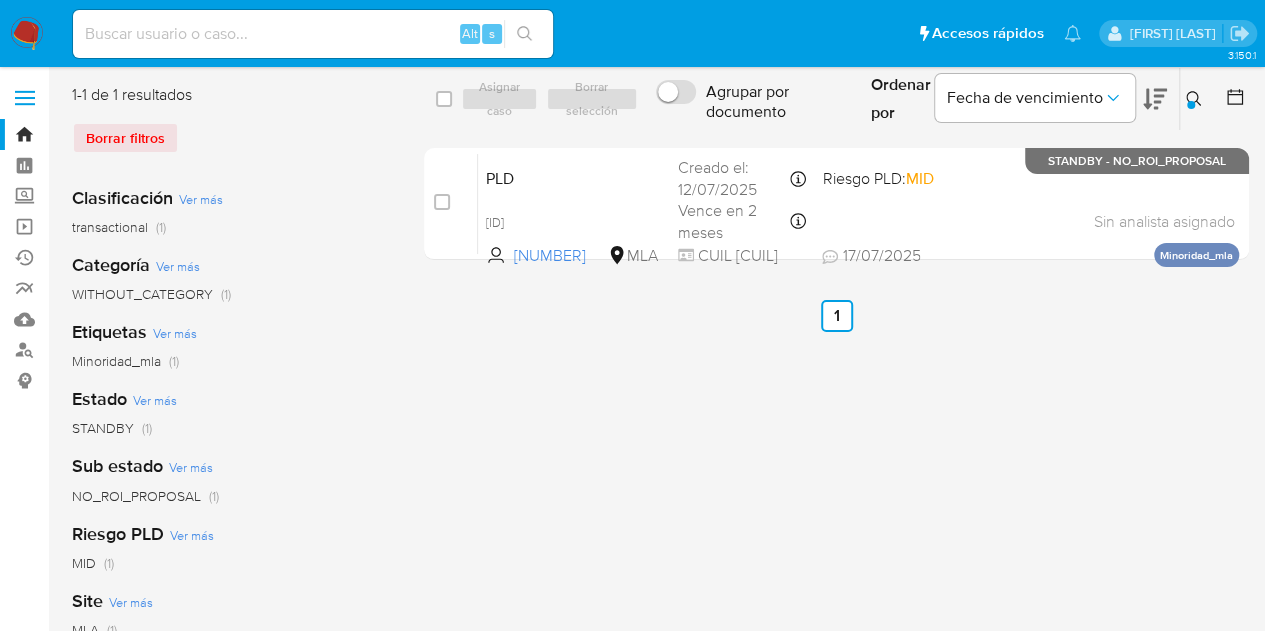 click 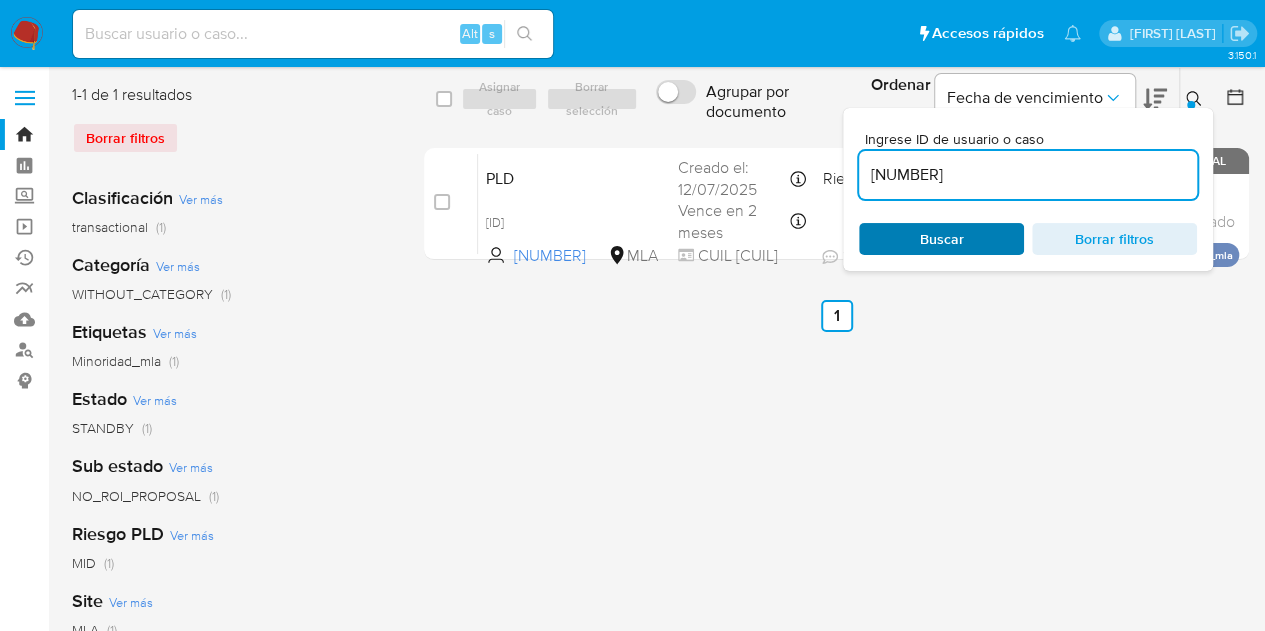 click on "Buscar" at bounding box center [941, 239] 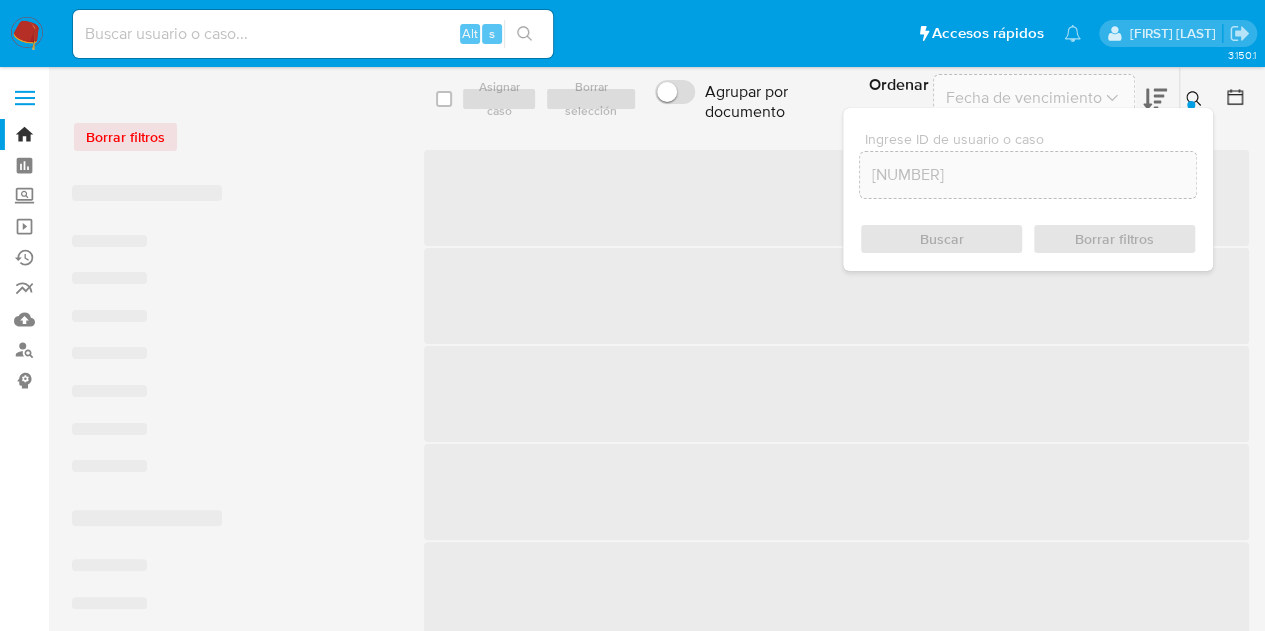 click 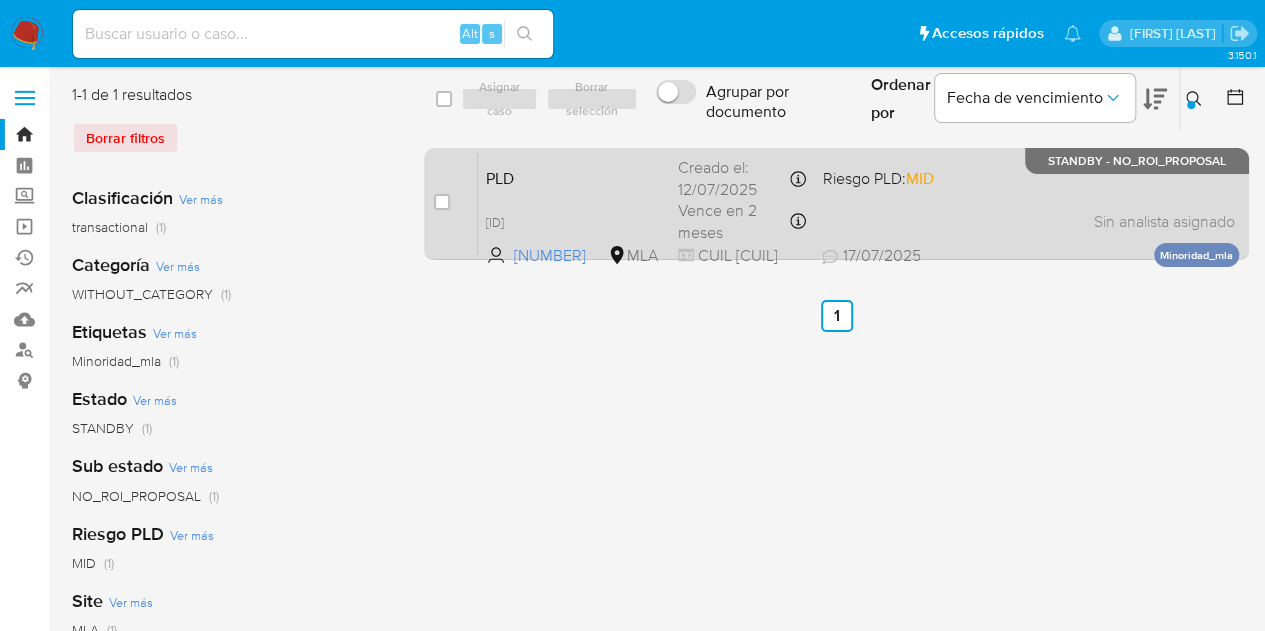 click on "PLD" at bounding box center [574, 177] 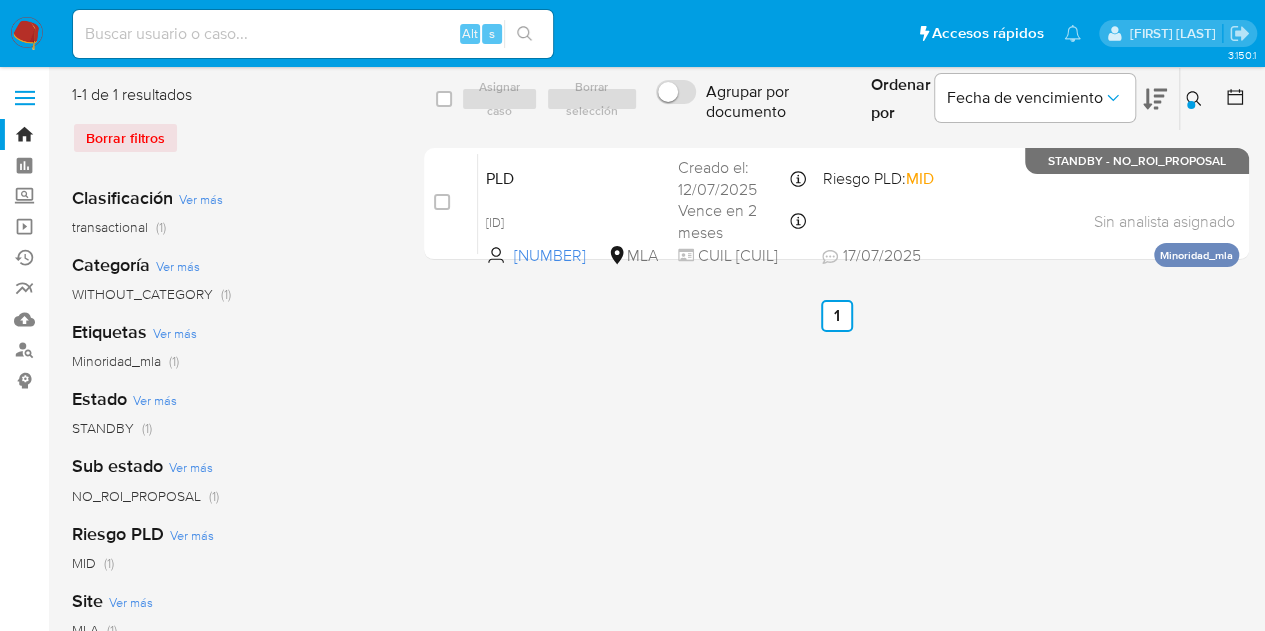 click 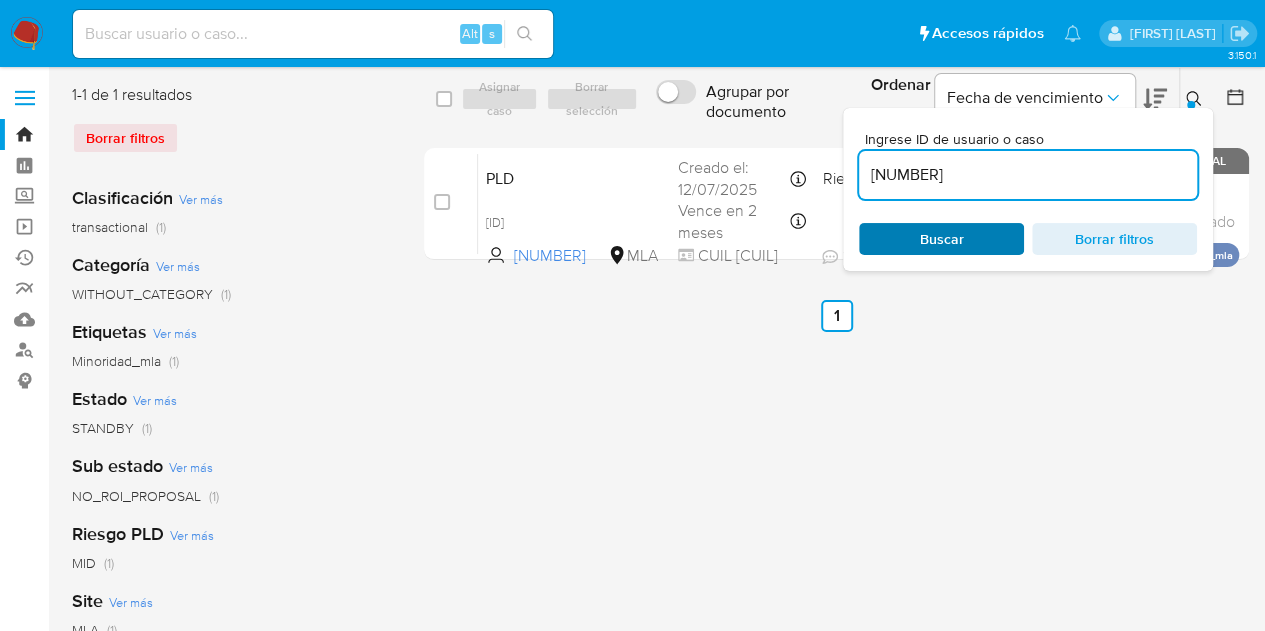 click on "Buscar" at bounding box center (941, 239) 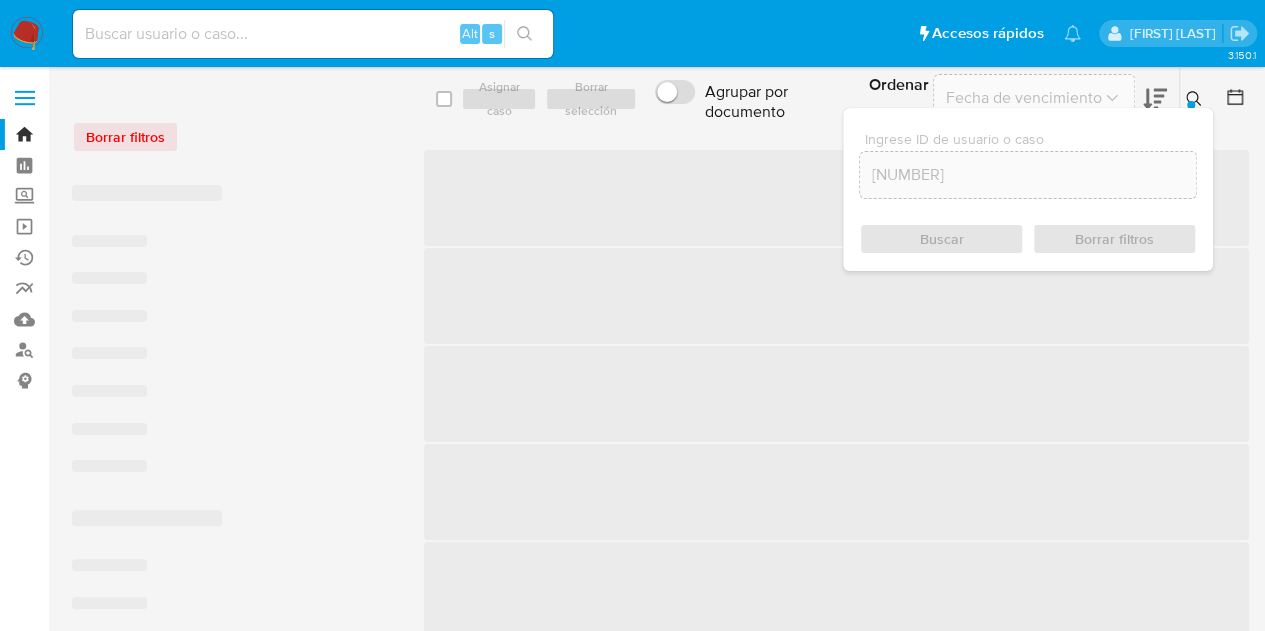 click at bounding box center [1196, 99] 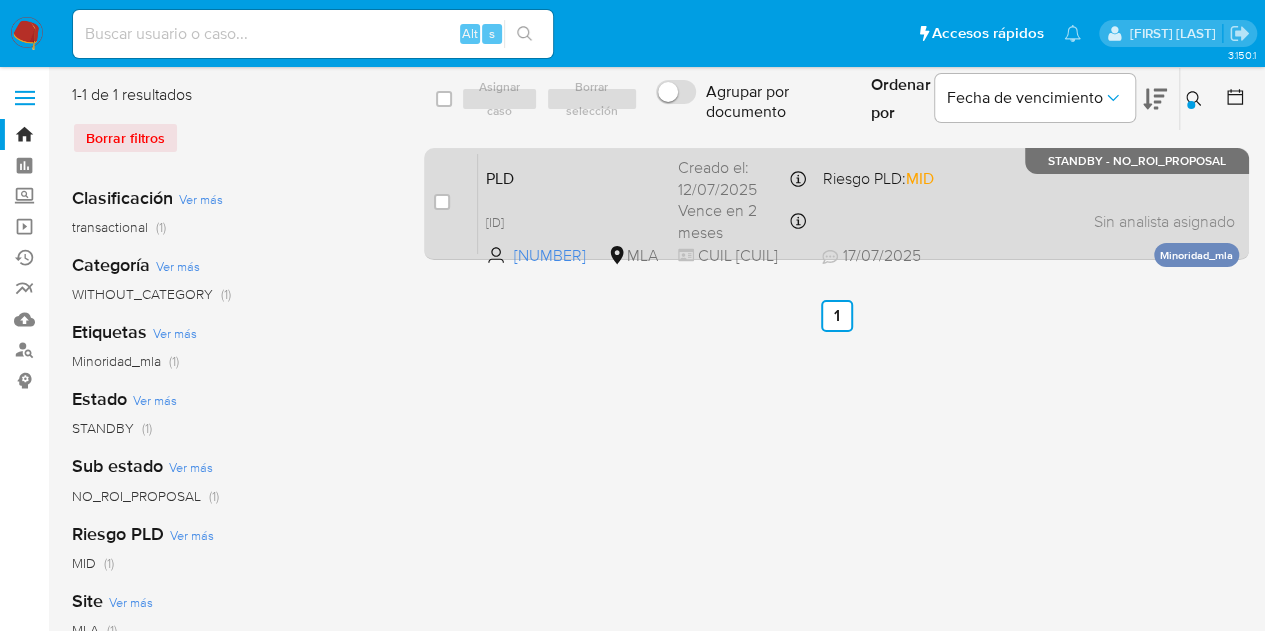 click on "PLD" at bounding box center (574, 177) 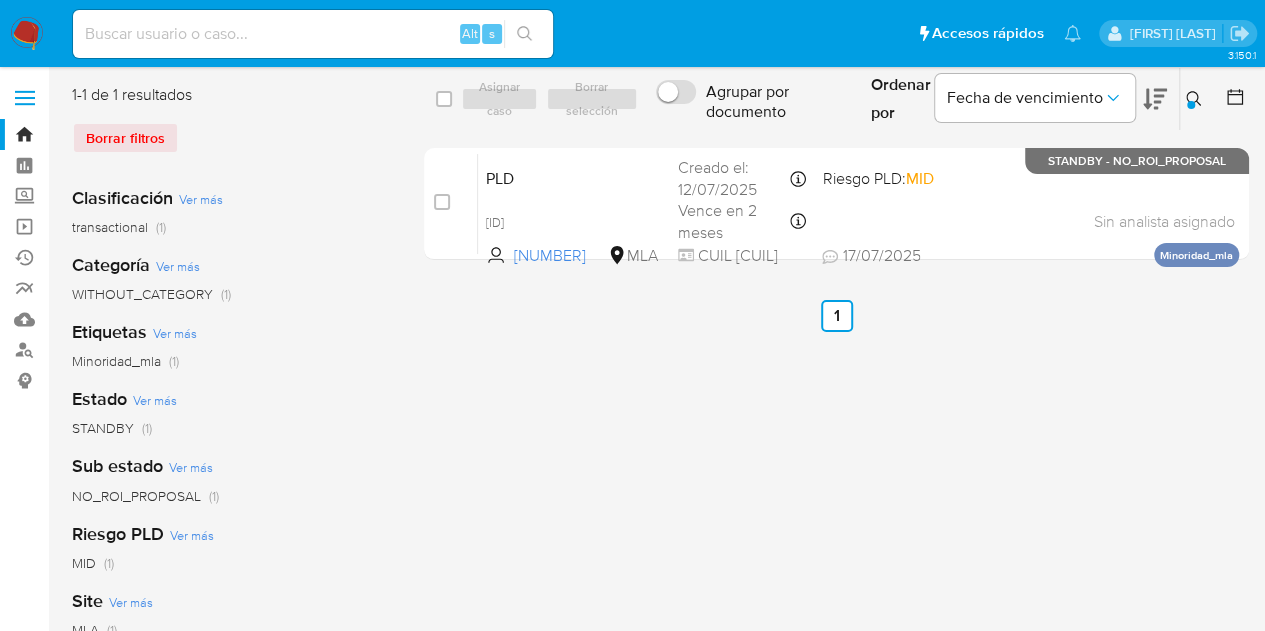click at bounding box center (1191, 105) 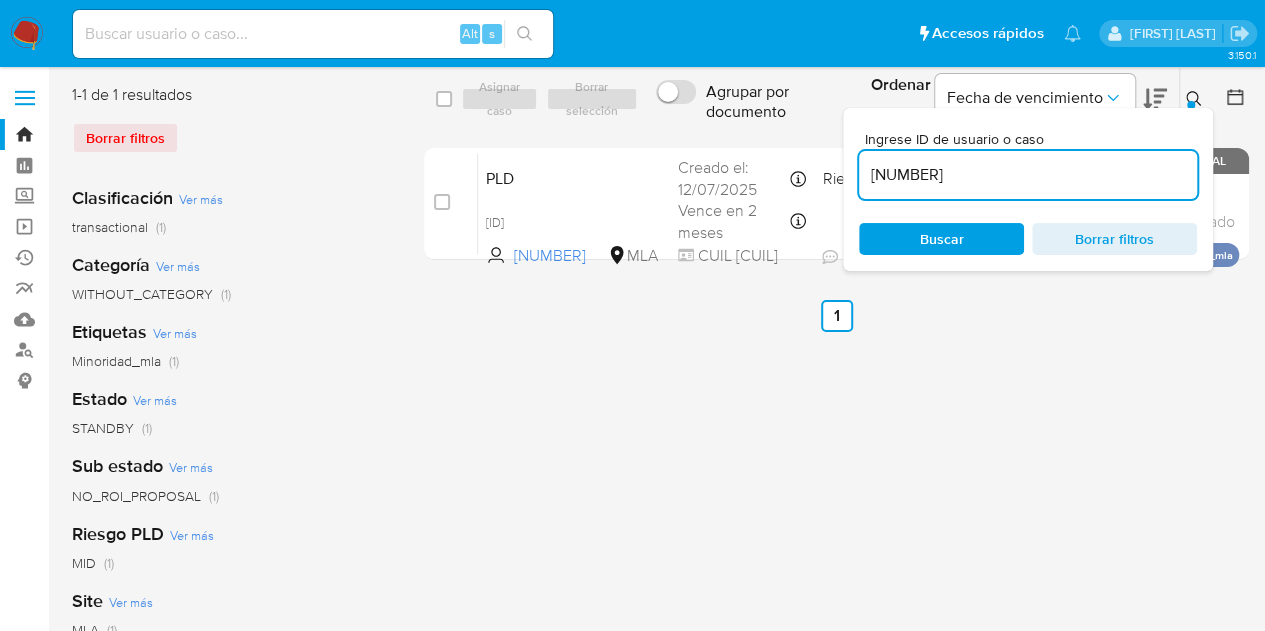 drag, startPoint x: 984, startPoint y: 178, endPoint x: 650, endPoint y: 143, distance: 335.82883 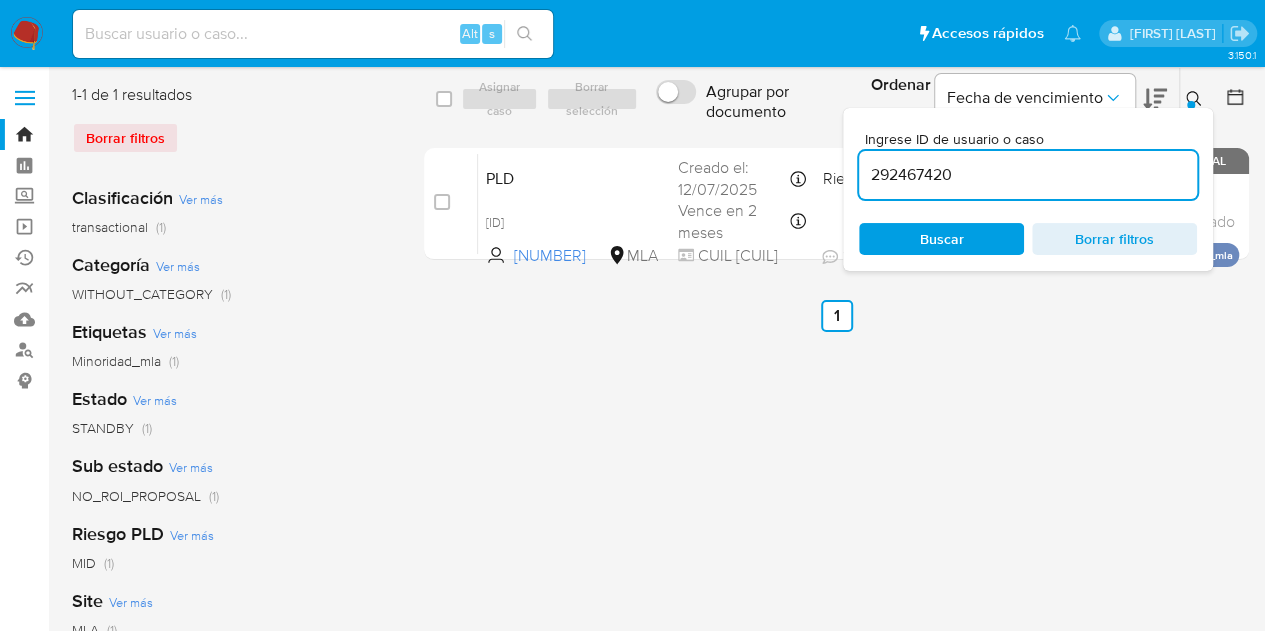 type on "292467420" 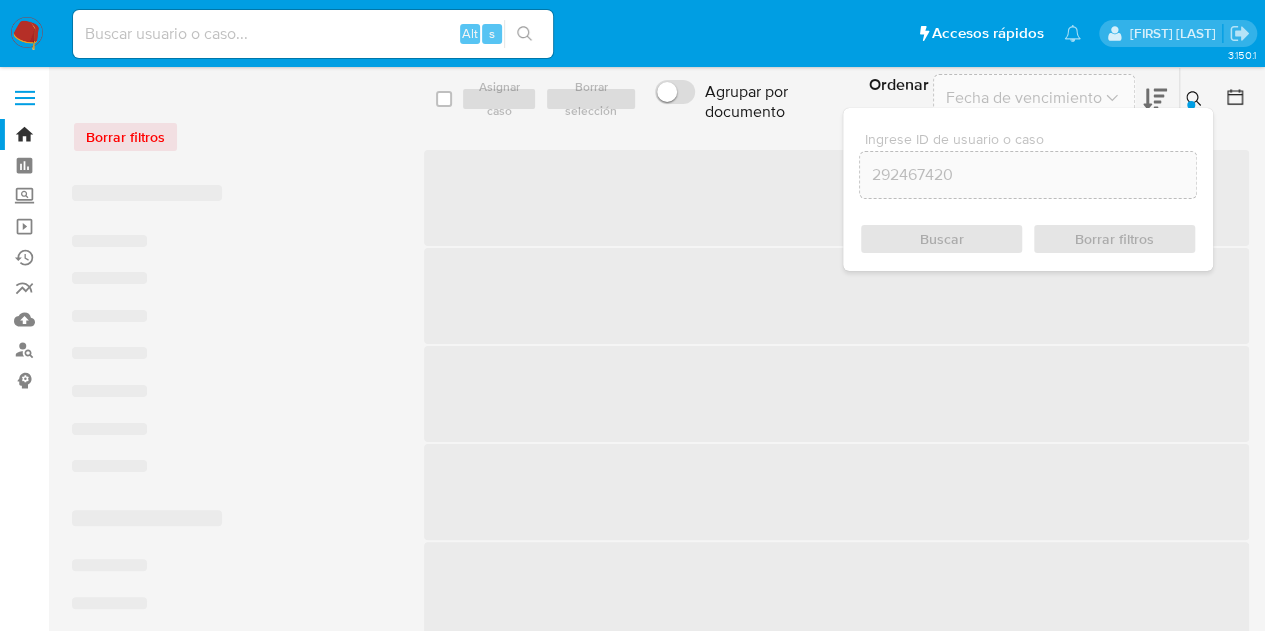 click at bounding box center (1196, 99) 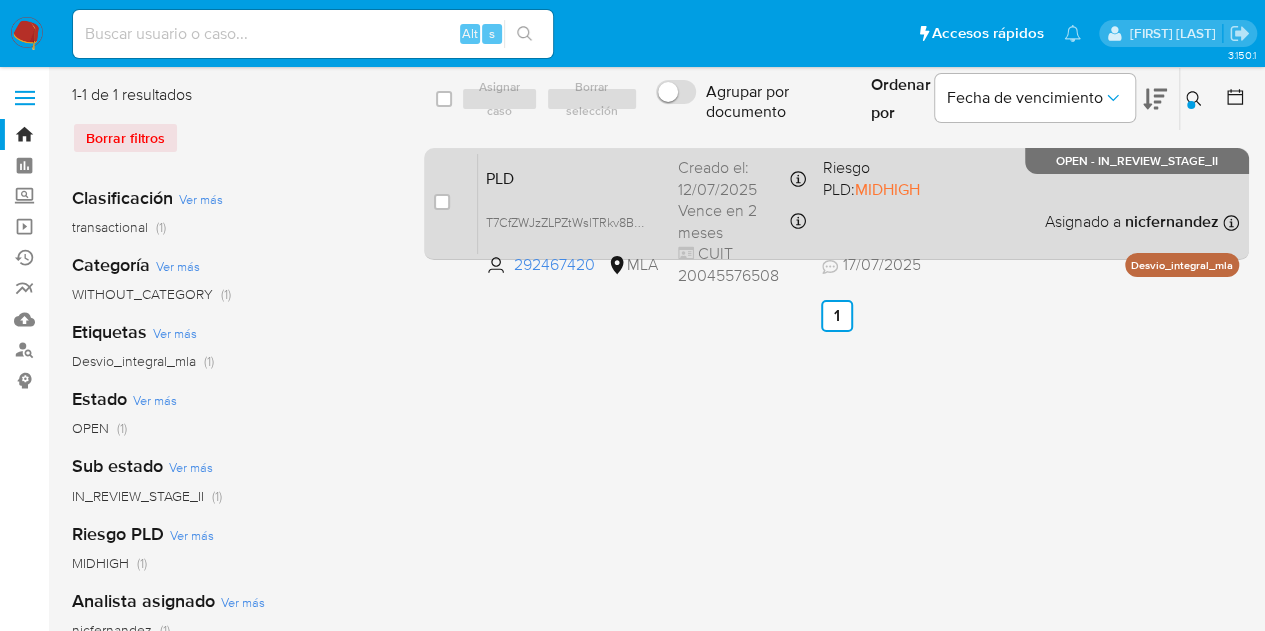 click on "PLD" at bounding box center (574, 177) 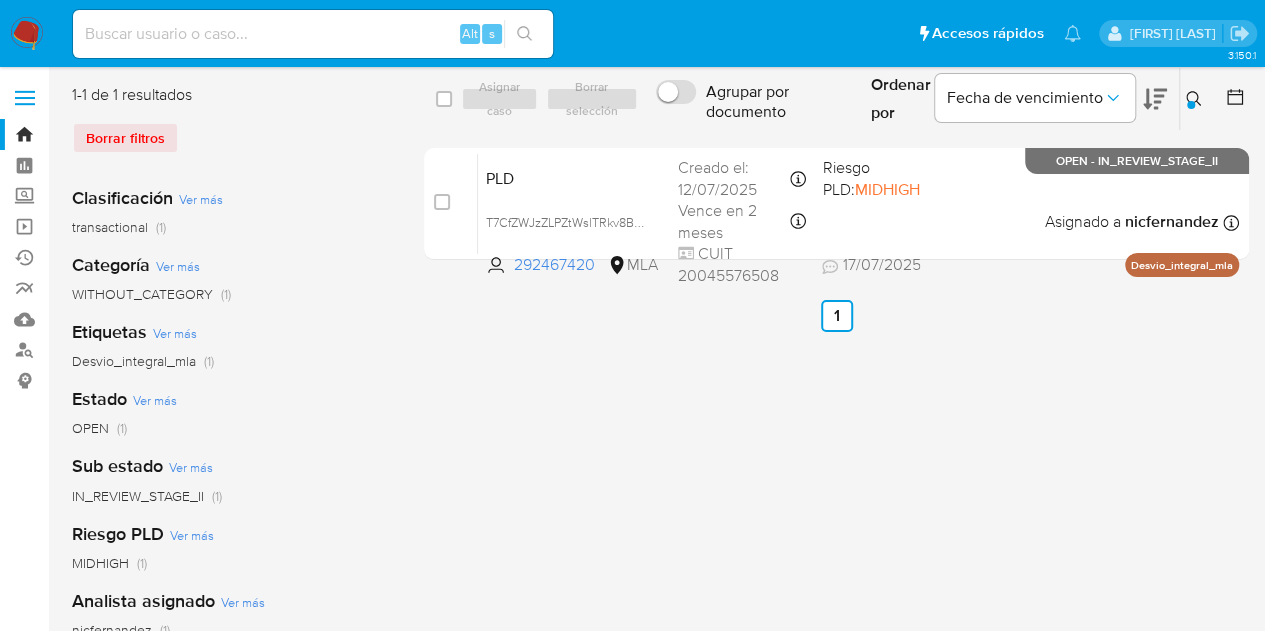 click at bounding box center [1191, 105] 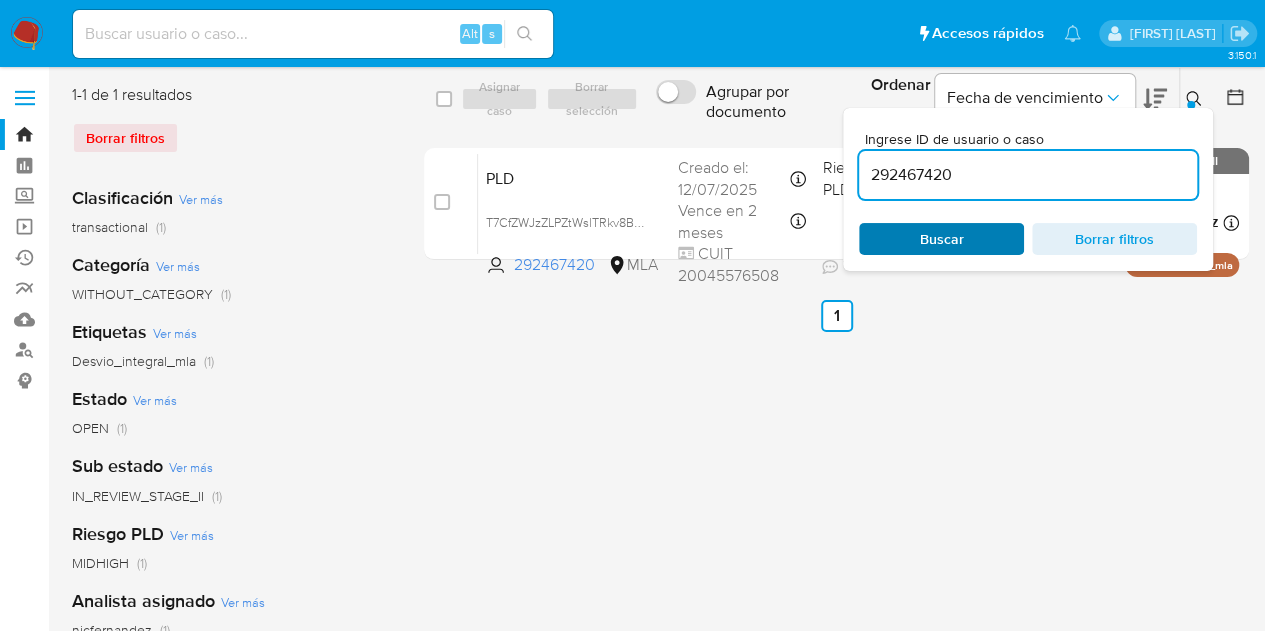 click on "Buscar" at bounding box center [942, 239] 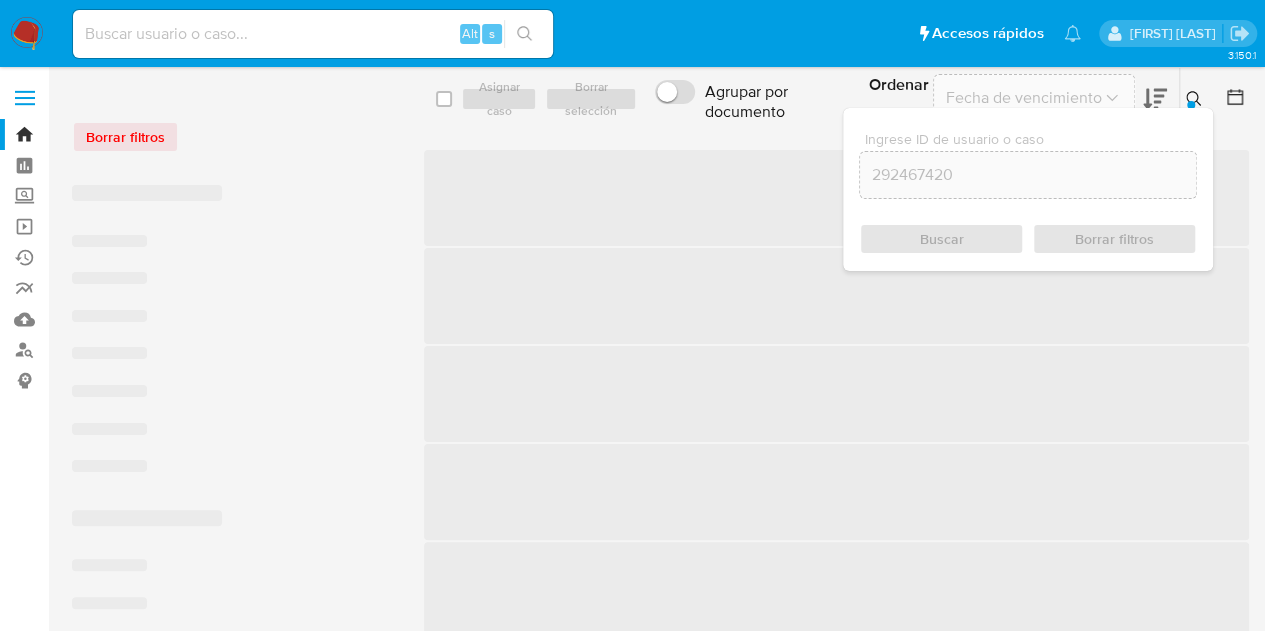 click 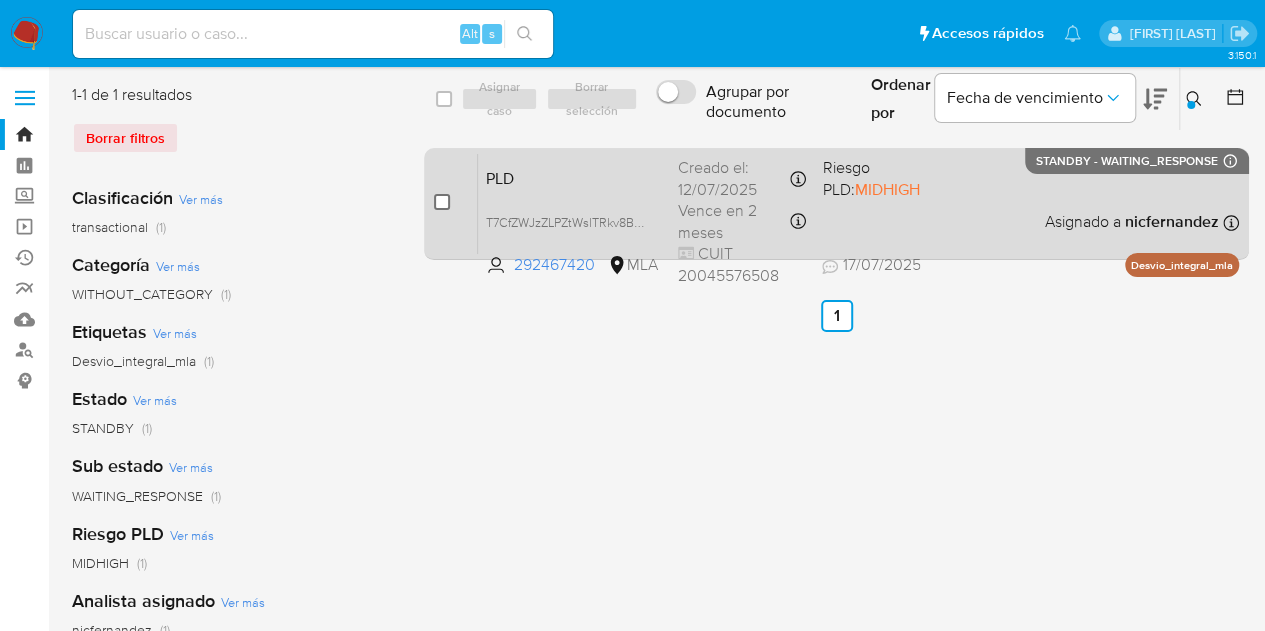 click at bounding box center [442, 202] 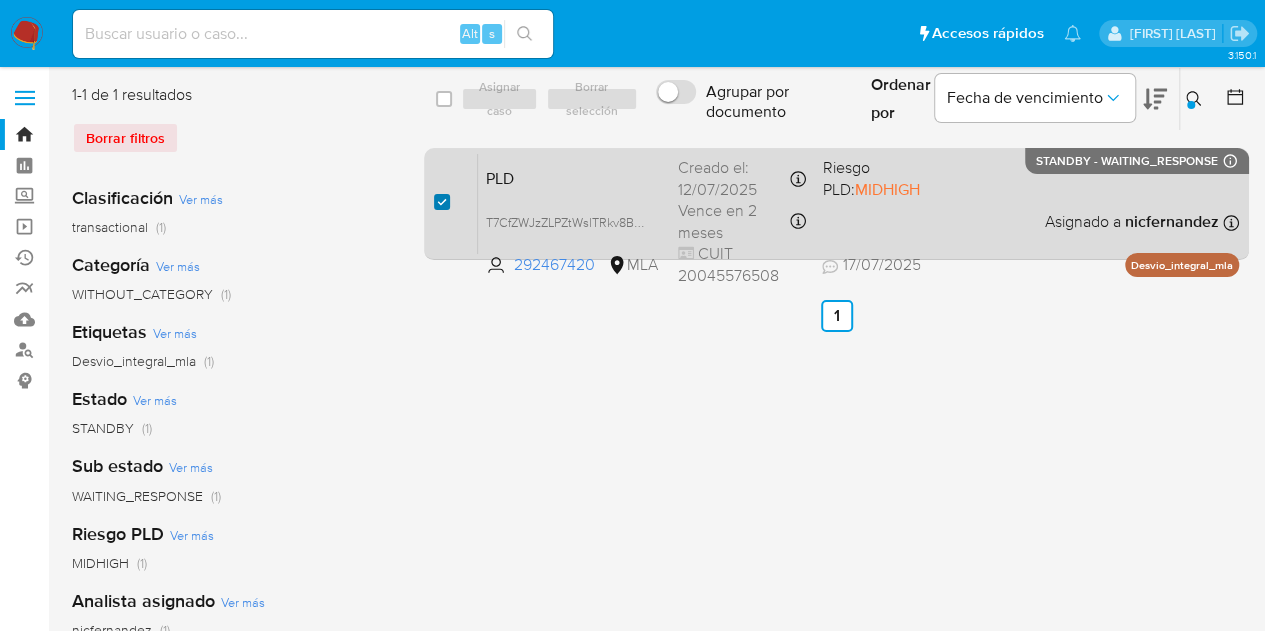 checkbox on "true" 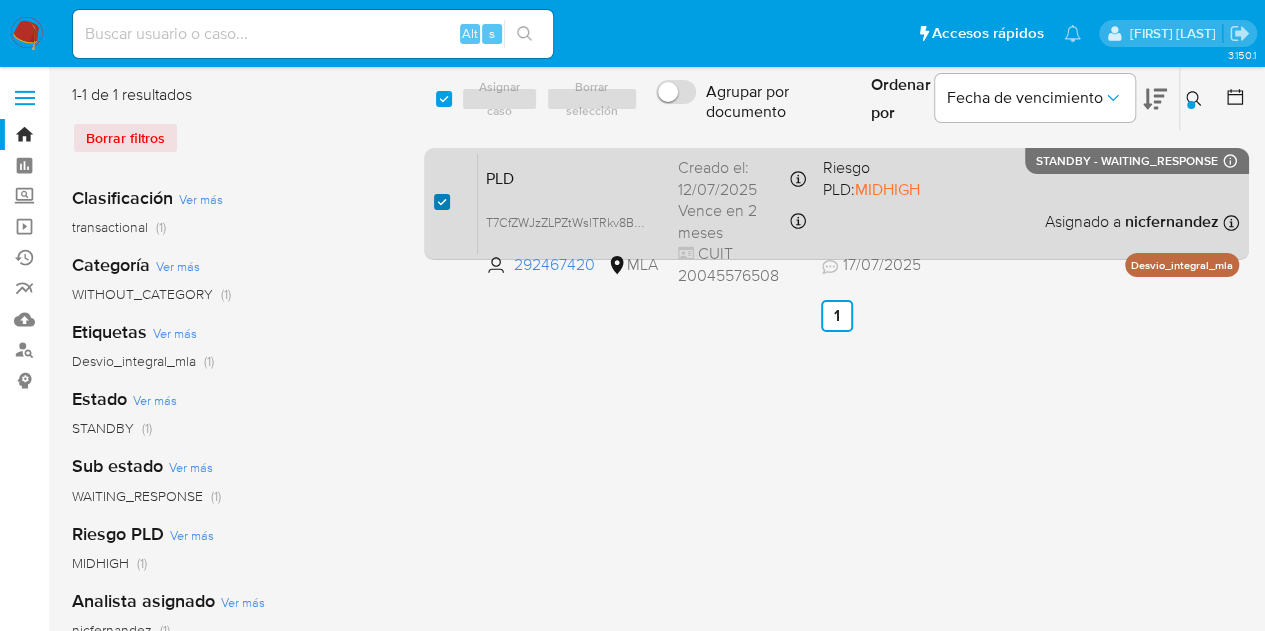 checkbox on "true" 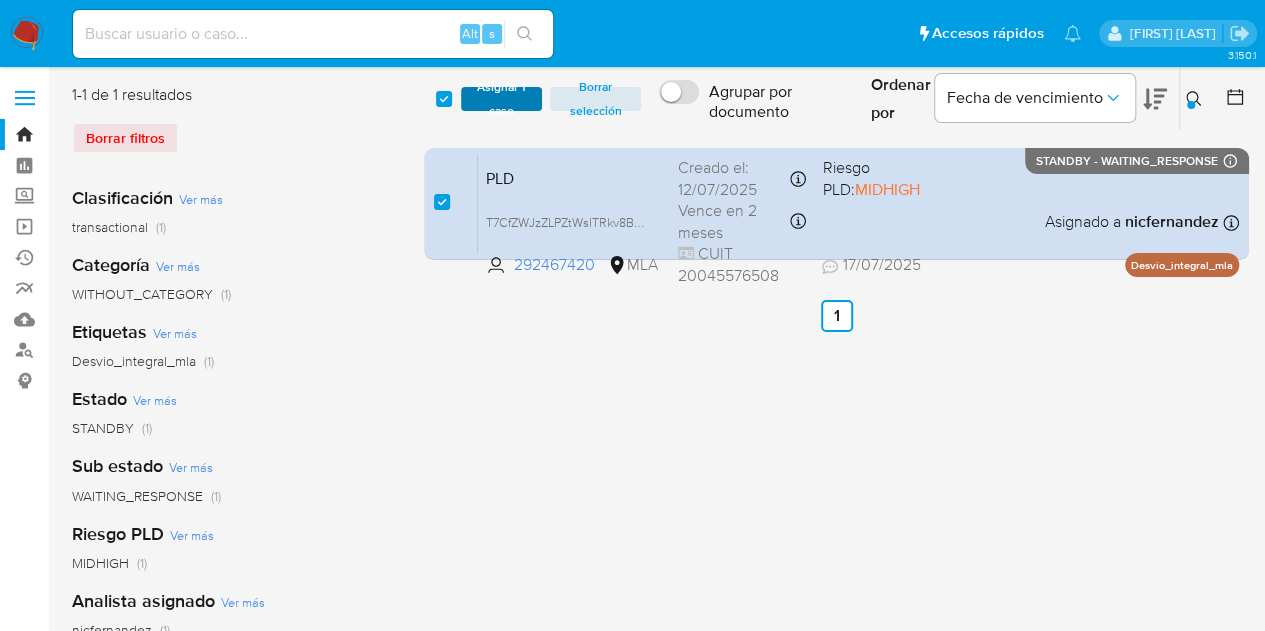 click on "Asignar 1 caso" at bounding box center [502, 99] 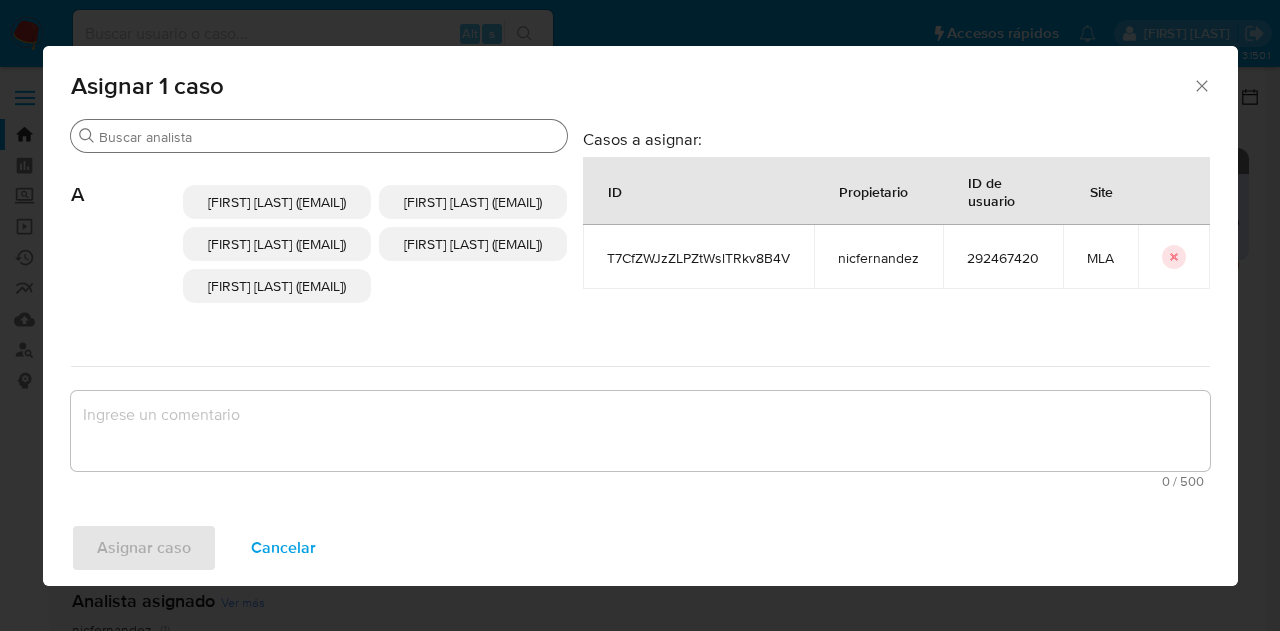 click on "Buscar A Abril Karina Medzovich (amedzovich) Agostina Dinora Faruolo (afaruolo) Agustina Belen Viggiano (aviggiano) Alejandra Alicia Barbieri (alebarbieri) Andres Ignacio Vilosio (avilosio) C Cecilia Zacarias (czacarias) D Delfina De Las Carreras (ddelascarrer) E Elaine Mc Farlane (emcfarlane) Eliana Guerrero (eliguerrero) Emmanuel Hernan Vitiello (evitiello) F Fabricio Bottalo (fbottalo) Facundo Marin (famarin) Florencia Cecilia Lera (flera) Florencia Paula Merelli (fmerelli) G Gabriela Sanchez Quinonez (gabrielsanch) I Ignacio Bagnardi (ibagnardi) J Jian Greyss Marin Mieles (jimarin) Juan Bautista Fernandez (juanbfernand) Juan Pablo Fernandez (uanfernandez) Julieta Rodriguez (julrodriguez) L Lautaro Chamorro (lchamorro) Leandro Ezequiel Caroprese (lcaroprese) Lourdes Magali Morinigo (lmorinigo) Lucia Sol Neglia (lsneglia) Ludmila Lanatti (llanatti) M Magali Iael Barcan (mbarcan) Maria Del Sol Munoz (somunoz) Maria Eugenia Sanchez (mariaeugensa) Maria Laura Vercellini (mvercellini) N P R S V Y" at bounding box center [319, 239] 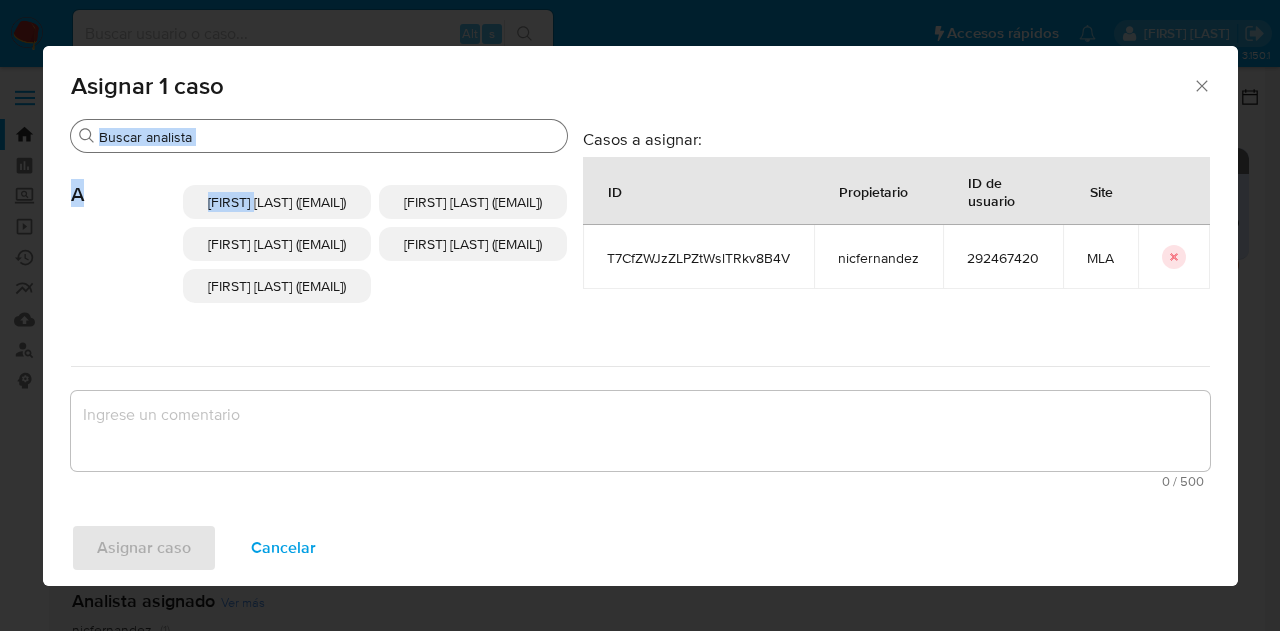 click on "Buscar" at bounding box center [329, 137] 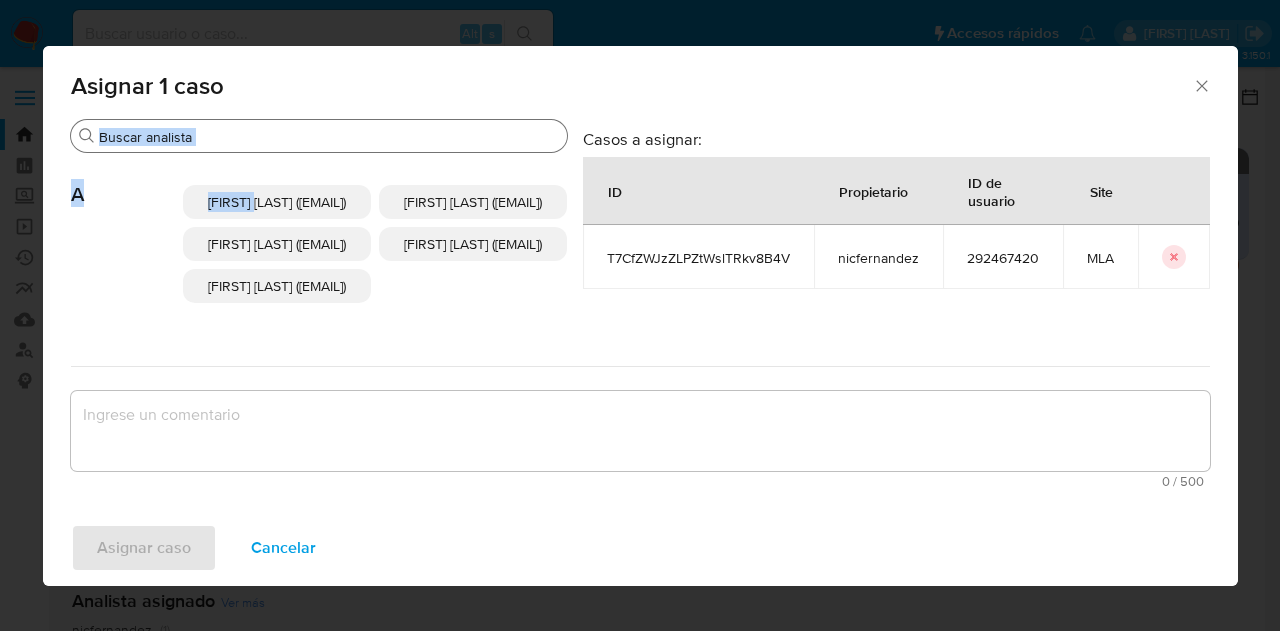 click on "Buscar" at bounding box center (319, 136) 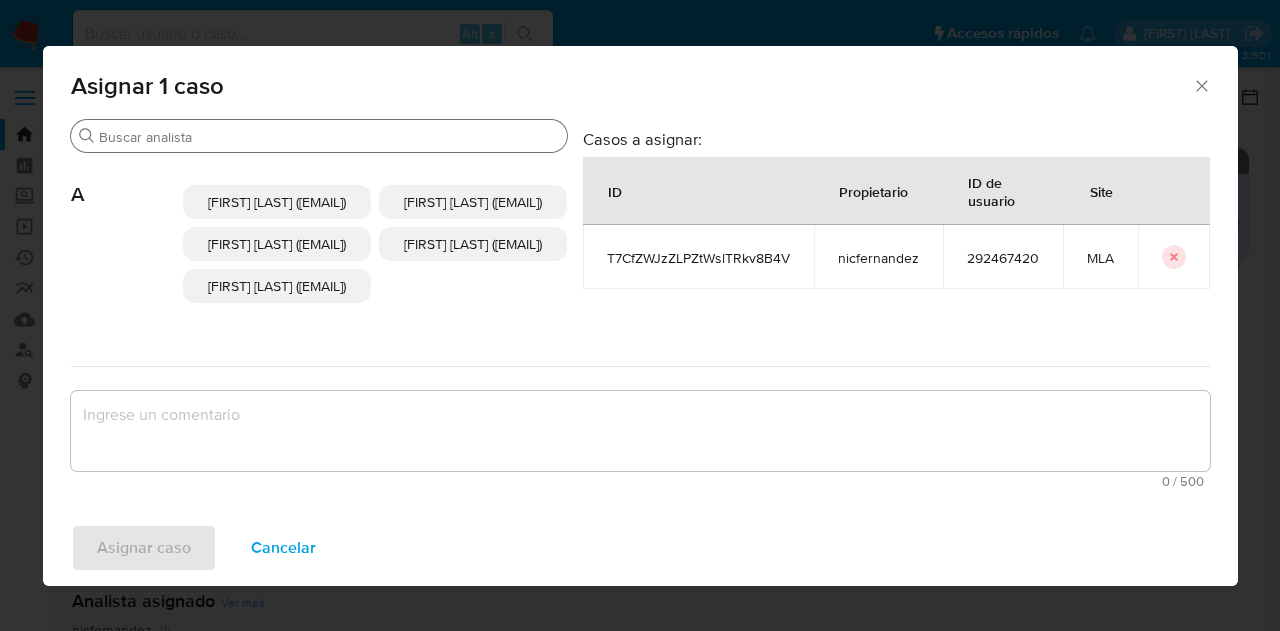 click on "Buscar" at bounding box center [329, 137] 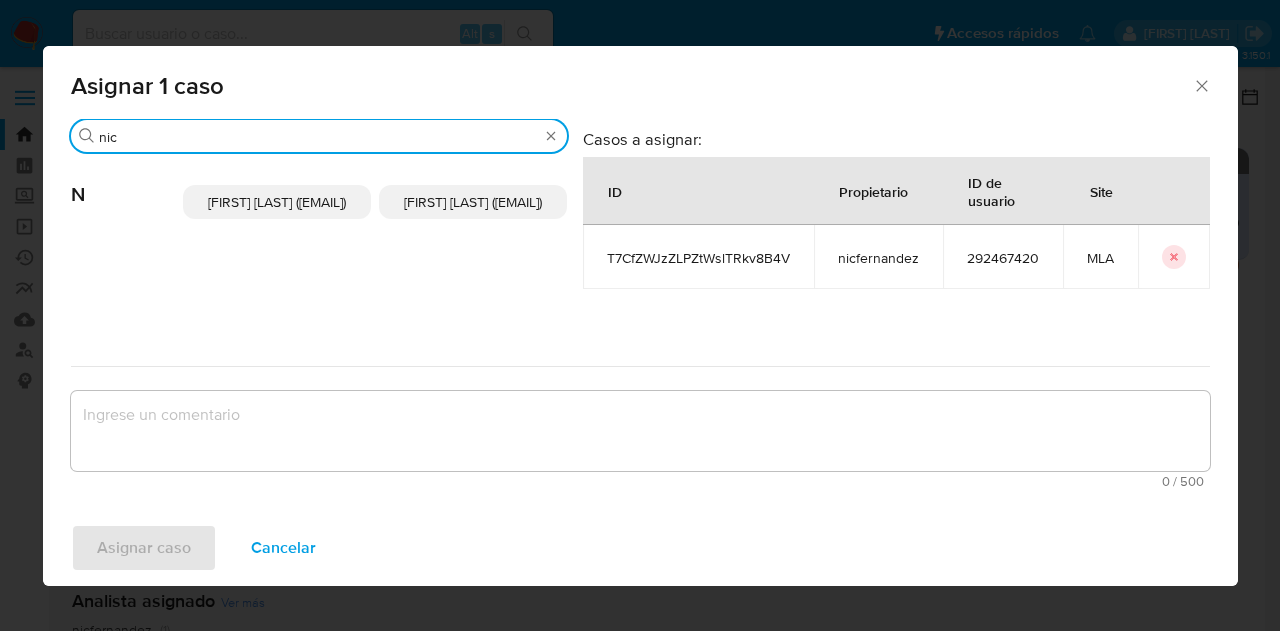 type on "nic" 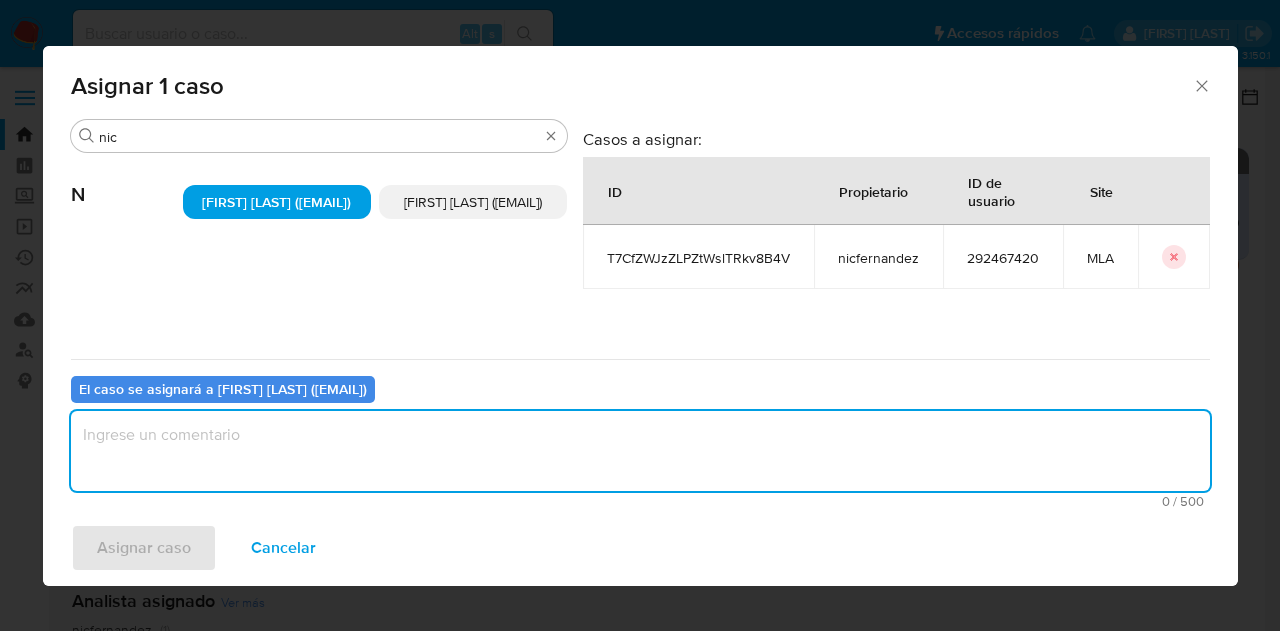 click at bounding box center (640, 451) 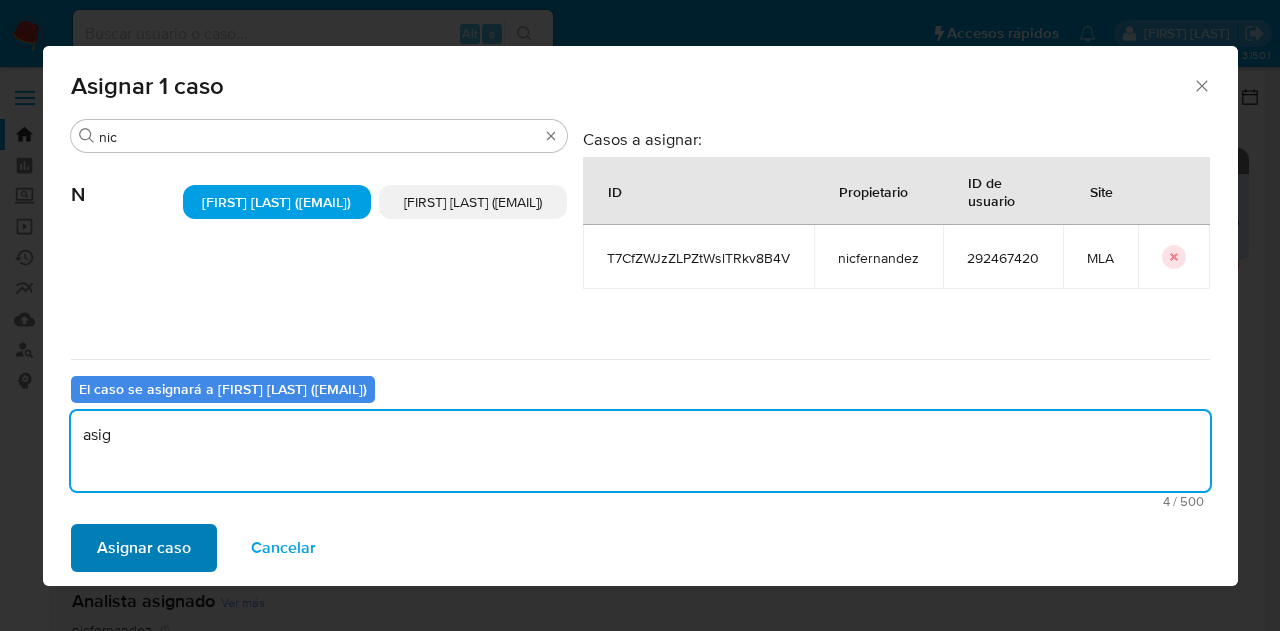 type on "asig" 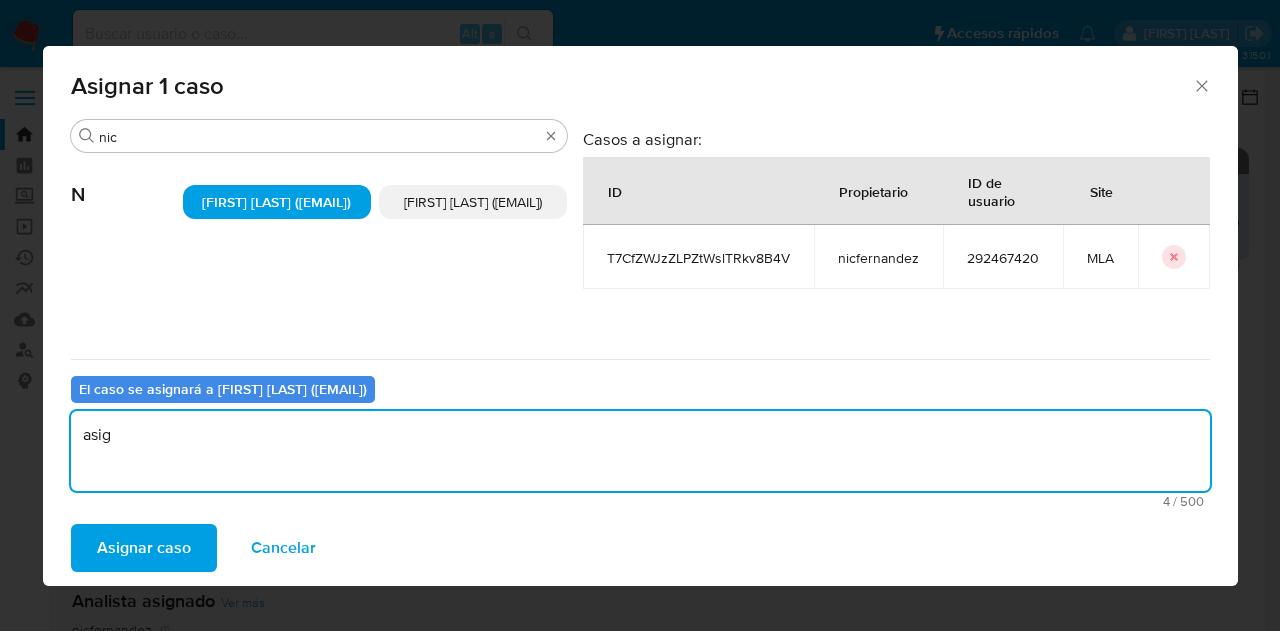 click on "Asignar caso" at bounding box center (144, 548) 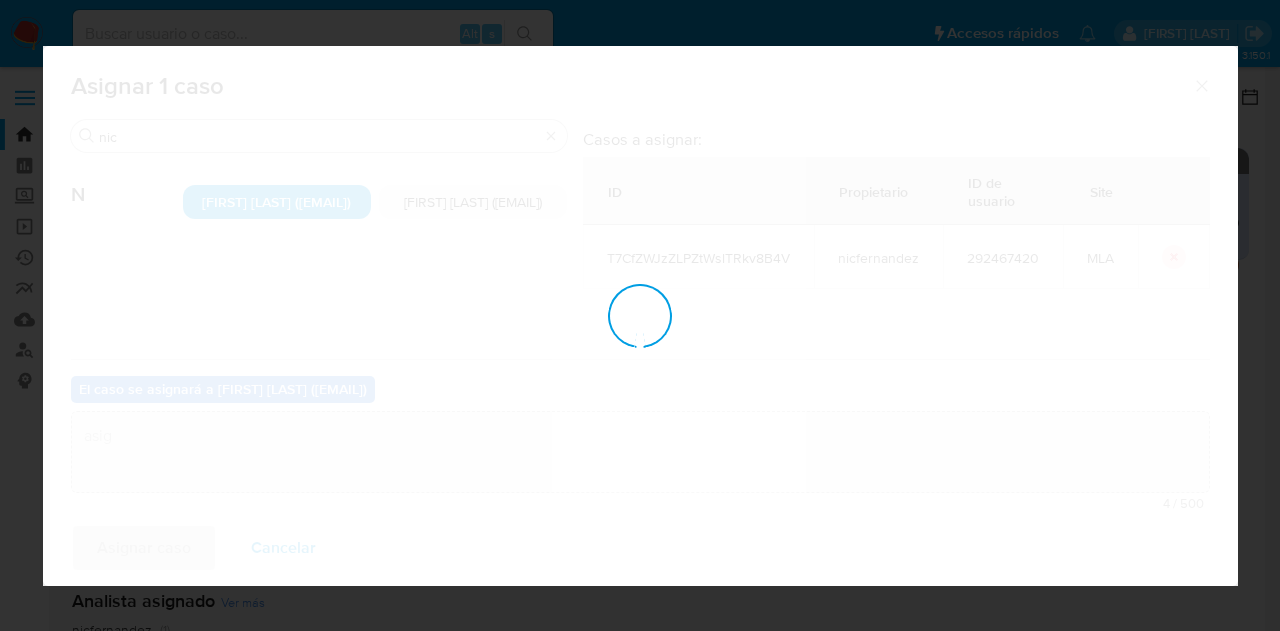 type 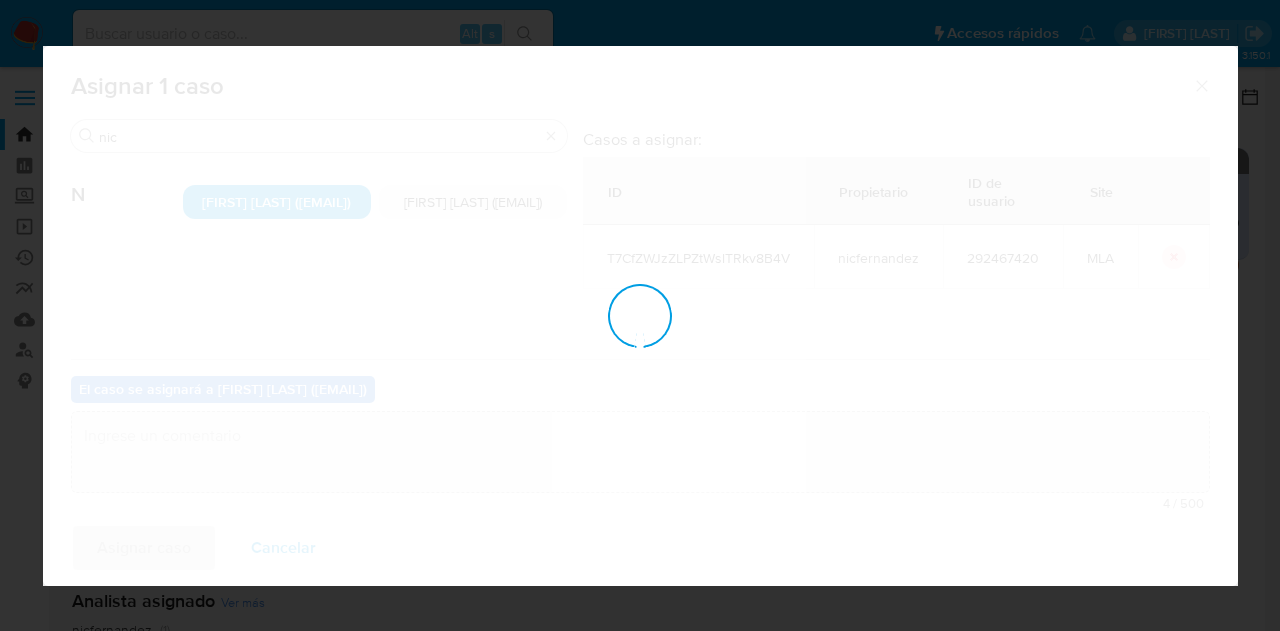 checkbox on "false" 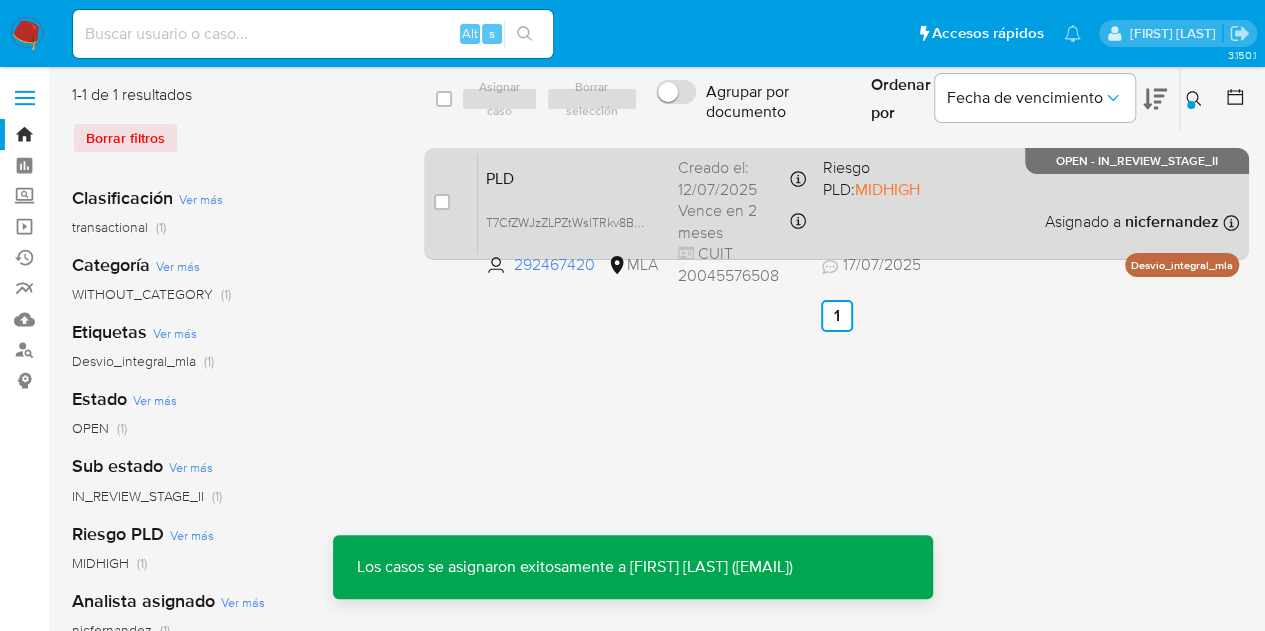 click on "PLD T7CfZWJzZLPZtWslTRkv8B4V 292467420 MLA Riesgo PLD:  MIDHIGH Creado el: 12/07/2025   Creado el: 12/07/2025 03:36:30 Vence en 2 meses   Vence el 10/10/2025 03:36:31 CUIT   20045576508 17/07/2025   17/07/2025 17:34 Asignado a   nicfernandez   Asignado el: 17/07/2025 16:38:22 Desvio_integral_mla OPEN - IN_REVIEW_STAGE_II" at bounding box center (858, 203) 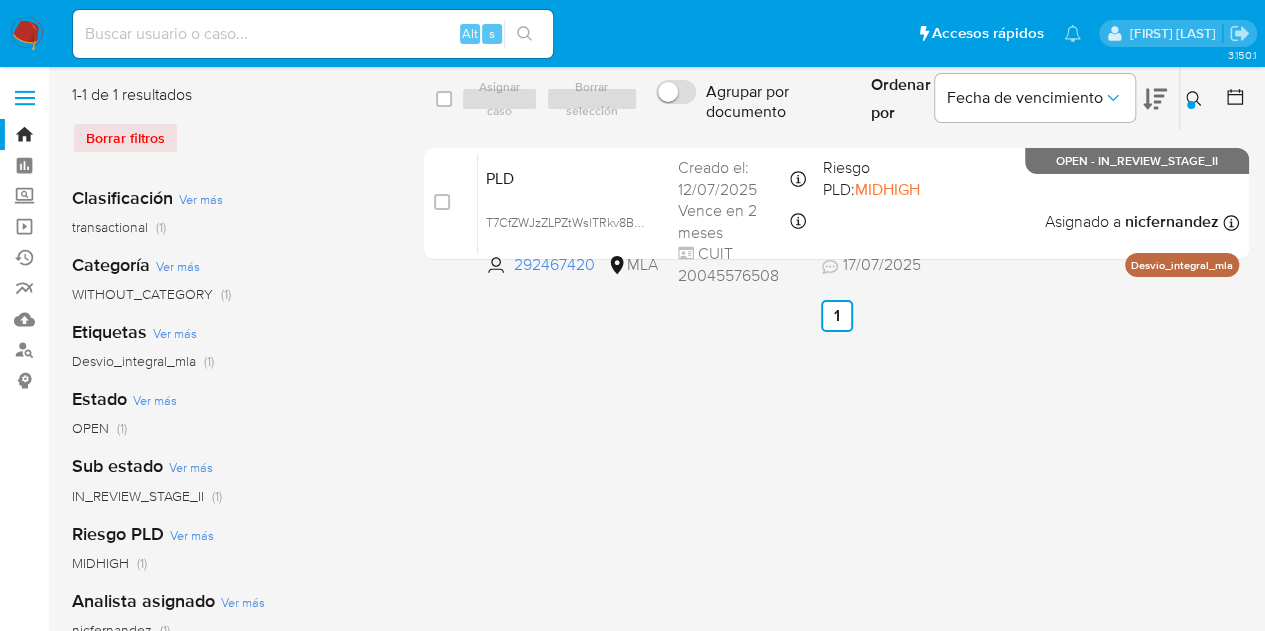 click at bounding box center [1191, 105] 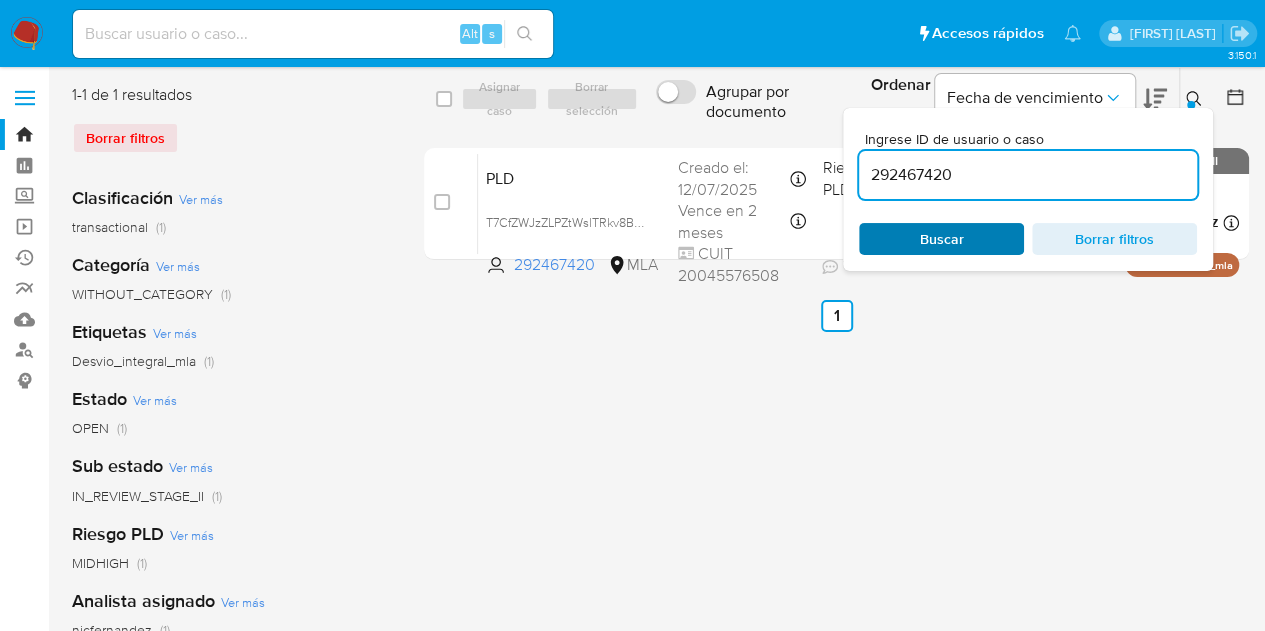 click on "Buscar" at bounding box center (941, 239) 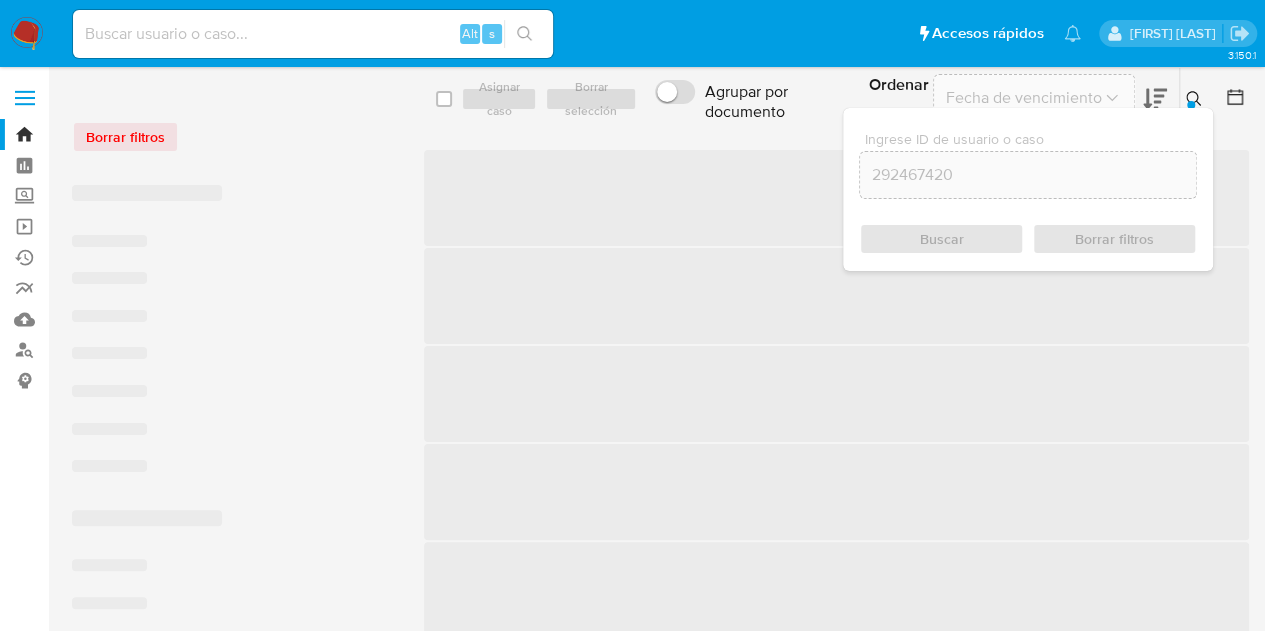 click 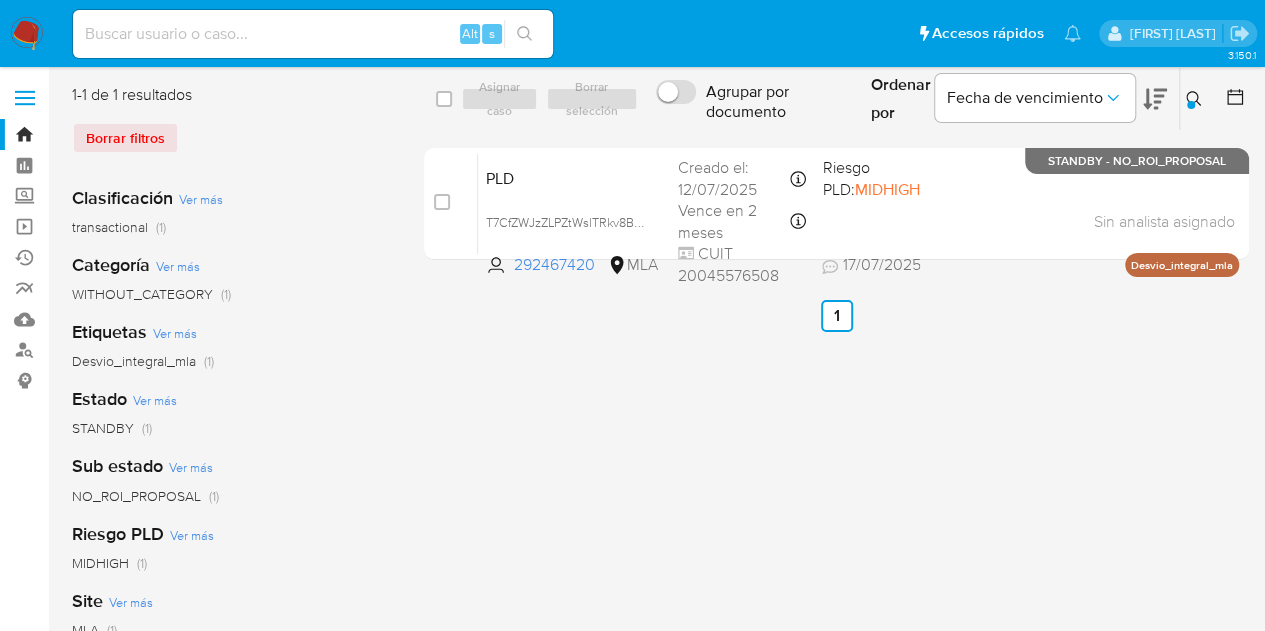 click 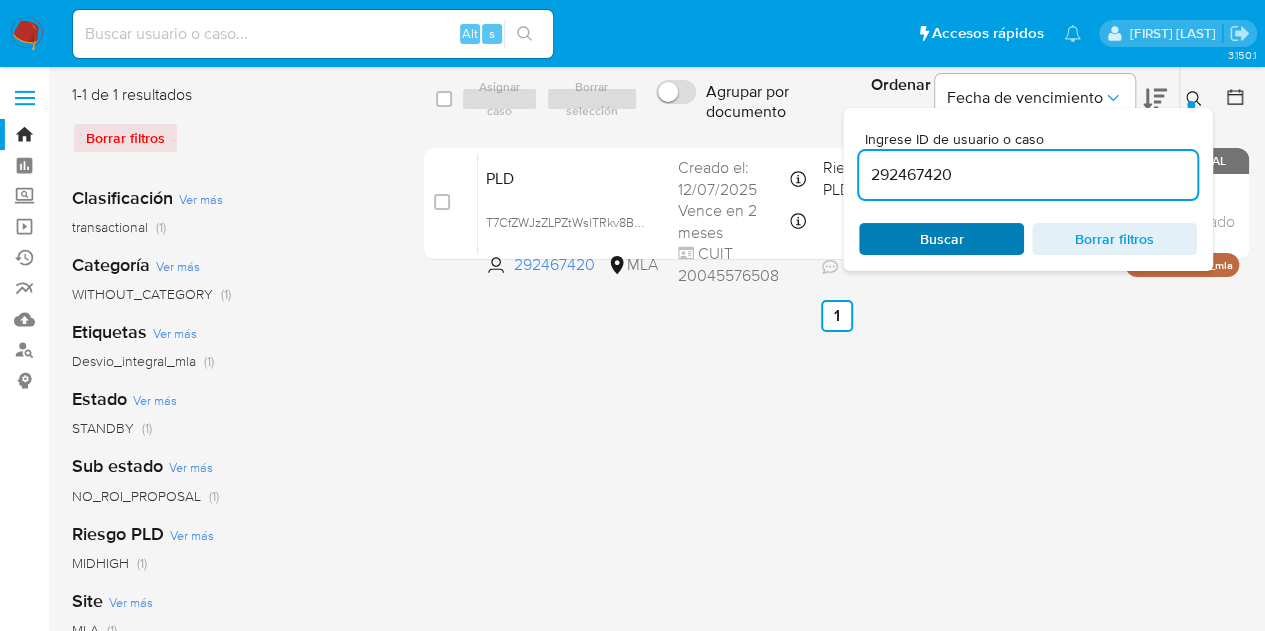 click on "Buscar" at bounding box center [942, 239] 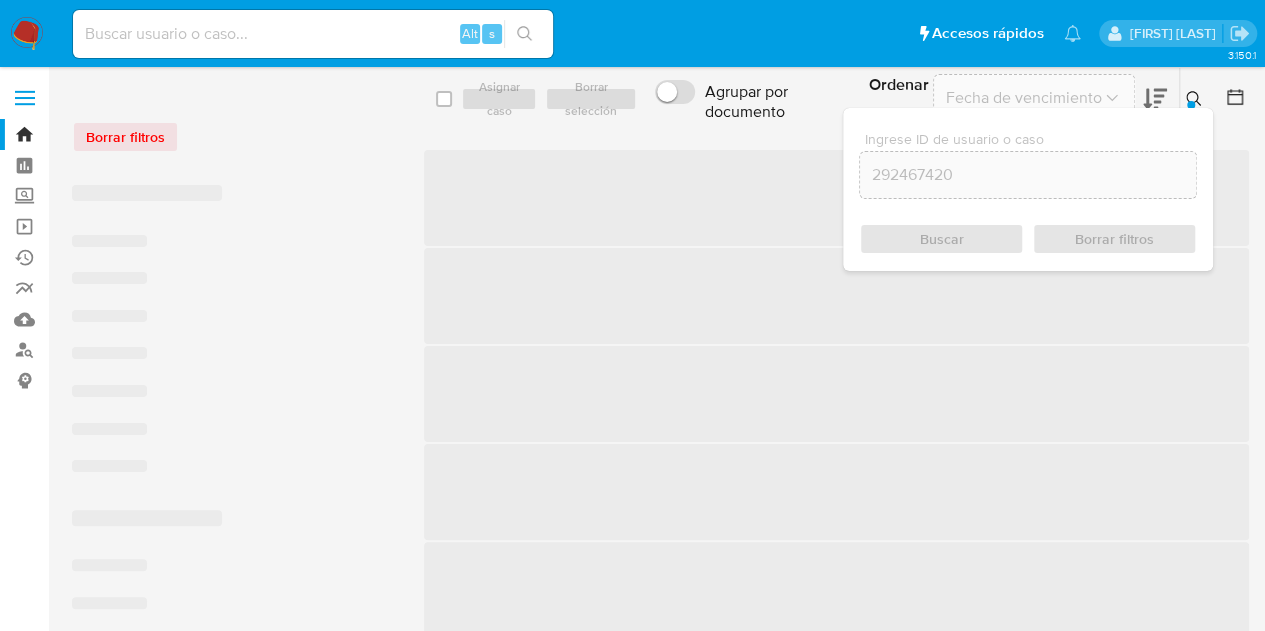click at bounding box center [1196, 99] 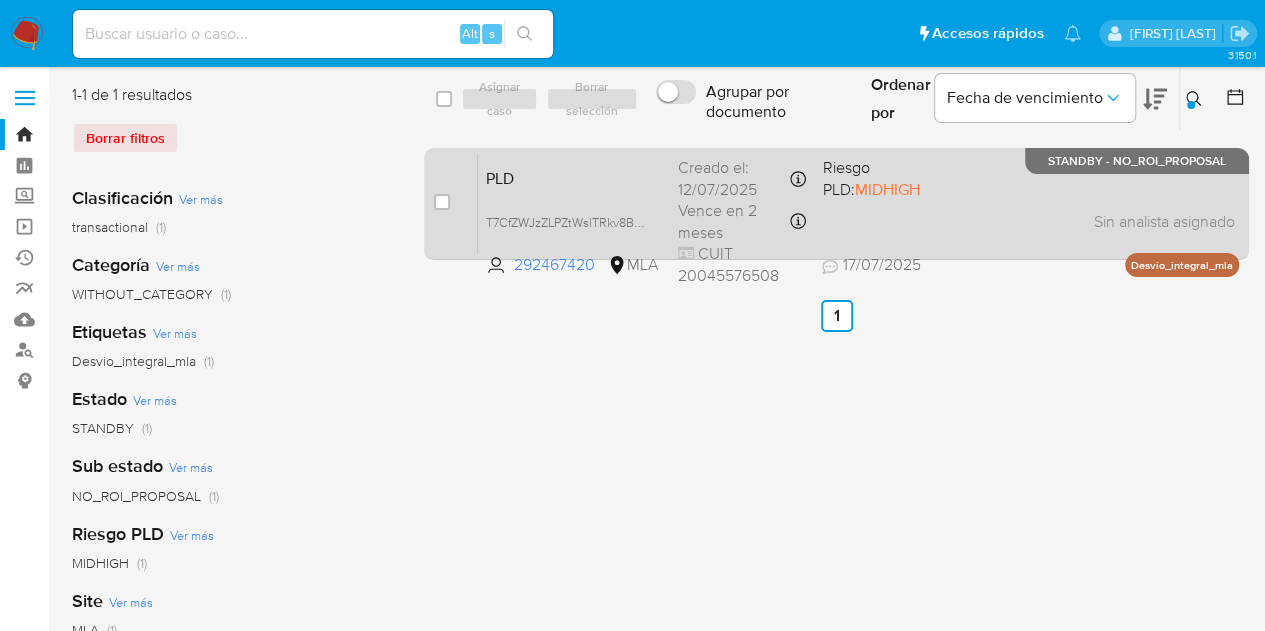 click on "PLD T7CfZWJzZLPZtWslTRkv8B4V 292467420 MLA Riesgo PLD:  MIDHIGH Creado el: 12/07/2025   Creado el: 12/07/2025 03:36:30 Vence en 2 meses   Vence el 10/10/2025 03:36:31 CUIT   20045576508 17/07/2025   17/07/2025 17:34 Sin analista asignado   Asignado el: 17/07/2025 16:38:22 Desvio_integral_mla STANDBY - NO_ROI_PROPOSAL" at bounding box center [858, 203] 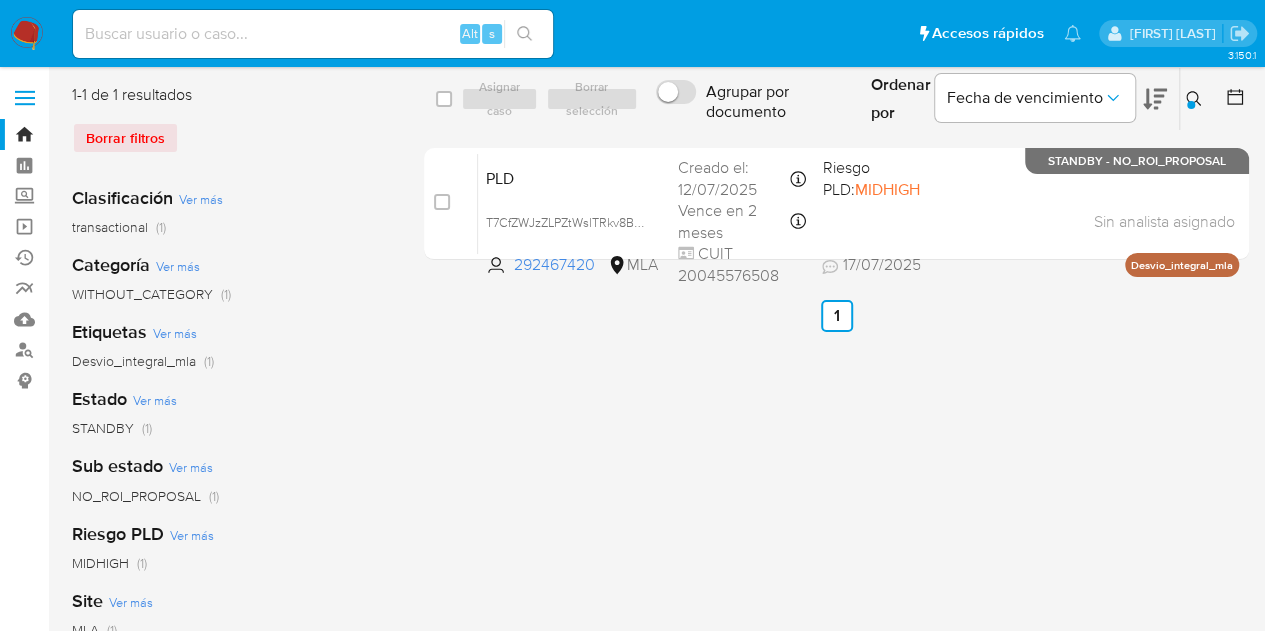 click 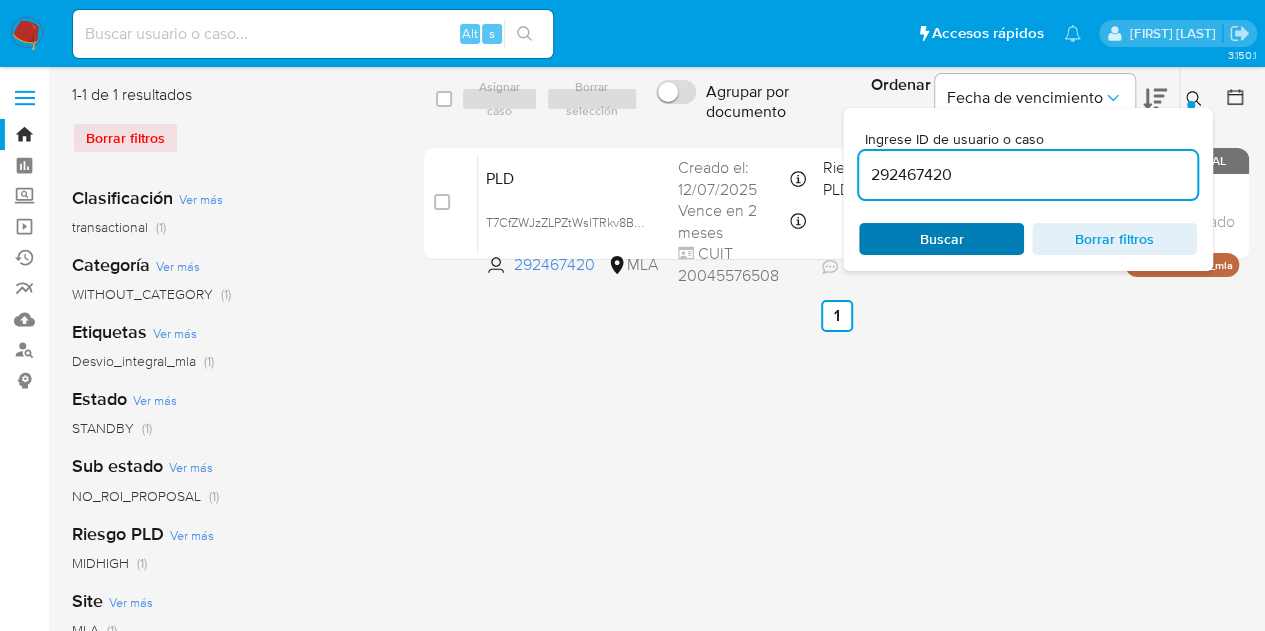 click on "Buscar" at bounding box center (941, 239) 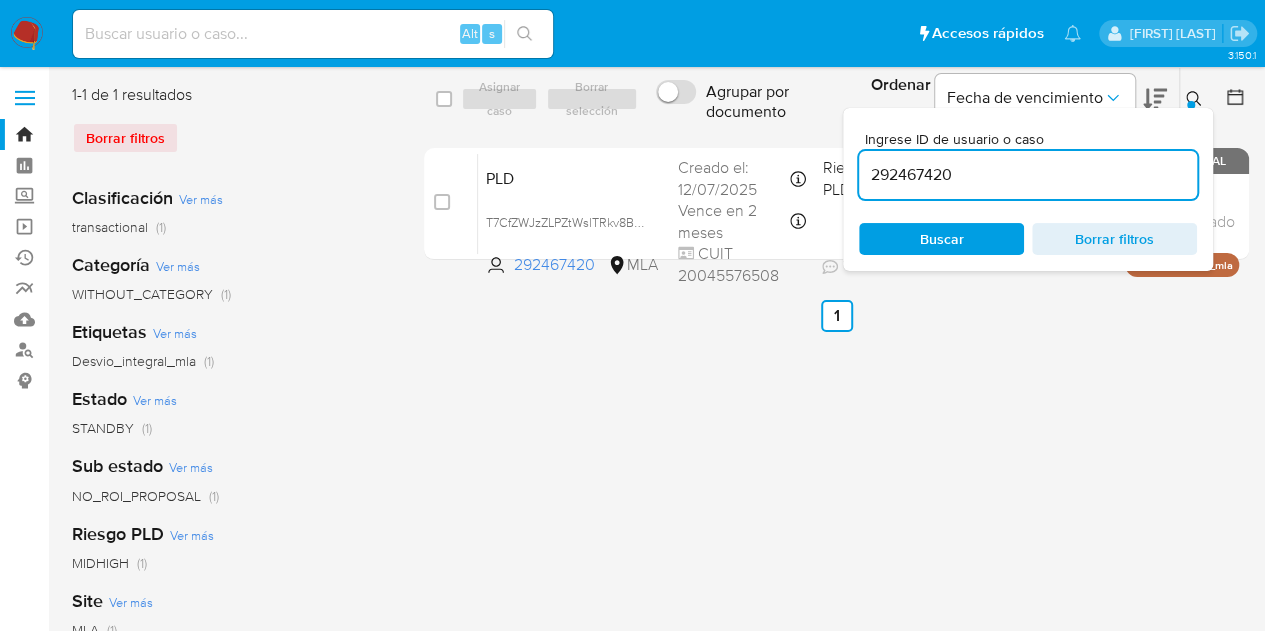 click 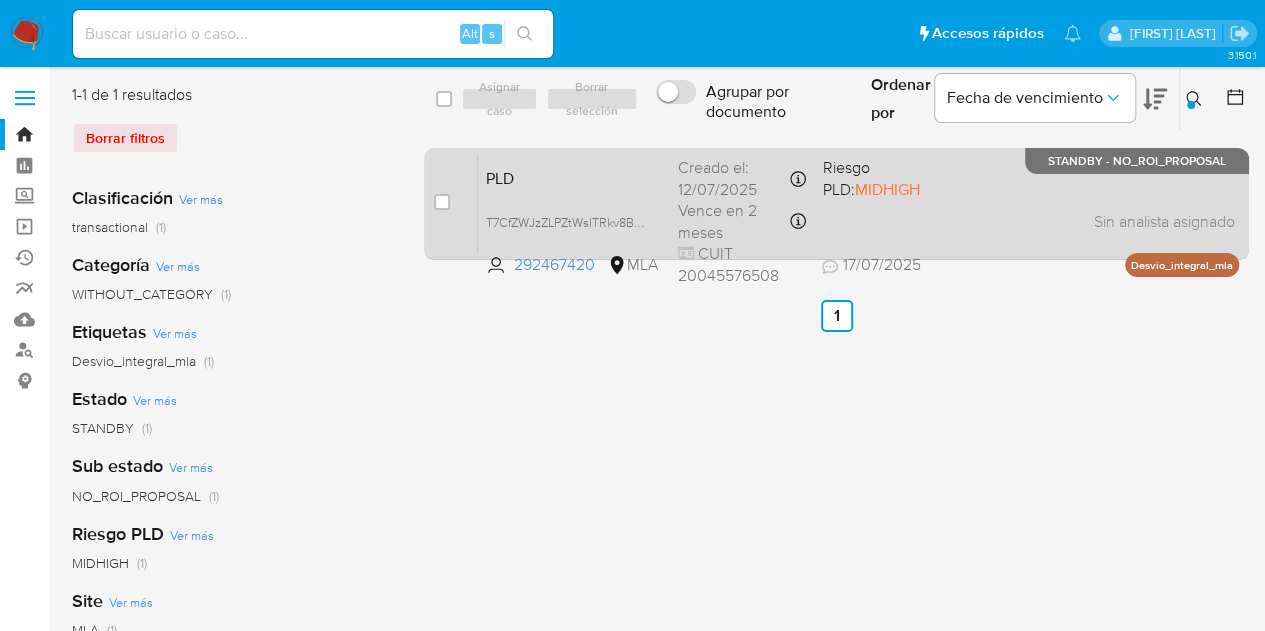 click on "PLD" at bounding box center [574, 177] 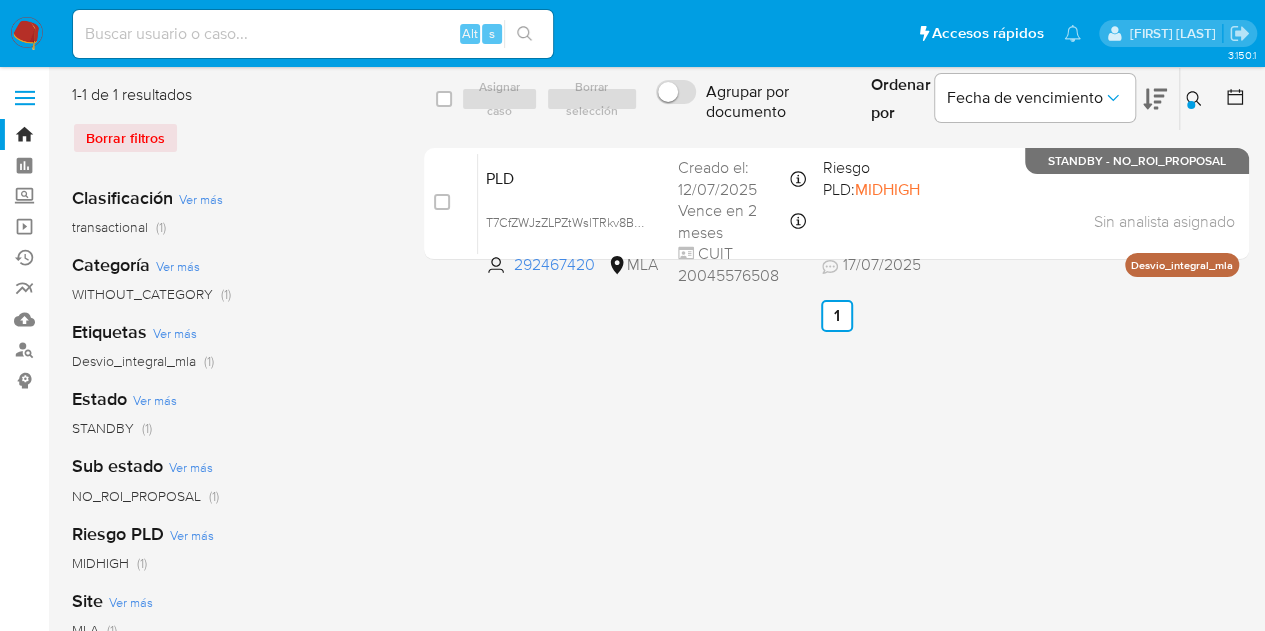 click at bounding box center (1196, 99) 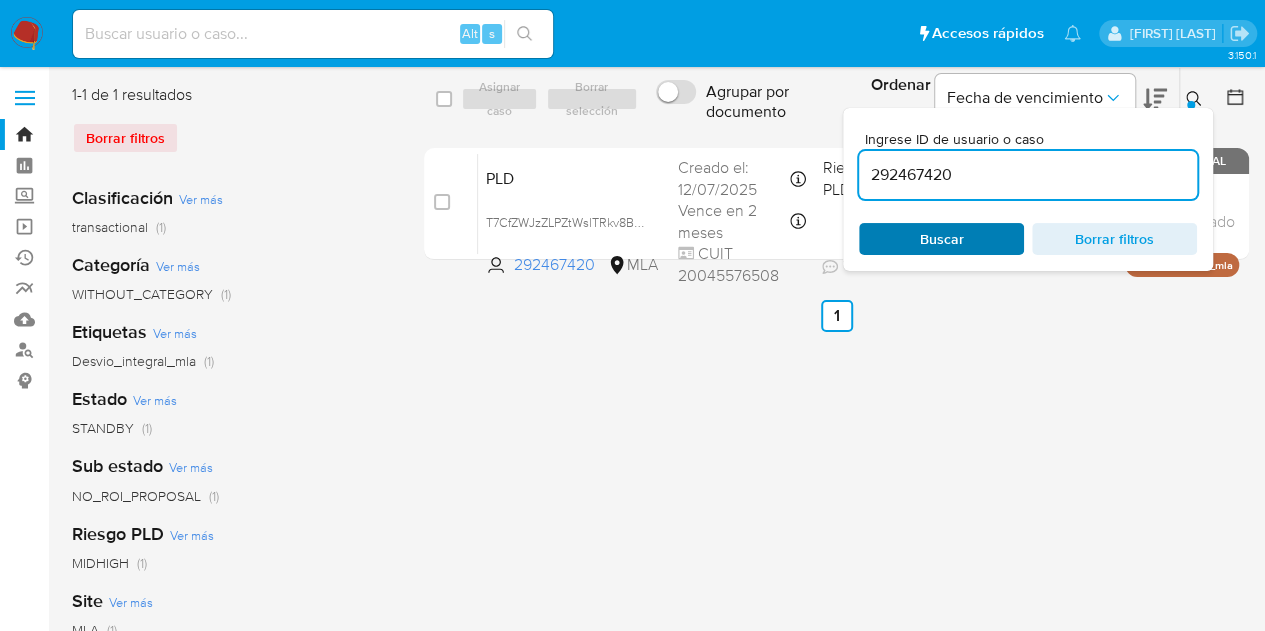 click on "Buscar" at bounding box center (941, 239) 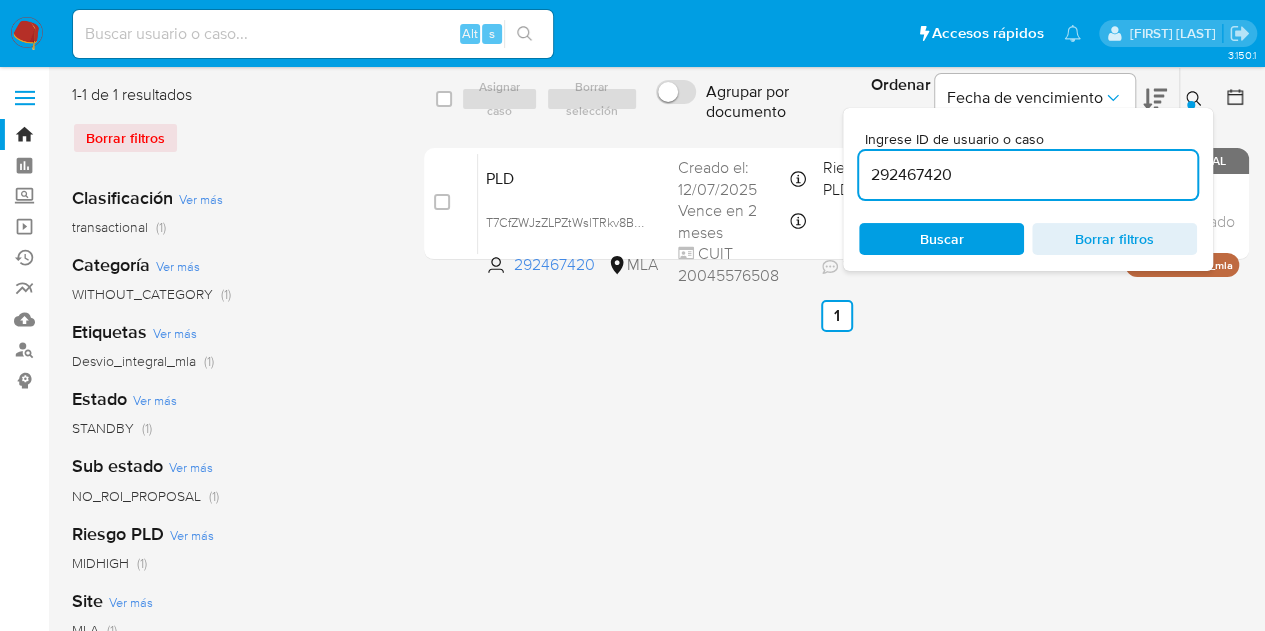 drag, startPoint x: 1188, startPoint y: 101, endPoint x: 1173, endPoint y: 104, distance: 15.297058 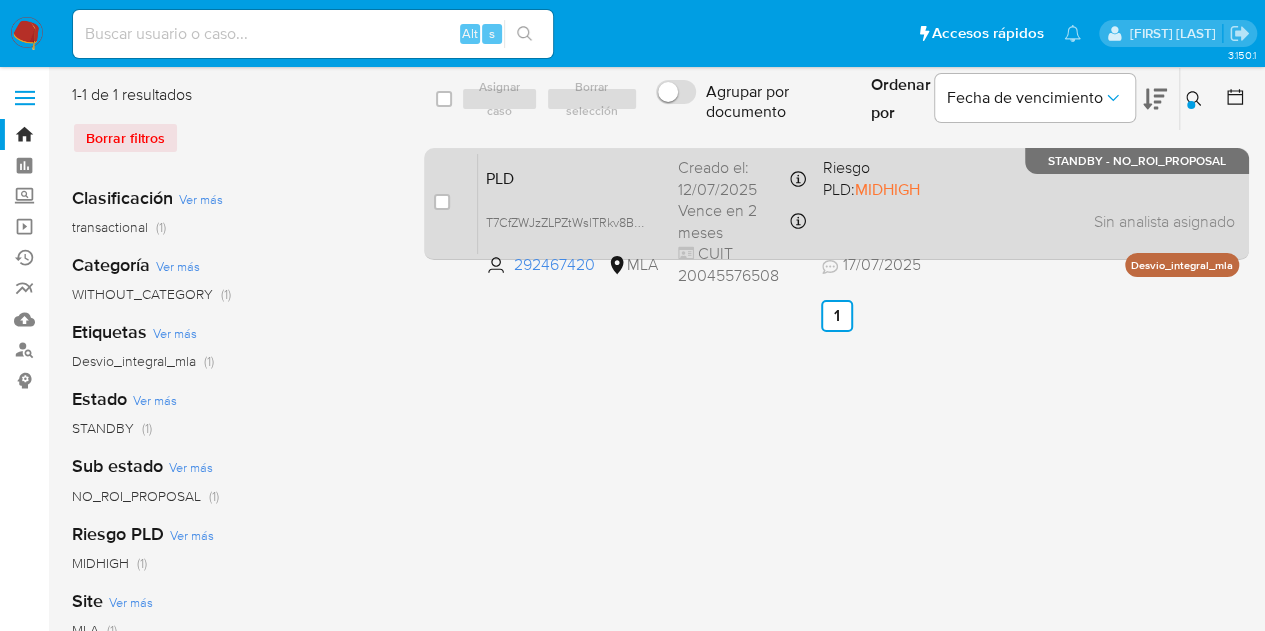 click on "PLD T7CfZWJzZLPZtWslTRkv8B4V 292467420 MLA Riesgo PLD:  MIDHIGH Creado el: 12/07/2025   Creado el: 12/07/2025 03:36:30 Vence en 2 meses   Vence el 10/10/2025 03:36:31 CUIT   20045576508 17/07/2025   17/07/2025 17:34 Sin analista asignado   Asignado el: 17/07/2025 16:38:22 Desvio_integral_mla STANDBY - NO_ROI_PROPOSAL" at bounding box center [858, 203] 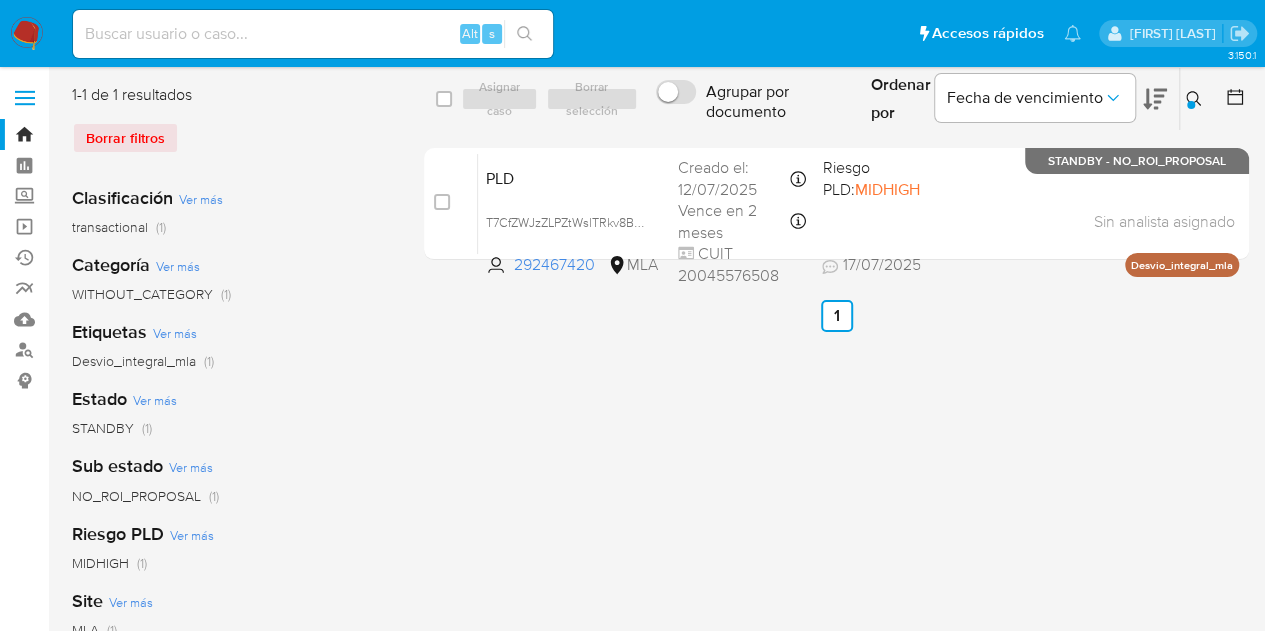 click 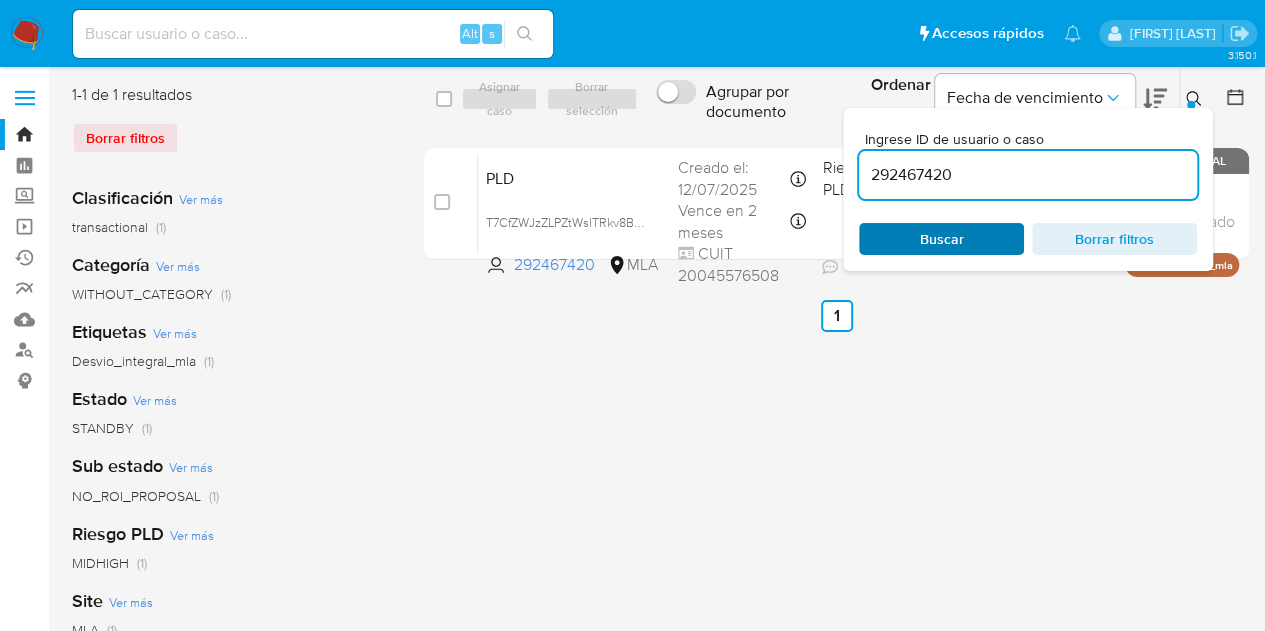 click on "Buscar" at bounding box center (942, 239) 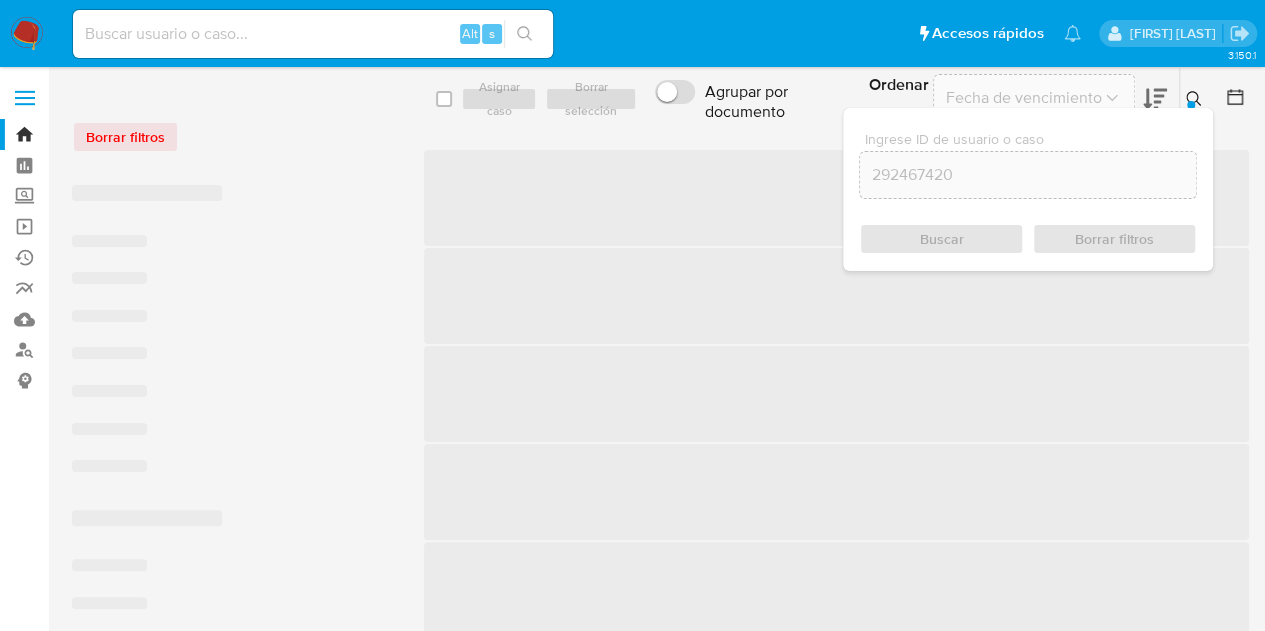 click 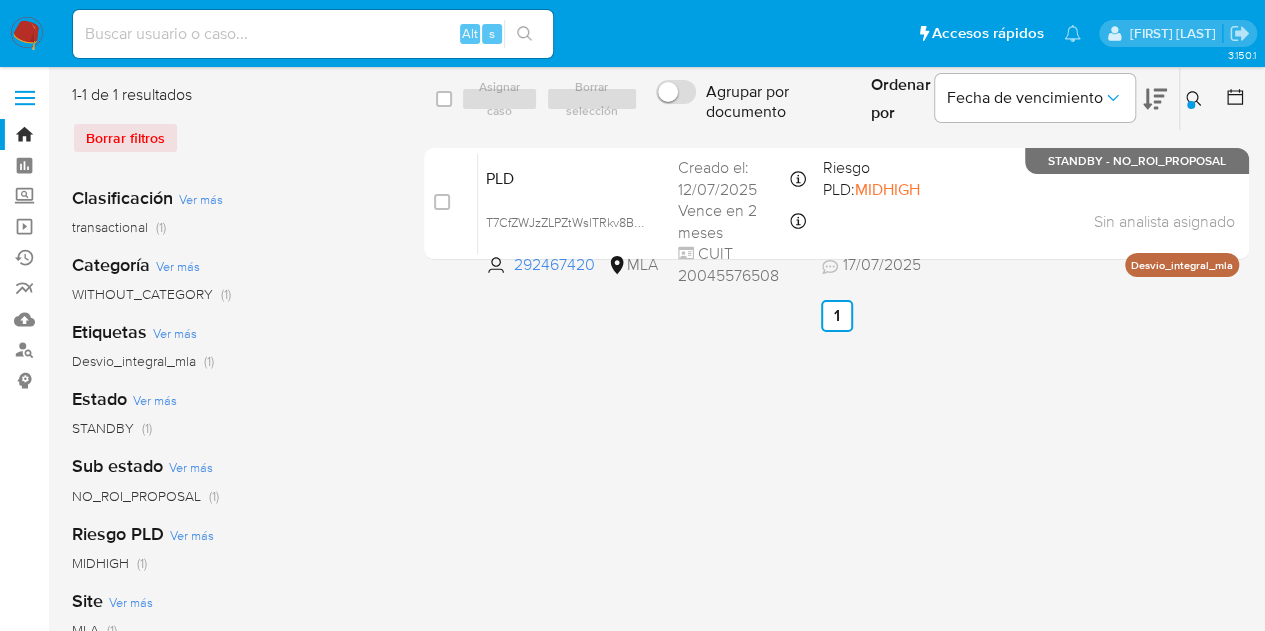 click 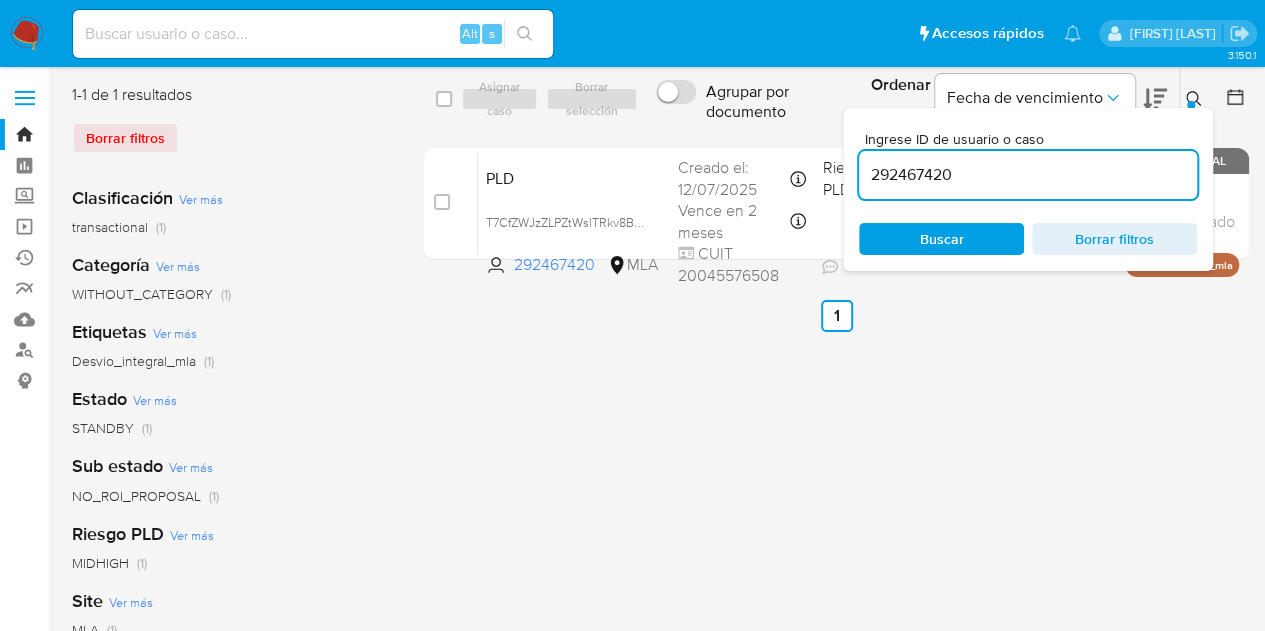 drag, startPoint x: 1034, startPoint y: 179, endPoint x: 768, endPoint y: 131, distance: 270.29614 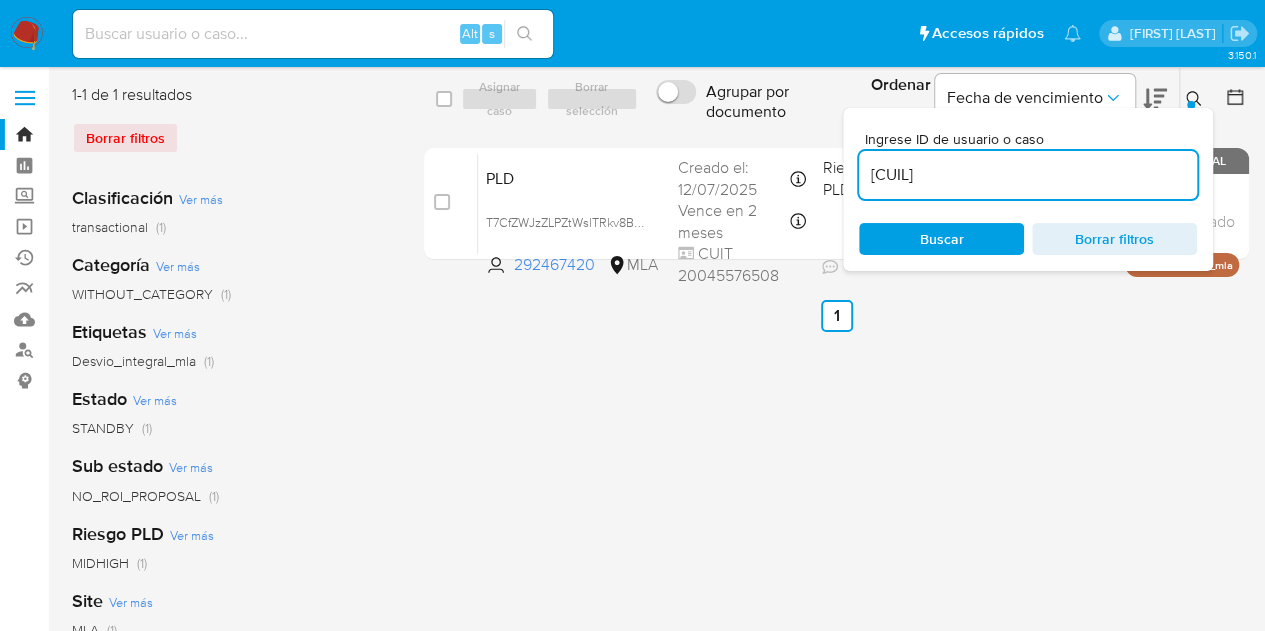 type on "1973077754" 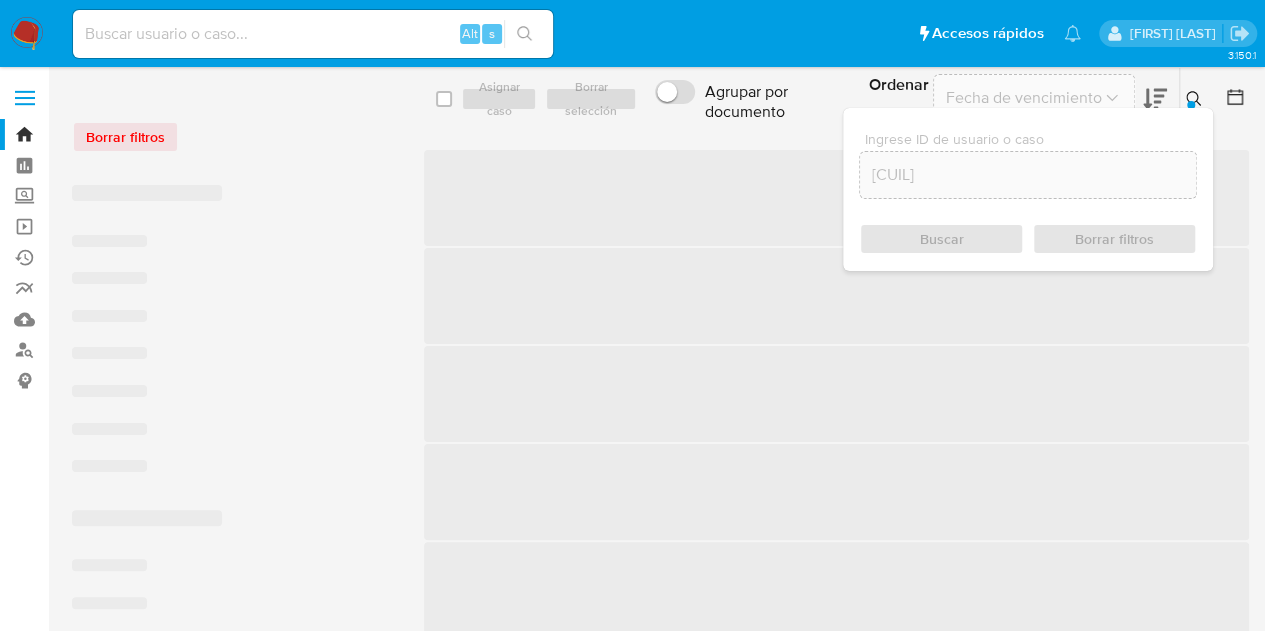 click at bounding box center (1191, 105) 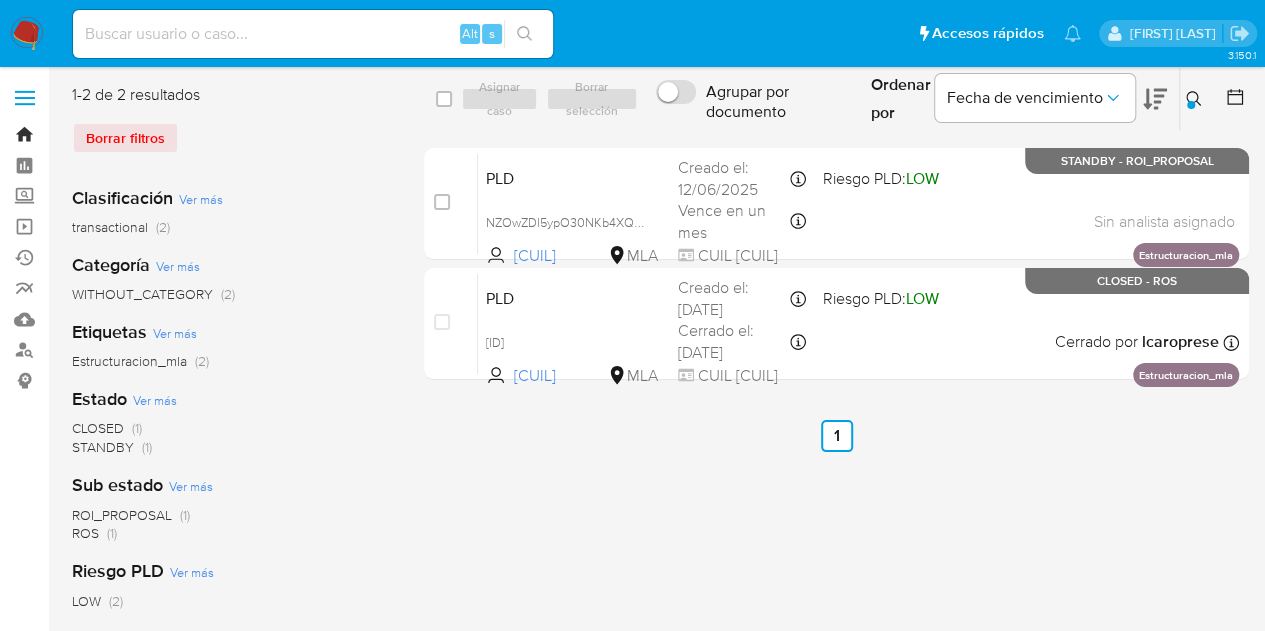 click on "Bandeja" at bounding box center [119, 134] 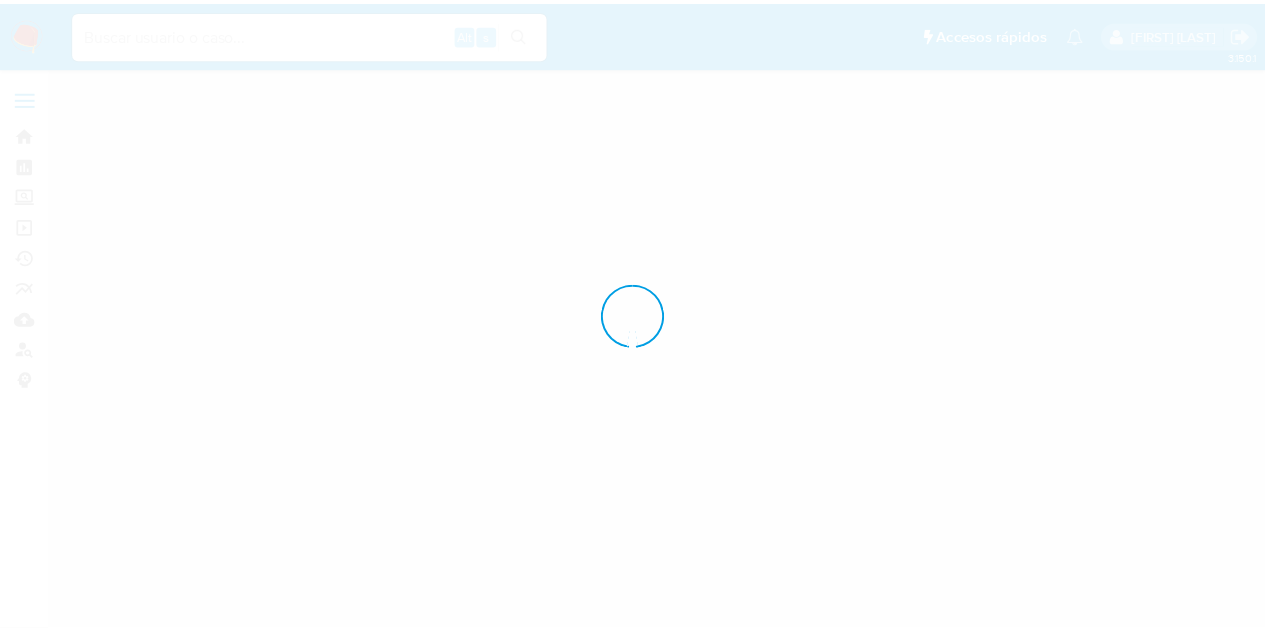 scroll, scrollTop: 0, scrollLeft: 0, axis: both 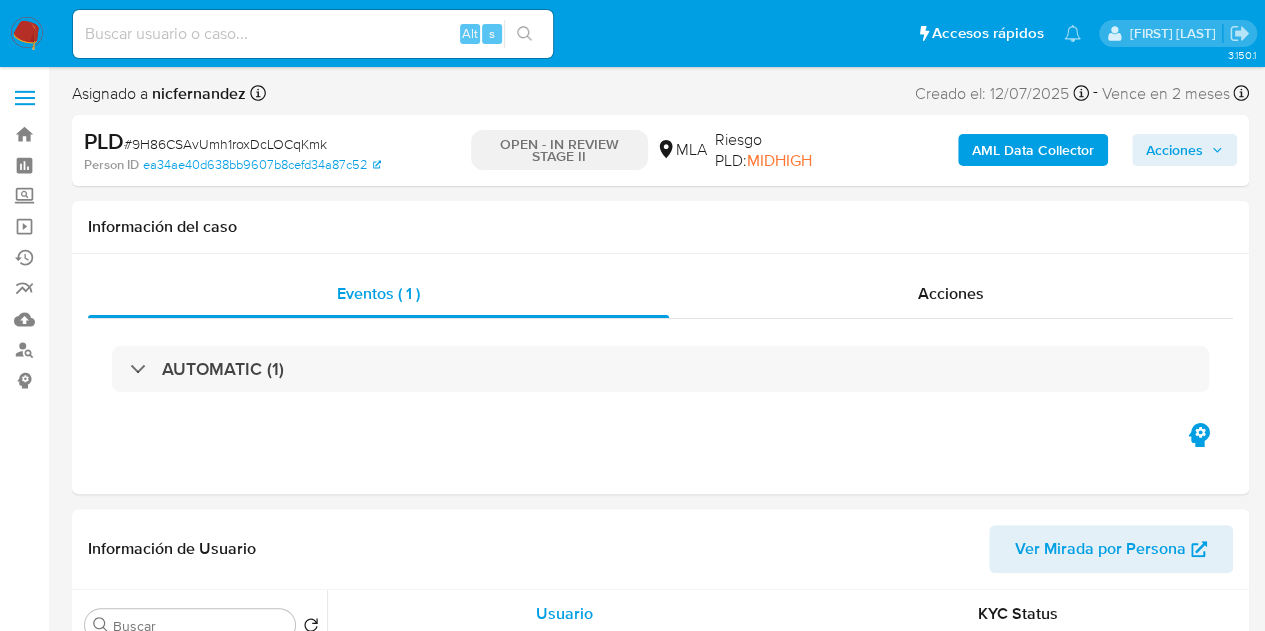 select on "10" 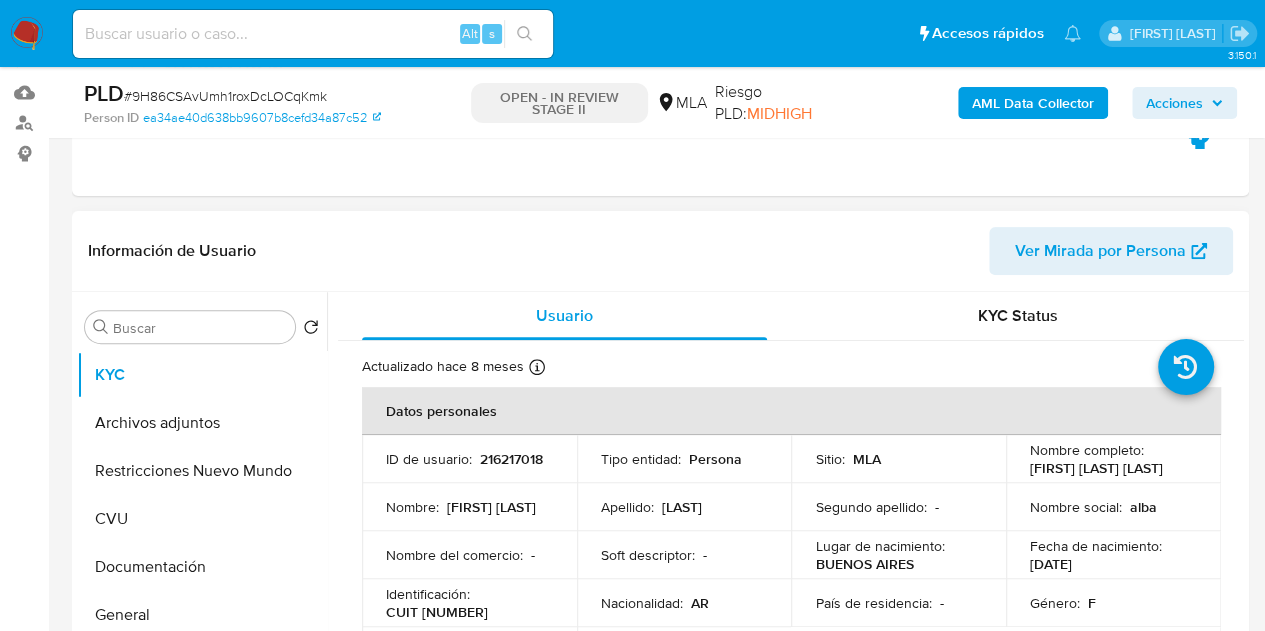 scroll, scrollTop: 232, scrollLeft: 0, axis: vertical 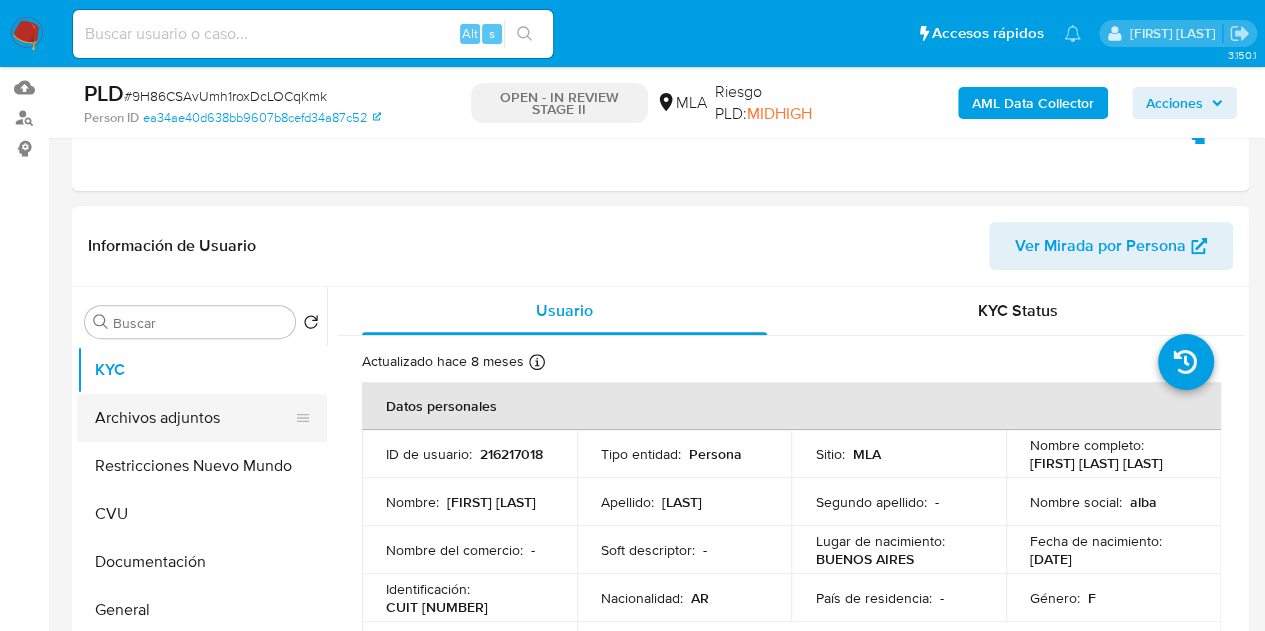 click on "Archivos adjuntos" at bounding box center (194, 418) 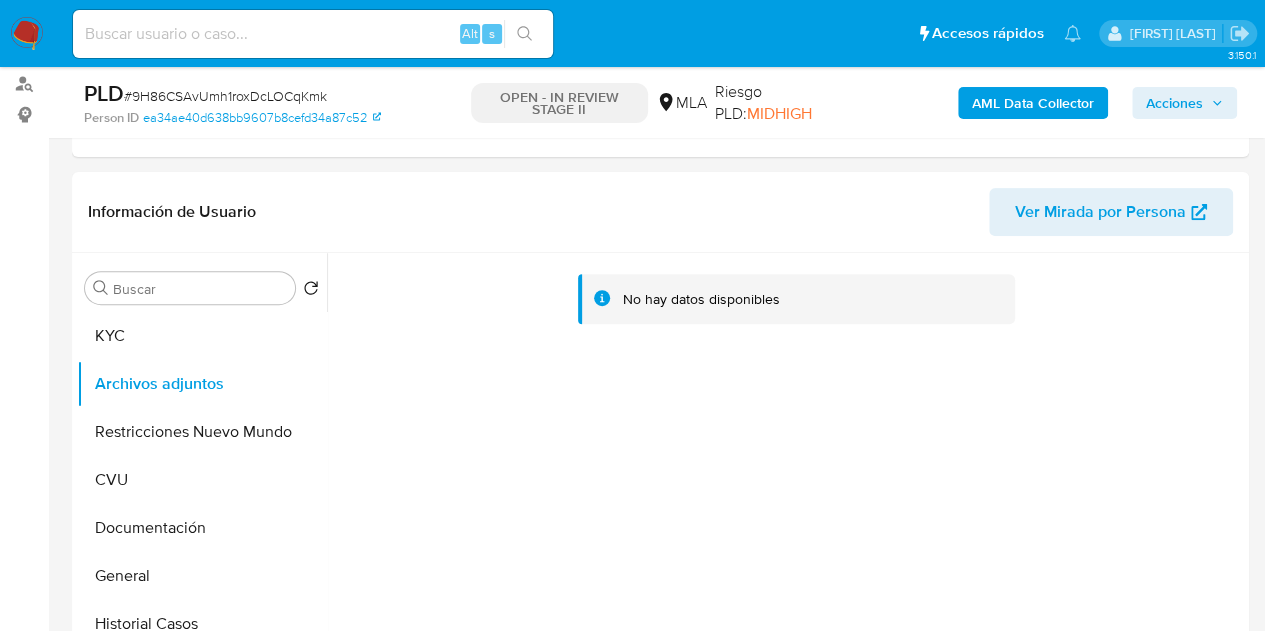 scroll, scrollTop: 270, scrollLeft: 0, axis: vertical 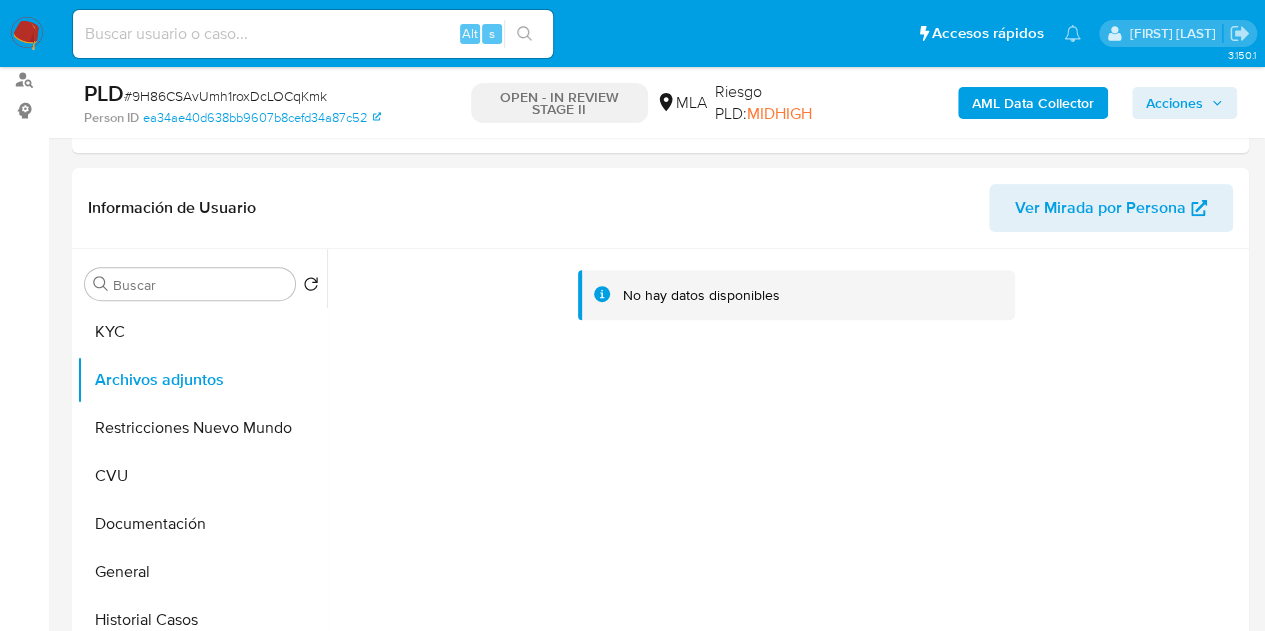 click on "AML Data Collector" at bounding box center [1033, 103] 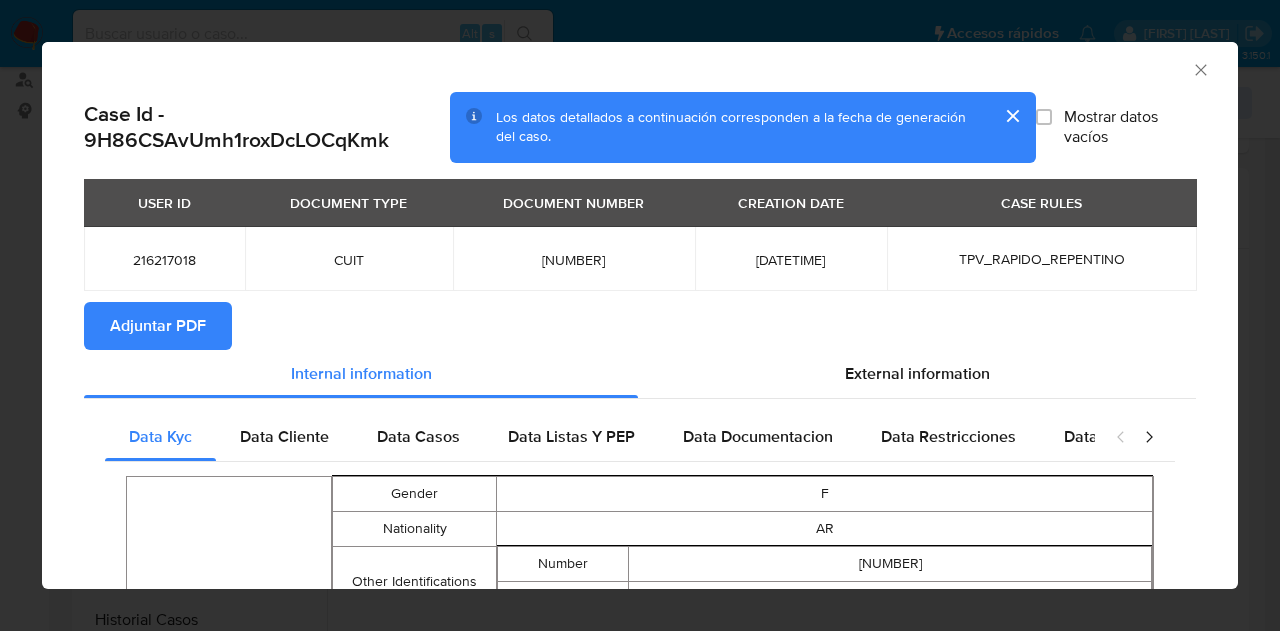 click on "Adjuntar PDF" at bounding box center [158, 326] 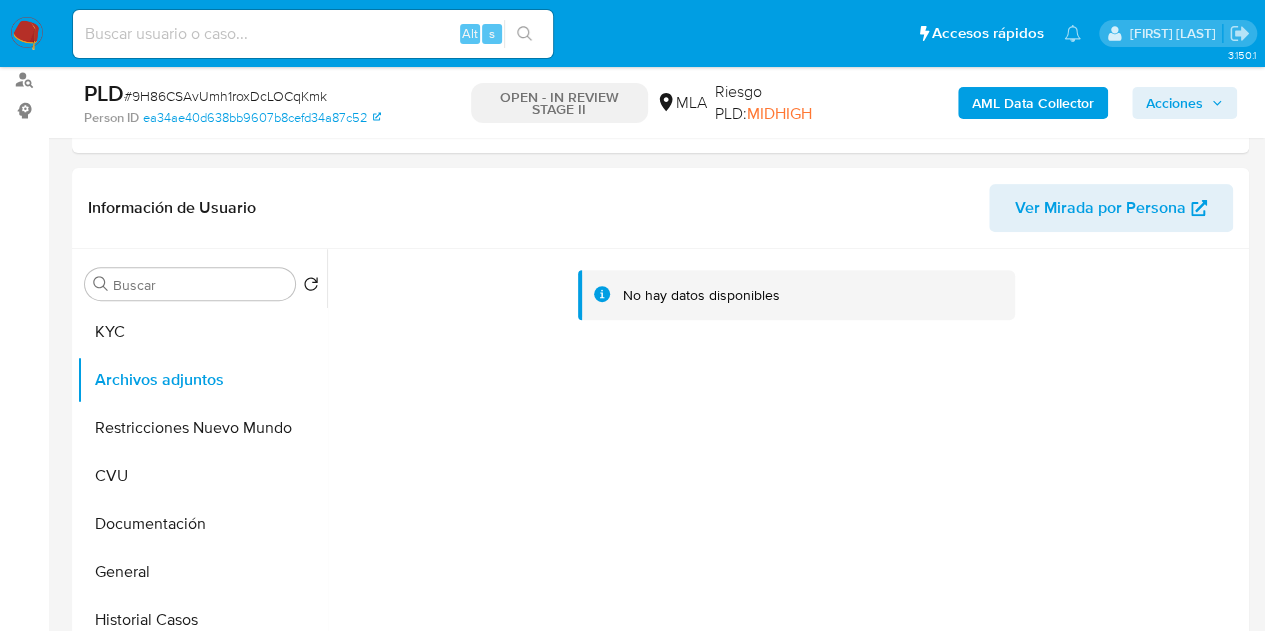 scroll, scrollTop: 286, scrollLeft: 0, axis: vertical 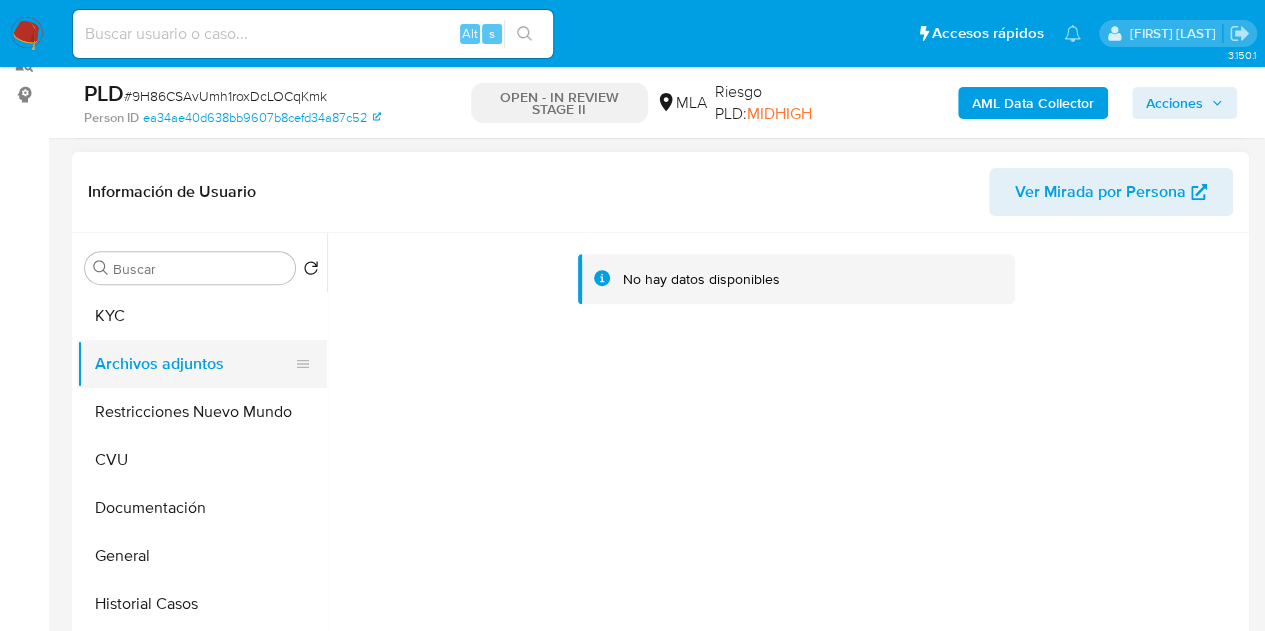 click on "Archivos adjuntos" at bounding box center [194, 364] 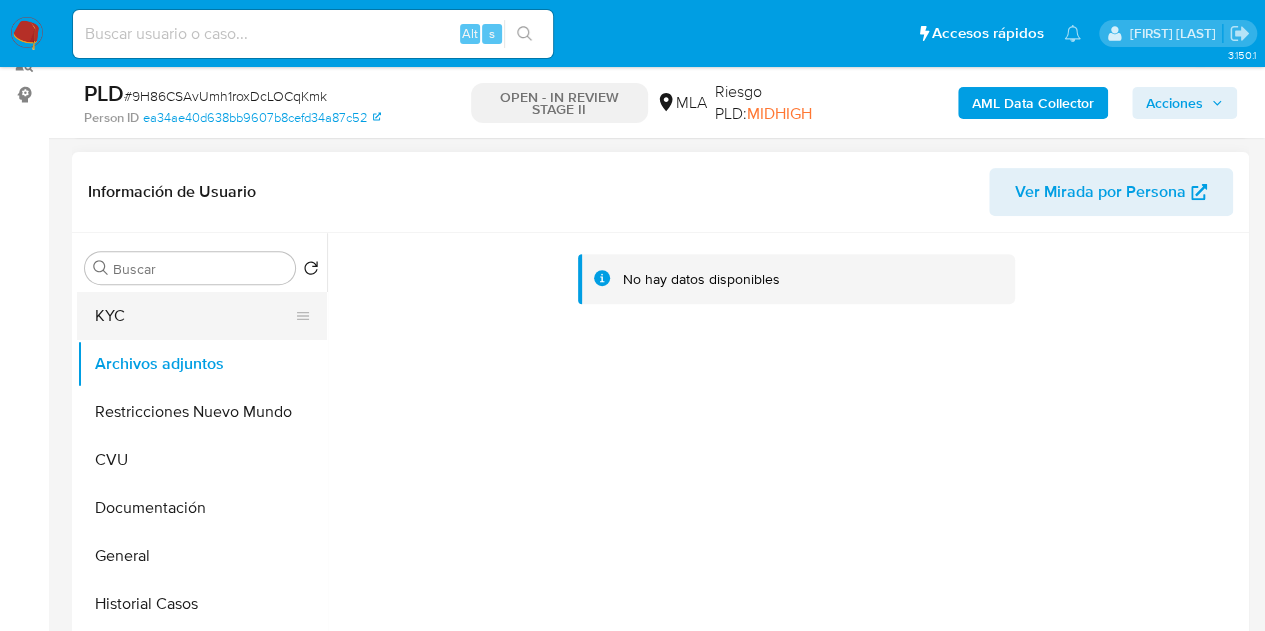 click on "KYC" at bounding box center [194, 316] 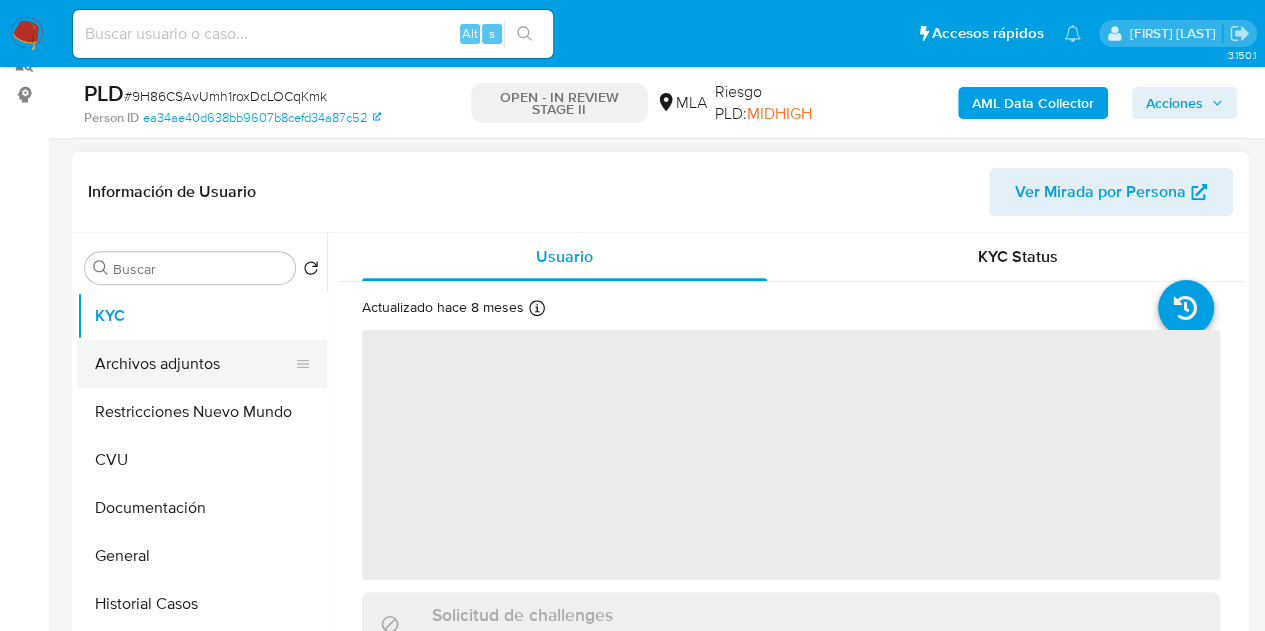 click on "Archivos adjuntos" at bounding box center (194, 364) 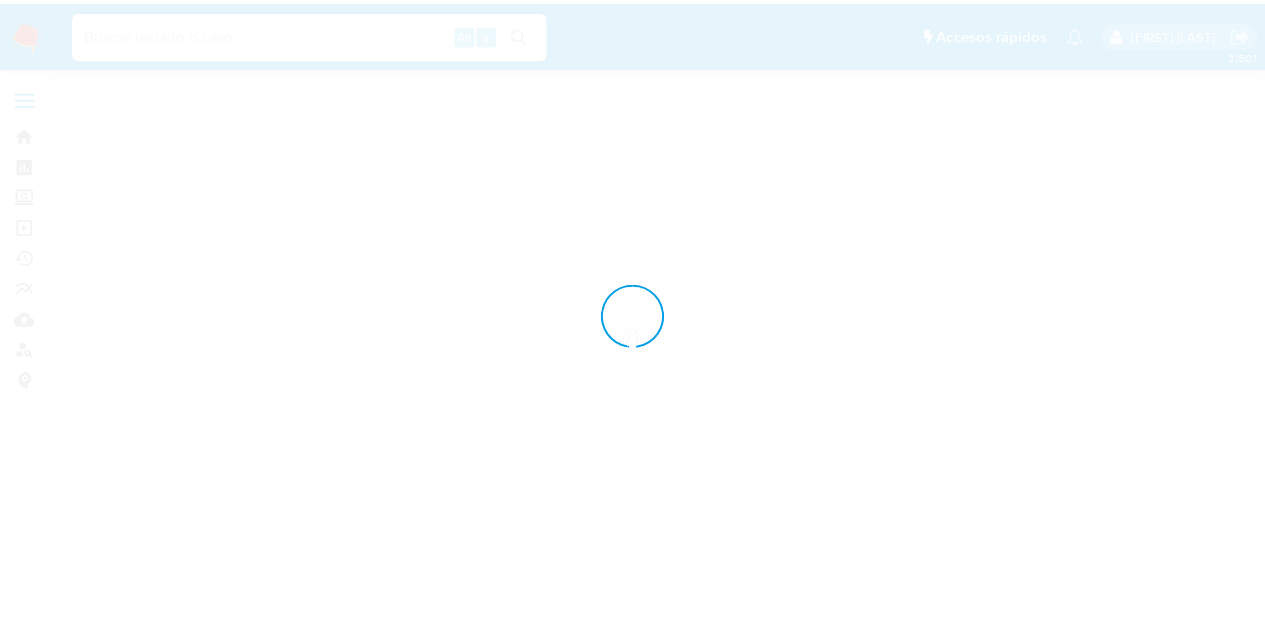scroll, scrollTop: 0, scrollLeft: 0, axis: both 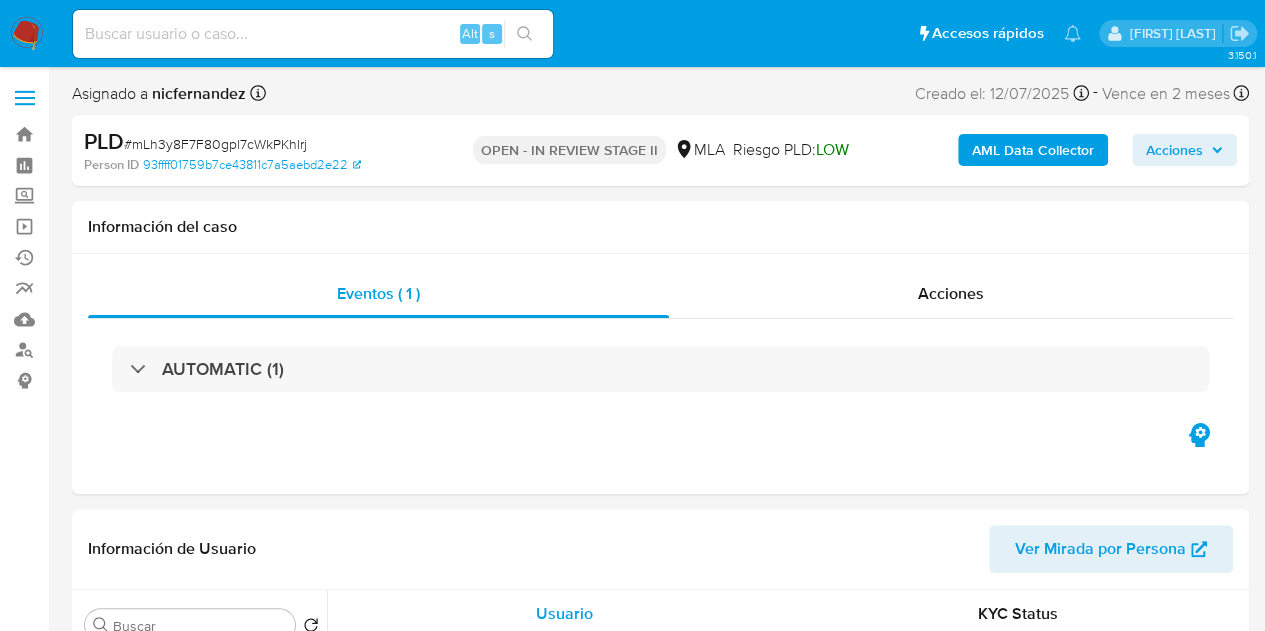 select on "10" 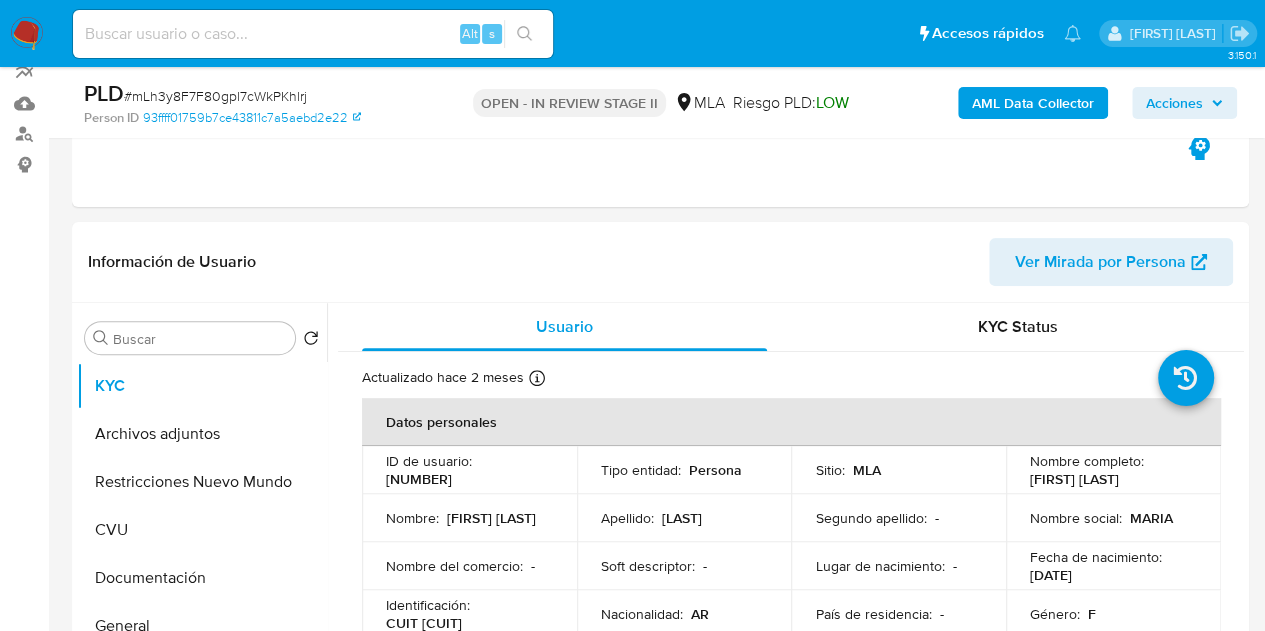 scroll, scrollTop: 393, scrollLeft: 0, axis: vertical 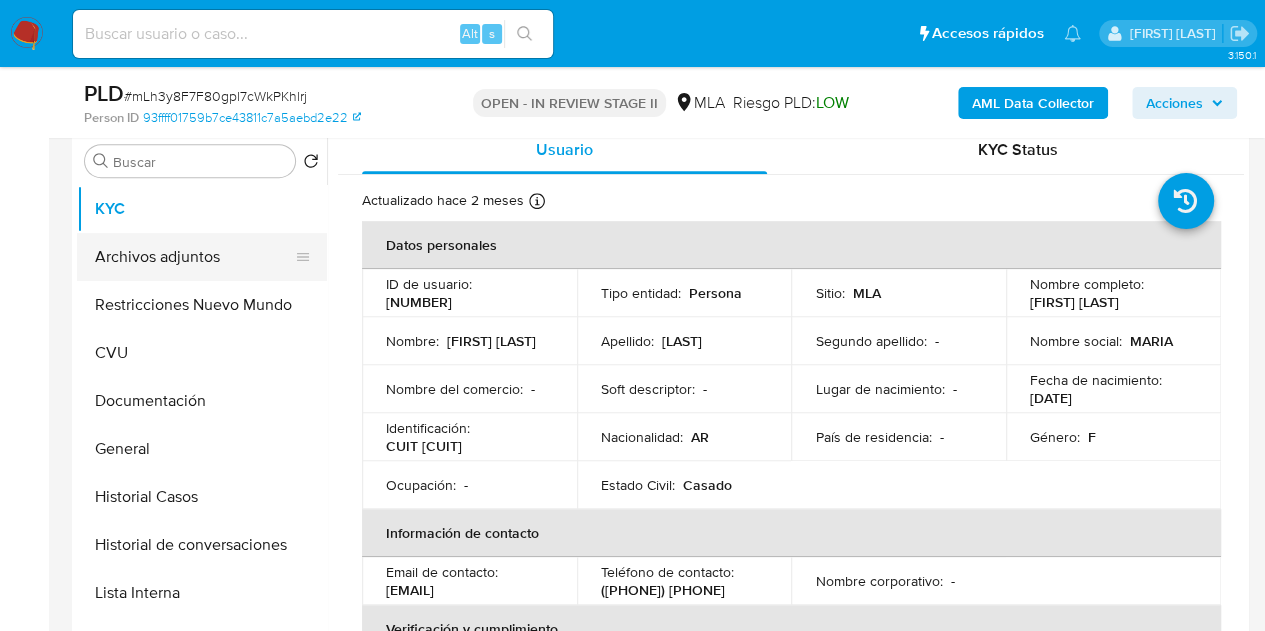 click on "Archivos adjuntos" at bounding box center [194, 257] 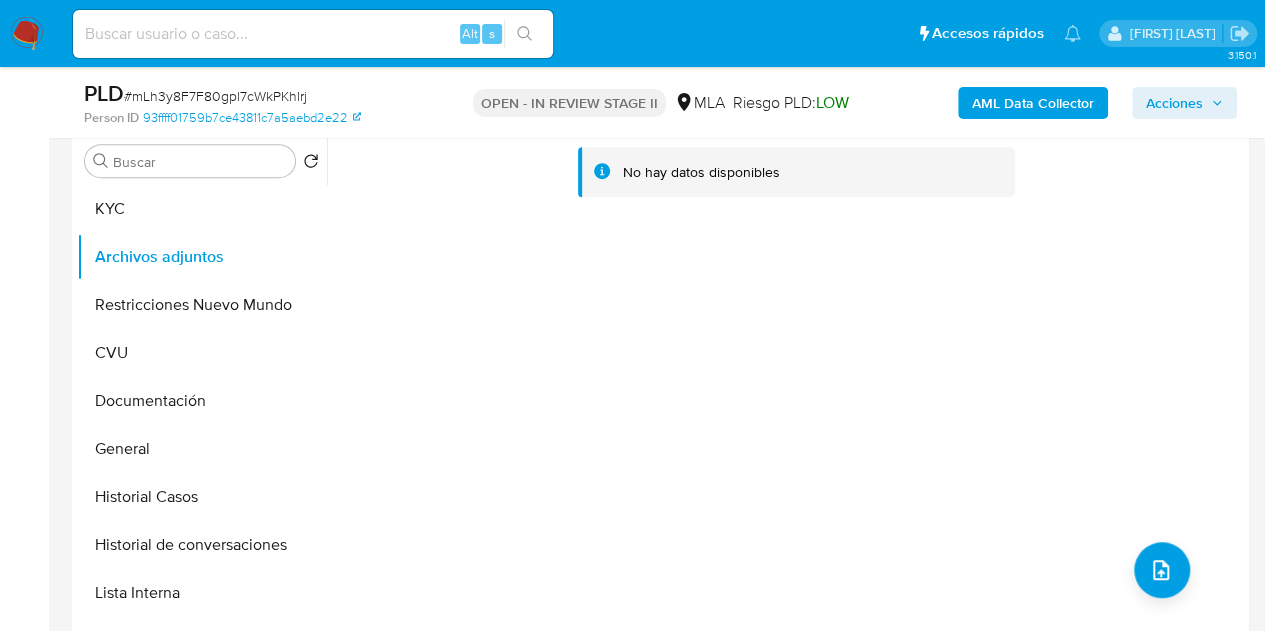 click on "AML Data Collector" at bounding box center (1033, 103) 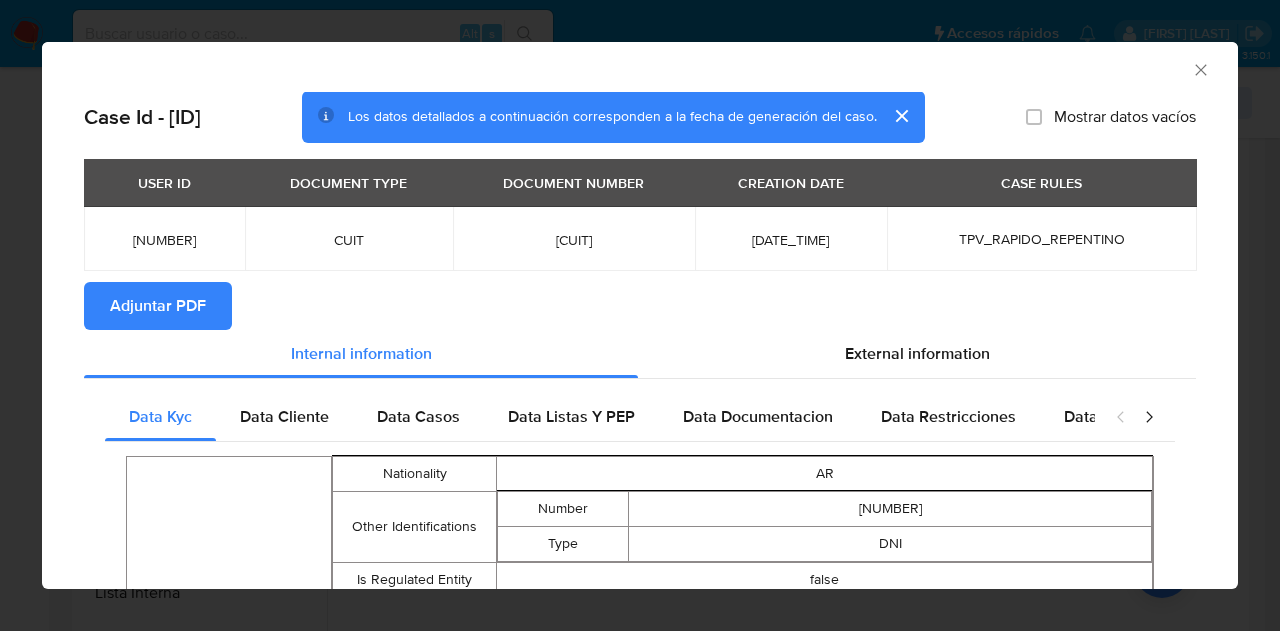 click on "Adjuntar PDF" at bounding box center (158, 306) 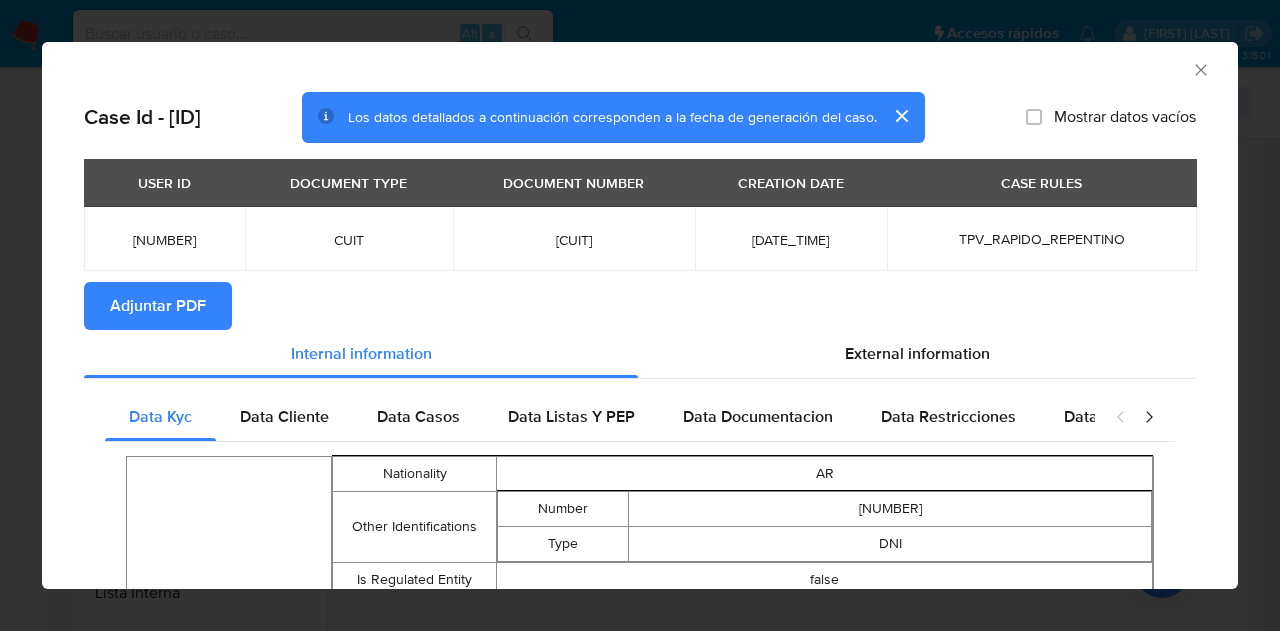 click 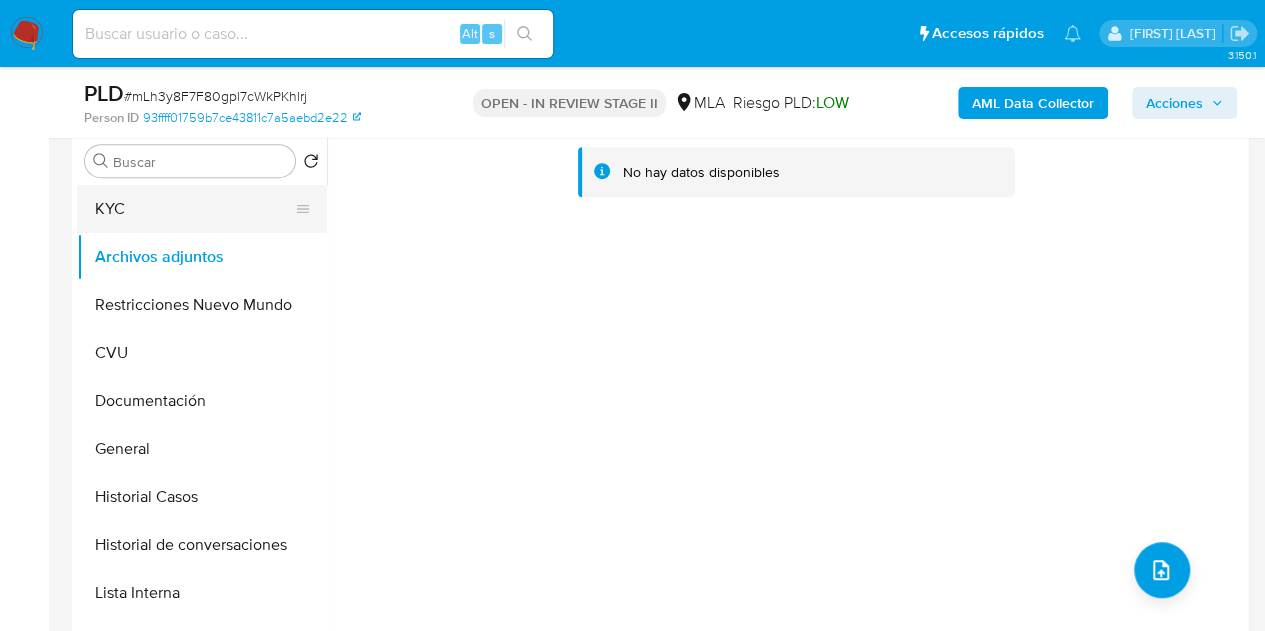 click on "KYC" at bounding box center (194, 209) 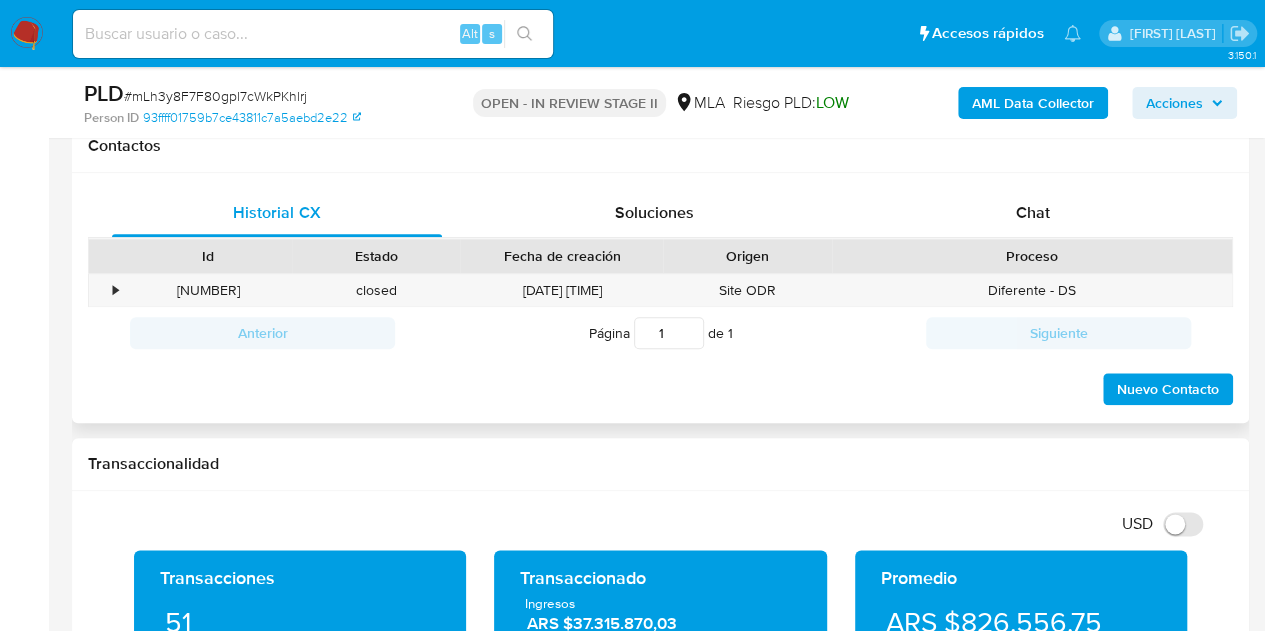 scroll, scrollTop: 935, scrollLeft: 0, axis: vertical 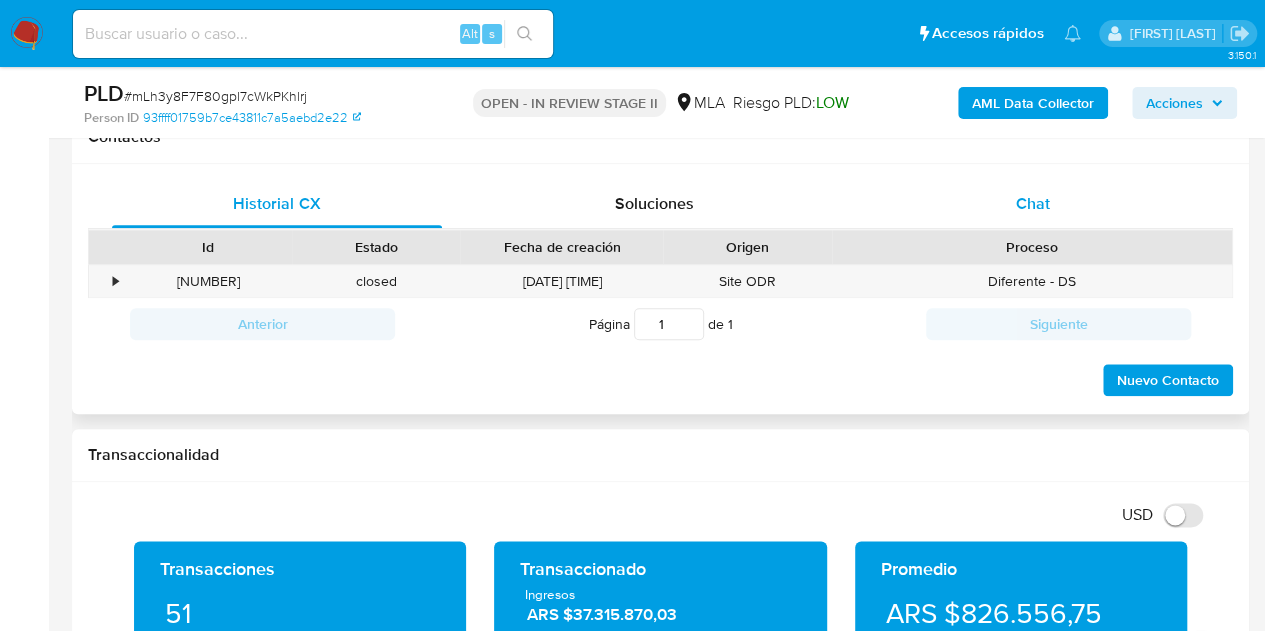click on "Chat" at bounding box center (1033, 204) 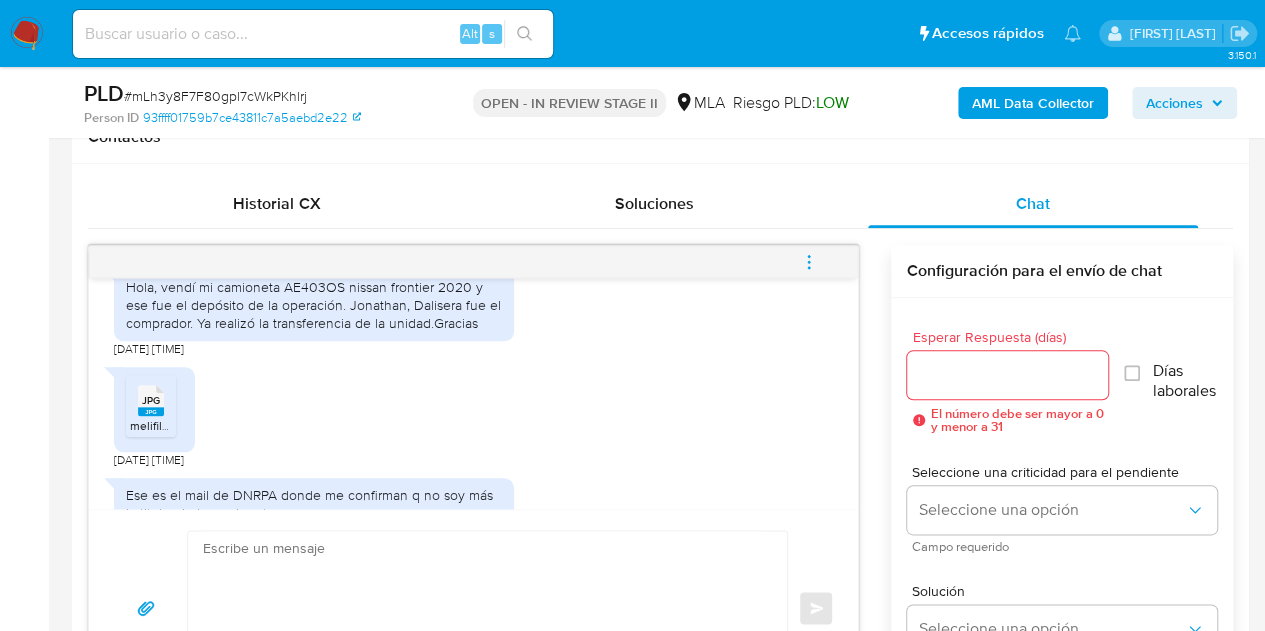 scroll, scrollTop: 2206, scrollLeft: 0, axis: vertical 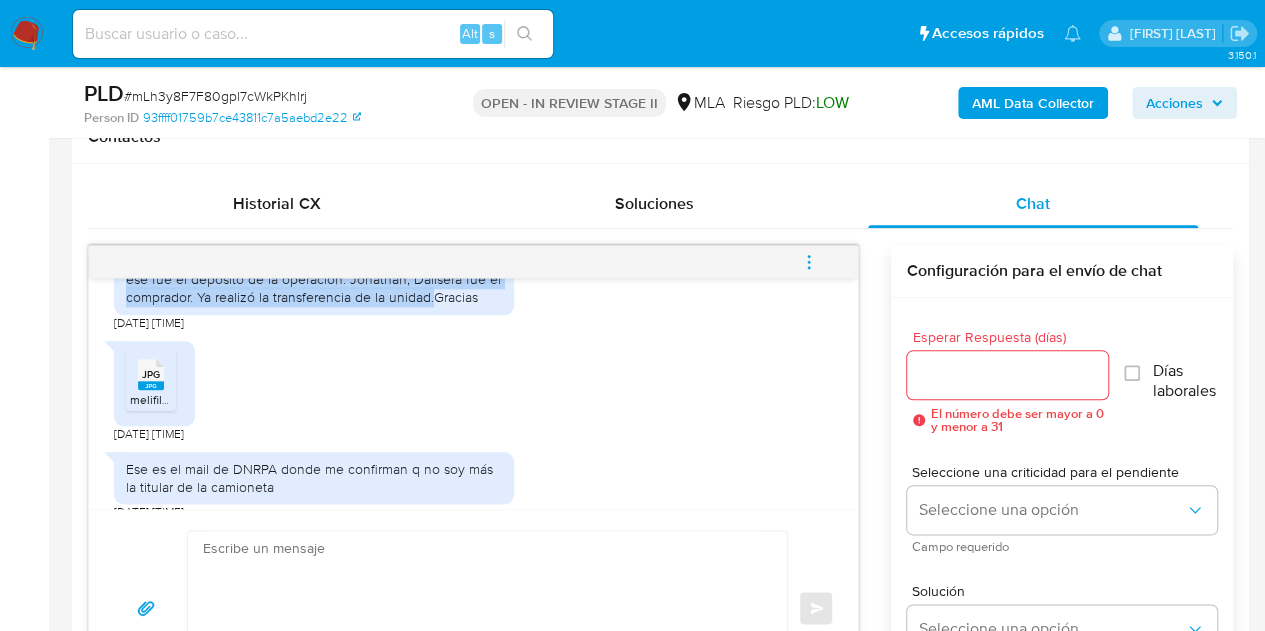 drag, startPoint x: 163, startPoint y: 317, endPoint x: 434, endPoint y: 355, distance: 273.65125 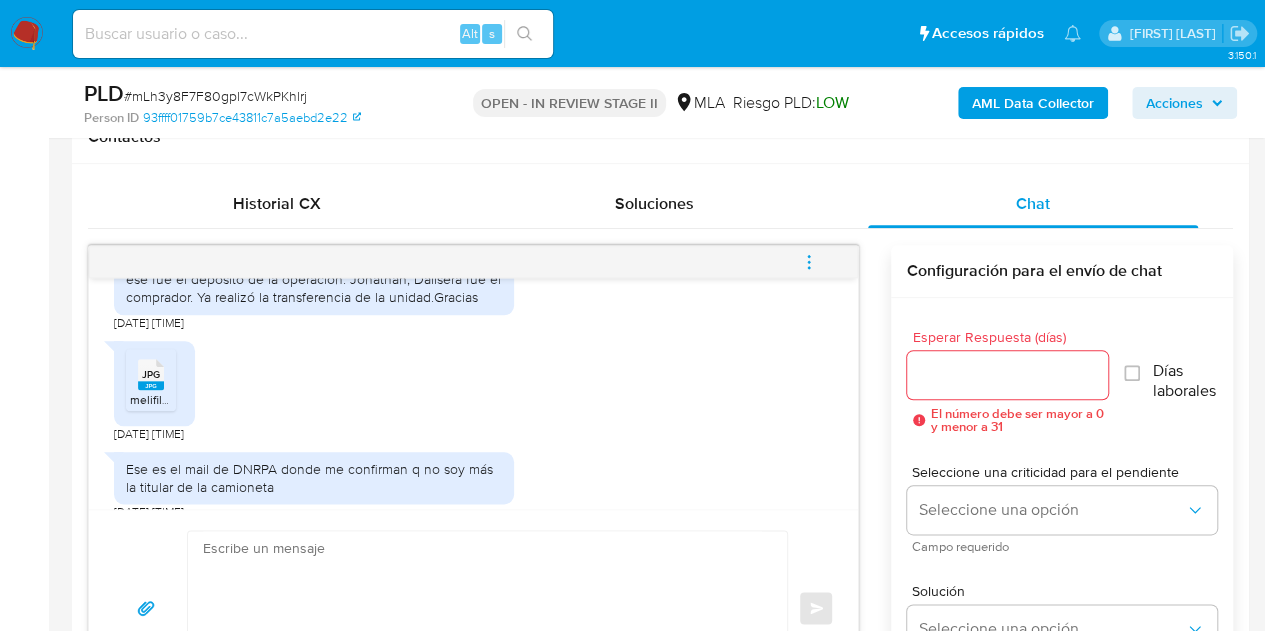 scroll, scrollTop: 2283, scrollLeft: 0, axis: vertical 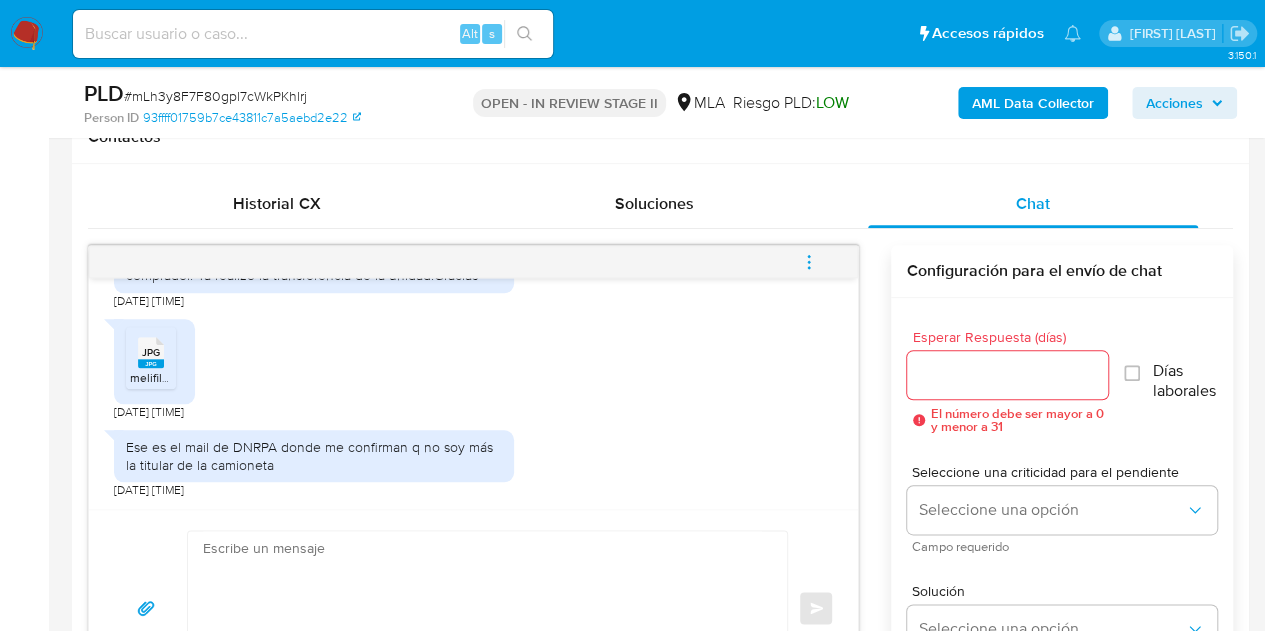 click at bounding box center (482, 608) 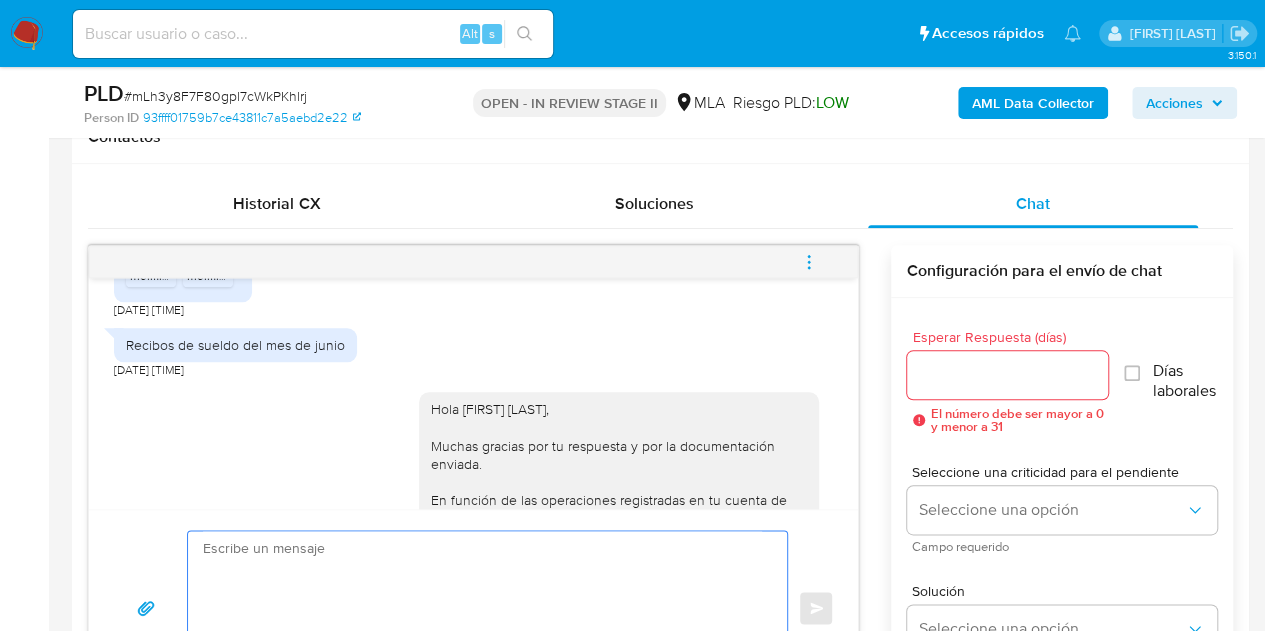 scroll, scrollTop: 2283, scrollLeft: 0, axis: vertical 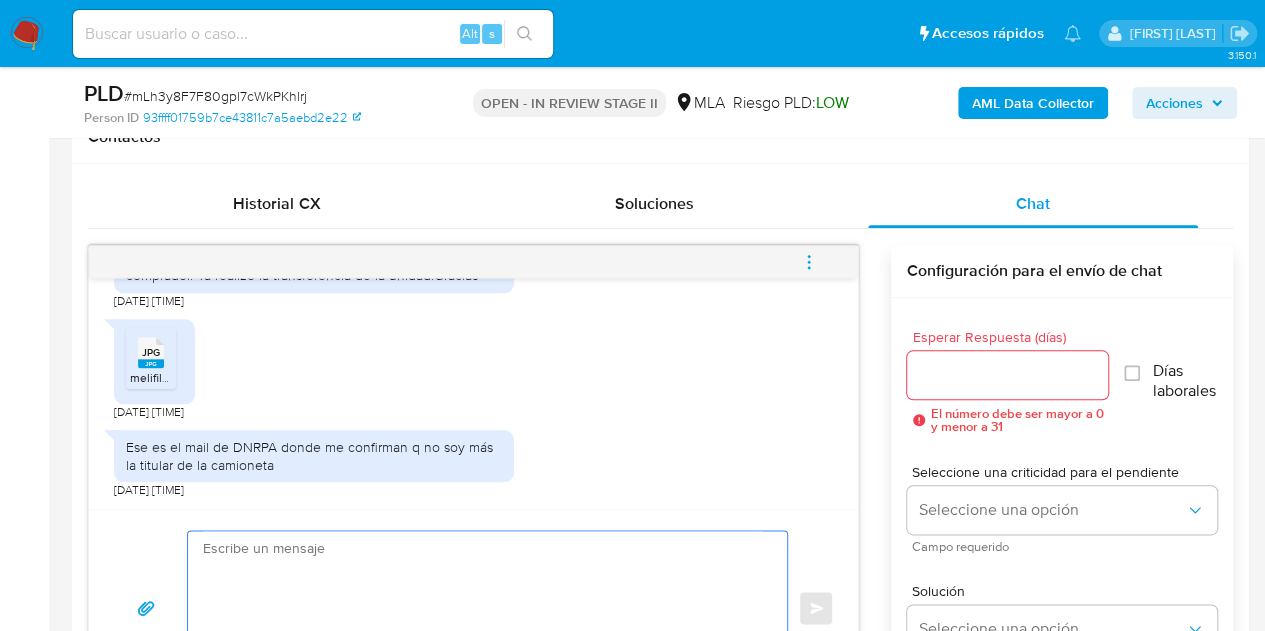 click at bounding box center (482, 608) 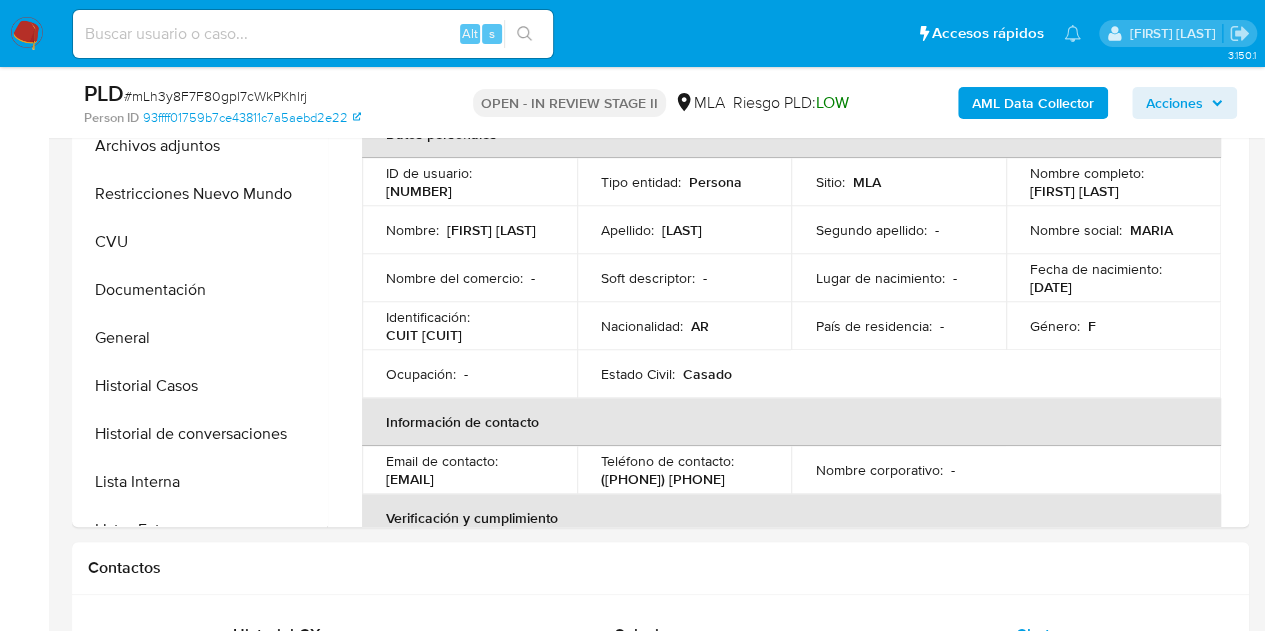 scroll, scrollTop: 485, scrollLeft: 0, axis: vertical 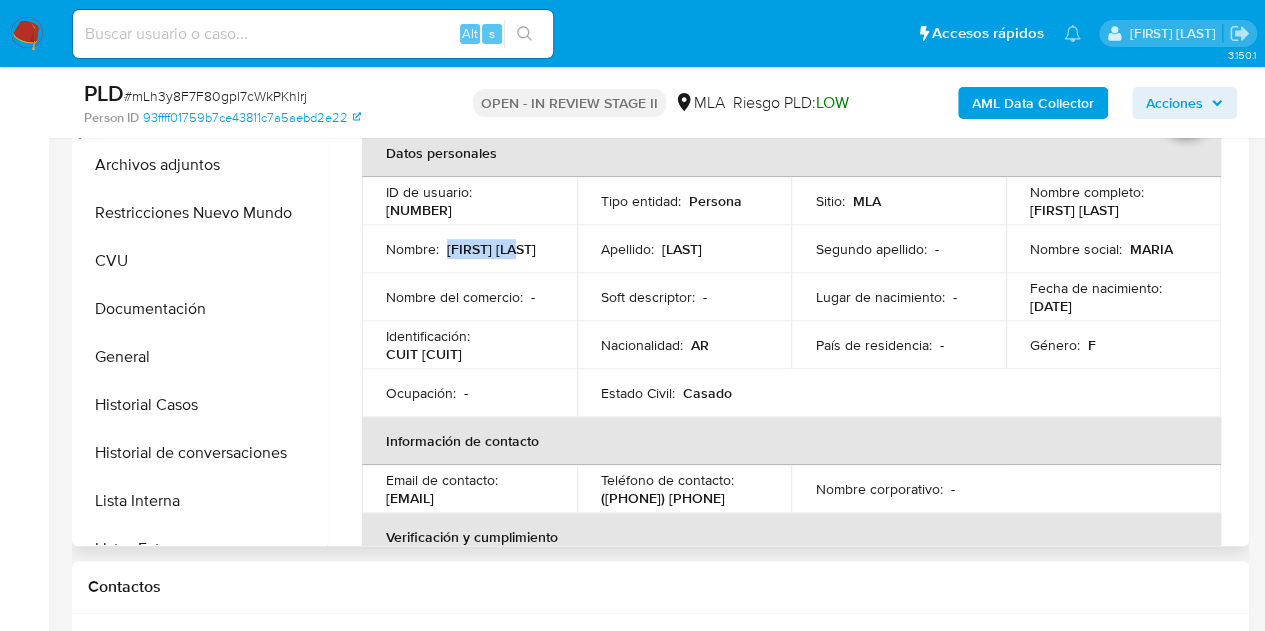 drag, startPoint x: 448, startPoint y: 244, endPoint x: 536, endPoint y: 239, distance: 88.14193 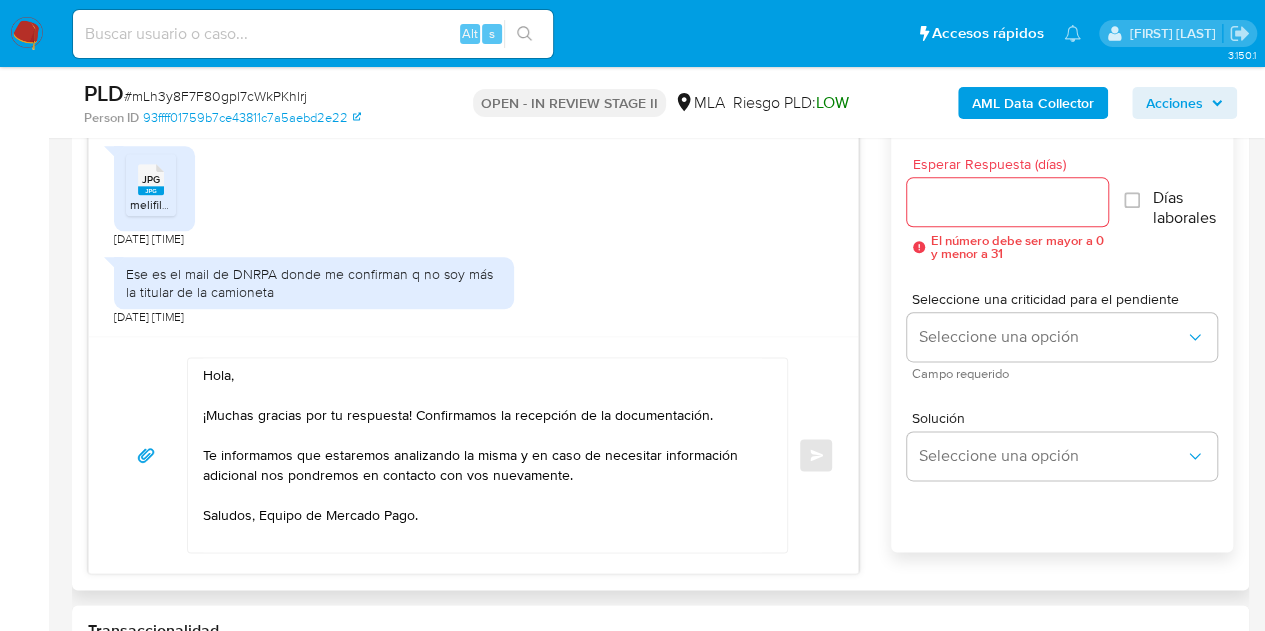 scroll, scrollTop: 1113, scrollLeft: 0, axis: vertical 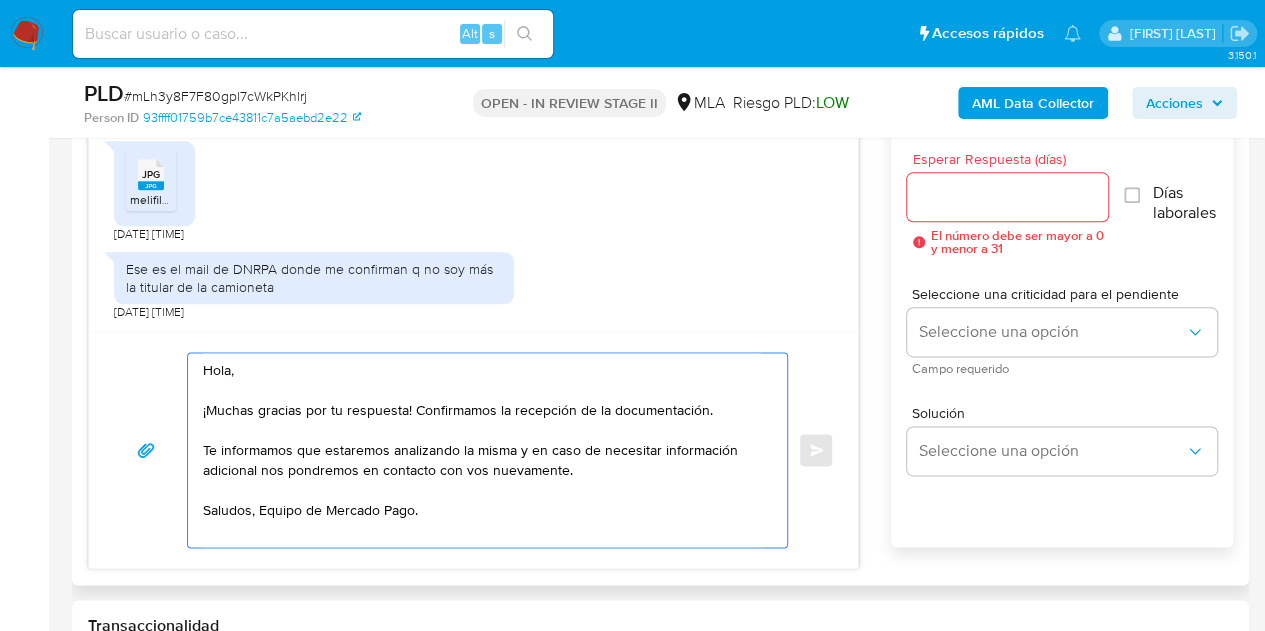 click on "Hola,
¡Muchas gracias por tu respuesta! Confirmamos la recepción de la documentación.
Te informamos que estaremos analizando la misma y en caso de necesitar información adicional nos pondremos en contacto con vos nuevamente.
Saludos, Equipo de Mercado Pago." at bounding box center (482, 450) 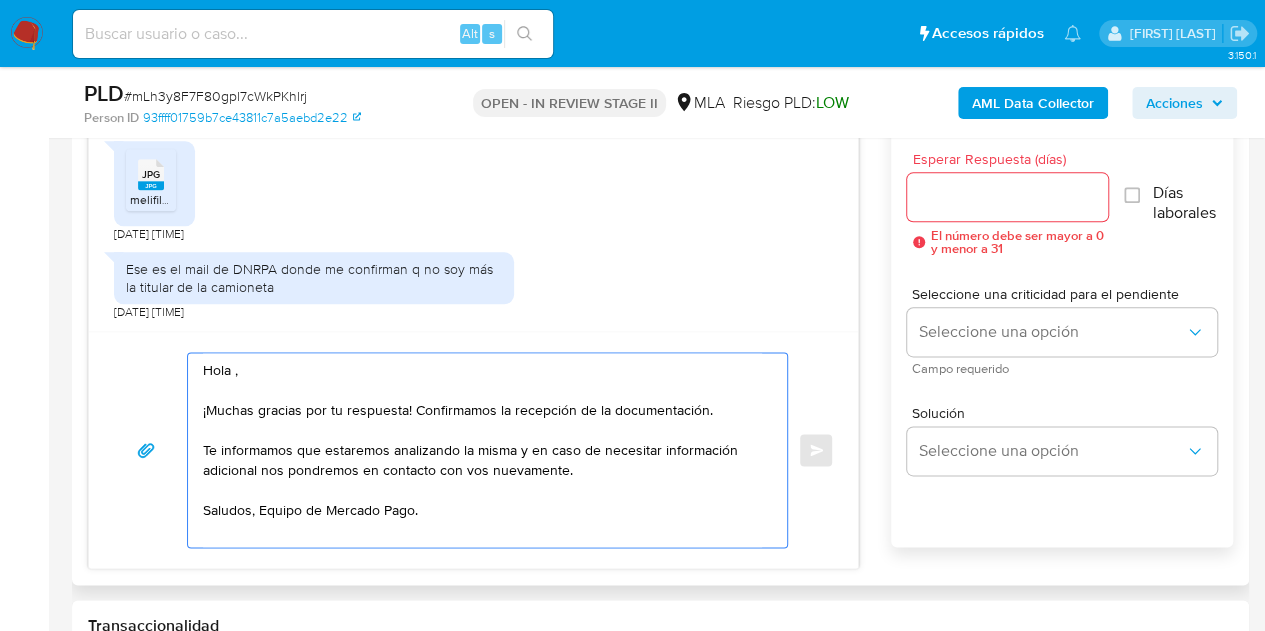 paste on "[FIRST] [LAST]" 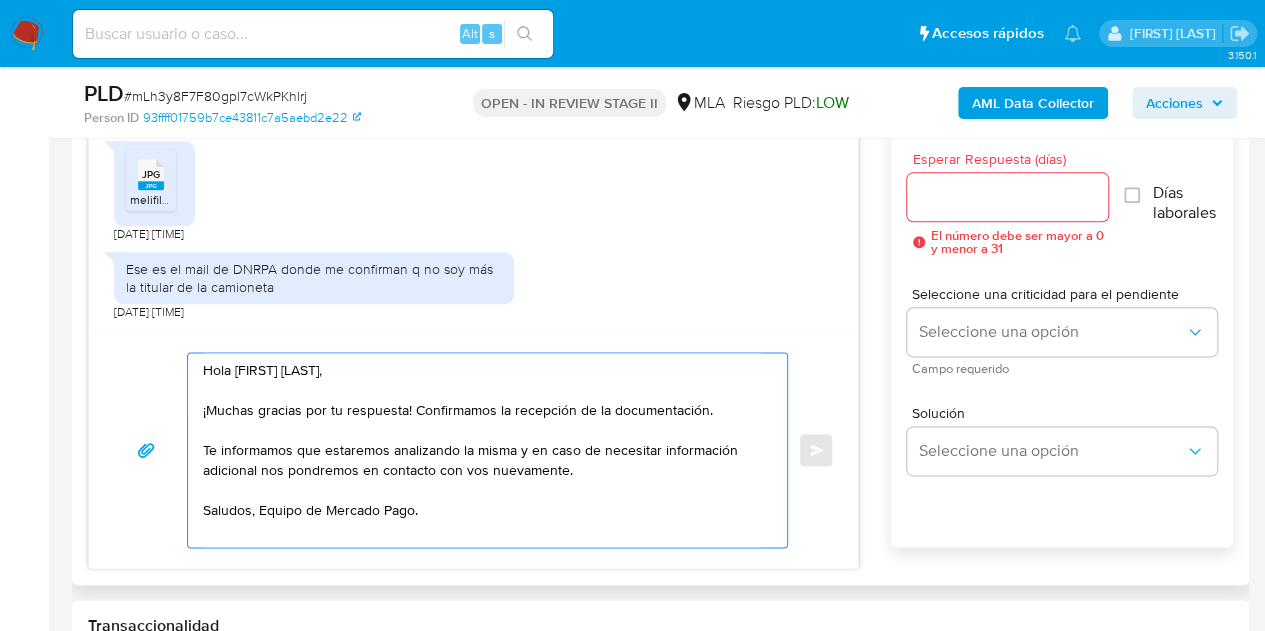 click on "Hola Maria Elena,
¡Muchas gracias por tu respuesta! Confirmamos la recepción de la documentación.
Te informamos que estaremos analizando la misma y en caso de necesitar información adicional nos pondremos en contacto con vos nuevamente.
Saludos, Equipo de Mercado Pago." at bounding box center [482, 450] 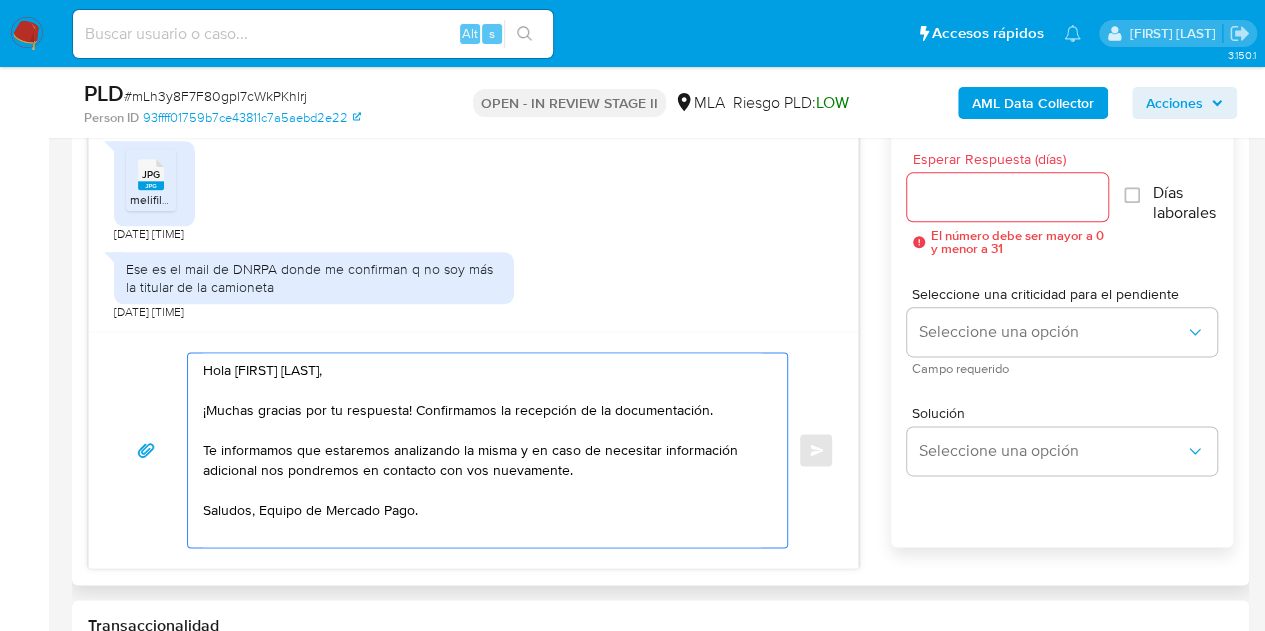 drag, startPoint x: 246, startPoint y: 361, endPoint x: 272, endPoint y: 412, distance: 57.245087 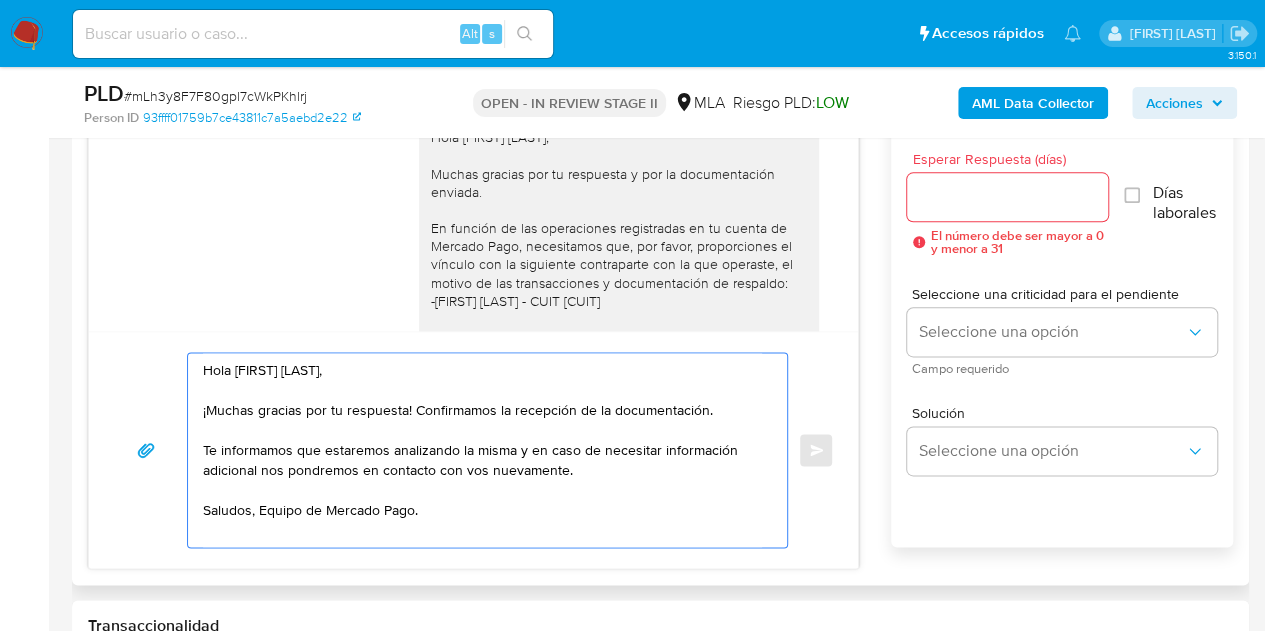 scroll, scrollTop: 2283, scrollLeft: 0, axis: vertical 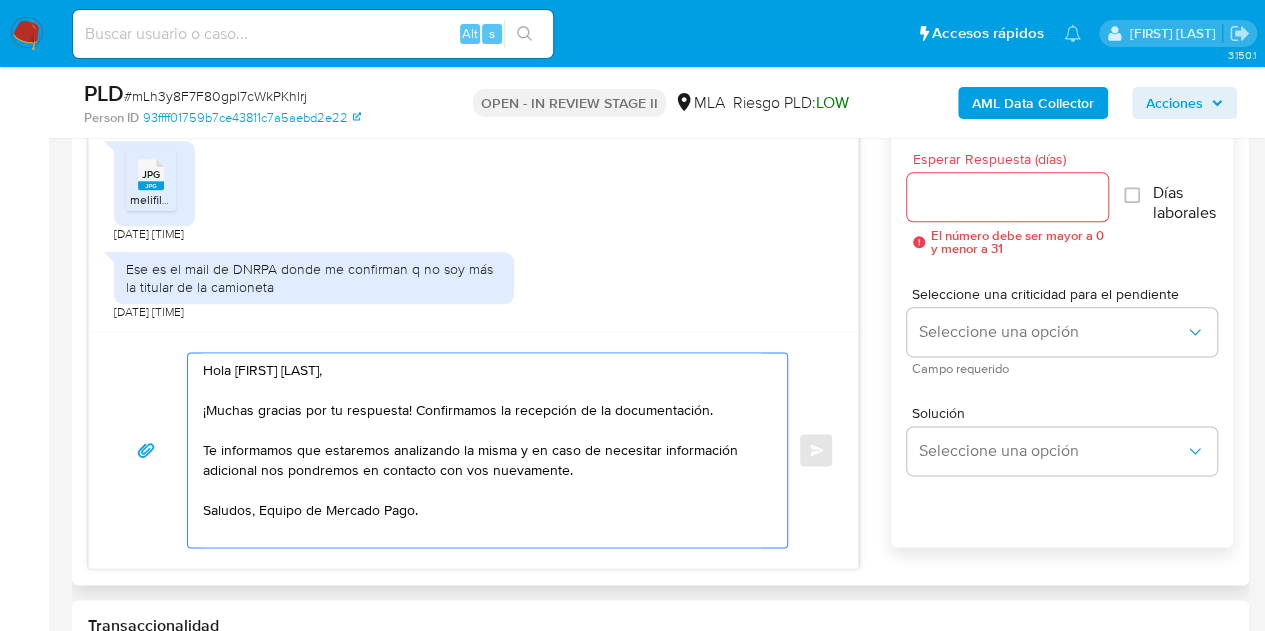 type on "Hola Maria Elena,
¡Muchas gracias por tu respuesta! Confirmamos la recepción de la documentación.
Te informamos que estaremos analizando la misma y en caso de necesitar información adicional nos pondremos en contacto con vos nuevamente.
Saludos, Equipo de Mercado Pago." 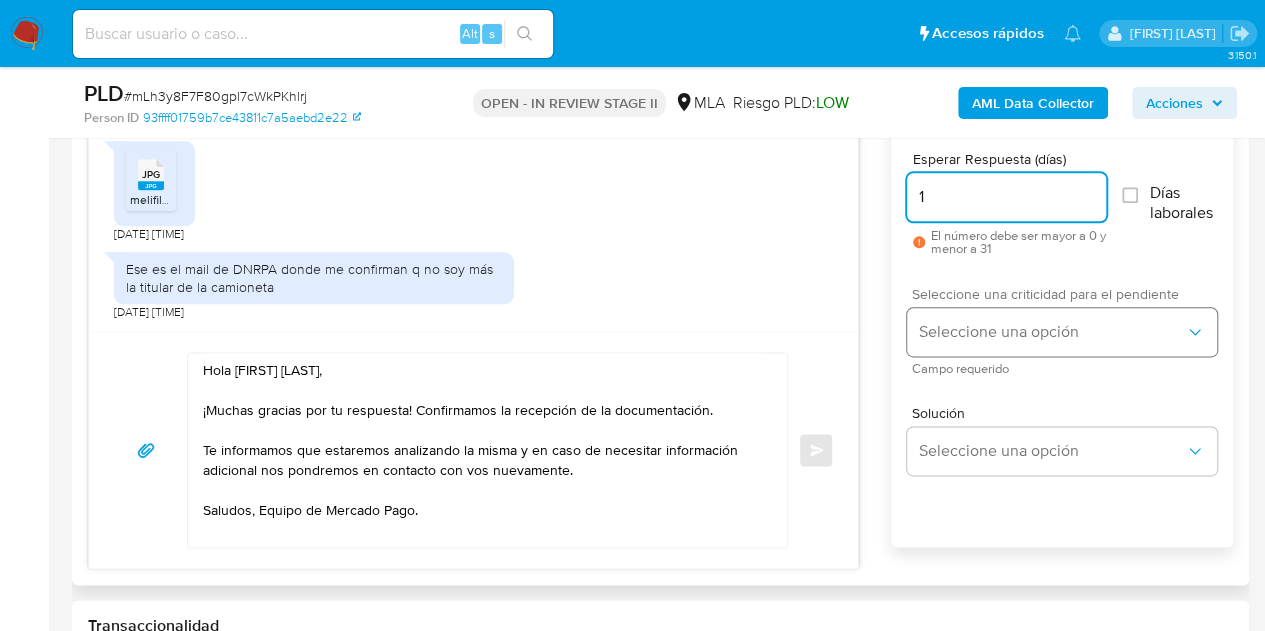 type on "1" 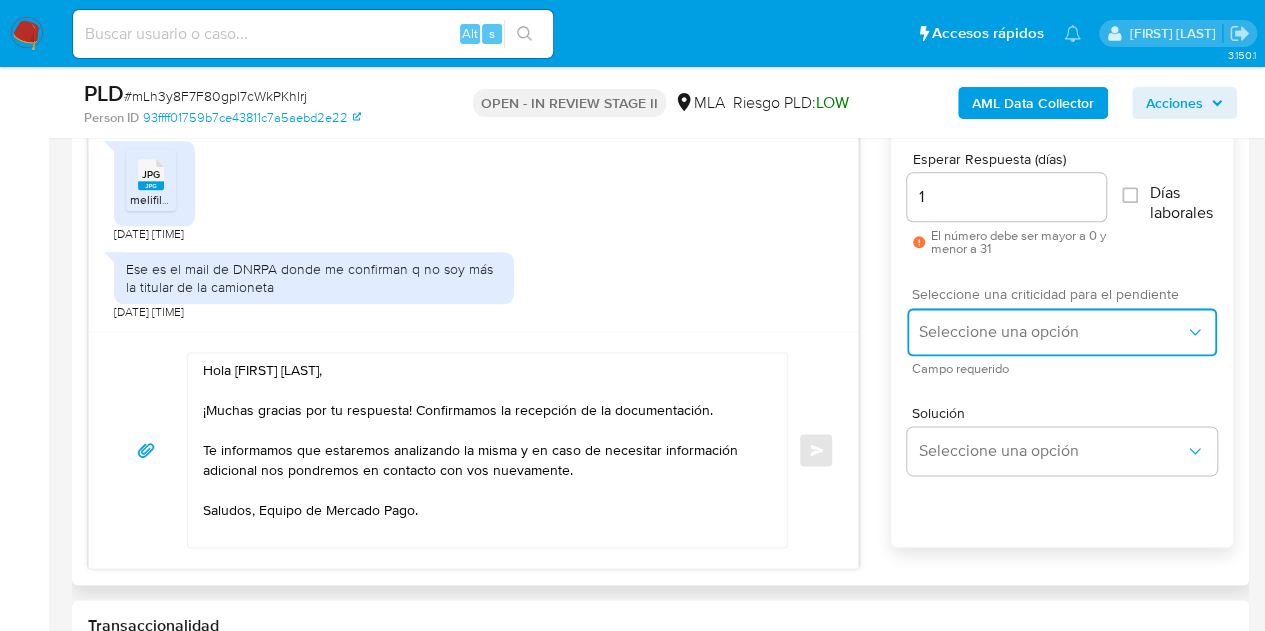 click on "Seleccione una opción" at bounding box center (1052, 332) 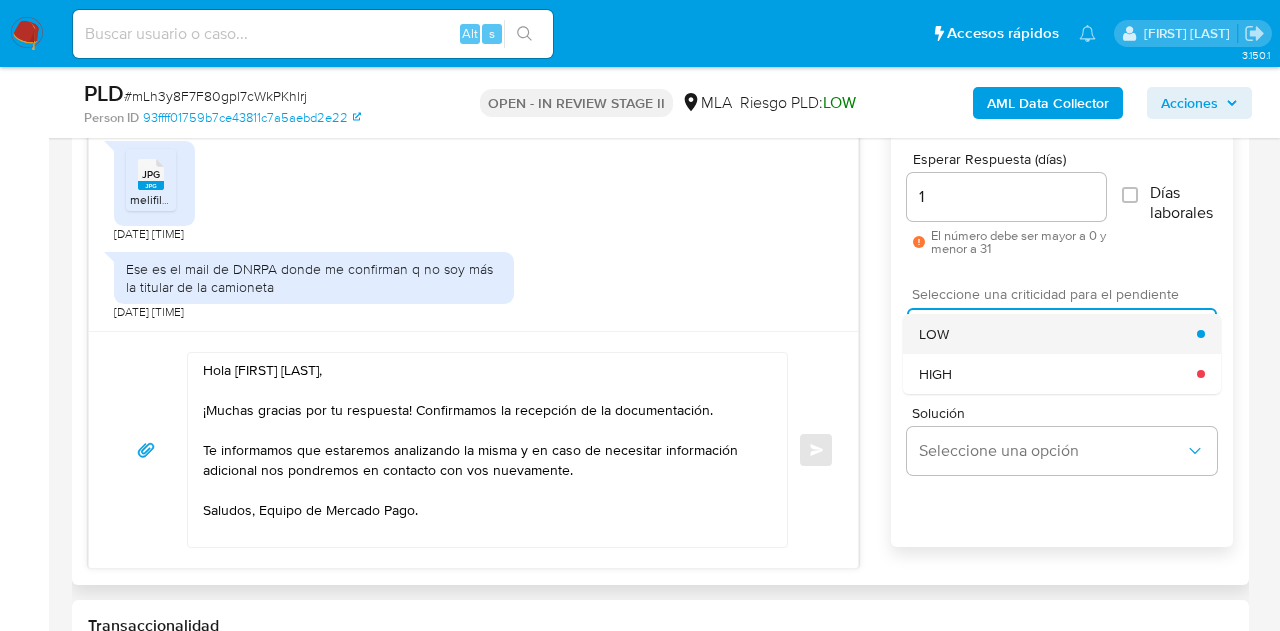 click on "LOW" at bounding box center [1058, 334] 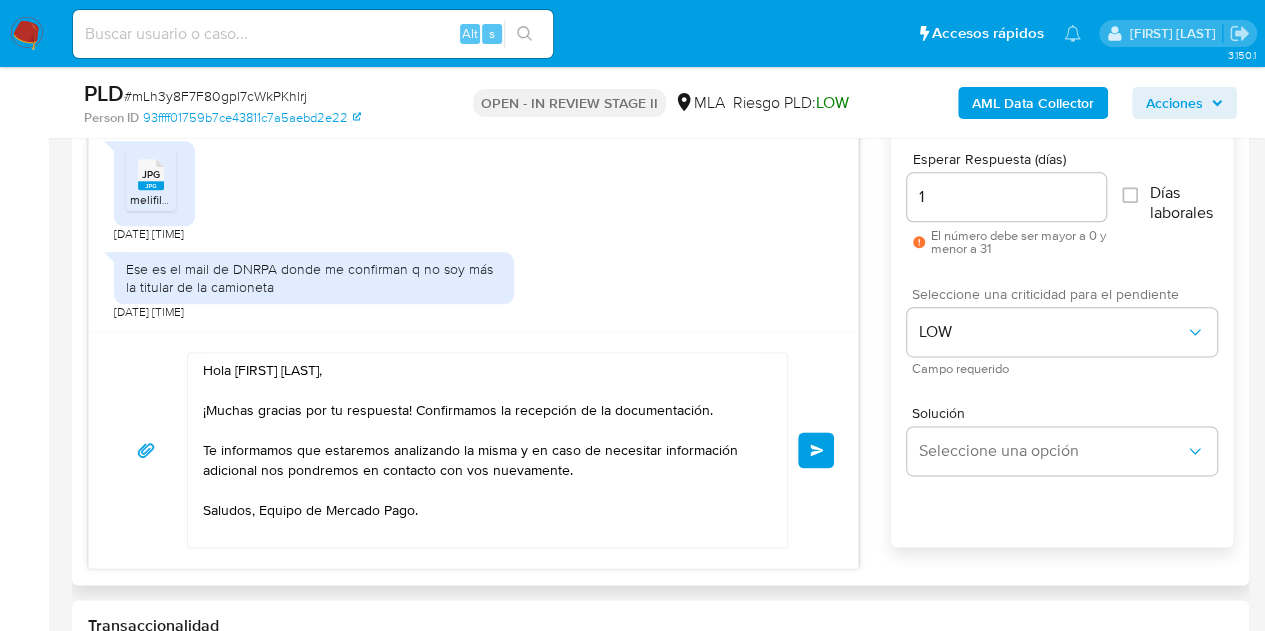click on "Hola Maria Elena,
¡Muchas gracias por tu respuesta! Confirmamos la recepción de la documentación.
Te informamos que estaremos analizando la misma y en caso de necesitar información adicional nos pondremos en contacto con vos nuevamente.
Saludos, Equipo de Mercado Pago." at bounding box center [482, 450] 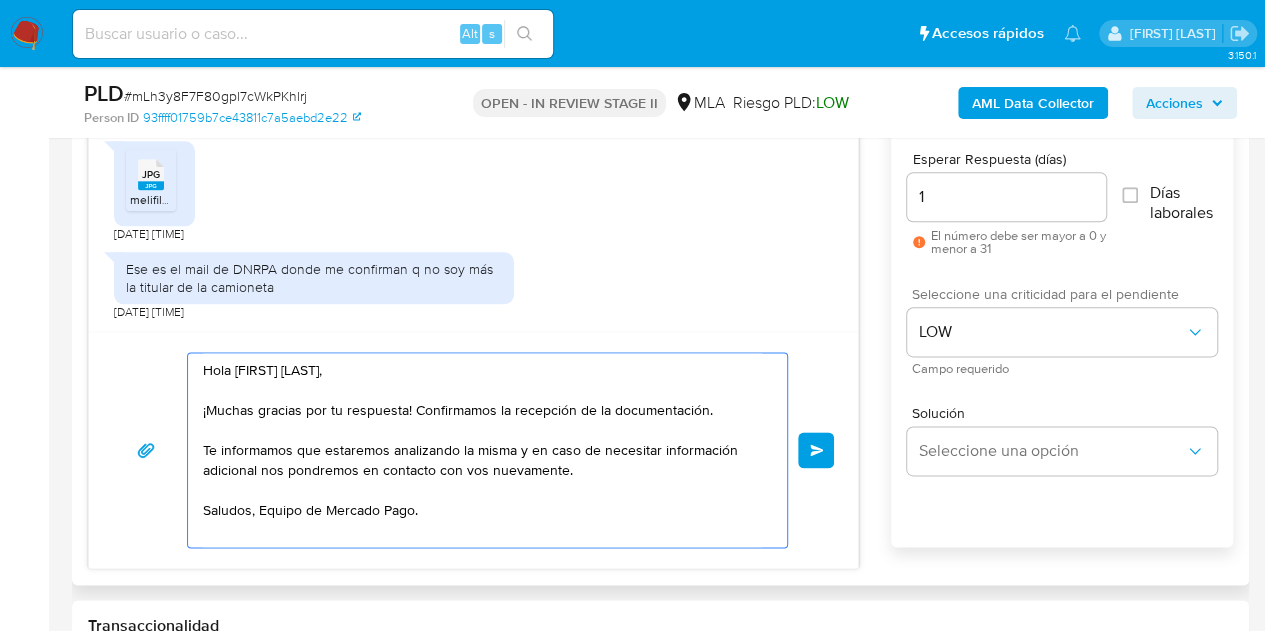 click on "Enviar" at bounding box center (817, 450) 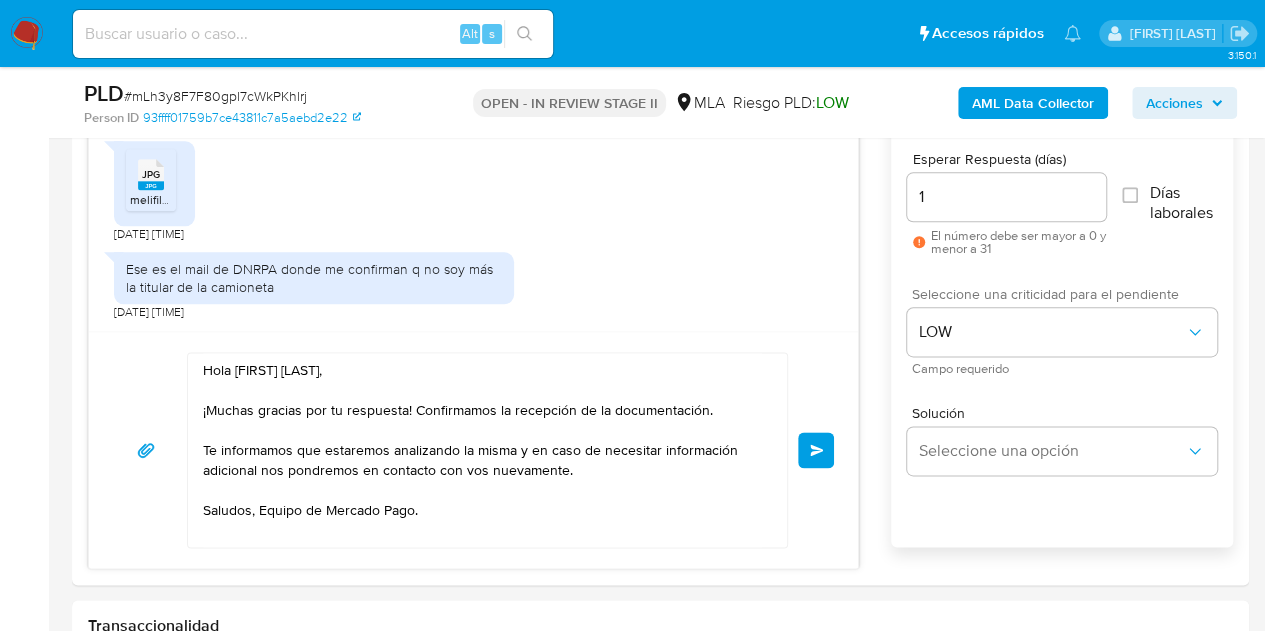 type 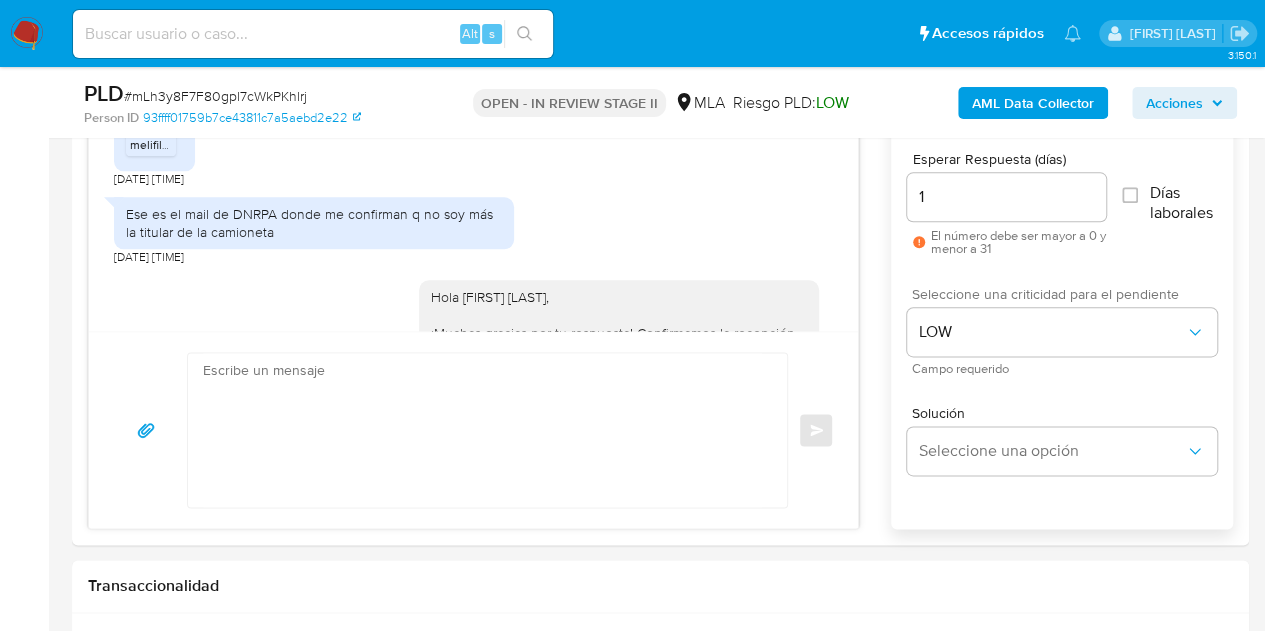 scroll, scrollTop: 2523, scrollLeft: 0, axis: vertical 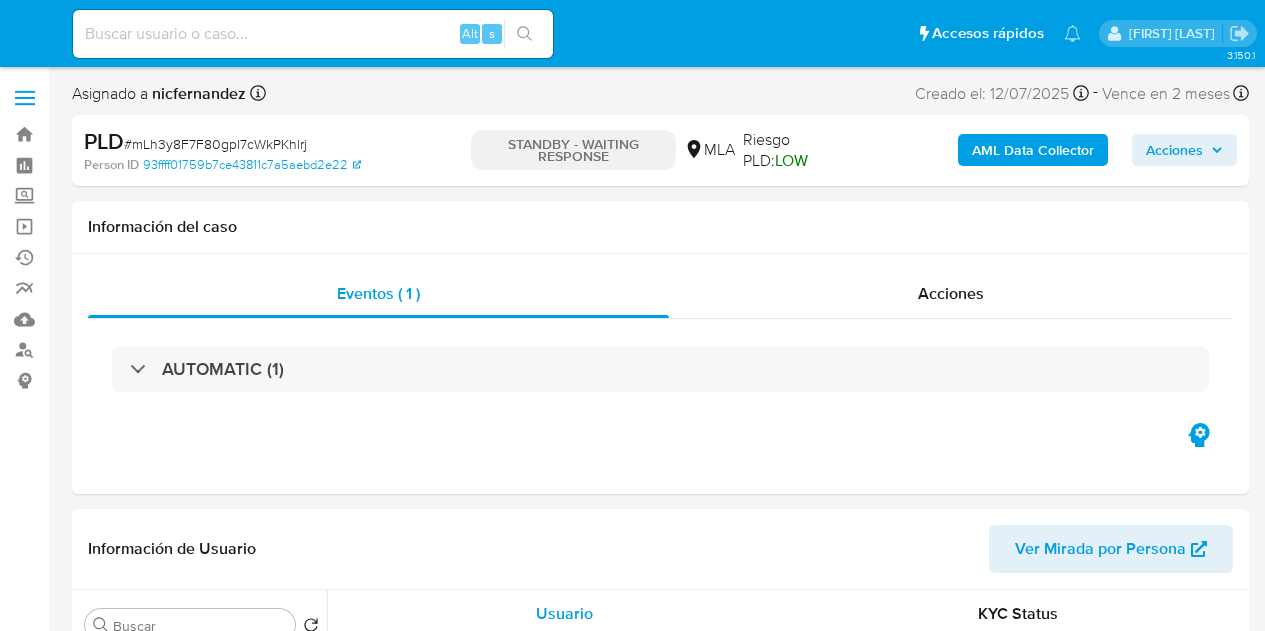 select on "10" 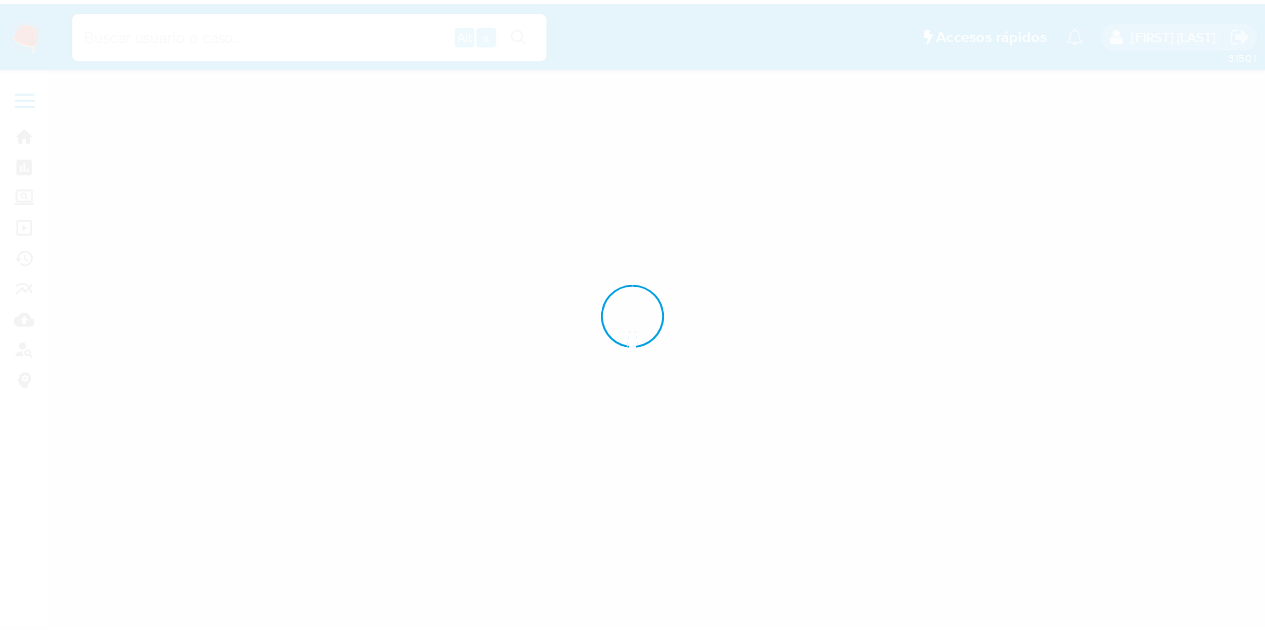 scroll, scrollTop: 0, scrollLeft: 0, axis: both 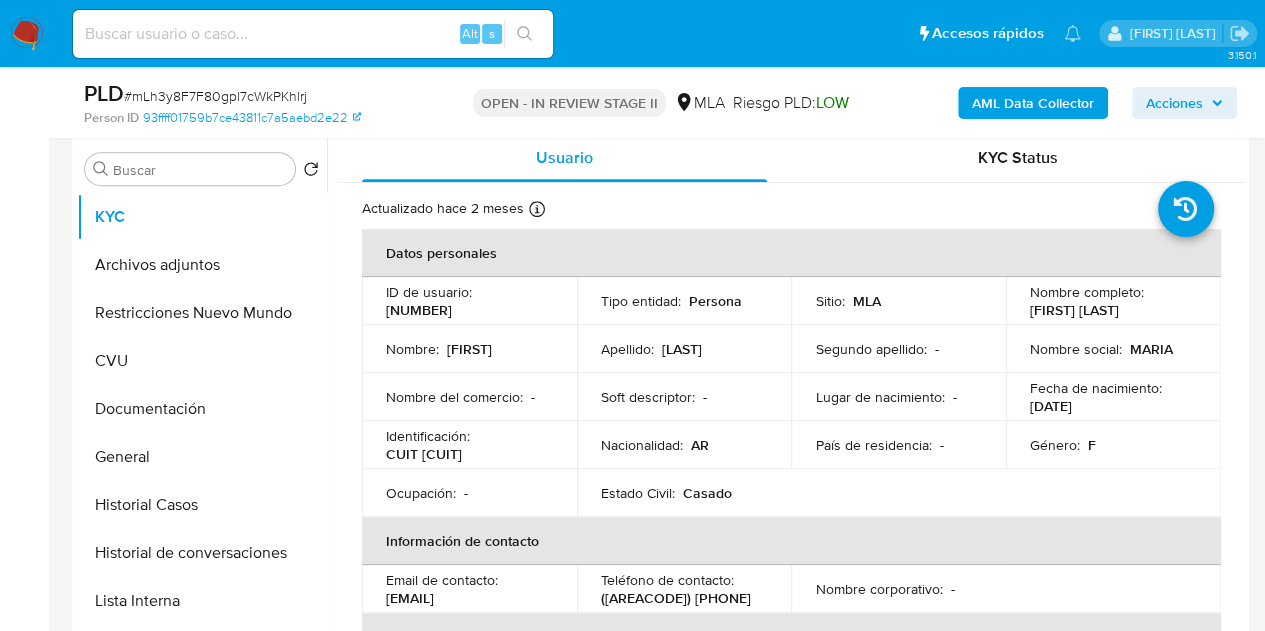select on "10" 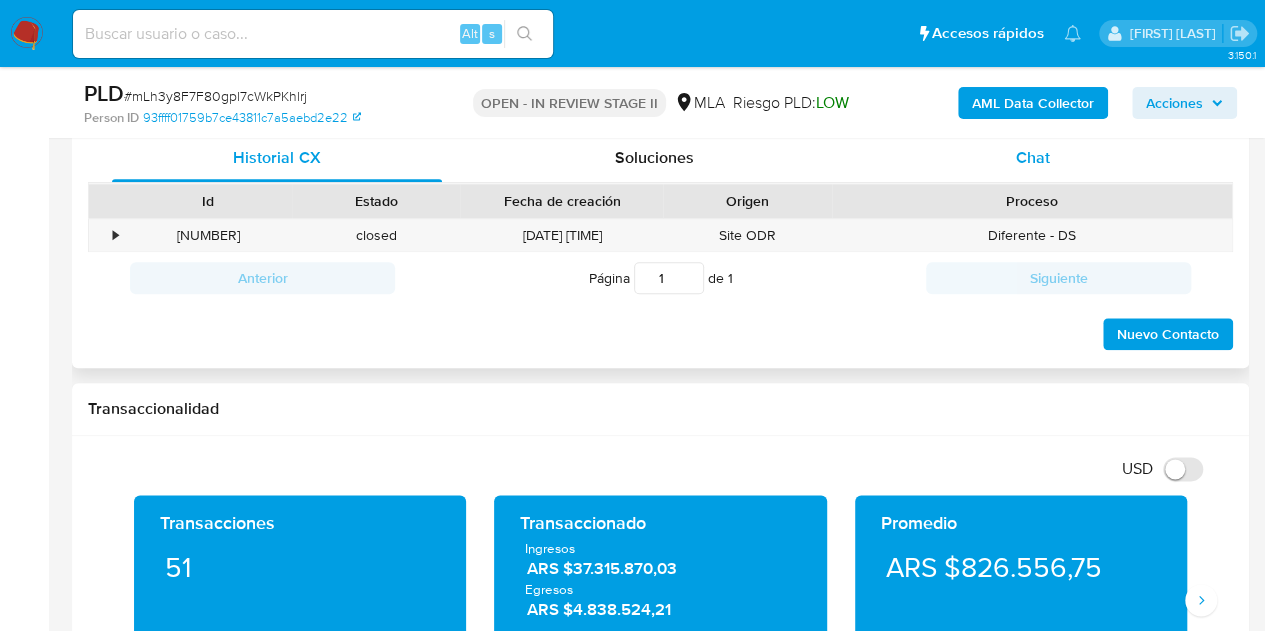 scroll, scrollTop: 938, scrollLeft: 0, axis: vertical 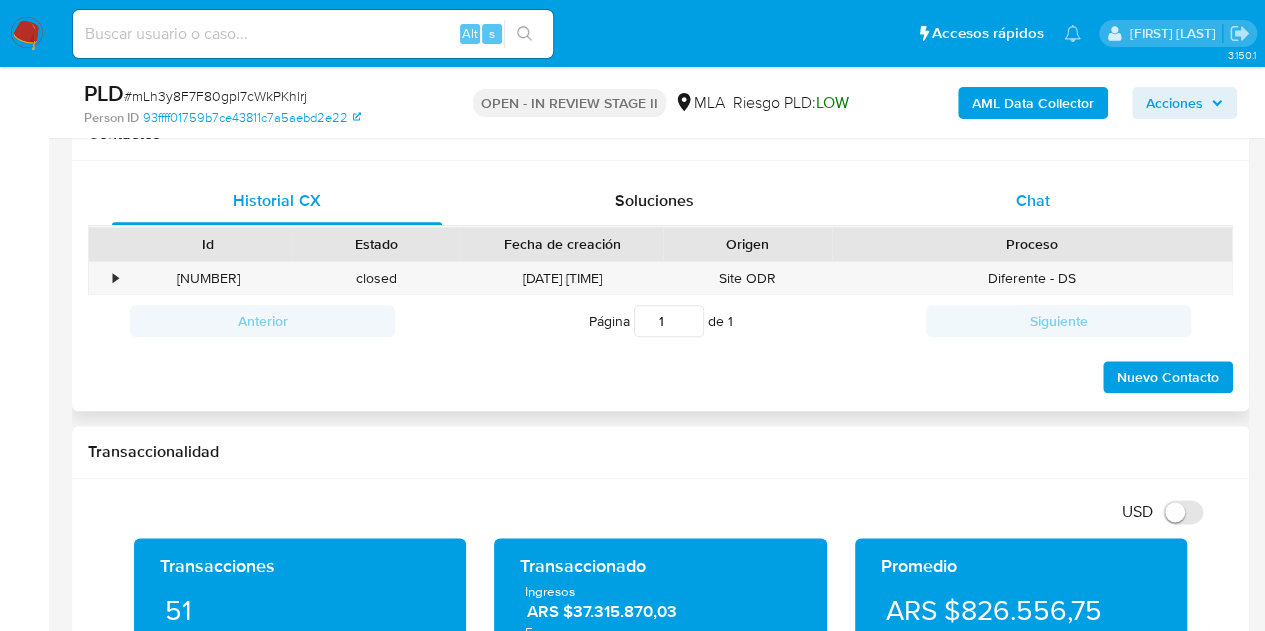 click on "Chat" at bounding box center [1033, 201] 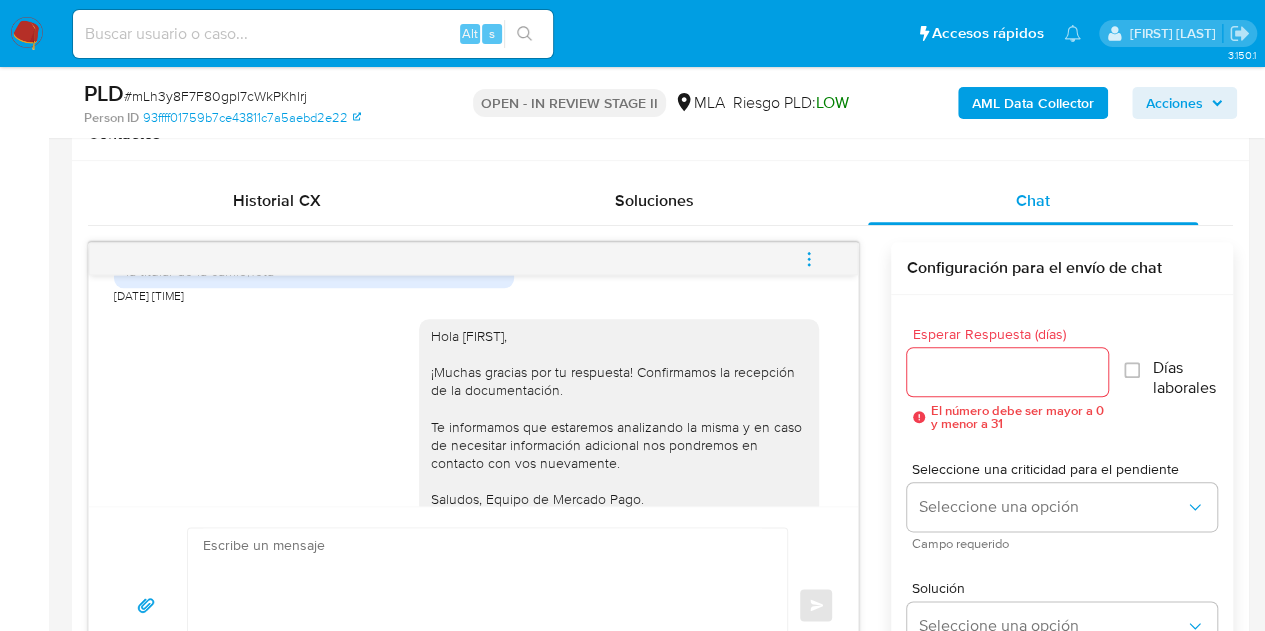 scroll, scrollTop: 2523, scrollLeft: 0, axis: vertical 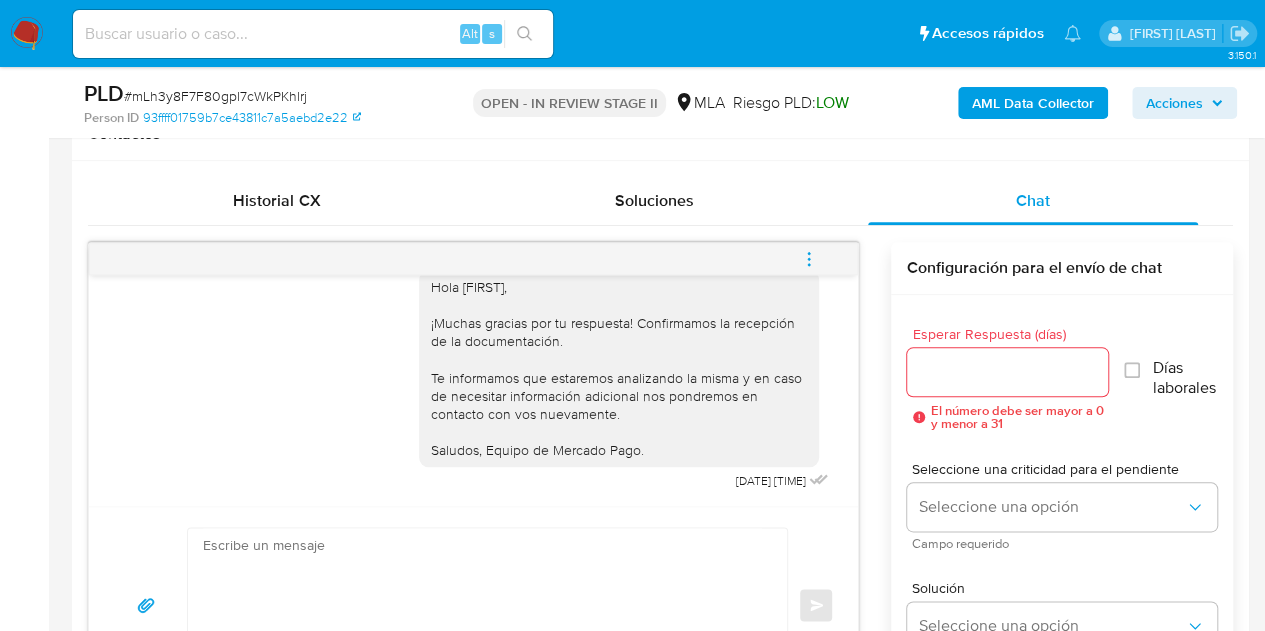 click 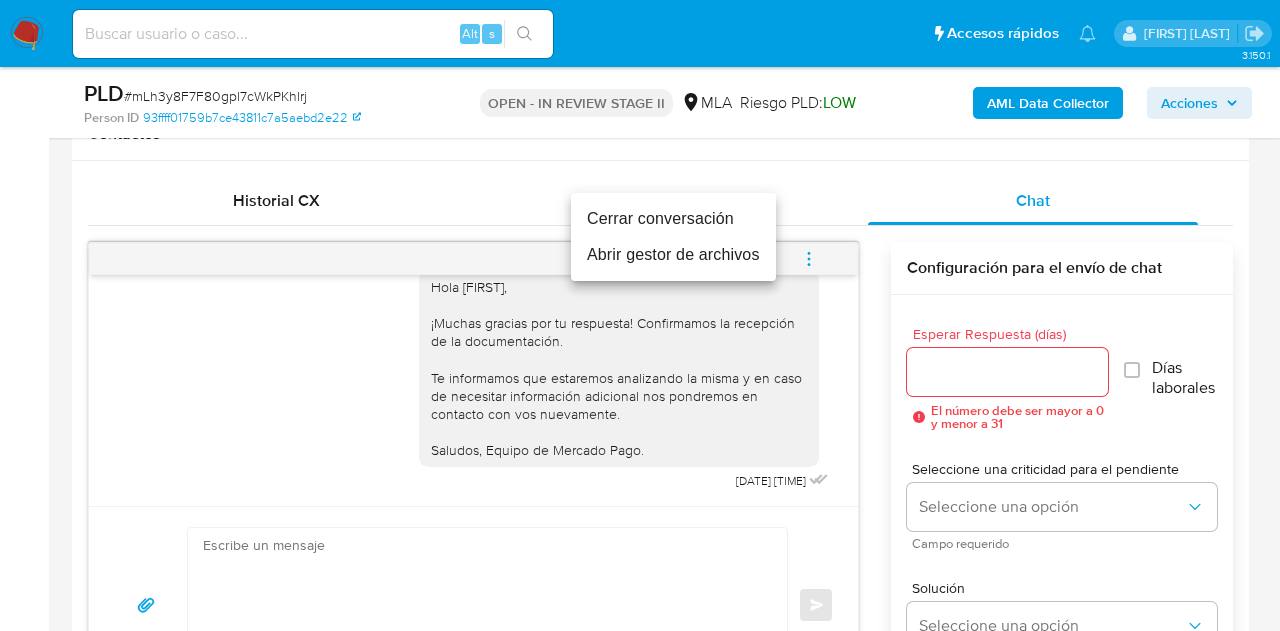 click on "Cerrar conversación" at bounding box center (673, 219) 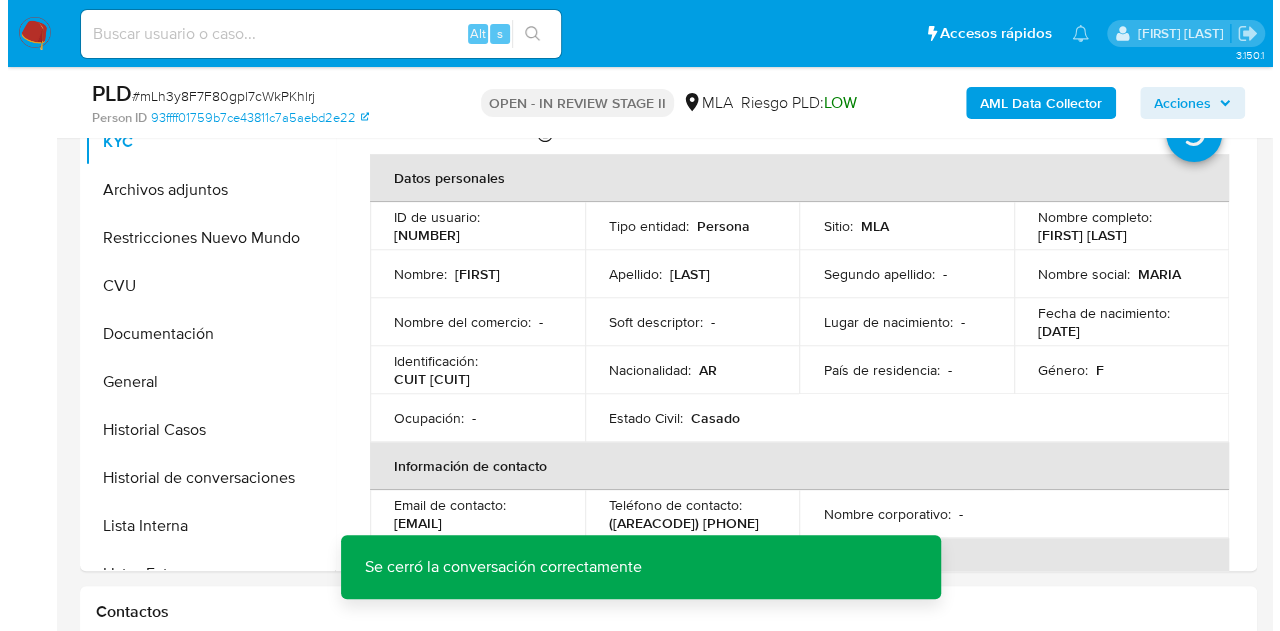 scroll, scrollTop: 451, scrollLeft: 0, axis: vertical 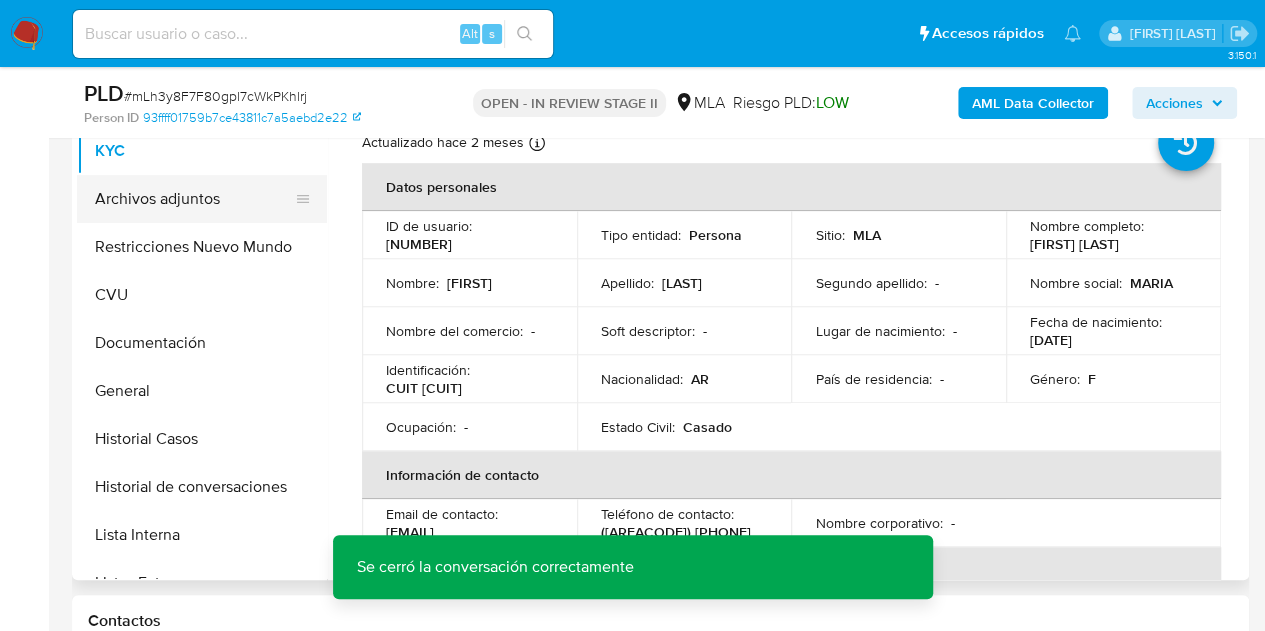 drag, startPoint x: 182, startPoint y: 197, endPoint x: 242, endPoint y: 203, distance: 60.299255 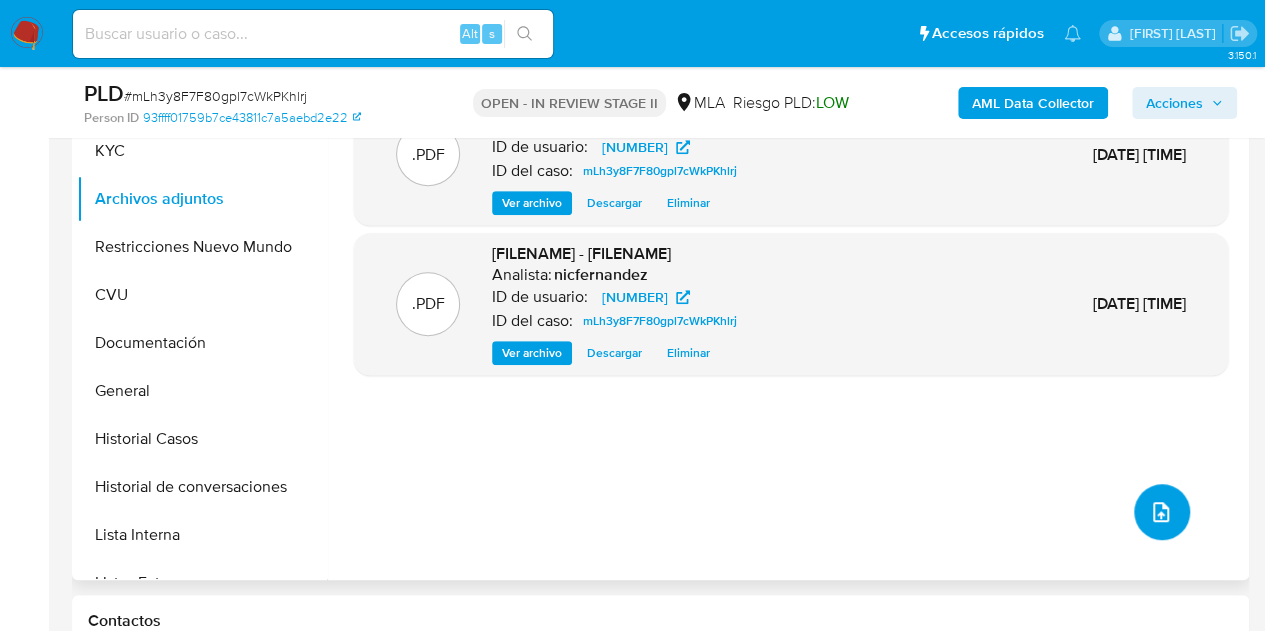 click at bounding box center (1162, 512) 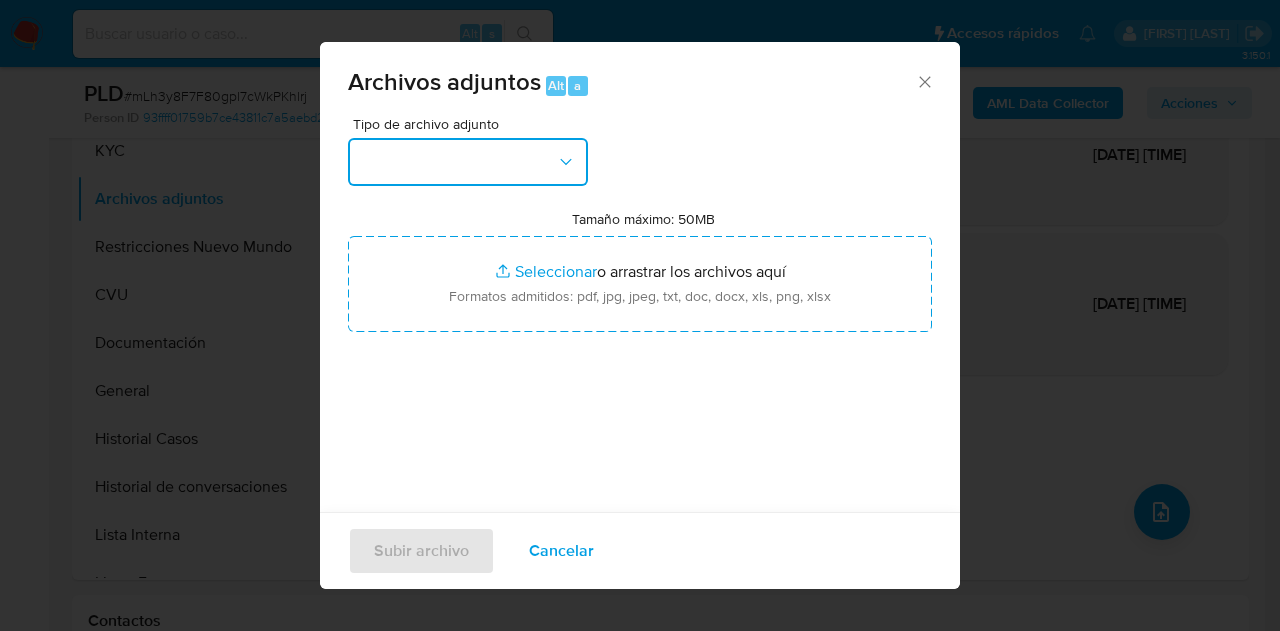 click at bounding box center (468, 162) 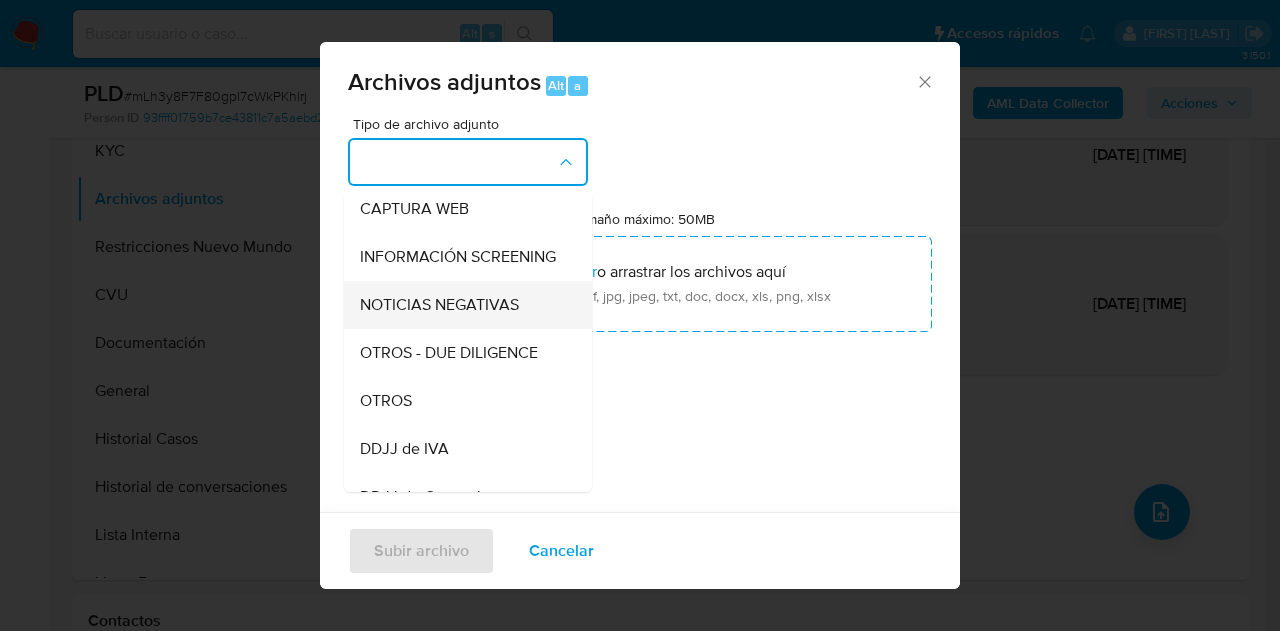 scroll, scrollTop: 247, scrollLeft: 0, axis: vertical 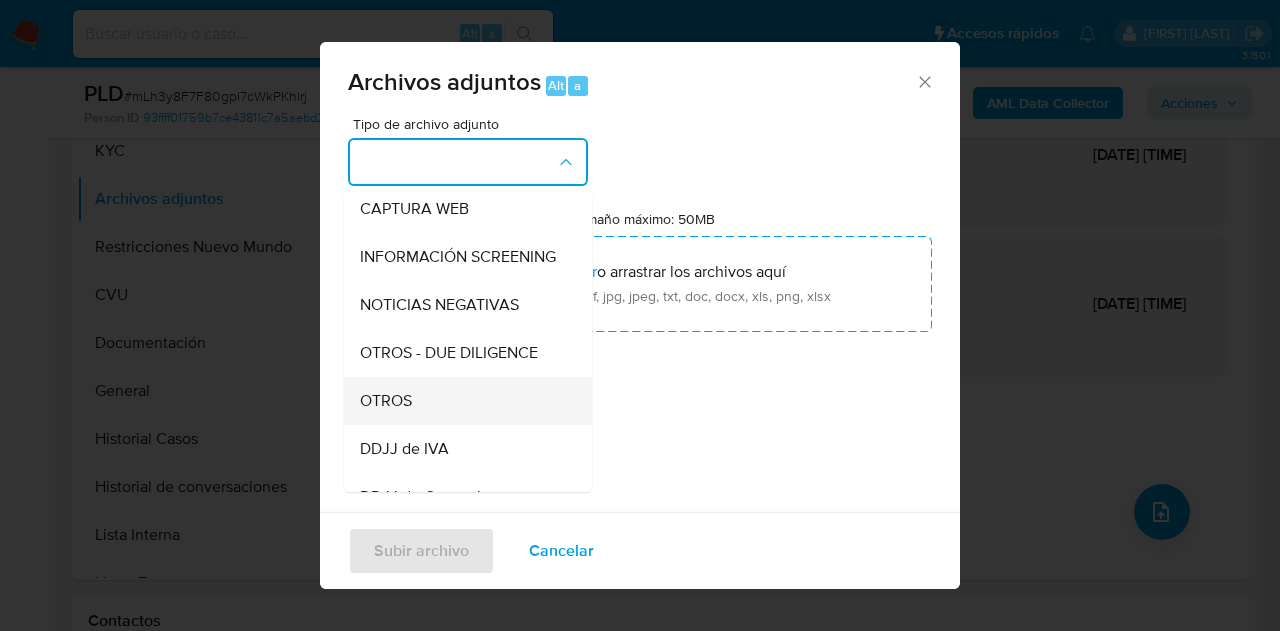 click on "OTROS" at bounding box center [462, 401] 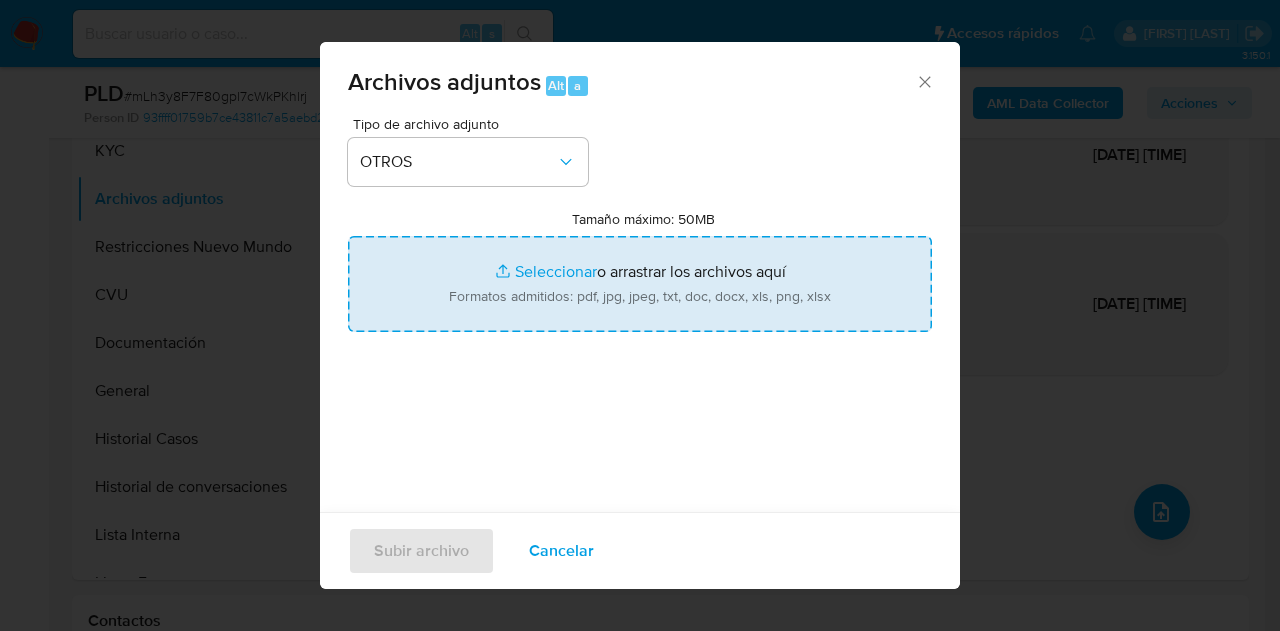 click on "Tamaño máximo: 50MB Seleccionar archivos" at bounding box center (640, 284) 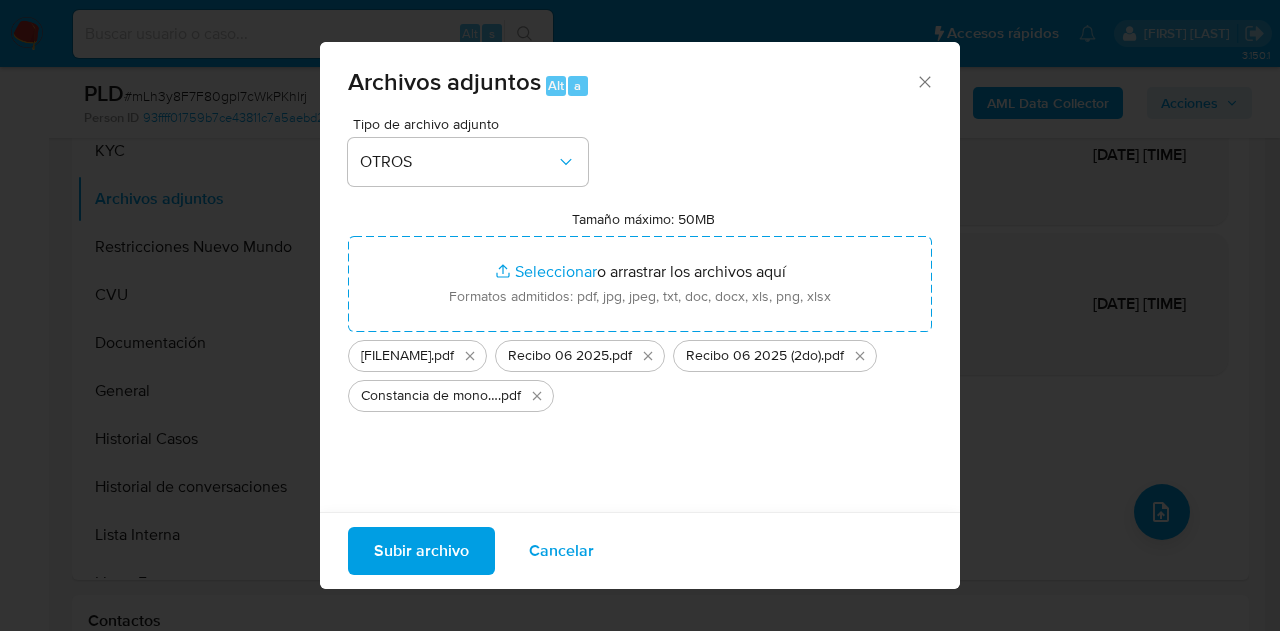 click on "Subir archivo" at bounding box center [421, 551] 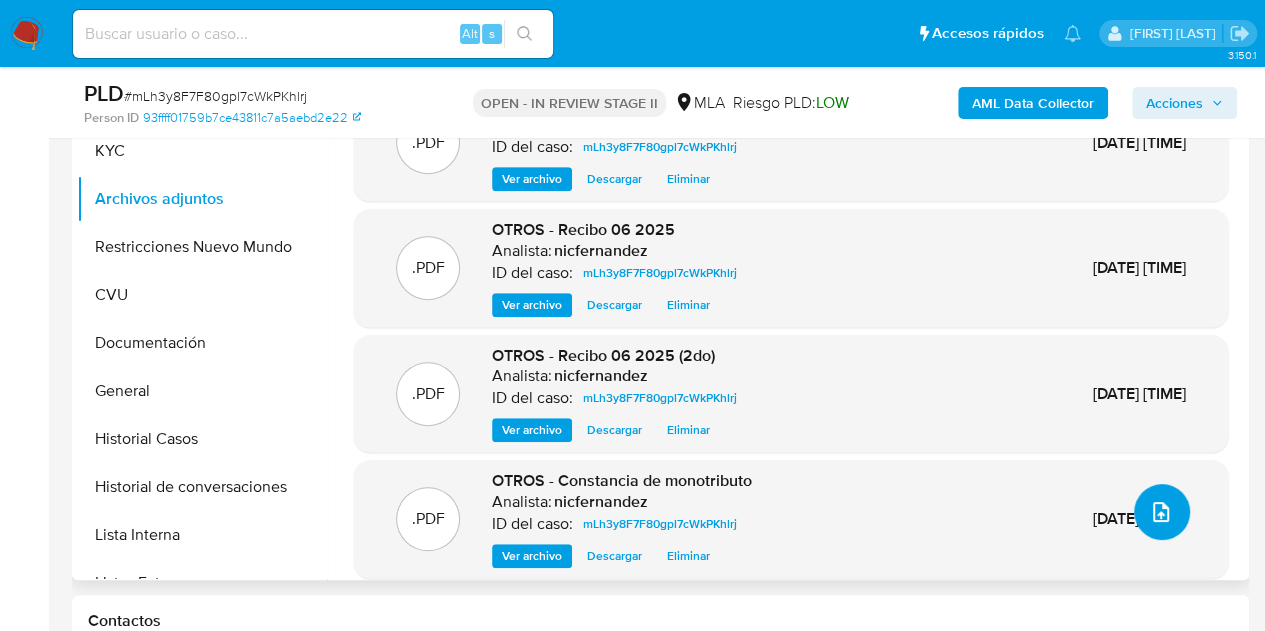 click 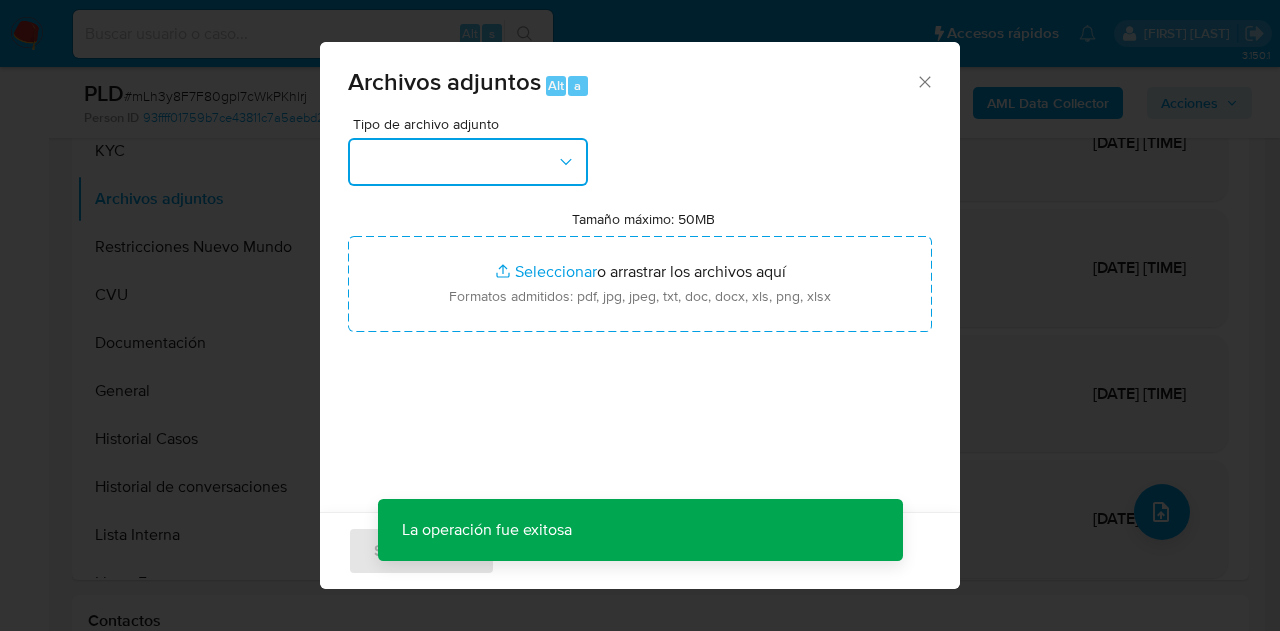 click at bounding box center [468, 162] 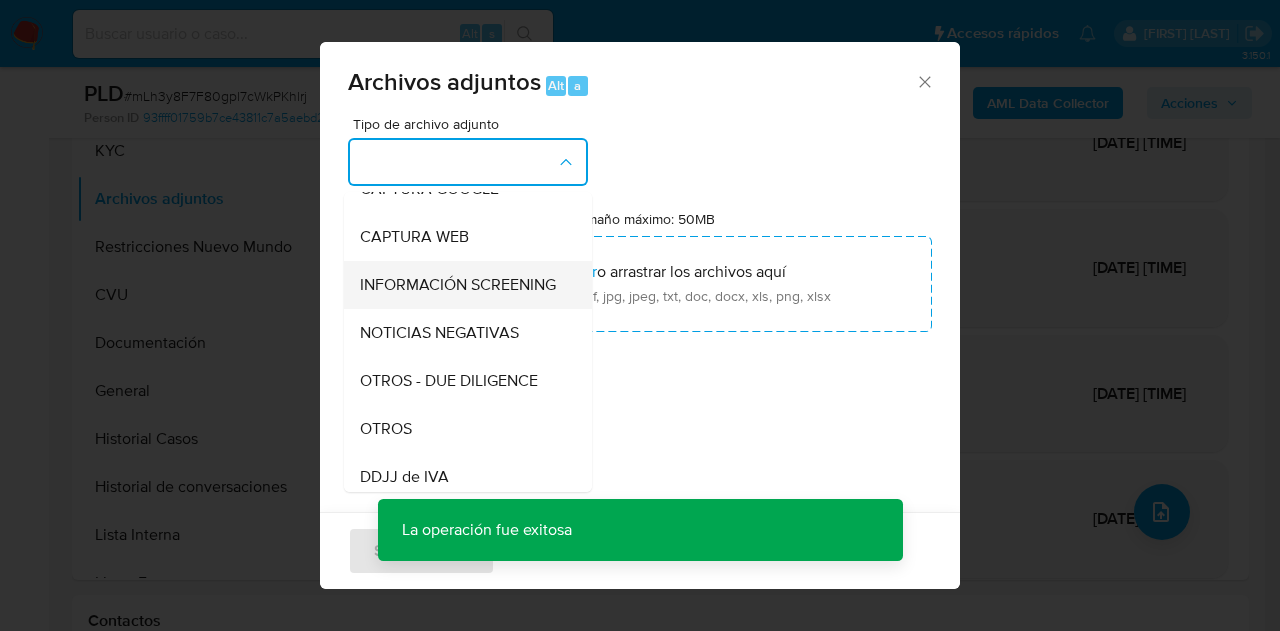 scroll, scrollTop: 230, scrollLeft: 0, axis: vertical 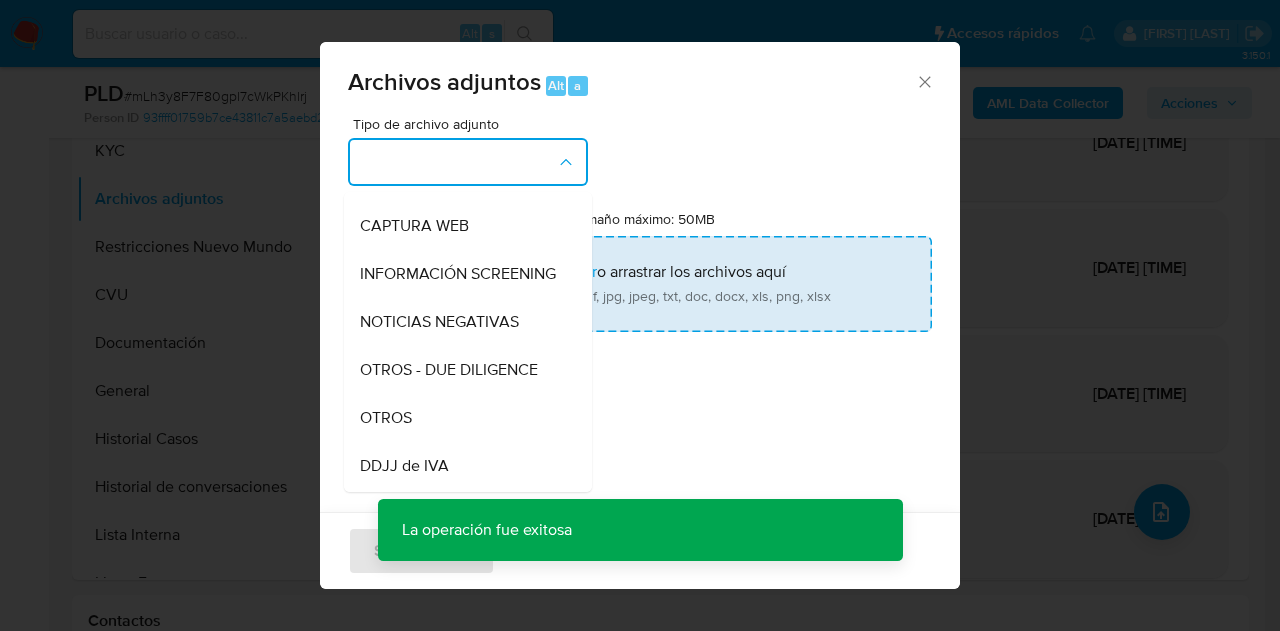 drag, startPoint x: 446, startPoint y: 431, endPoint x: 501, endPoint y: 304, distance: 138.39798 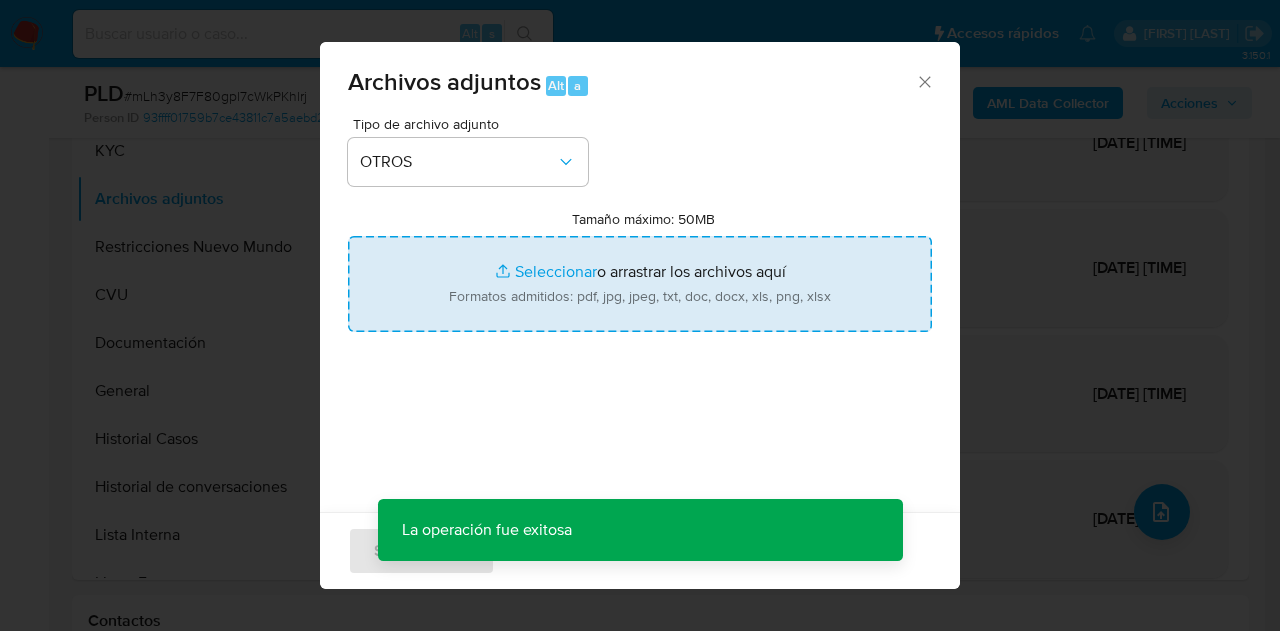 click on "Tamaño máximo: 50MB Seleccionar archivos" at bounding box center (640, 284) 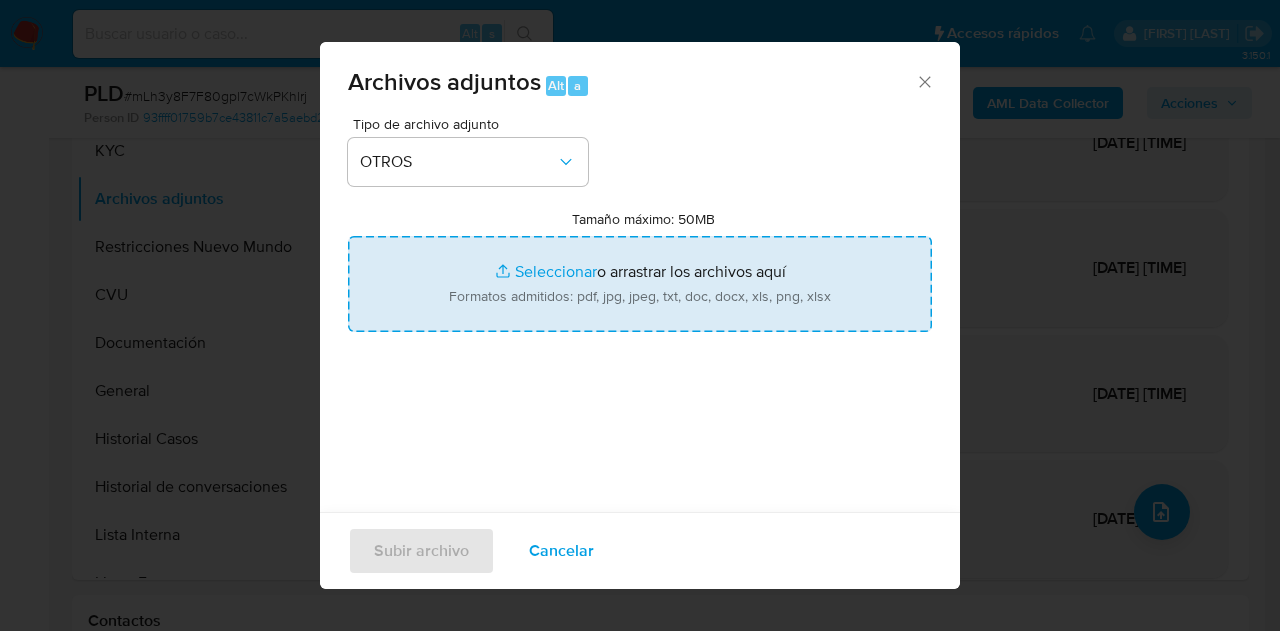 type on "C:\fakepath\Mail DNRPA.jpg" 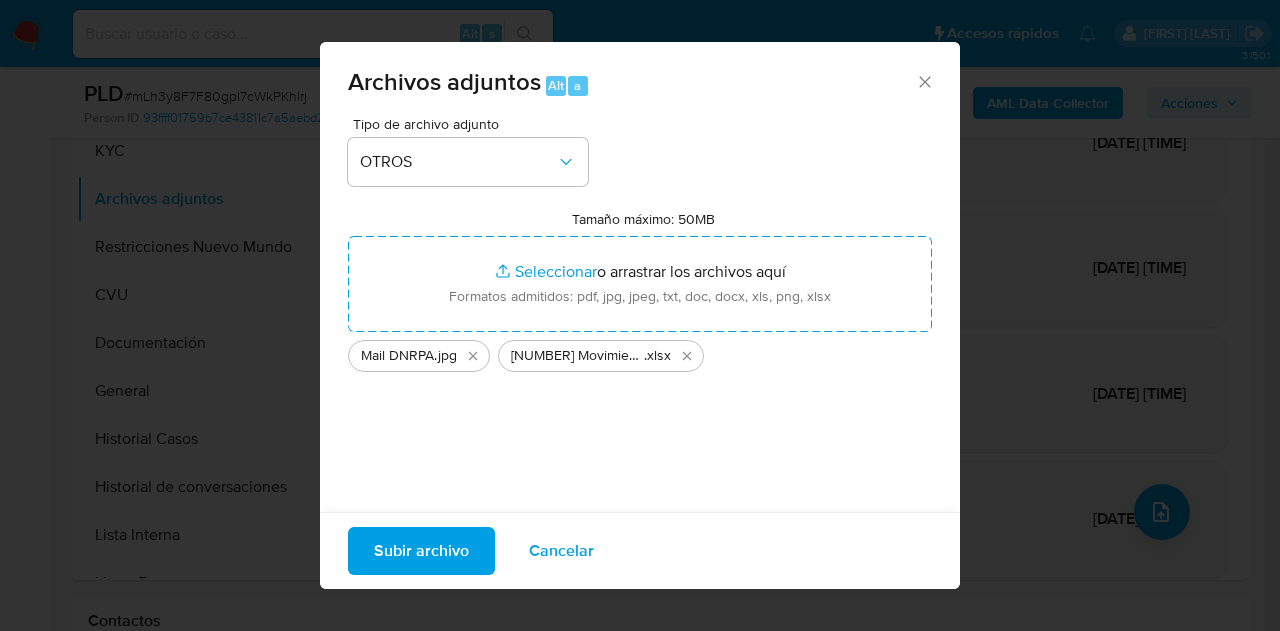 click on "Subir archivo" at bounding box center [421, 551] 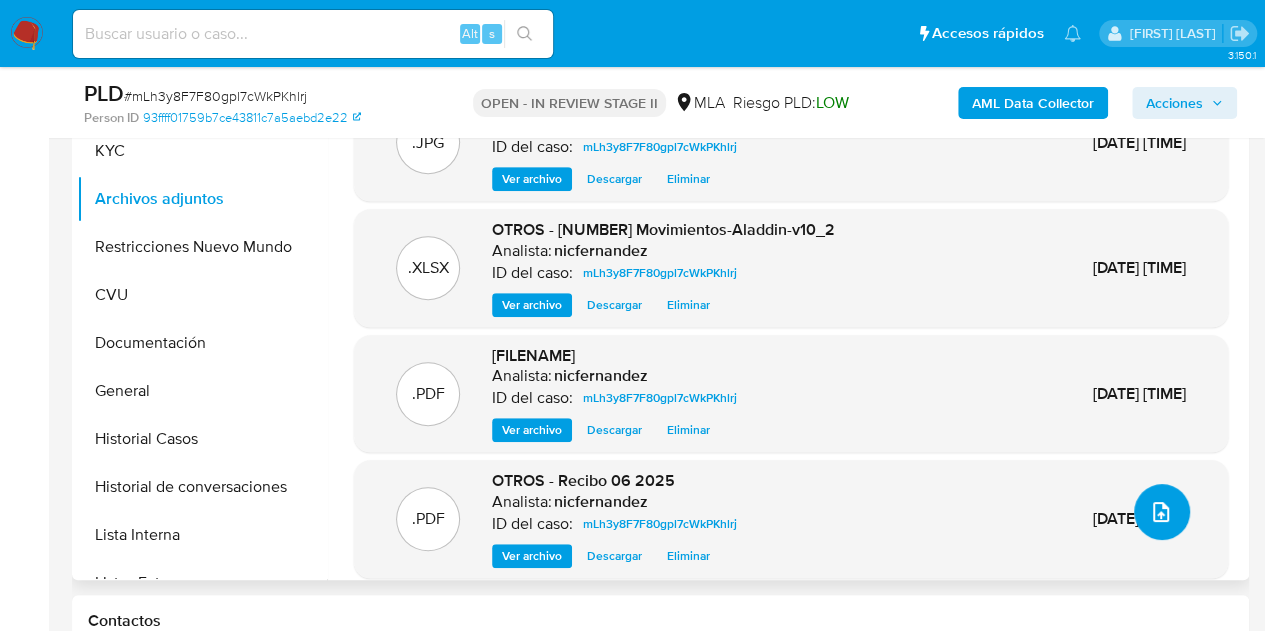 click 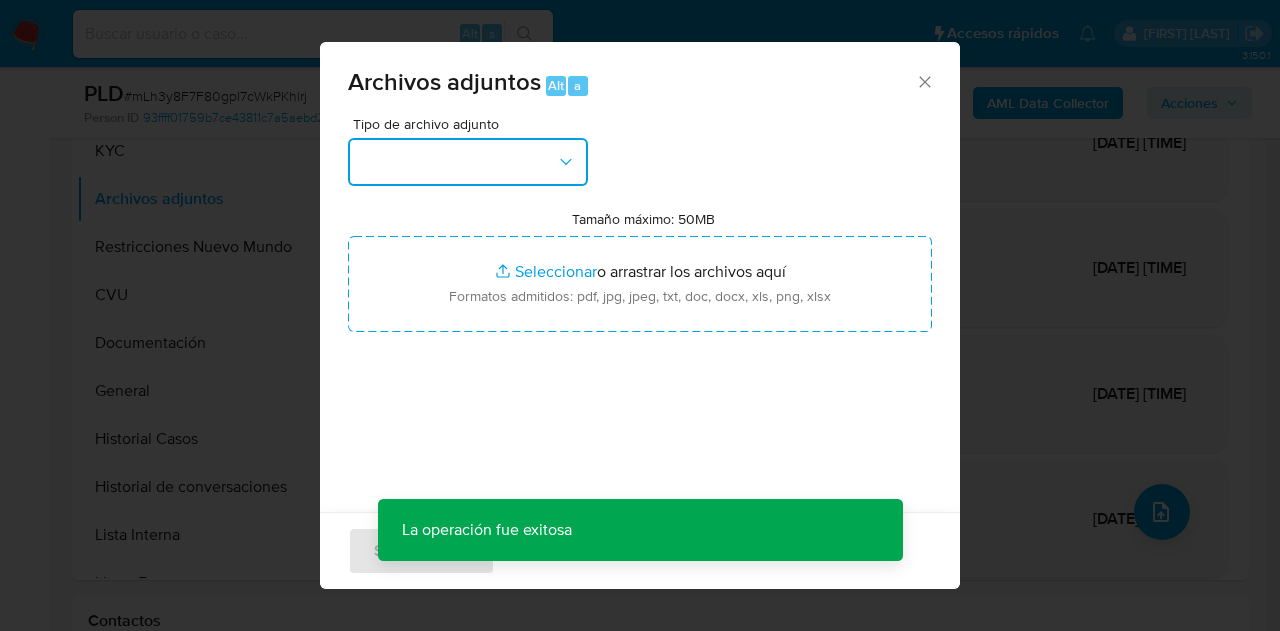click 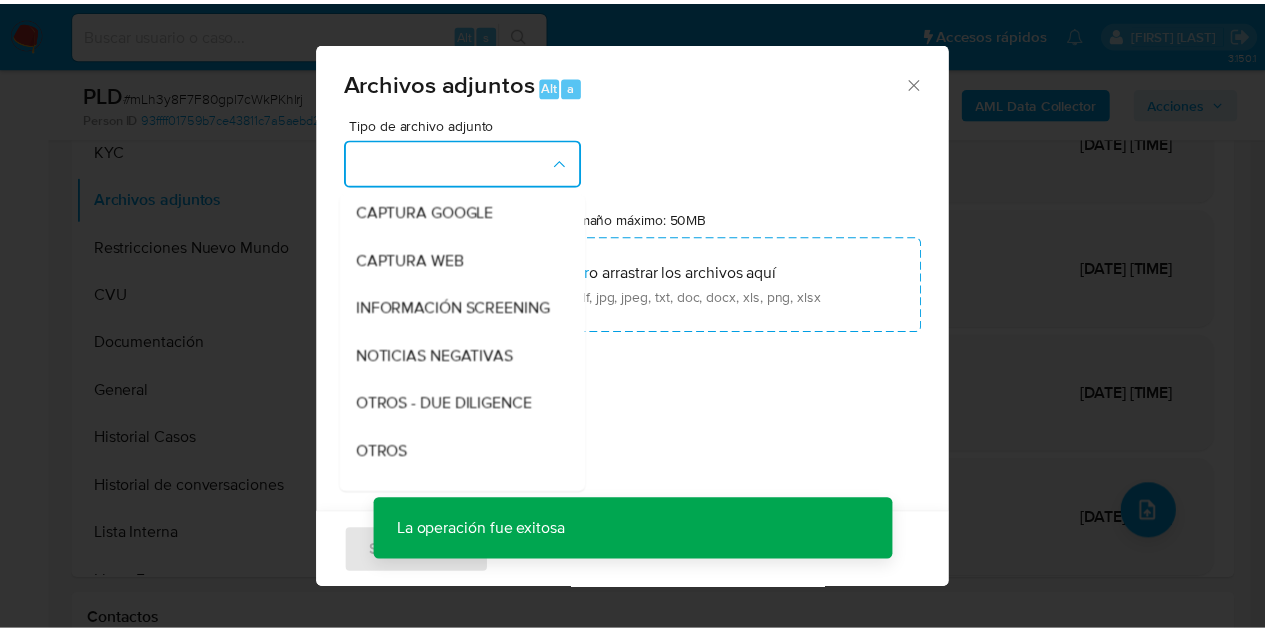 scroll, scrollTop: 236, scrollLeft: 0, axis: vertical 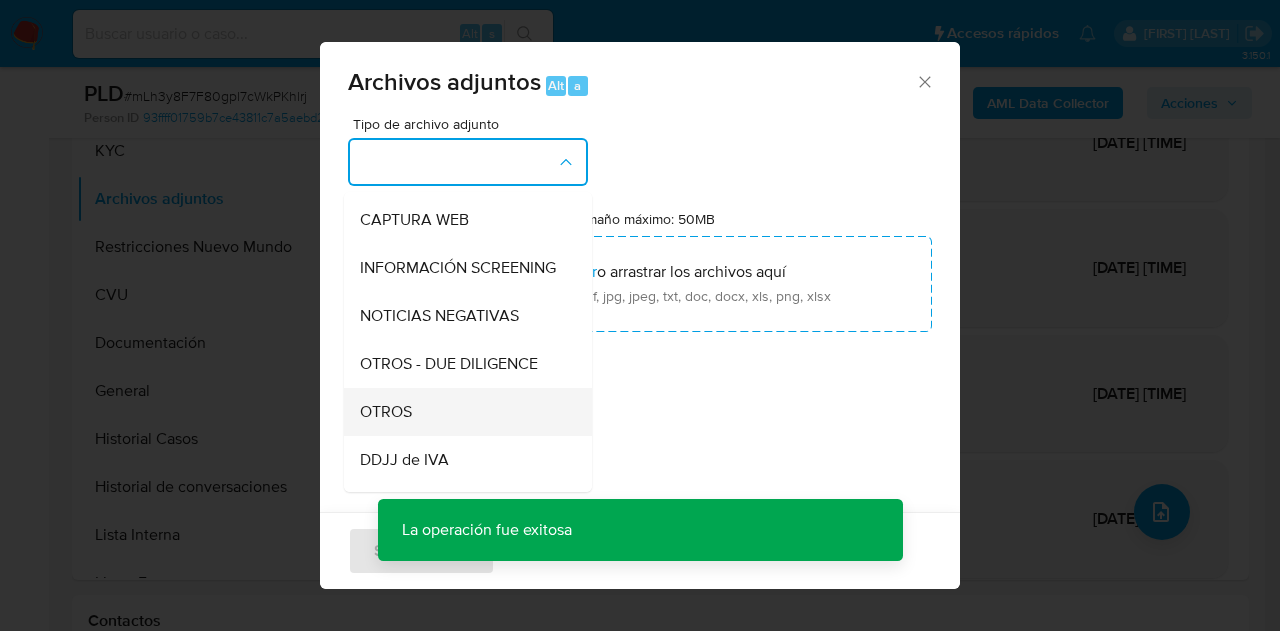 drag, startPoint x: 469, startPoint y: 433, endPoint x: 490, endPoint y: 310, distance: 124.77981 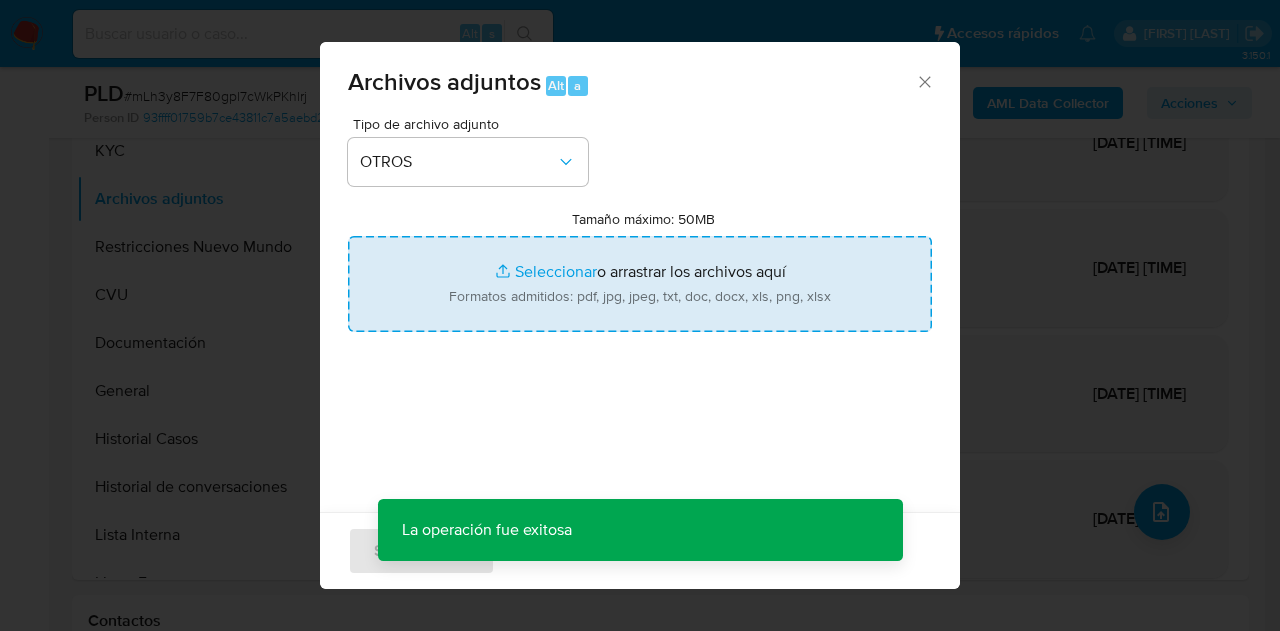 click on "Tamaño máximo: 50MB Seleccionar archivos" at bounding box center (640, 284) 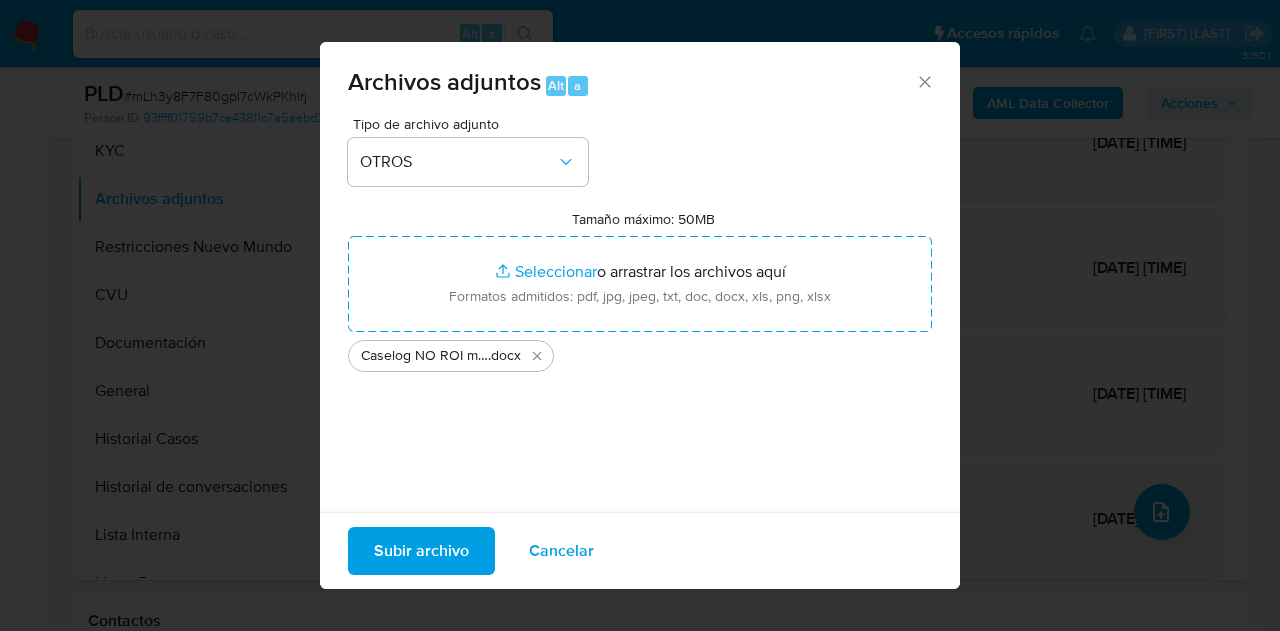 click on "Subir archivo" at bounding box center (421, 551) 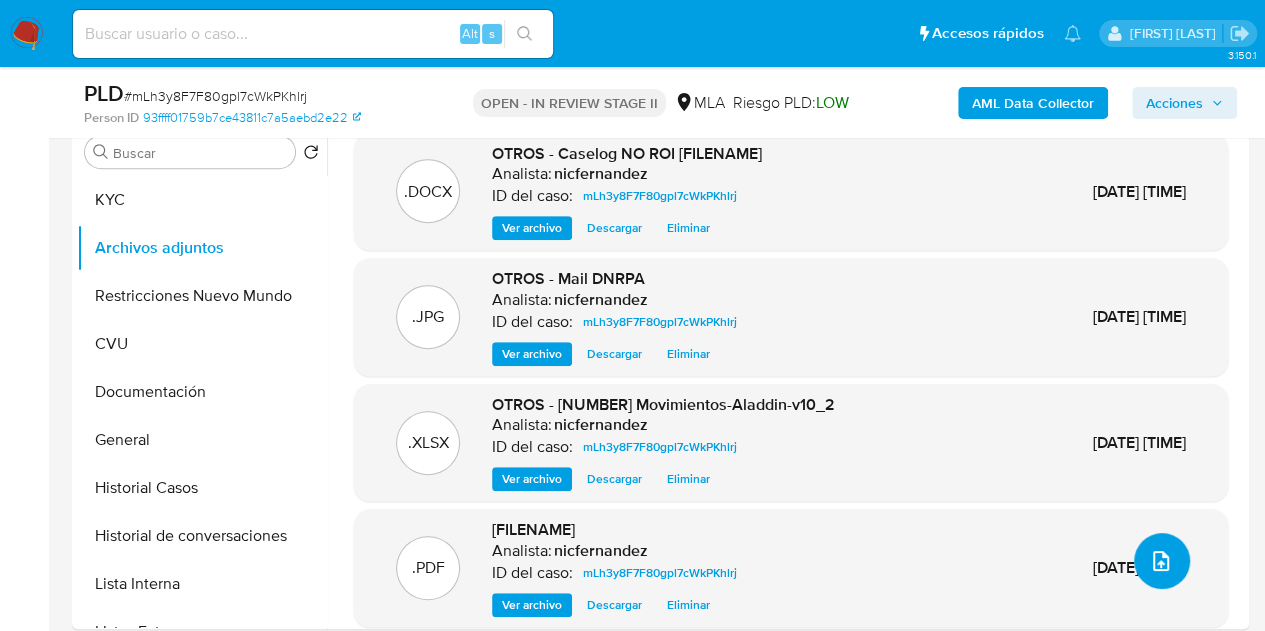 scroll, scrollTop: 384, scrollLeft: 0, axis: vertical 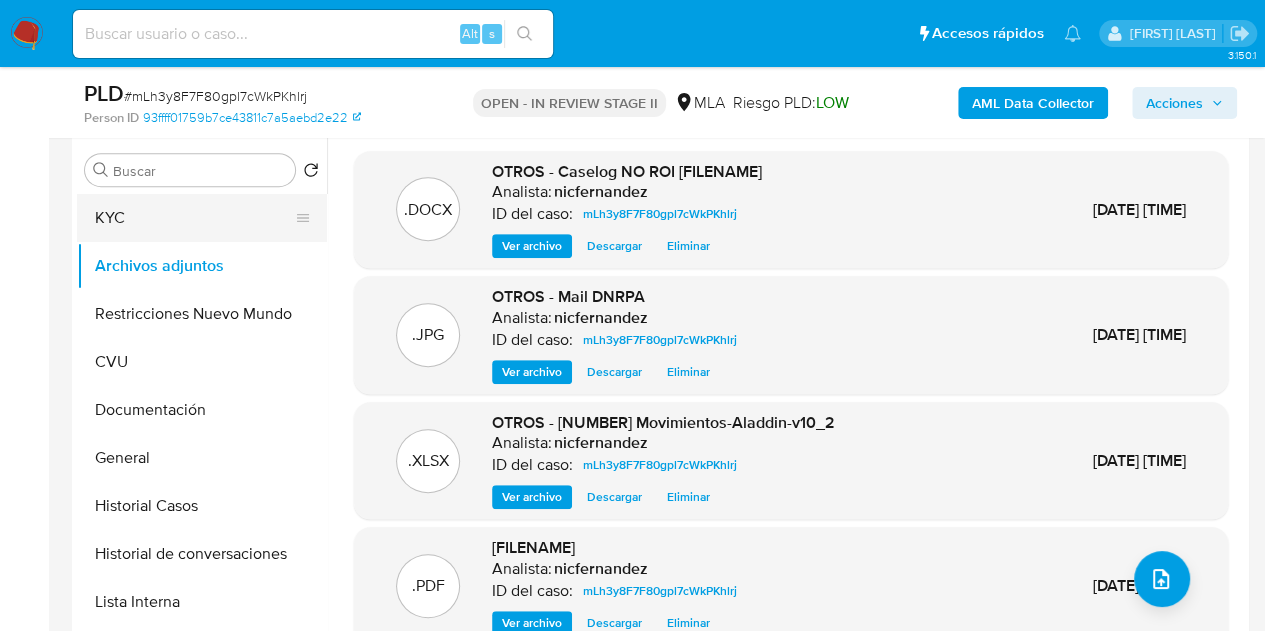 click on "KYC" at bounding box center [194, 218] 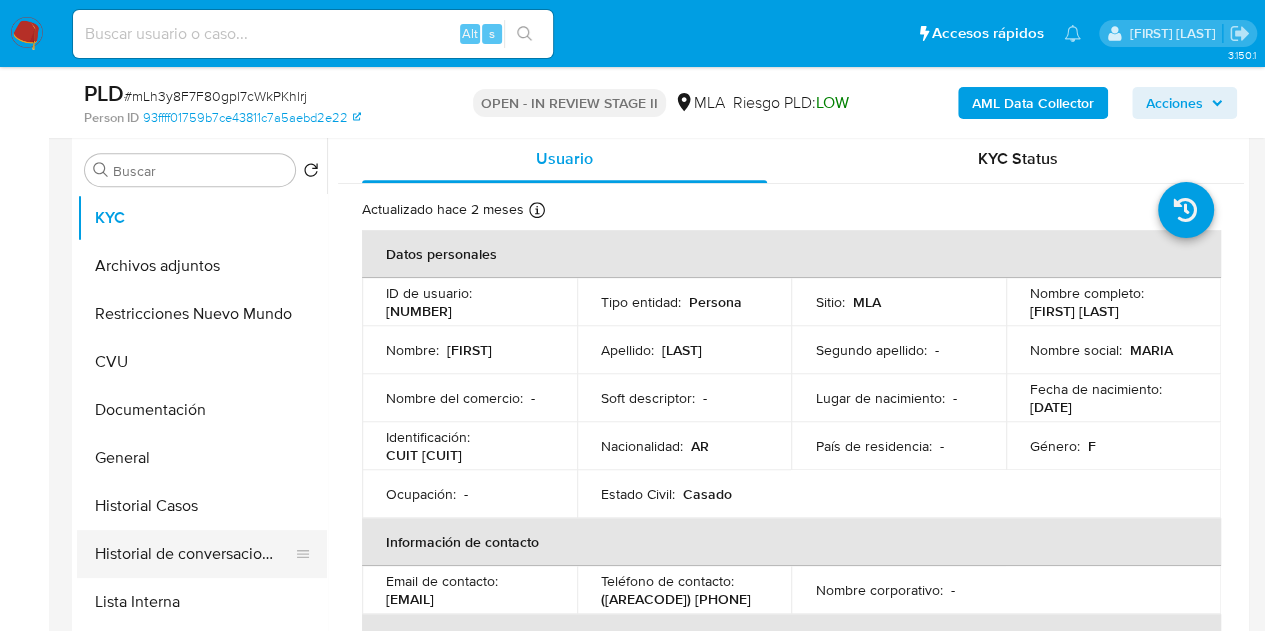 click on "Historial de conversaciones" at bounding box center [194, 554] 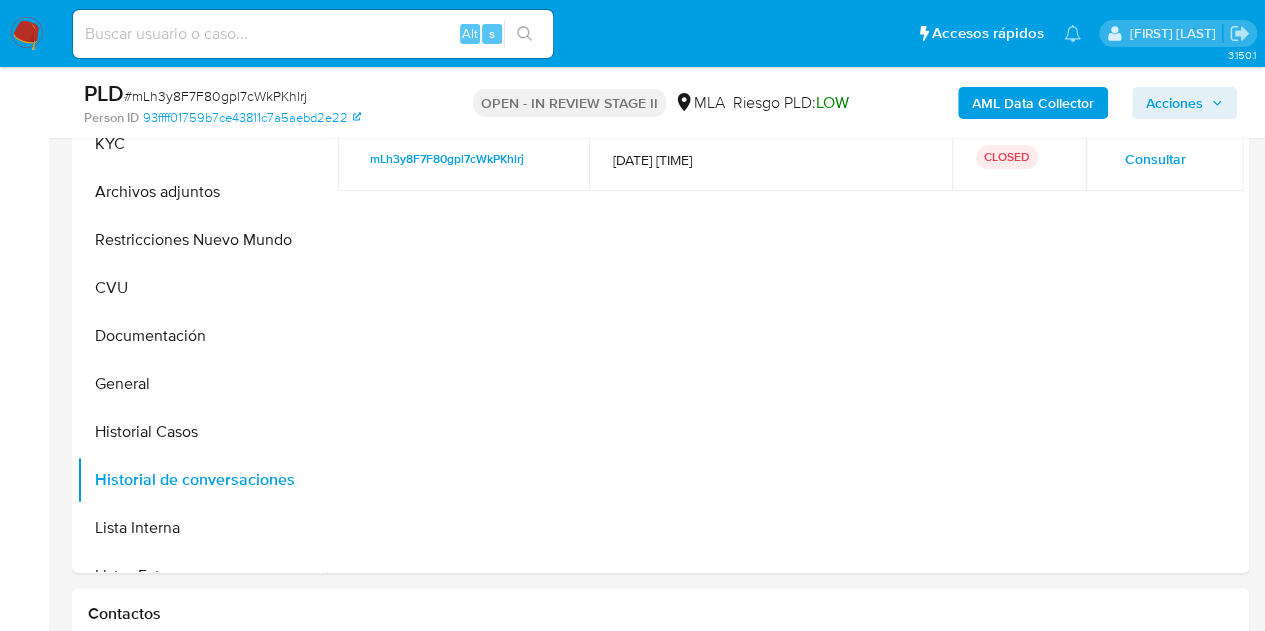 scroll, scrollTop: 406, scrollLeft: 0, axis: vertical 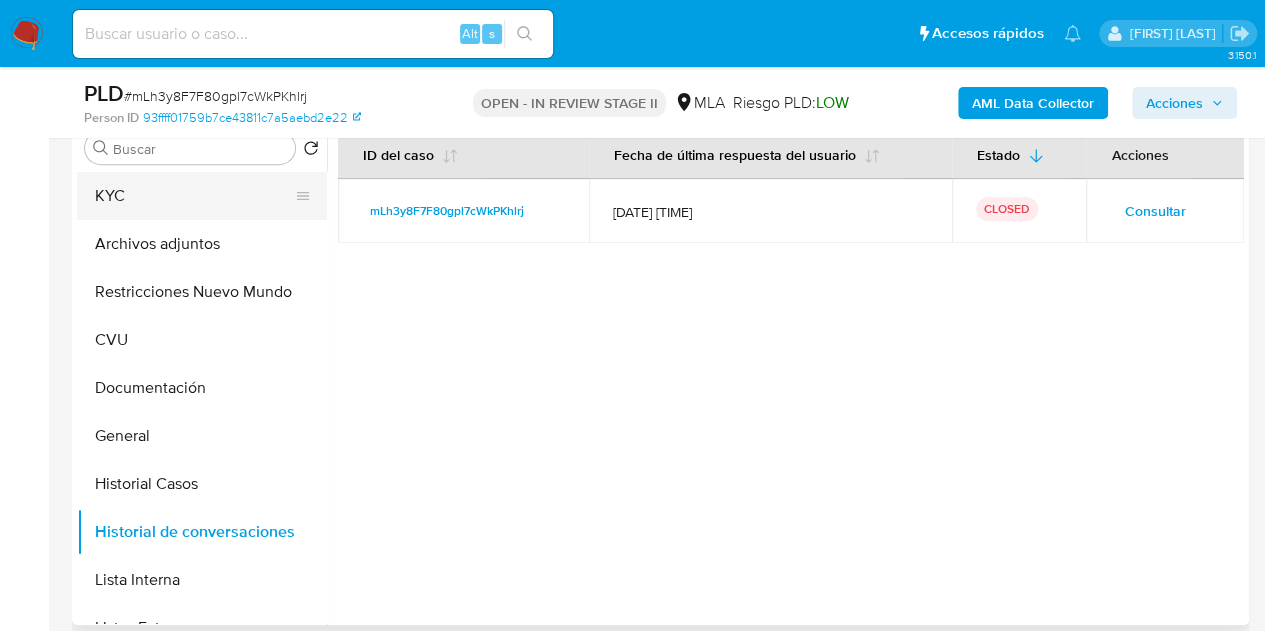 click on "KYC" at bounding box center (194, 196) 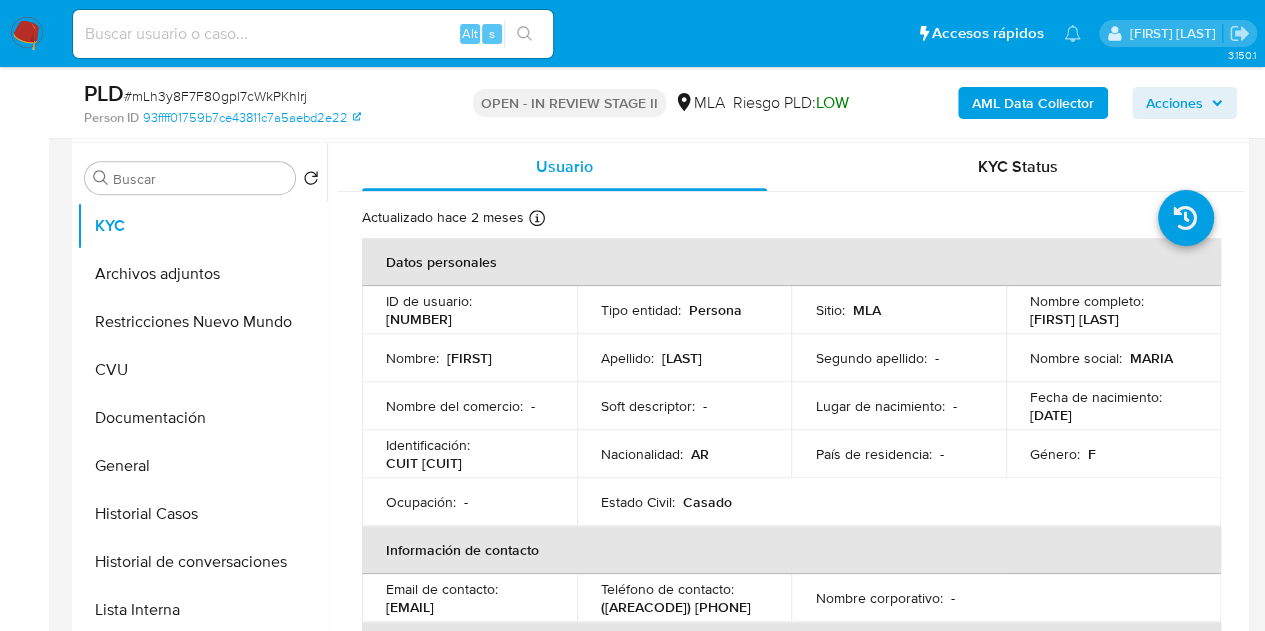 scroll, scrollTop: 414, scrollLeft: 0, axis: vertical 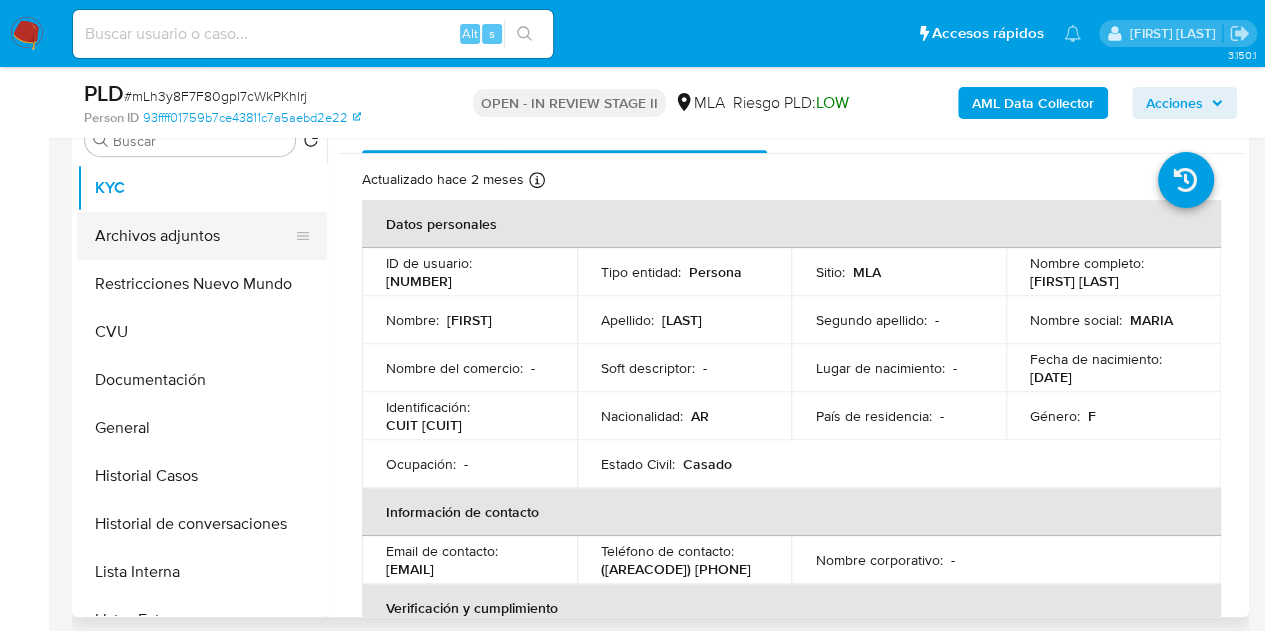 click on "Archivos adjuntos" at bounding box center [194, 236] 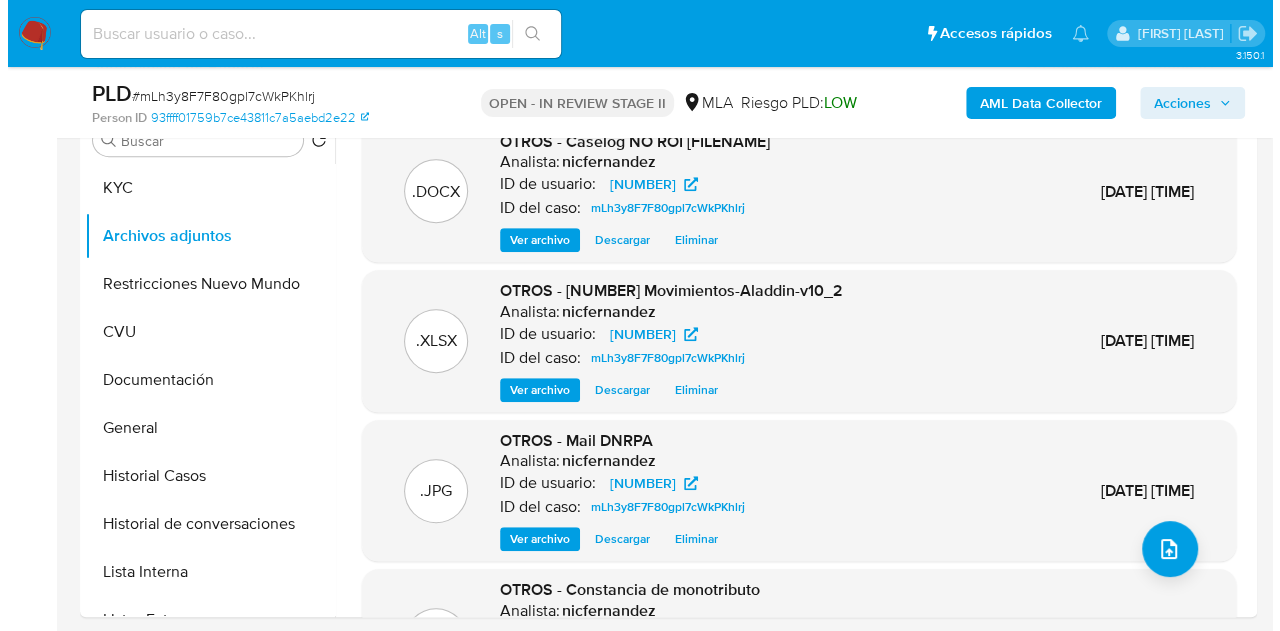 scroll, scrollTop: 323, scrollLeft: 0, axis: vertical 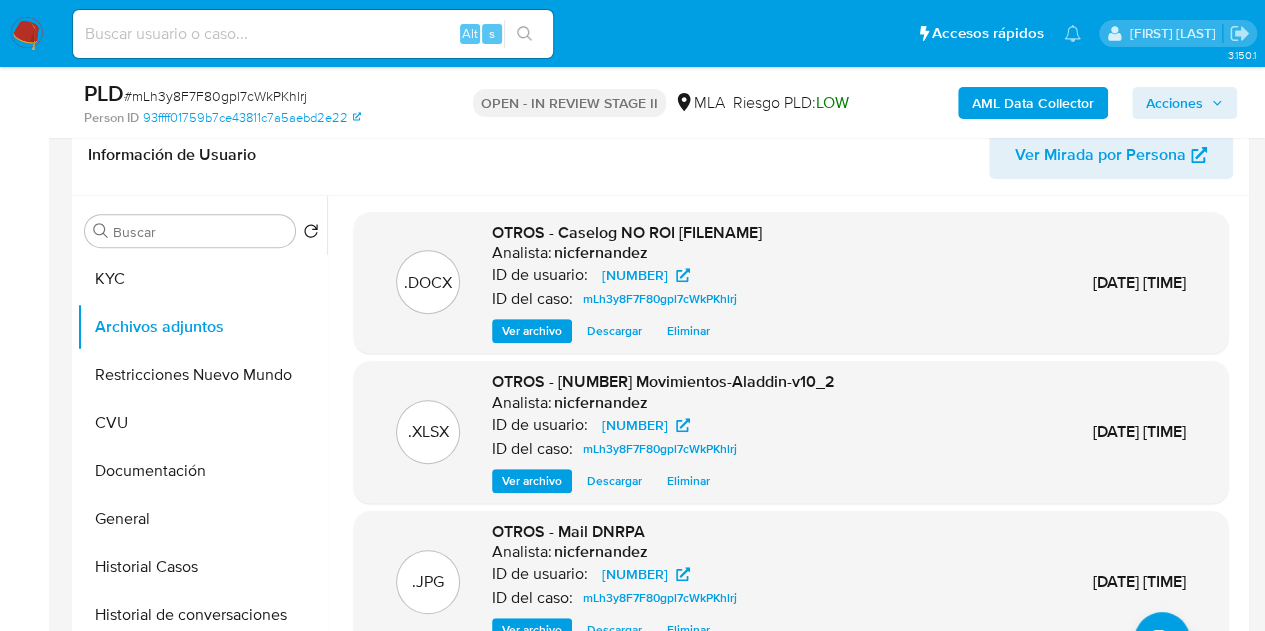 click on "Ver archivo" at bounding box center [532, 331] 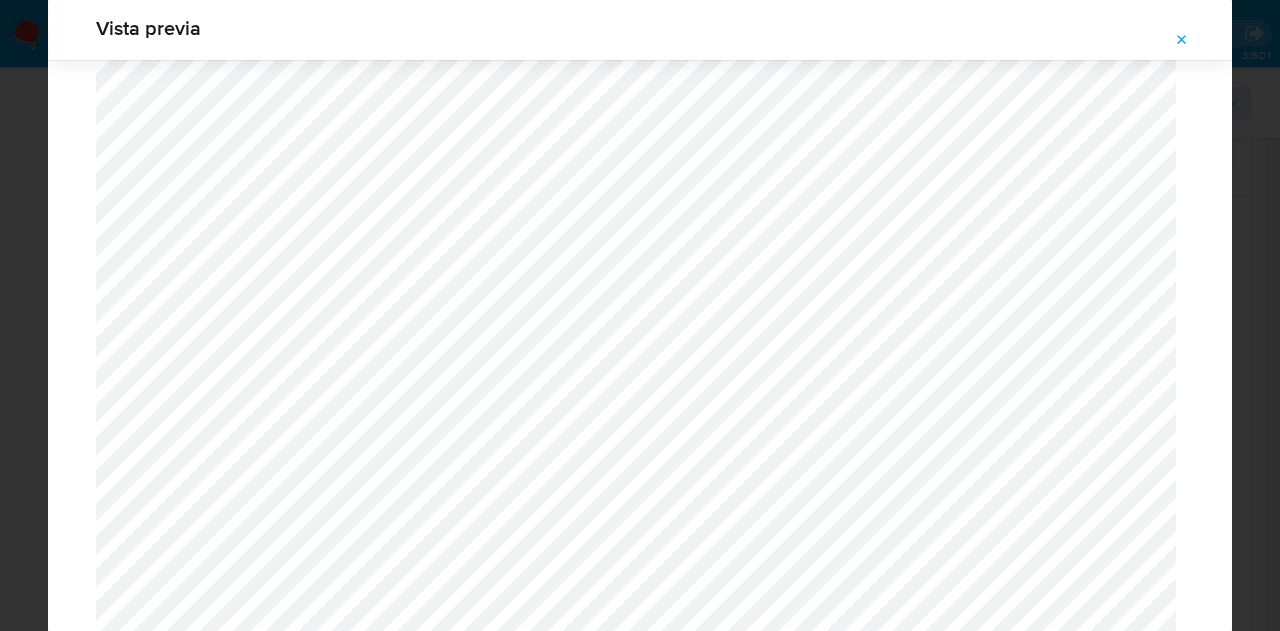 scroll, scrollTop: 1995, scrollLeft: 0, axis: vertical 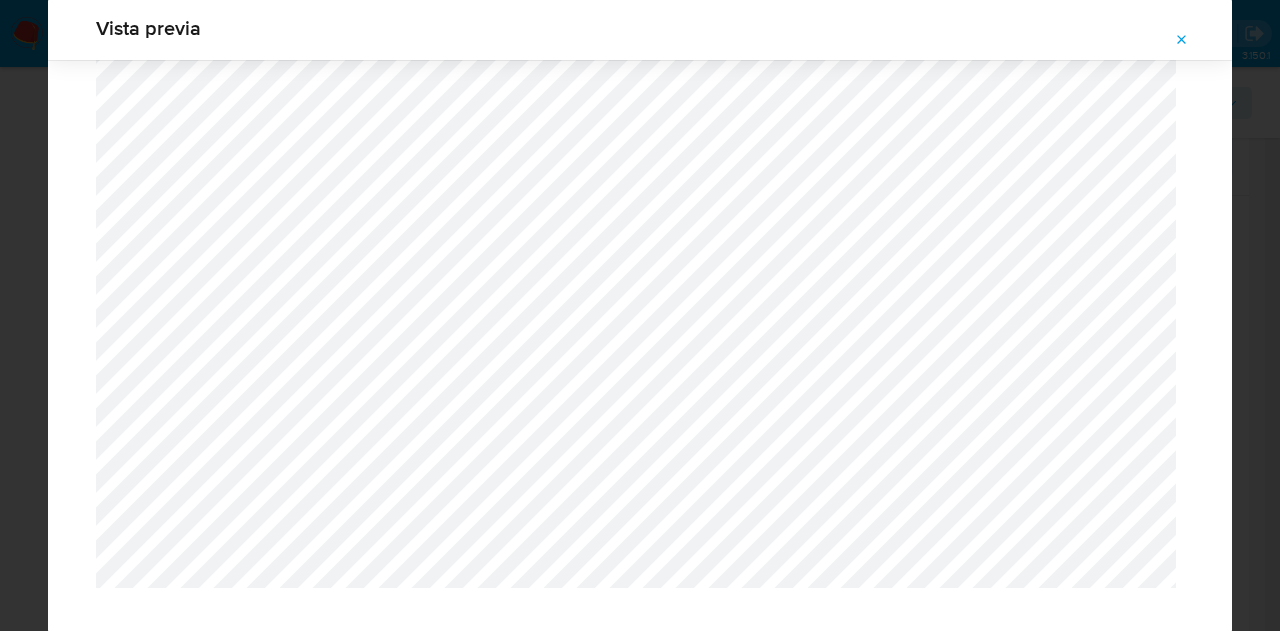 click 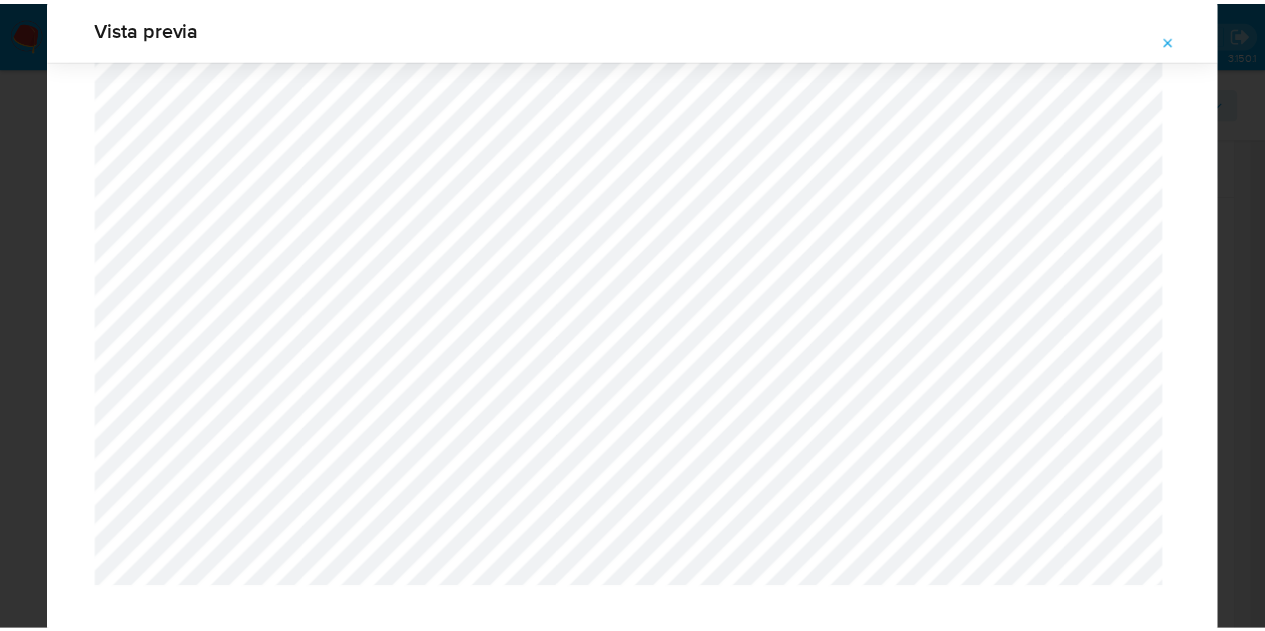 scroll, scrollTop: 64, scrollLeft: 0, axis: vertical 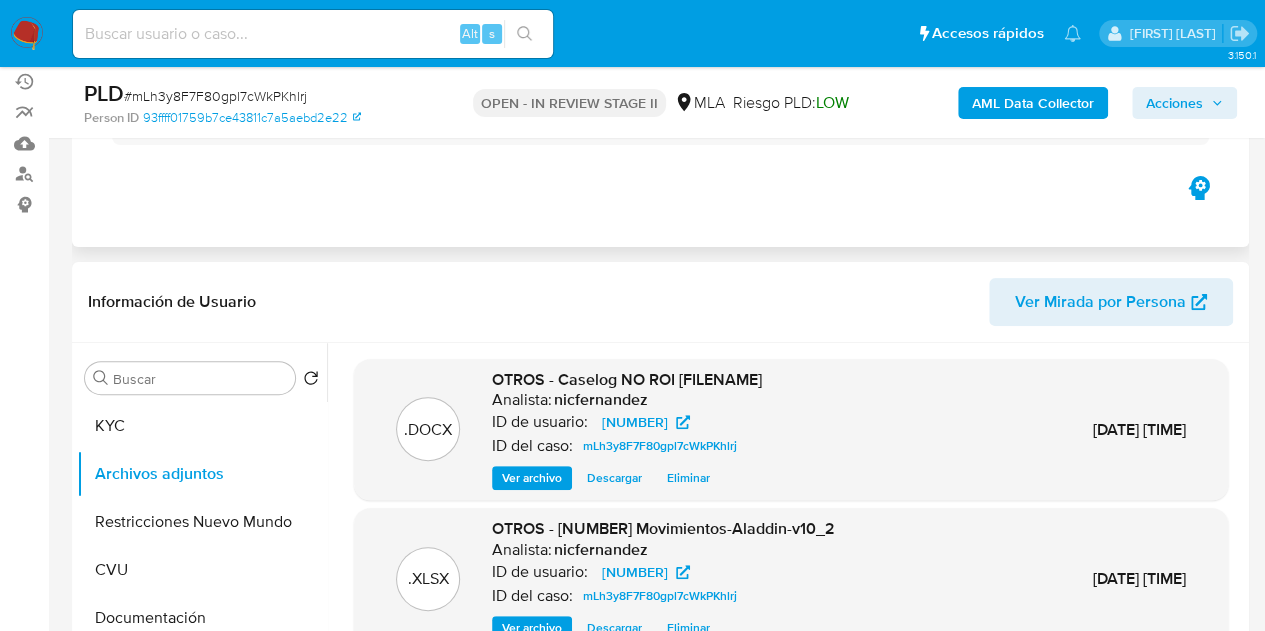drag, startPoint x: 600, startPoint y: 323, endPoint x: 869, endPoint y: 238, distance: 282.1099 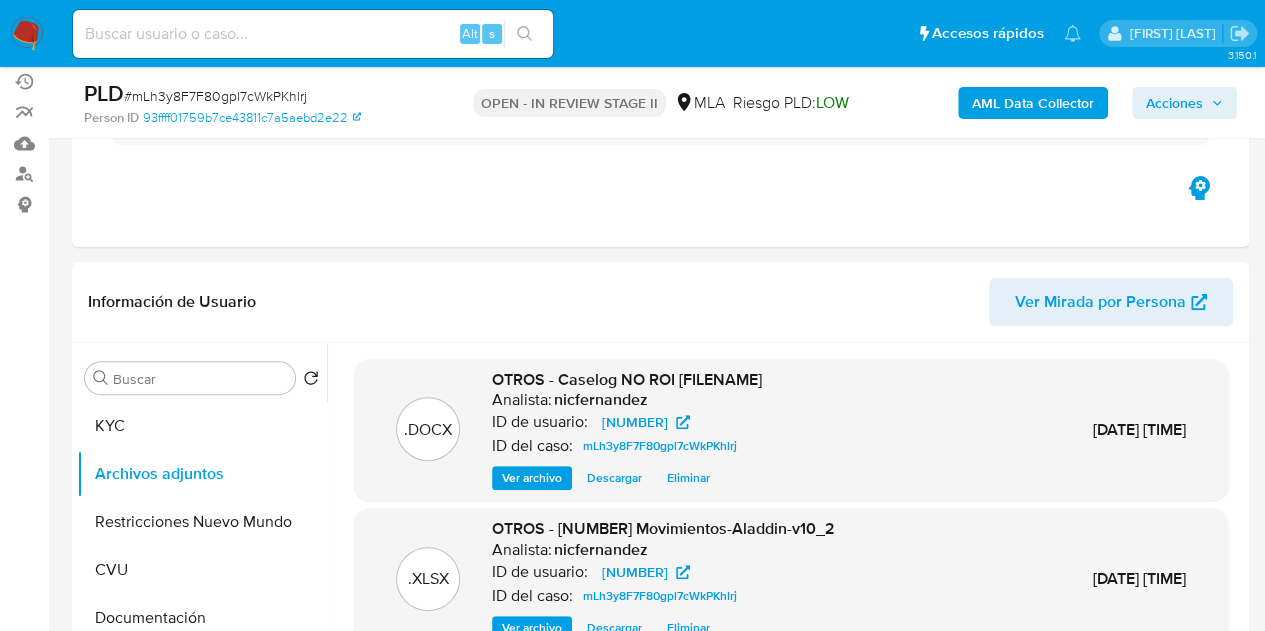 click 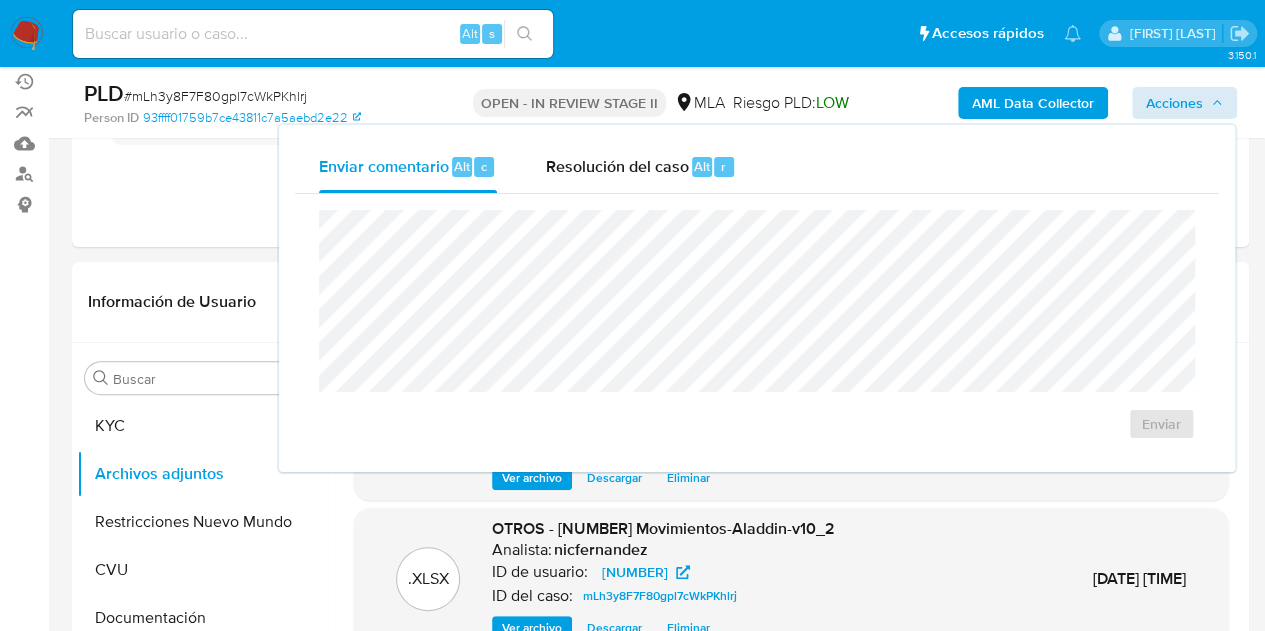 click on "Resolución del caso" at bounding box center [616, 165] 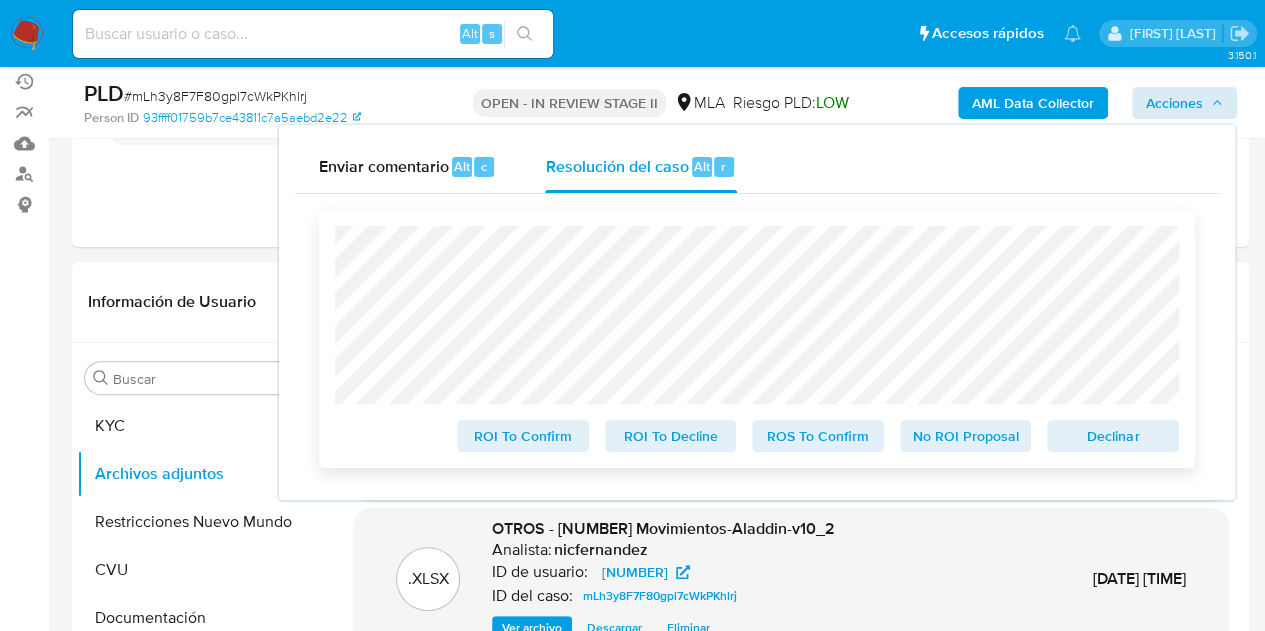 click on "No ROI Proposal" at bounding box center [966, 436] 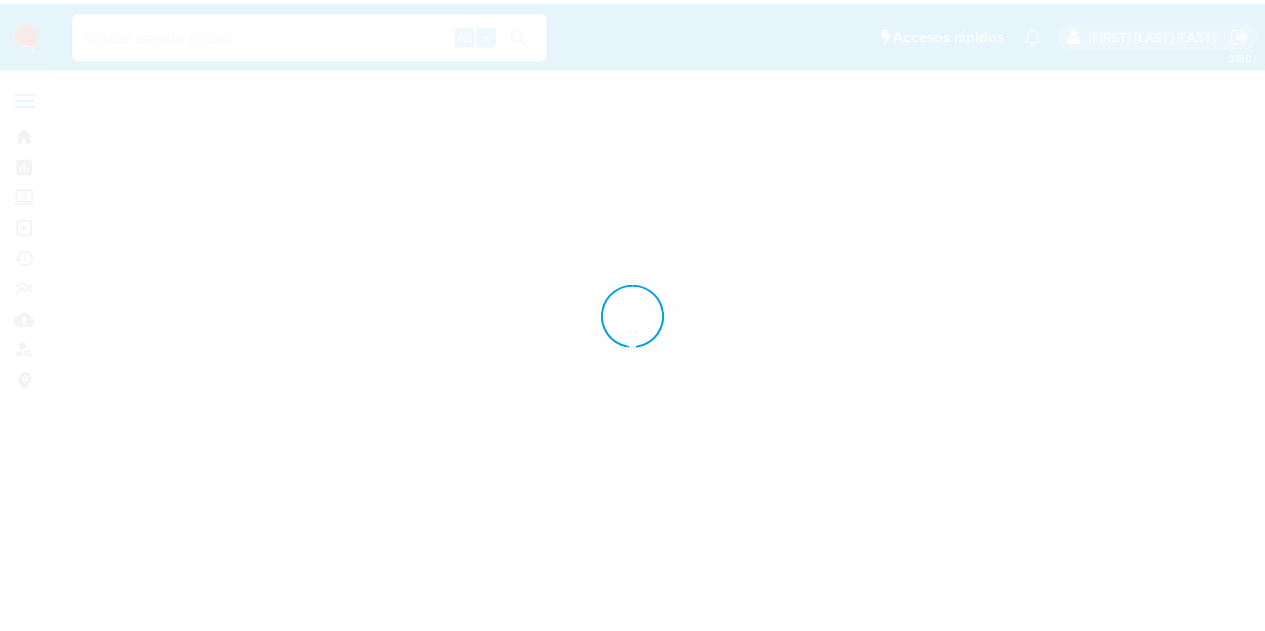 scroll, scrollTop: 0, scrollLeft: 0, axis: both 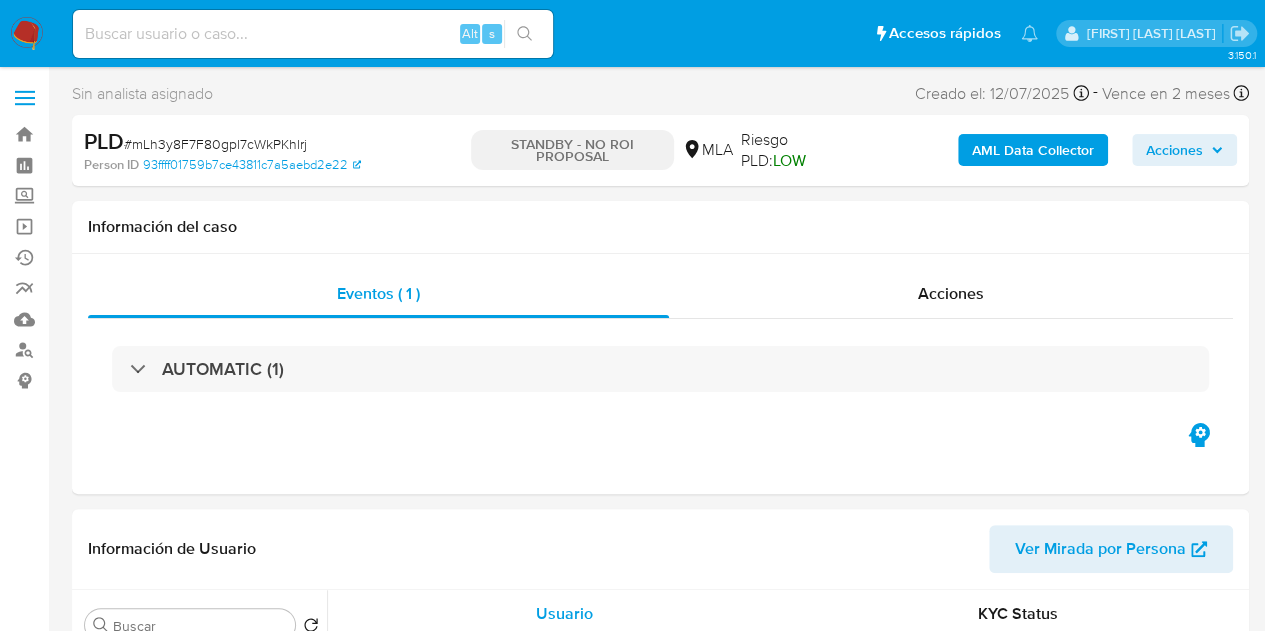 select on "10" 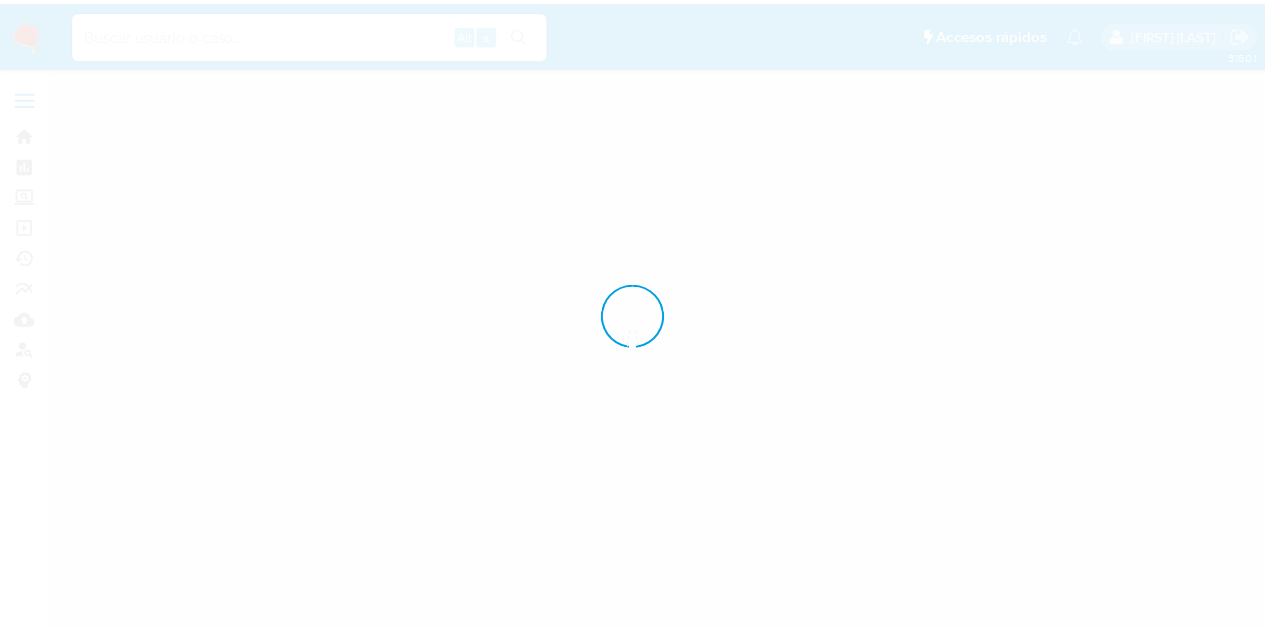 scroll, scrollTop: 0, scrollLeft: 0, axis: both 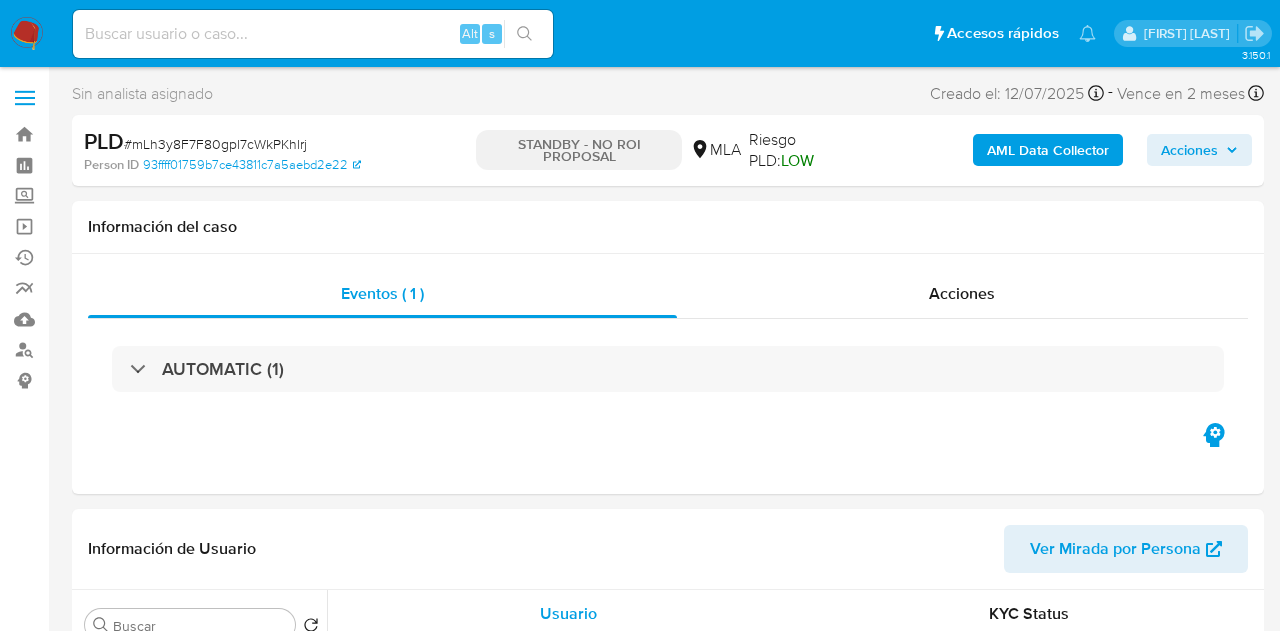 select on "10" 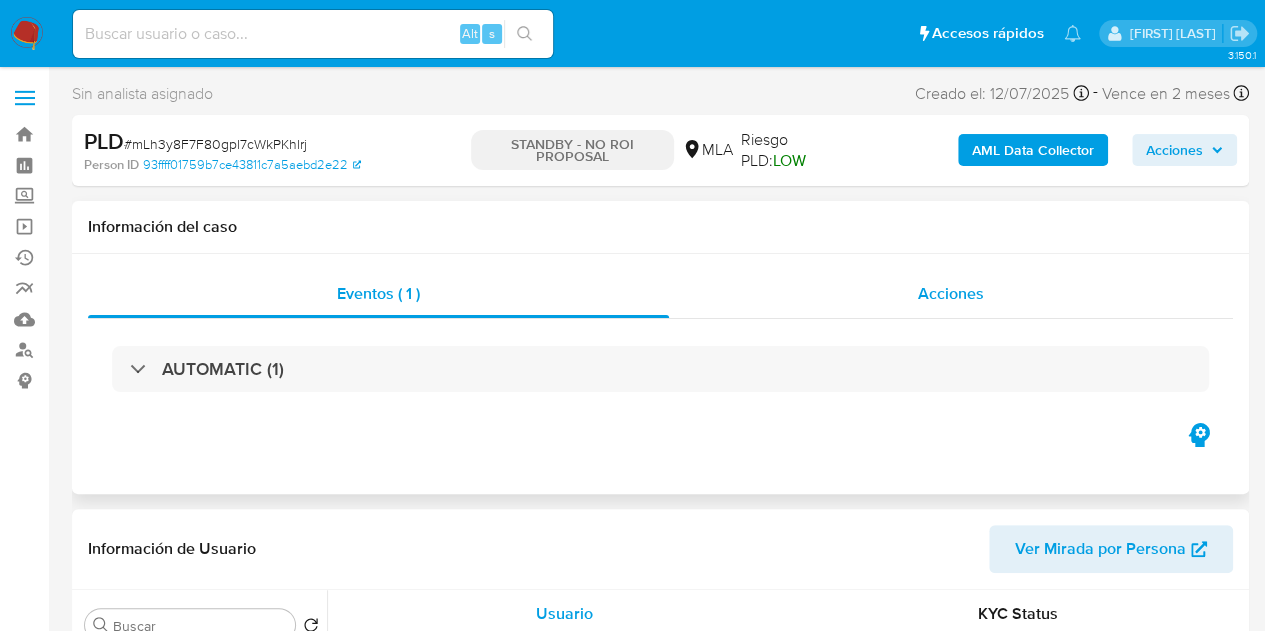 click on "Acciones" at bounding box center (951, 294) 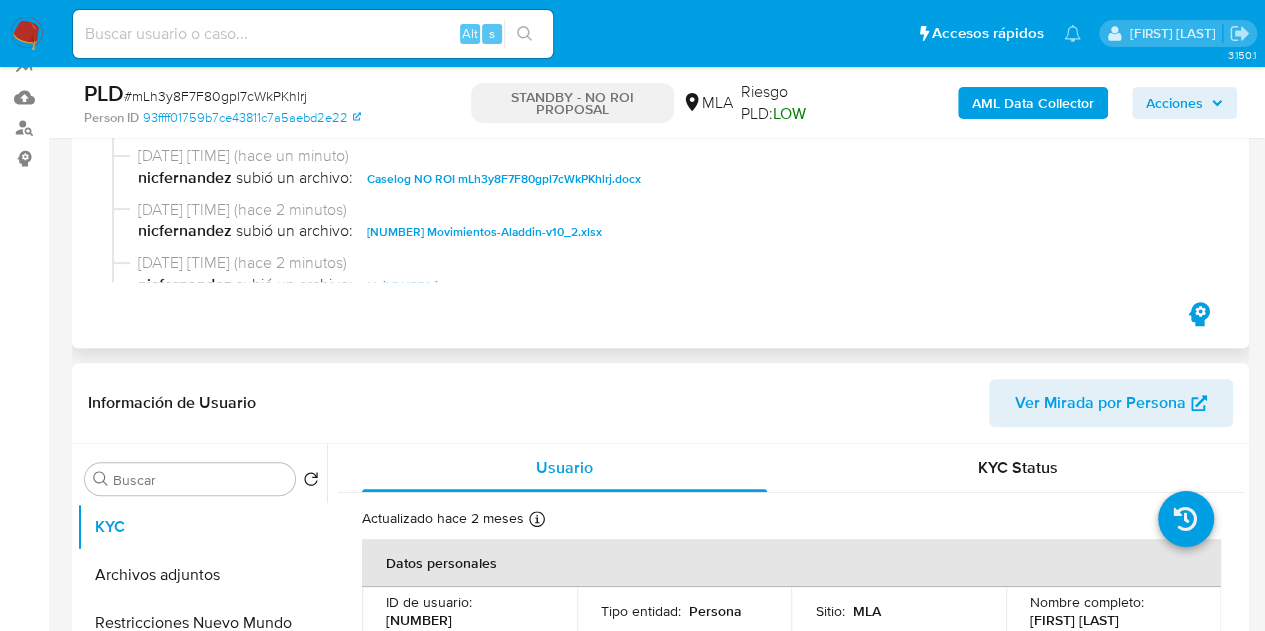 scroll, scrollTop: 249, scrollLeft: 0, axis: vertical 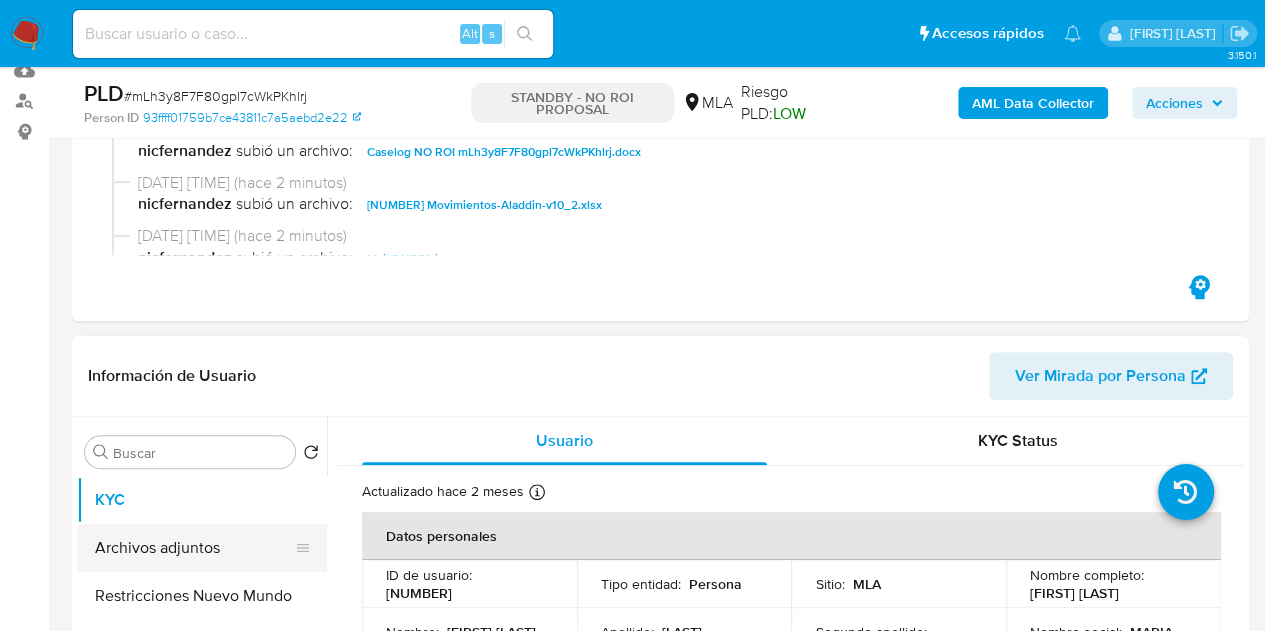 click on "Archivos adjuntos" at bounding box center [194, 548] 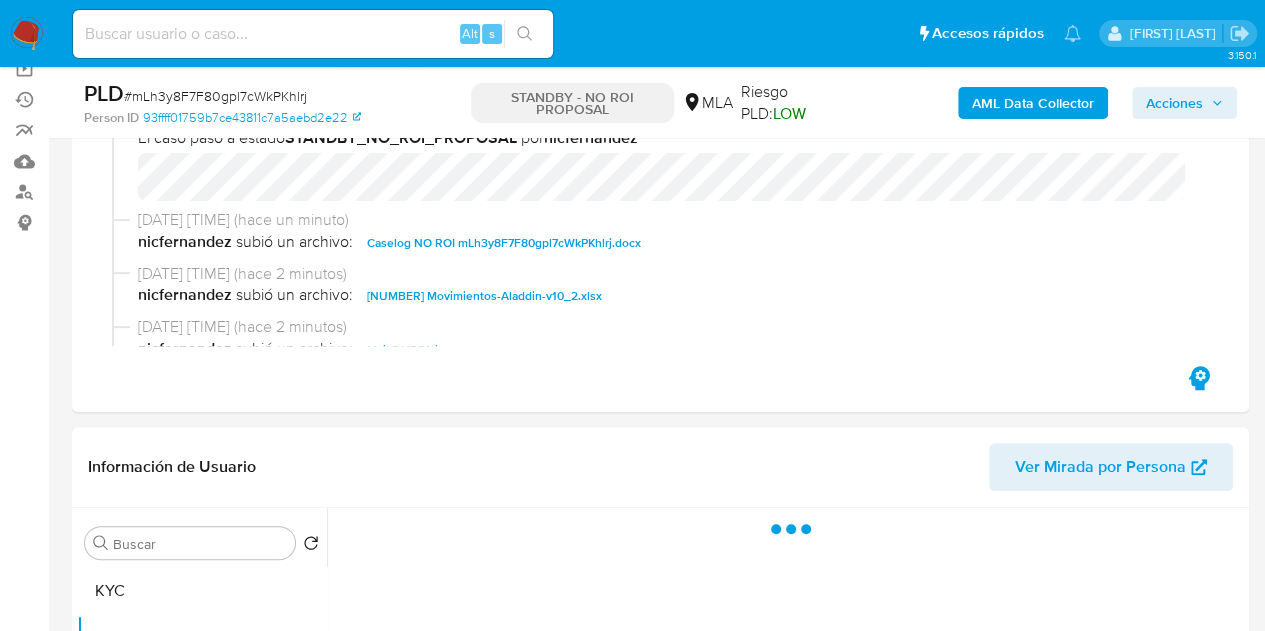 scroll, scrollTop: 58, scrollLeft: 0, axis: vertical 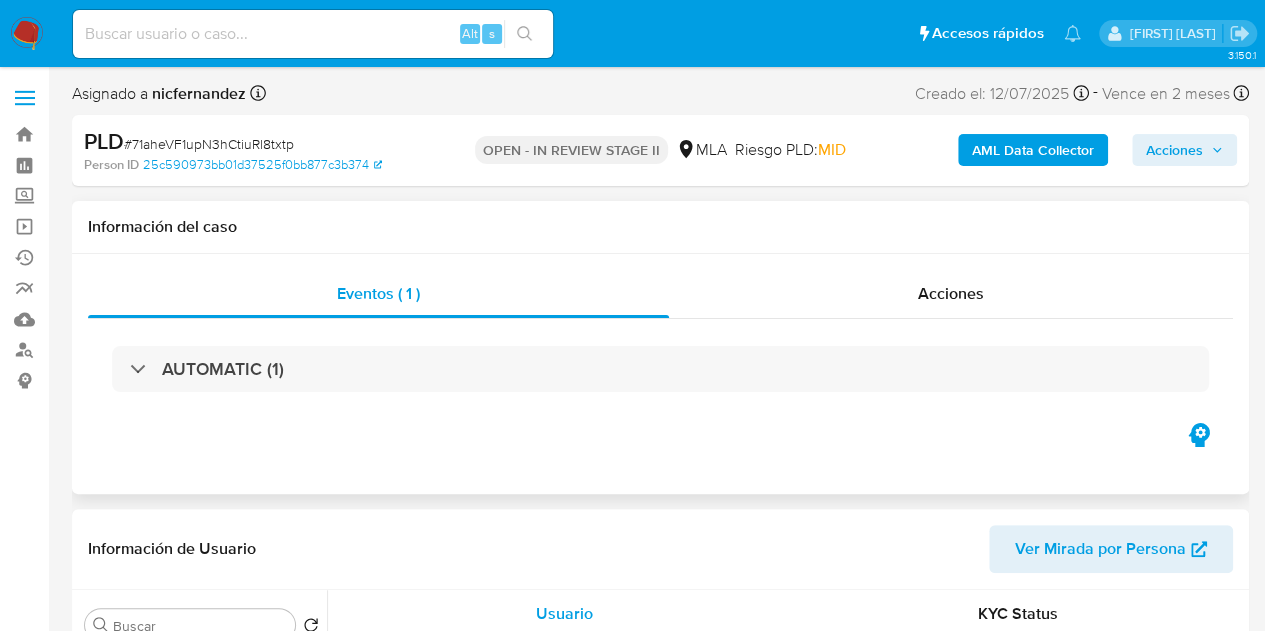 click on "Eventos ( 1 ) Acciones AUTOMATIC (1)" at bounding box center [660, 374] 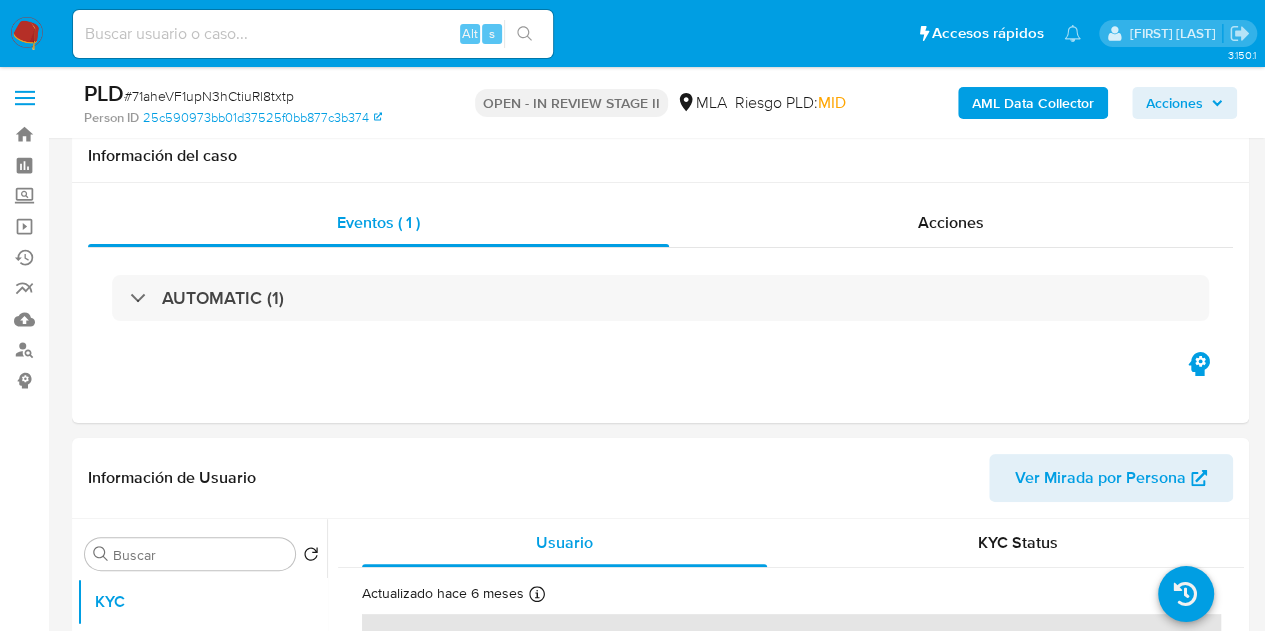 scroll, scrollTop: 347, scrollLeft: 0, axis: vertical 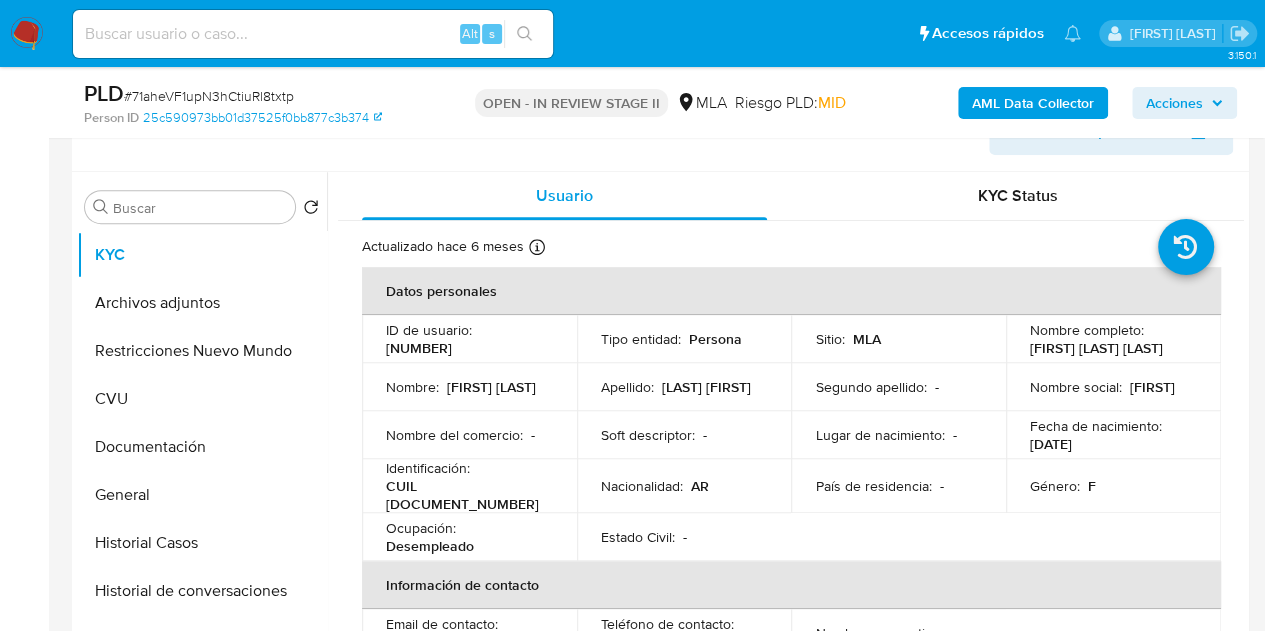 select on "10" 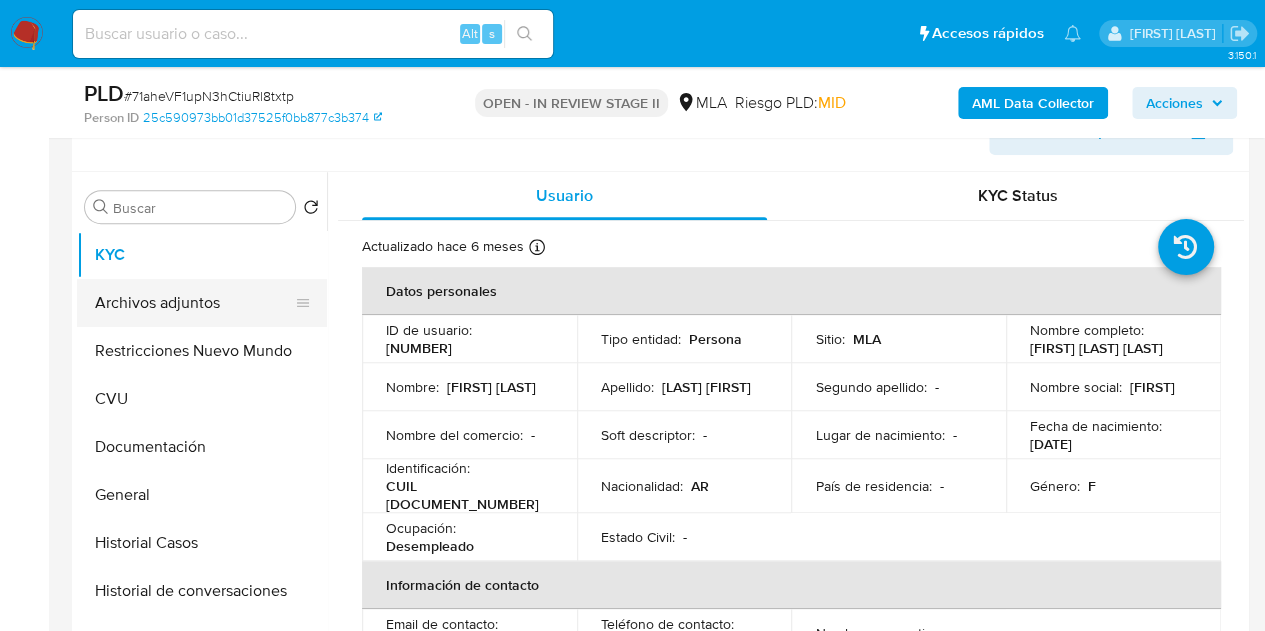 click on "Archivos adjuntos" at bounding box center [194, 303] 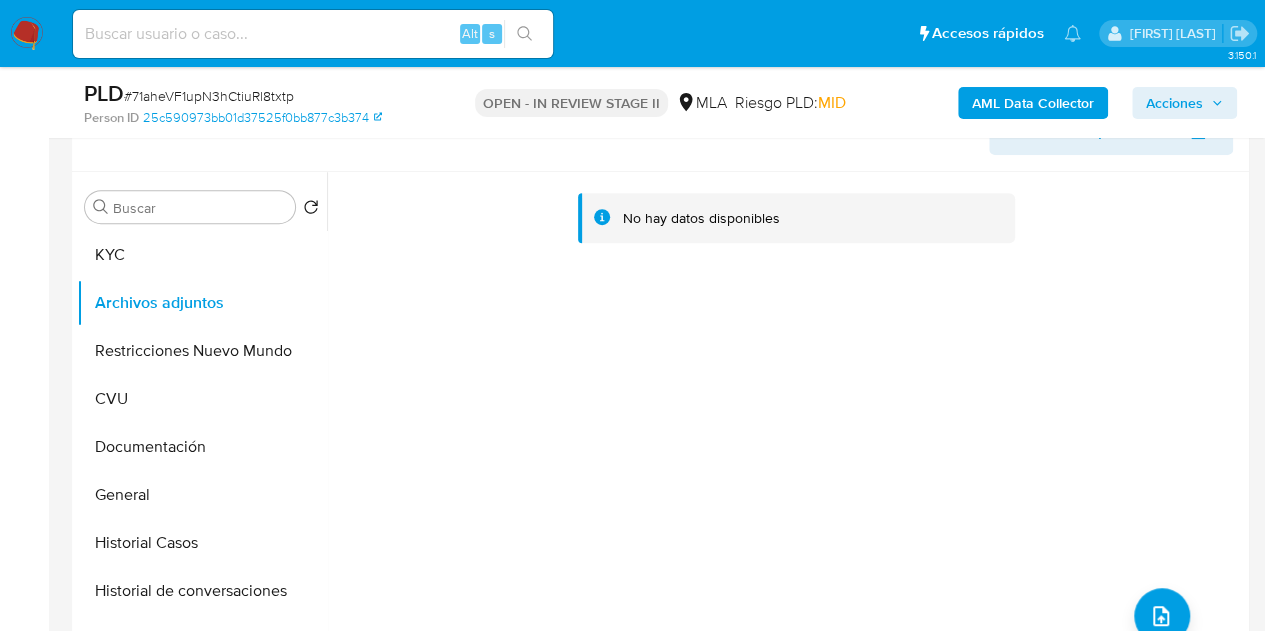 click on "AML Data Collector" at bounding box center [1033, 103] 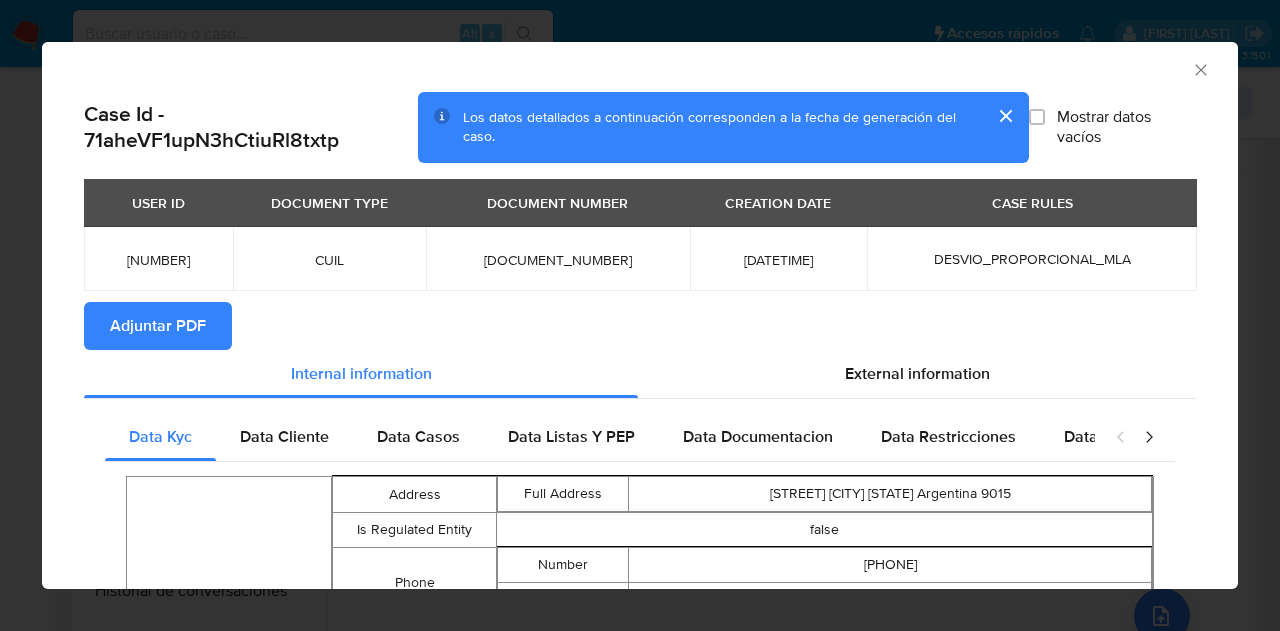 click on "Adjuntar PDF" at bounding box center (158, 326) 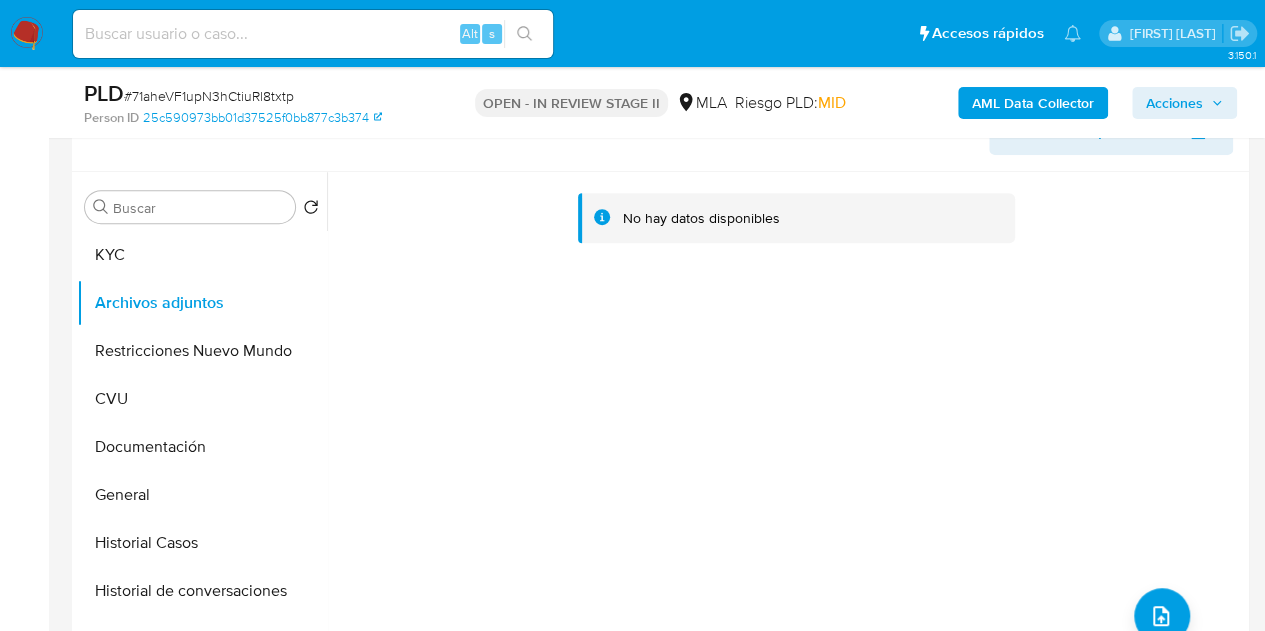 click on "KYC" at bounding box center [202, 255] 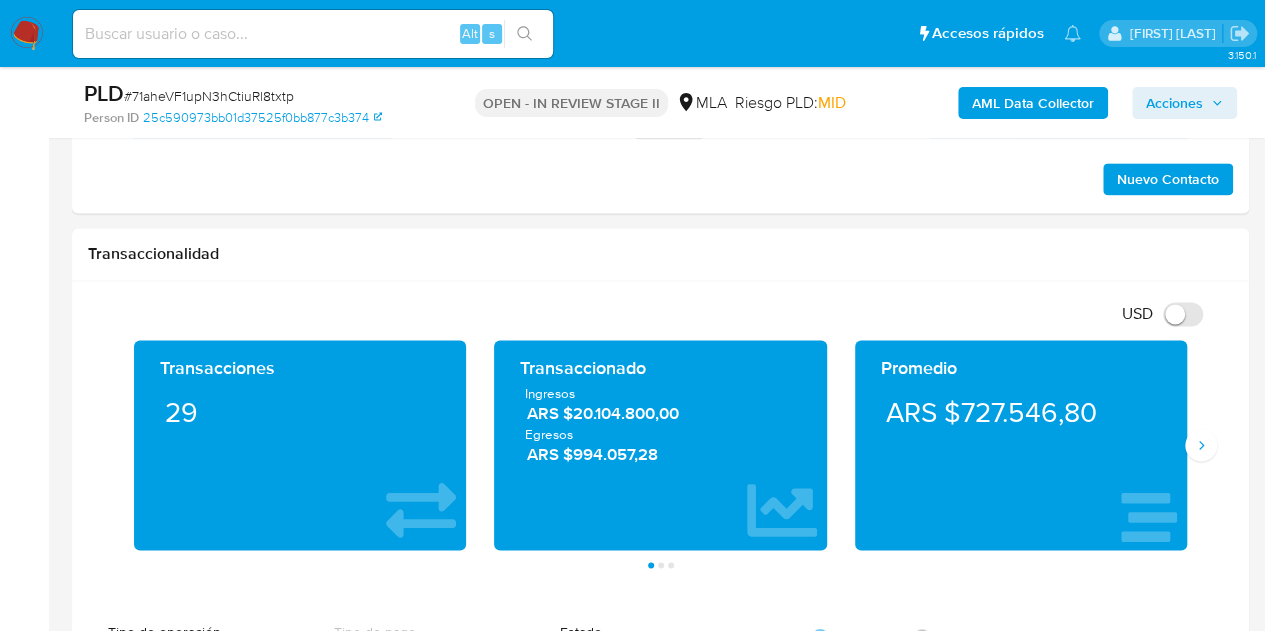 scroll, scrollTop: 1344, scrollLeft: 0, axis: vertical 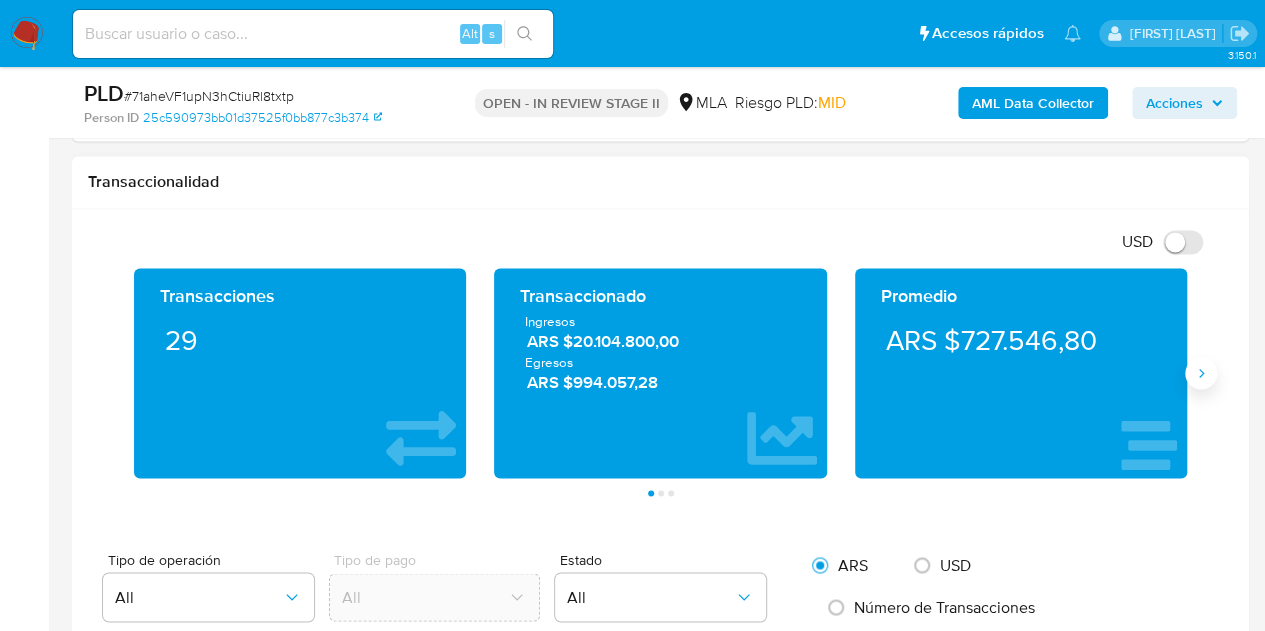 click at bounding box center (1201, 373) 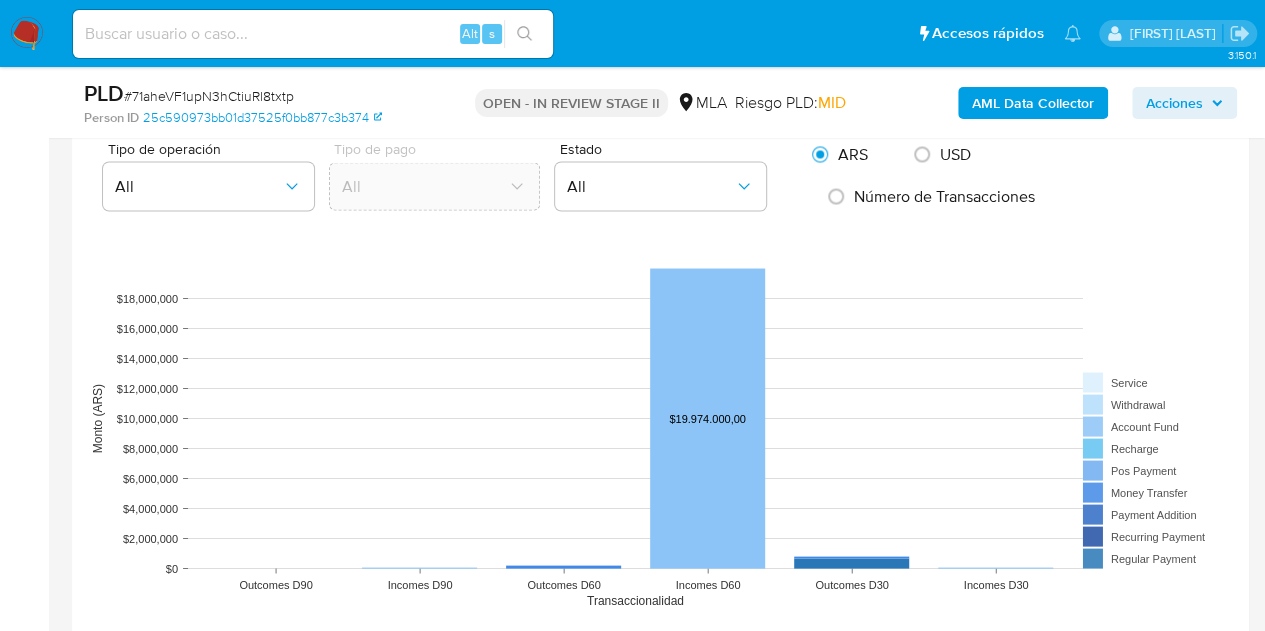 scroll, scrollTop: 1782, scrollLeft: 0, axis: vertical 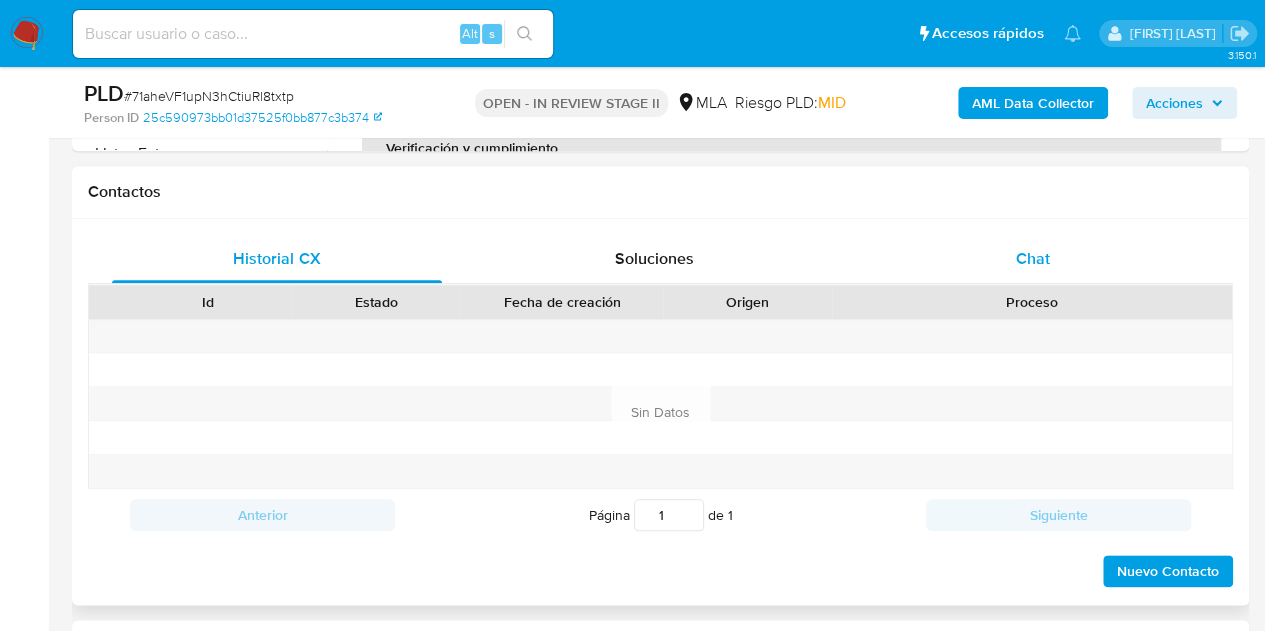 drag, startPoint x: 1124, startPoint y: 258, endPoint x: 1171, endPoint y: 243, distance: 49.335587 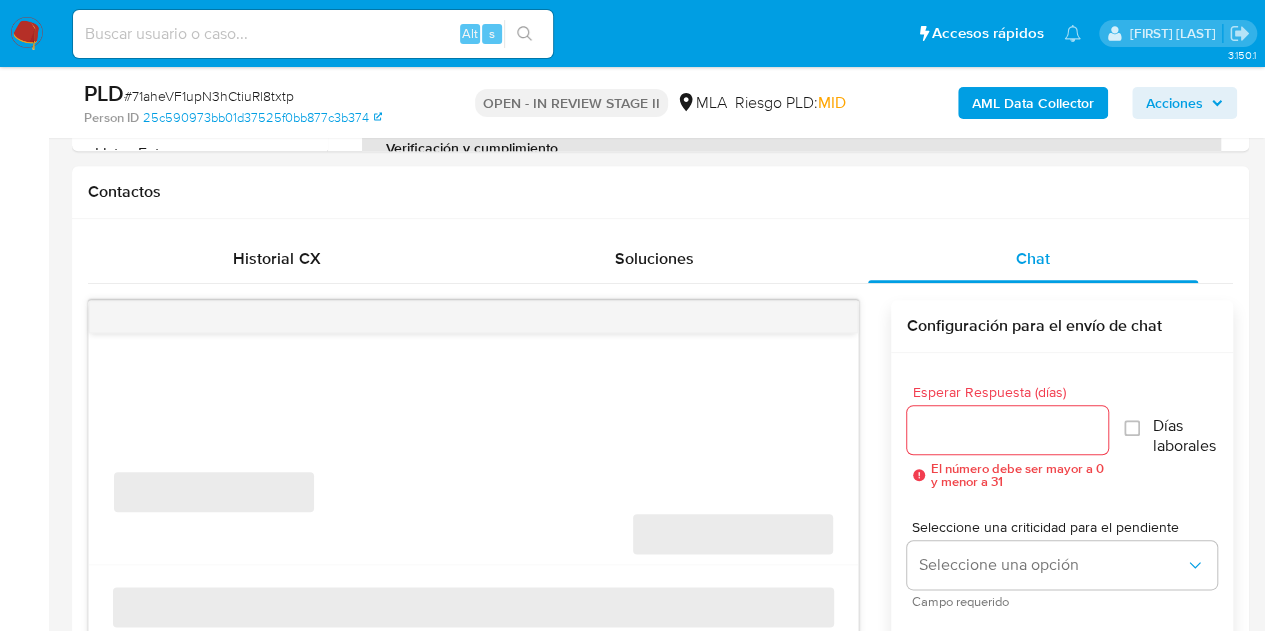 scroll, scrollTop: 947, scrollLeft: 0, axis: vertical 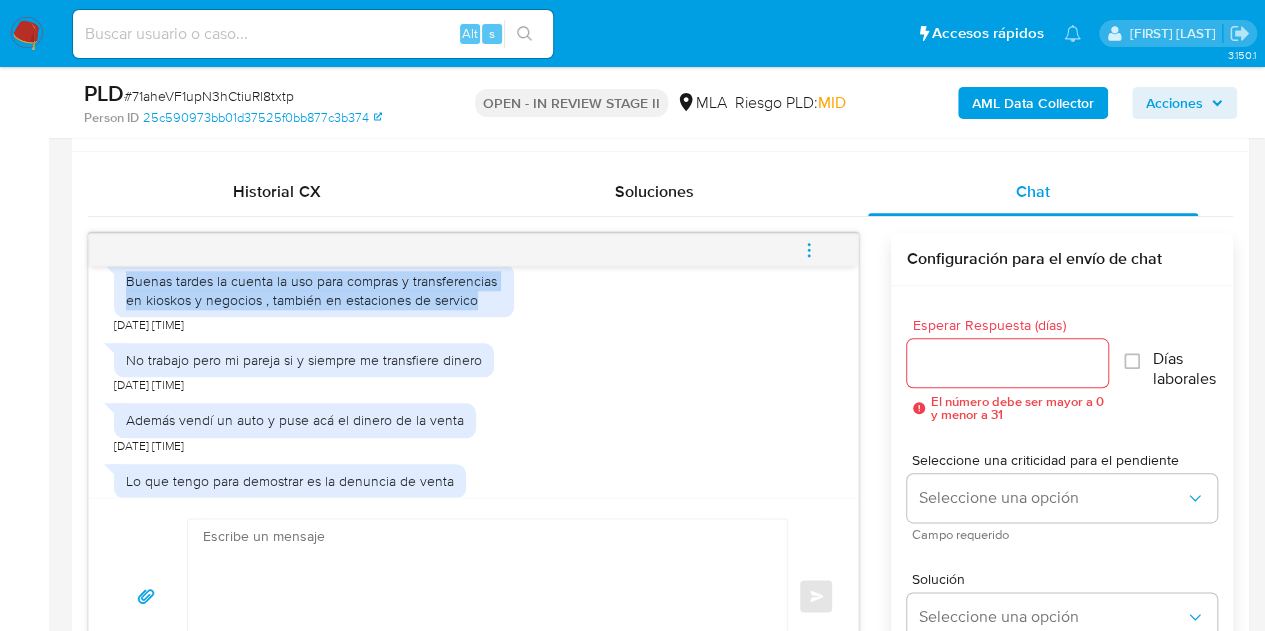 drag, startPoint x: 128, startPoint y: 316, endPoint x: 486, endPoint y: 343, distance: 359.01672 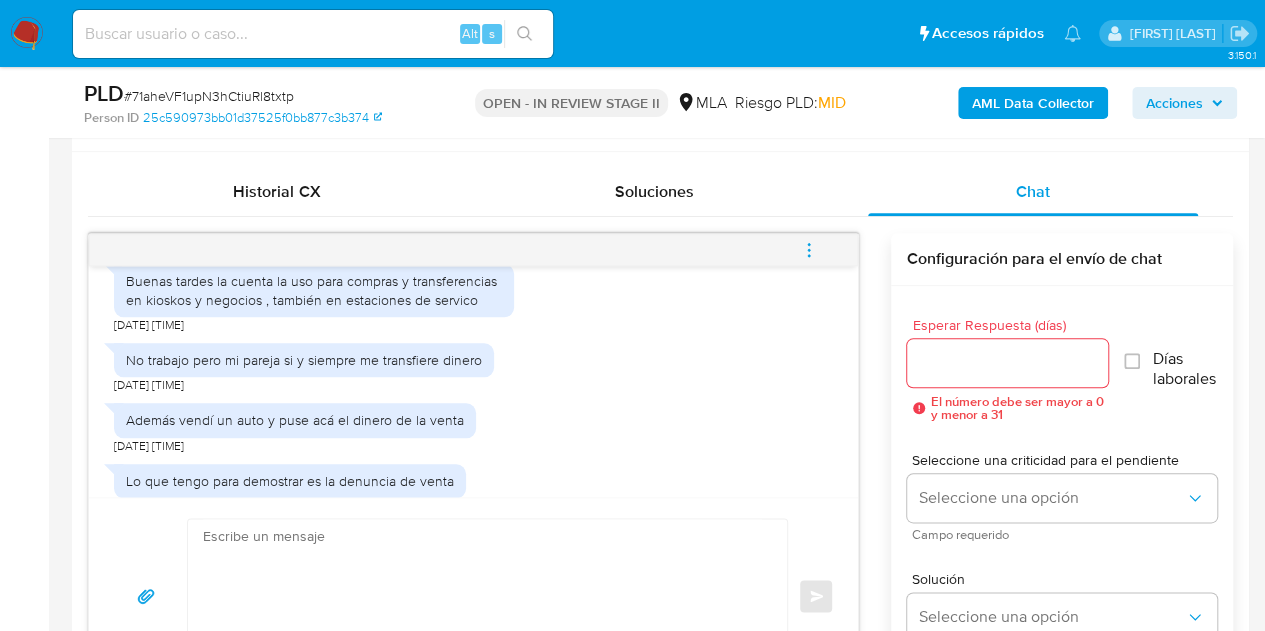 click on "No trabajo pero mi pareja si y siempre me transfiere dinero" at bounding box center (304, 360) 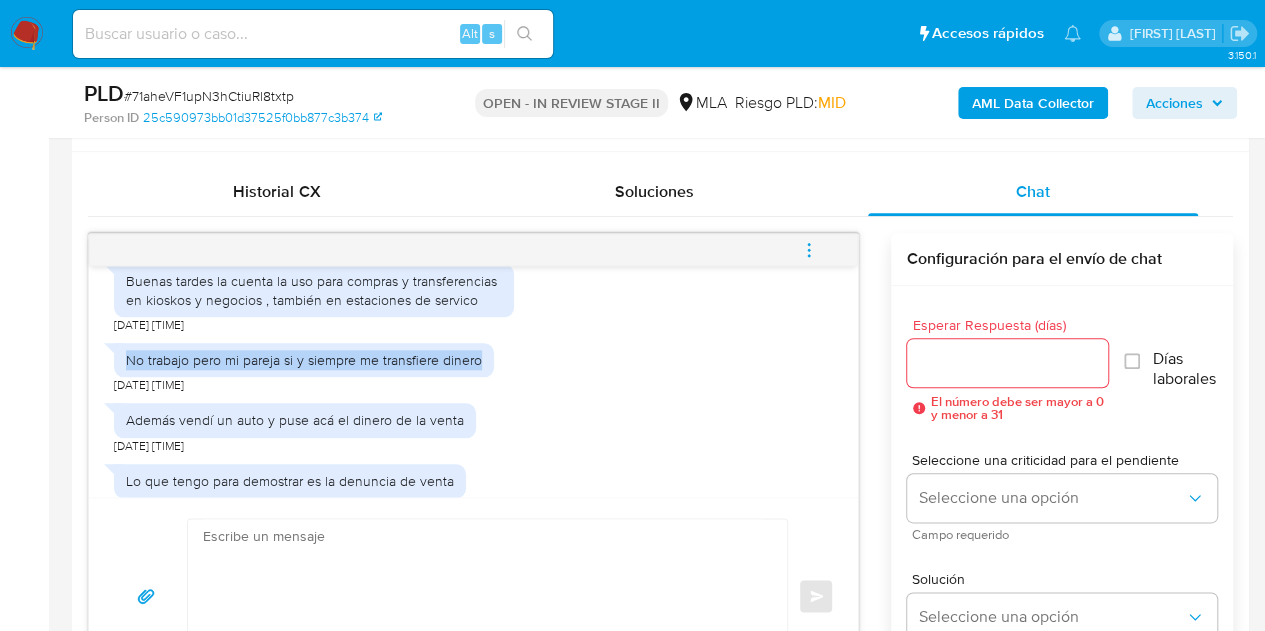 drag, startPoint x: 129, startPoint y: 399, endPoint x: 488, endPoint y: 394, distance: 359.03482 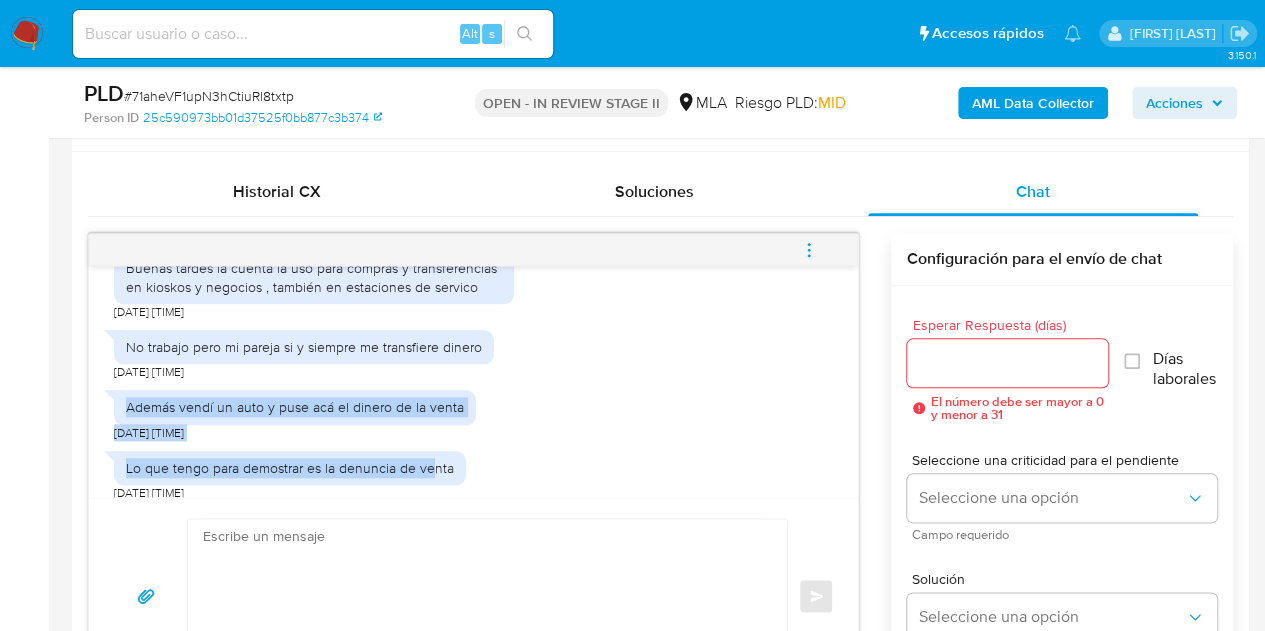 scroll, scrollTop: 1138, scrollLeft: 0, axis: vertical 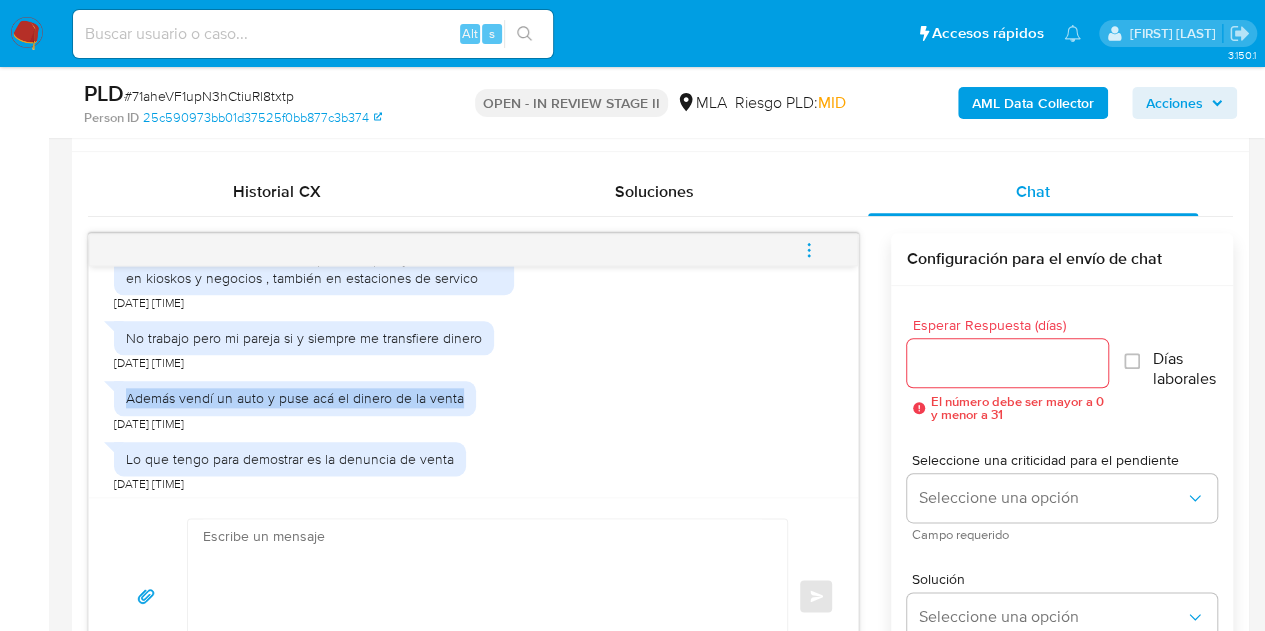 drag, startPoint x: 125, startPoint y: 460, endPoint x: 464, endPoint y: 435, distance: 339.9206 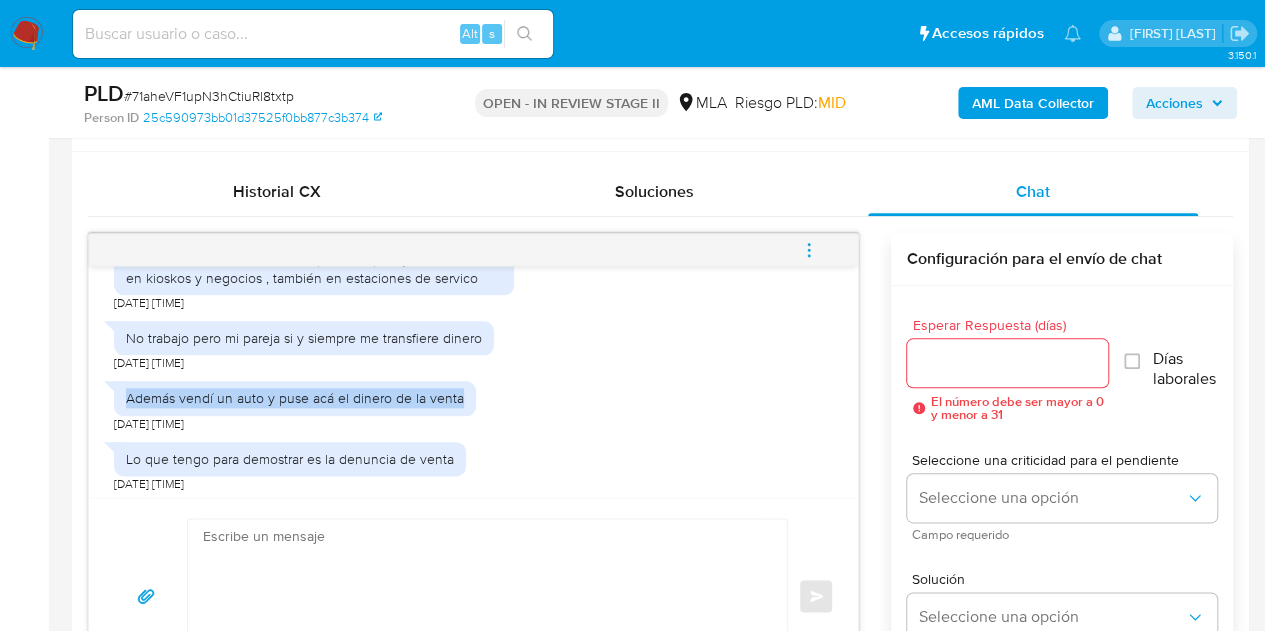 copy on "Además vendí un auto y puse acá el dinero de la venta" 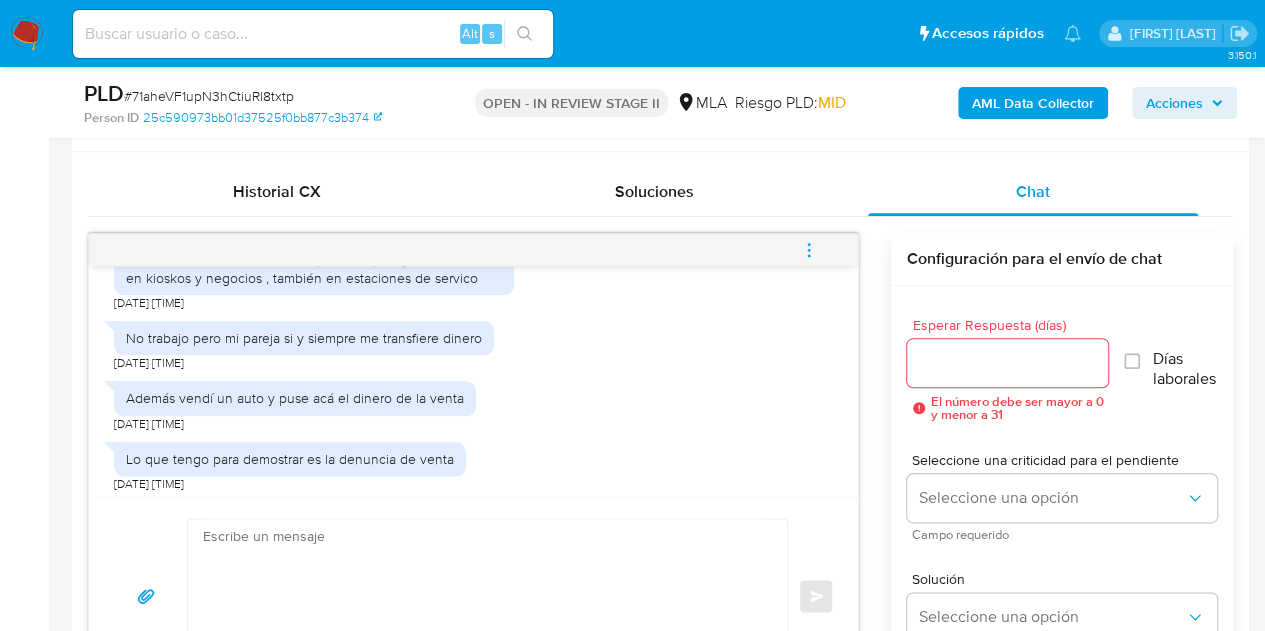 click on "No trabajo pero mi pareja si y siempre me transfiere dinero  19/07/2025 03:15:58" at bounding box center [473, 341] 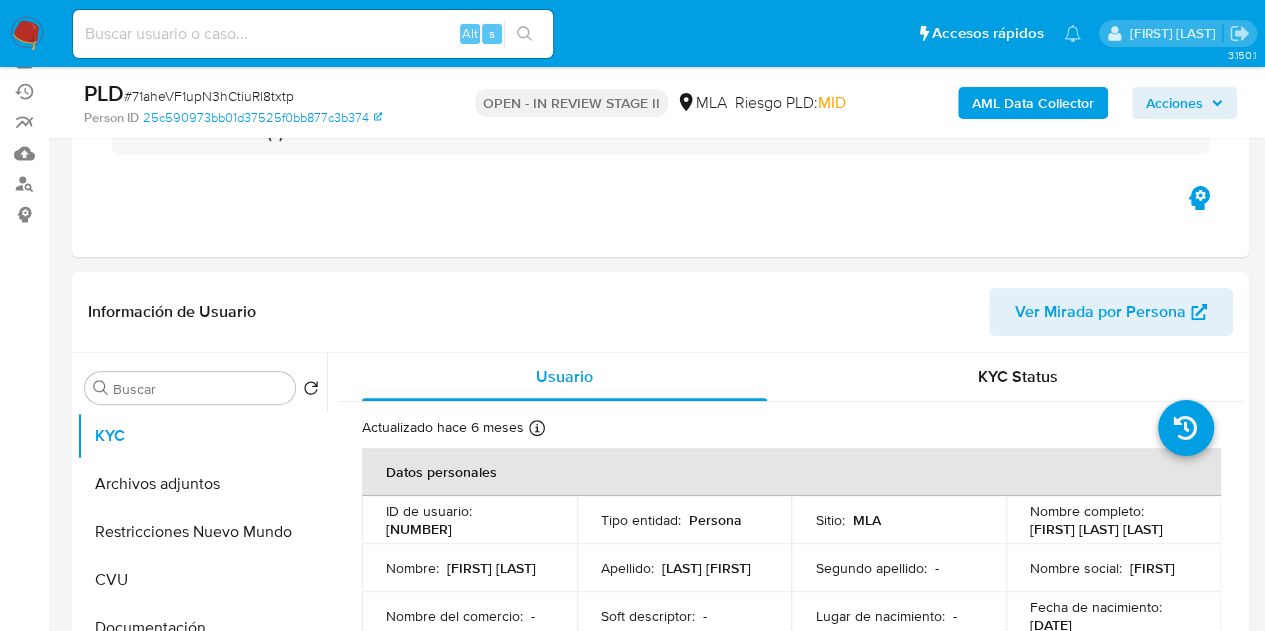 scroll, scrollTop: 30, scrollLeft: 0, axis: vertical 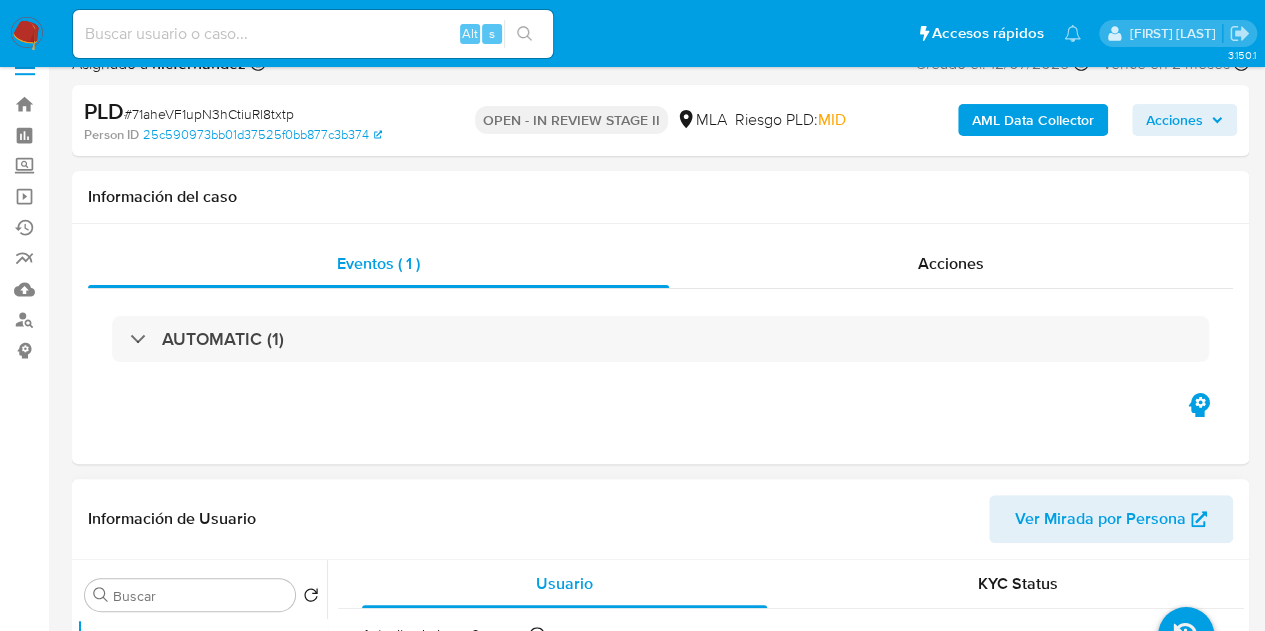 click on "Ver Mirada por Persona" at bounding box center [1100, 519] 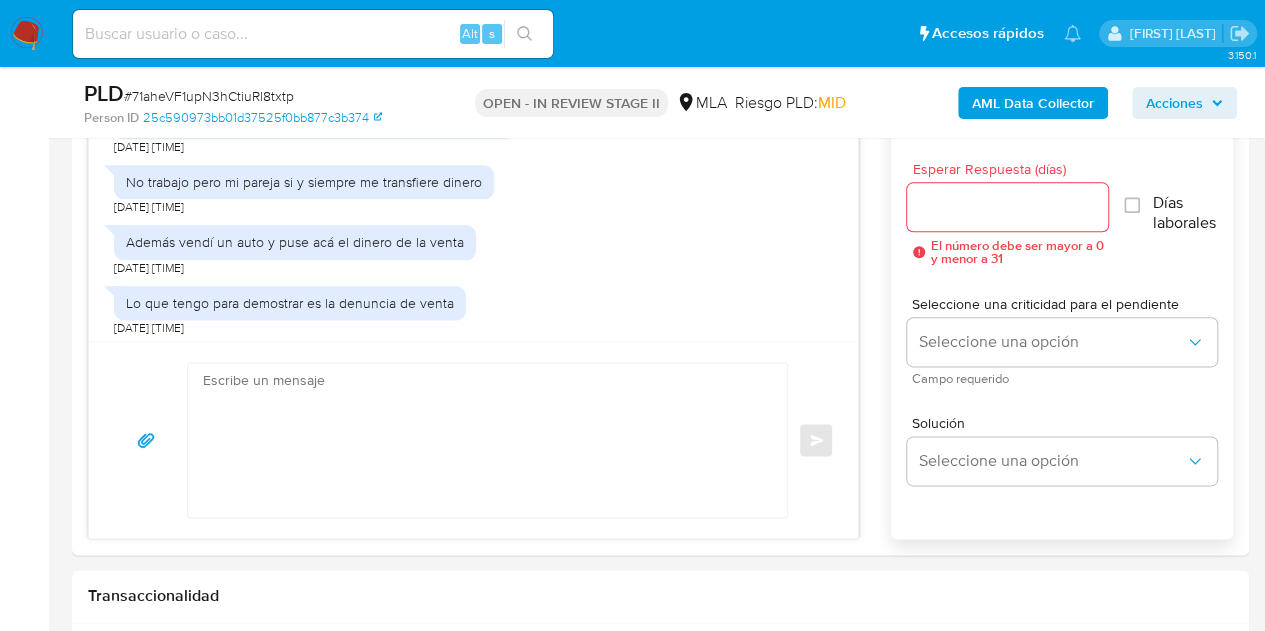 scroll, scrollTop: 1122, scrollLeft: 0, axis: vertical 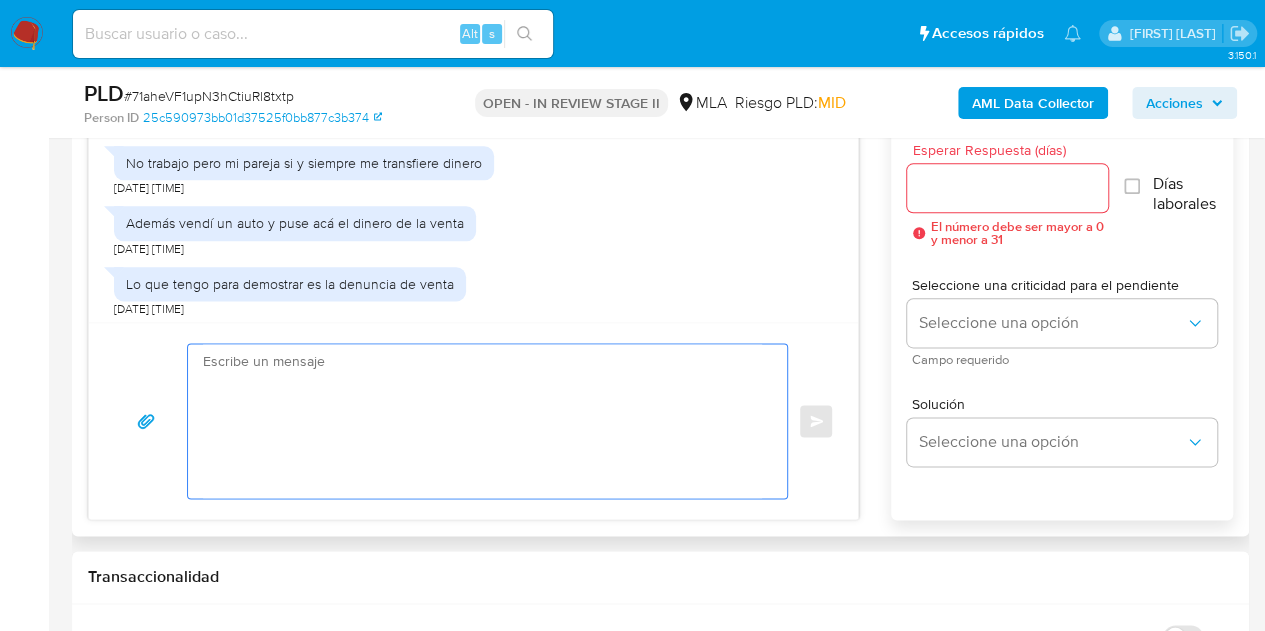 click at bounding box center (482, 421) 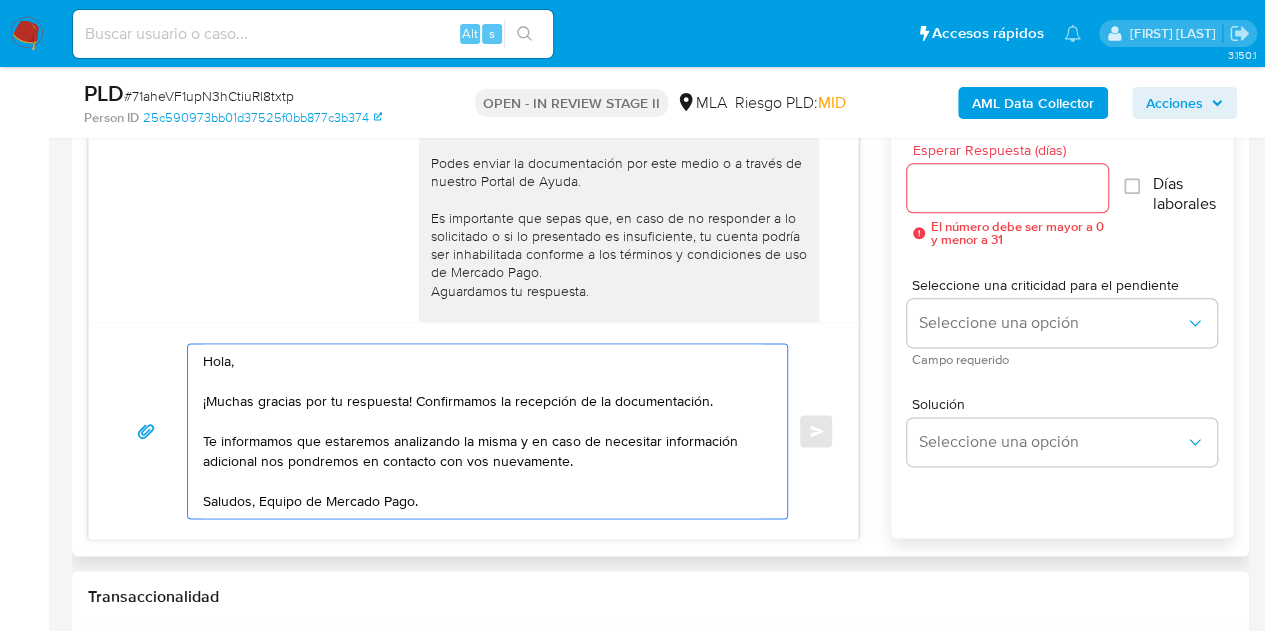scroll, scrollTop: 1390, scrollLeft: 0, axis: vertical 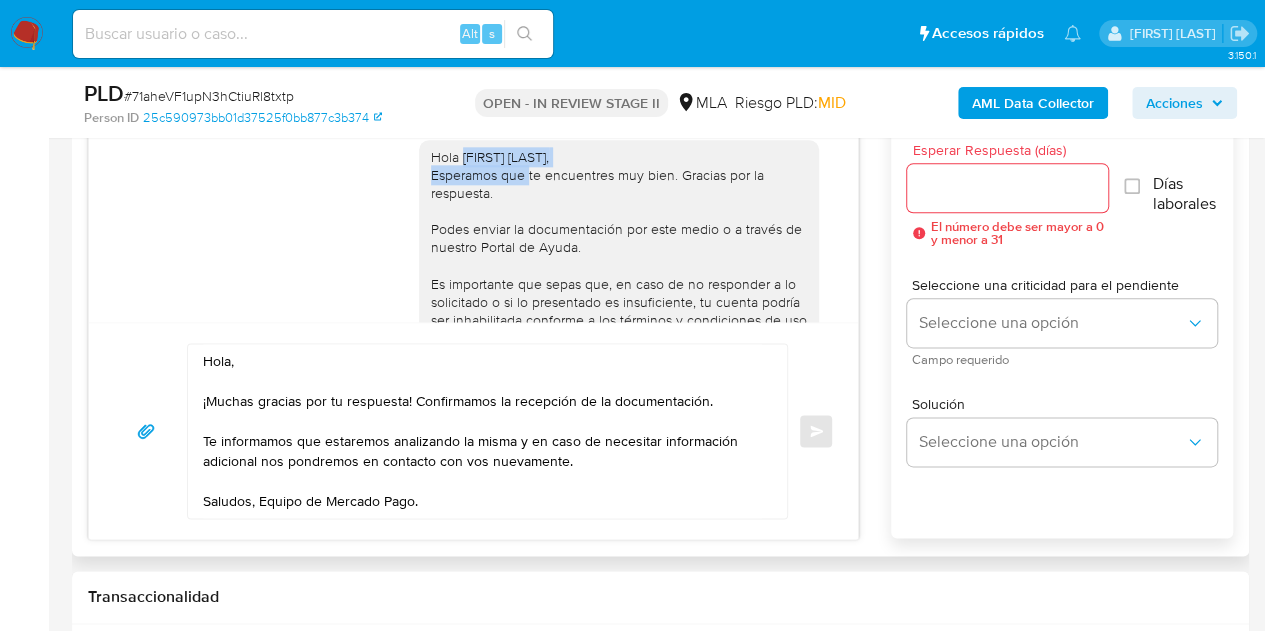 drag, startPoint x: 446, startPoint y: 192, endPoint x: 520, endPoint y: 193, distance: 74.00676 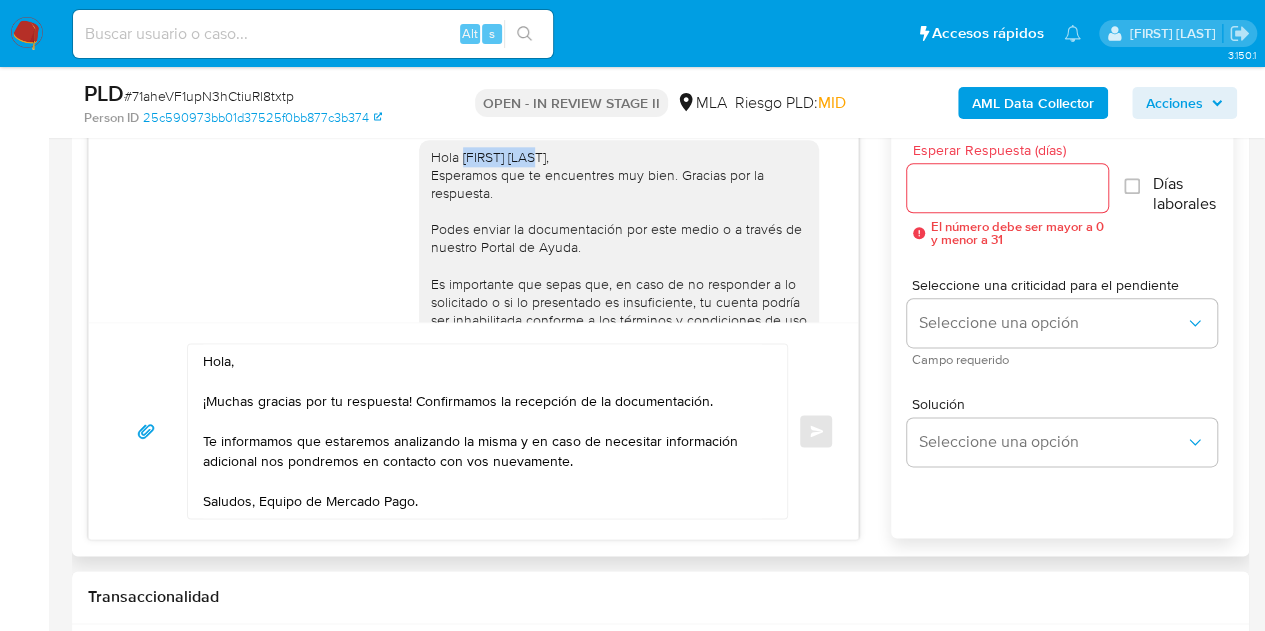 drag, startPoint x: 512, startPoint y: 188, endPoint x: 475, endPoint y: 187, distance: 37.01351 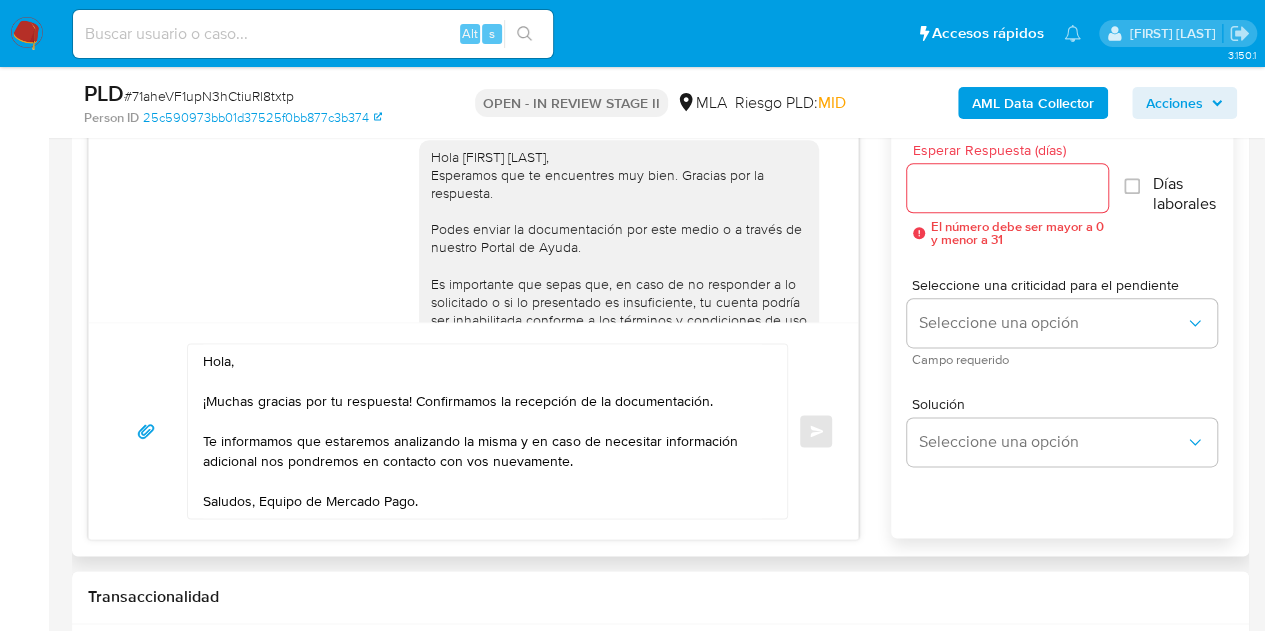 click on "Hola,
¡Muchas gracias por tu respuesta! Confirmamos la recepción de la documentación.
Te informamos que estaremos analizando la misma y en caso de necesitar información adicional nos pondremos en contacto con vos nuevamente.
Saludos, Equipo de Mercado Pago." at bounding box center [482, 431] 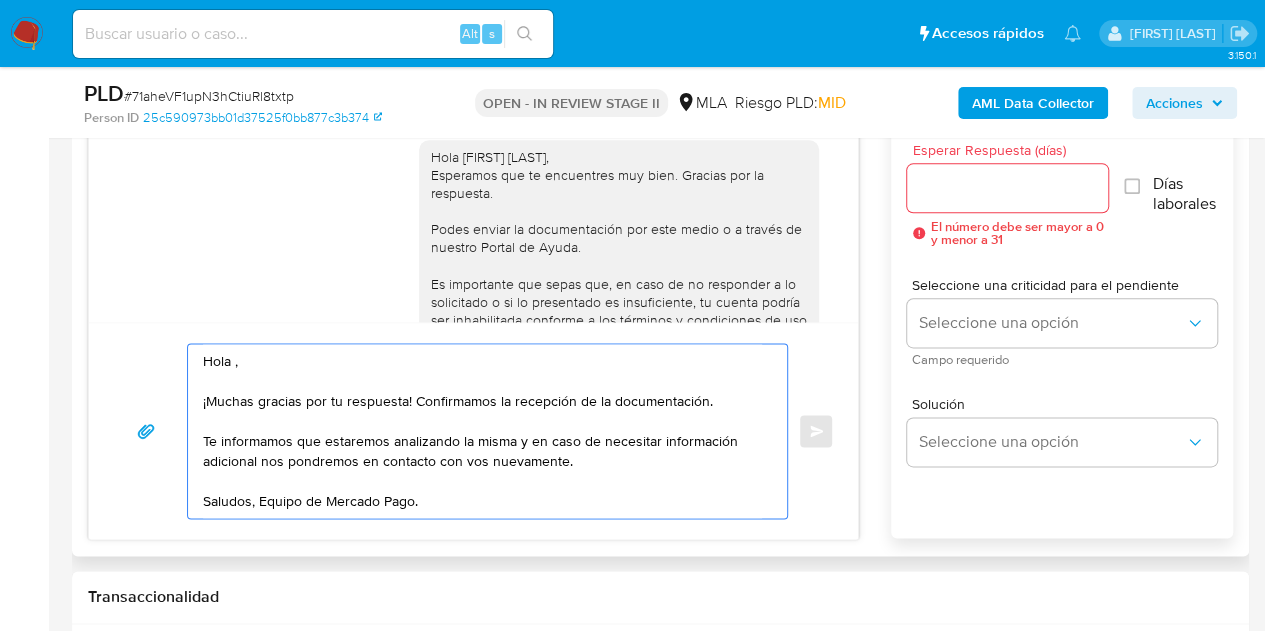 paste on "[FIRST] [LAST]" 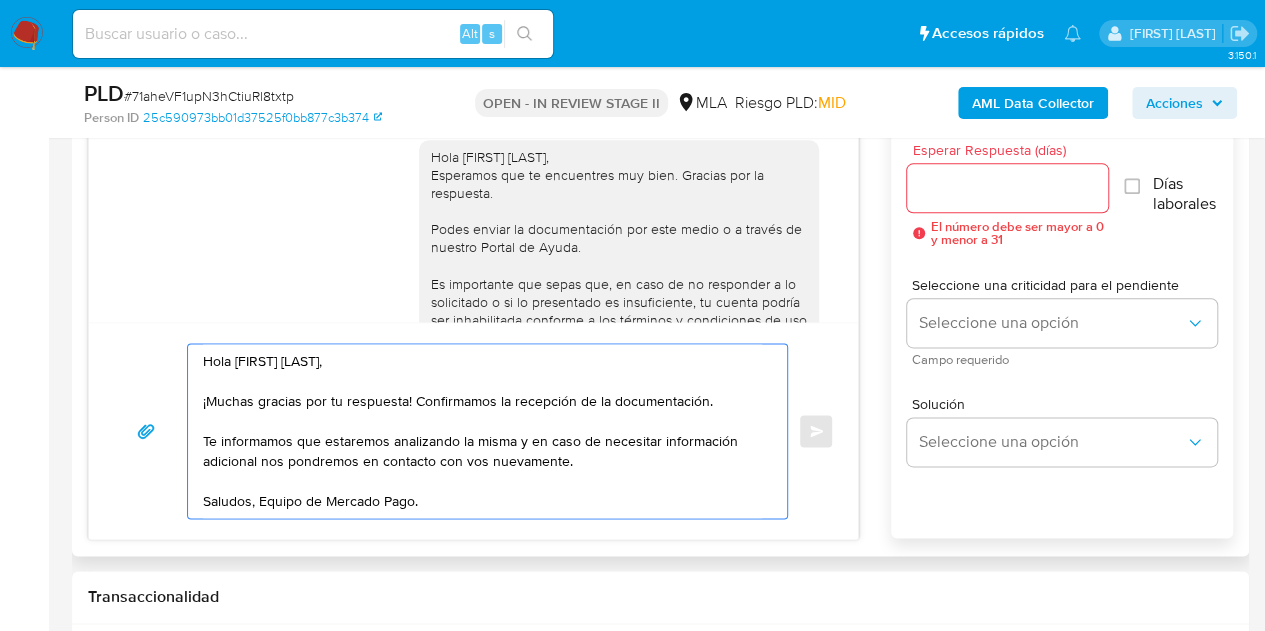 click on "Hola Nadia Lorena,
¡Muchas gracias por tu respuesta! Confirmamos la recepción de la documentación.
Te informamos que estaremos analizando la misma y en caso de necesitar información adicional nos pondremos en contacto con vos nuevamente.
Saludos, Equipo de Mercado Pago." at bounding box center (482, 431) 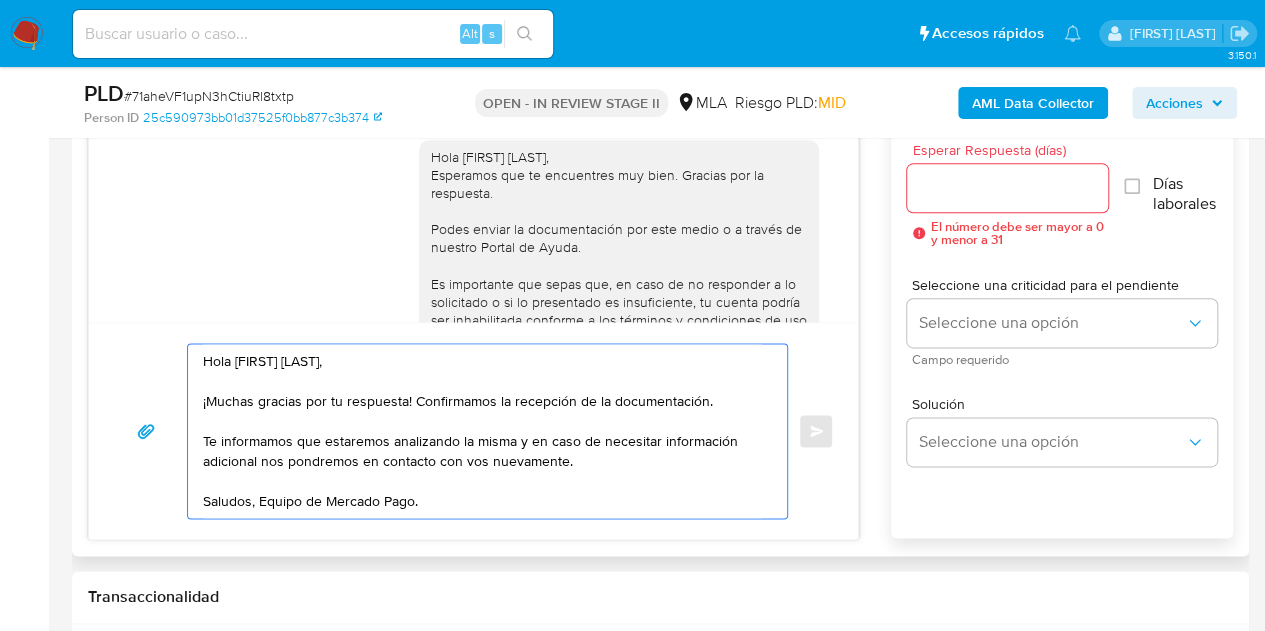 type on "Hola Nadia Lorena,
¡Muchas gracias por tu respuesta! Confirmamos la recepción de la documentación.
Te informamos que estaremos analizando la misma y en caso de necesitar información adicional nos pondremos en contacto con vos nuevamente.
Saludos, Equipo de Mercado Pago." 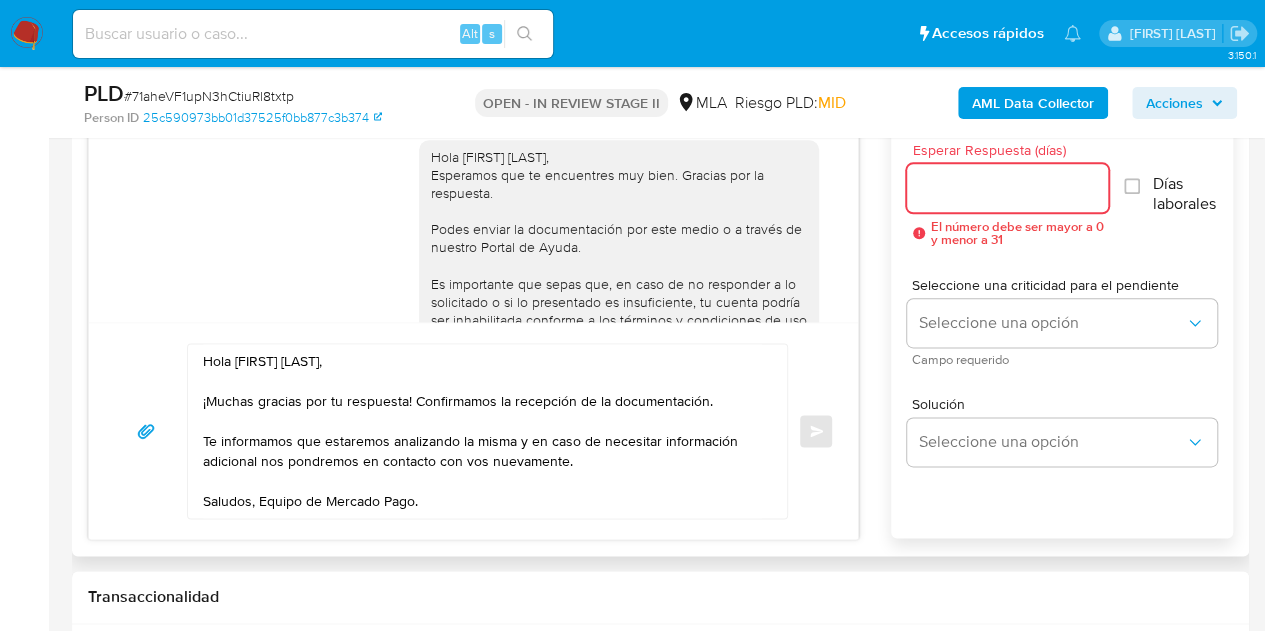 click on "Esperar Respuesta (días)" at bounding box center [1008, 188] 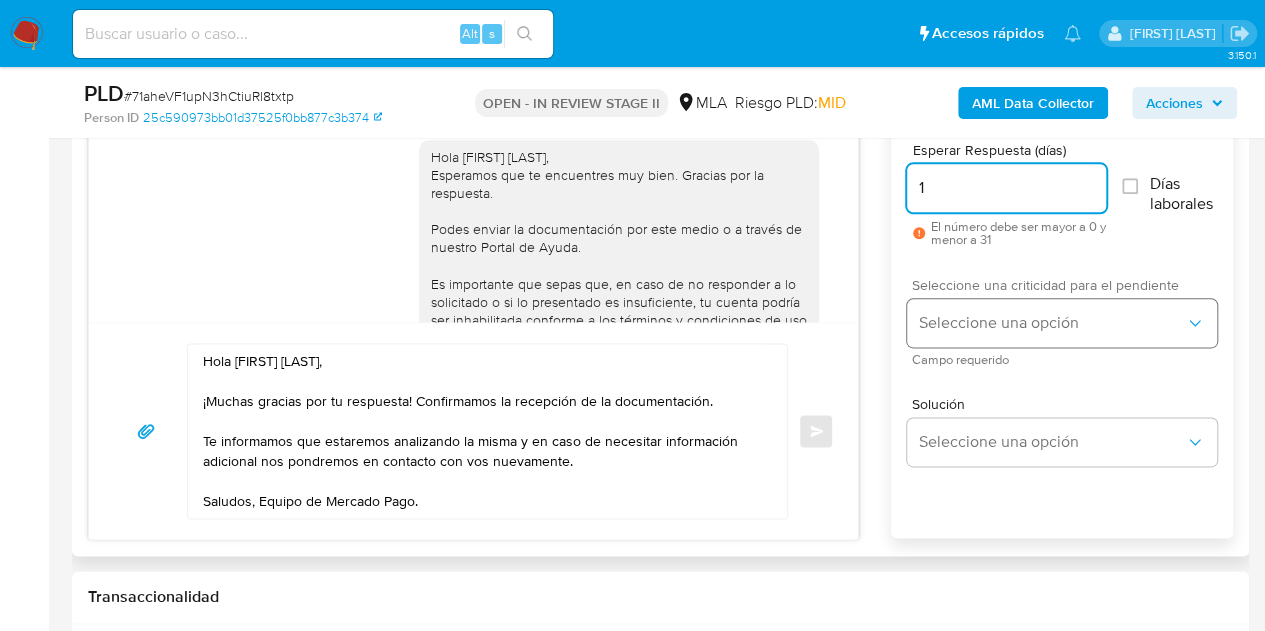 type on "1" 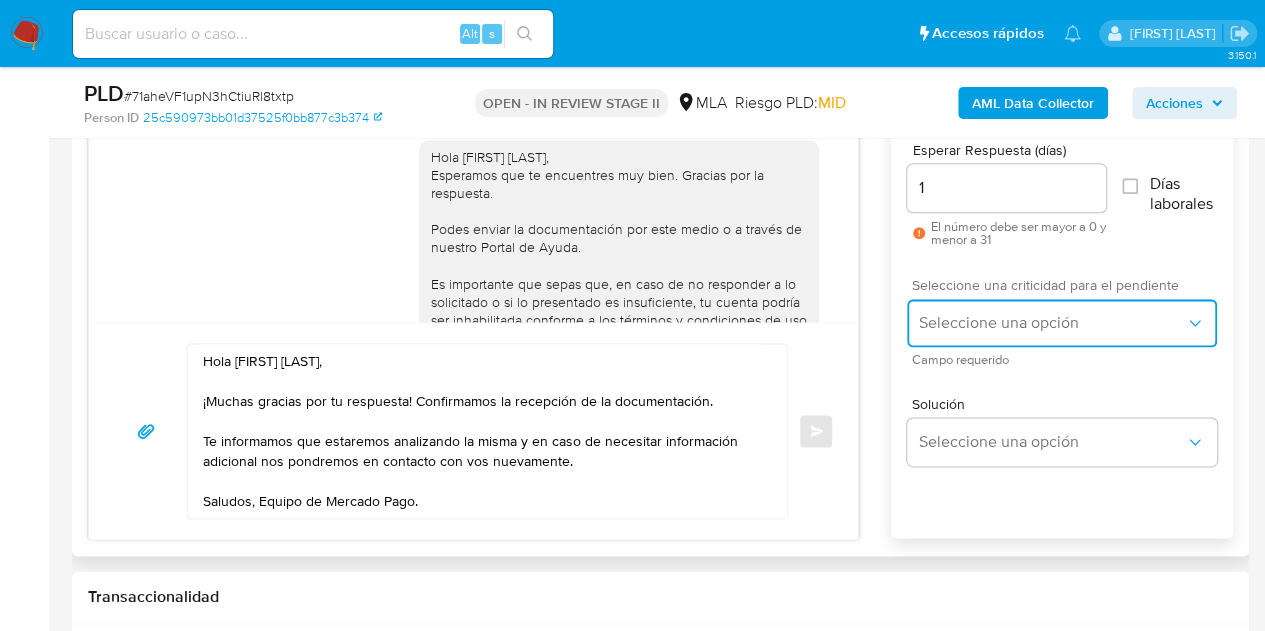 click on "Seleccione una opción" at bounding box center [1052, 323] 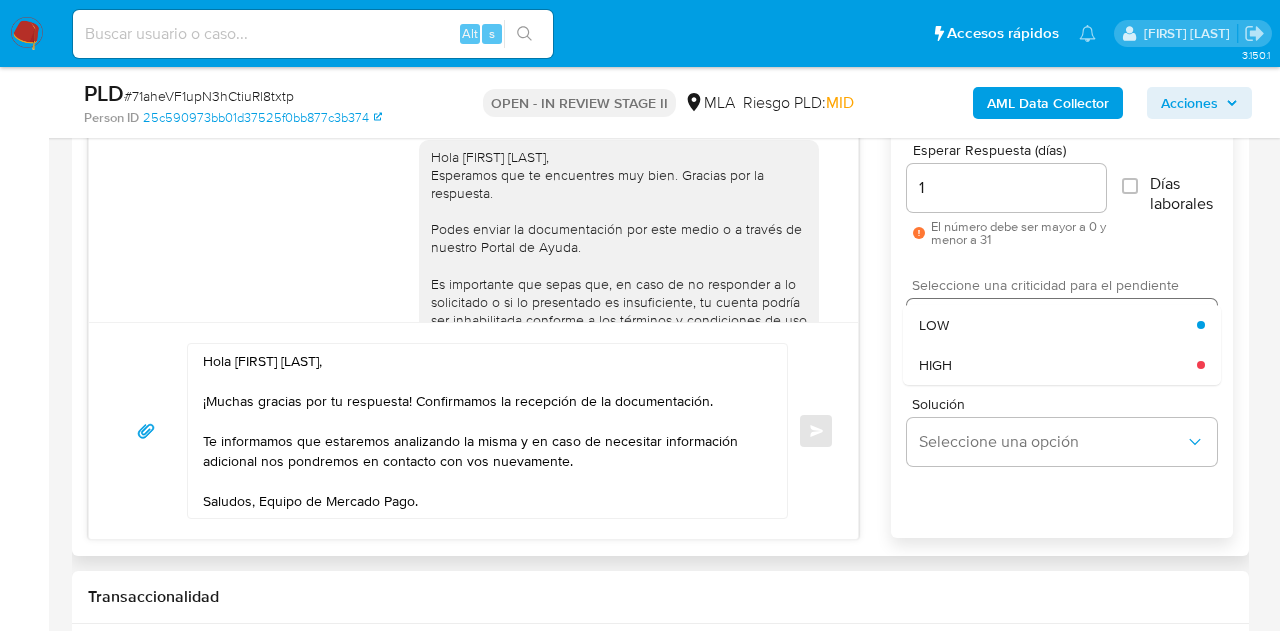 click on "Seleccione una opción LOW HIGH" at bounding box center [1062, 323] 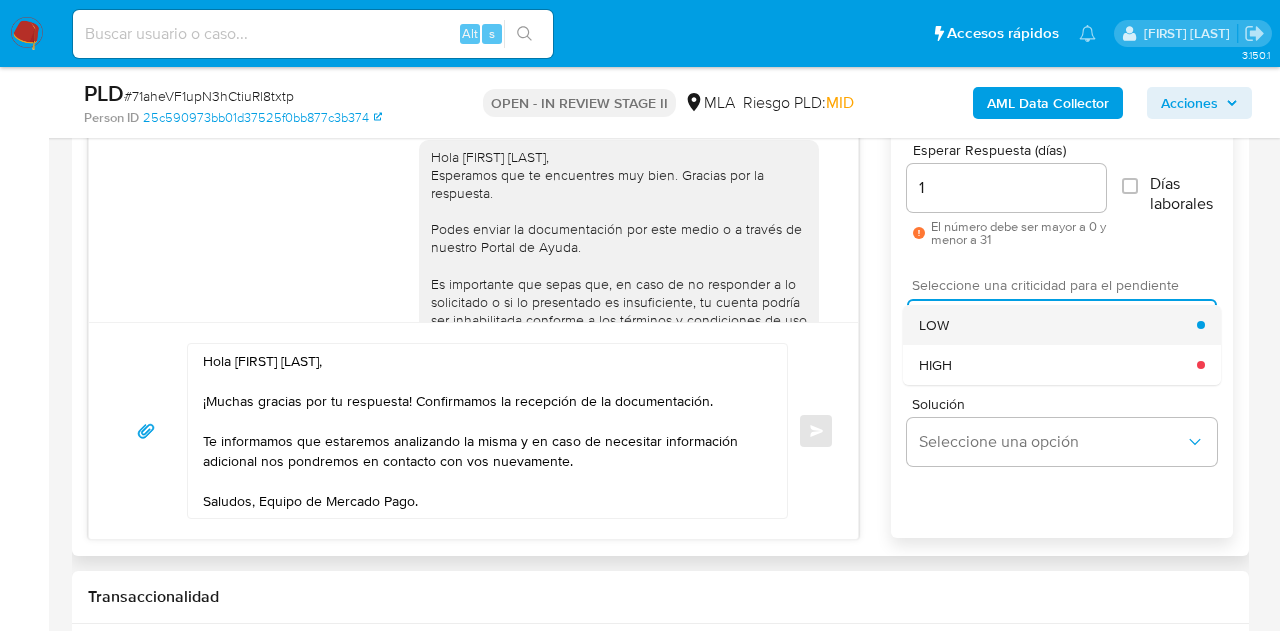 click on "LOW" at bounding box center (1058, 325) 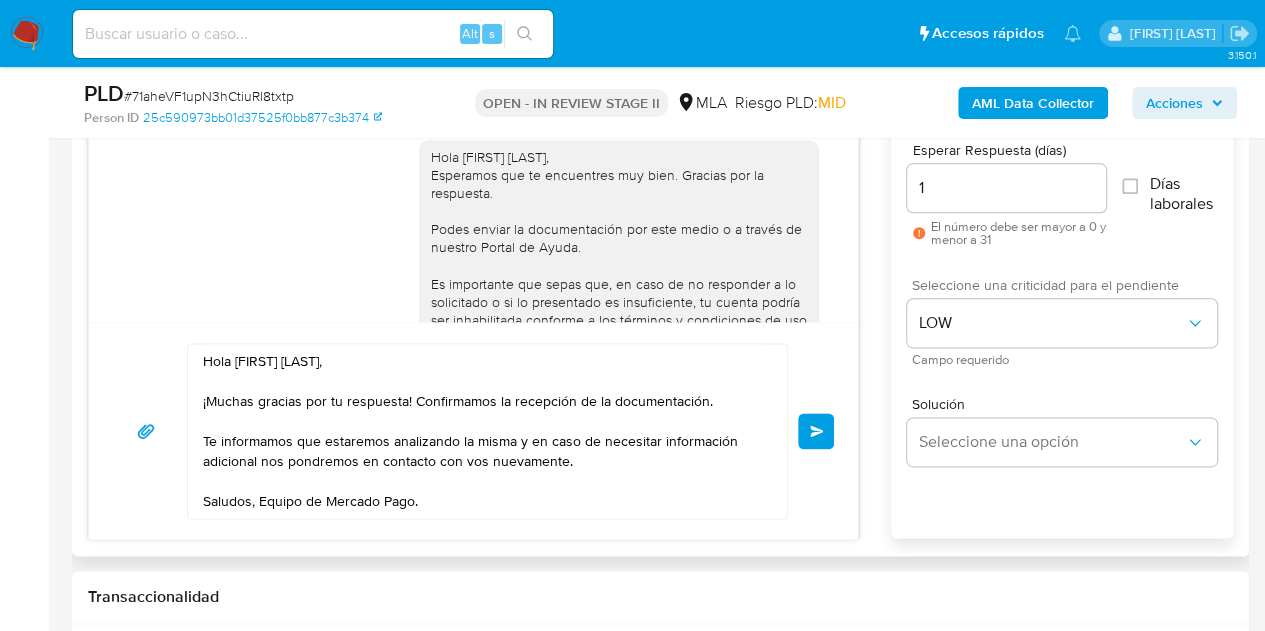 click on "17/07/2025 19:51:14 Buenas tardes la cuenta la uso para compras y transferencias en kioskos y negocios , también en estaciones de servico 19/07/2025 03:15:25 No trabajo pero mi pareja si y siempre me transfiere dinero  19/07/2025 03:15:58 Además vendí un auto y puse acá el dinero de la venta  19/07/2025 03:16:15 Lo que tengo para demostrar es la denuncia de venta  19/07/2025 03:16:29 No me deja subir la foto de la denuncia de venta  19/07/2025 03:30:21 Hola Nadia Lorena,
Esperamos que te encuentres muy bien. Gracias por la respuesta.
Podes enviar la documentación por este medio o a través de nuestro Portal de Ayuda.
Es importante que sepas que, en caso de no responder a lo solicitado o si lo presentado es insuficiente, tu cuenta podría ser inhabilitada conforme a los términos y condiciones de uso de Mercado Pago.
Aguardamos tu respuesta.
Saludos,
Equipo de Mercado Pago. 24/07/2025 15:18:47 JPG JPG melifile1598065586126679869.jpg 24/07/2025 16:52:17 24/07/2025 16:52:45 24/07/2025 17:02:07 Enviar 1" at bounding box center (660, 299) 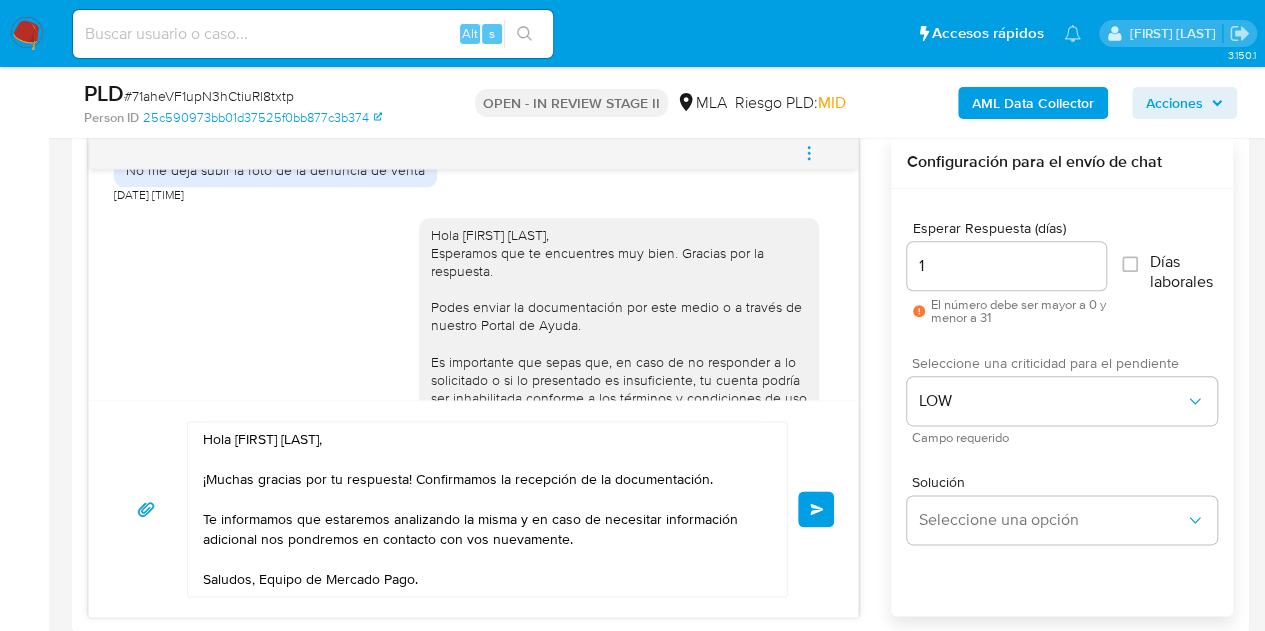 scroll, scrollTop: 1143, scrollLeft: 0, axis: vertical 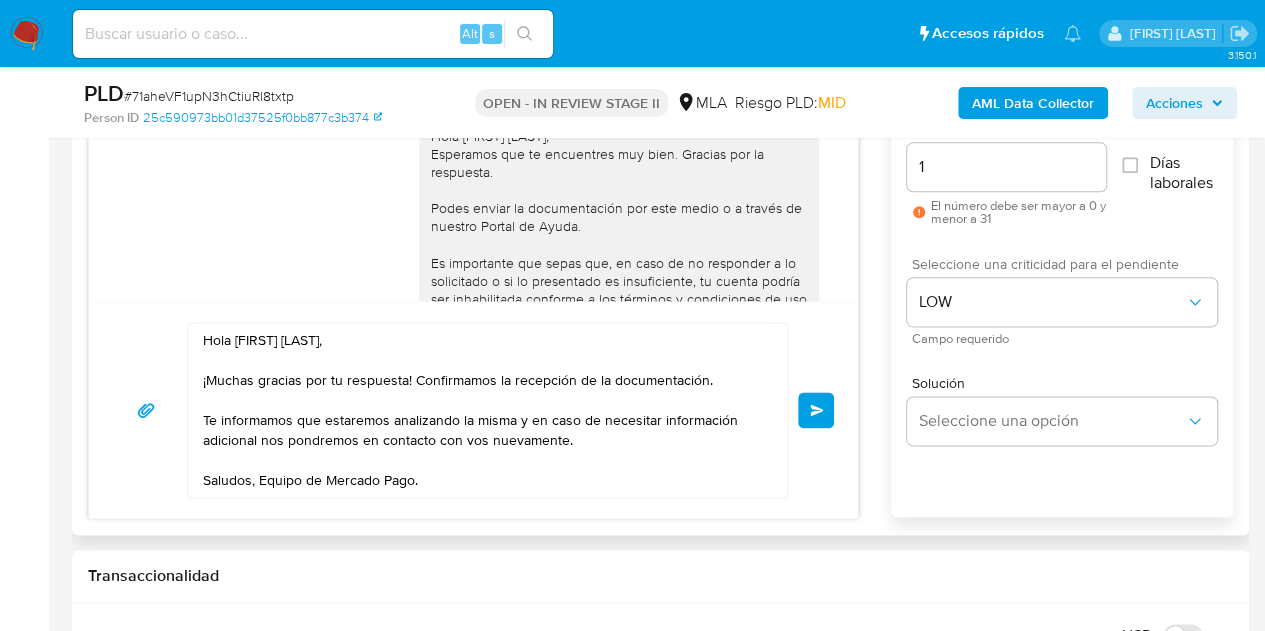 click on "Enviar" at bounding box center (817, 410) 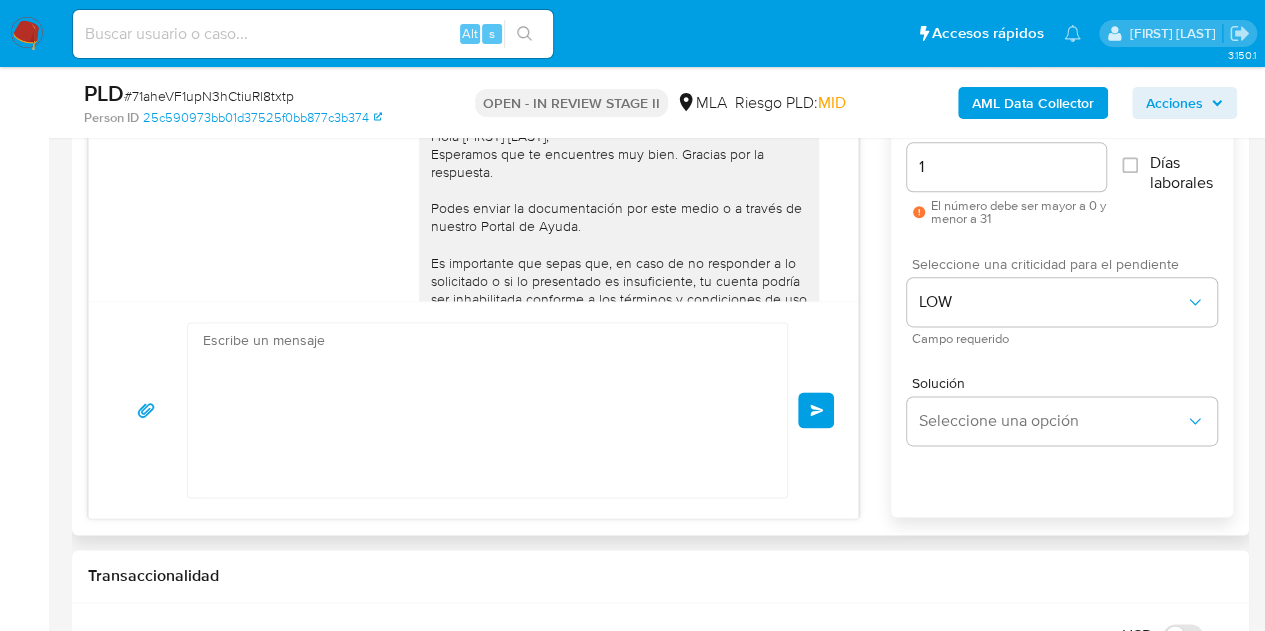 scroll, scrollTop: 2177, scrollLeft: 0, axis: vertical 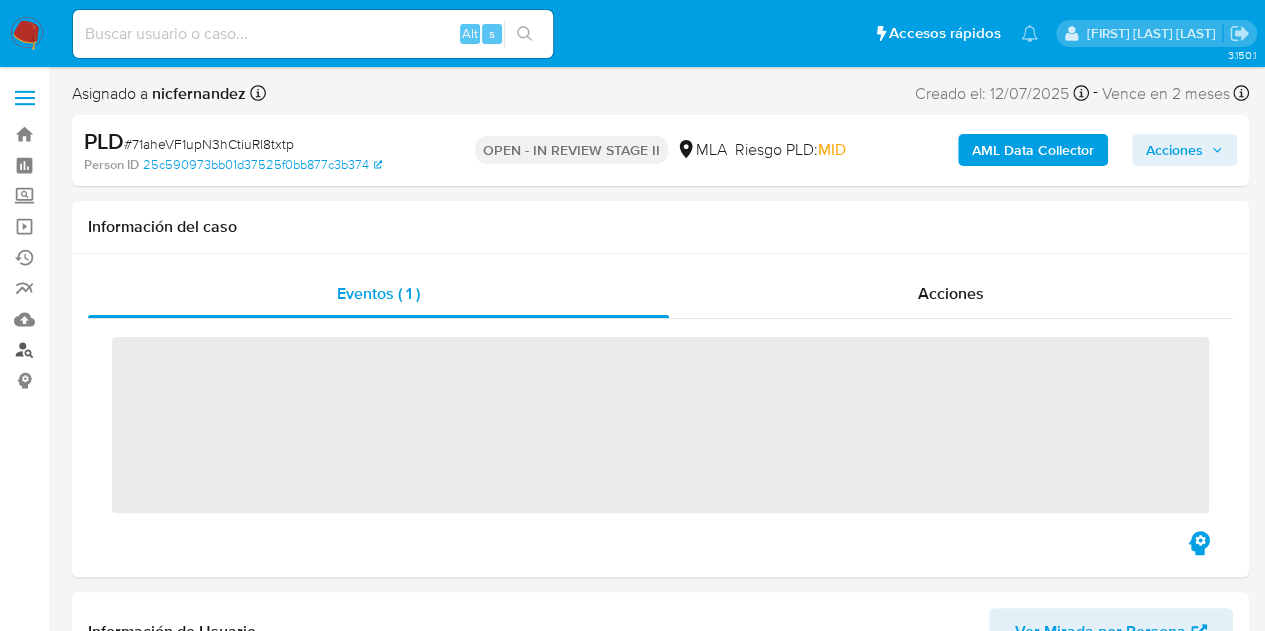 click on "Buscador de personas" at bounding box center [119, 350] 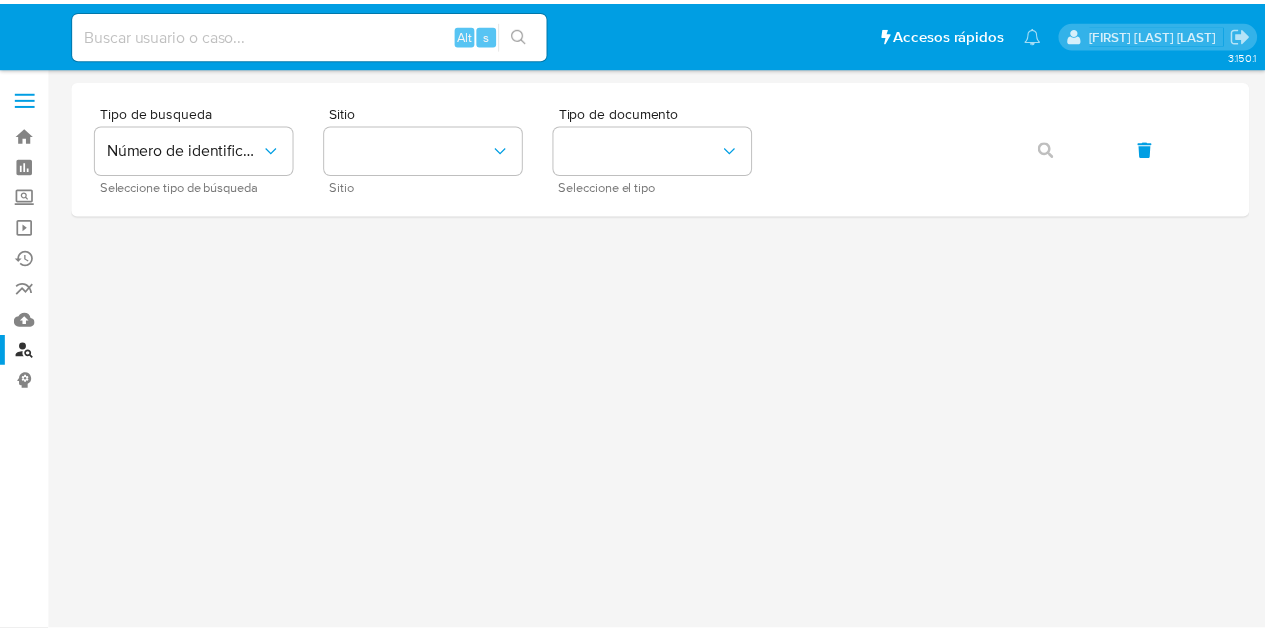 scroll, scrollTop: 0, scrollLeft: 0, axis: both 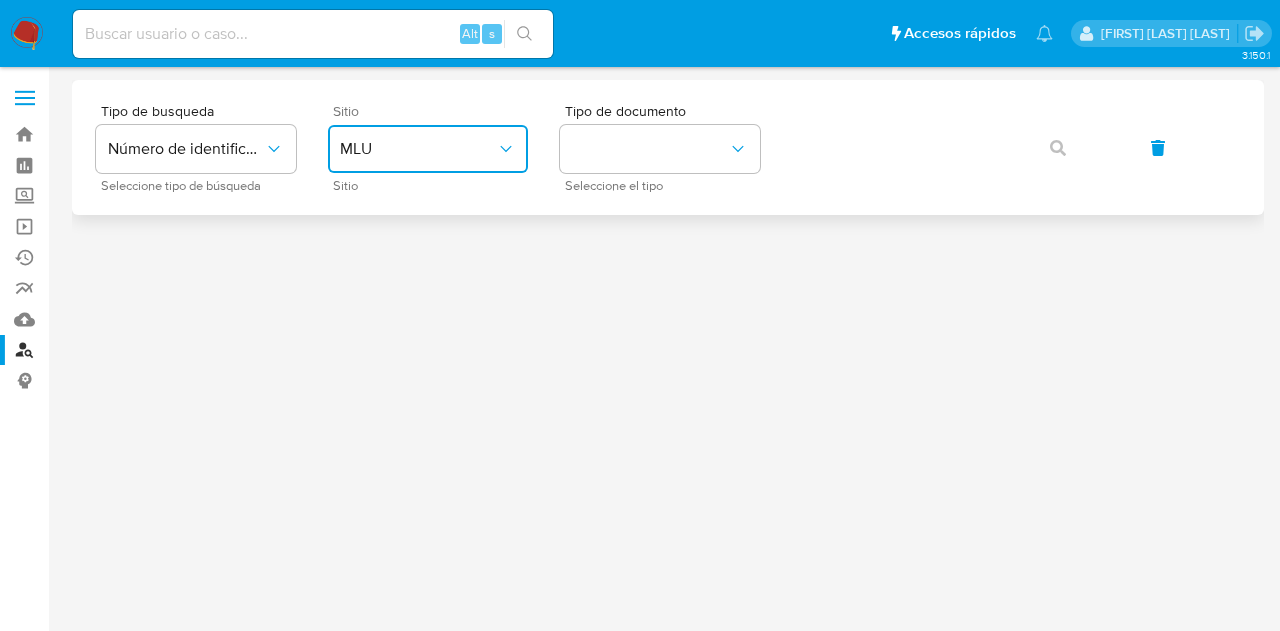 click on "MLU" at bounding box center [418, 149] 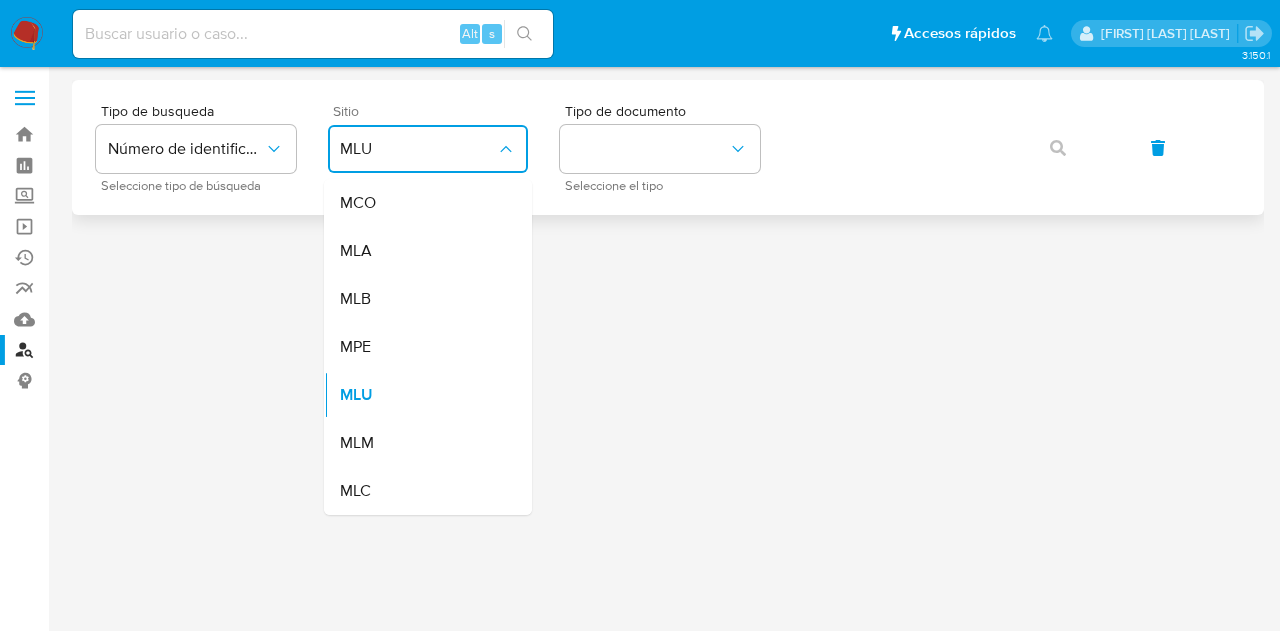 click on "MLA" at bounding box center [422, 251] 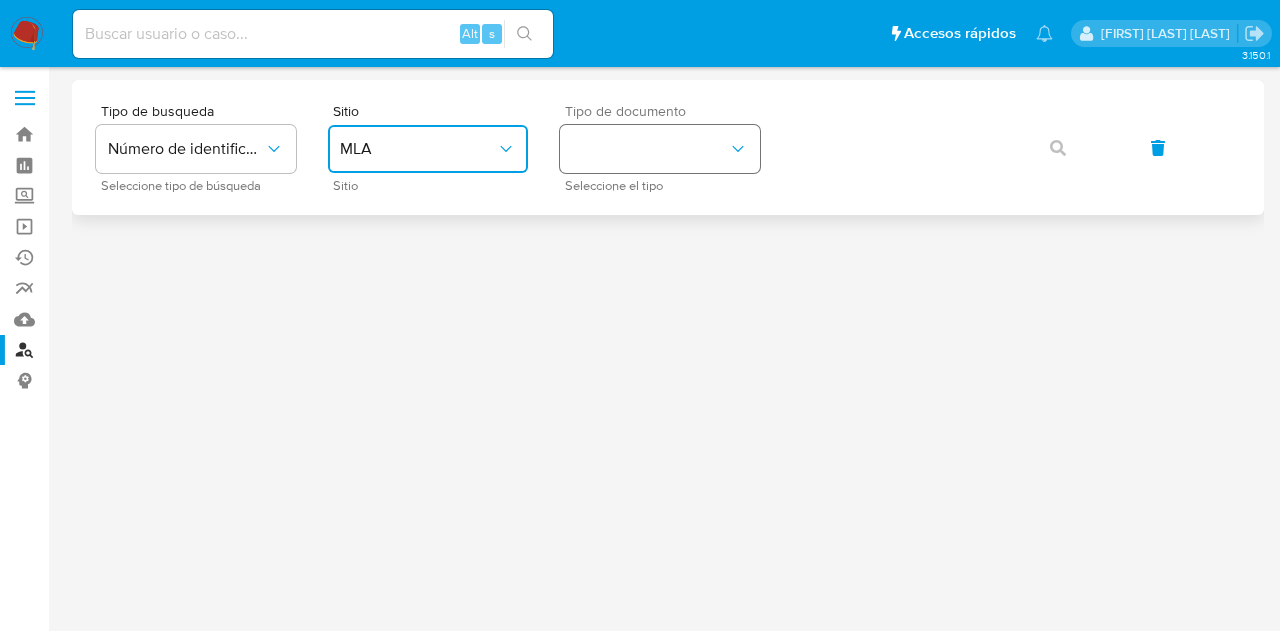 click at bounding box center [660, 149] 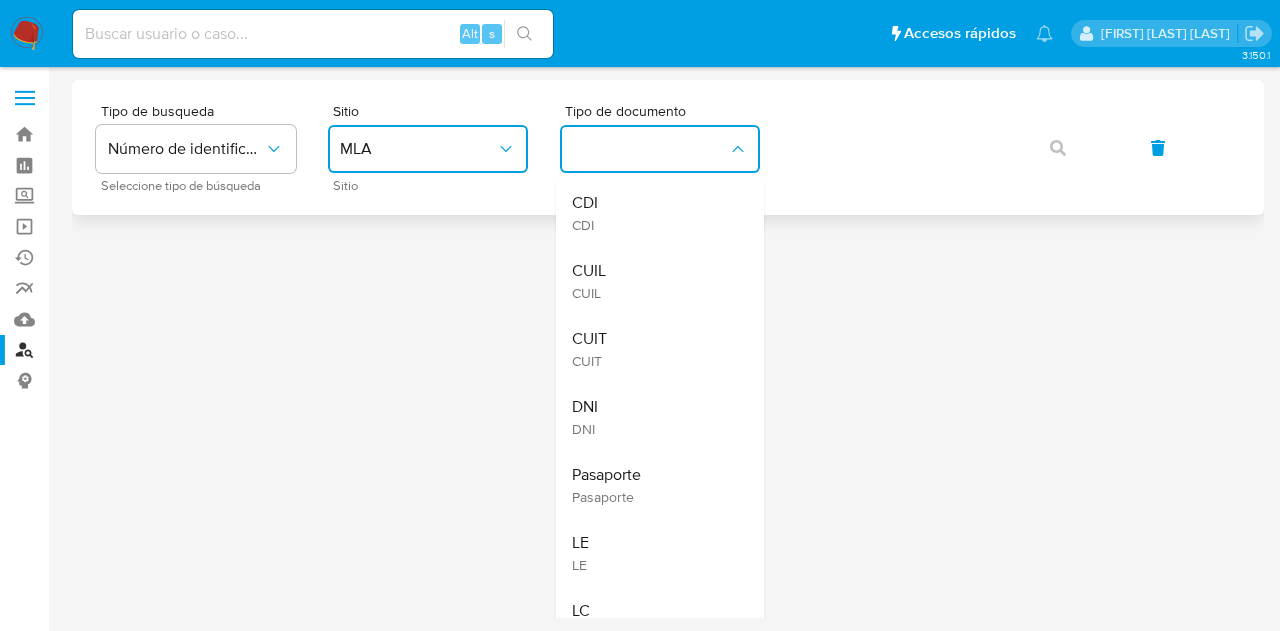 drag, startPoint x: 650, startPoint y: 273, endPoint x: 879, endPoint y: 187, distance: 244.61603 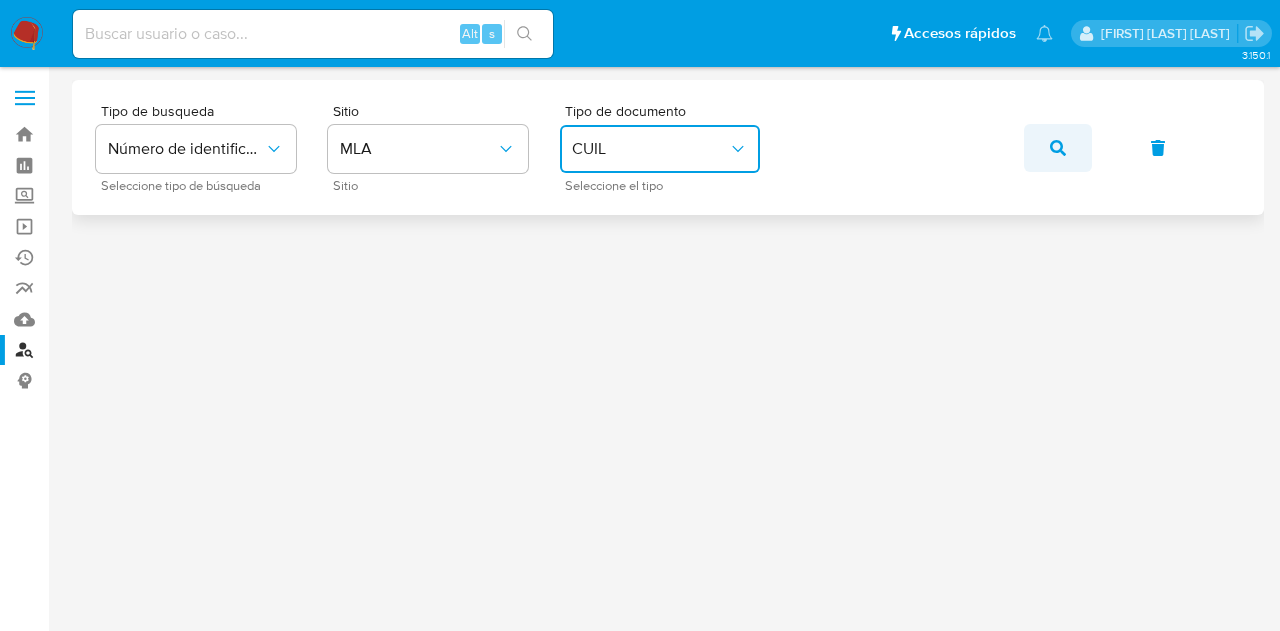 click 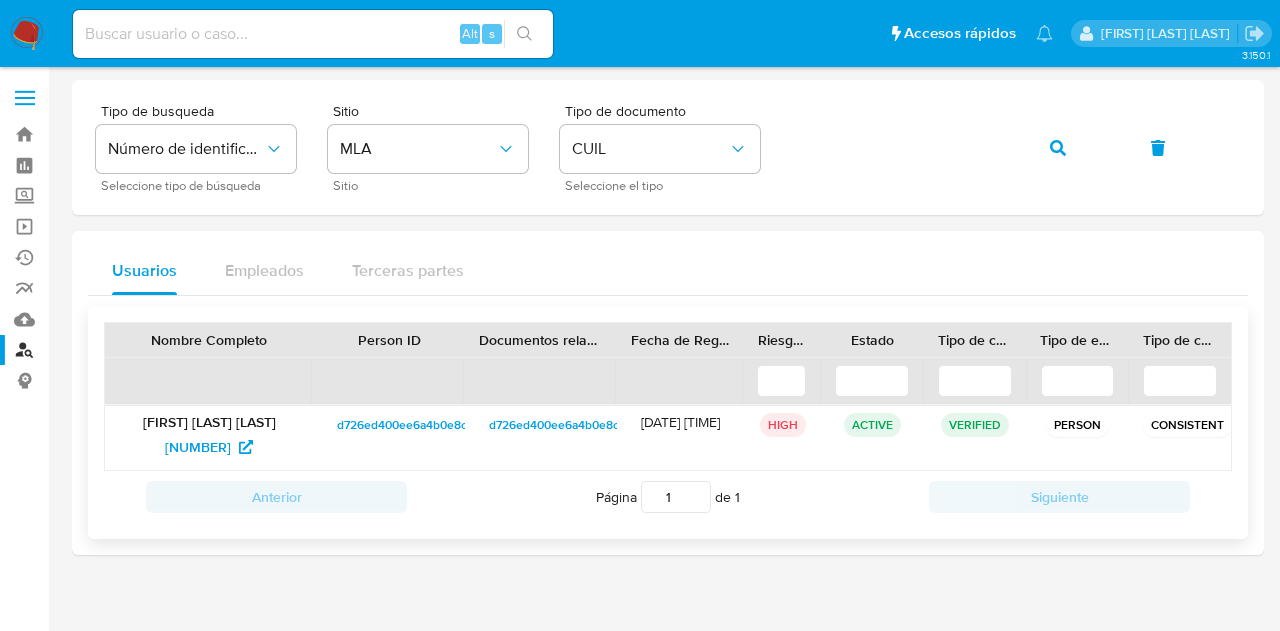 click on "d726ed400ee6a4b0e8cbcd158de0c3df" at bounding box center (444, 425) 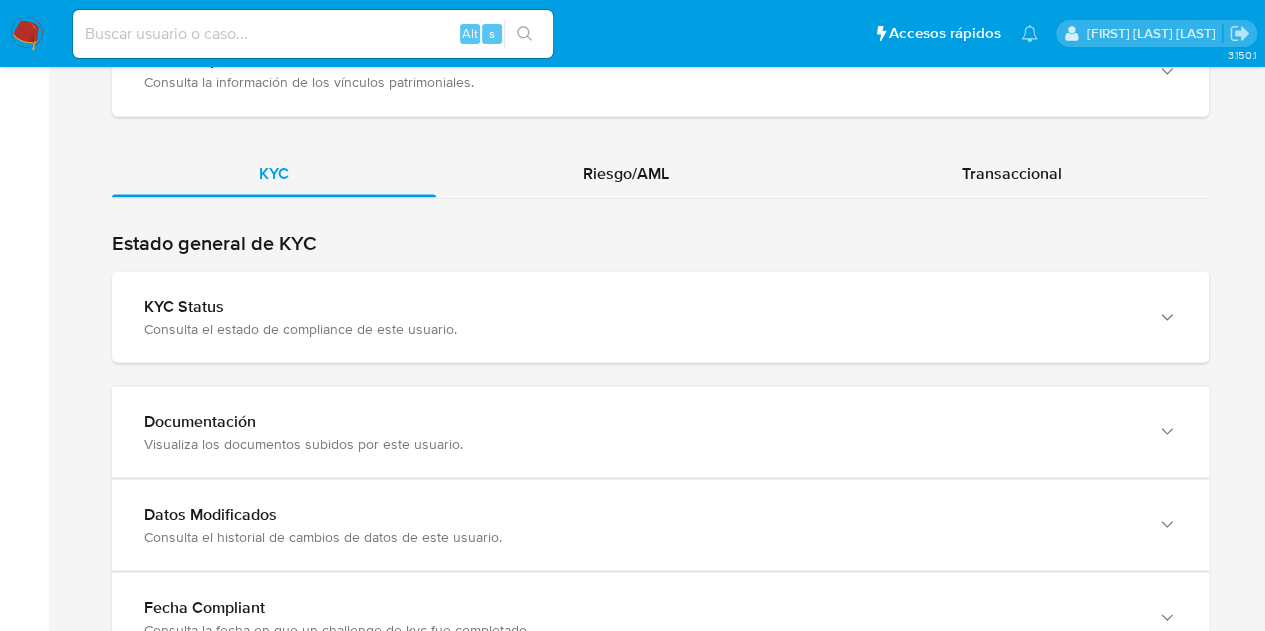 scroll, scrollTop: 1960, scrollLeft: 0, axis: vertical 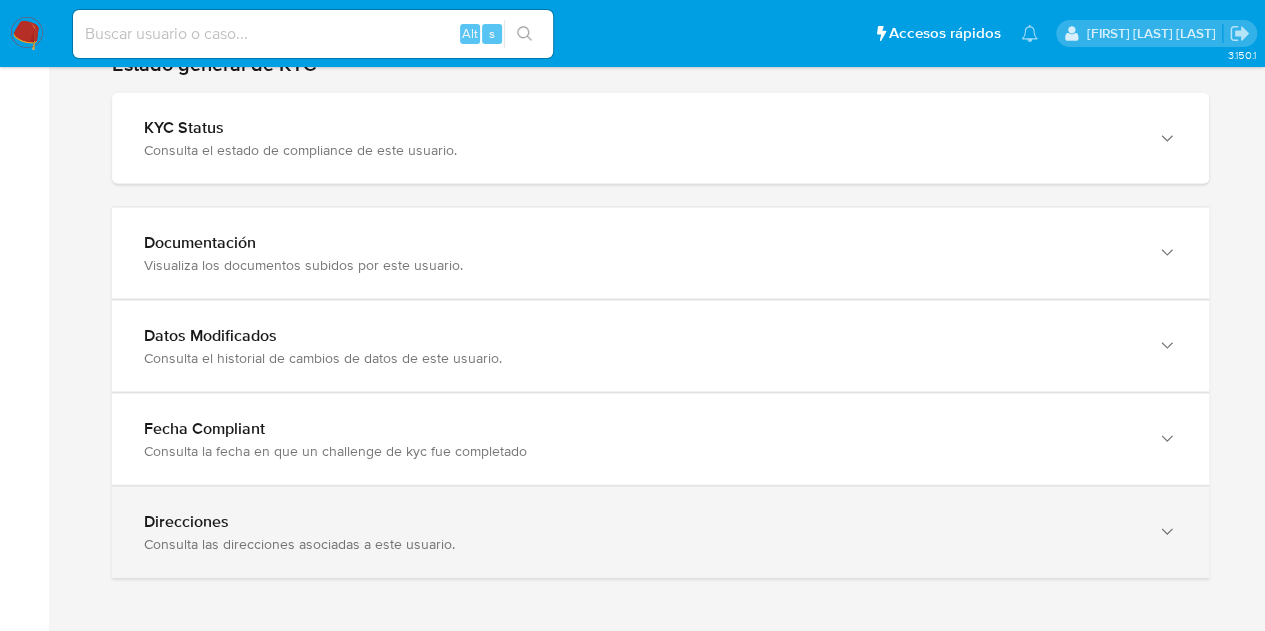 drag, startPoint x: 1052, startPoint y: 489, endPoint x: 1108, endPoint y: 506, distance: 58.5235 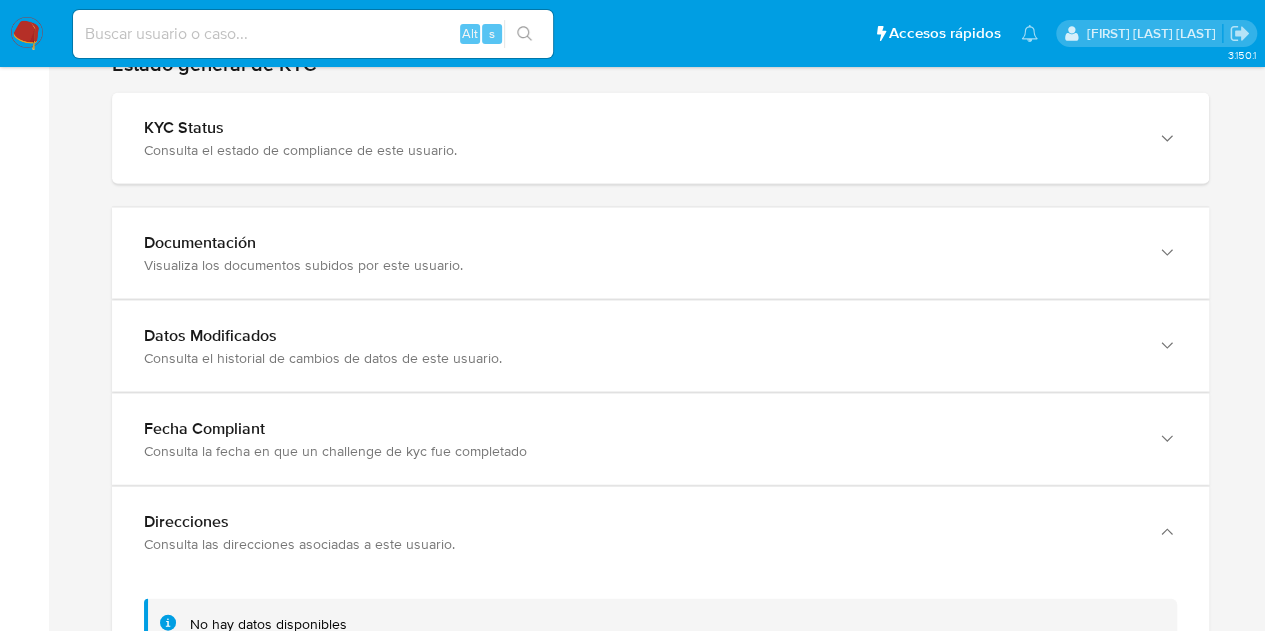 scroll, scrollTop: 2080, scrollLeft: 0, axis: vertical 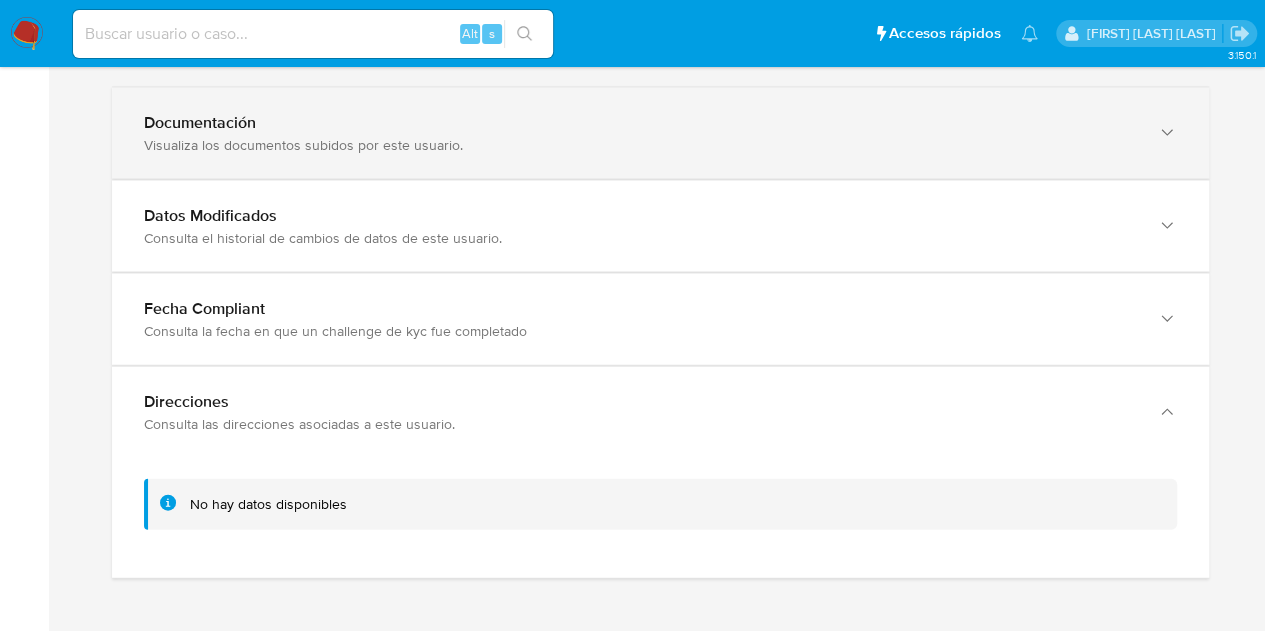 click on "Documentación Visualiza los documentos subidos por este usuario." at bounding box center [660, 133] 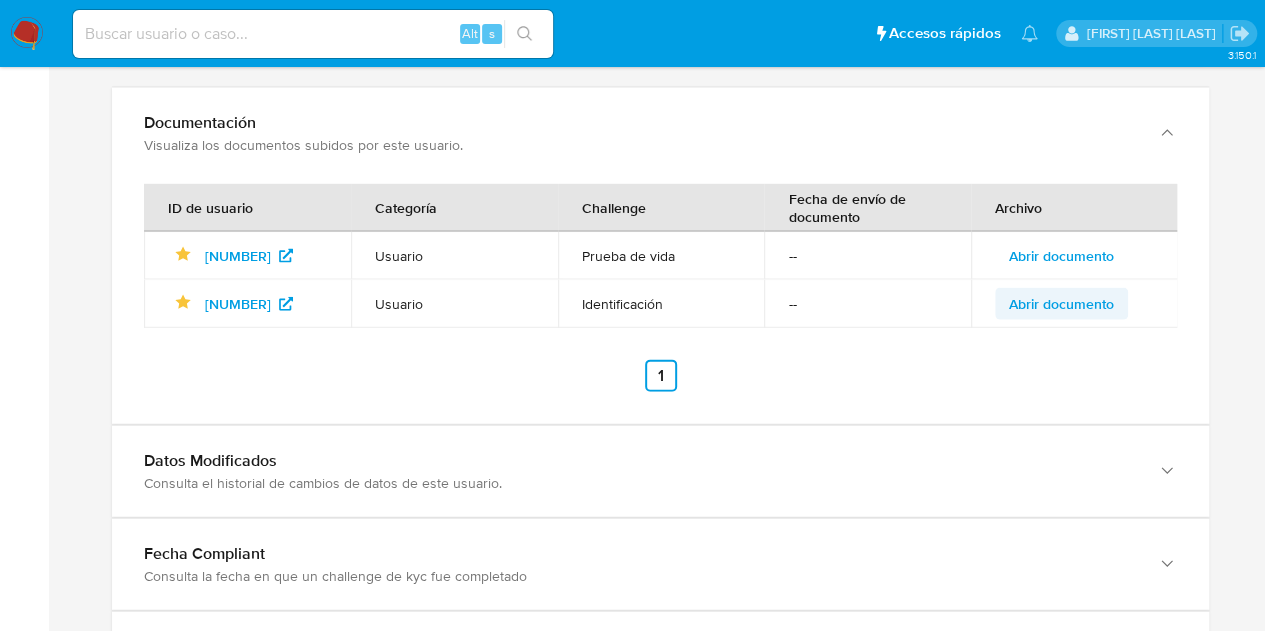 click on "Abrir documento" at bounding box center (1061, 304) 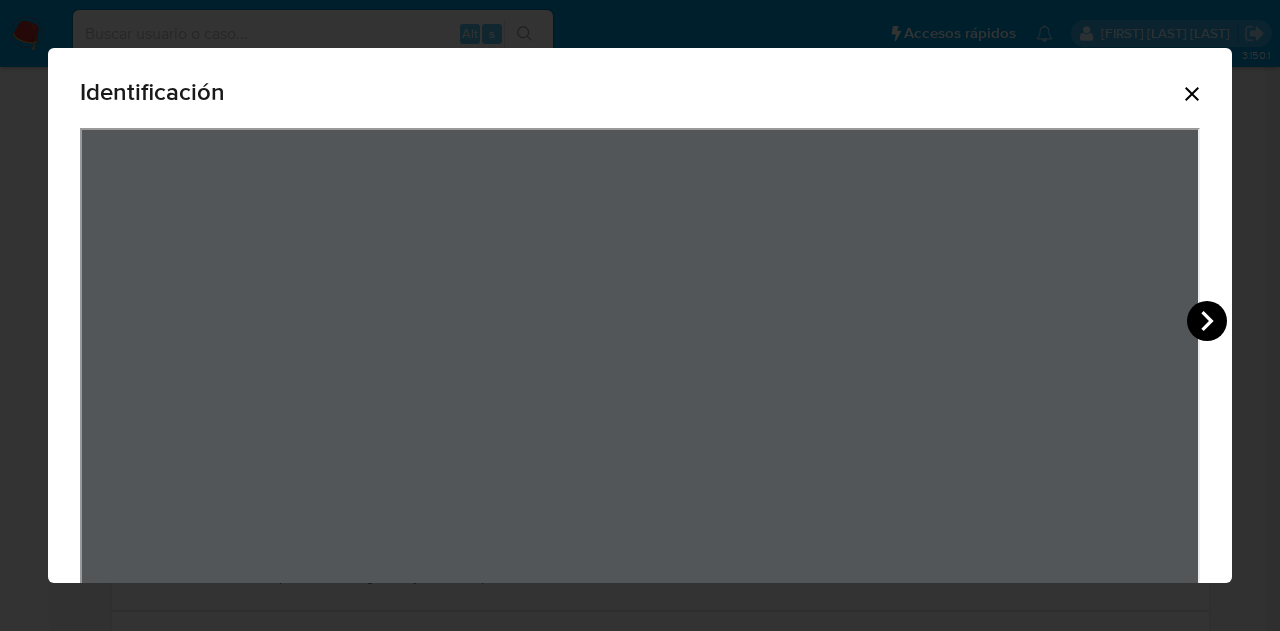 click 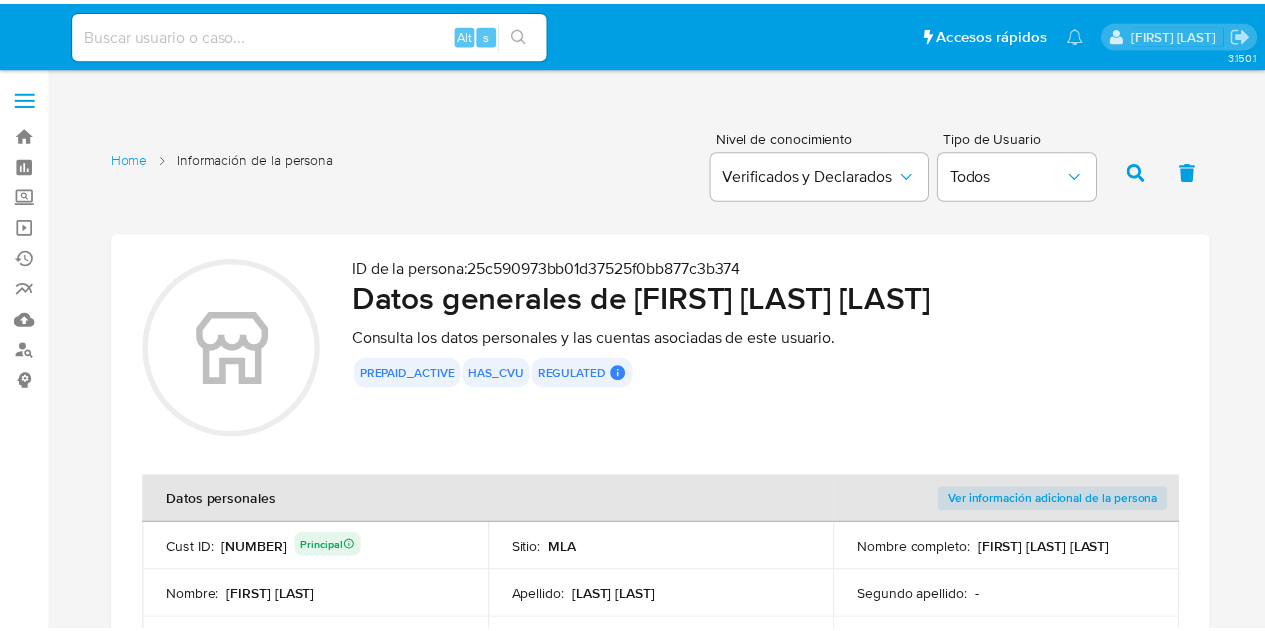 scroll, scrollTop: 0, scrollLeft: 0, axis: both 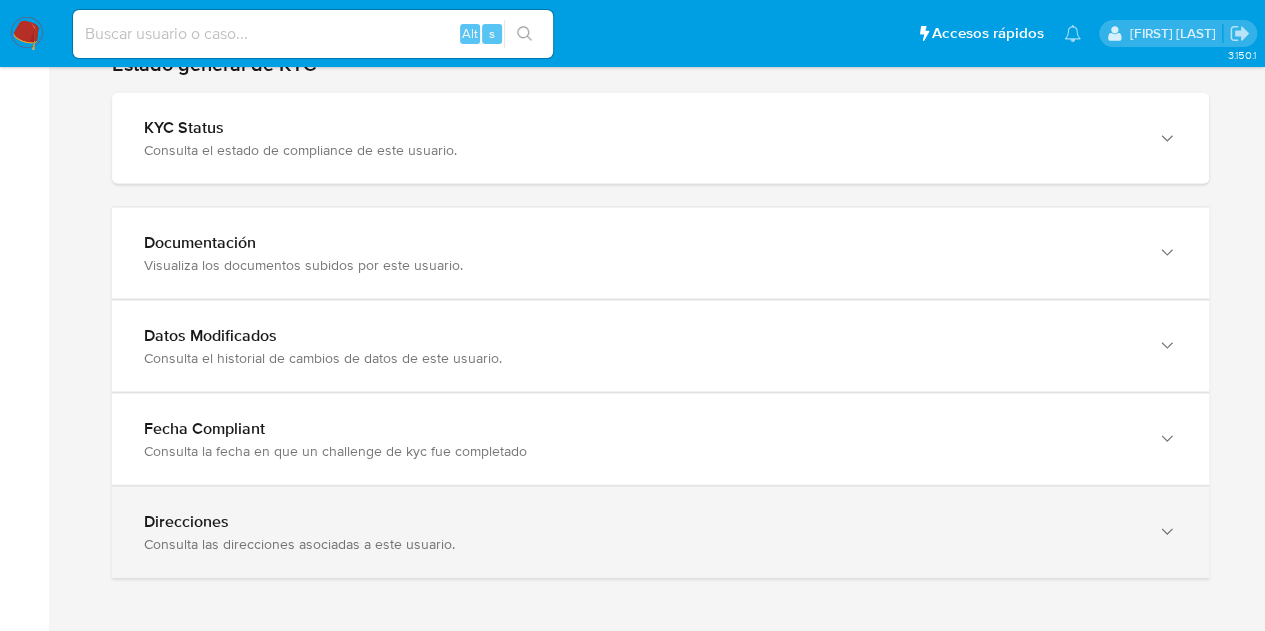 click at bounding box center [1165, 532] 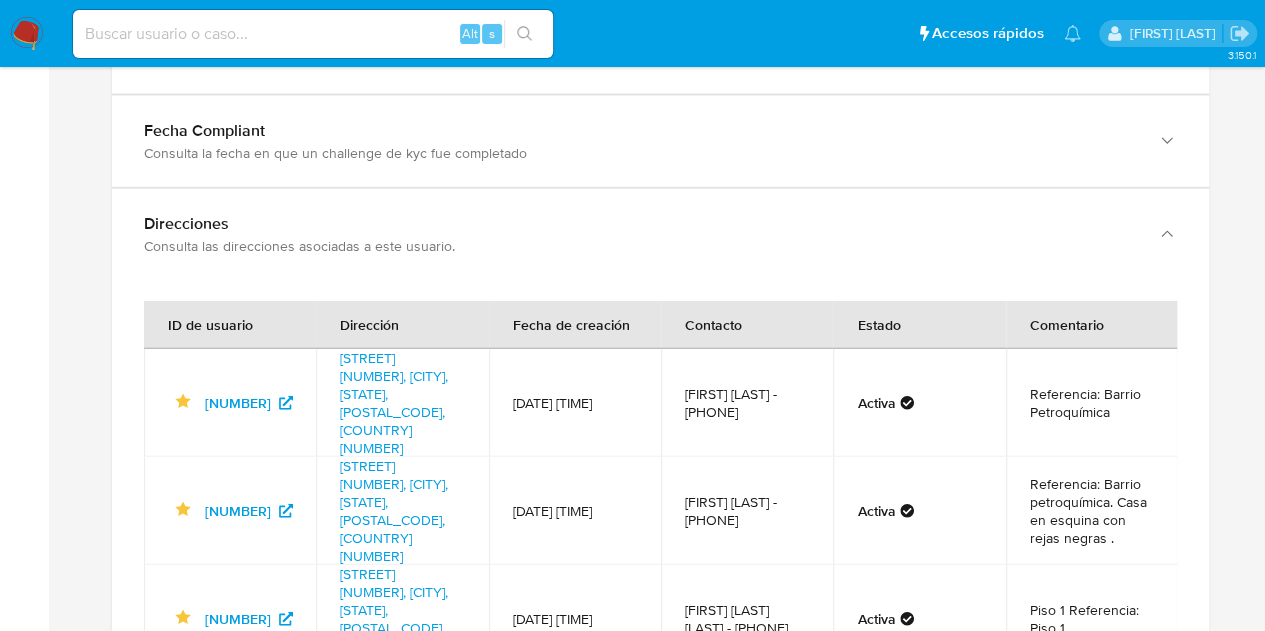 scroll, scrollTop: 2302, scrollLeft: 0, axis: vertical 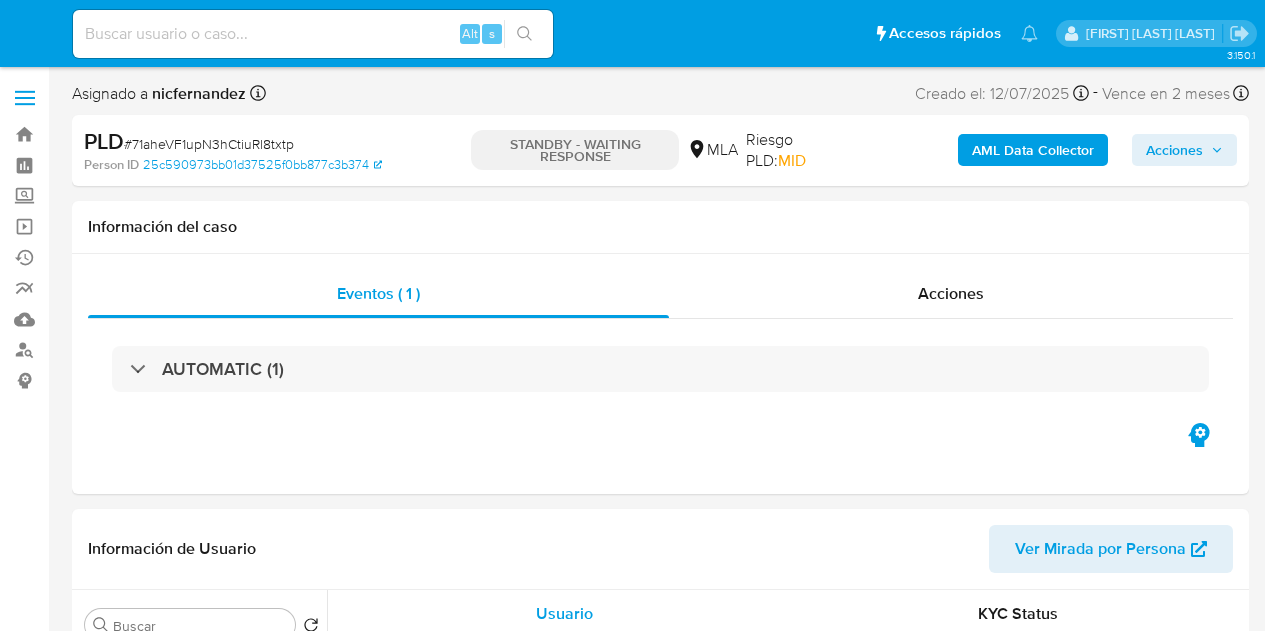 select on "10" 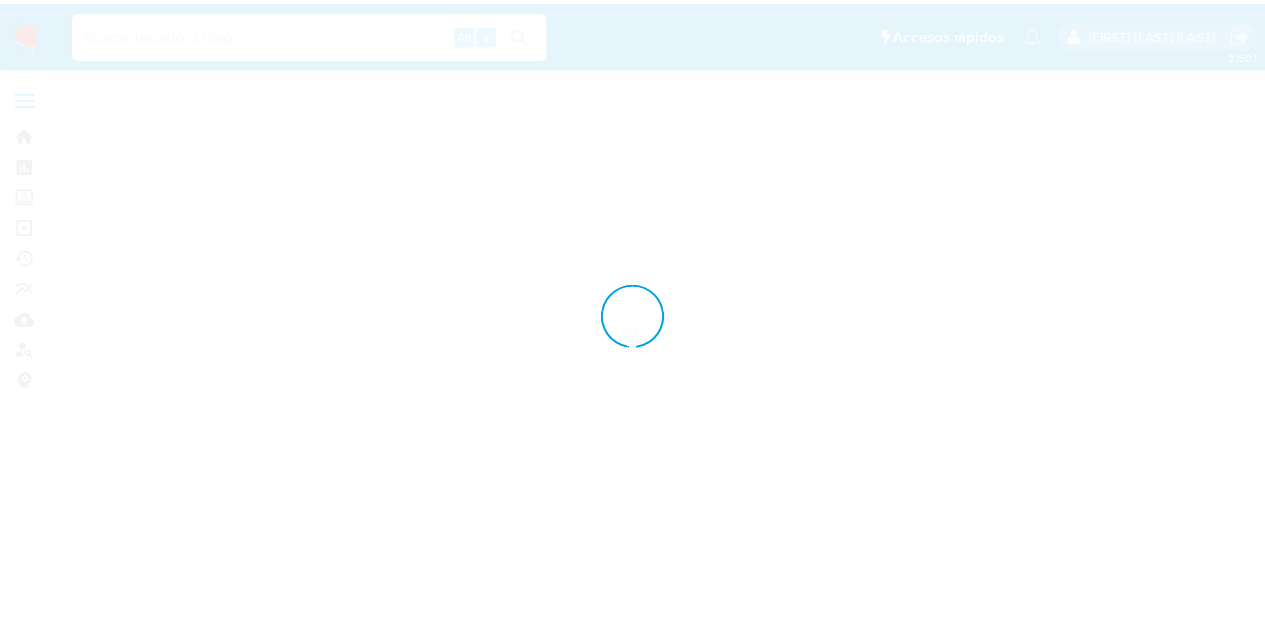 scroll, scrollTop: 0, scrollLeft: 0, axis: both 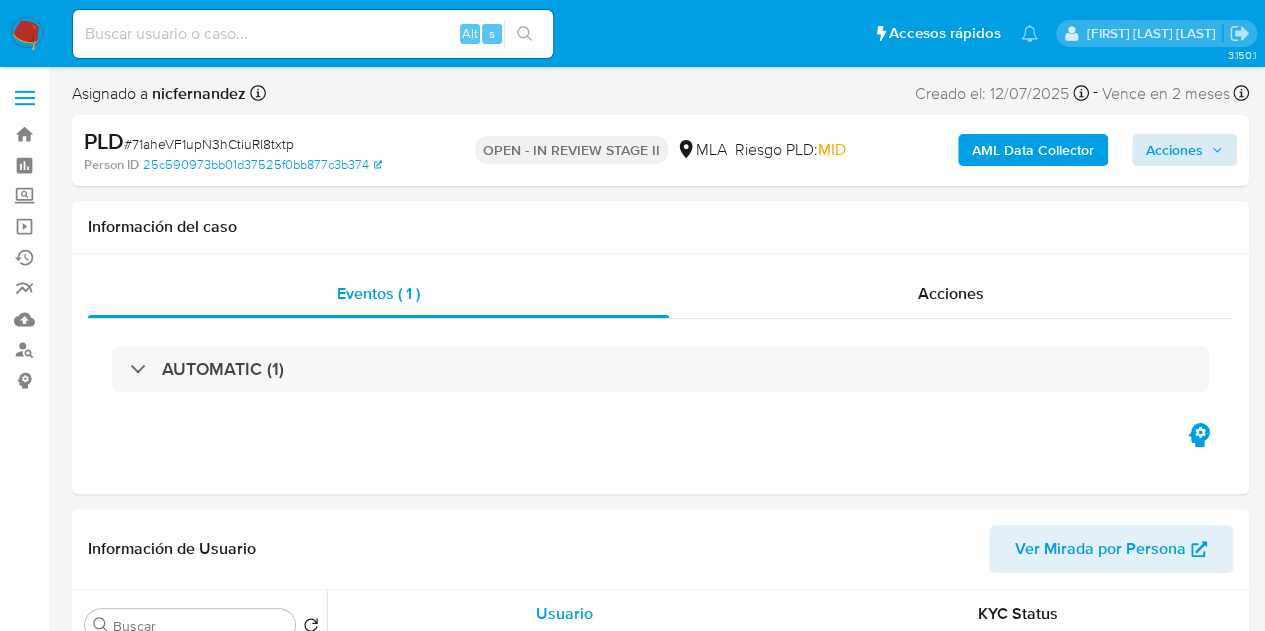 select on "10" 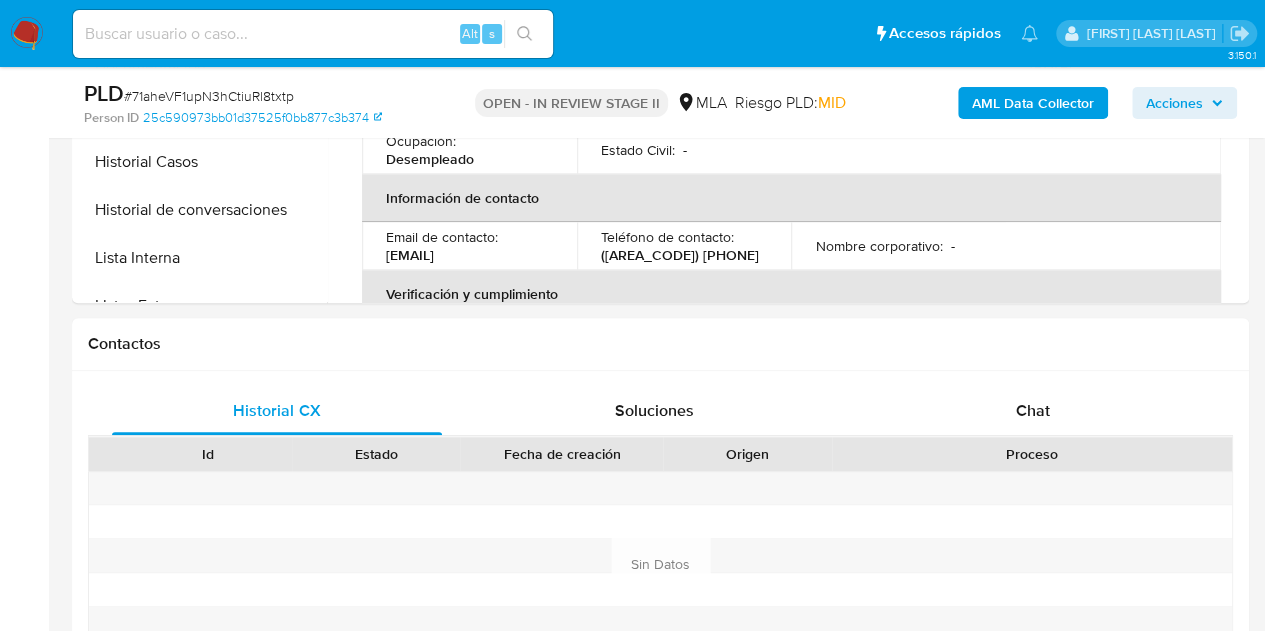 scroll, scrollTop: 782, scrollLeft: 0, axis: vertical 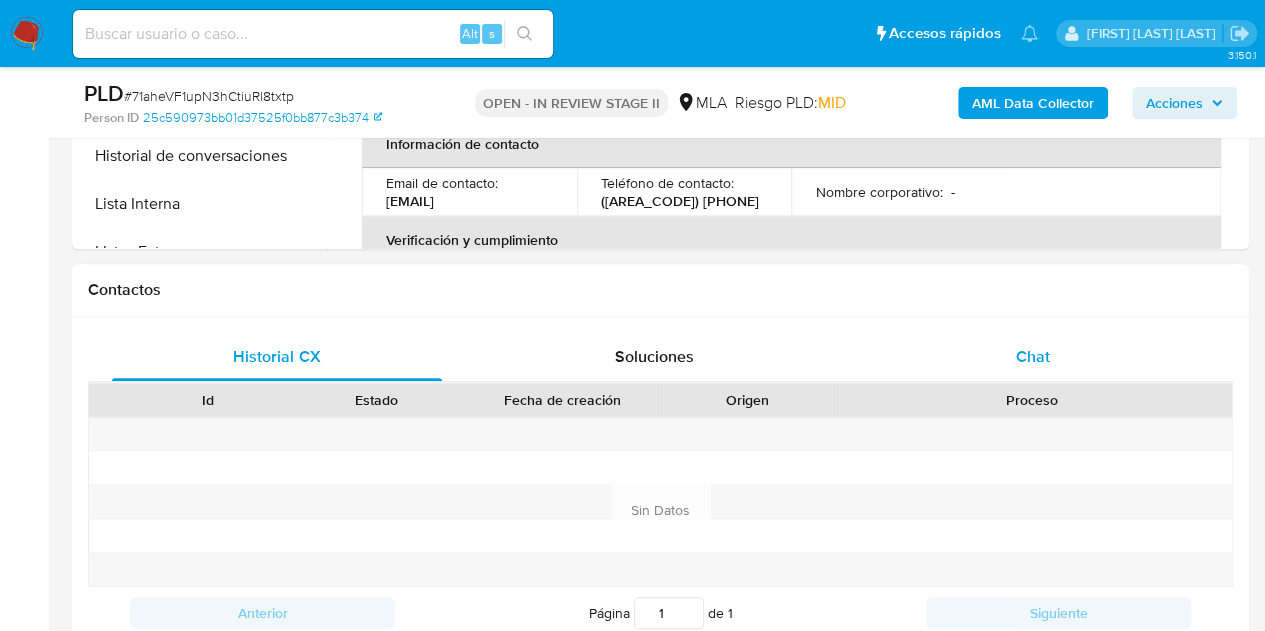click on "Chat" at bounding box center [1033, 357] 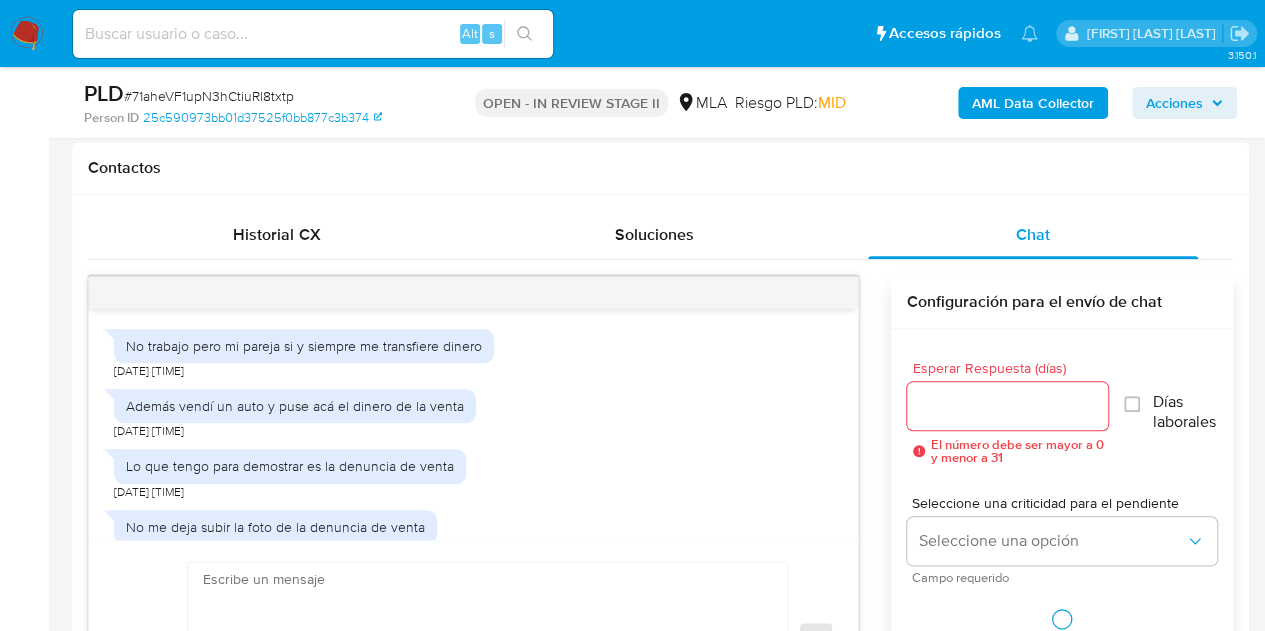 scroll, scrollTop: 923, scrollLeft: 0, axis: vertical 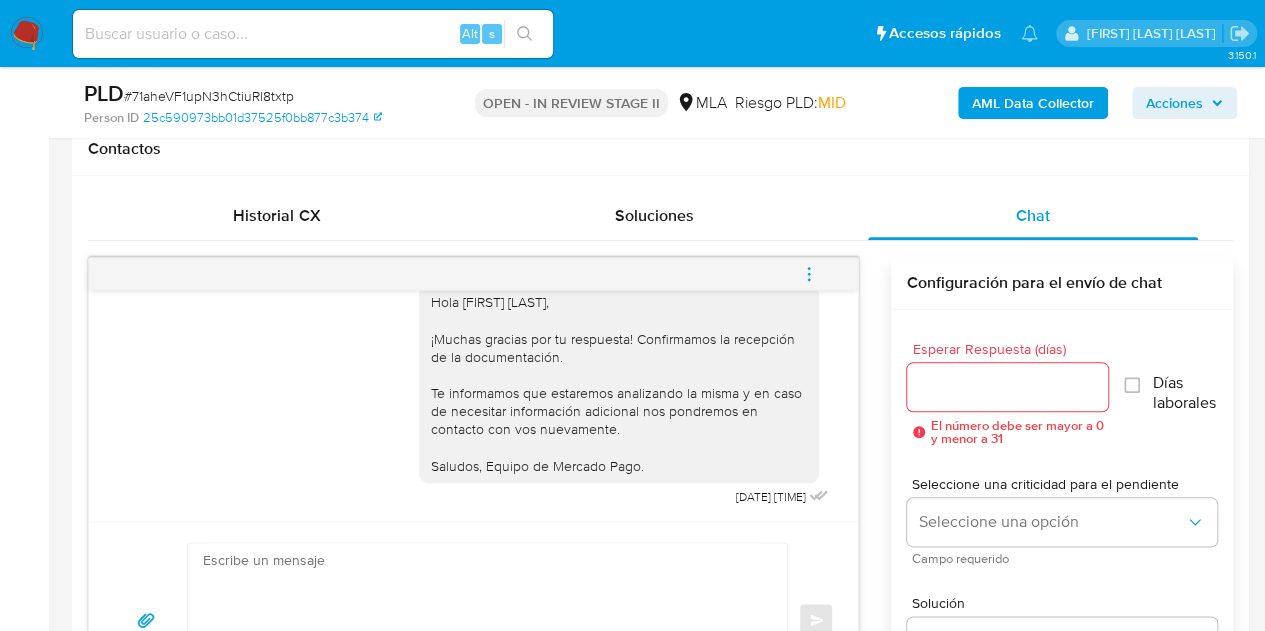 click 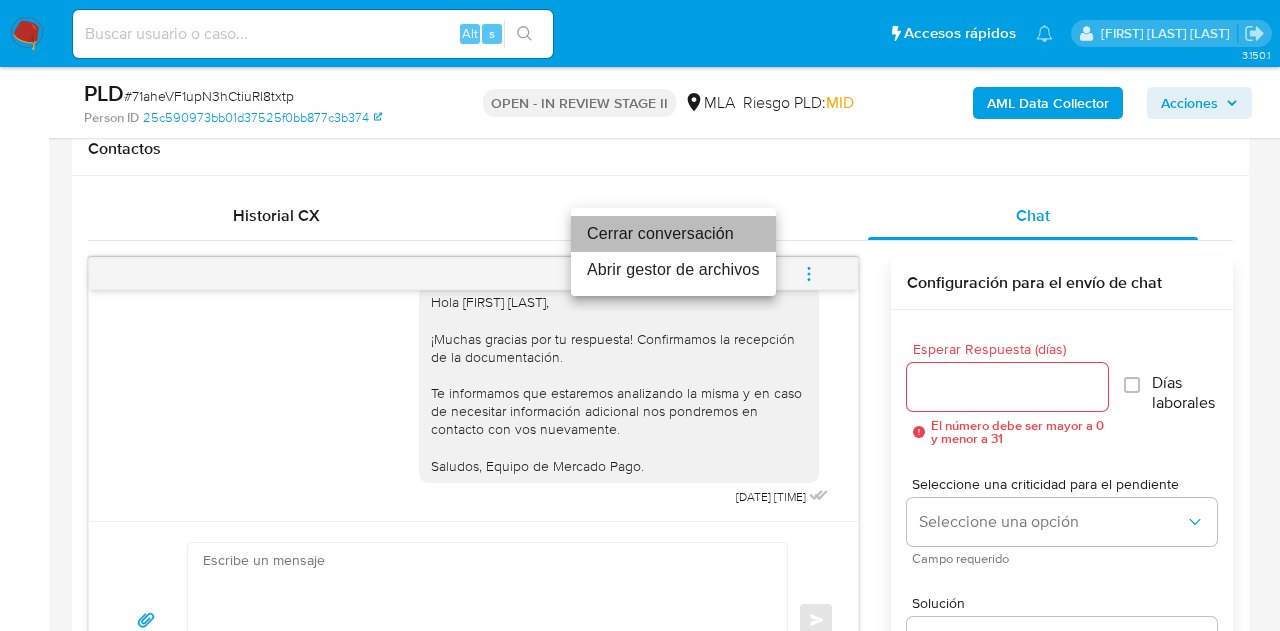 click on "Cerrar conversación" at bounding box center [673, 234] 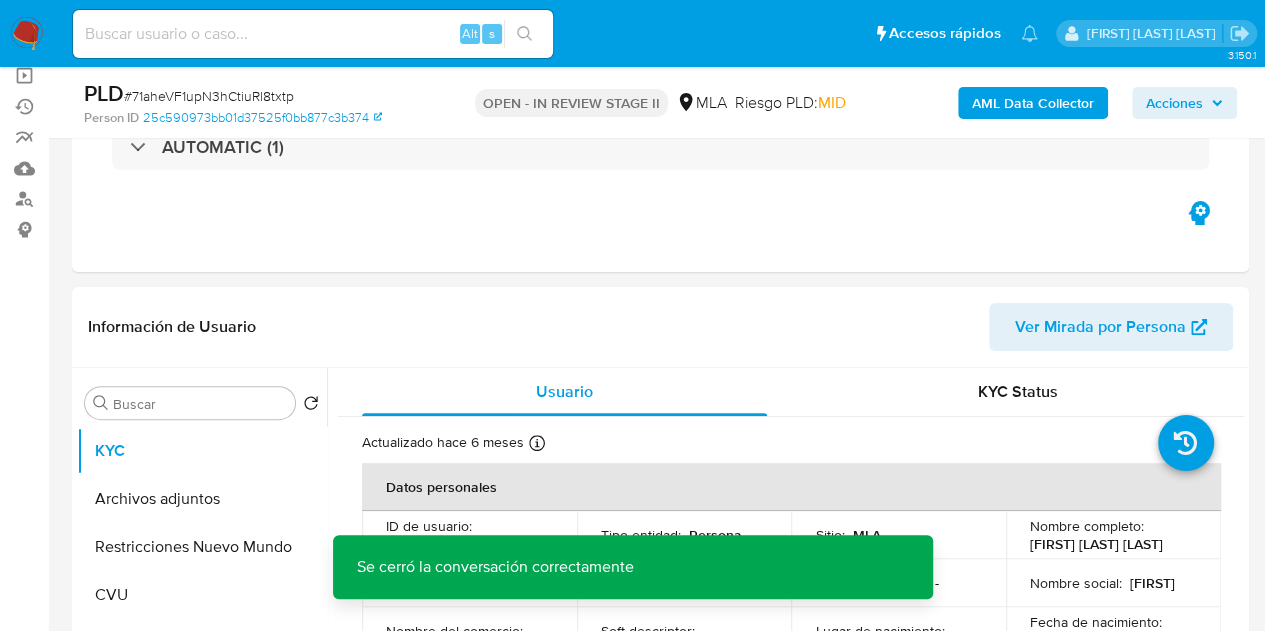 scroll, scrollTop: 132, scrollLeft: 0, axis: vertical 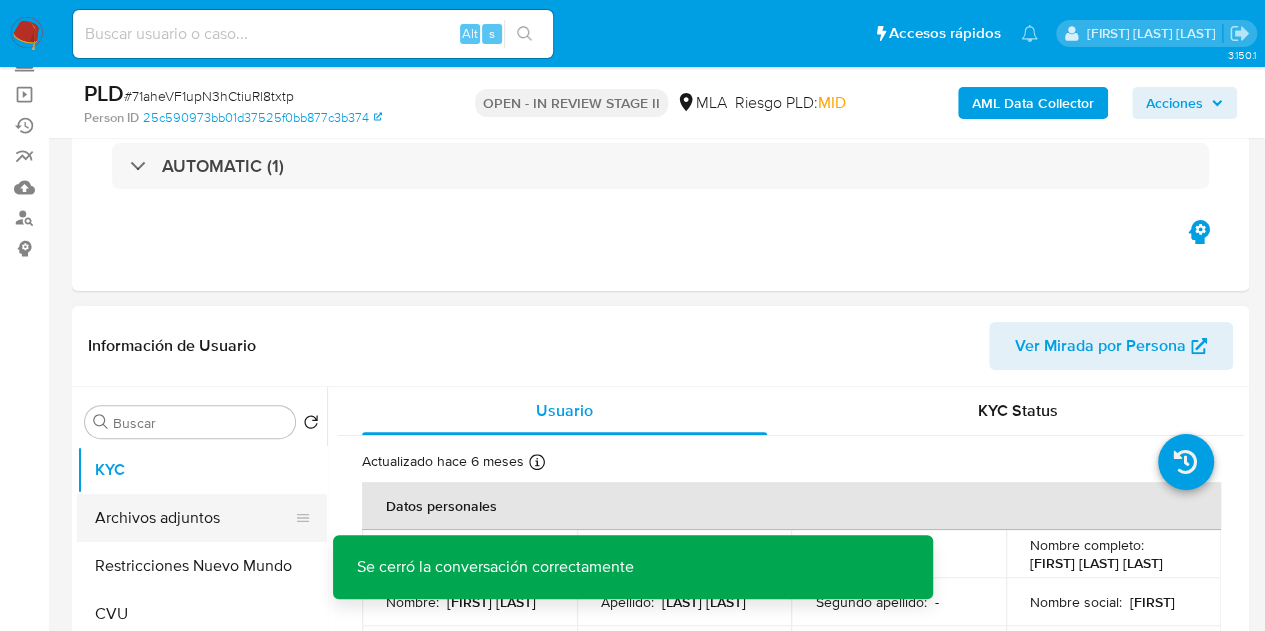 click on "Archivos adjuntos" at bounding box center [194, 518] 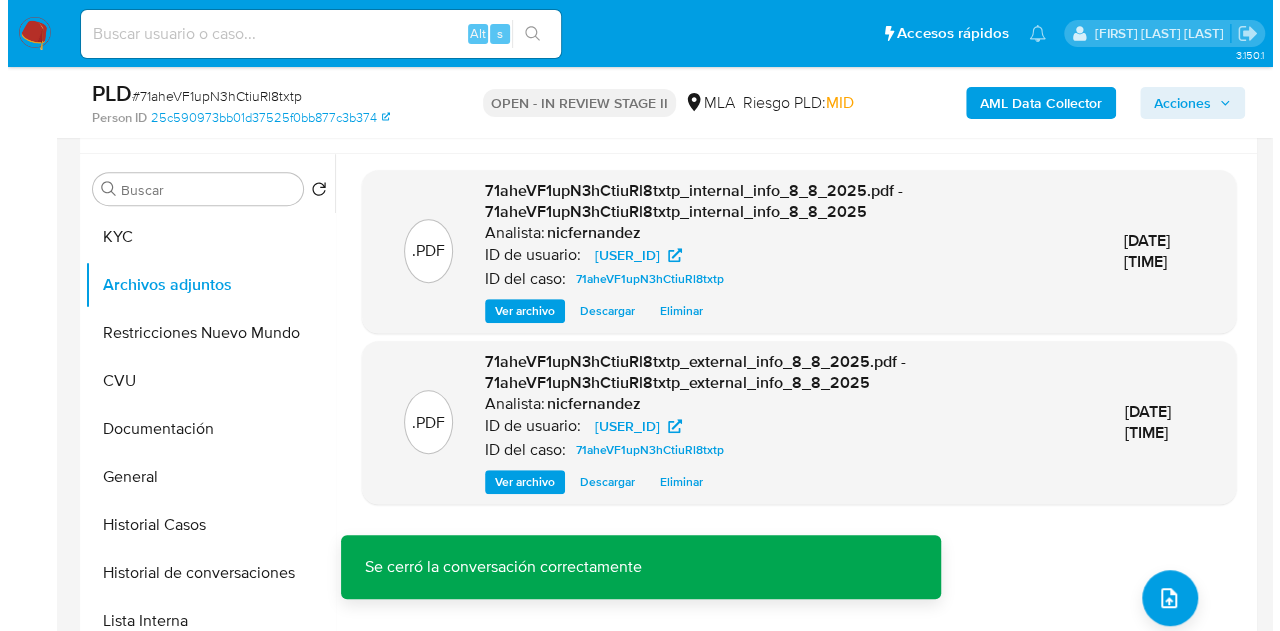 scroll, scrollTop: 477, scrollLeft: 0, axis: vertical 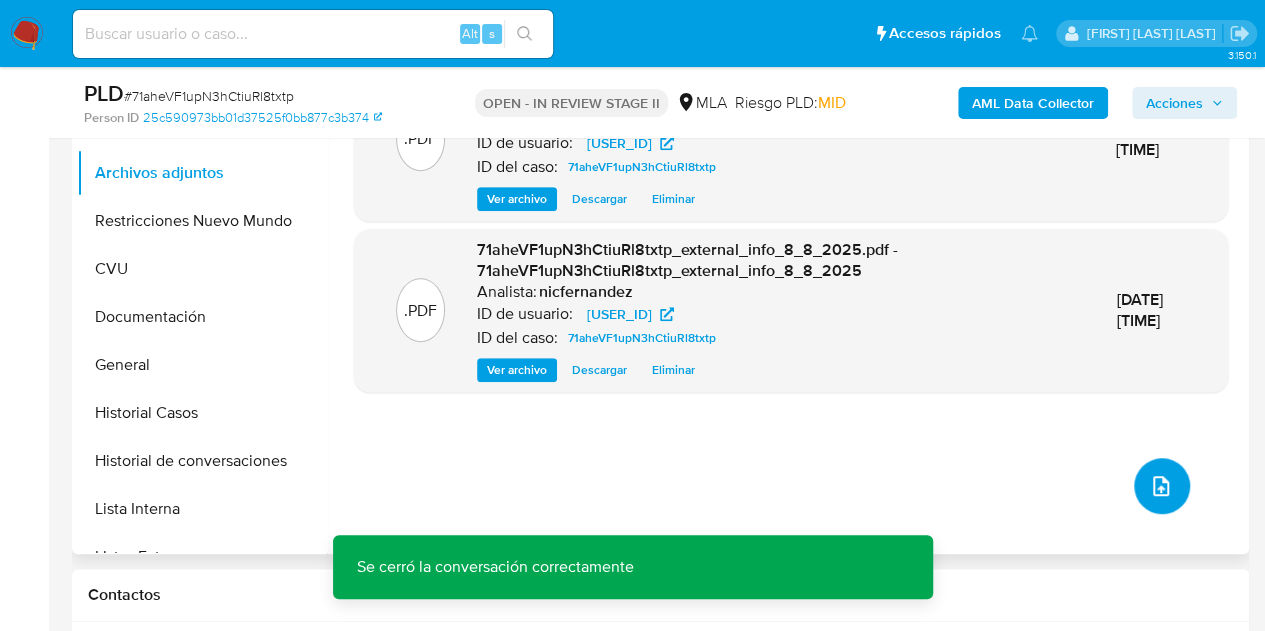 click 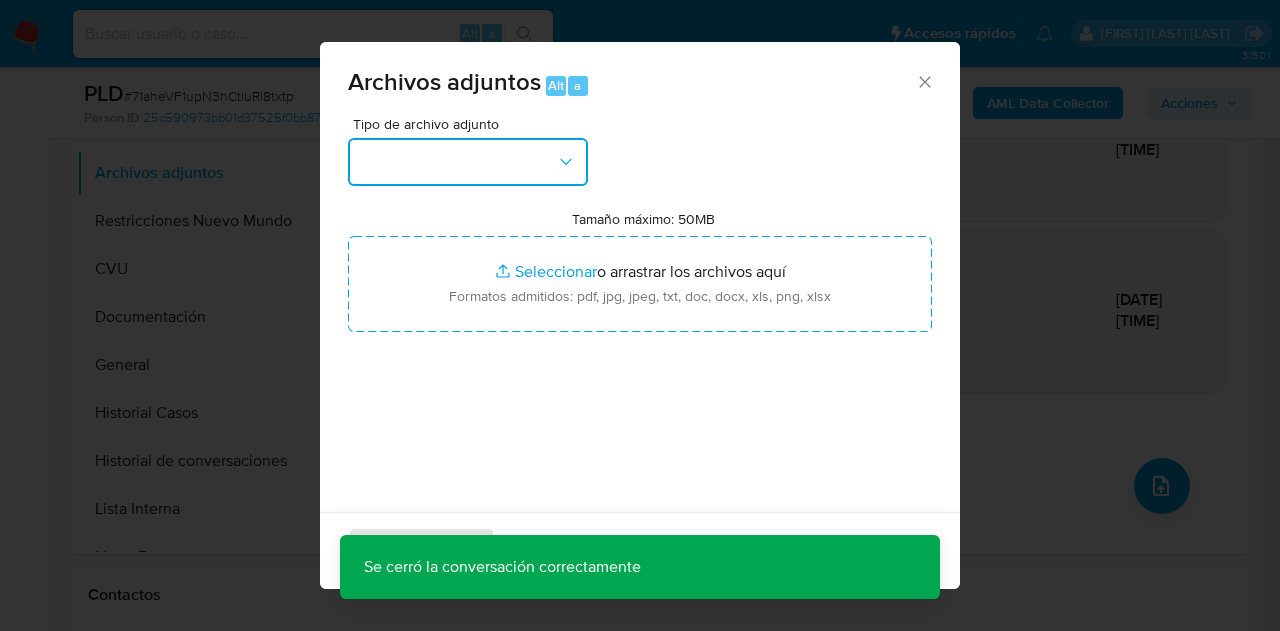 drag, startPoint x: 565, startPoint y: 151, endPoint x: 568, endPoint y: 177, distance: 26.172504 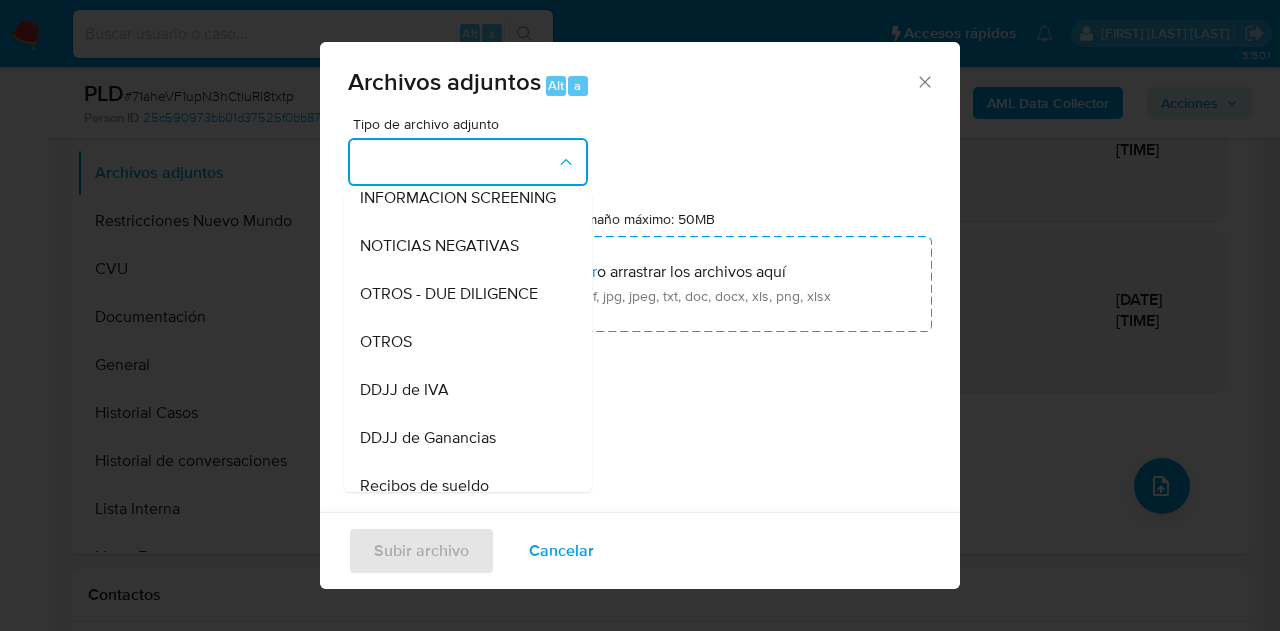 scroll, scrollTop: 359, scrollLeft: 0, axis: vertical 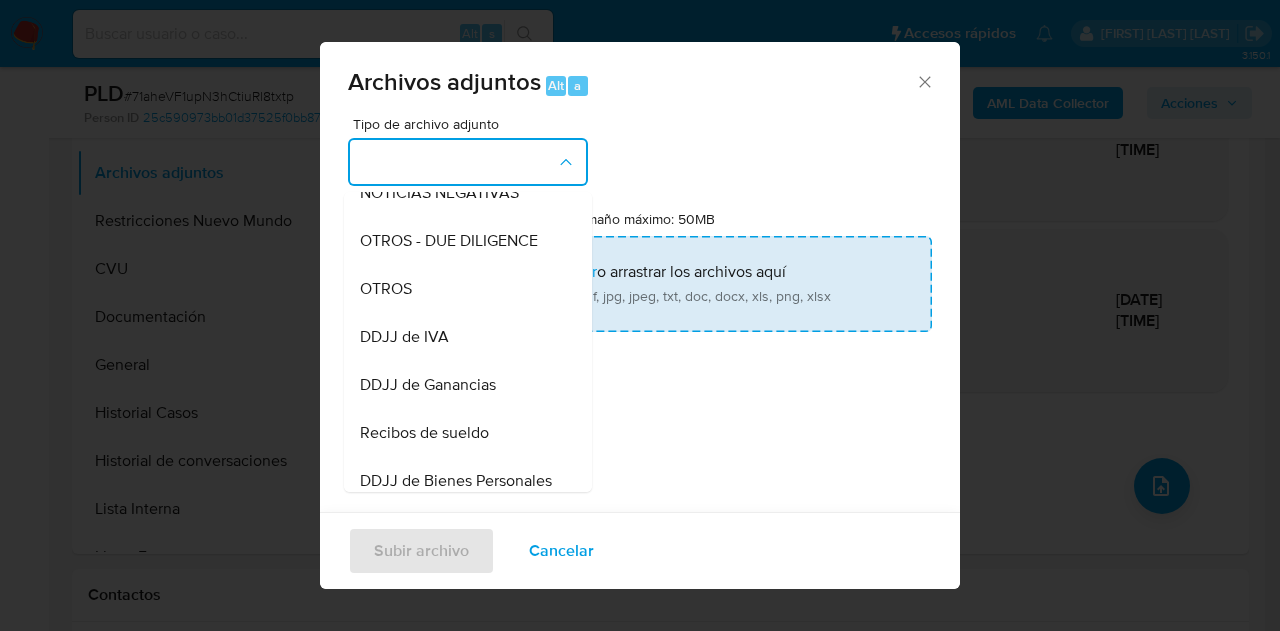click on "OTROS" at bounding box center [462, 289] 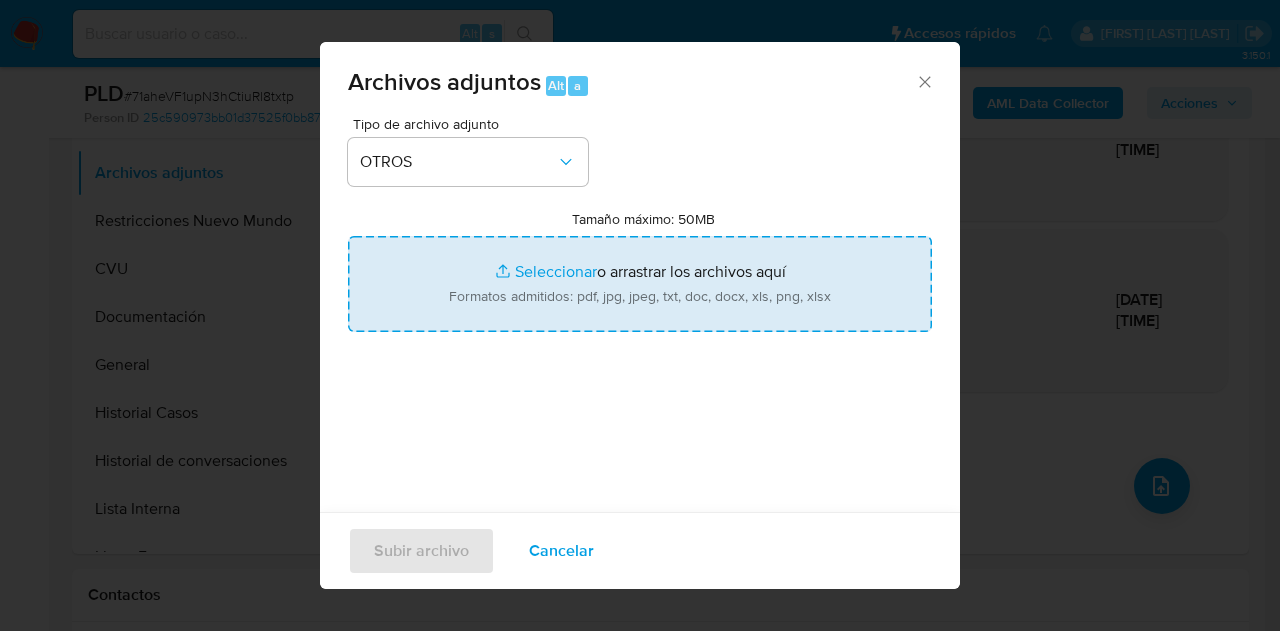 click on "Tamaño máximo: 50MB Seleccionar archivos" at bounding box center (640, 284) 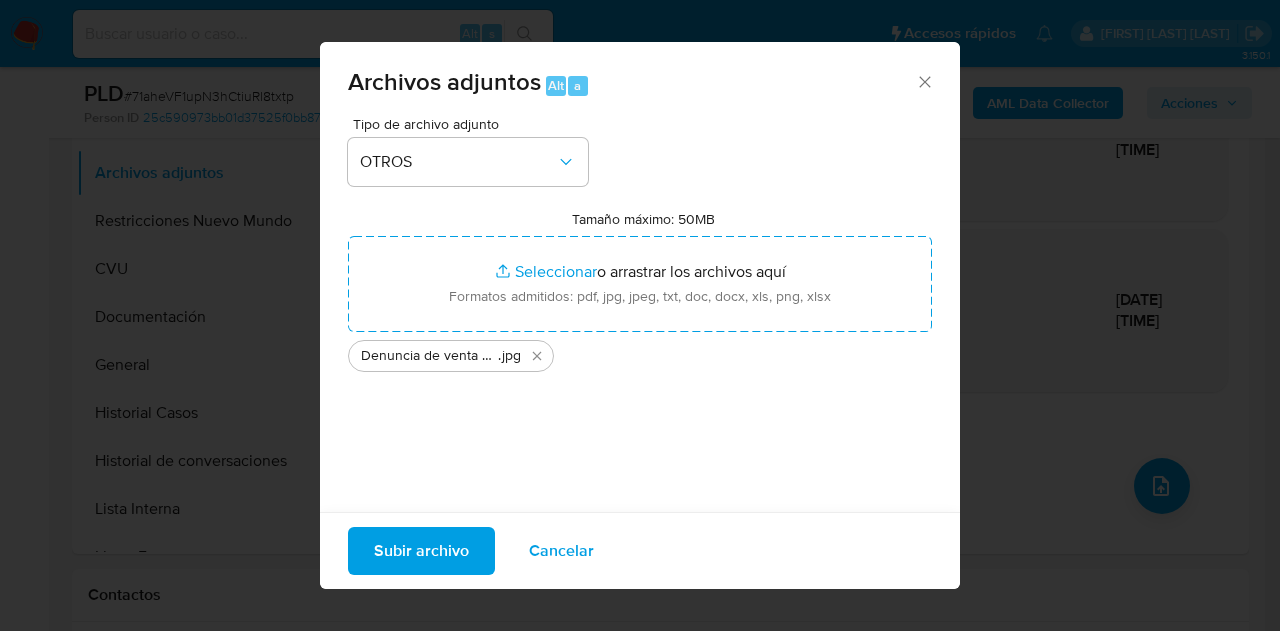 click on "Subir archivo" at bounding box center (421, 551) 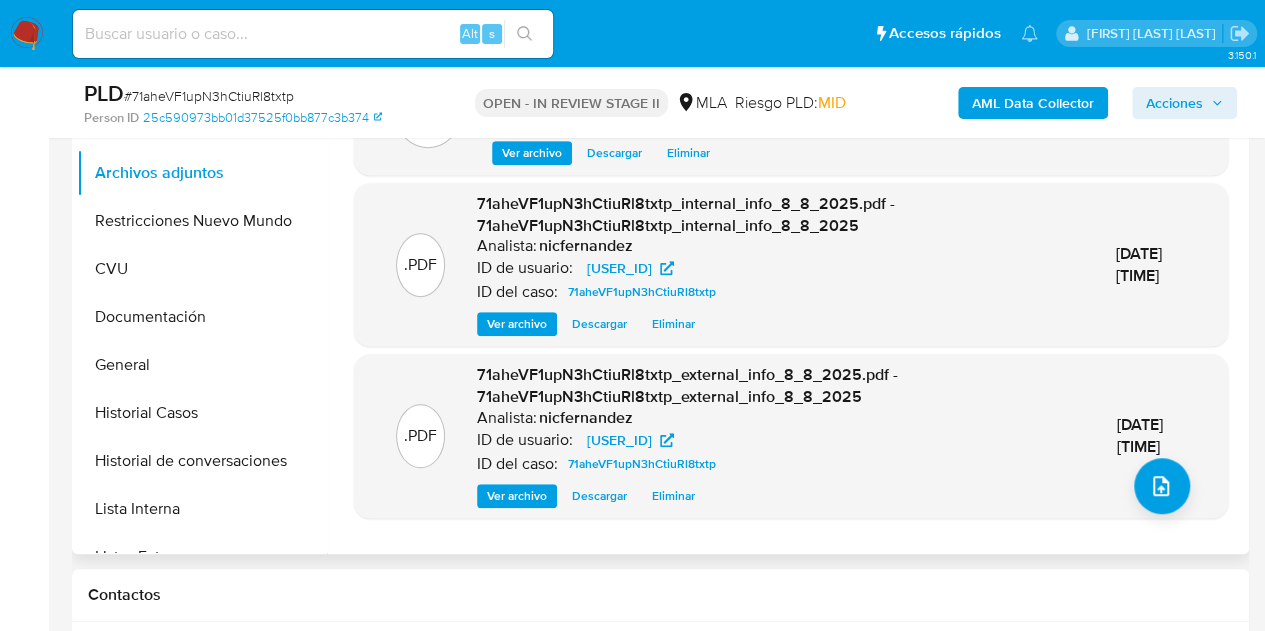 click on ".PDF 71aheVF1upN3hCtiuRl8txtp_external_info_8_8_2025.pdf - 71aheVF1upN3hCtiuRl8txtp_external_info_8_8_2025 Analista: nicfernandez ID de usuario: 182998510 ID del caso: 71aheVF1upN3hCtiuRl8txtp Ver archivo Descargar Eliminar 08/Ago/2025 10:13:12" at bounding box center [791, 435] 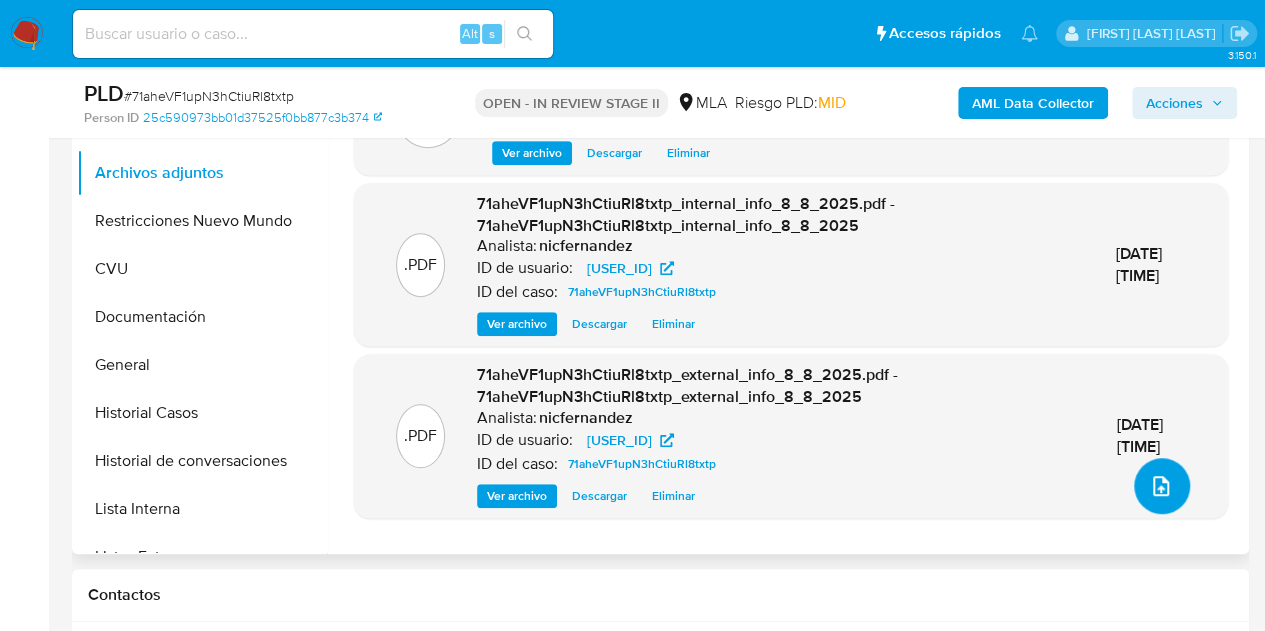 click at bounding box center (1162, 486) 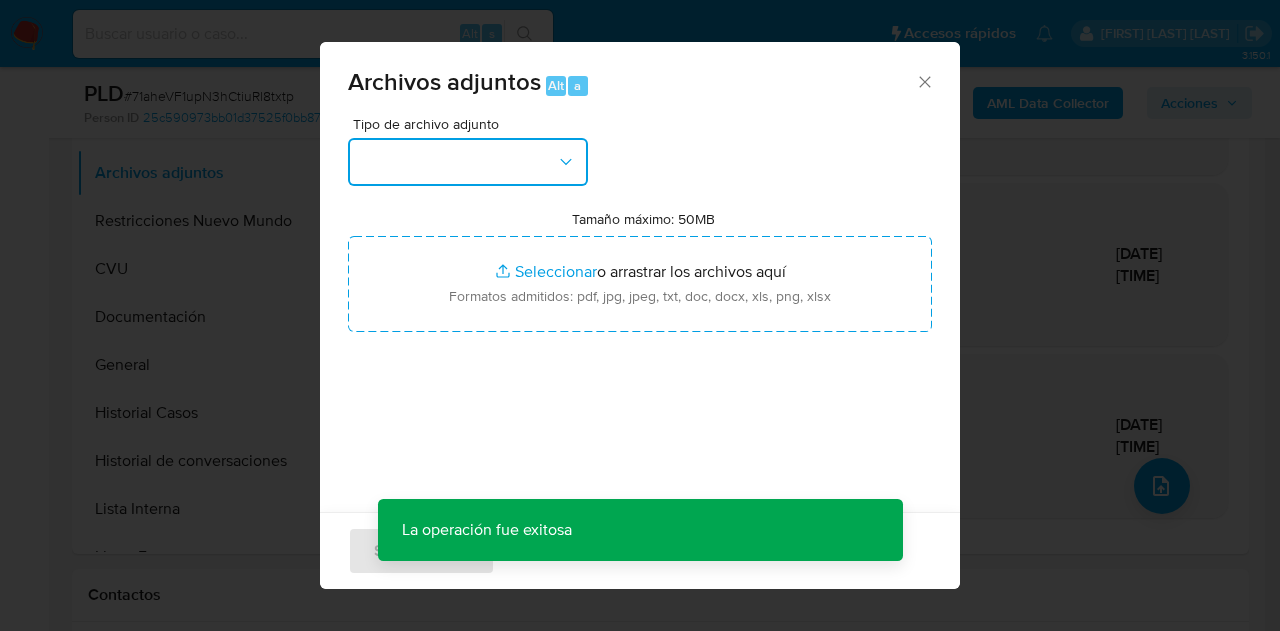 click 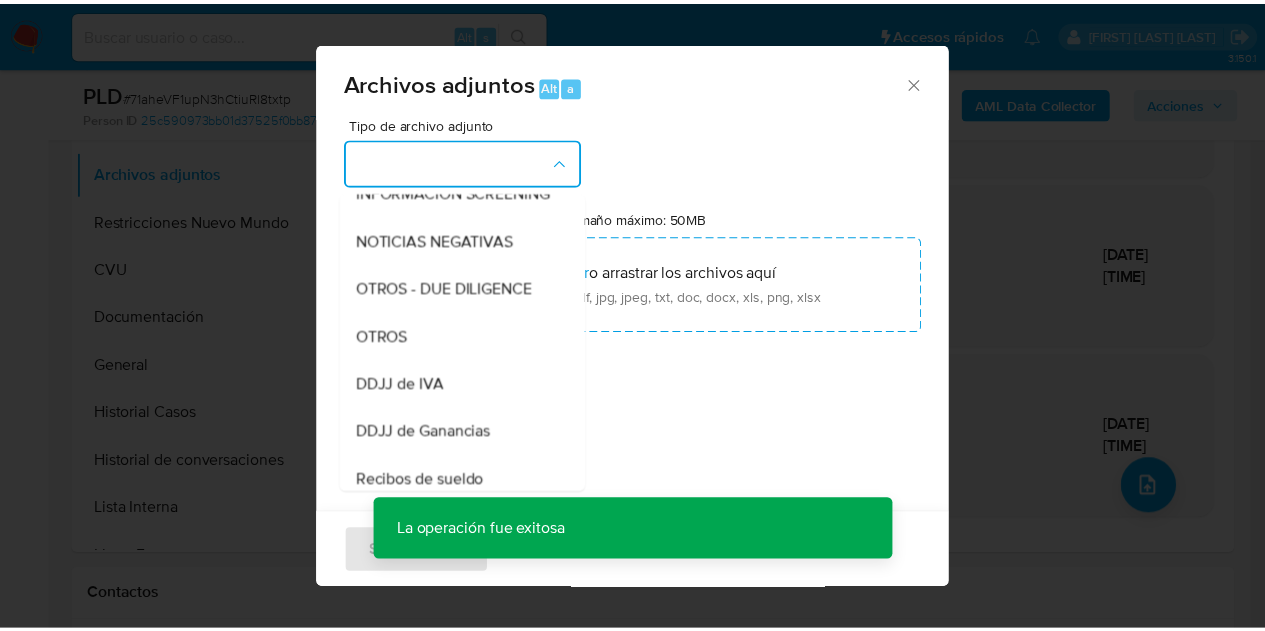scroll, scrollTop: 404, scrollLeft: 0, axis: vertical 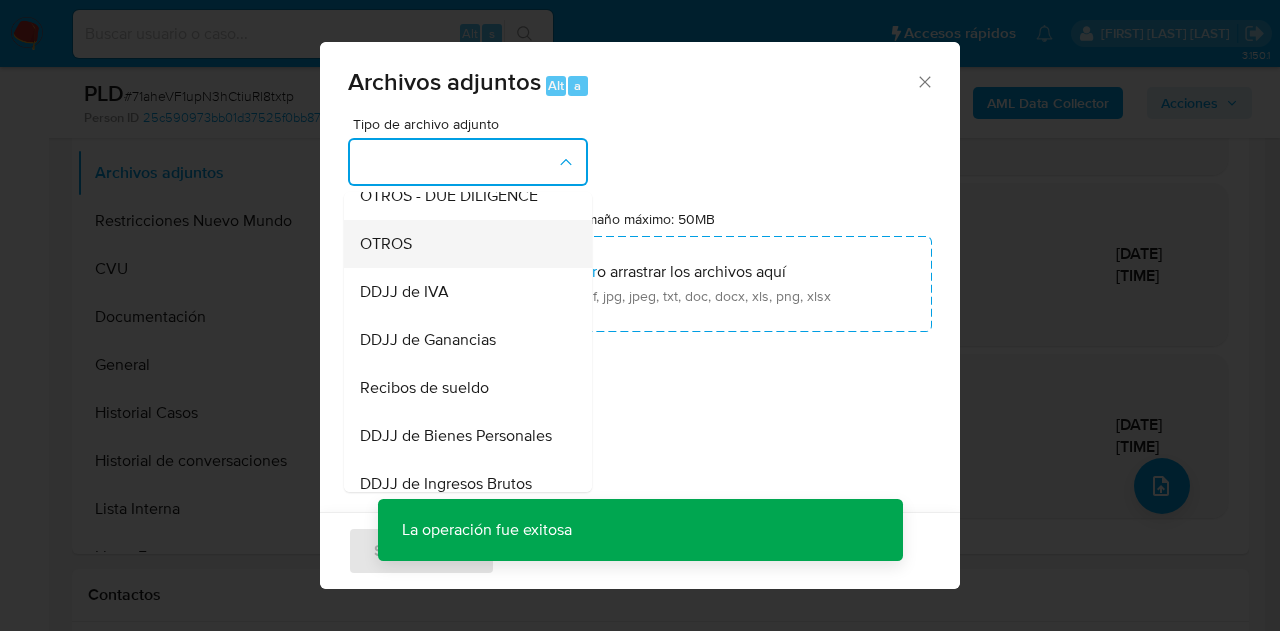 click on "OTROS" at bounding box center (462, 244) 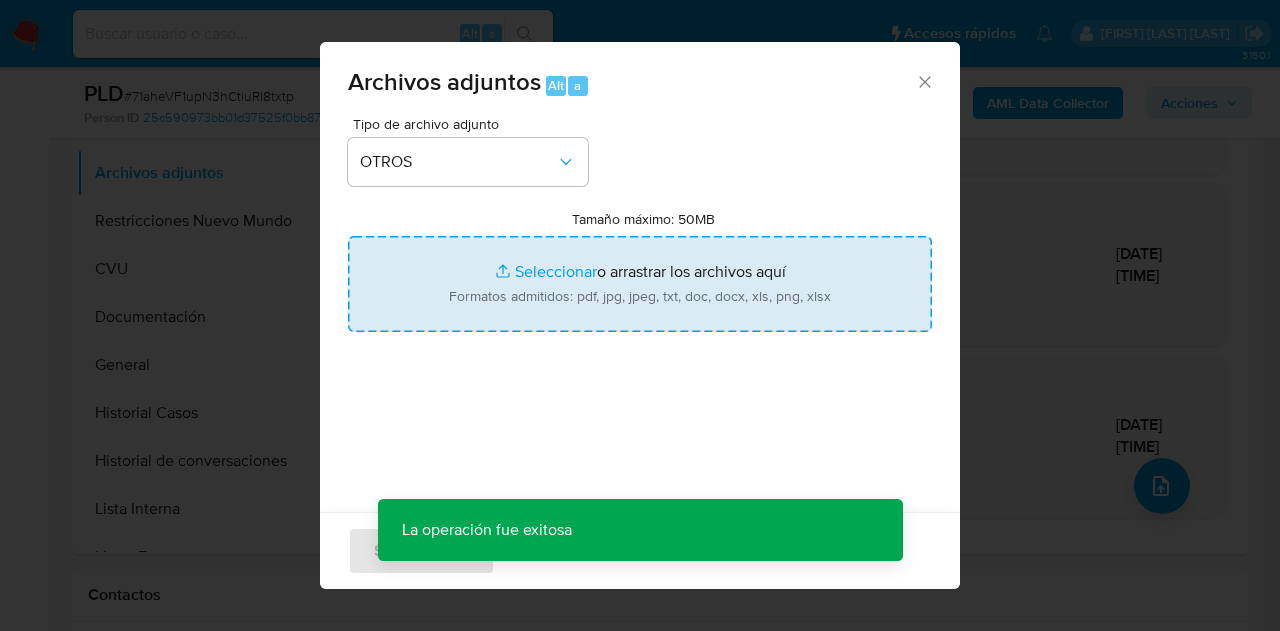 click on "Tamaño máximo: 50MB Seleccionar archivos" at bounding box center (640, 284) 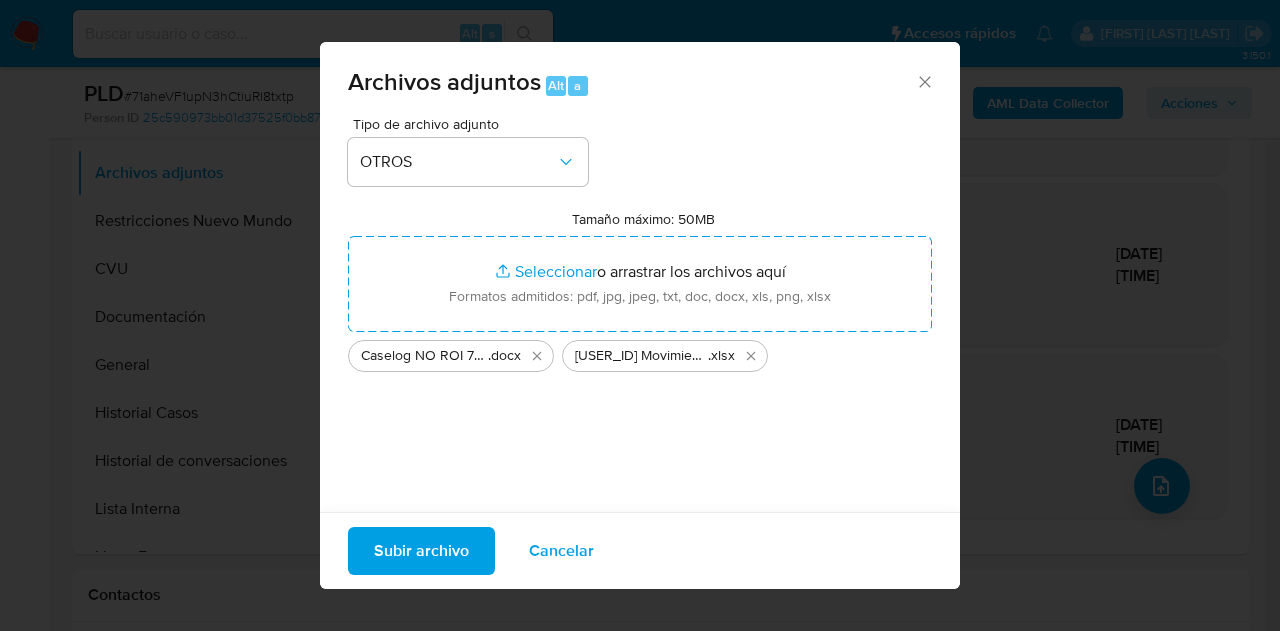 click on "Subir archivo" at bounding box center [421, 551] 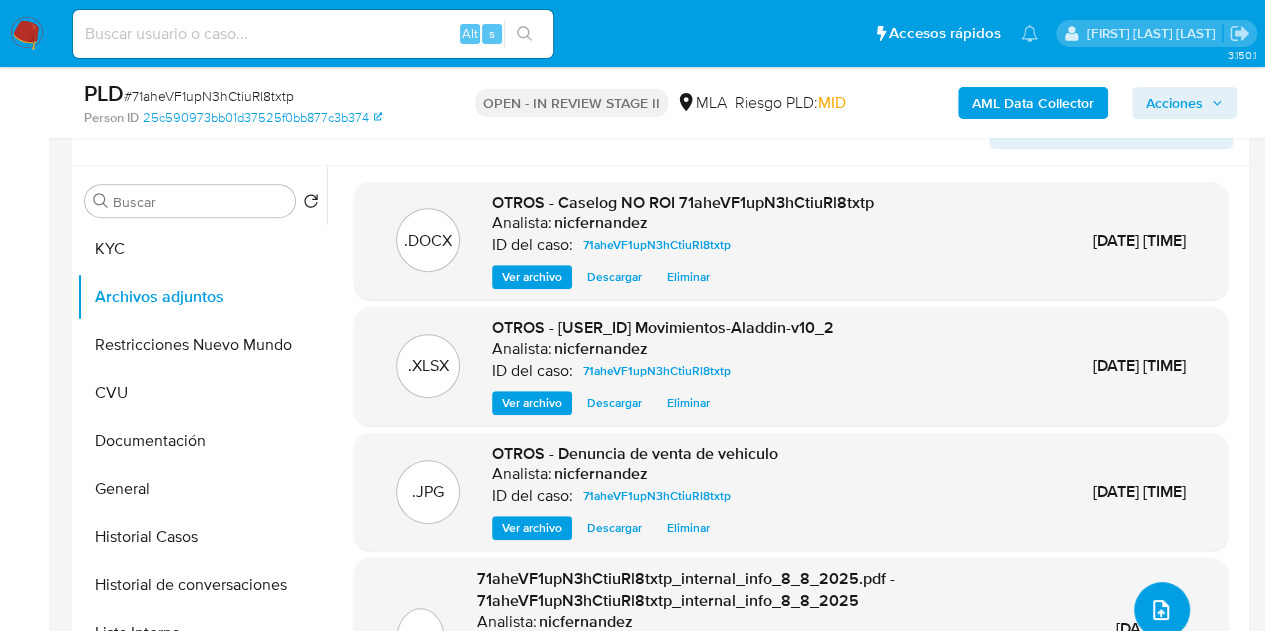 scroll, scrollTop: 339, scrollLeft: 0, axis: vertical 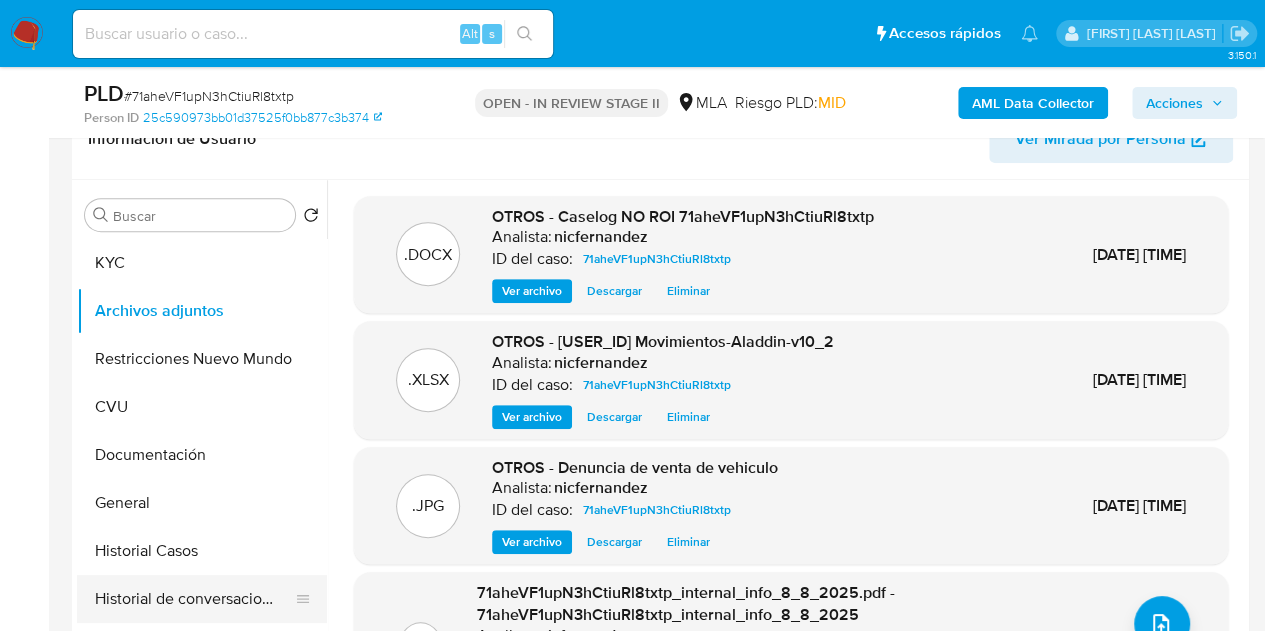 click on "Historial de conversaciones" at bounding box center [194, 599] 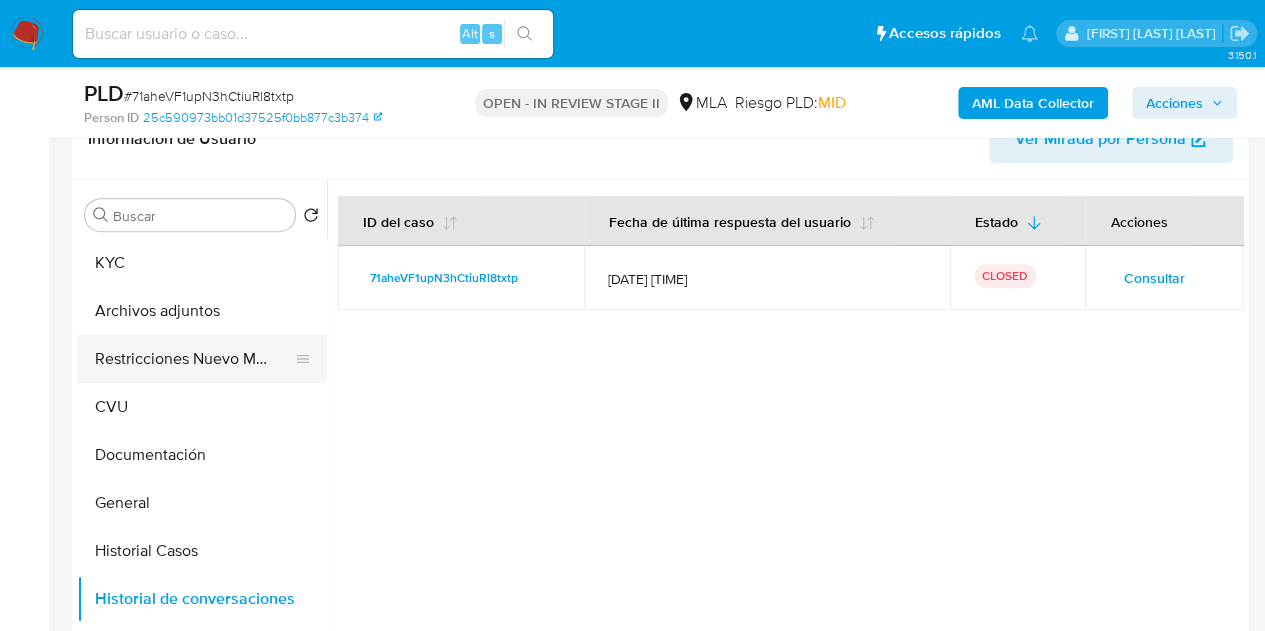 click on "Restricciones Nuevo Mundo" at bounding box center [194, 359] 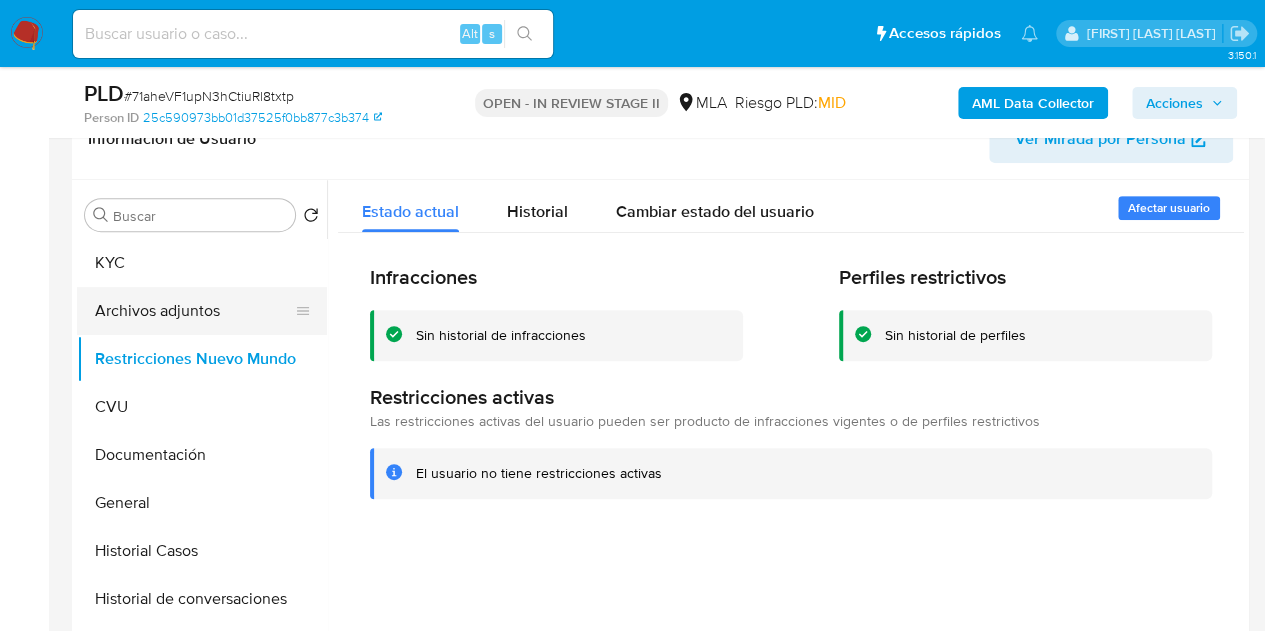 click on "Archivos adjuntos" at bounding box center (194, 311) 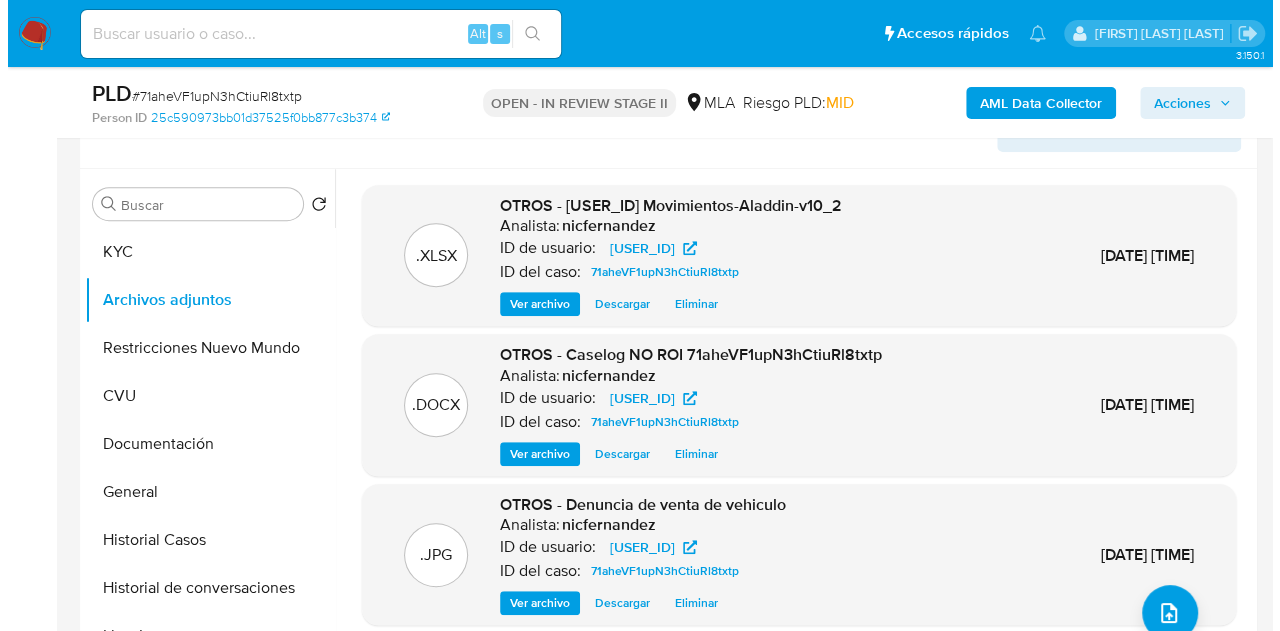 scroll, scrollTop: 313, scrollLeft: 0, axis: vertical 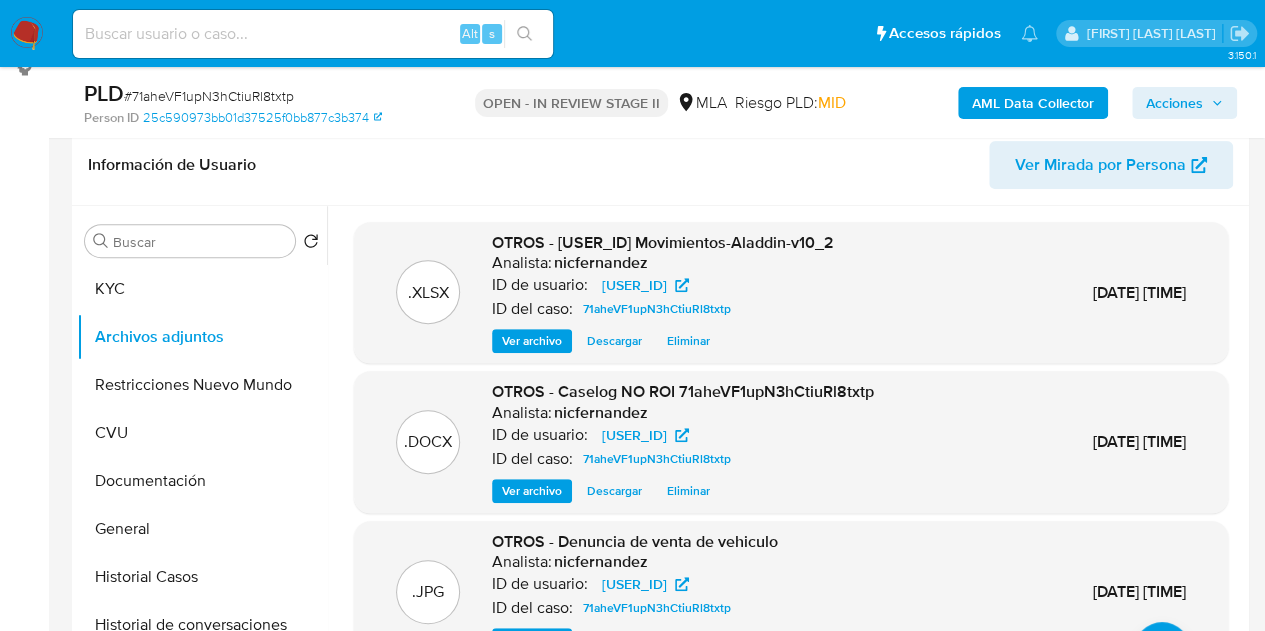 click on "Ver archivo" at bounding box center (532, 491) 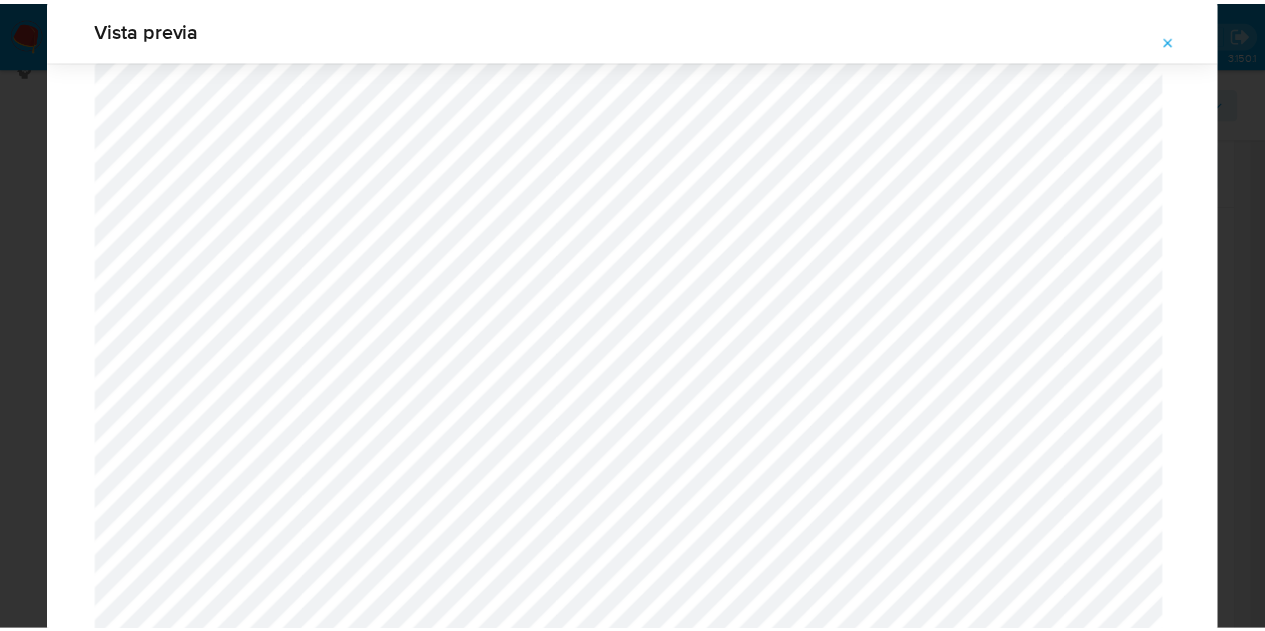scroll, scrollTop: 29, scrollLeft: 0, axis: vertical 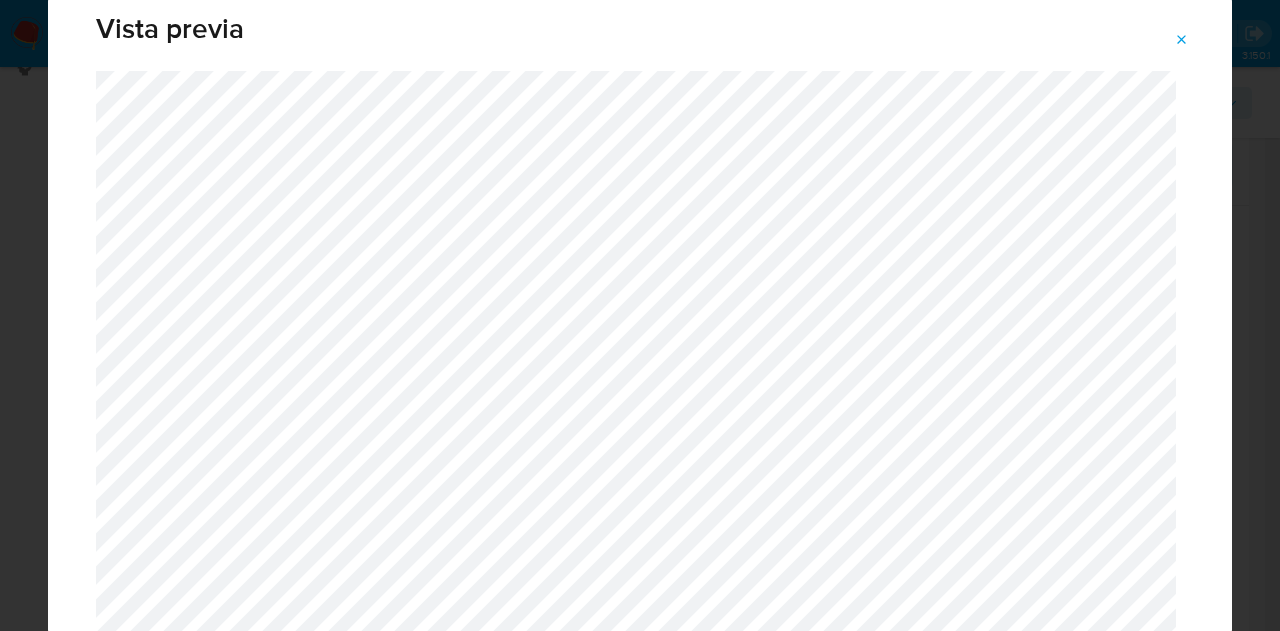click 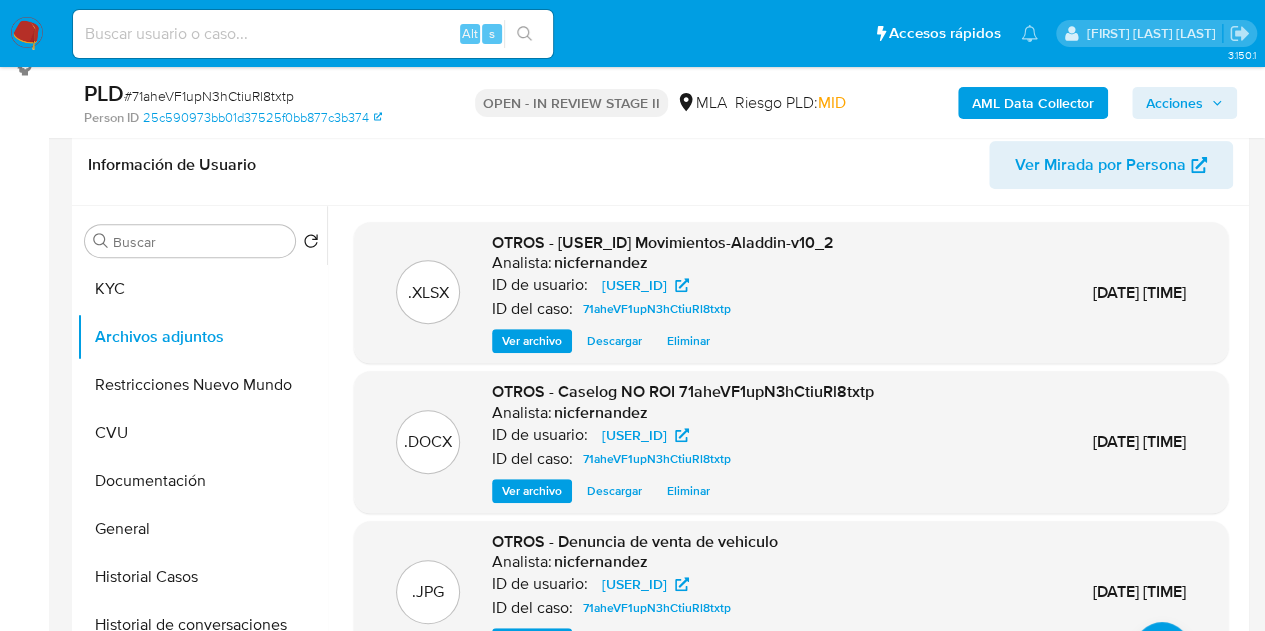 drag, startPoint x: 579, startPoint y: 257, endPoint x: 724, endPoint y: 241, distance: 145.88008 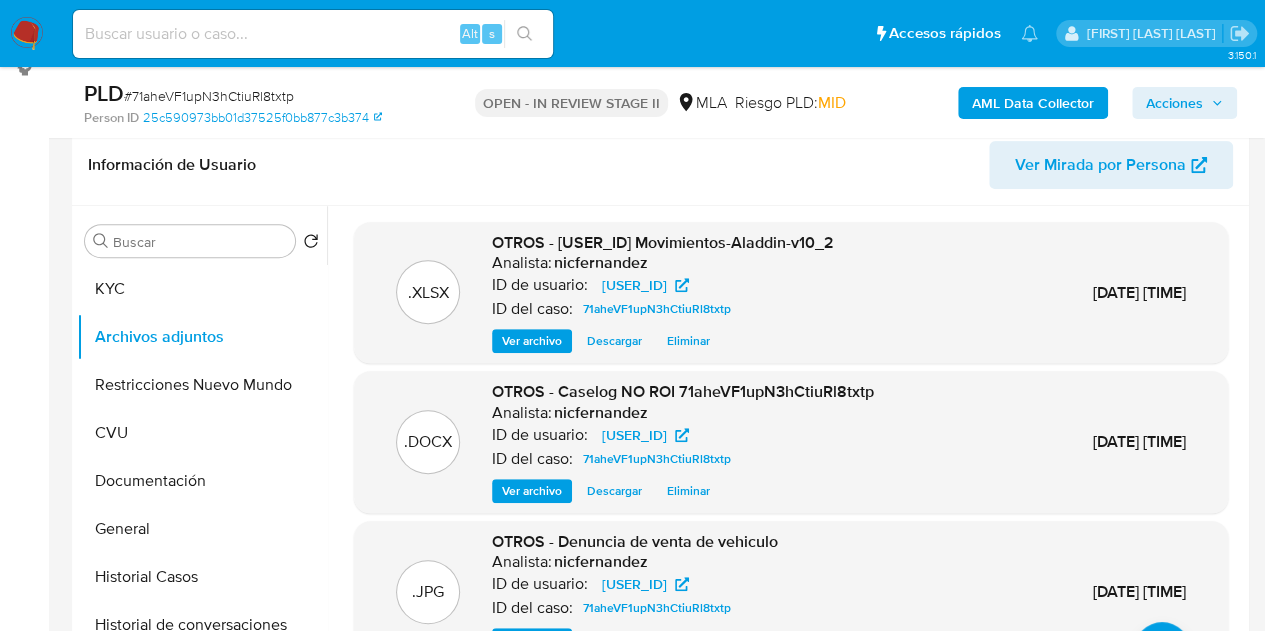 click on "Acciones" at bounding box center (1174, 103) 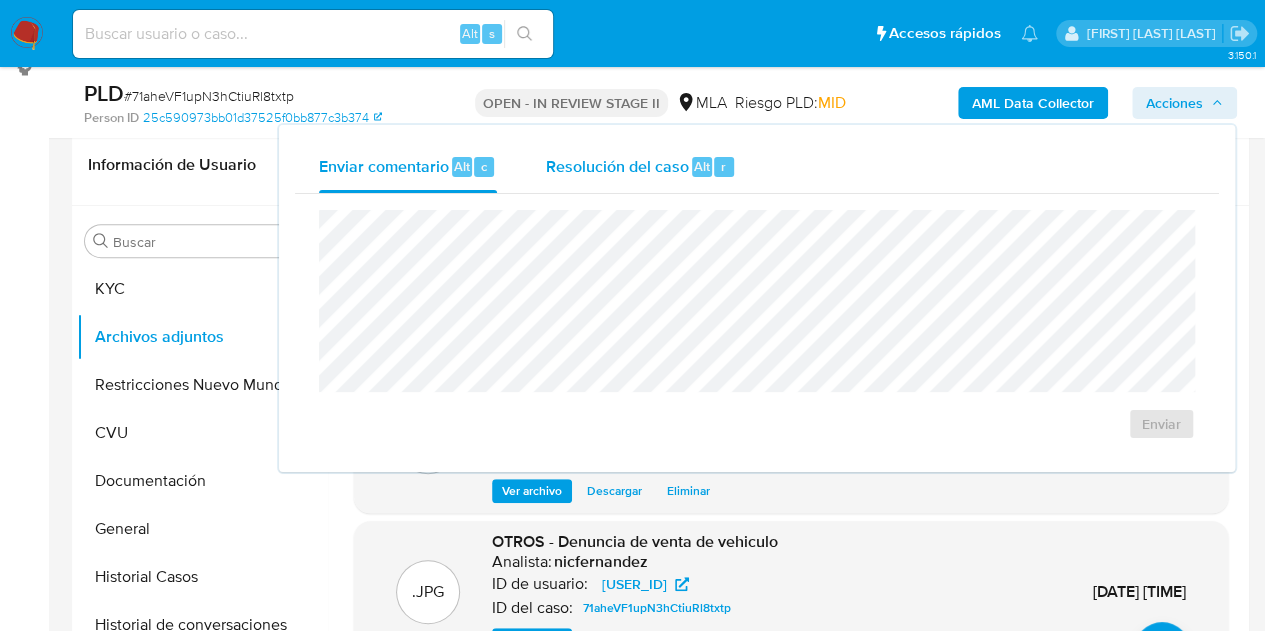 click on "Alt" at bounding box center (702, 167) 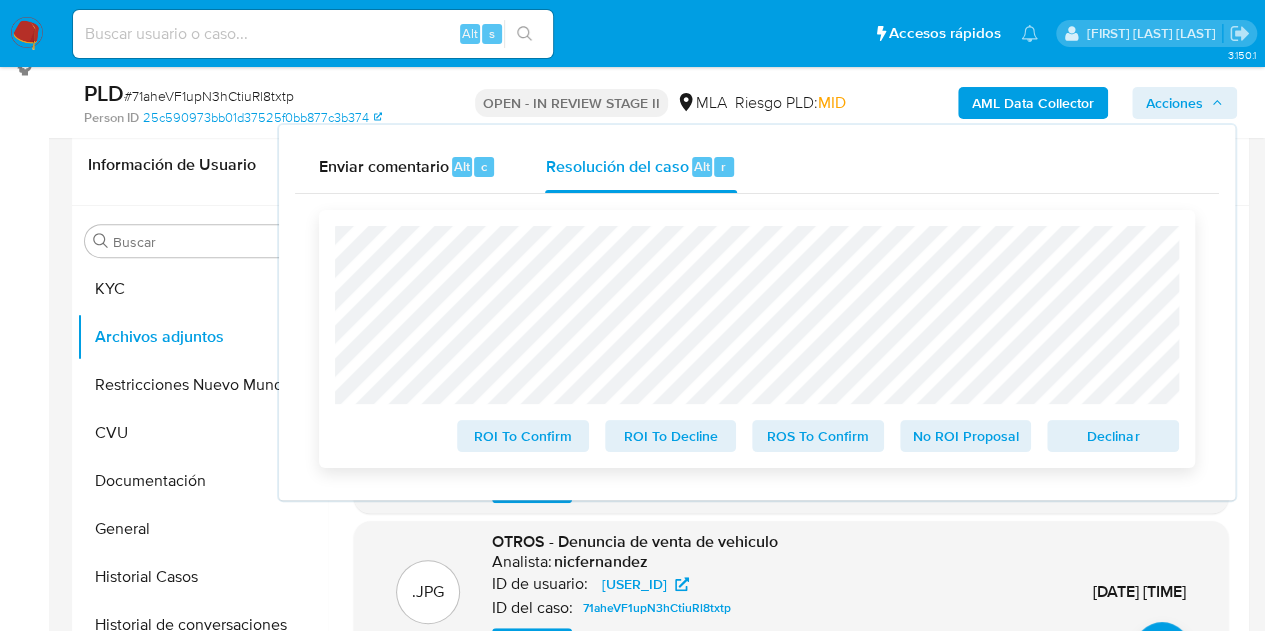 click on "No ROI Proposal" at bounding box center (966, 436) 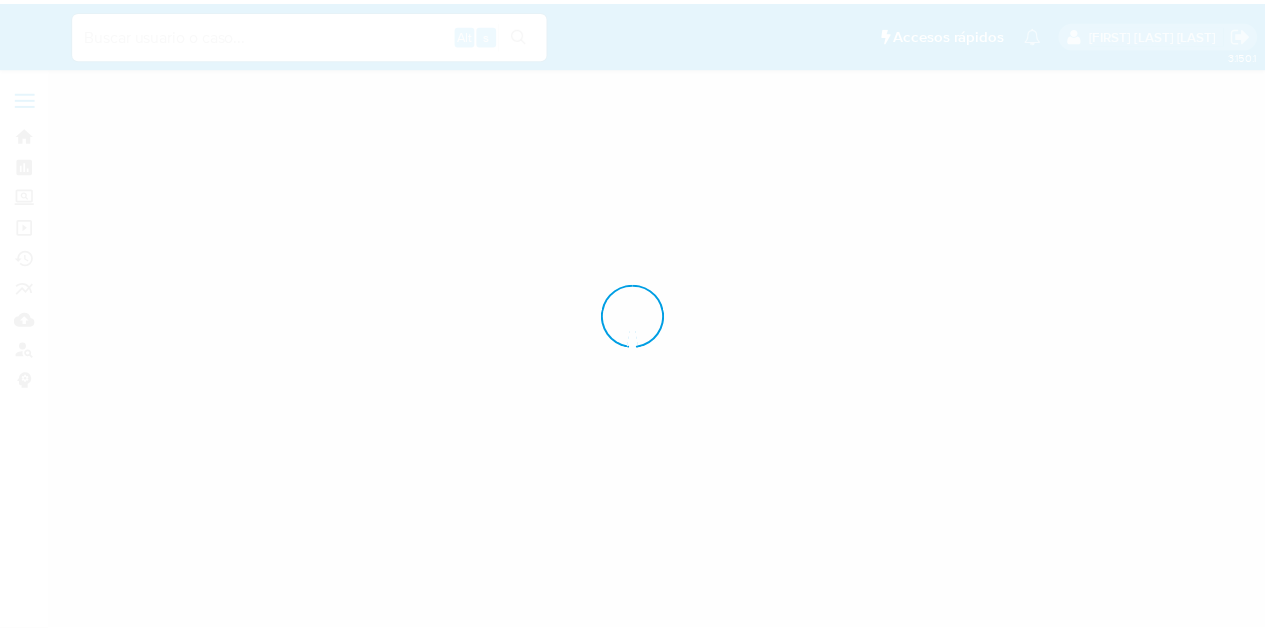 scroll, scrollTop: 0, scrollLeft: 0, axis: both 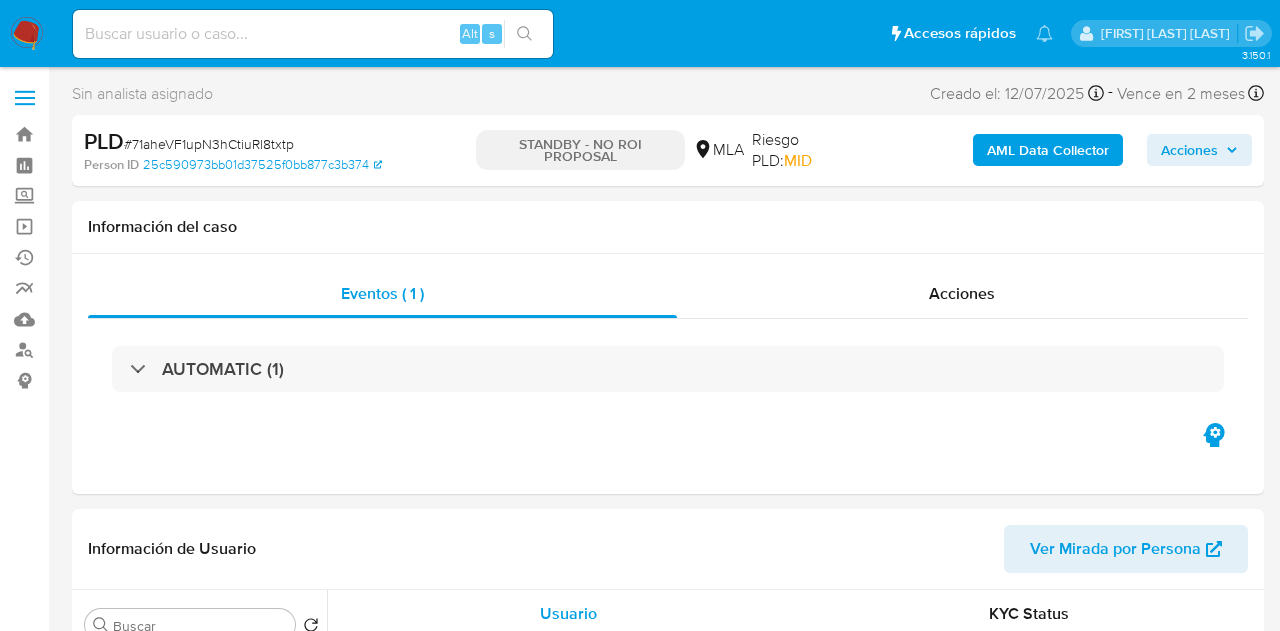select on "10" 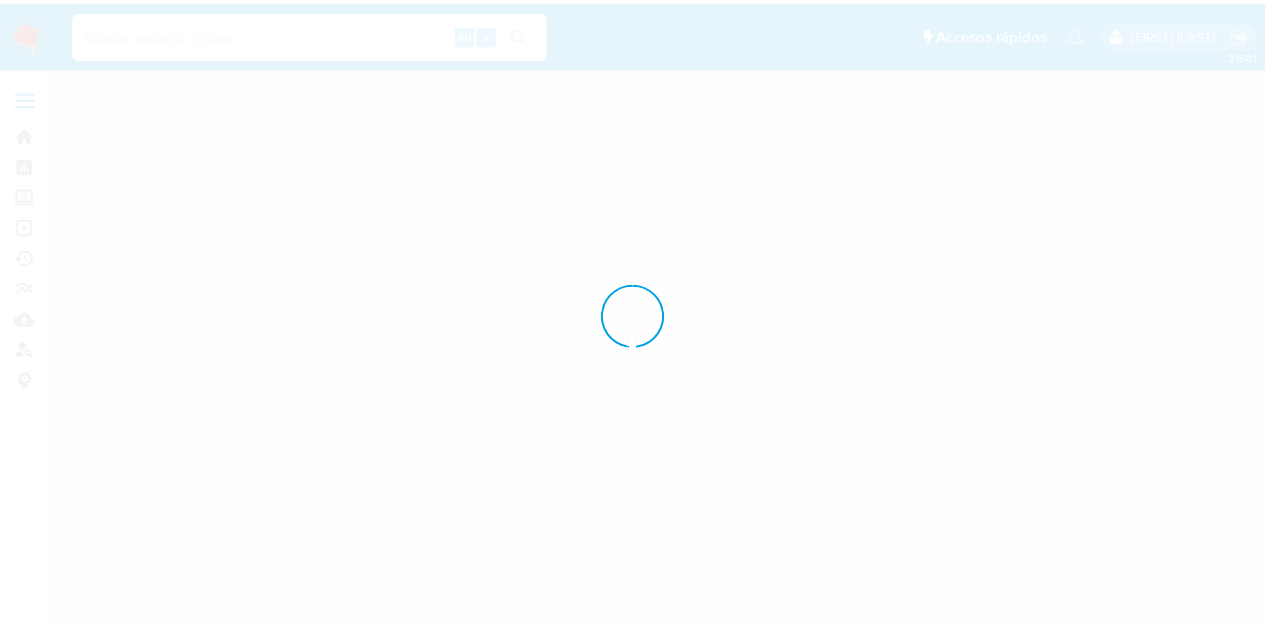 scroll, scrollTop: 0, scrollLeft: 0, axis: both 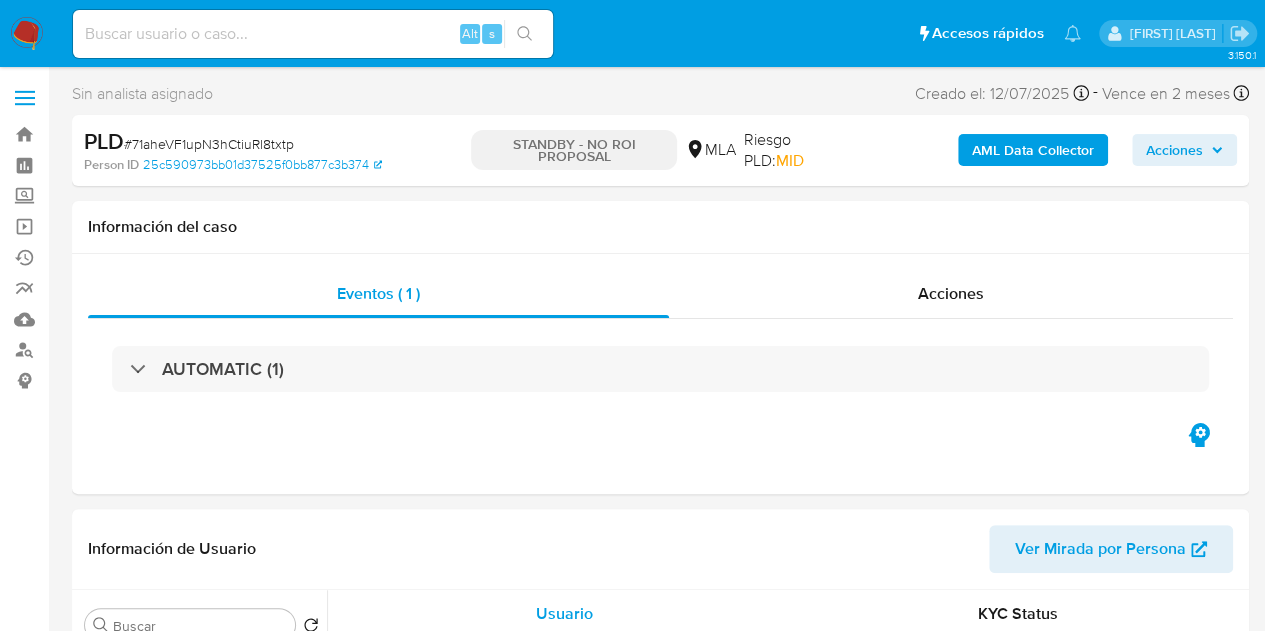 select on "10" 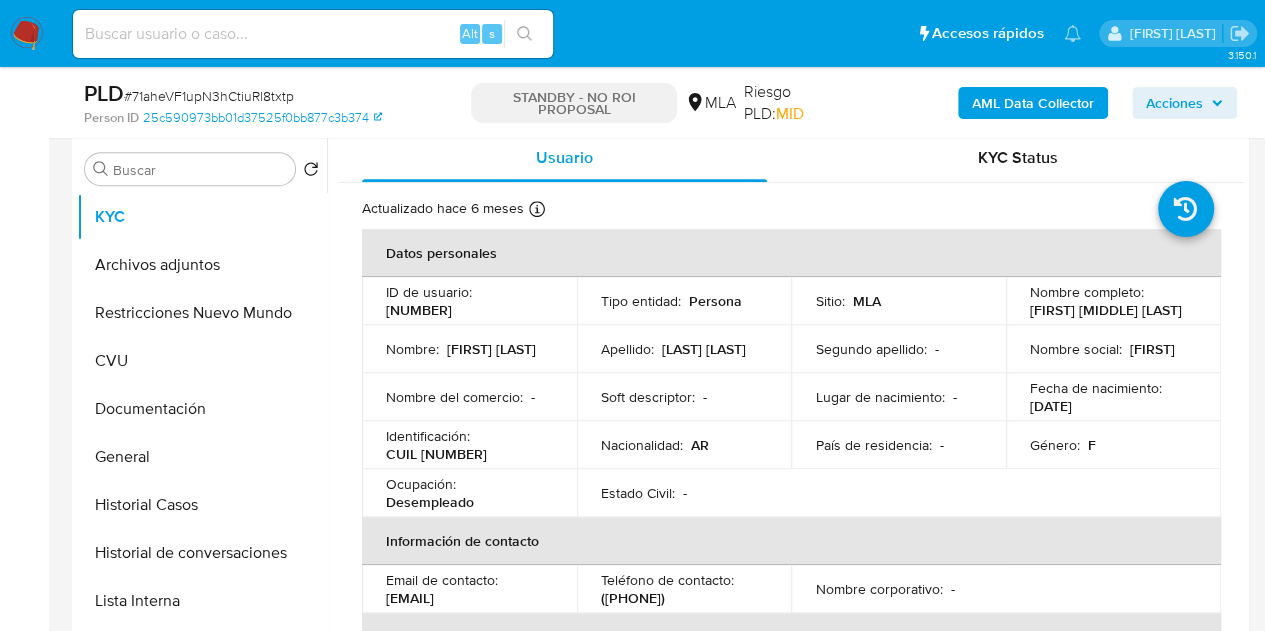 scroll, scrollTop: 432, scrollLeft: 0, axis: vertical 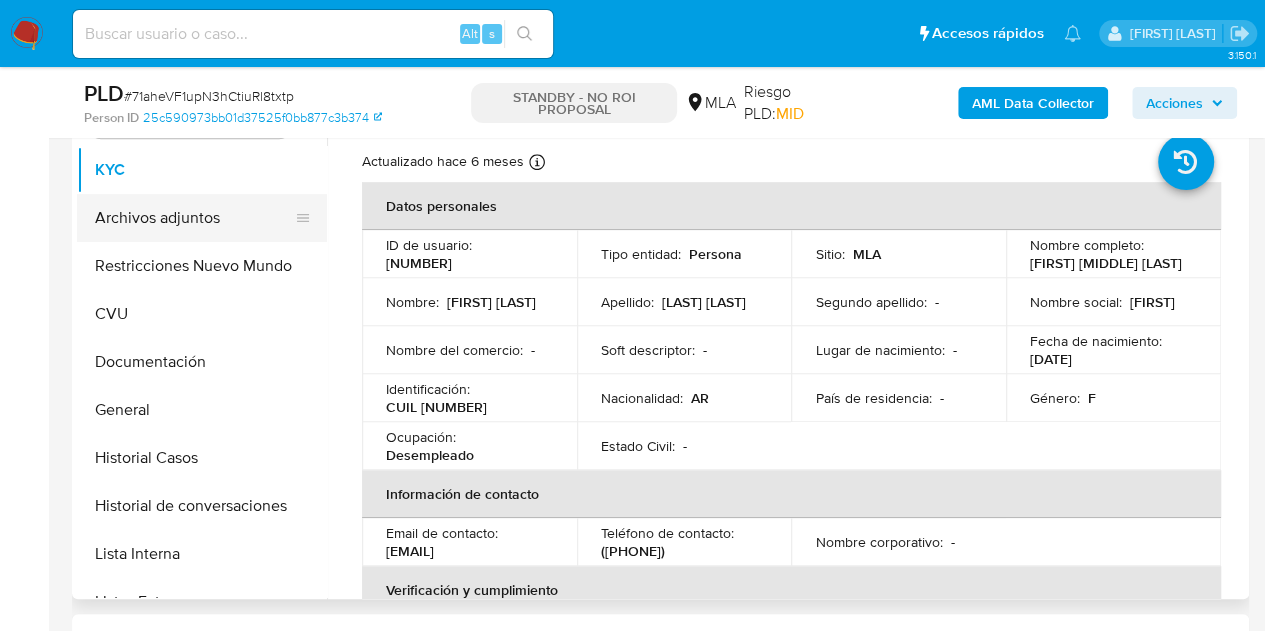 click on "Archivos adjuntos" at bounding box center [194, 218] 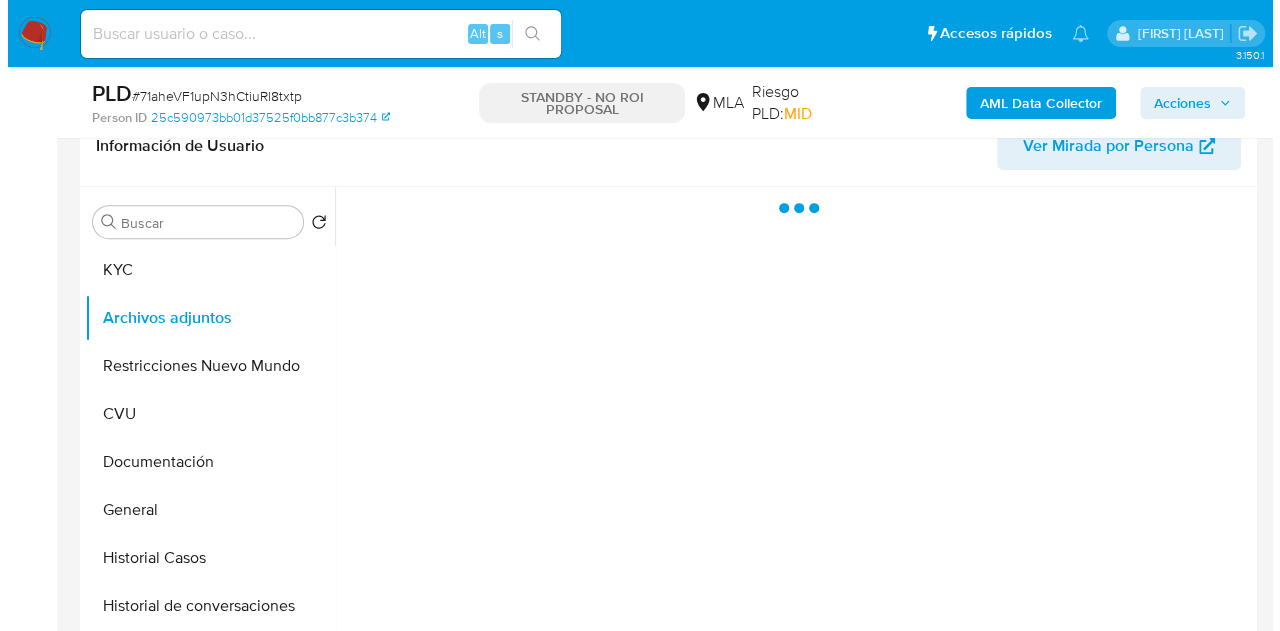 scroll, scrollTop: 317, scrollLeft: 0, axis: vertical 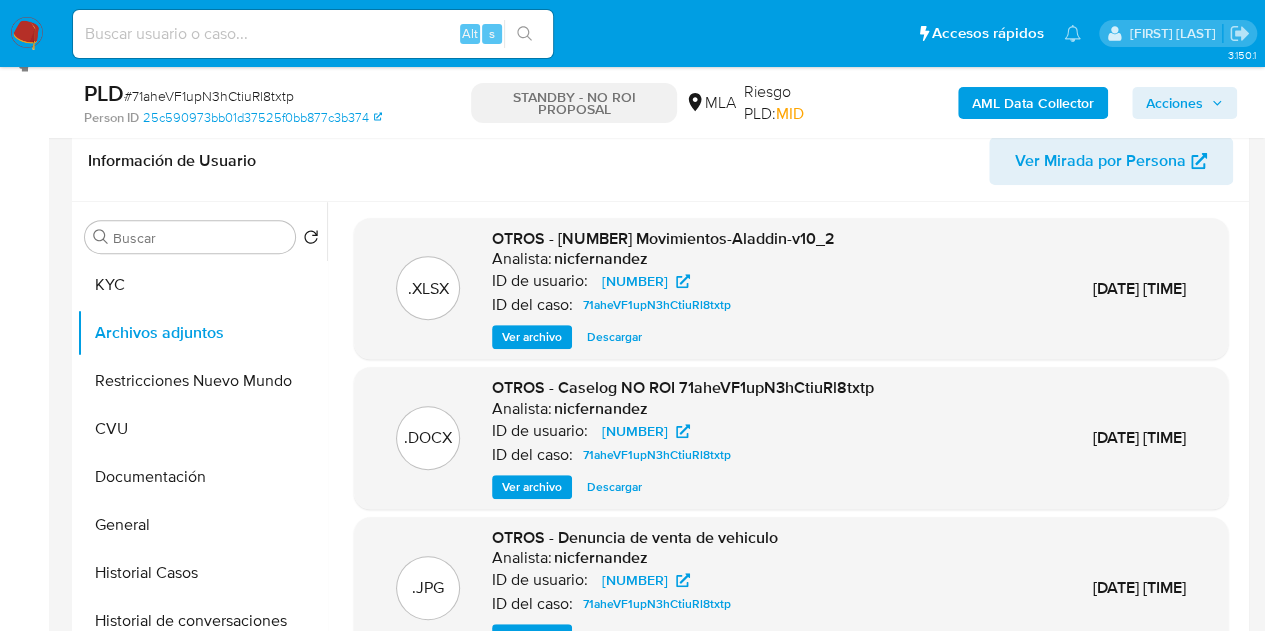 click on "Ver archivo" at bounding box center (532, 487) 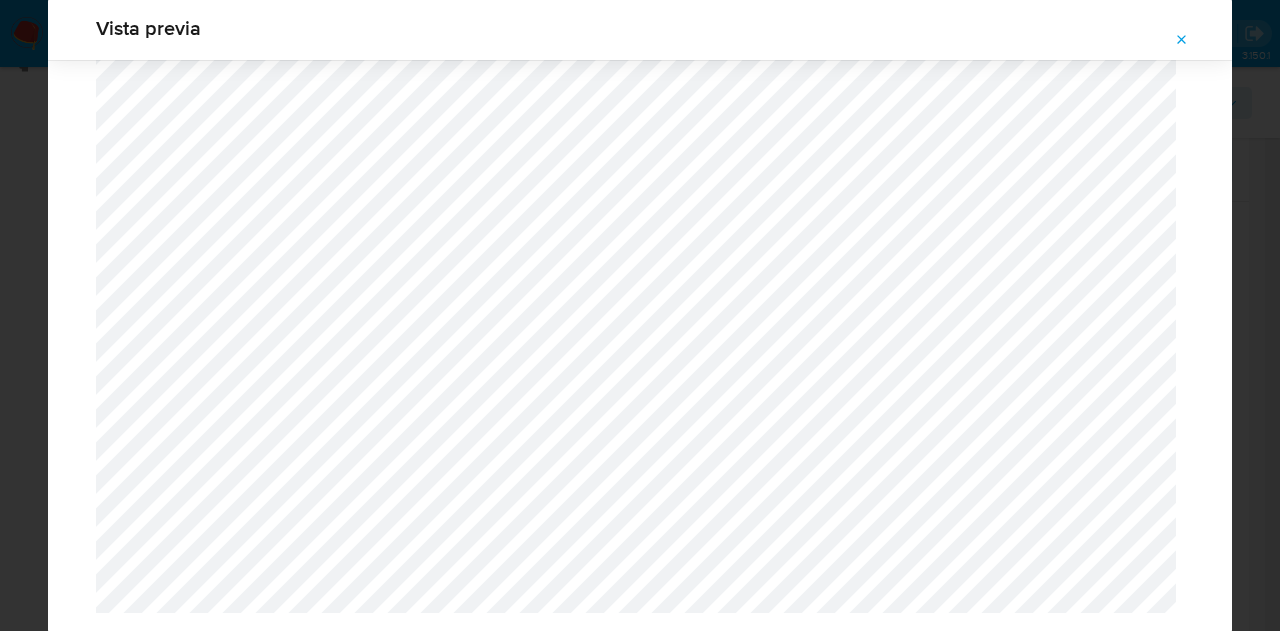 scroll, scrollTop: 1887, scrollLeft: 0, axis: vertical 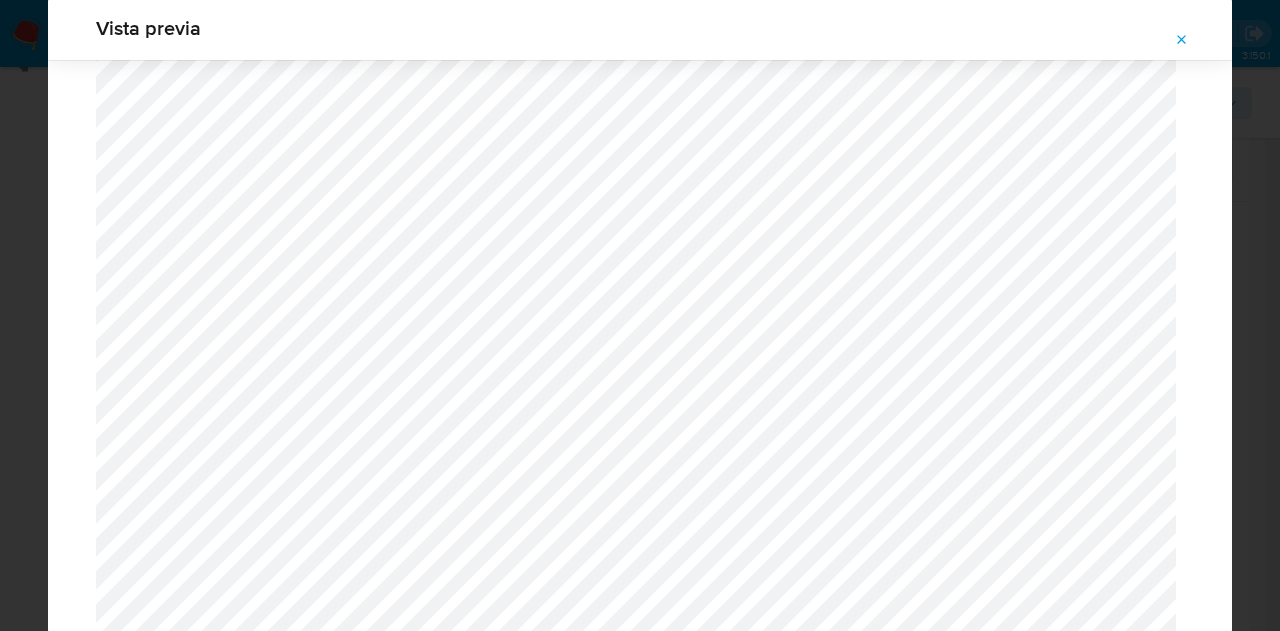 click 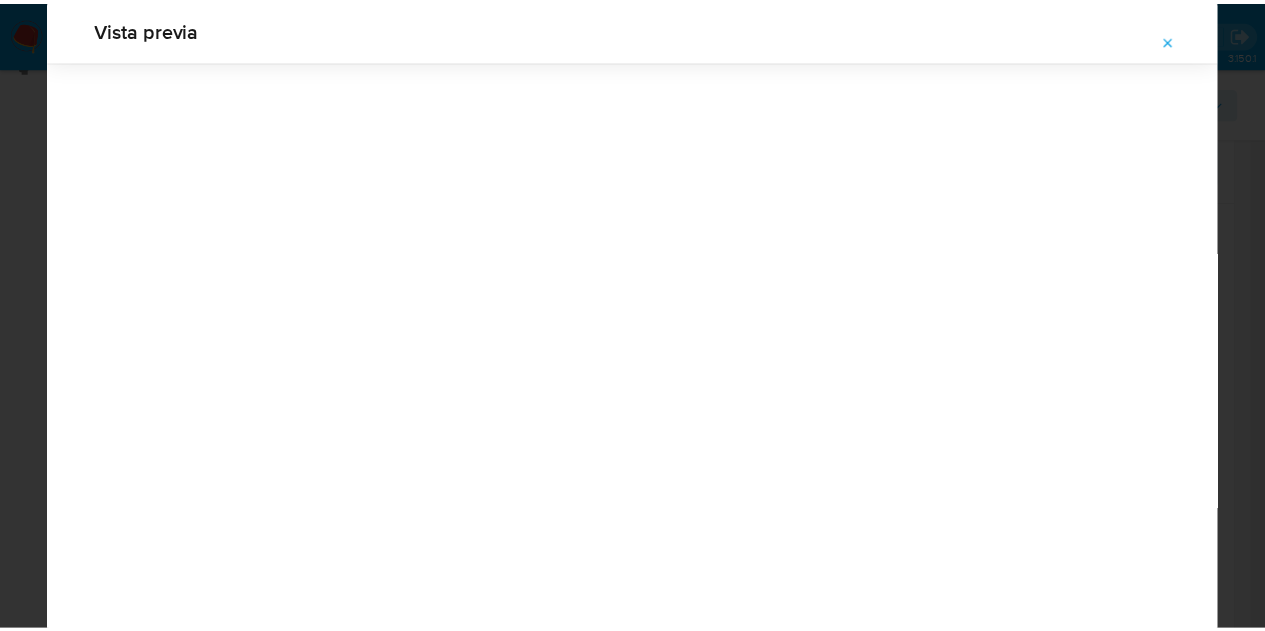 scroll, scrollTop: 64, scrollLeft: 0, axis: vertical 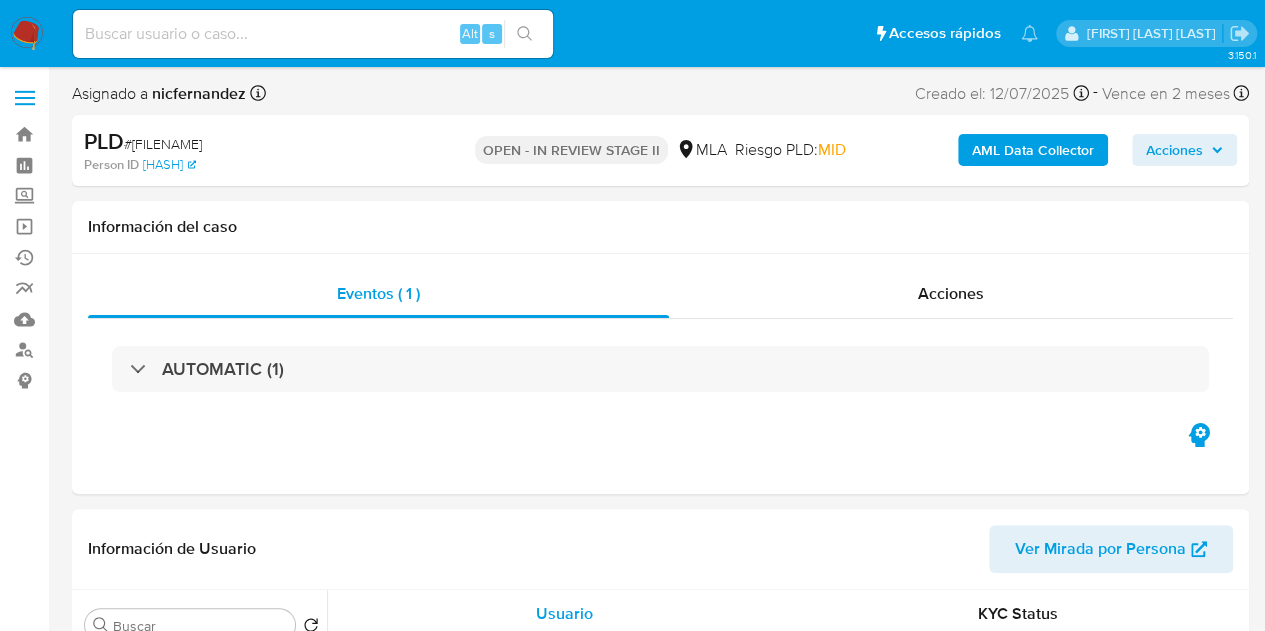 select on "10" 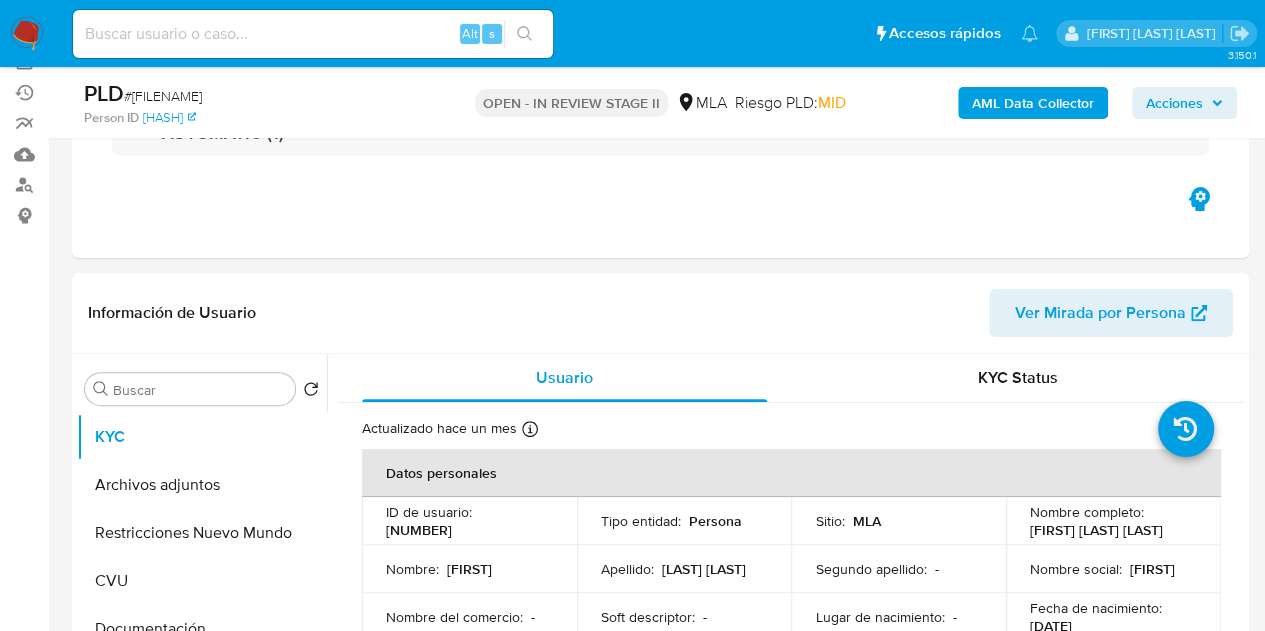 scroll, scrollTop: 290, scrollLeft: 0, axis: vertical 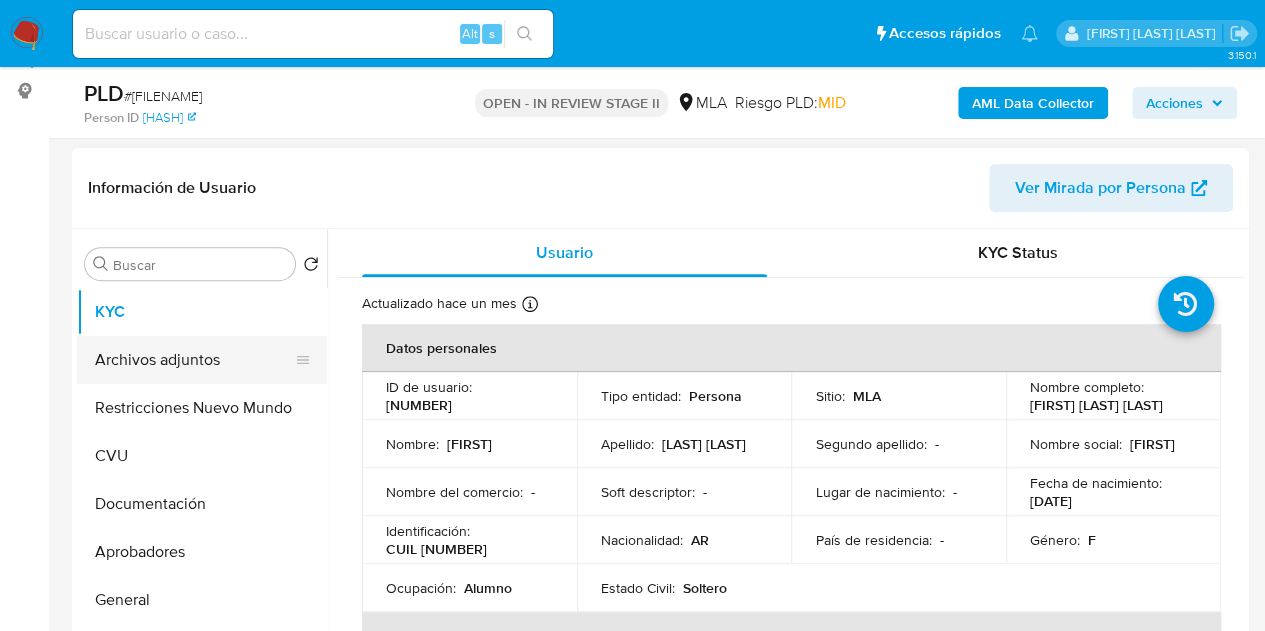 click on "Archivos adjuntos" at bounding box center (194, 360) 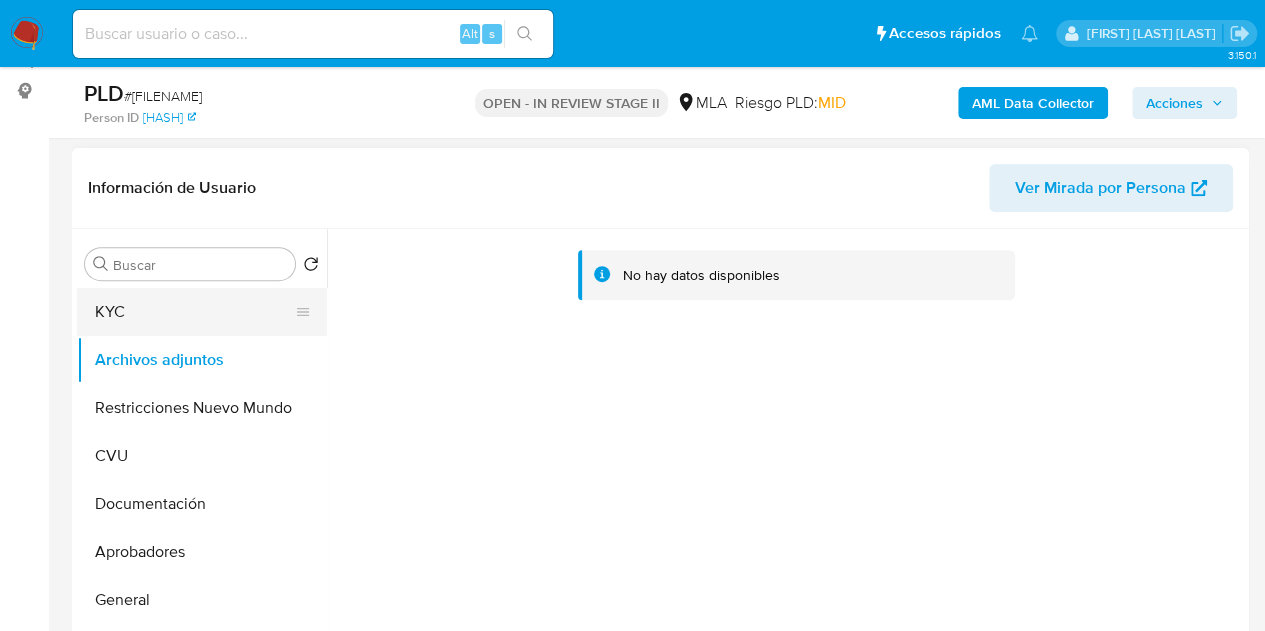 click on "KYC" at bounding box center [194, 312] 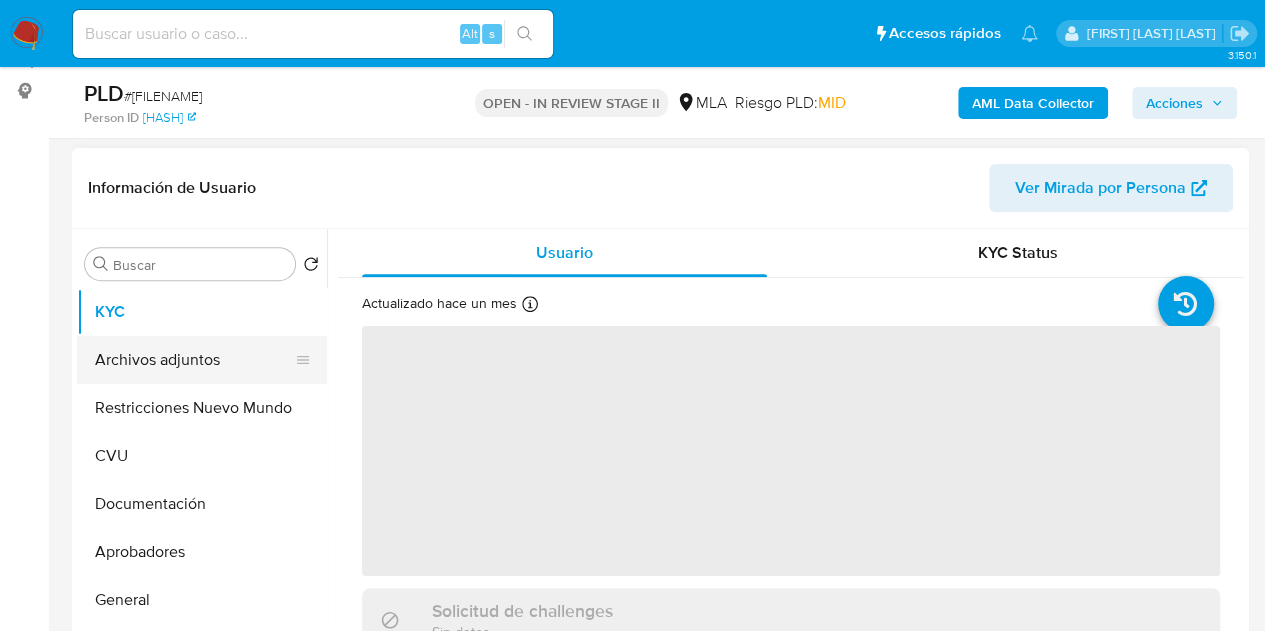 click on "Archivos adjuntos" at bounding box center (194, 360) 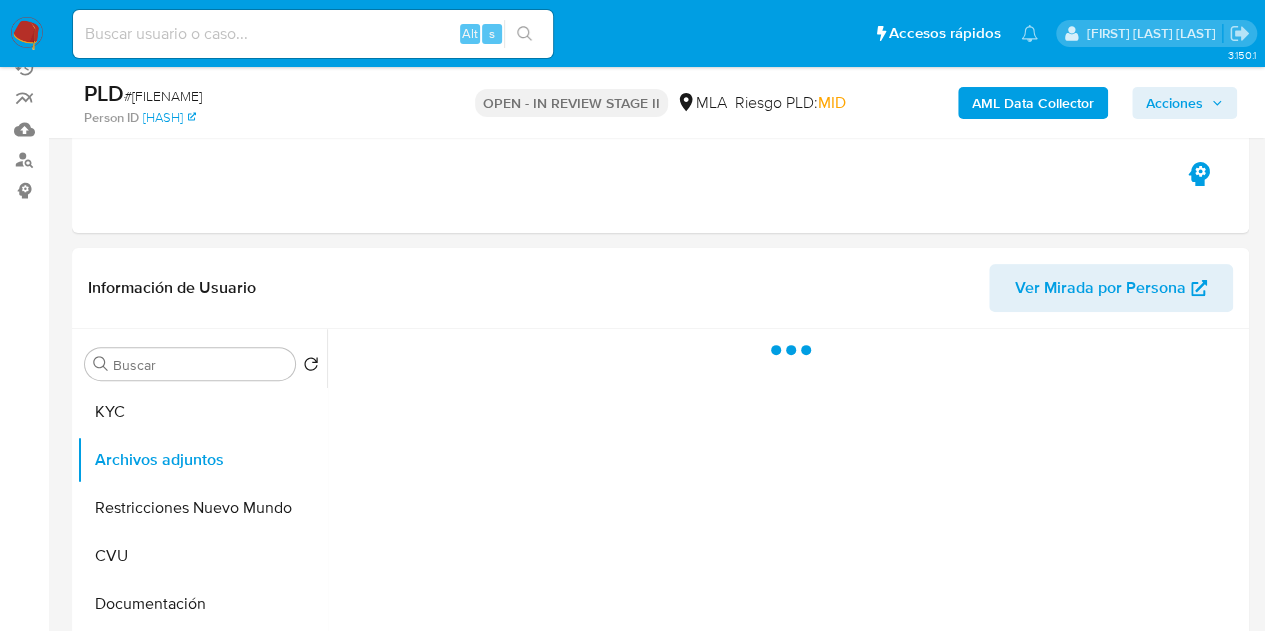 scroll, scrollTop: 292, scrollLeft: 0, axis: vertical 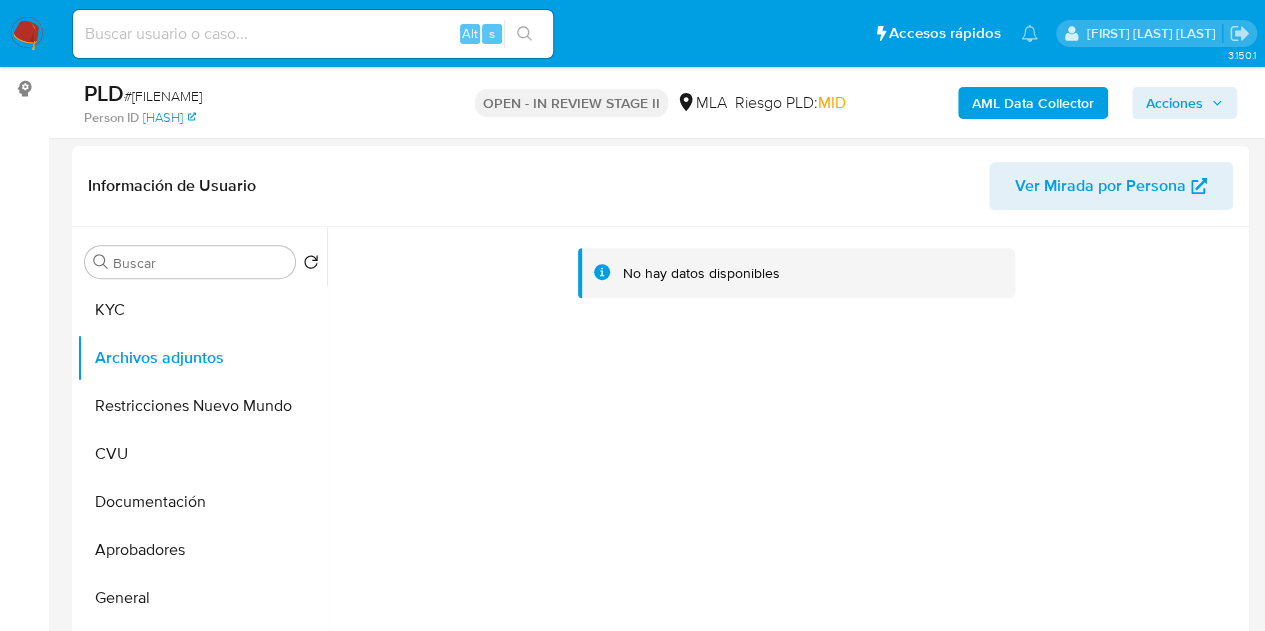 click on "AML Data Collector" at bounding box center (1033, 103) 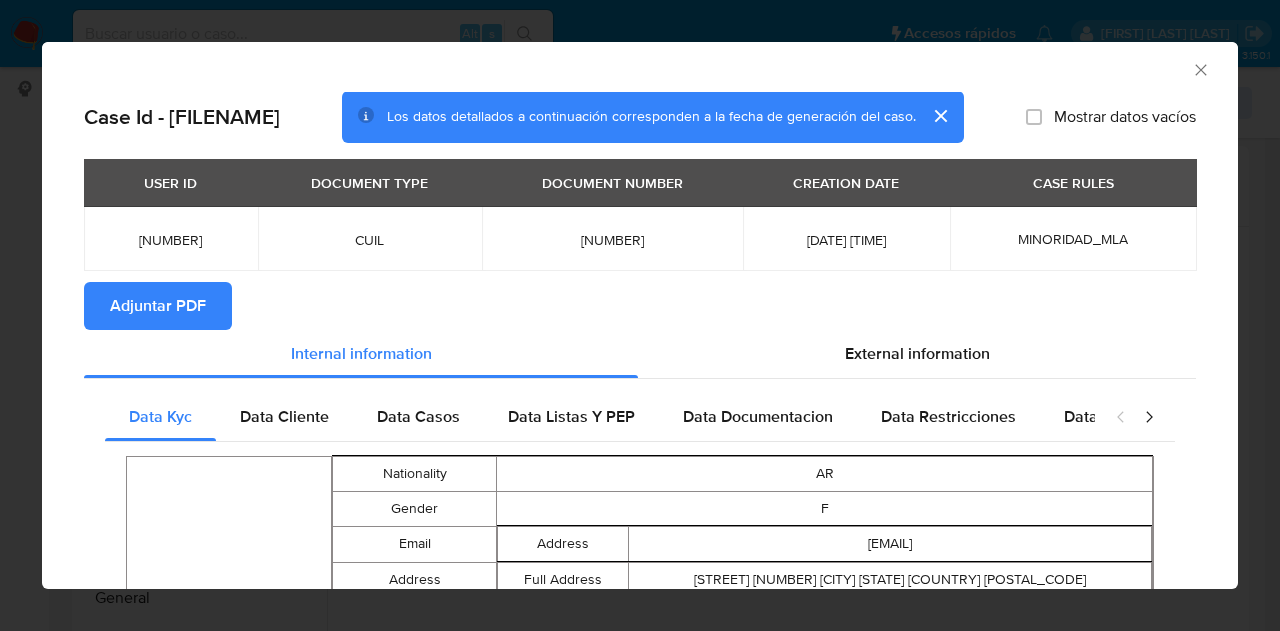 click on "Adjuntar PDF" at bounding box center [158, 306] 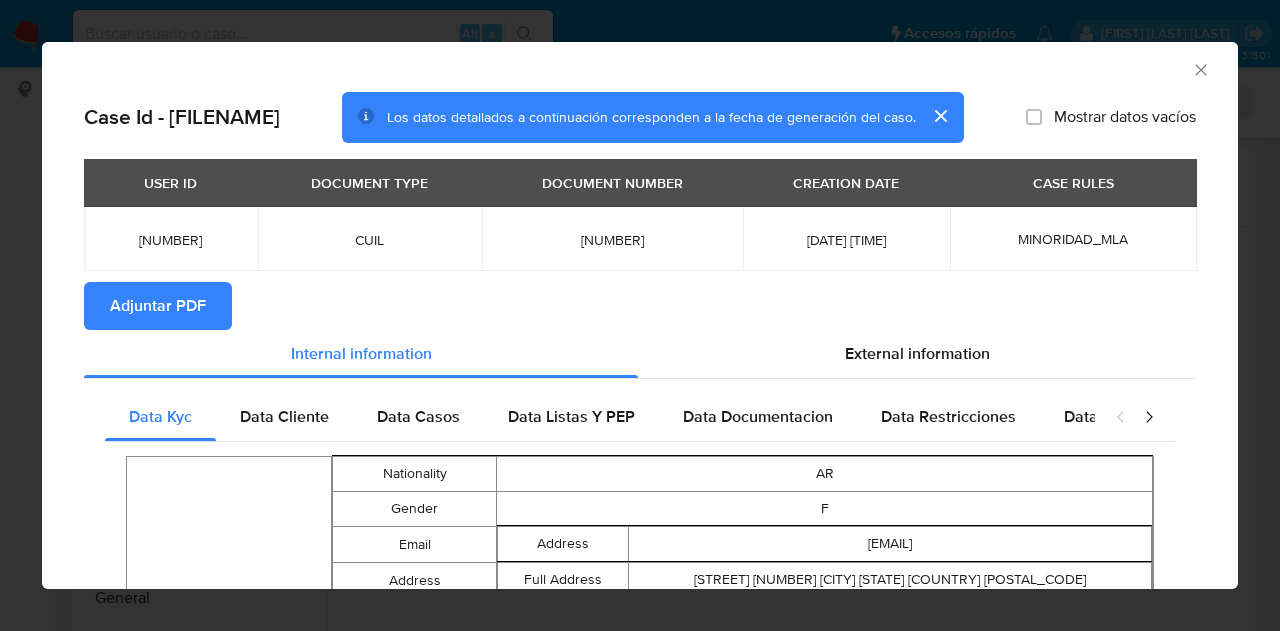 click 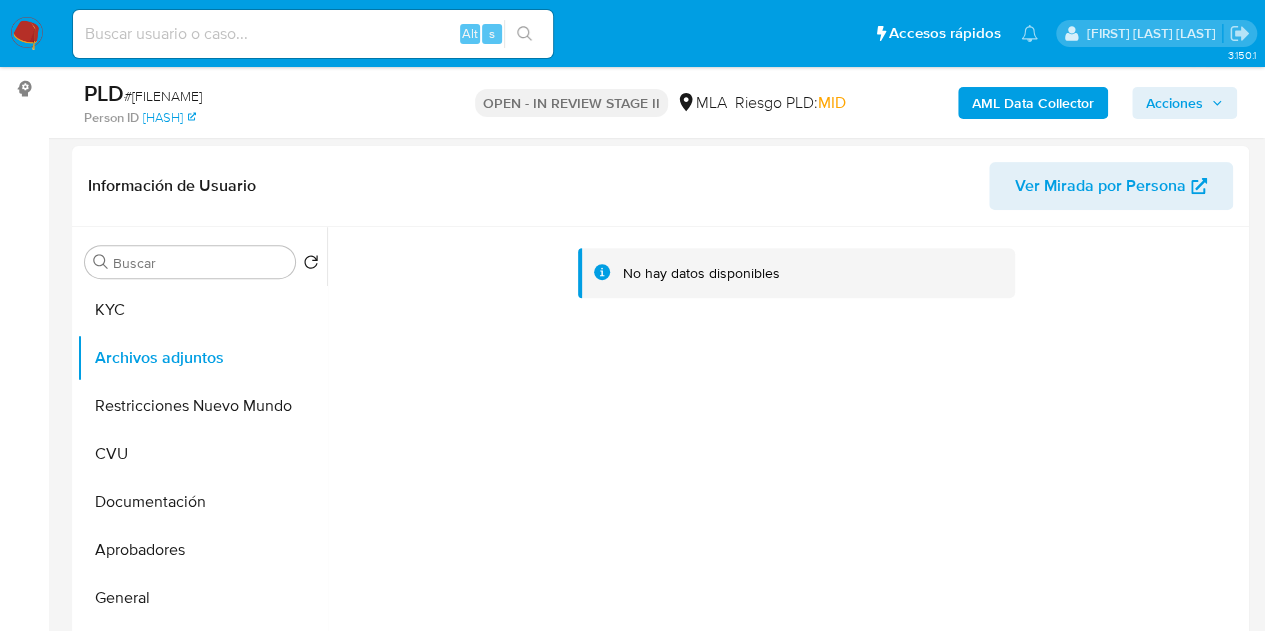 scroll, scrollTop: 354, scrollLeft: 0, axis: vertical 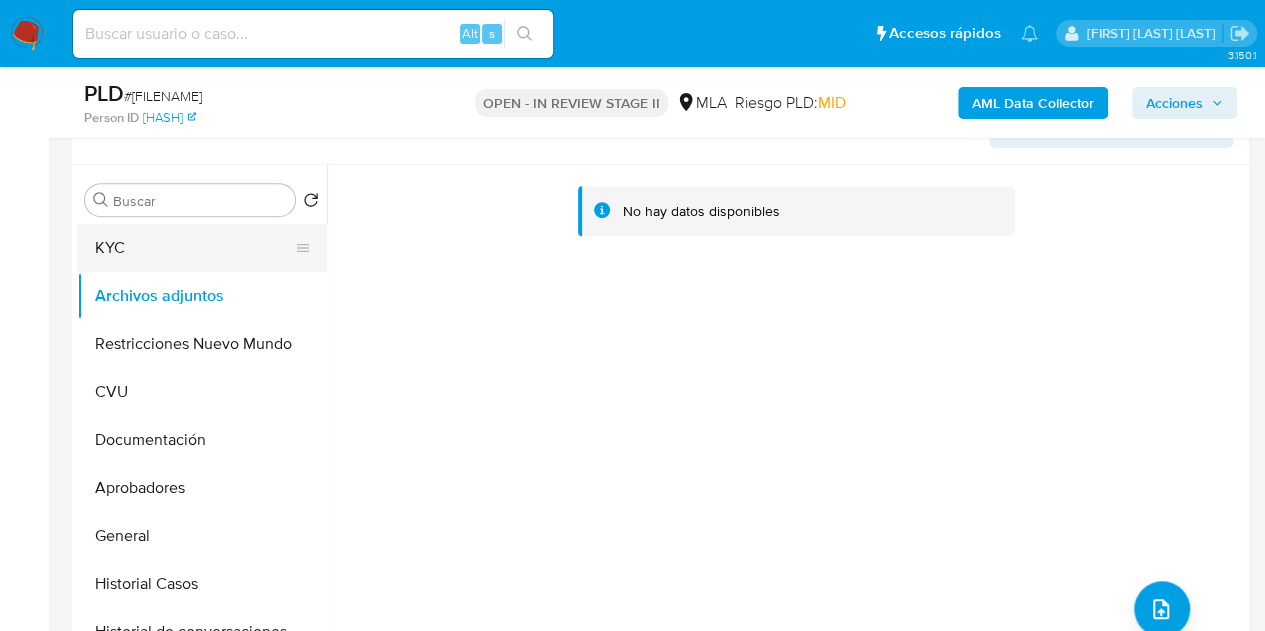 click on "KYC" at bounding box center (194, 248) 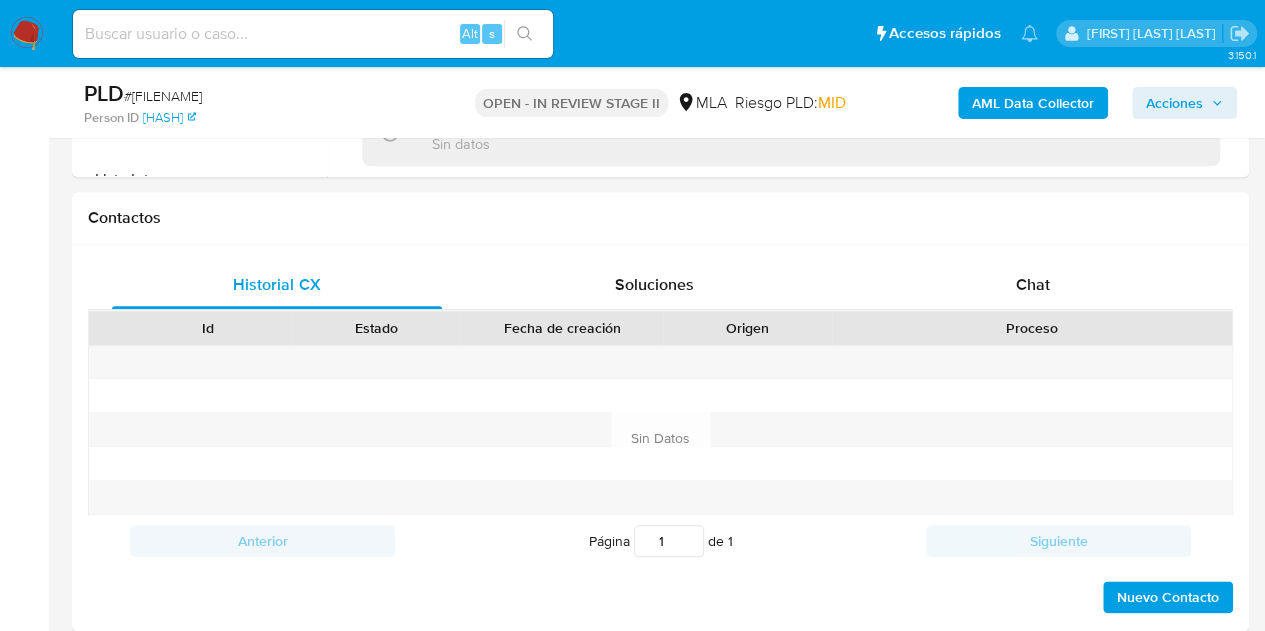scroll, scrollTop: 886, scrollLeft: 0, axis: vertical 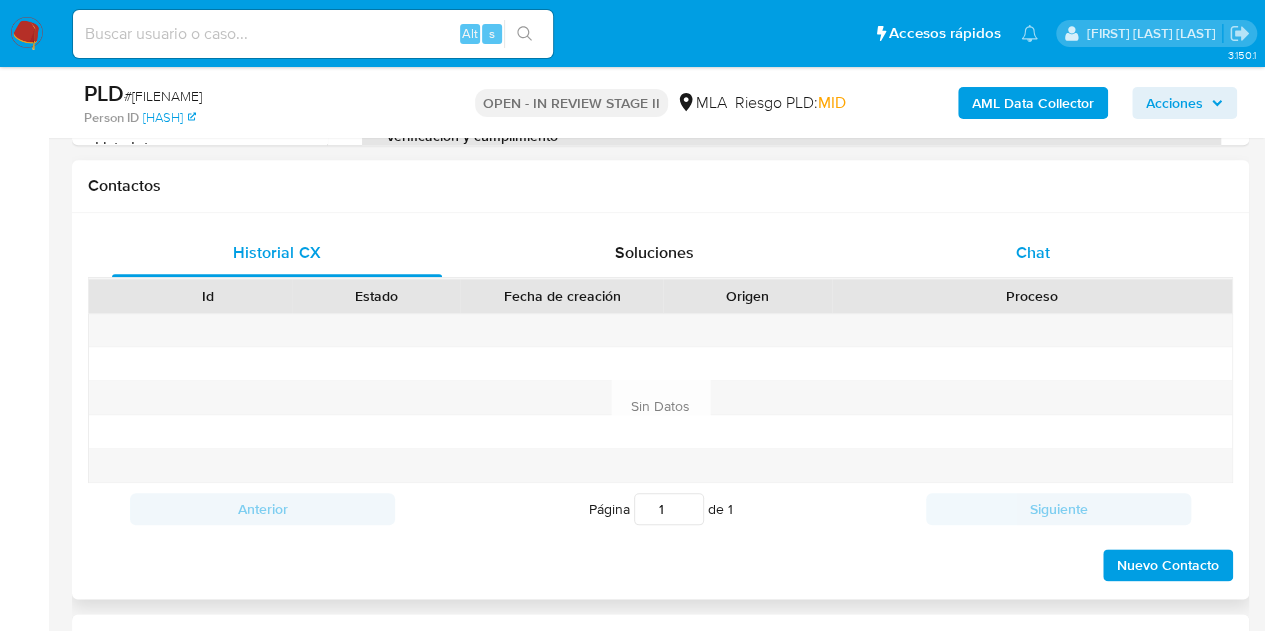 click on "Chat" at bounding box center (1033, 252) 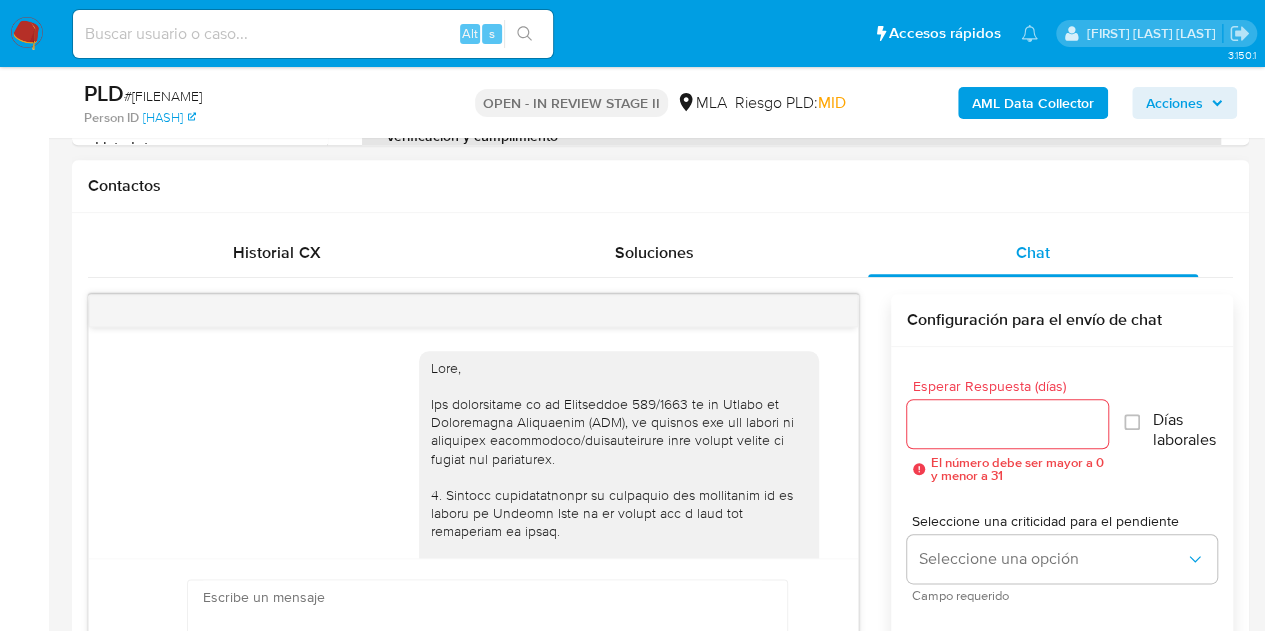 scroll, scrollTop: 1072, scrollLeft: 0, axis: vertical 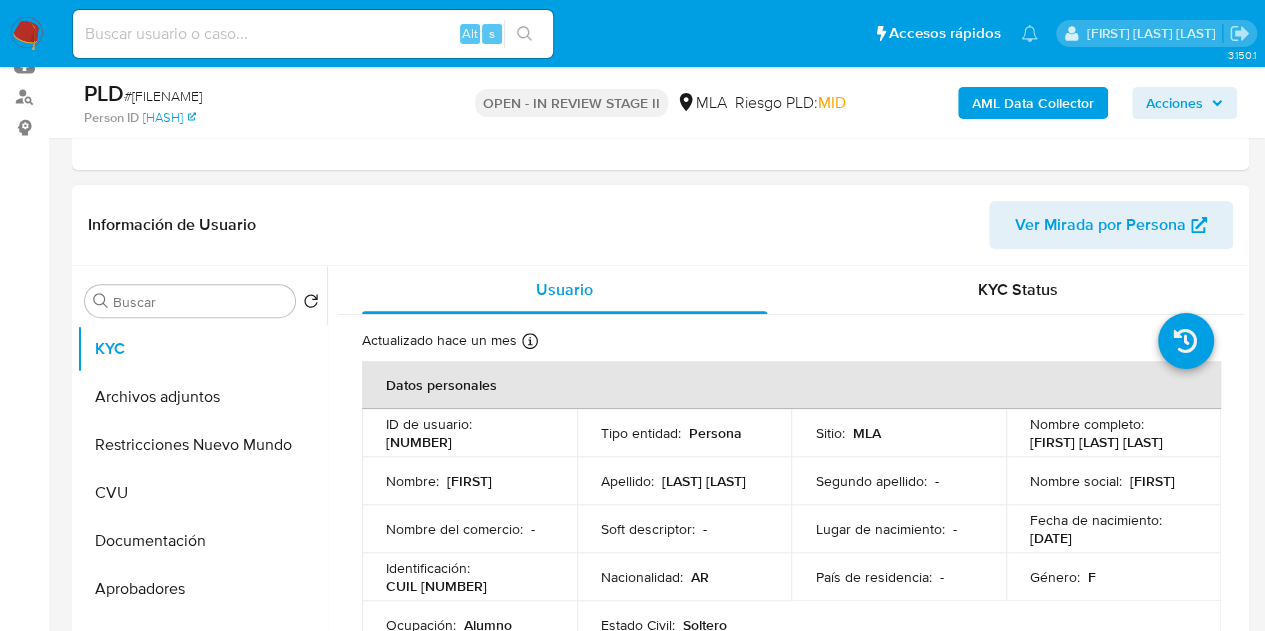 click on "Ver Mirada por Persona" at bounding box center [1100, 225] 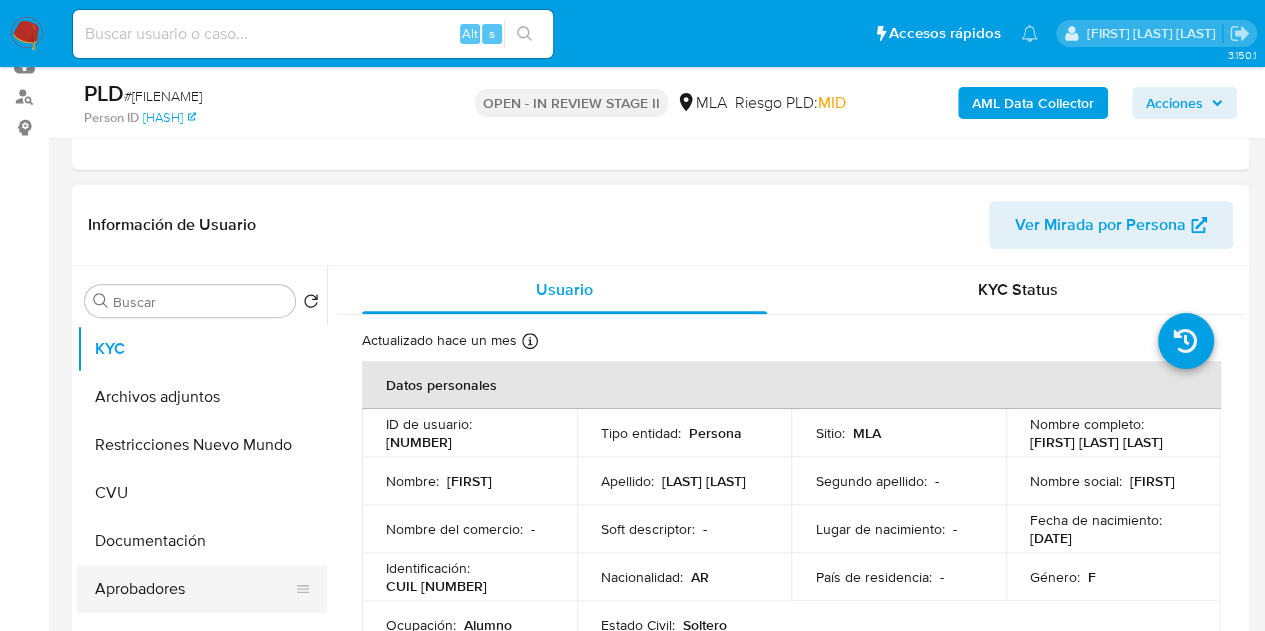 click on "Aprobadores" at bounding box center [194, 589] 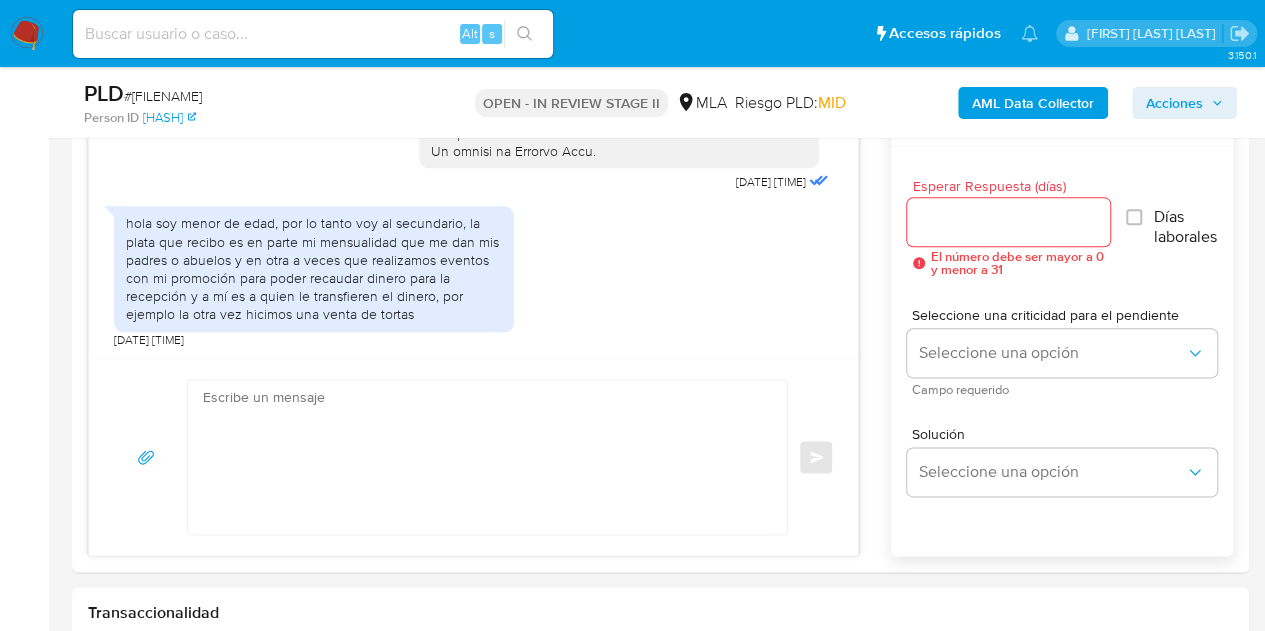 scroll, scrollTop: 1038, scrollLeft: 0, axis: vertical 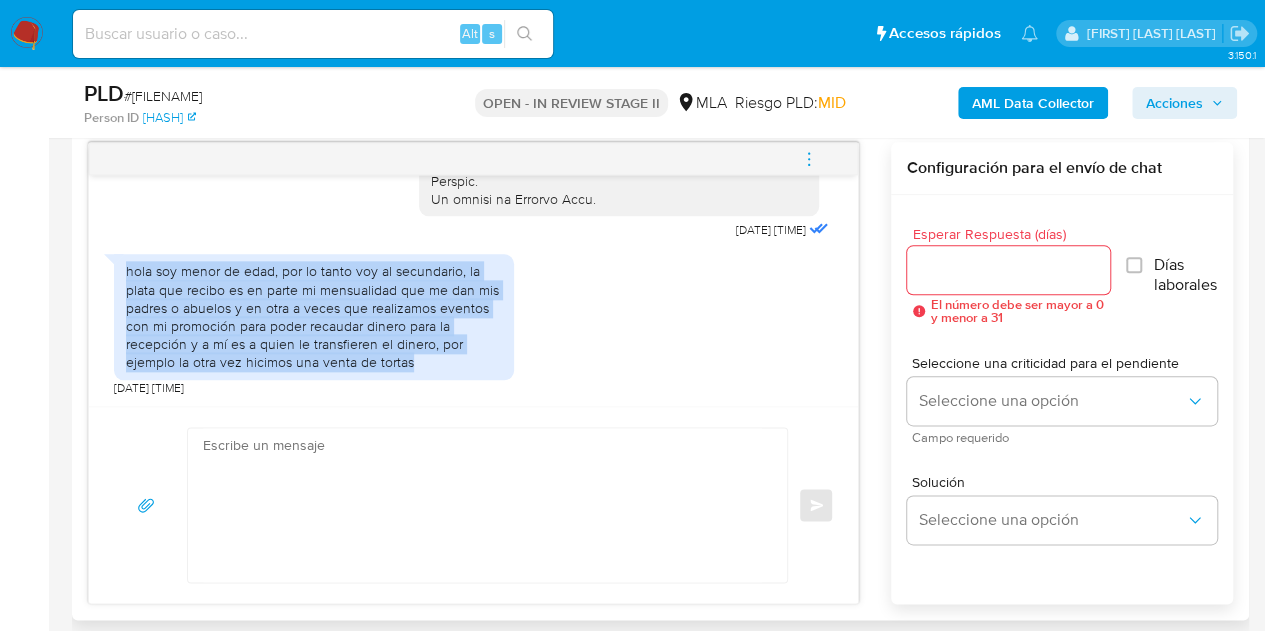 drag, startPoint x: 126, startPoint y: 272, endPoint x: 430, endPoint y: 363, distance: 317.3279 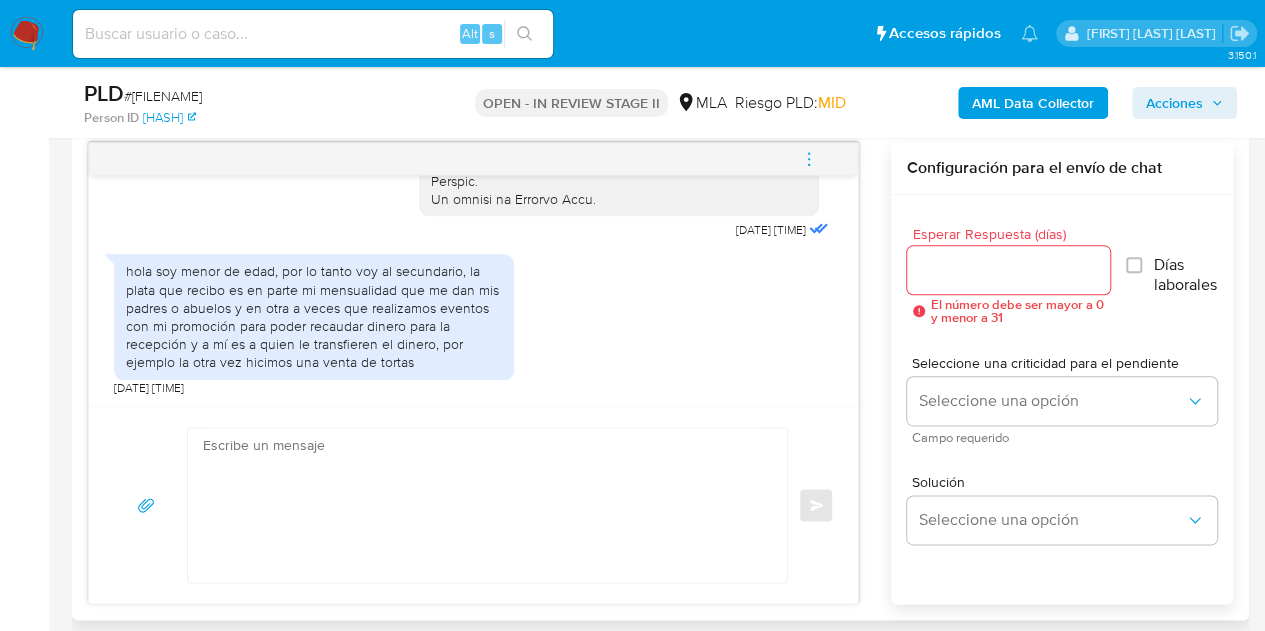 click on "hola soy menor de edad, por lo tanto voy al secundario, la plata que recibo es en parte mi mensualidad que me dan mis padres o abuelos y en otra a veces que realizamos eventos con mi promoción para poder recaudar dinero para la recepción y a mí es a quien le transfieren el dinero, por ejemplo la otra vez hicimos una venta de tortas" at bounding box center [314, 316] 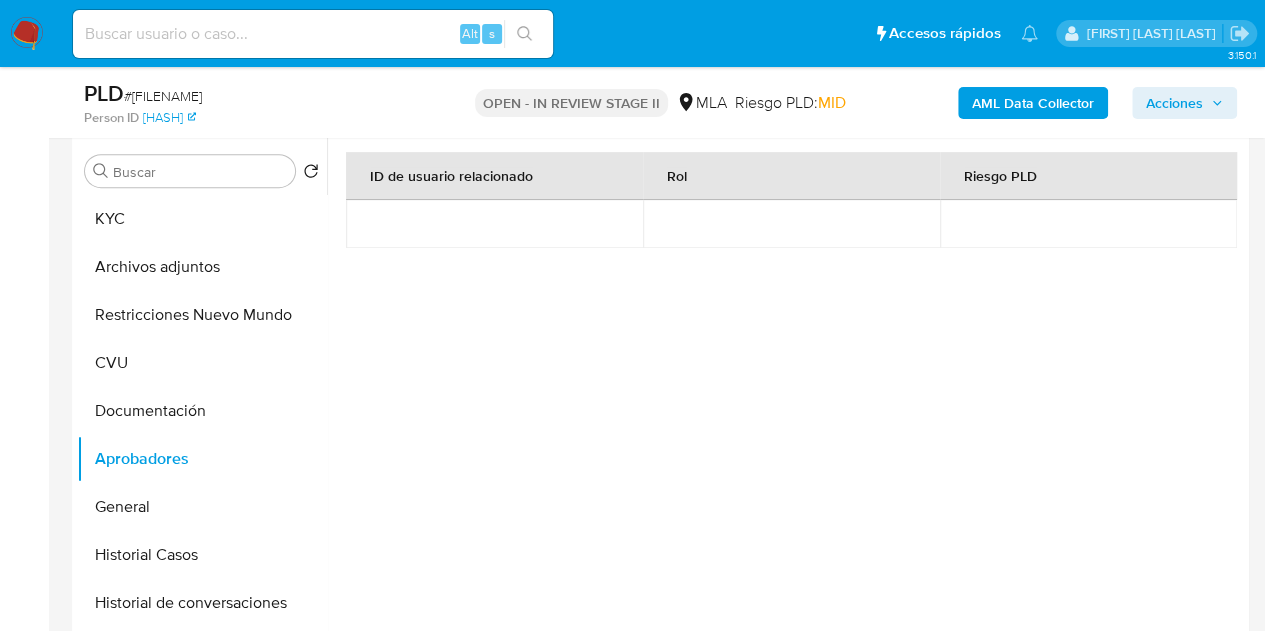 scroll, scrollTop: 287, scrollLeft: 0, axis: vertical 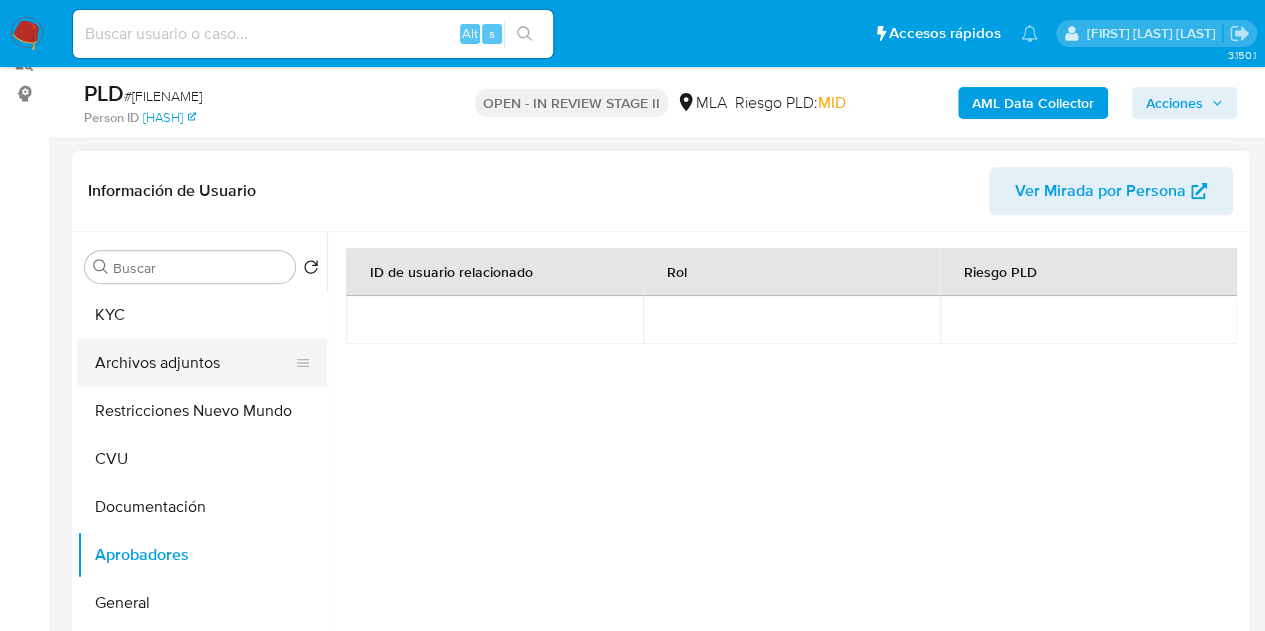 click on "Archivos adjuntos" at bounding box center [194, 363] 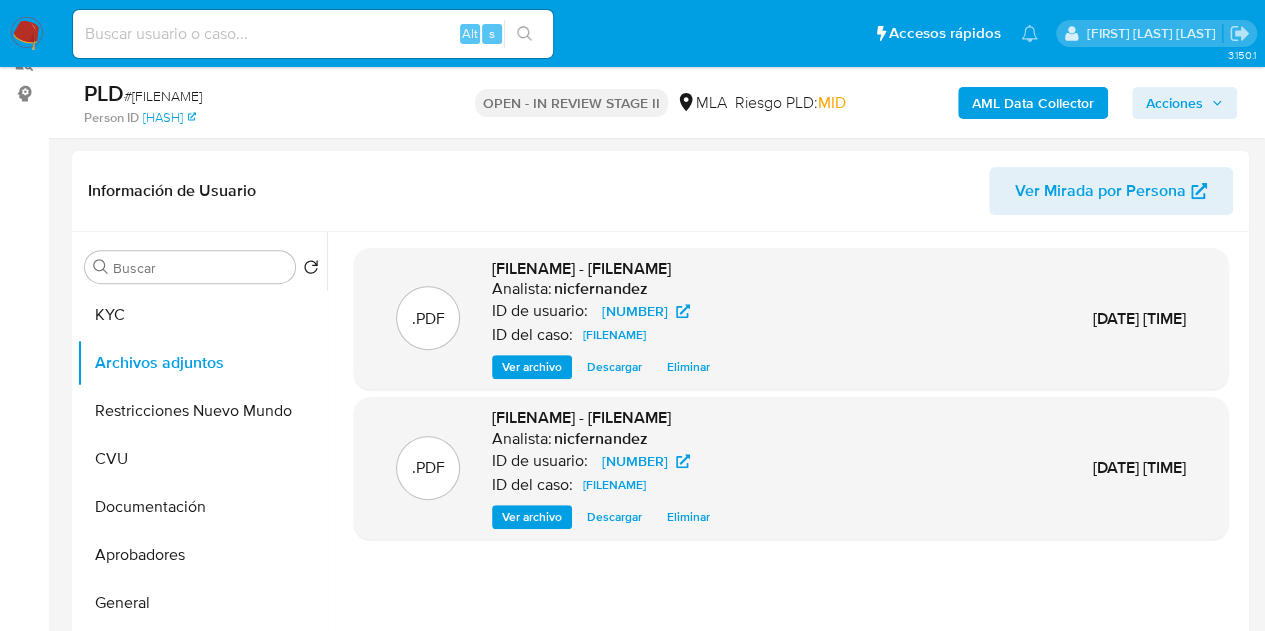 scroll, scrollTop: 467, scrollLeft: 0, axis: vertical 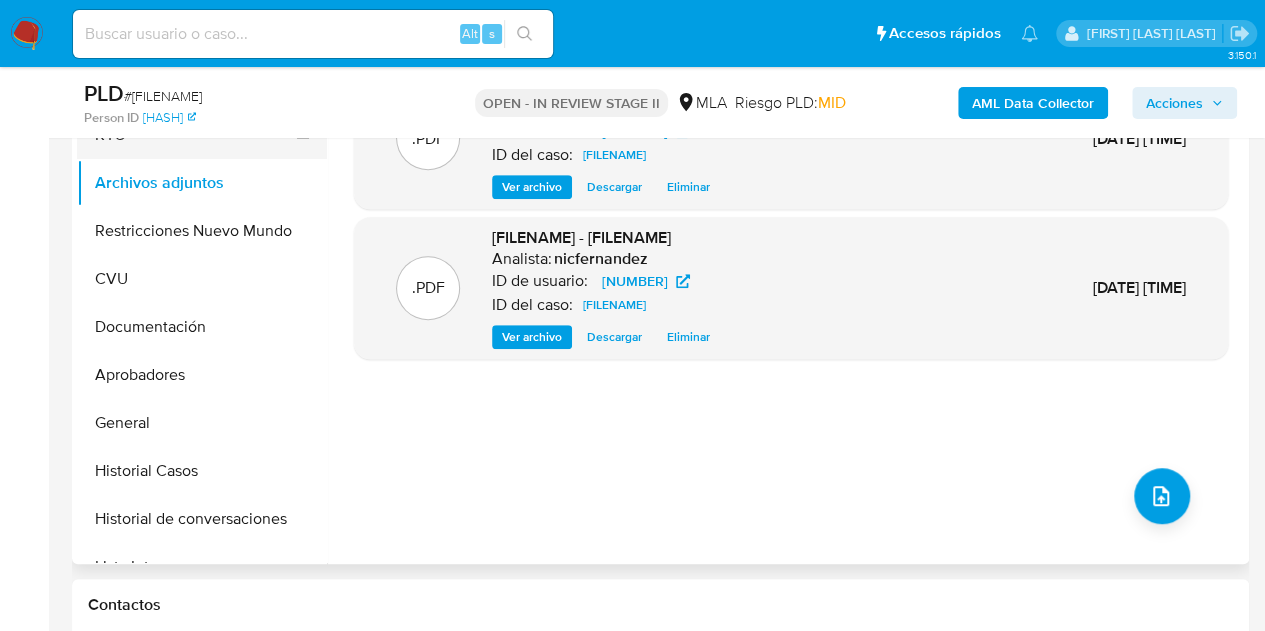 click on "KYC" at bounding box center [194, 135] 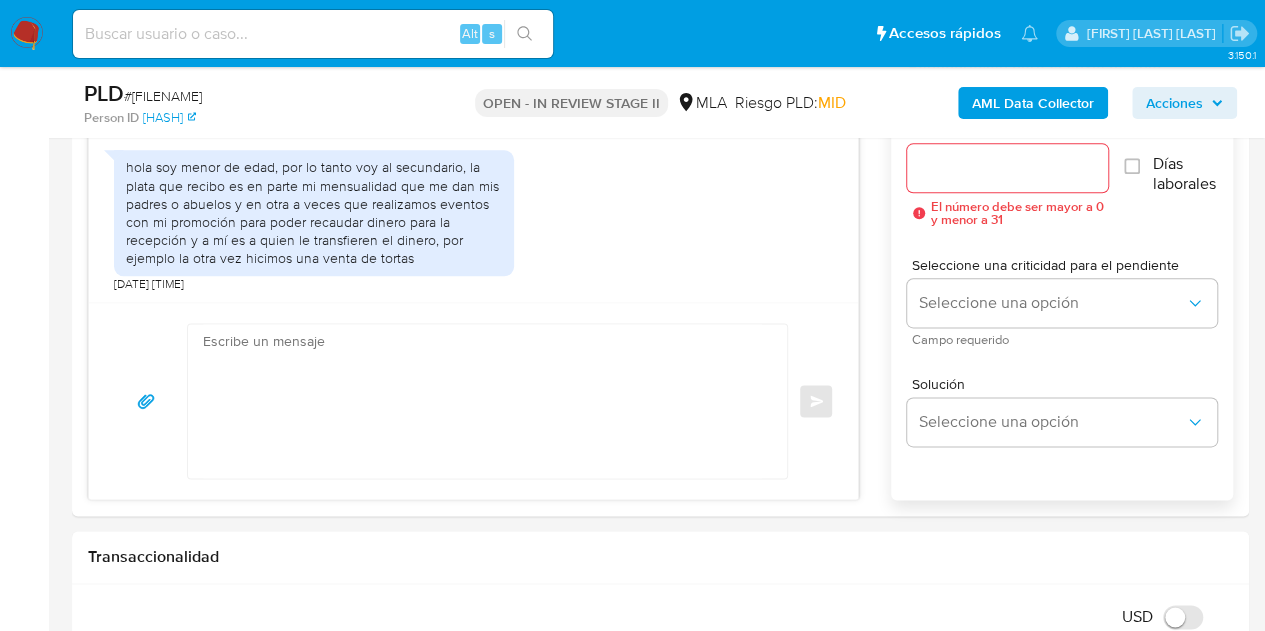scroll, scrollTop: 1166, scrollLeft: 0, axis: vertical 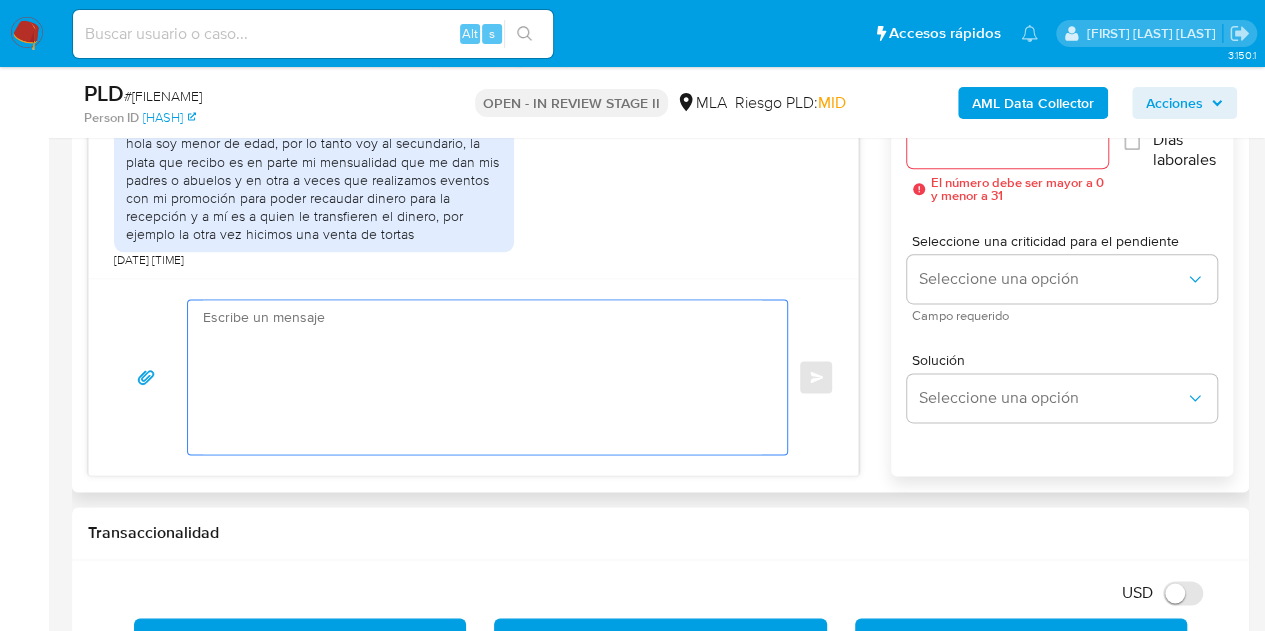 click at bounding box center (482, 377) 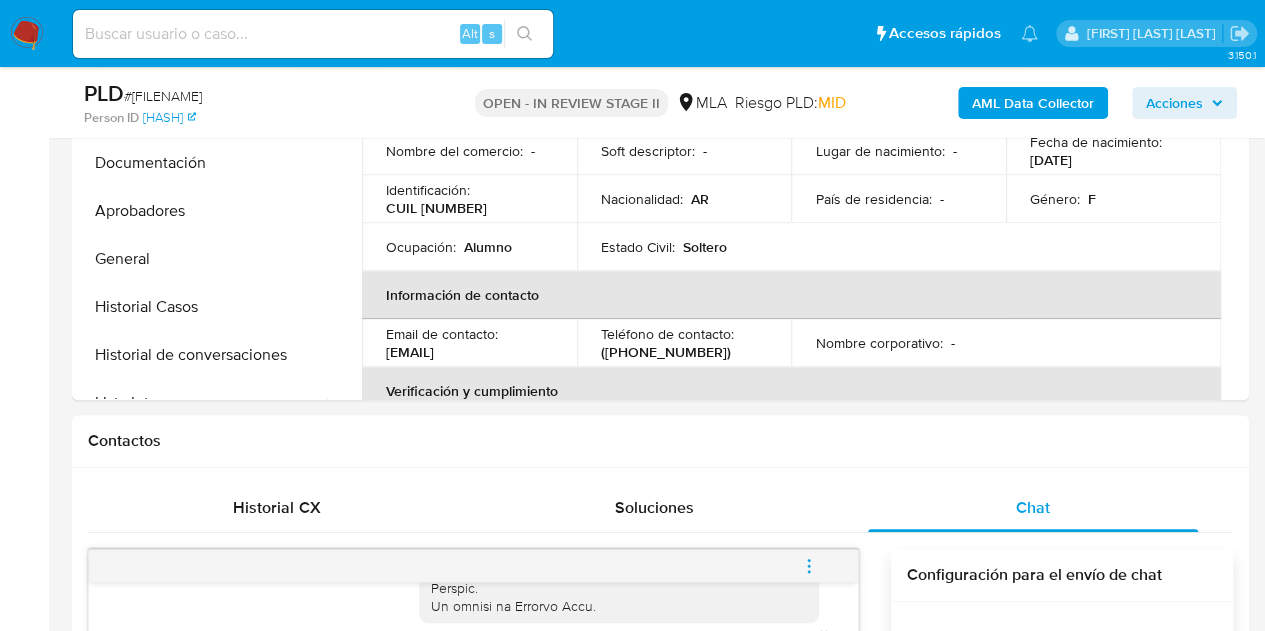scroll, scrollTop: 514, scrollLeft: 0, axis: vertical 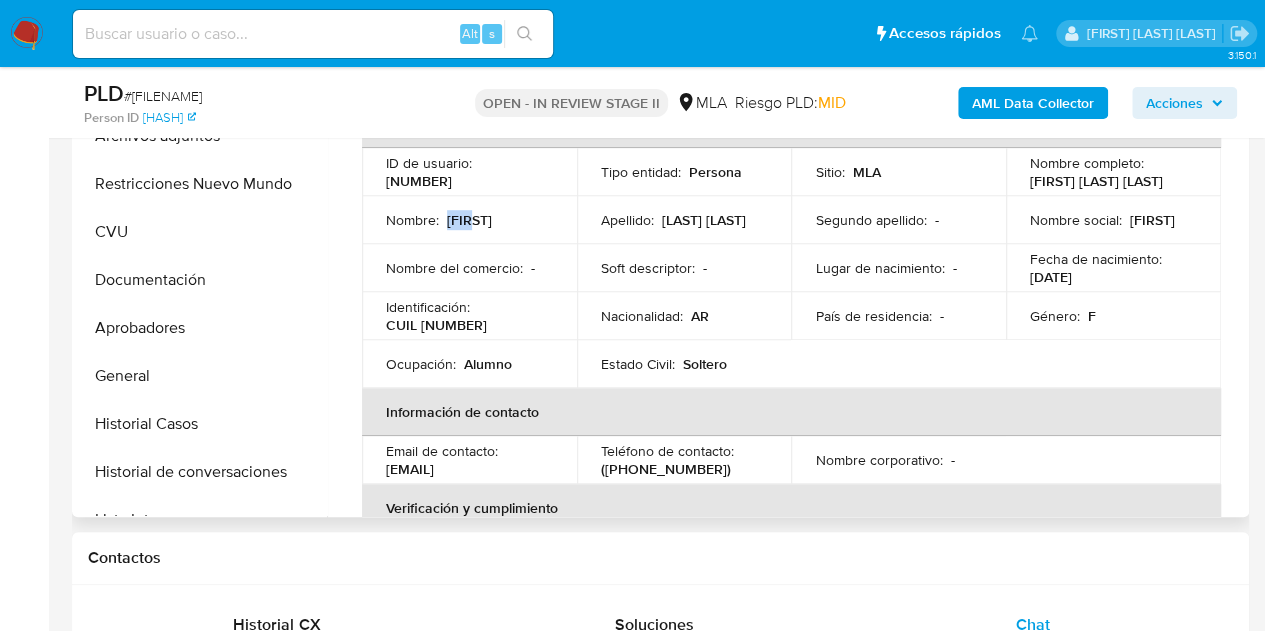 drag, startPoint x: 445, startPoint y: 219, endPoint x: 502, endPoint y: 217, distance: 57.035076 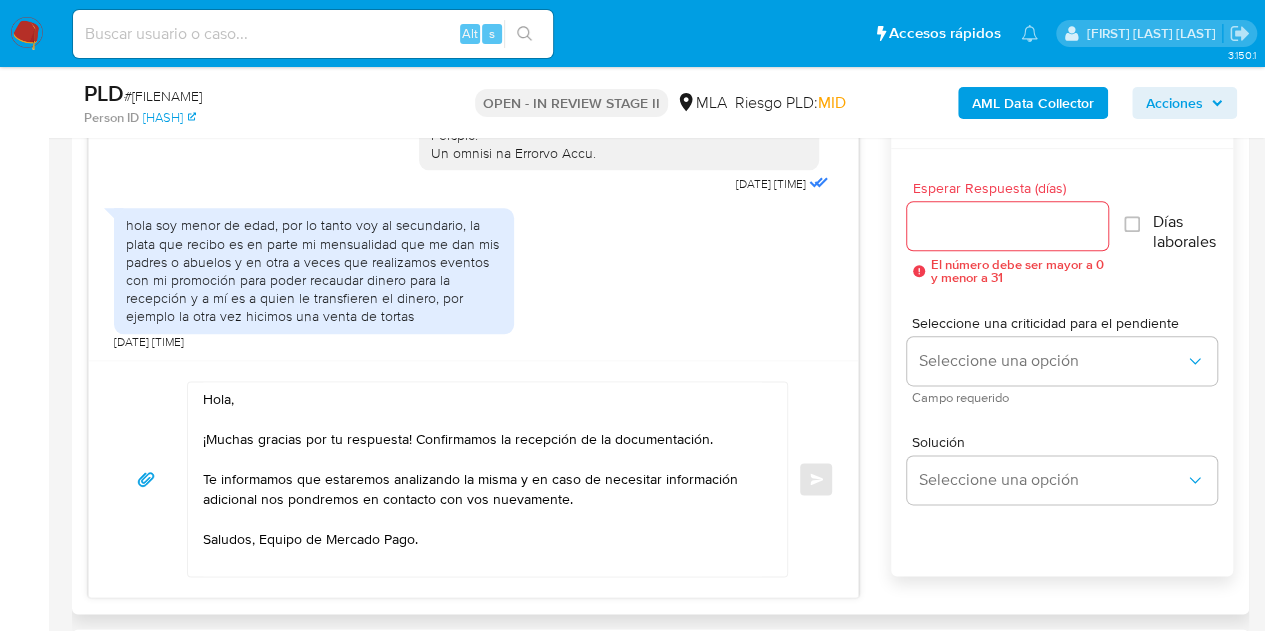scroll, scrollTop: 1093, scrollLeft: 0, axis: vertical 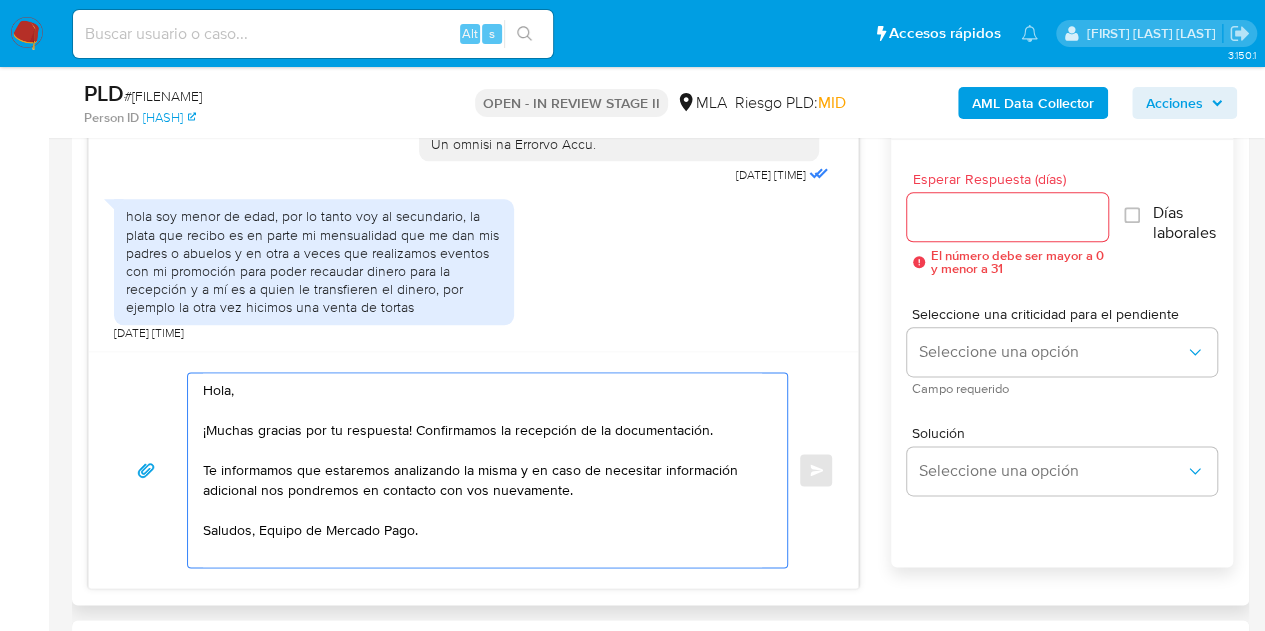click on "Hola,
¡Muchas gracias por tu respuesta! Confirmamos la recepción de la documentación.
Te informamos que estaremos analizando la misma y en caso de necesitar información adicional nos pondremos en contacto con vos nuevamente.
Saludos, Equipo de Mercado Pago." at bounding box center (482, 470) 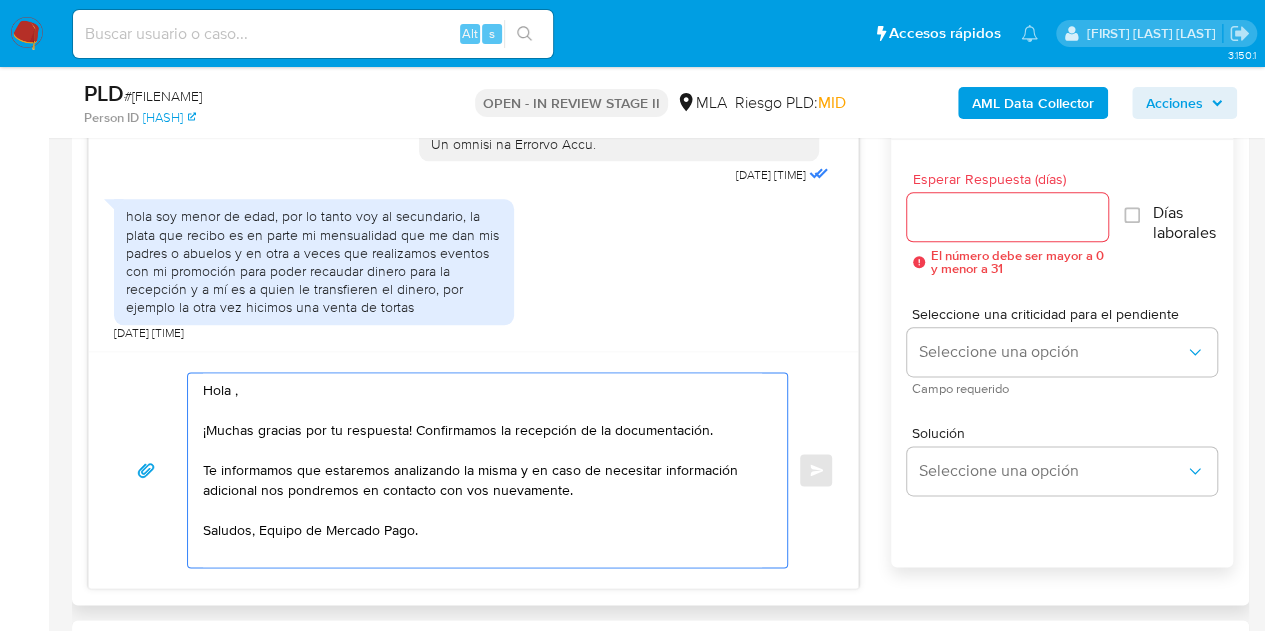 paste on "Lola" 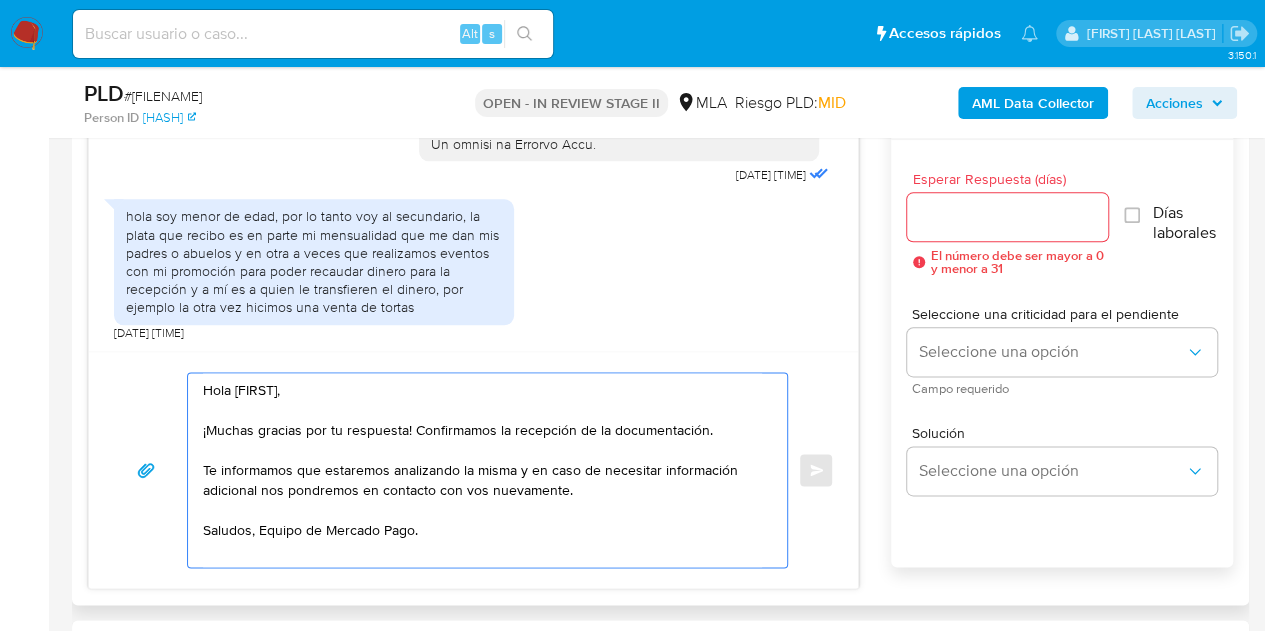 click on "Hola Lola,
¡Muchas gracias por tu respuesta! Confirmamos la recepción de la documentación.
Te informamos que estaremos analizando la misma y en caso de necesitar información adicional nos pondremos en contacto con vos nuevamente.
Saludos, Equipo de Mercado Pago." at bounding box center (482, 470) 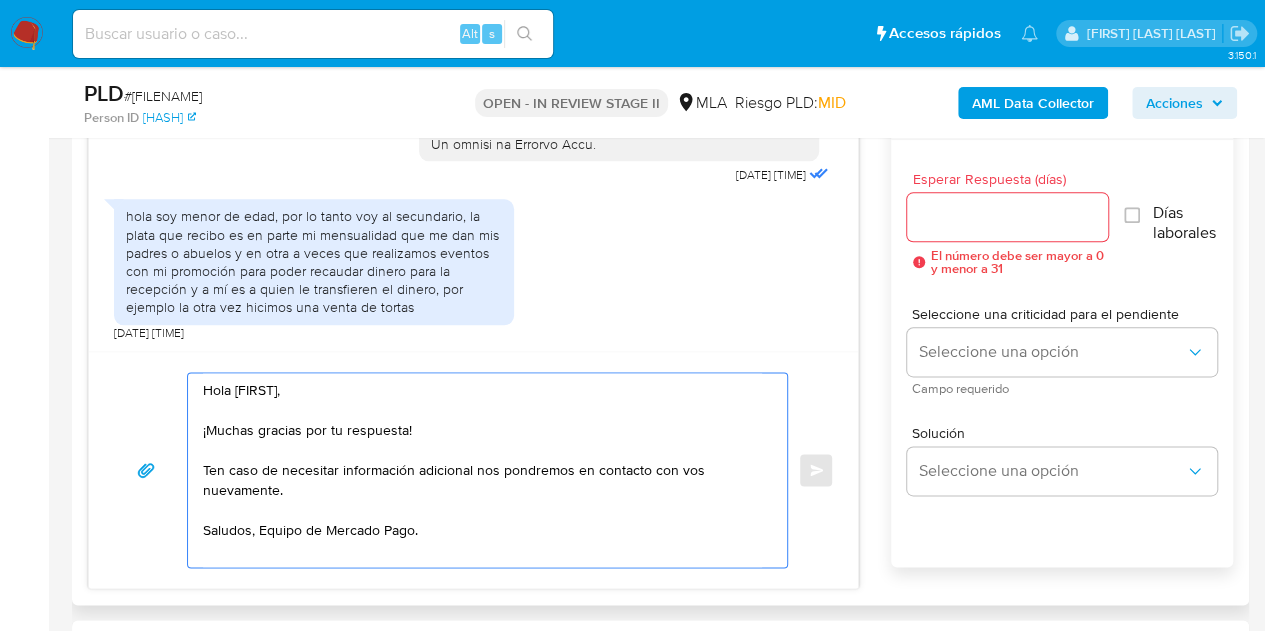drag, startPoint x: 534, startPoint y: 466, endPoint x: 214, endPoint y: 466, distance: 320 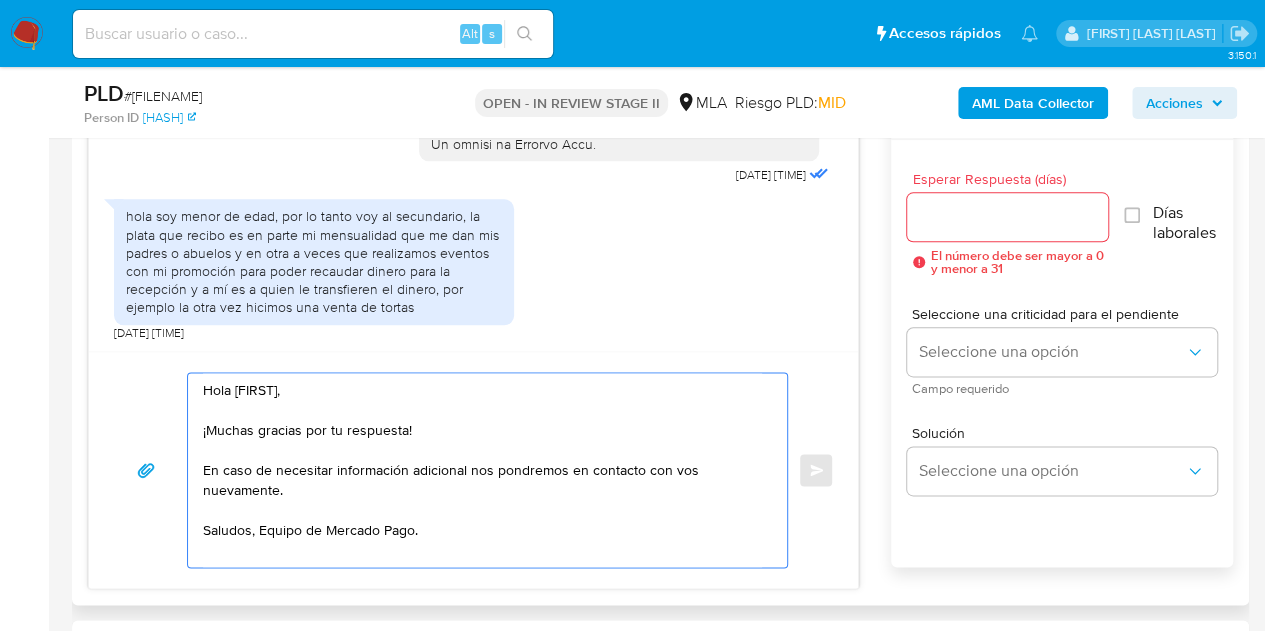 click on "Hola Lola,
¡Muchas gracias por tu respuesta!
En caso de necesitar información adicional nos pondremos en contacto con vos nuevamente.
Saludos, Equipo de Mercado Pago." at bounding box center (482, 470) 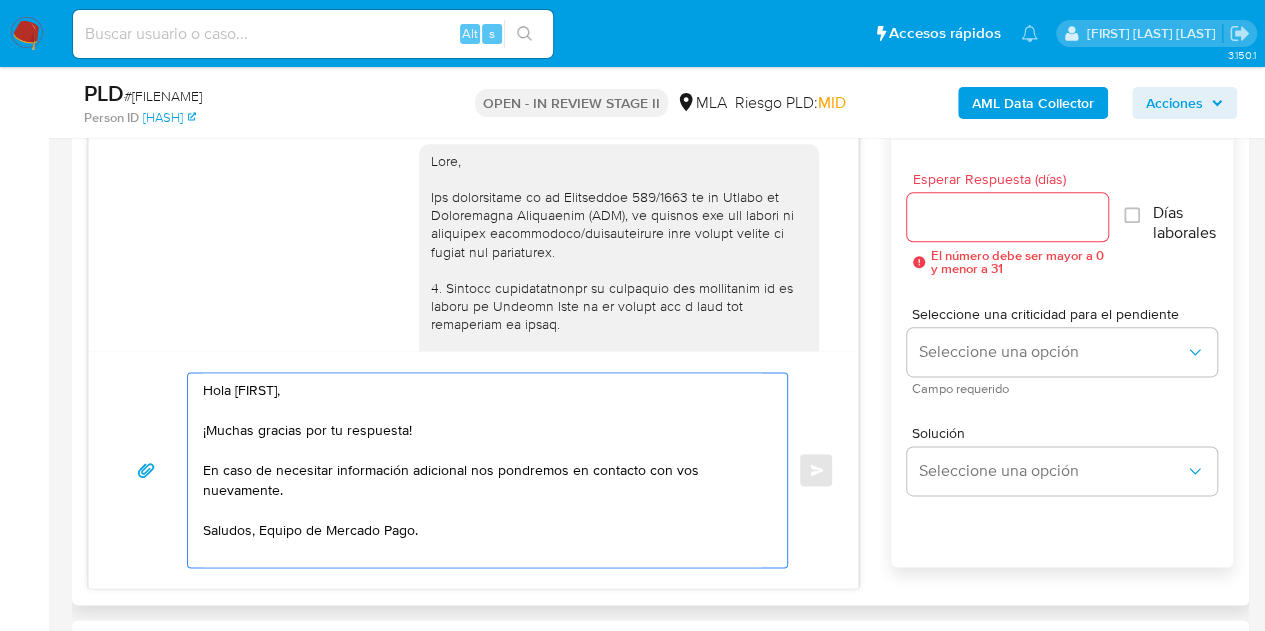 scroll, scrollTop: 1072, scrollLeft: 0, axis: vertical 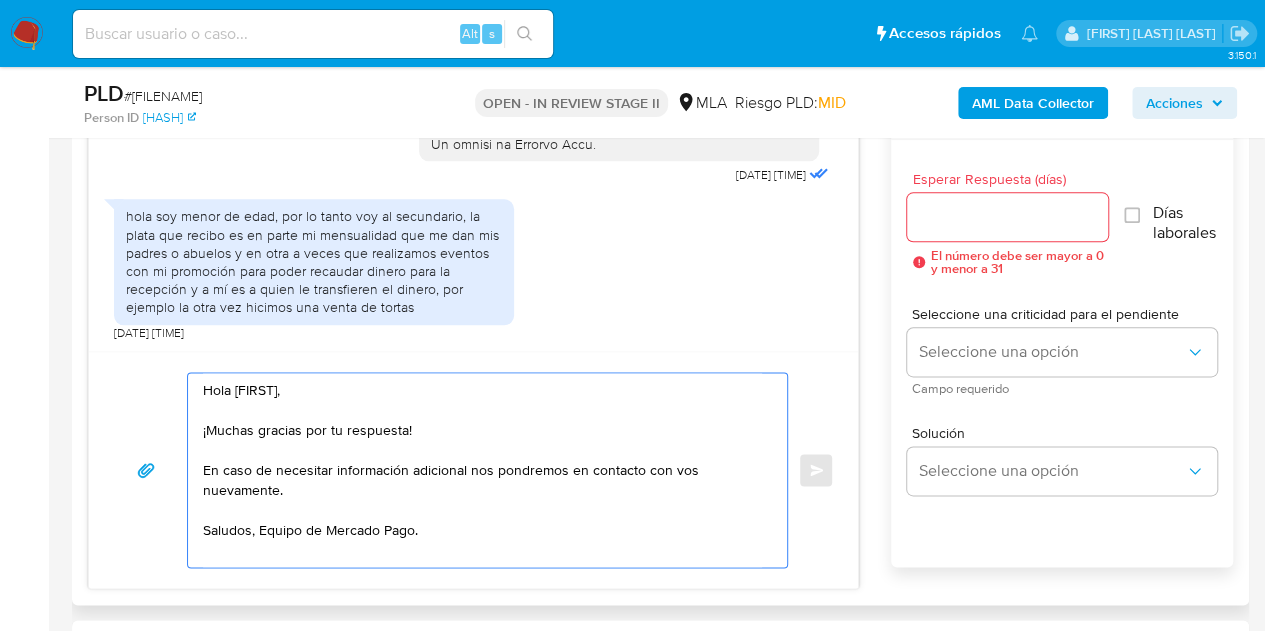 type on "Hola Lola,
¡Muchas gracias por tu respuesta!
En caso de necesitar información adicional nos pondremos en contacto con vos nuevamente.
Saludos, Equipo de Mercado Pago." 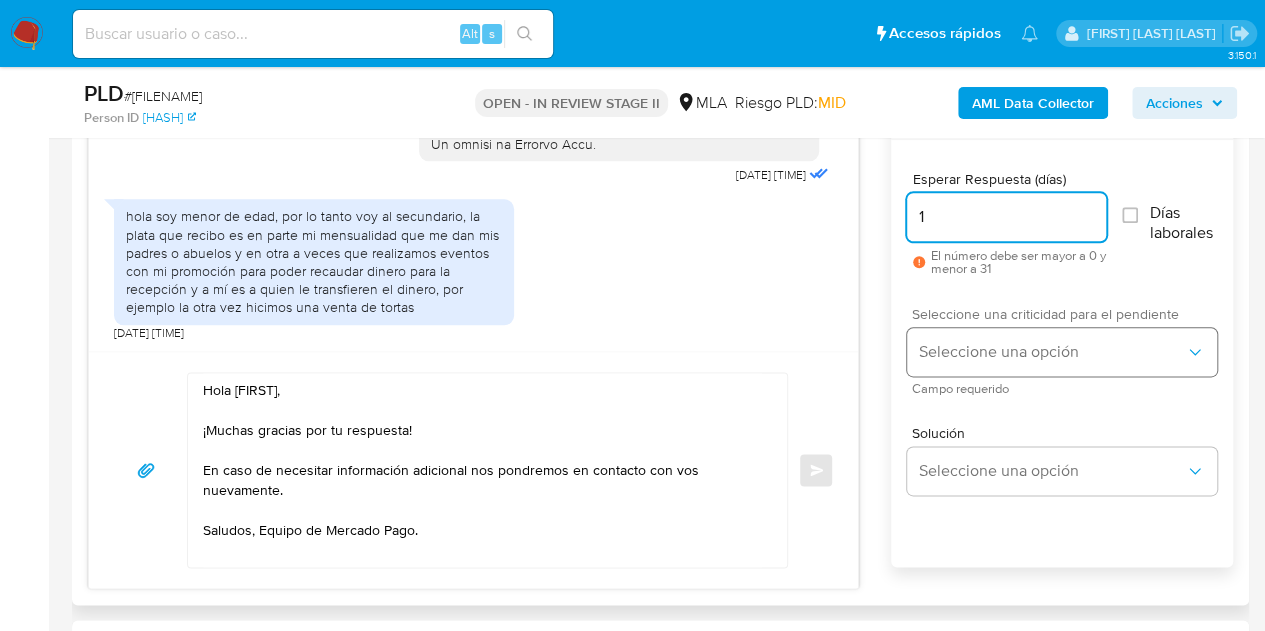 type on "1" 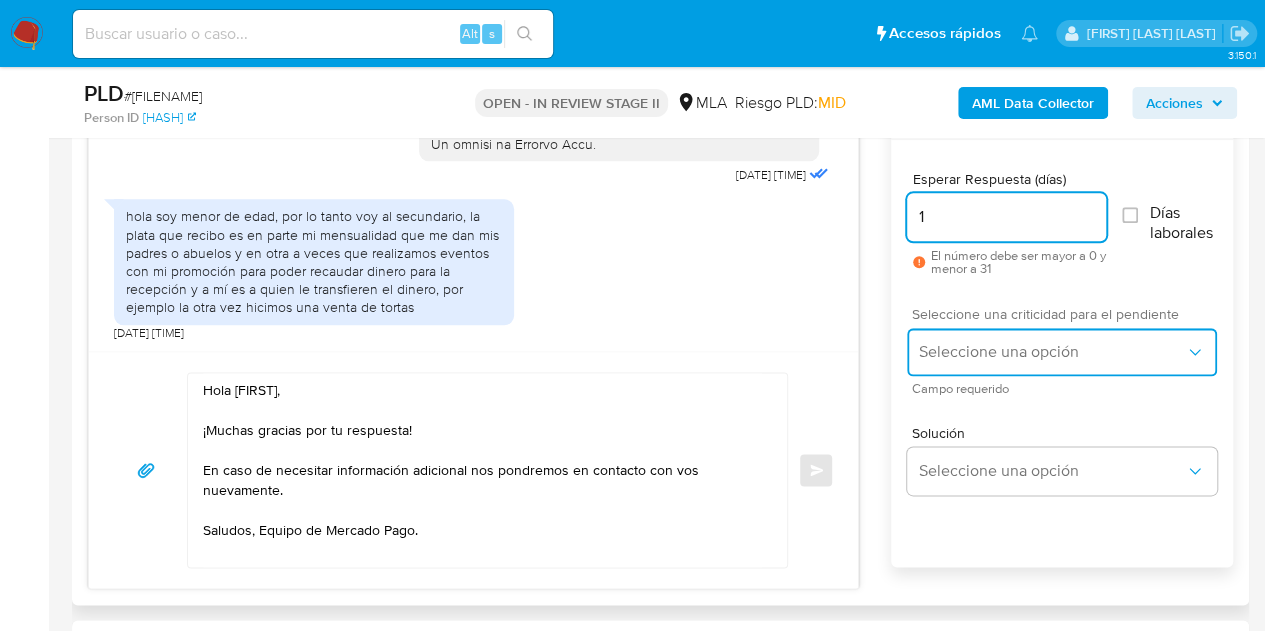 click on "Seleccione una opción" at bounding box center (1052, 352) 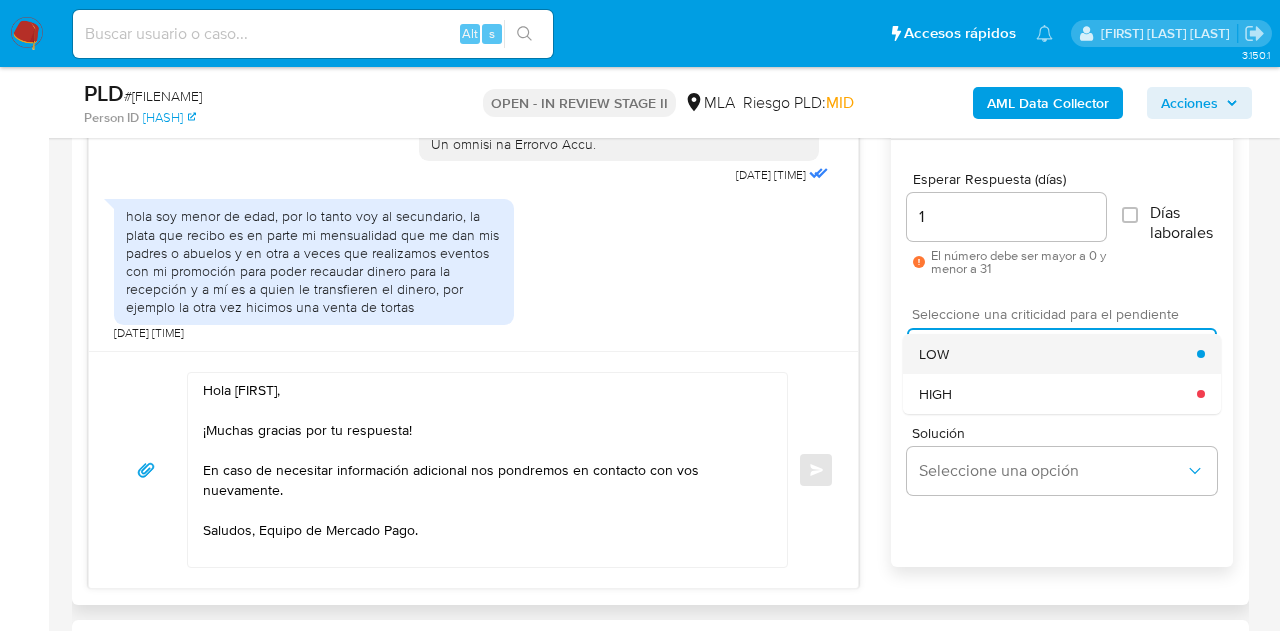 click on "LOW" at bounding box center [1058, 354] 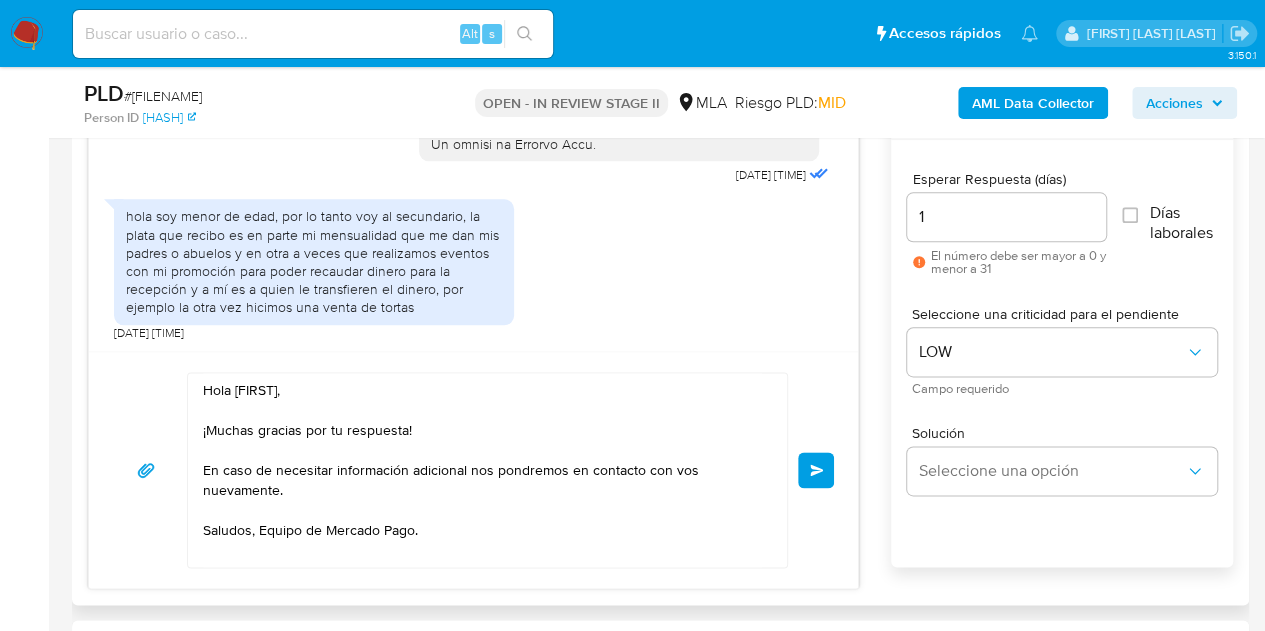 click on "17/07/2025 19:47:01 hola soy menor de edad, por lo tanto voy al secundario, la plata que recibo es en parte mi mensualidad que me dan mis padres o abuelos y en otra a veces que realizamos eventos con mi promoción para poder recaudar dinero para la recepción y a mí es a quien le transfieren el dinero, por ejemplo la otra vez hicimos una venta de tortas  17/07/2025 19:50:03 Hola Lola,
¡Muchas gracias por tu respuesta!
En caso de necesitar información adicional nos pondremos en contacto con vos nuevamente.
Saludos, Equipo de Mercado Pago.
Enviar Configuración para el envío de chat Esperar Respuesta (días) 1 El número debe ser mayor a 0 y menor a 31 Días laborales Seleccione una criticidad para el pendiente LOW Campo requerido Solución Seleccione una opción" at bounding box center [660, 338] 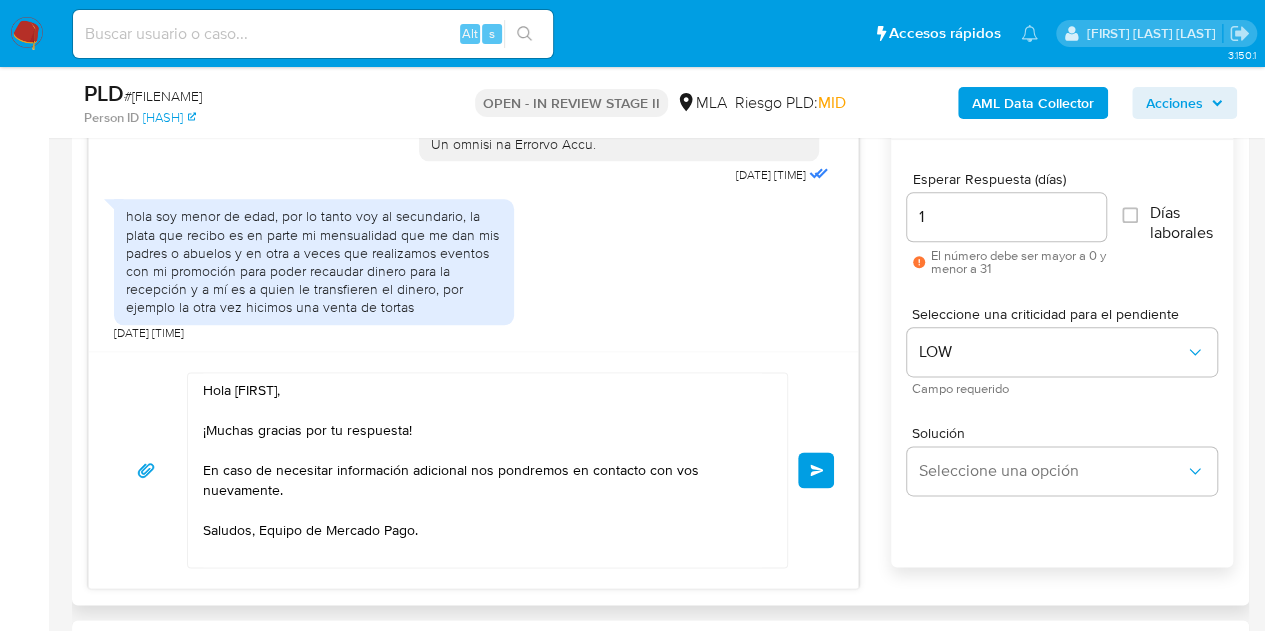 click on "Enviar" at bounding box center [816, 470] 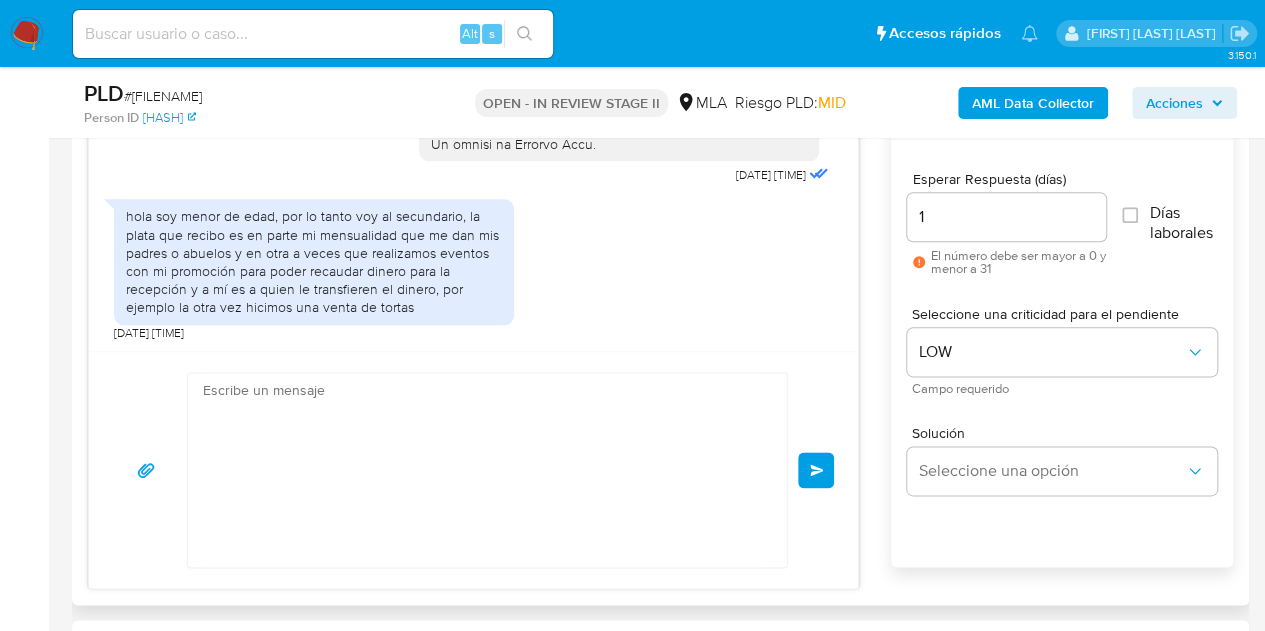 scroll, scrollTop: 1276, scrollLeft: 0, axis: vertical 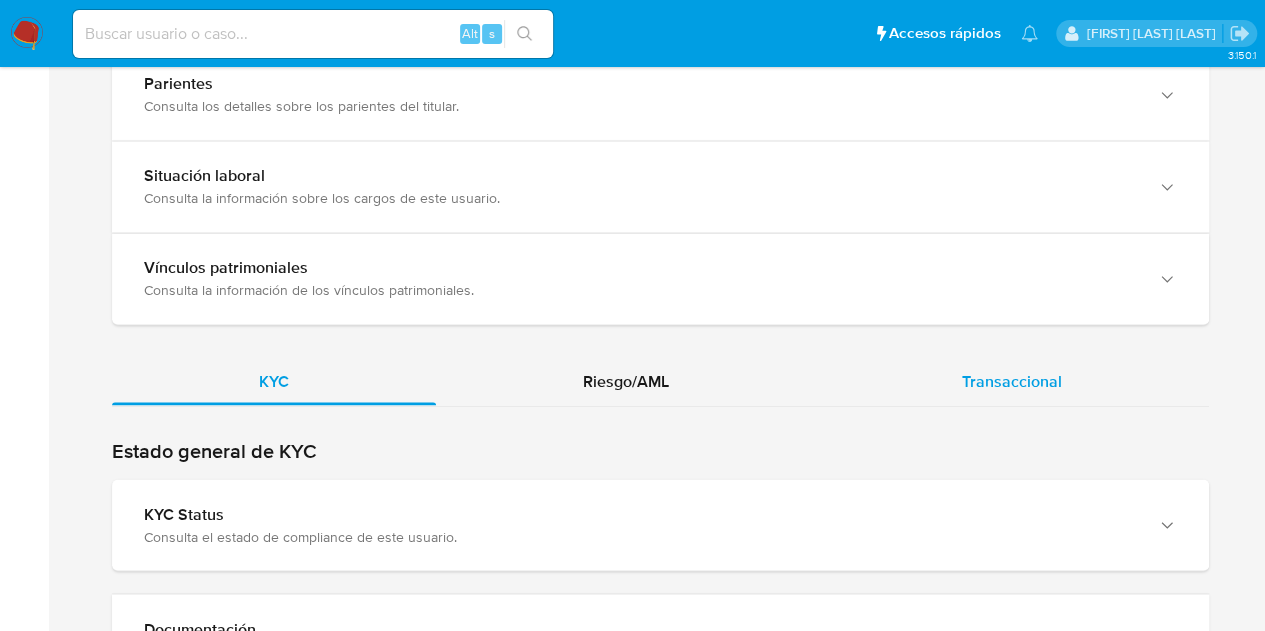 click on "Transaccional" at bounding box center (1012, 381) 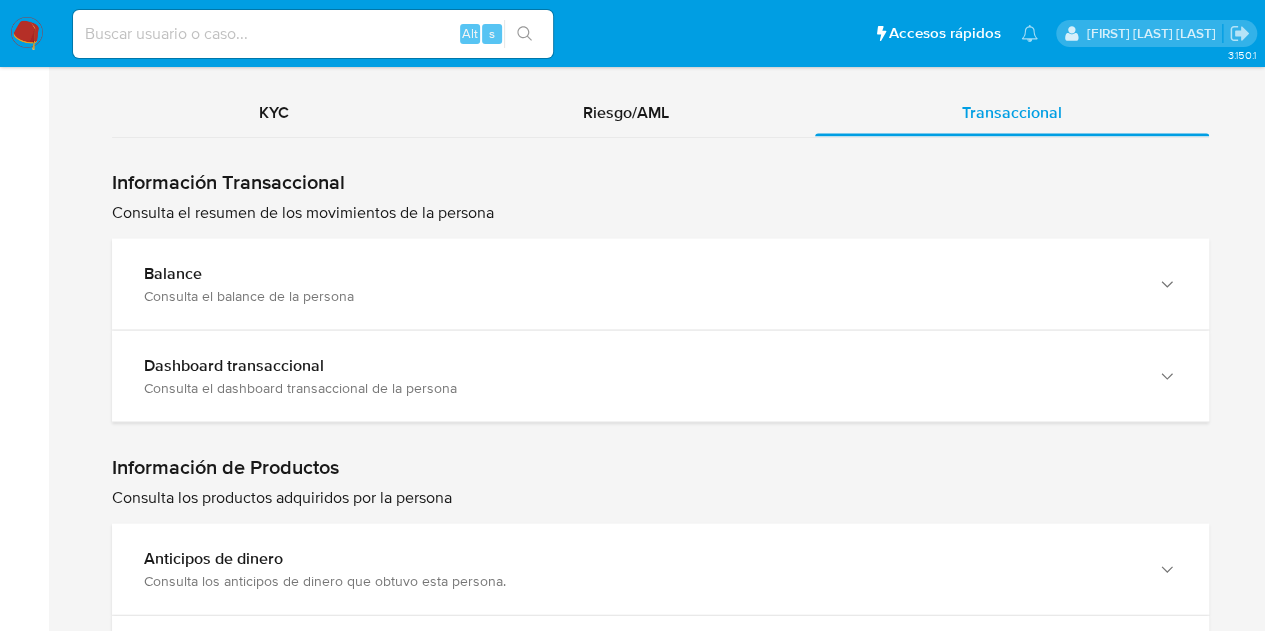 scroll, scrollTop: 1916, scrollLeft: 0, axis: vertical 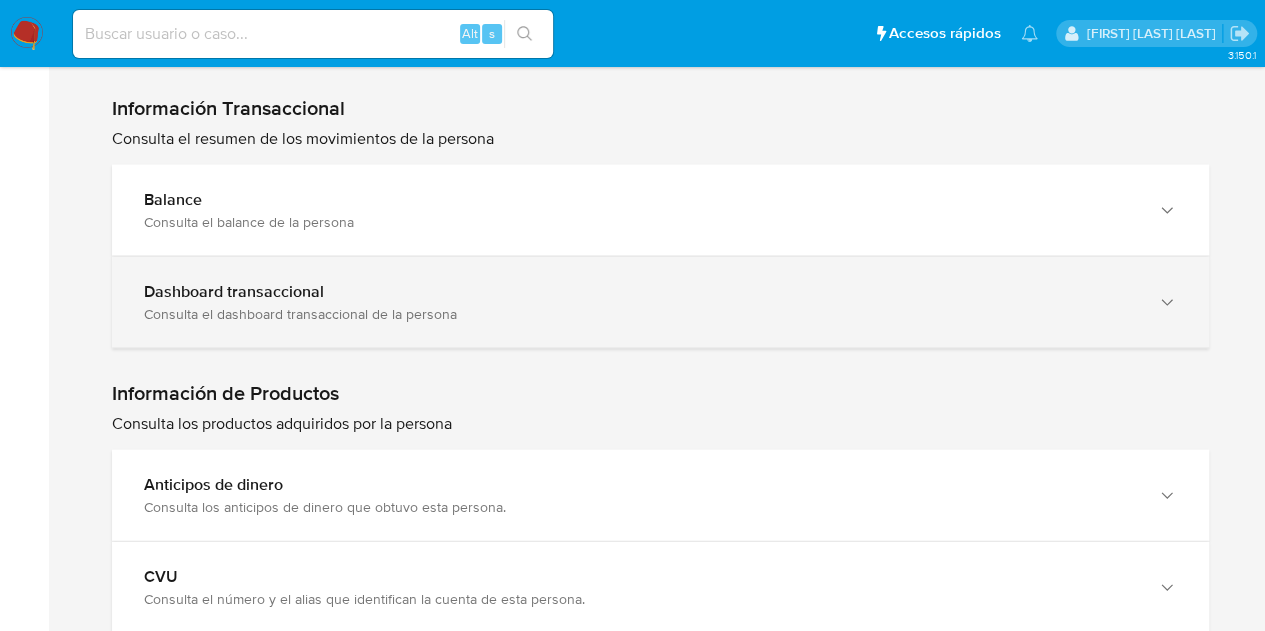click on "Consulta el dashboard transaccional de la persona" at bounding box center (640, 314) 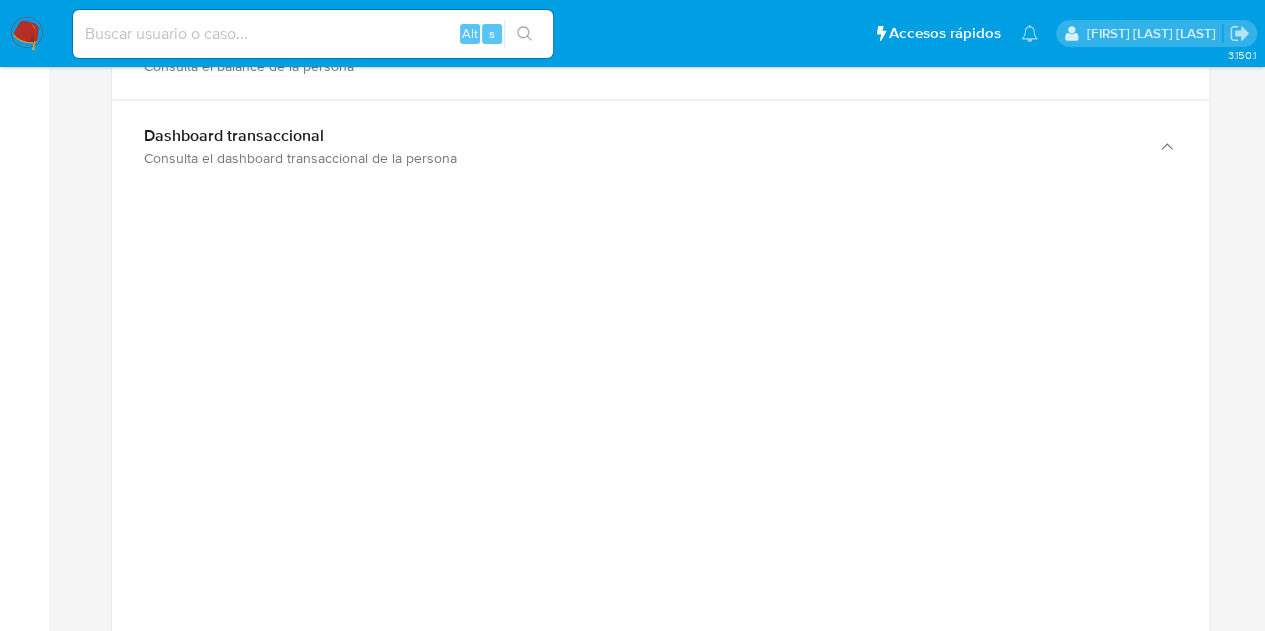 scroll, scrollTop: 2099, scrollLeft: 0, axis: vertical 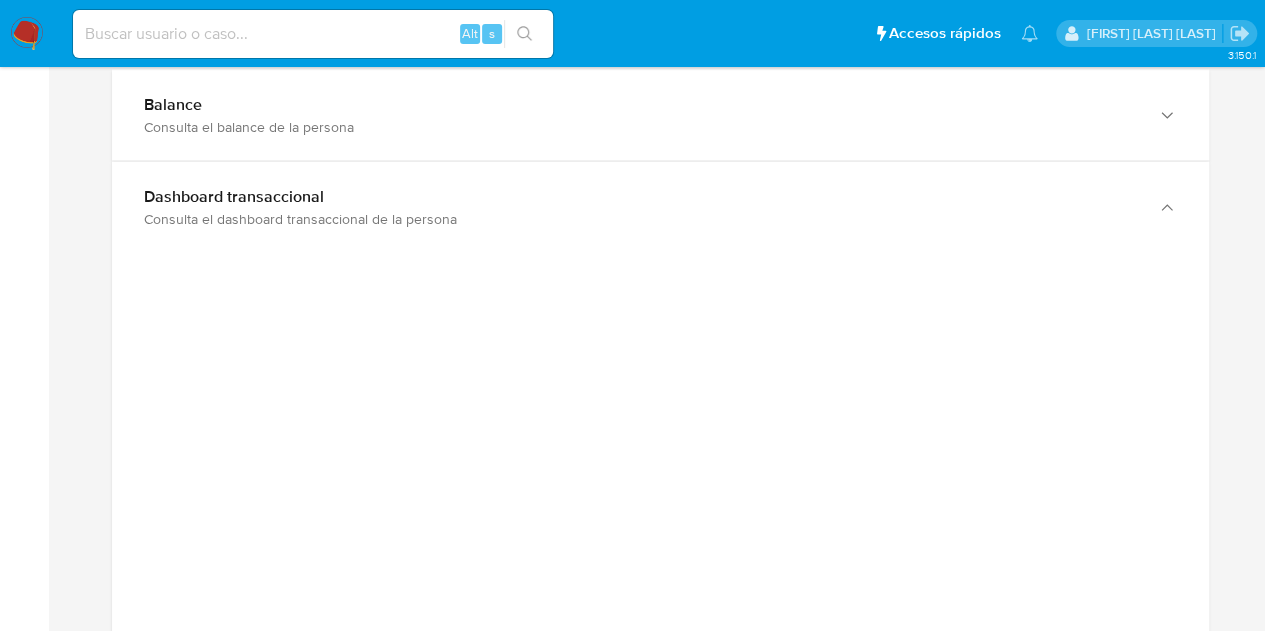 click on "[NUMBER] Home Información de la persona Nivel de conocimiento Verificados y Declarados Tipo de Usuario Todos KYC Riesgo/AML Transaccional Información Transaccional Consulta el resumen de los movimientos de la persona Información de Productos Consulta los productos adquiridos por la persona Información de Dispositivos y Accesos Consulta la información técnica del dispositivo e información de acceso de la persona Devices Geolocation Consulta los devices de conexión de la persona Cust ID Fecha desde Fecha hasta Código de país País Código de estado Estado [NUMBER] Principal [DATE] [DATE] AR Argentina AR-B Buenos Aires [NUMBER] Principal [DATE] [DATE] AR Argentina AR-R Río Negro [NUMBER] Principal [DATE] [DATE] AR Argentina AR-C Capital Federal" at bounding box center (632, 367) 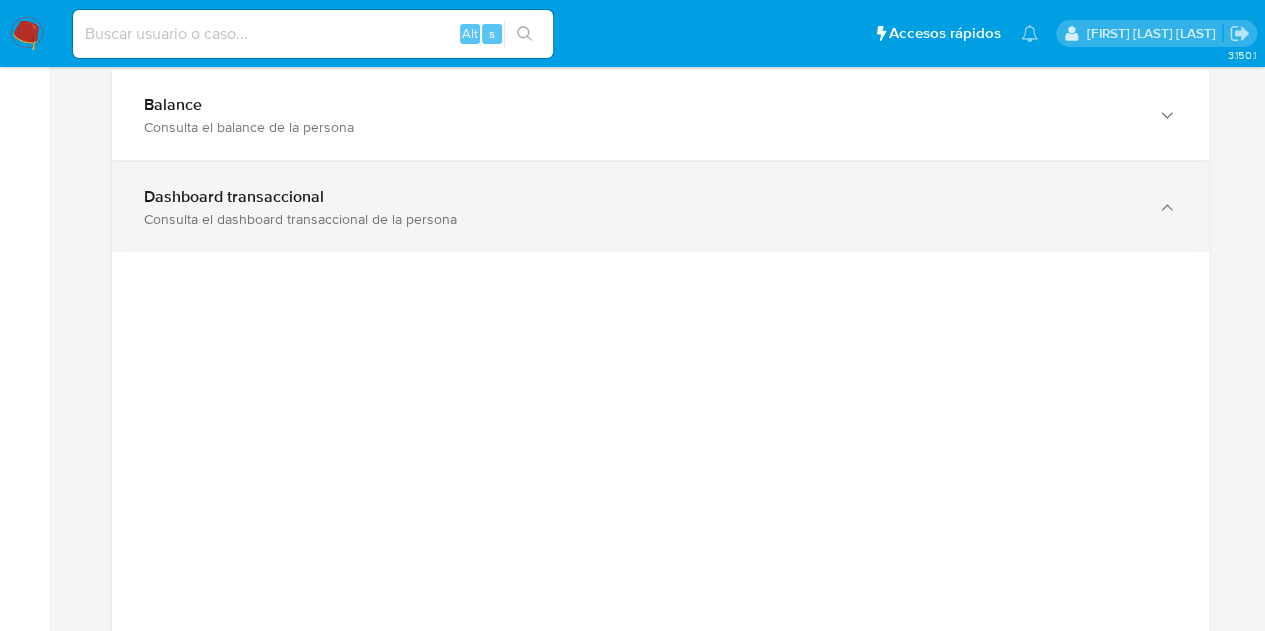 click on "Dashboard transaccional Consulta el dashboard transaccional de la persona" at bounding box center (660, 207) 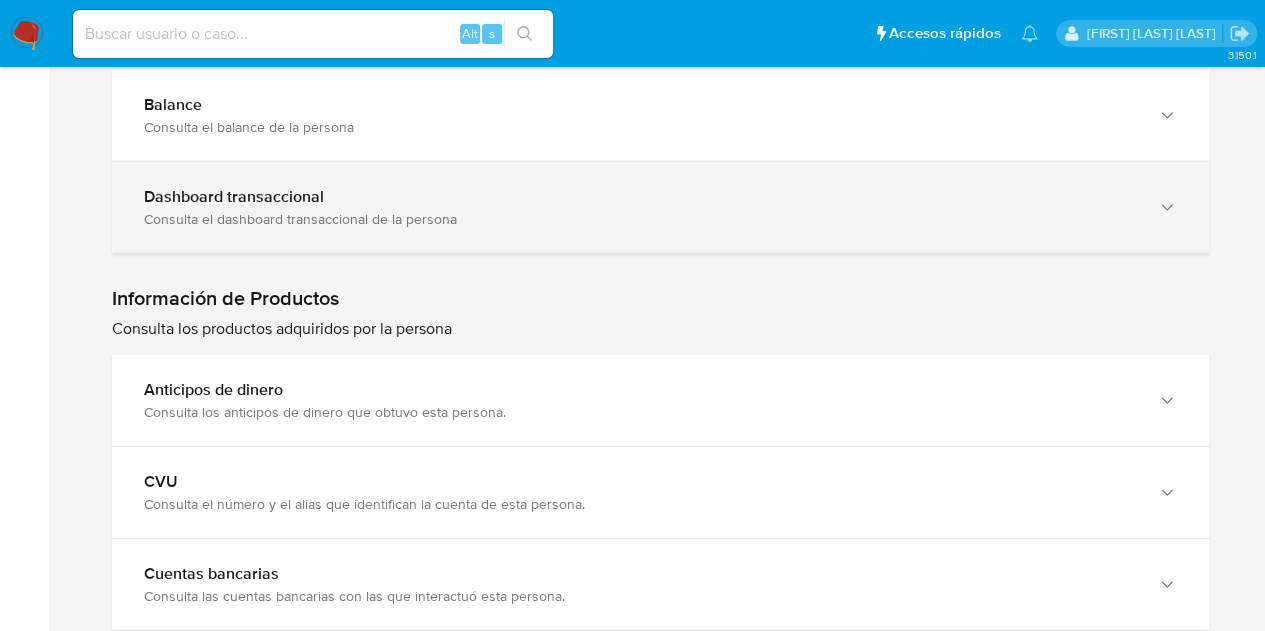 click on "Dashboard transaccional Consulta el dashboard transaccional de la persona" at bounding box center [660, 207] 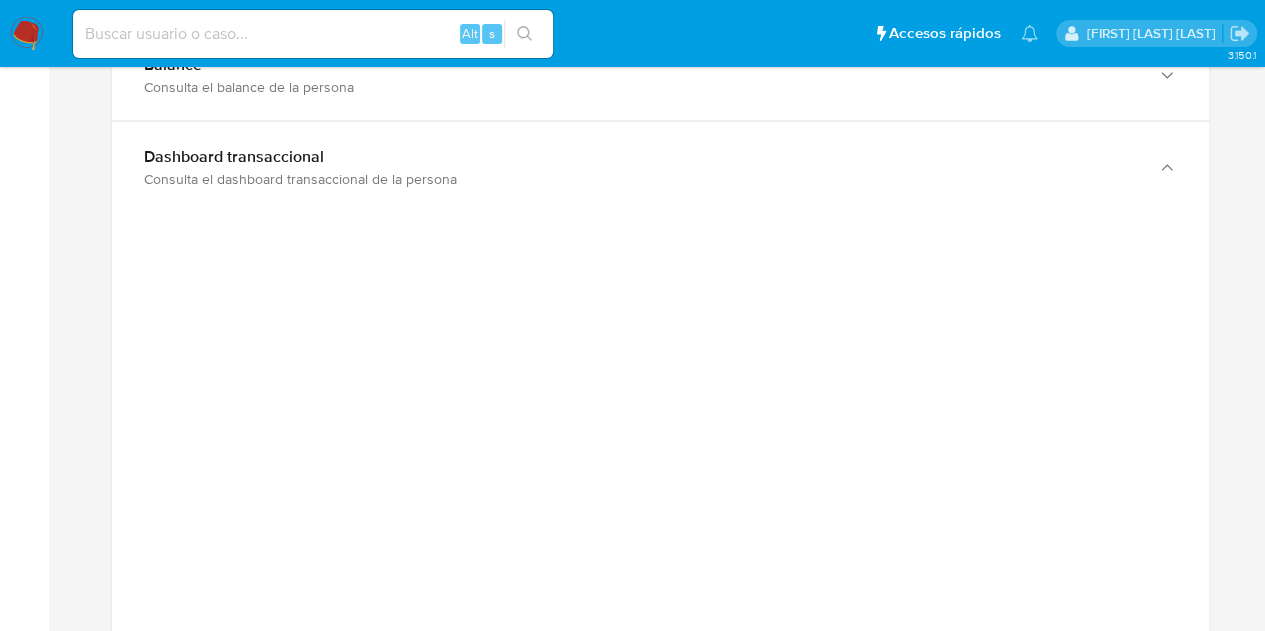 scroll, scrollTop: 2104, scrollLeft: 0, axis: vertical 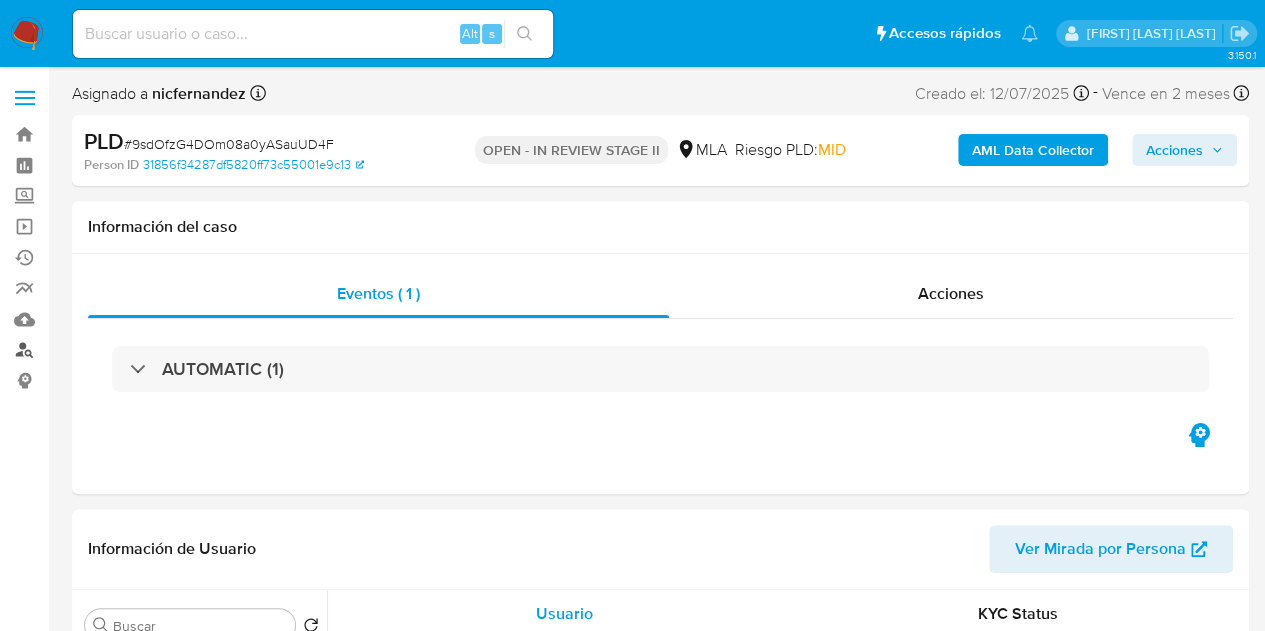 click on "Buscador de personas" at bounding box center [119, 350] 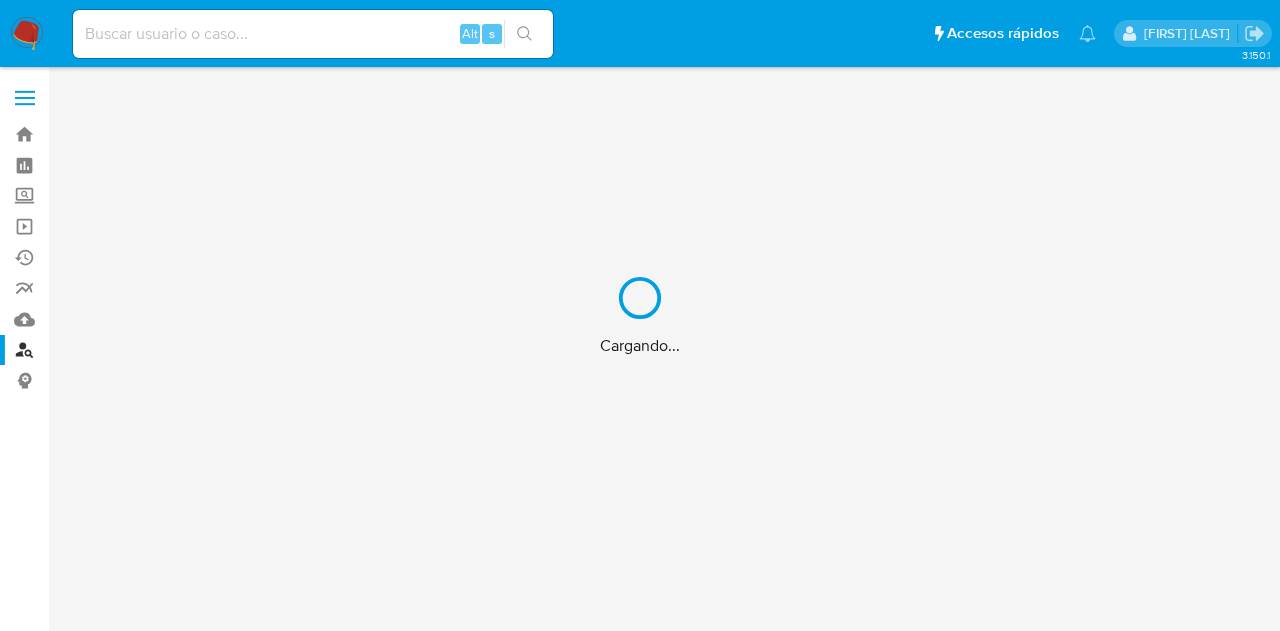 scroll, scrollTop: 0, scrollLeft: 0, axis: both 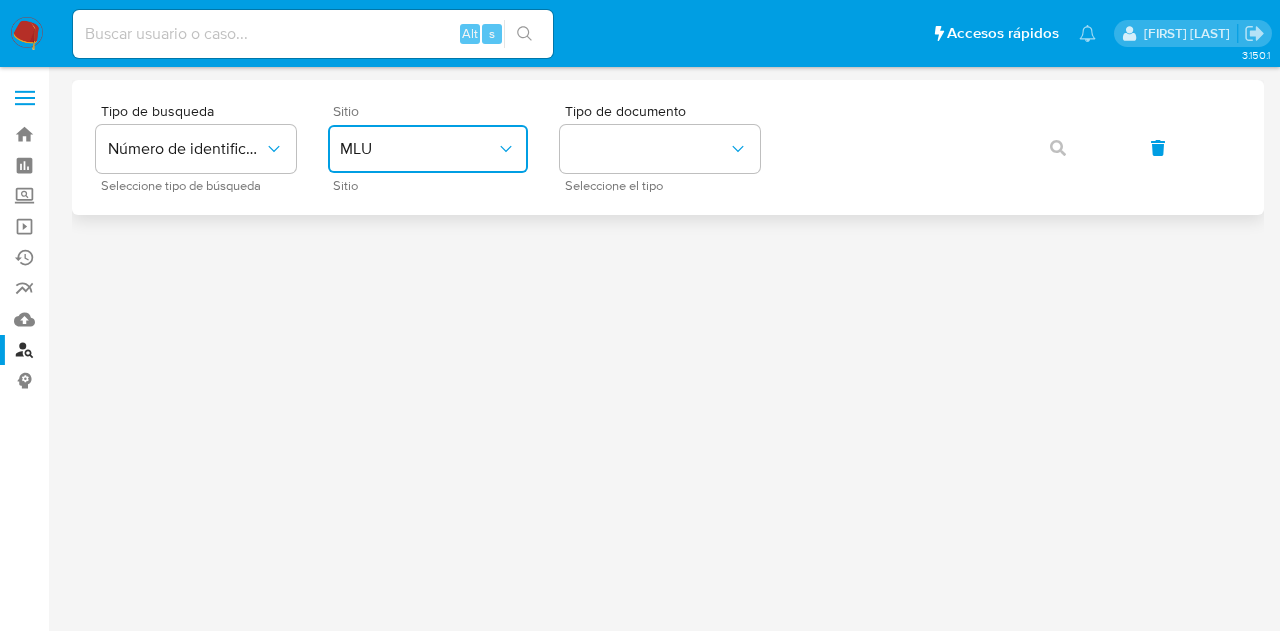 click on "MLU" at bounding box center [418, 149] 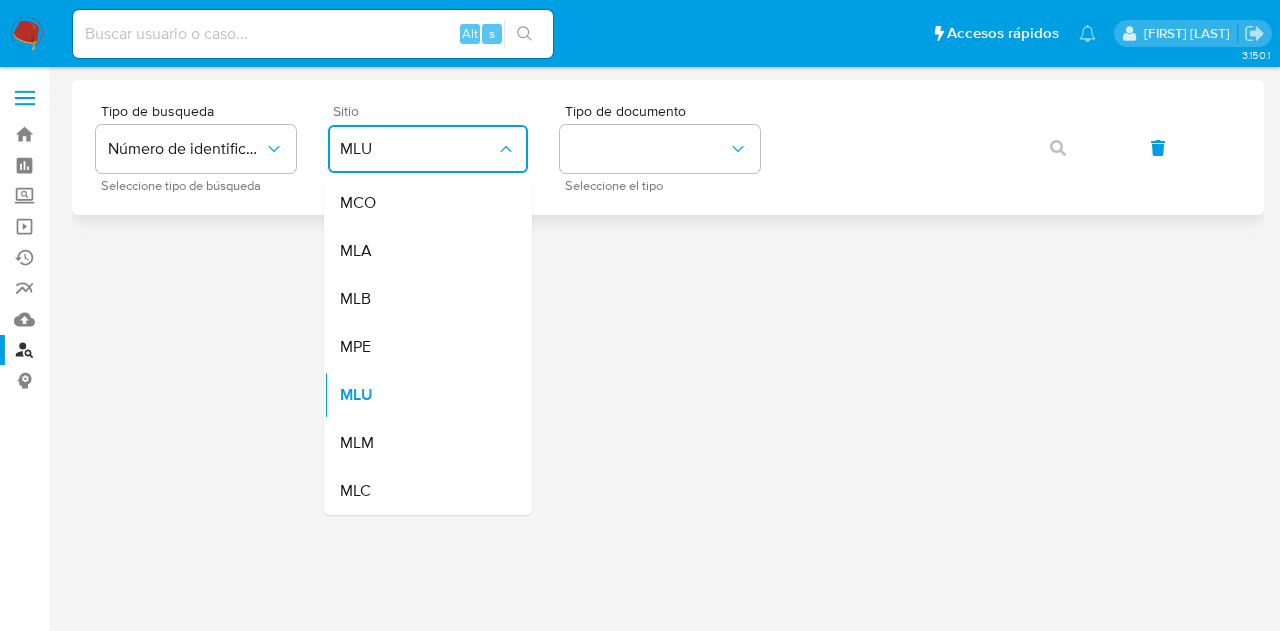 click on "MLA" at bounding box center (422, 251) 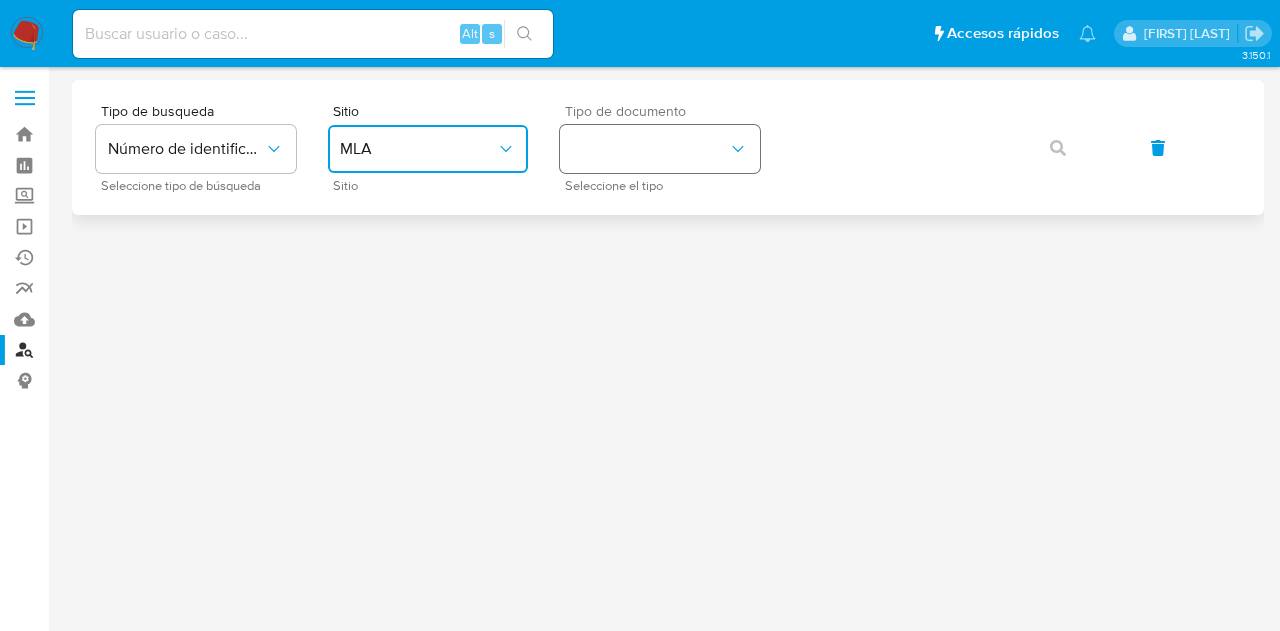click at bounding box center (660, 149) 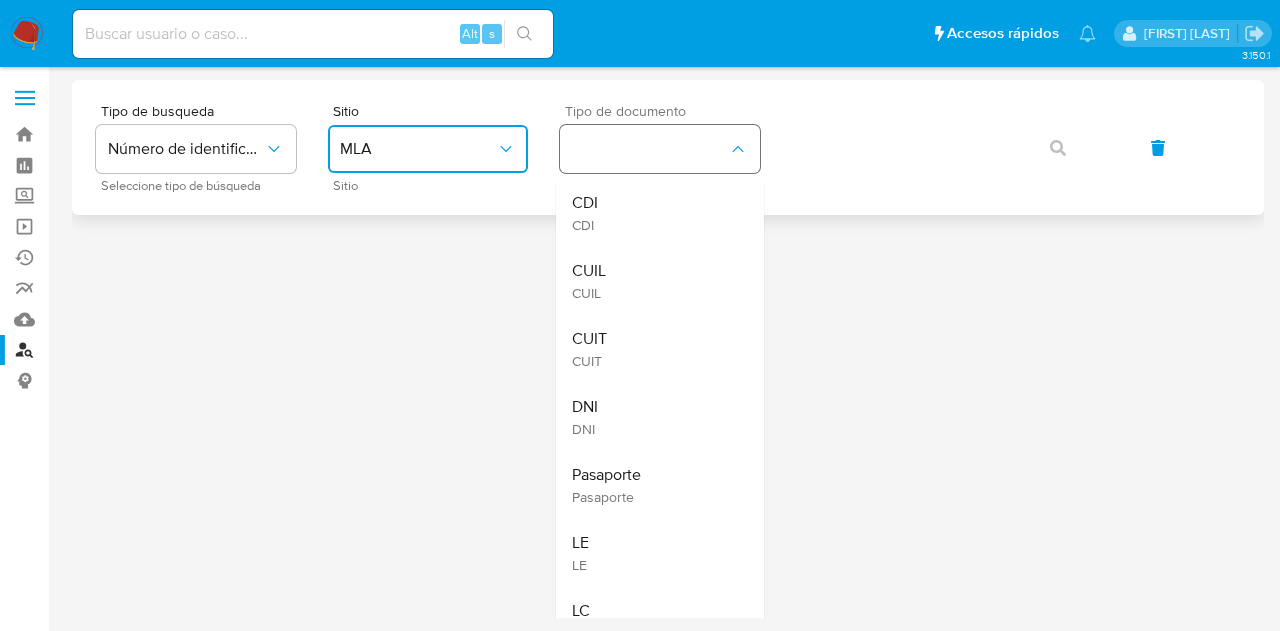 click on "CUIL CUIL" at bounding box center [654, 281] 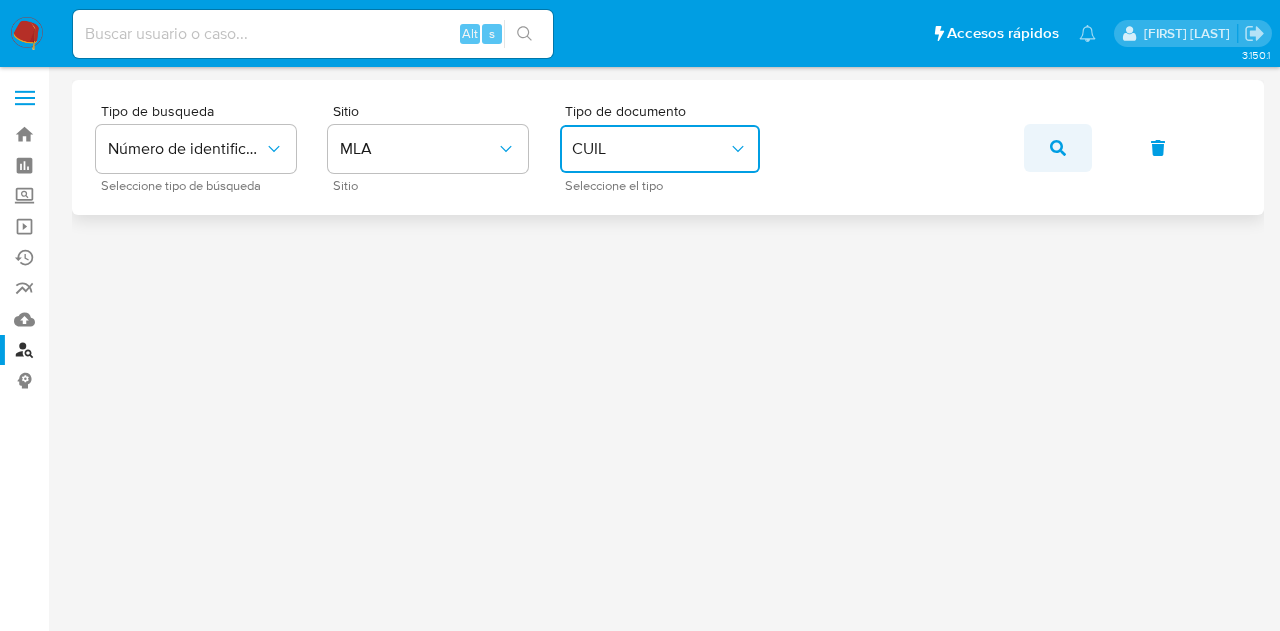 click 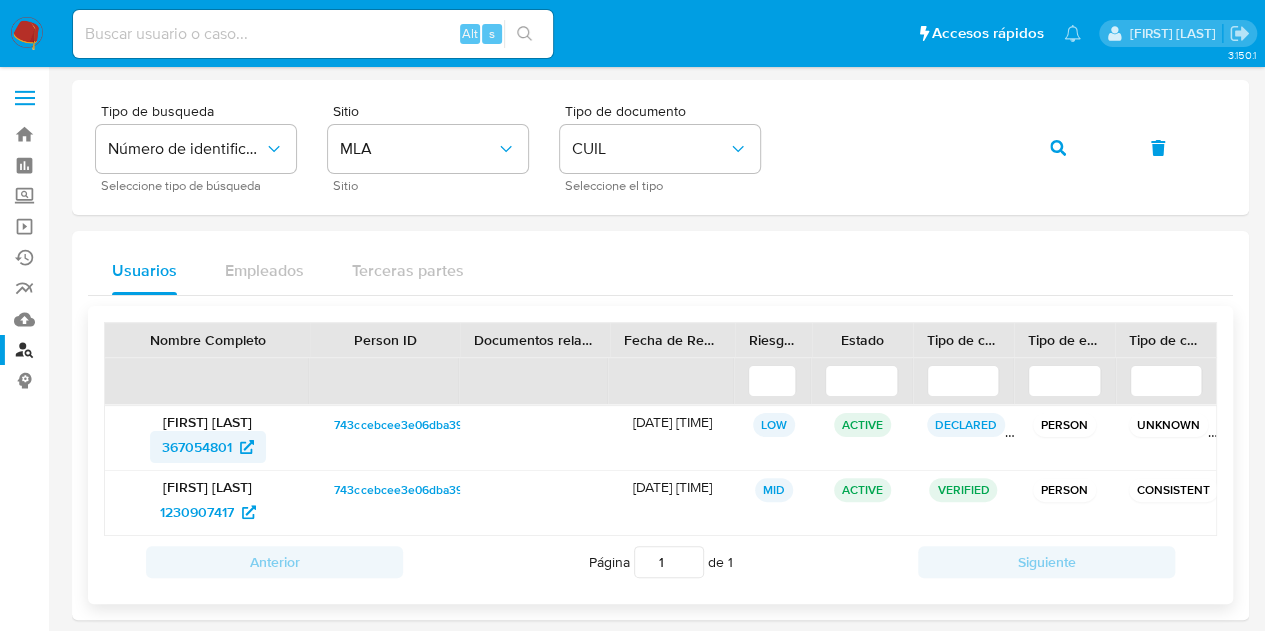 click on "367054801" at bounding box center (197, 447) 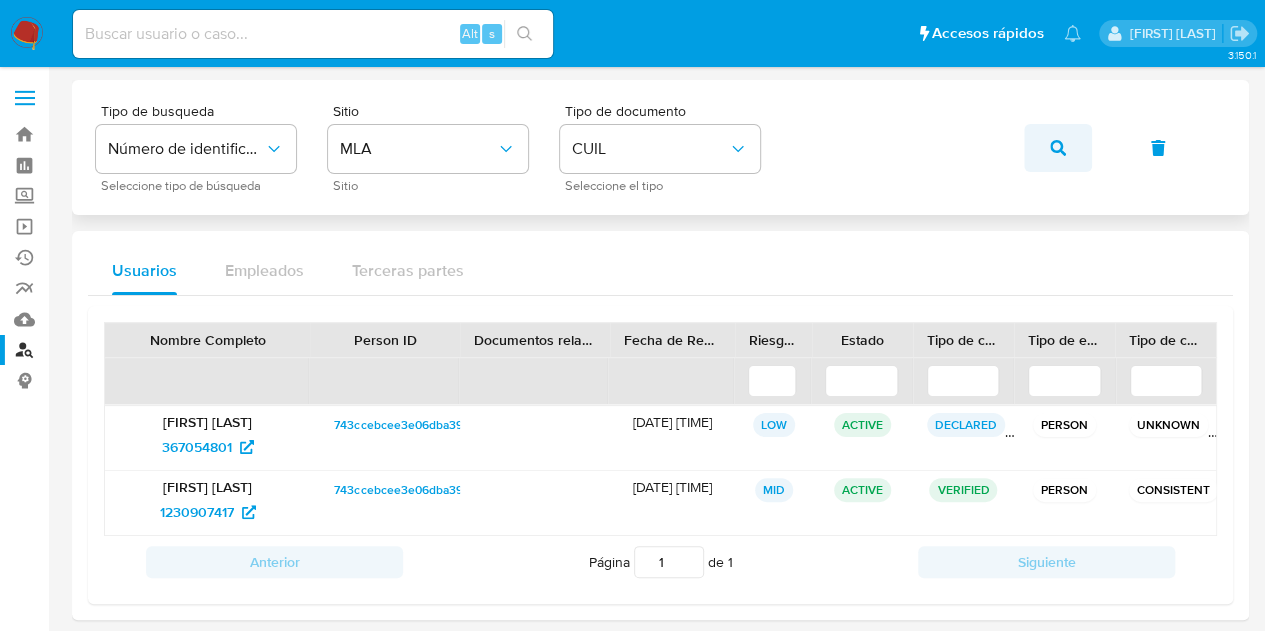 click at bounding box center [1058, 148] 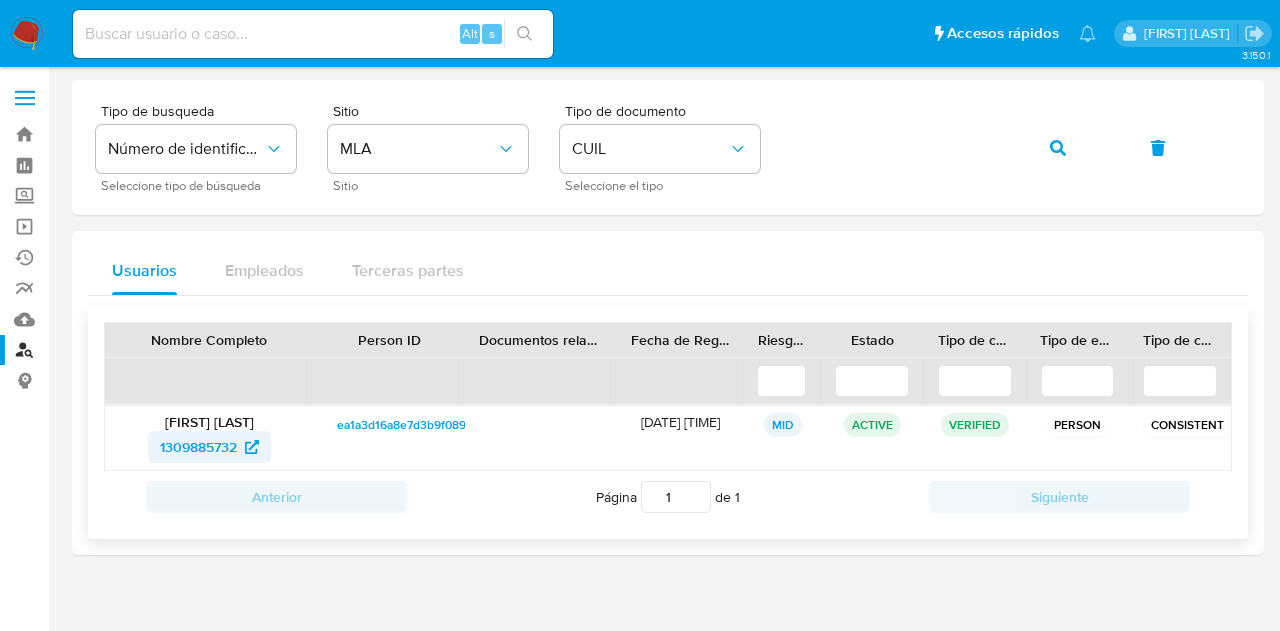 click on "1309885732" at bounding box center [198, 447] 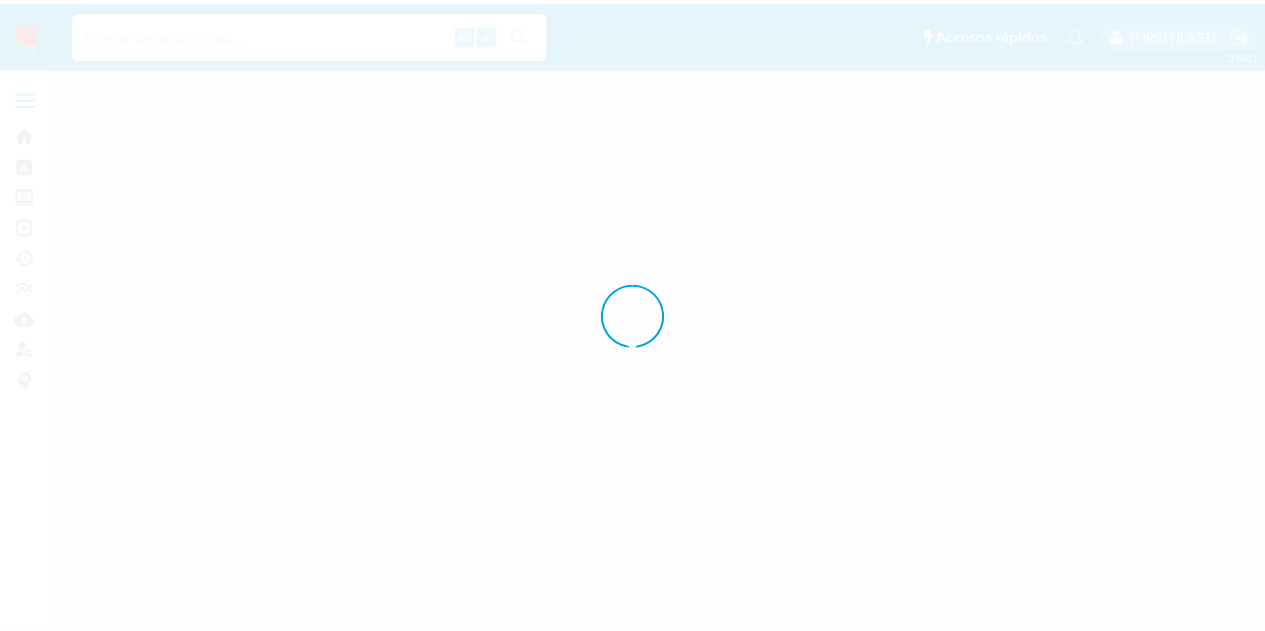 scroll, scrollTop: 0, scrollLeft: 0, axis: both 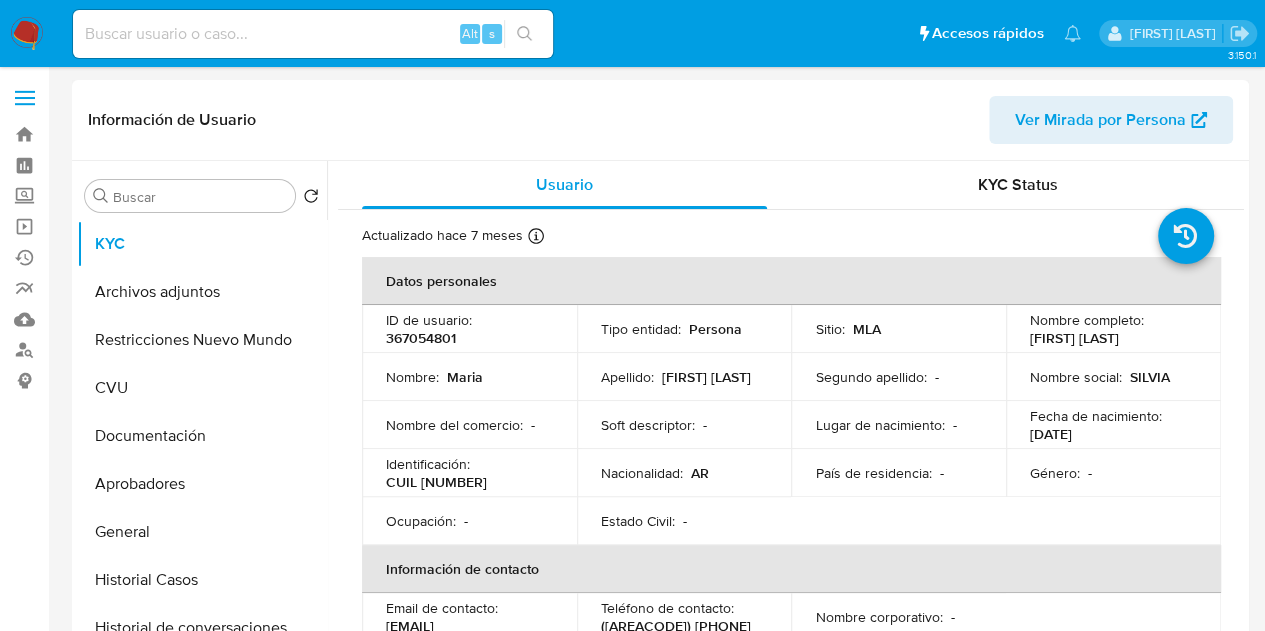 select on "10" 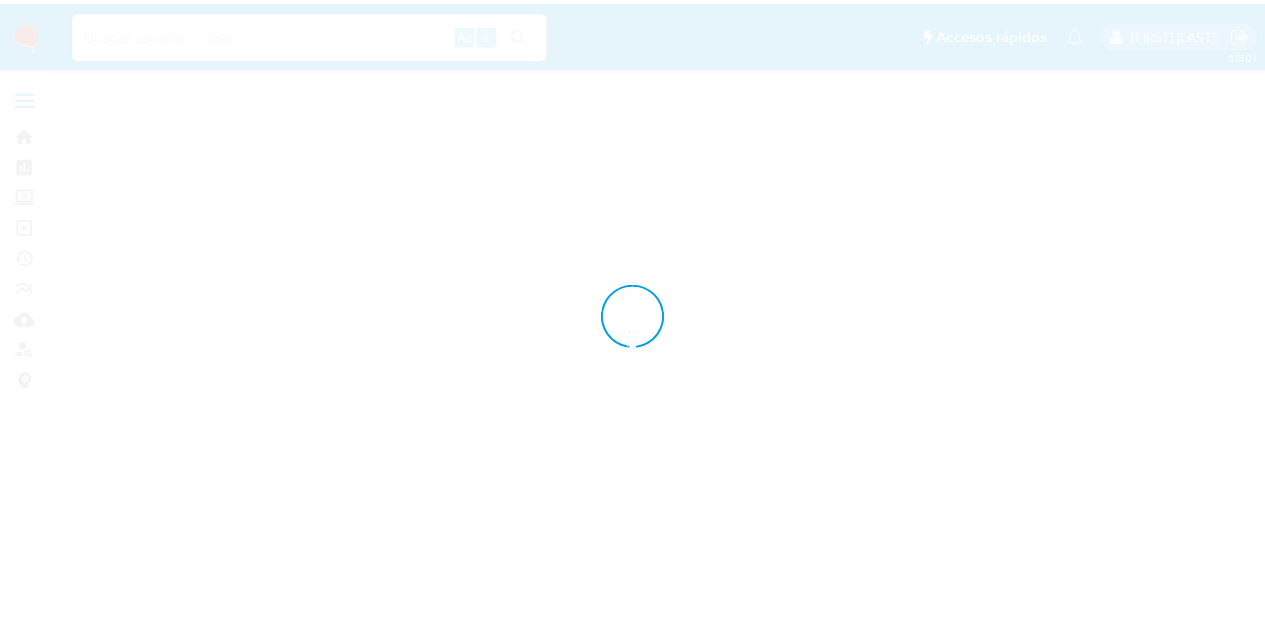 scroll, scrollTop: 0, scrollLeft: 0, axis: both 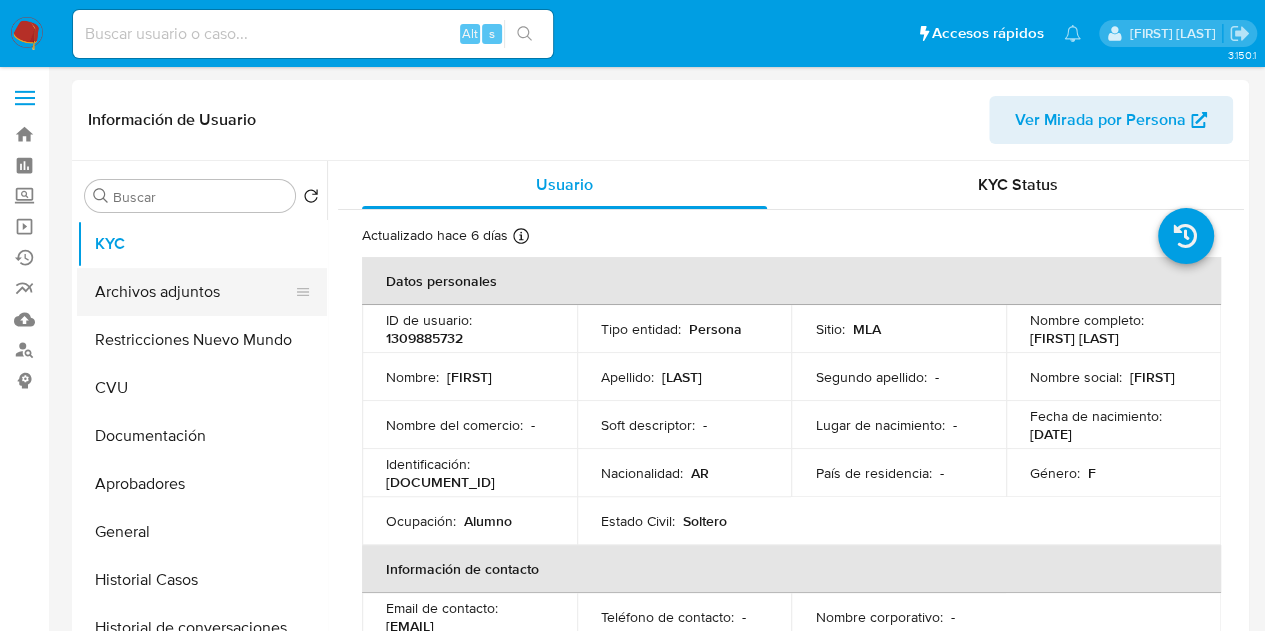 select on "10" 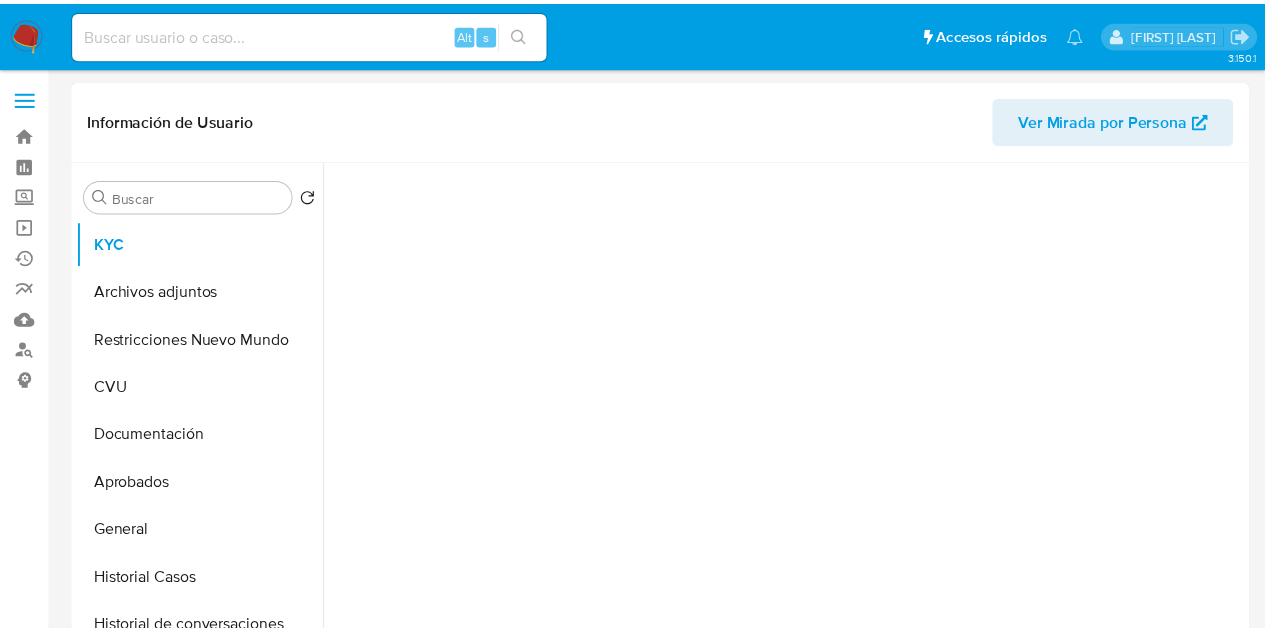 scroll, scrollTop: 0, scrollLeft: 0, axis: both 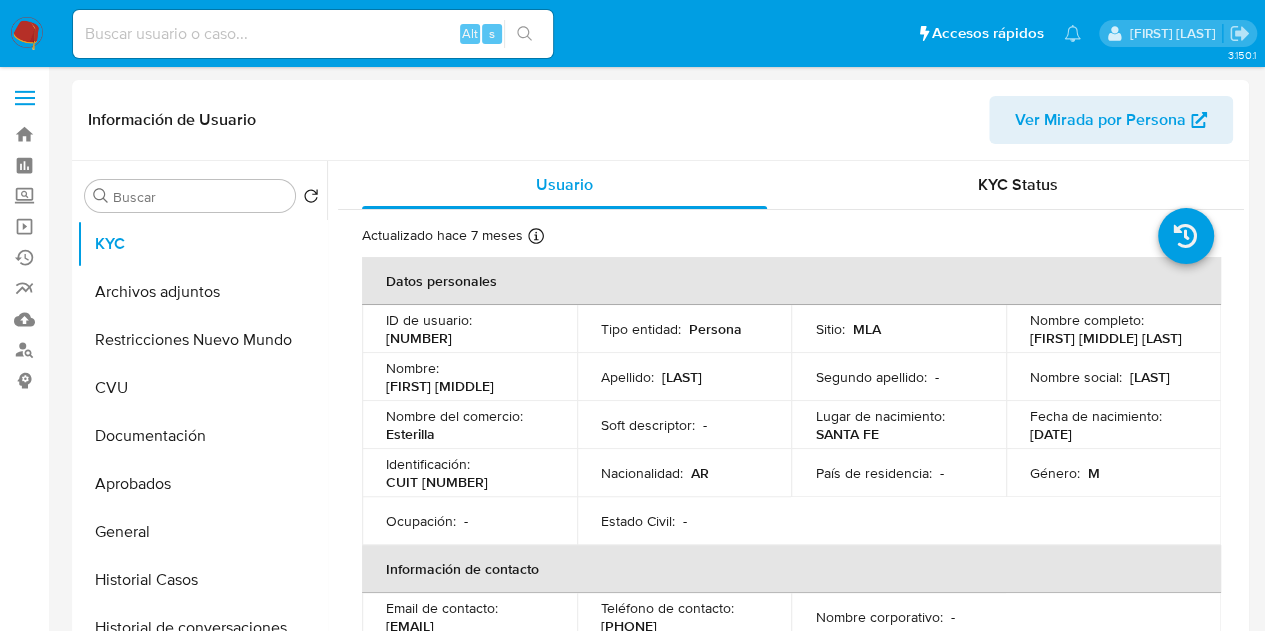select on "10" 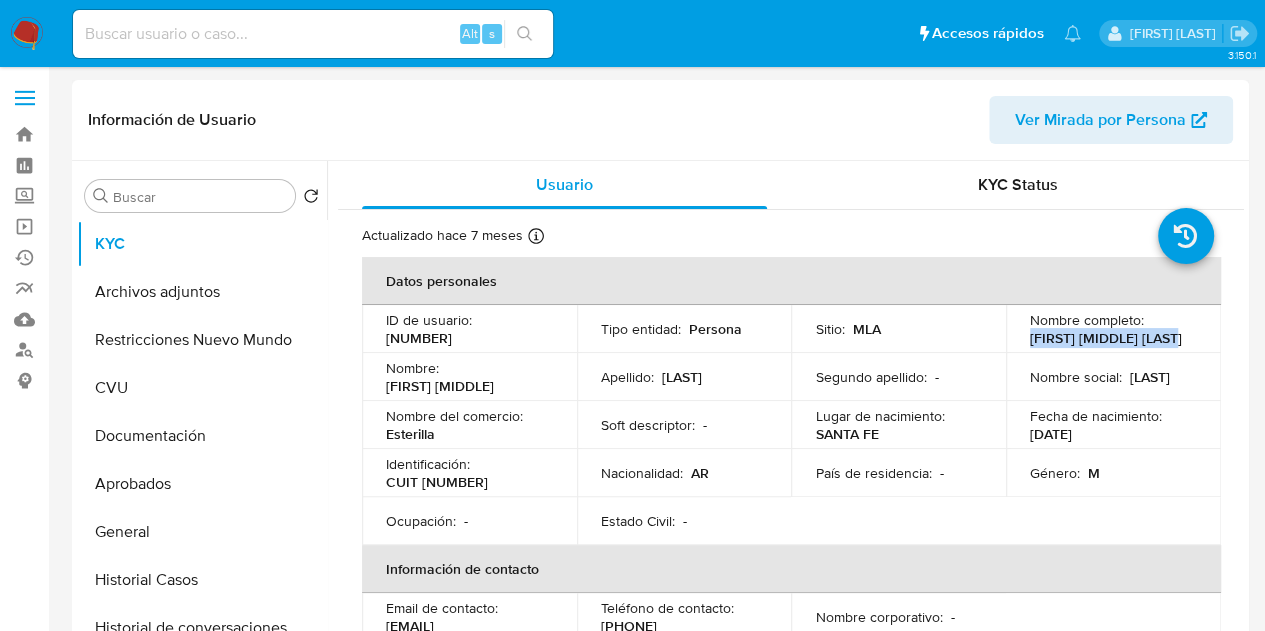 drag, startPoint x: 1027, startPoint y: 345, endPoint x: 1190, endPoint y: 349, distance: 163.04907 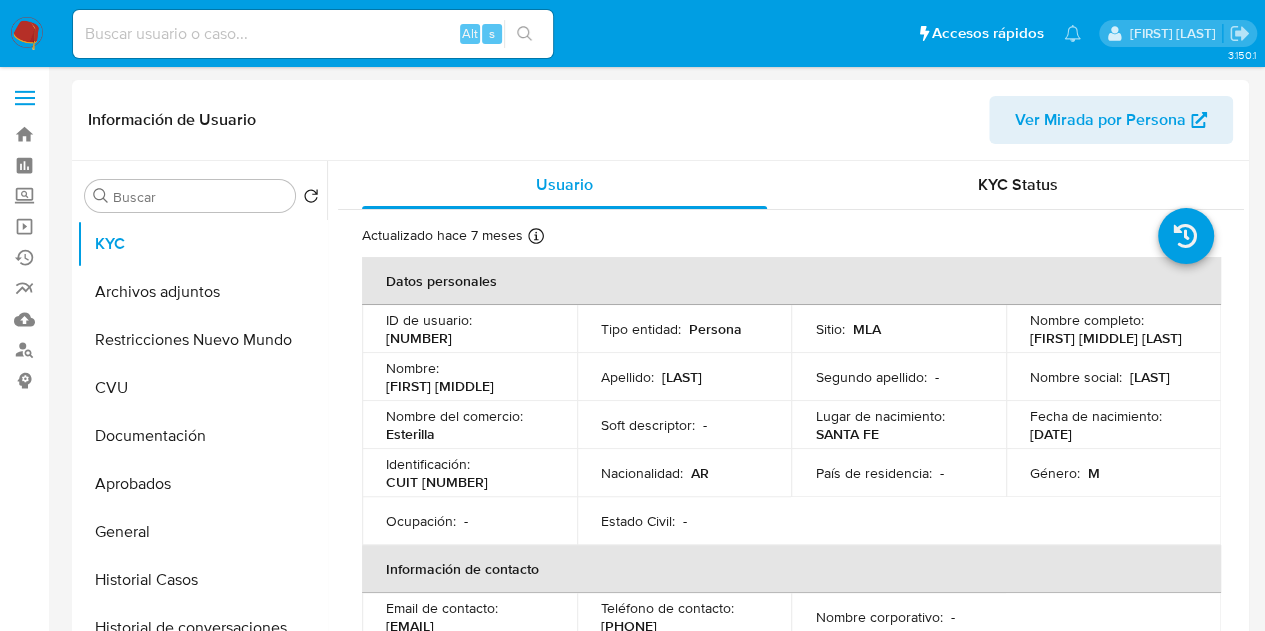 drag, startPoint x: 448, startPoint y: 491, endPoint x: 426, endPoint y: 487, distance: 22.36068 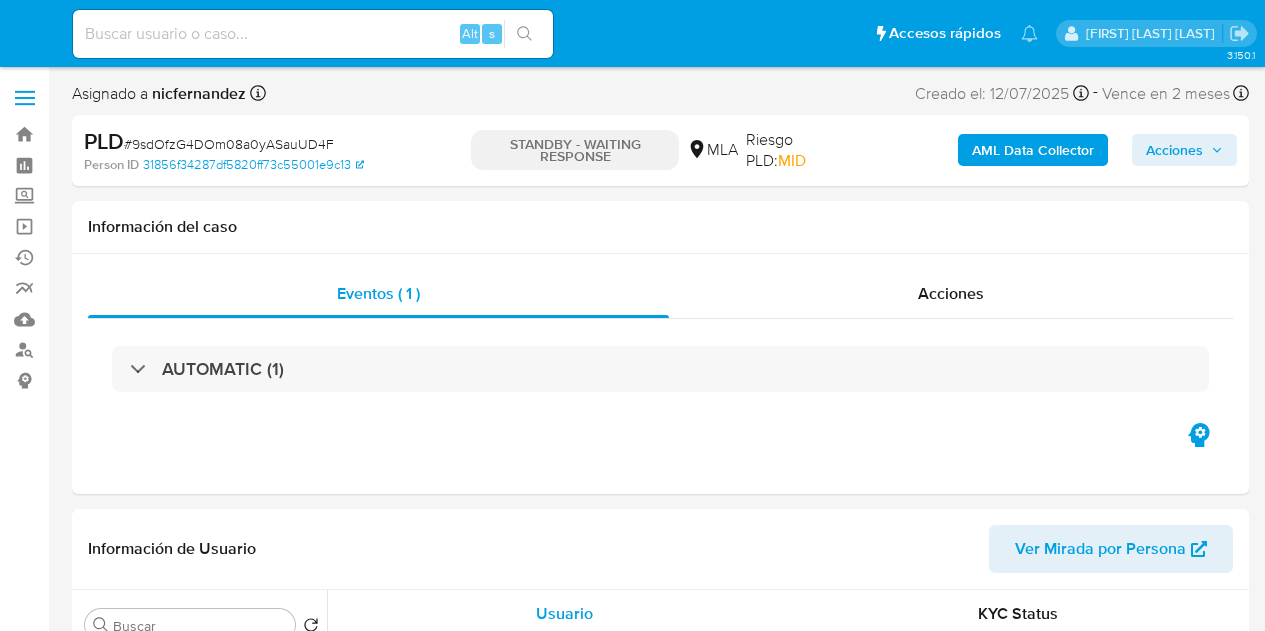 scroll, scrollTop: 0, scrollLeft: 0, axis: both 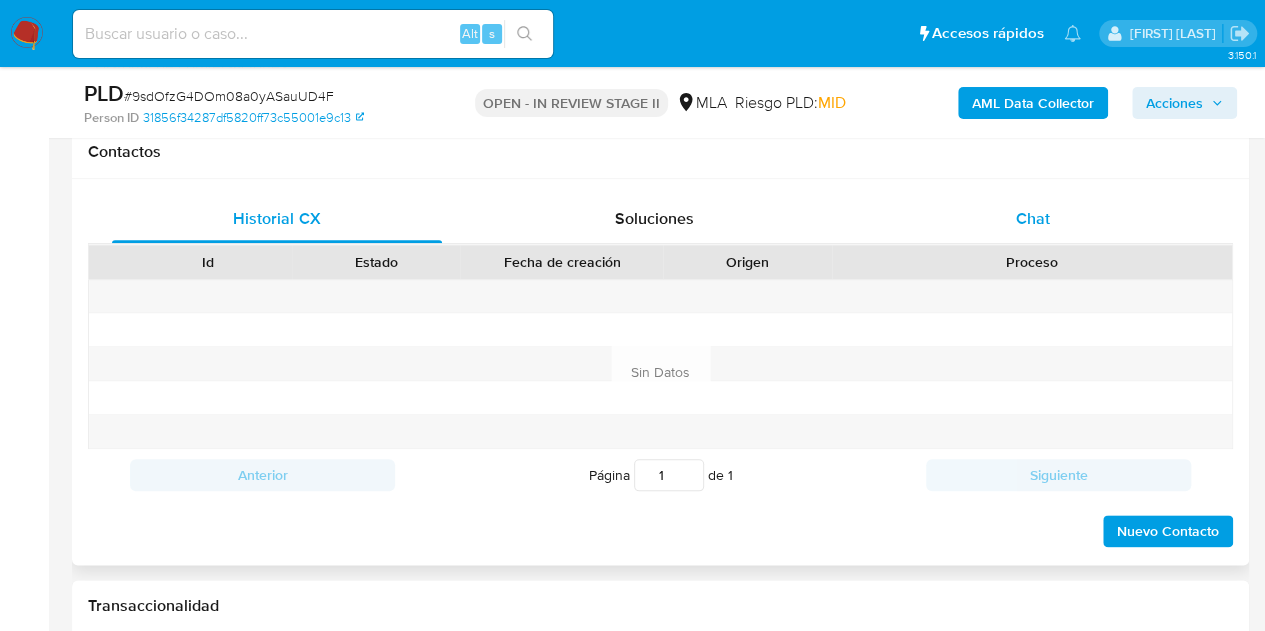 select on "10" 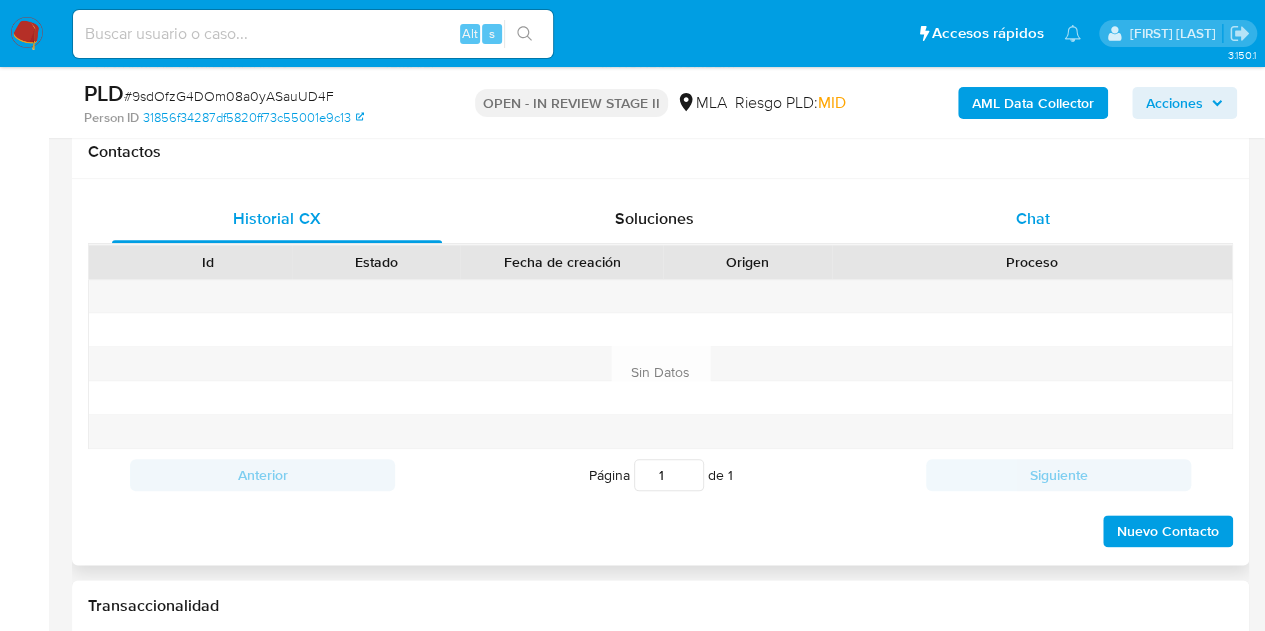 click on "Chat" at bounding box center (1033, 219) 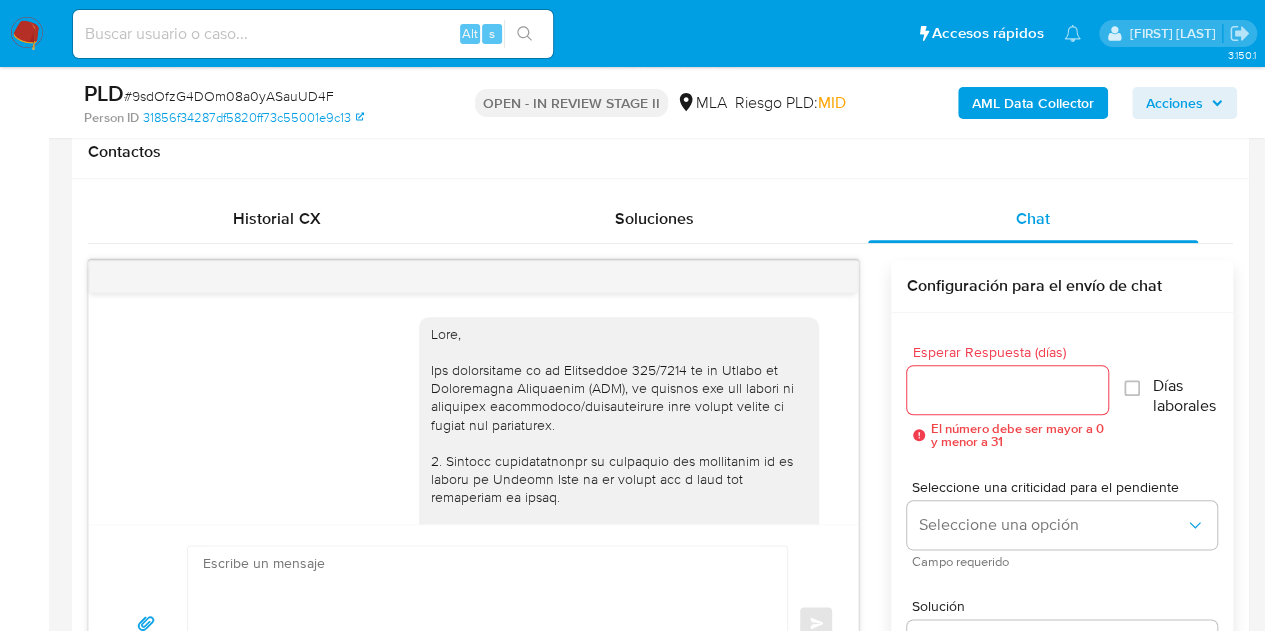 scroll, scrollTop: 1276, scrollLeft: 0, axis: vertical 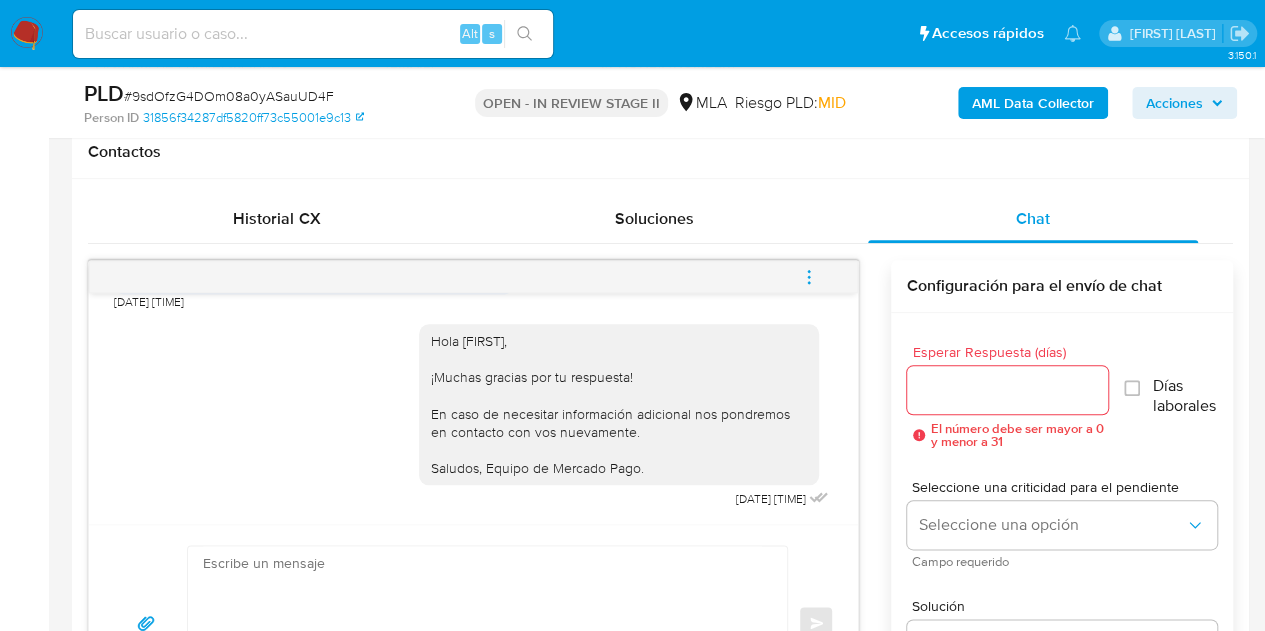 click 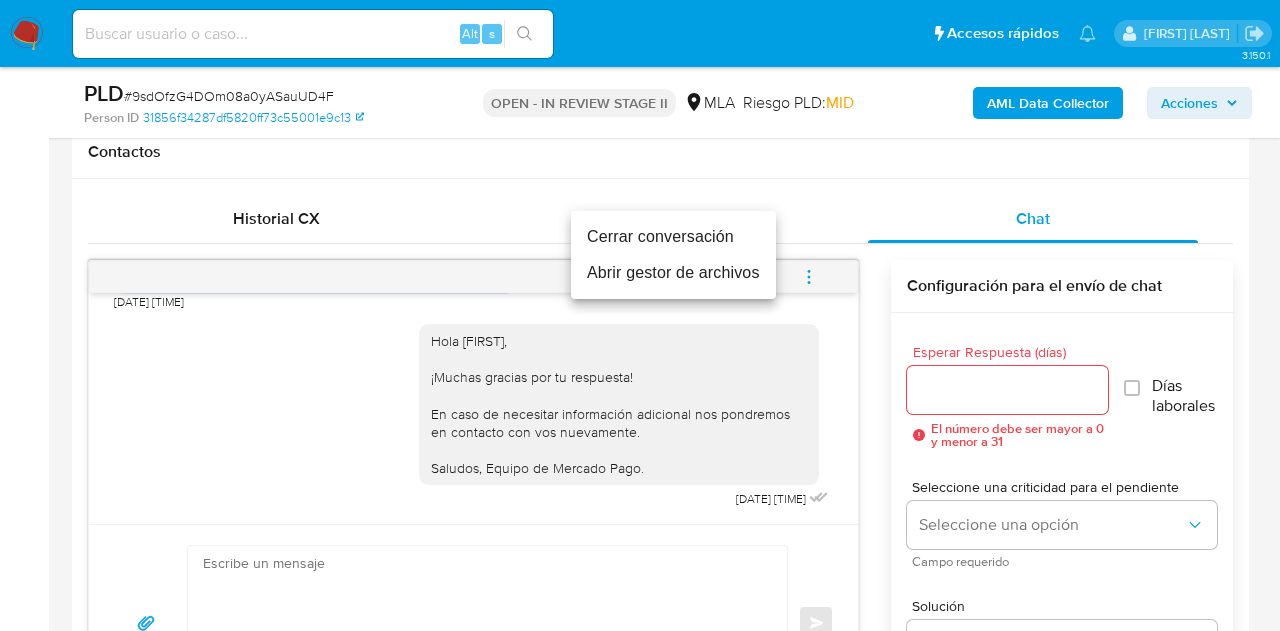 click on "Cerrar conversación" at bounding box center (673, 237) 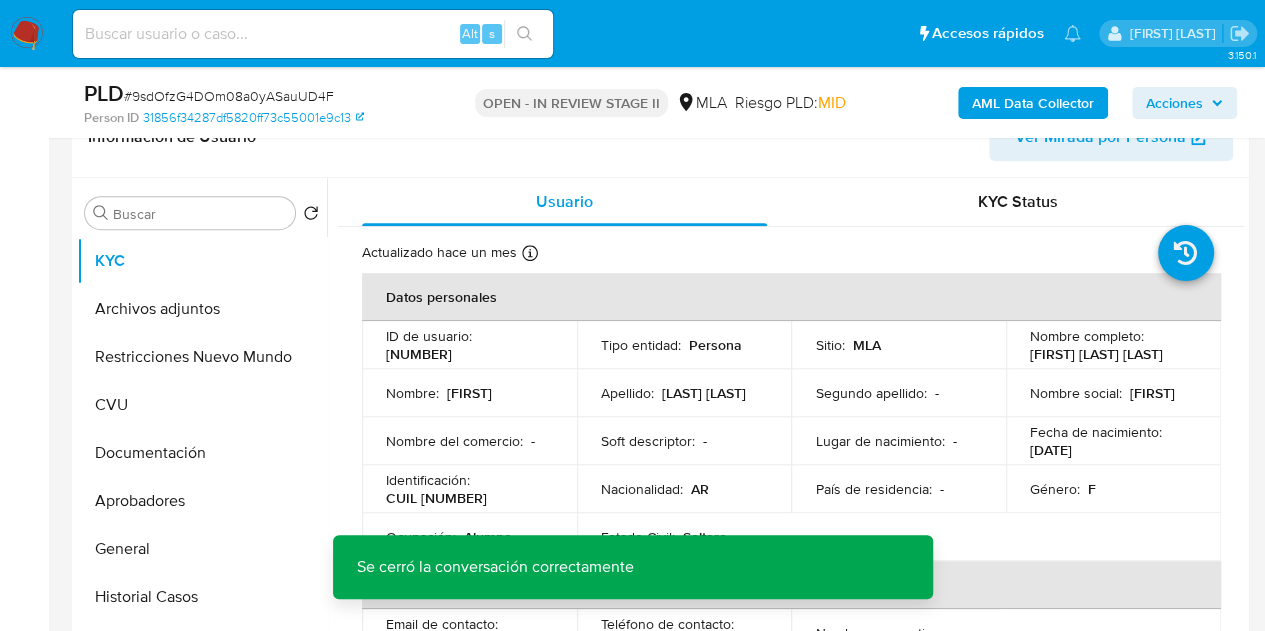scroll, scrollTop: 288, scrollLeft: 0, axis: vertical 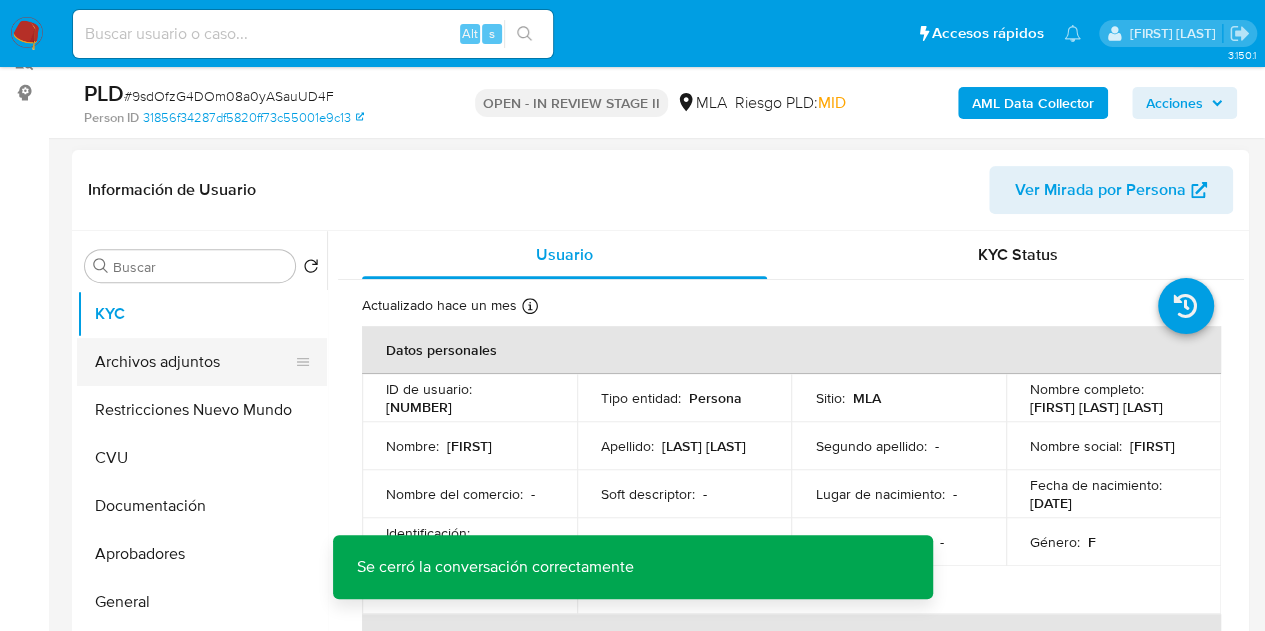 click on "Archivos adjuntos" at bounding box center [194, 362] 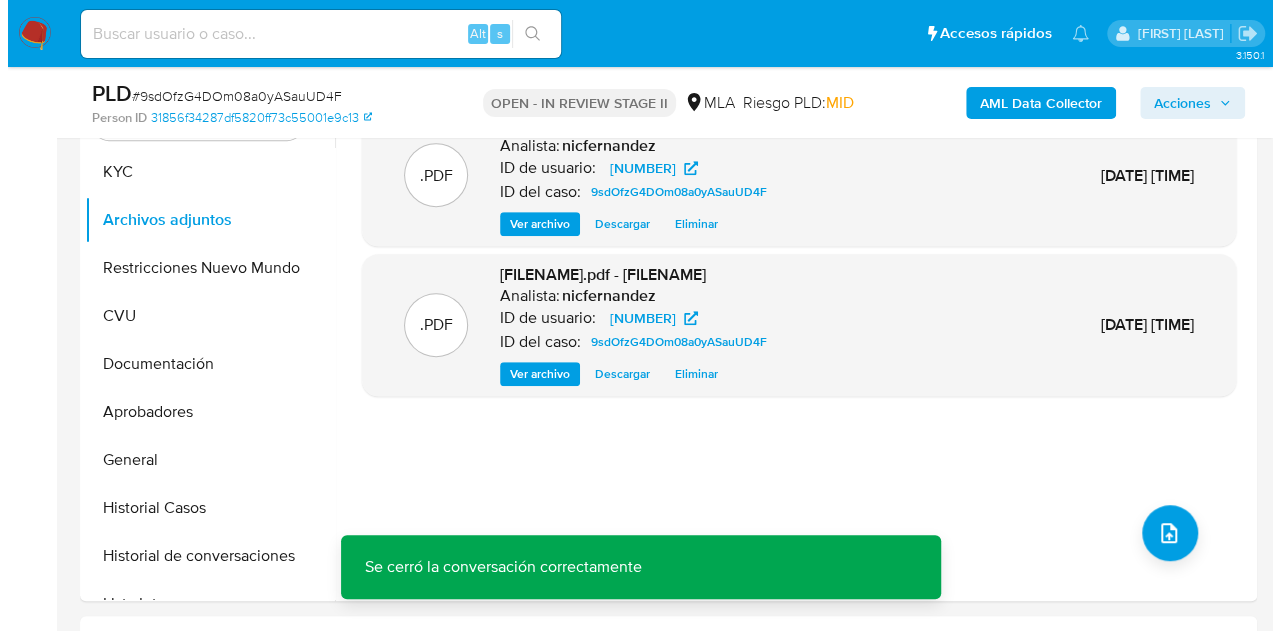 scroll, scrollTop: 392, scrollLeft: 0, axis: vertical 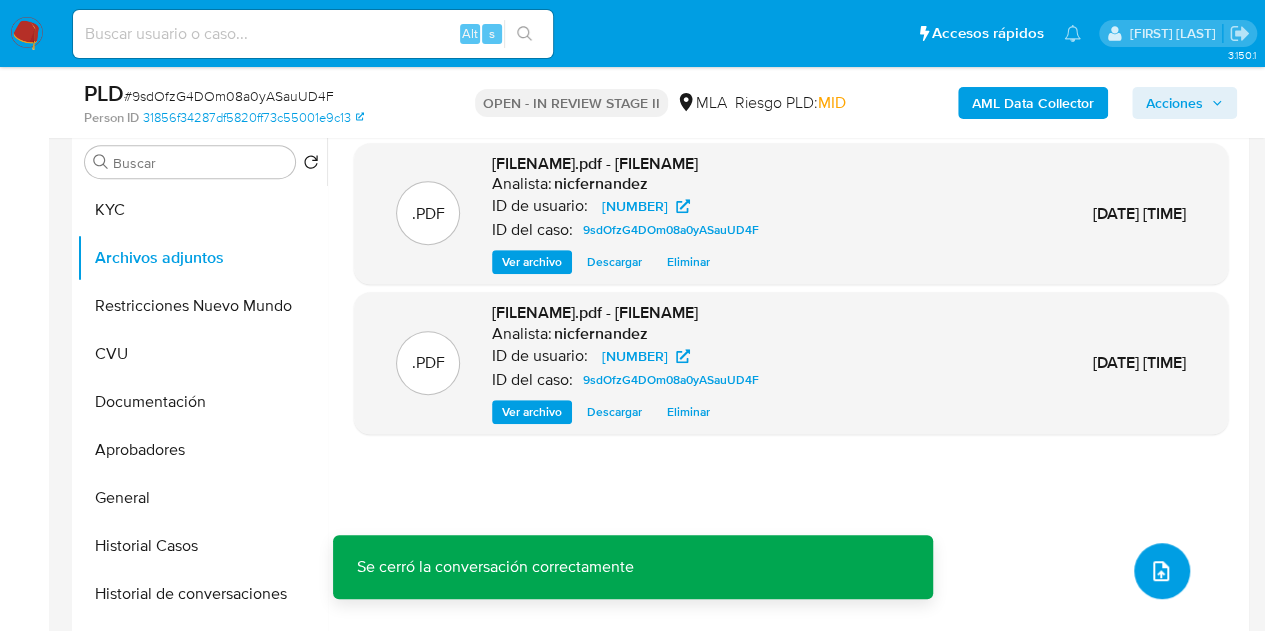 click 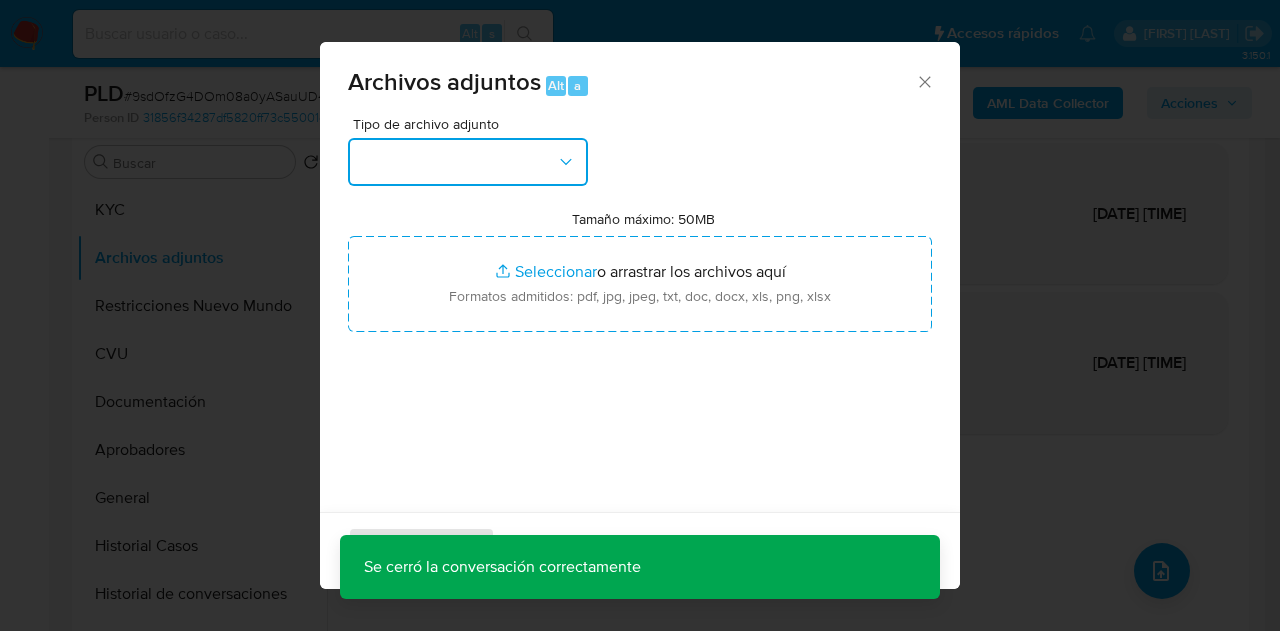 click at bounding box center (468, 162) 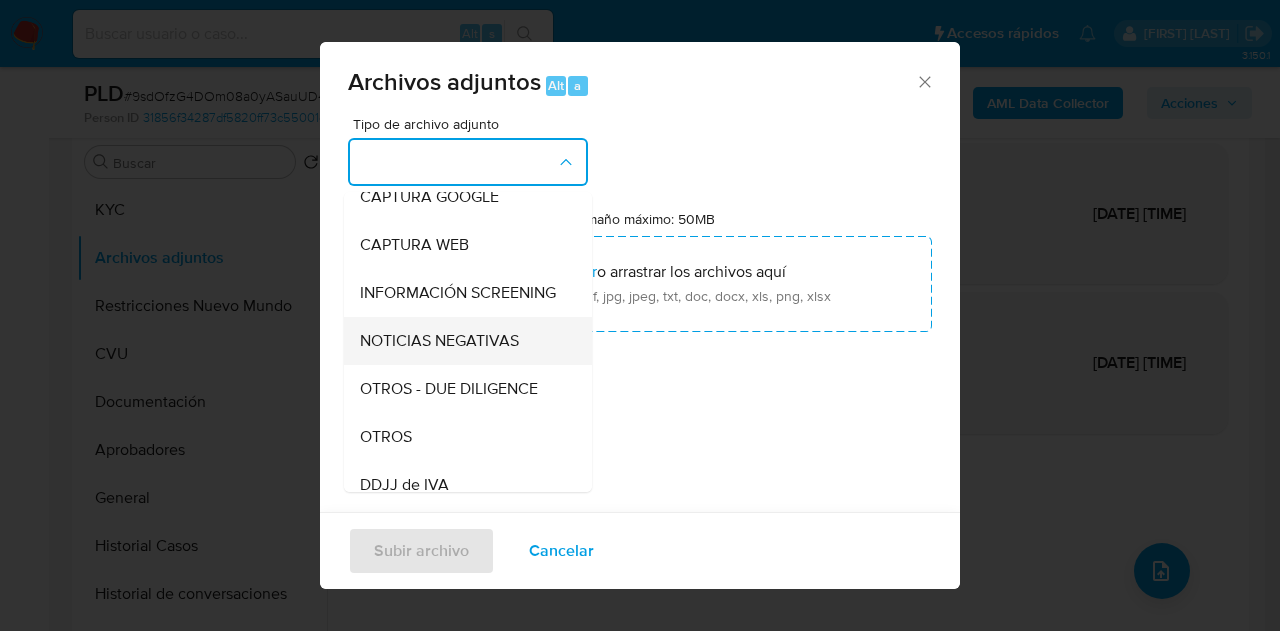 scroll, scrollTop: 216, scrollLeft: 0, axis: vertical 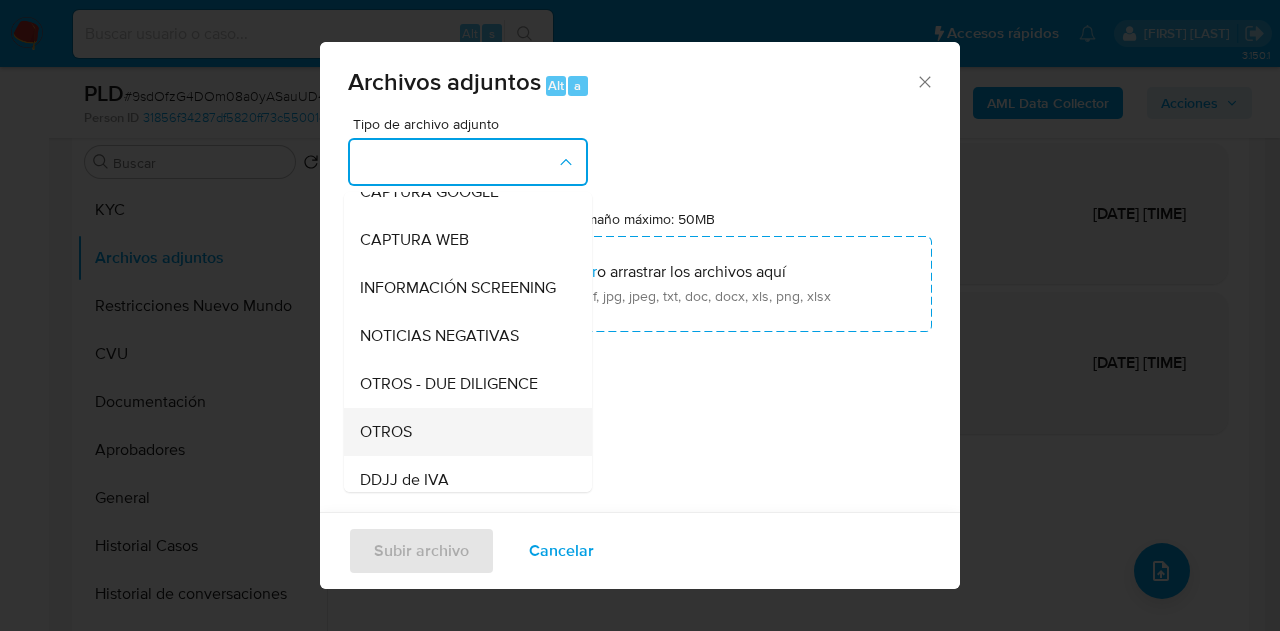 click on "OTROS" at bounding box center (462, 432) 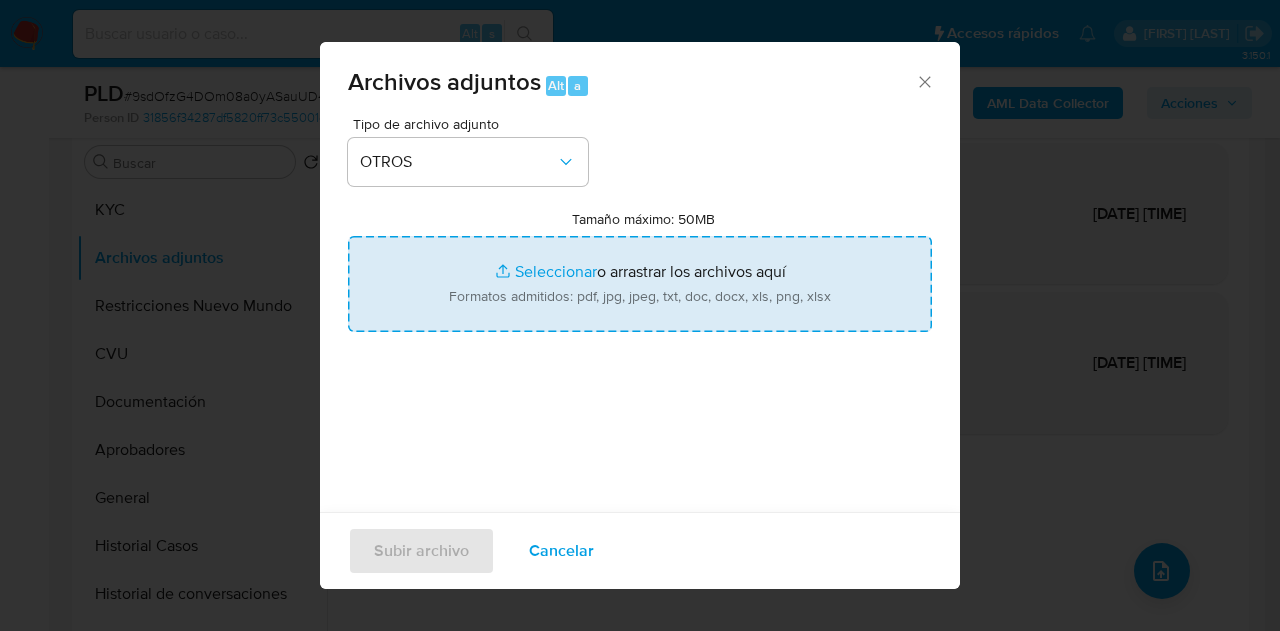 click on "Tamaño máximo: 50MB Seleccionar archivos" at bounding box center [640, 284] 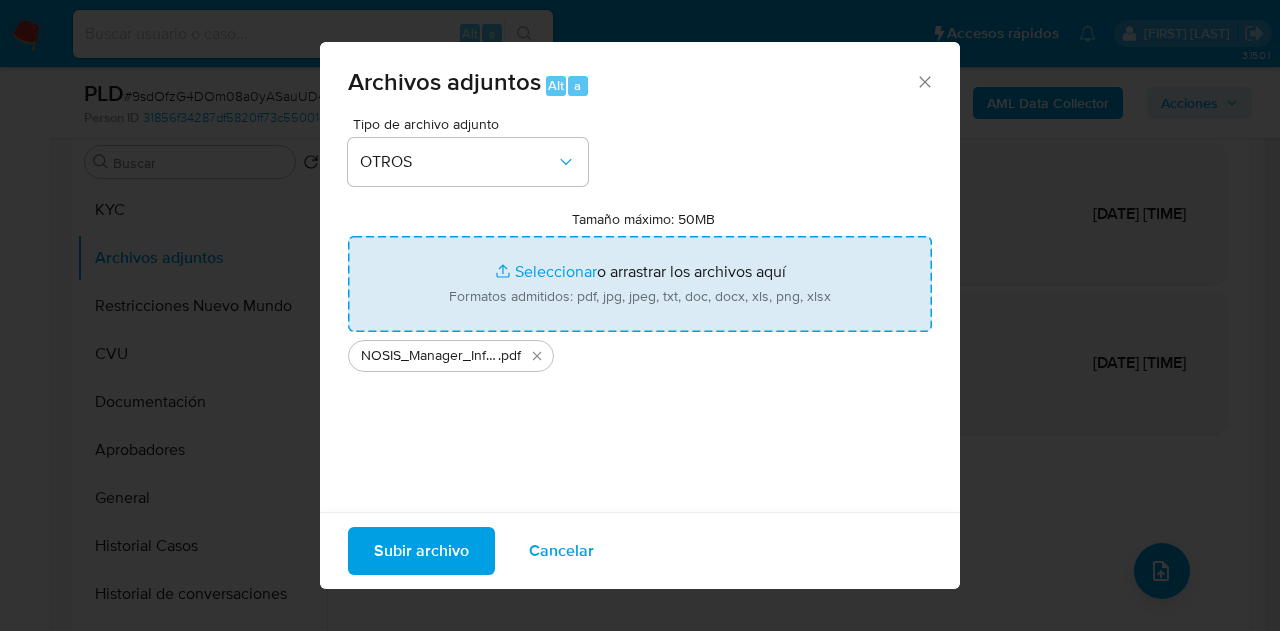 click on "Subir archivo" at bounding box center [421, 551] 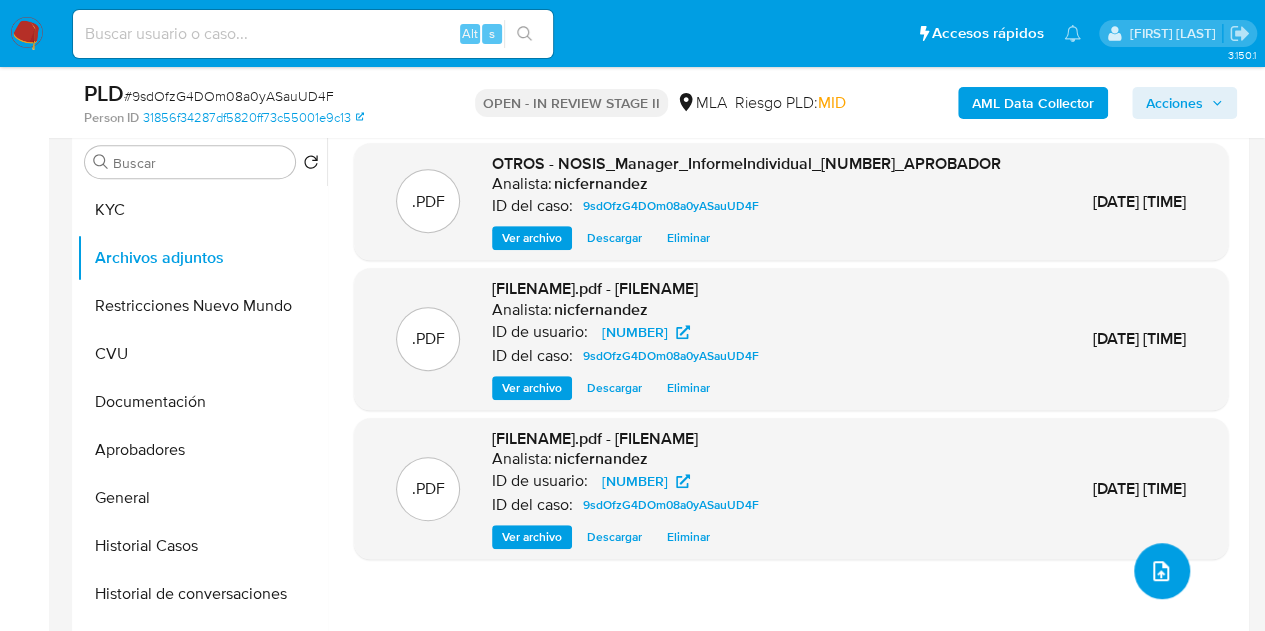 click 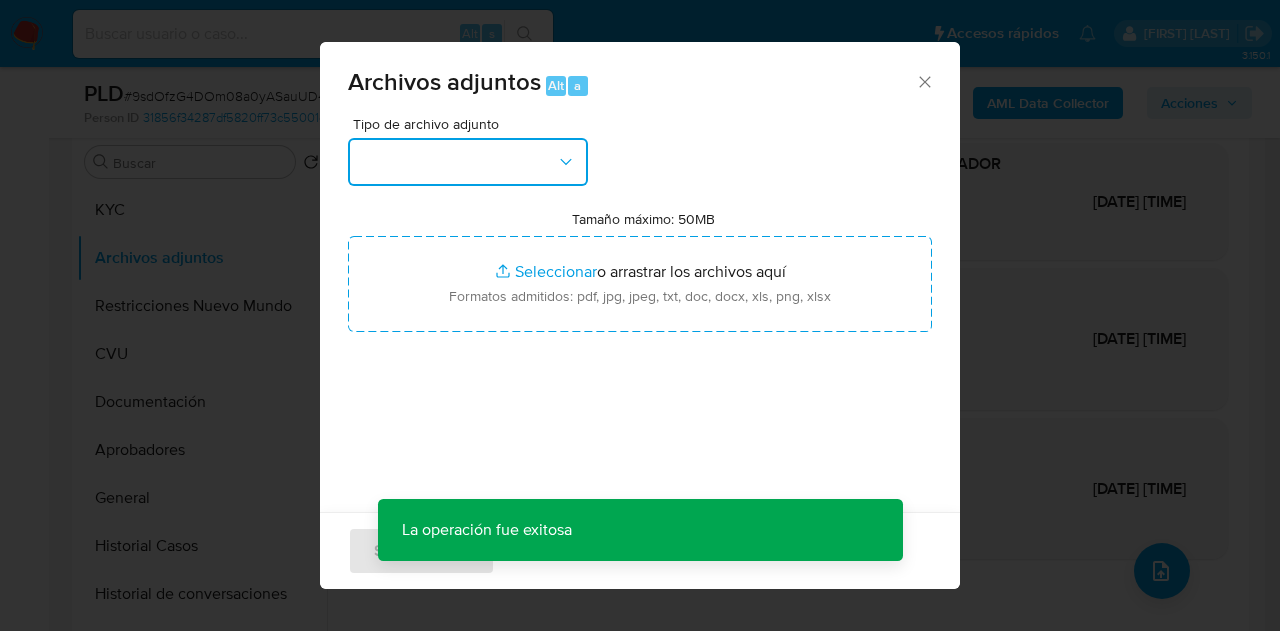 click at bounding box center (468, 162) 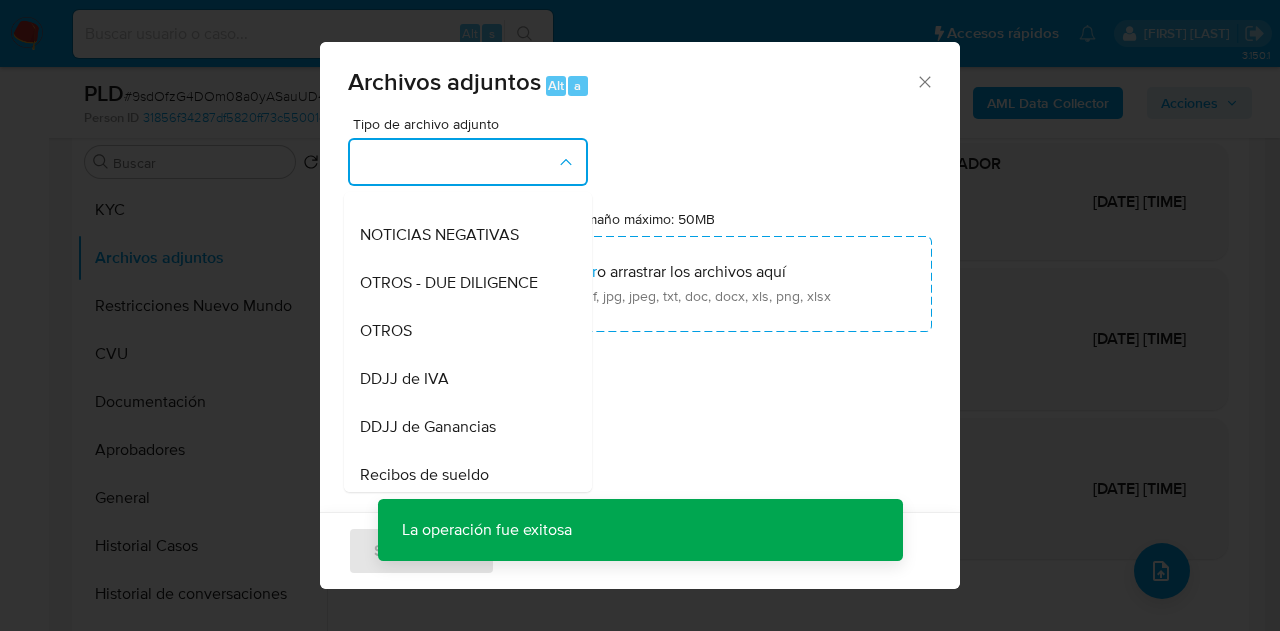 scroll, scrollTop: 340, scrollLeft: 0, axis: vertical 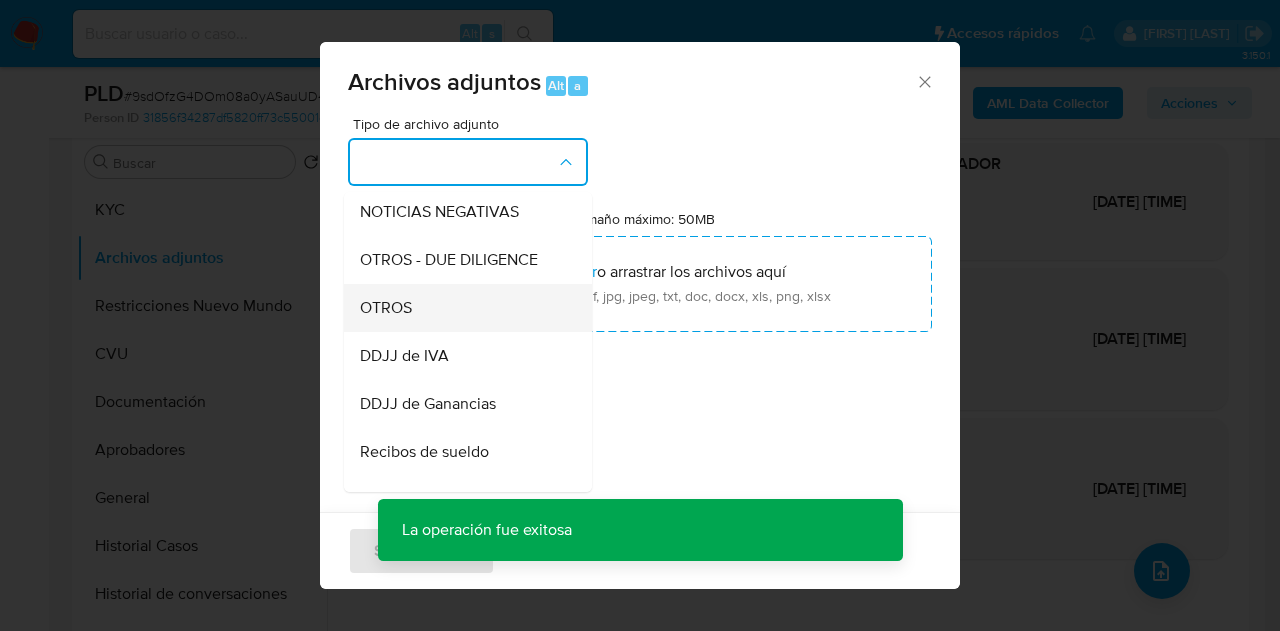 click on "OTROS" at bounding box center (462, 308) 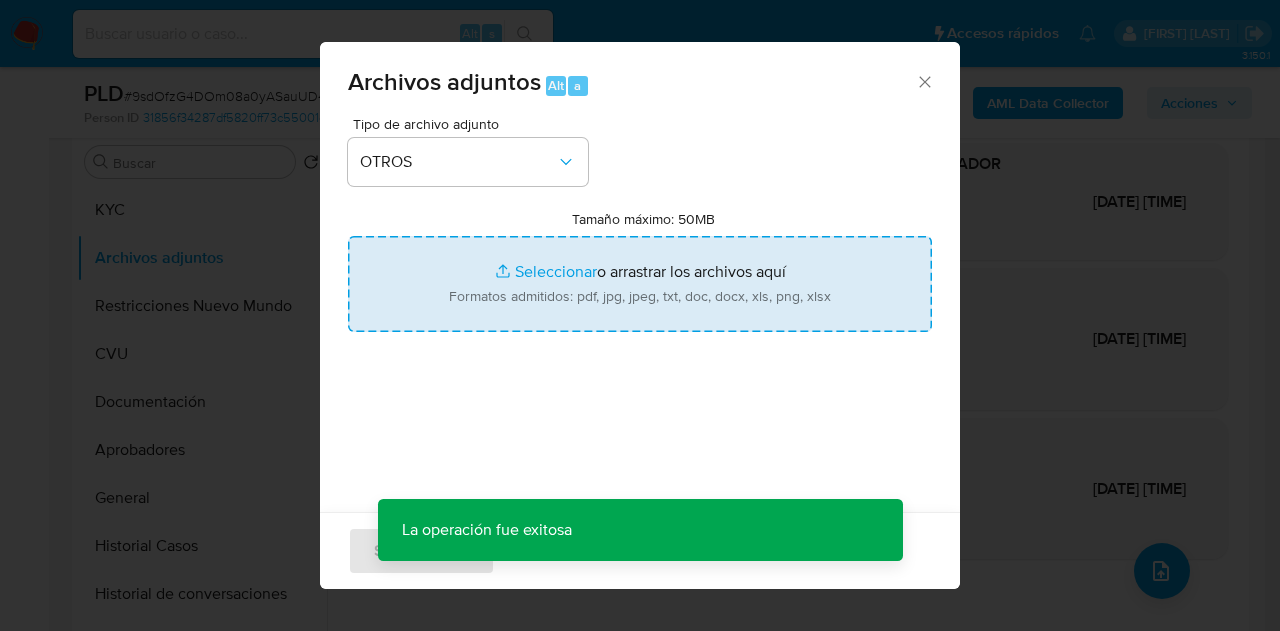 click on "Tamaño máximo: 50MB Seleccionar archivos" at bounding box center (640, 284) 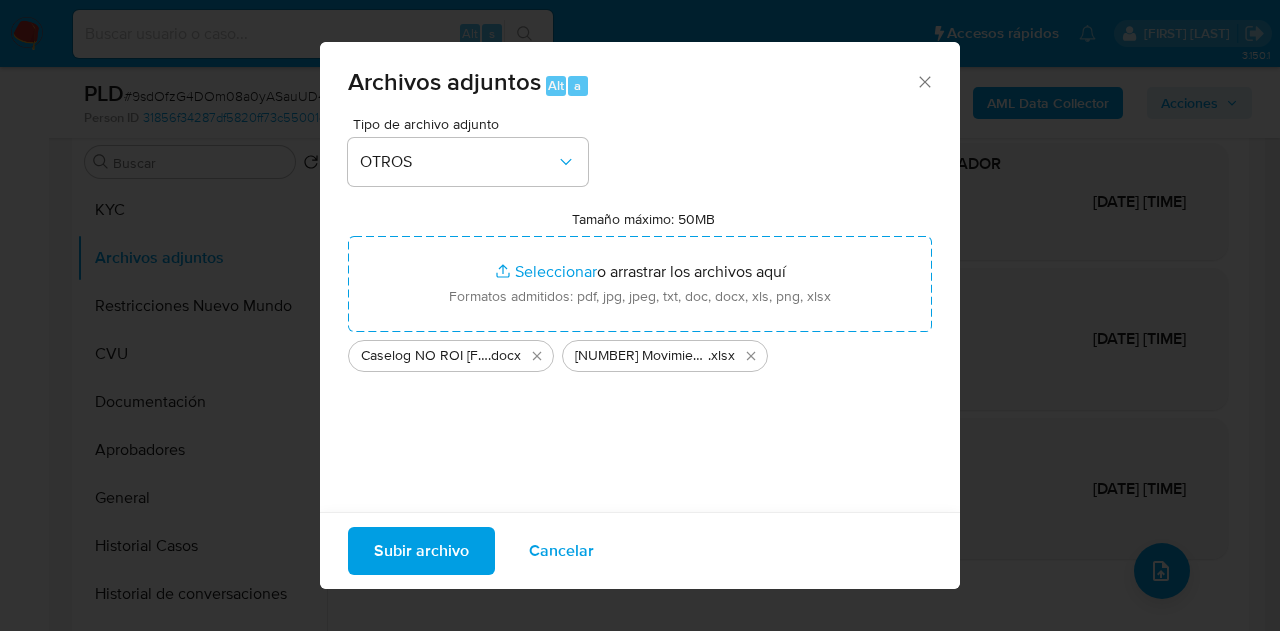 click on "Subir archivo" at bounding box center [421, 551] 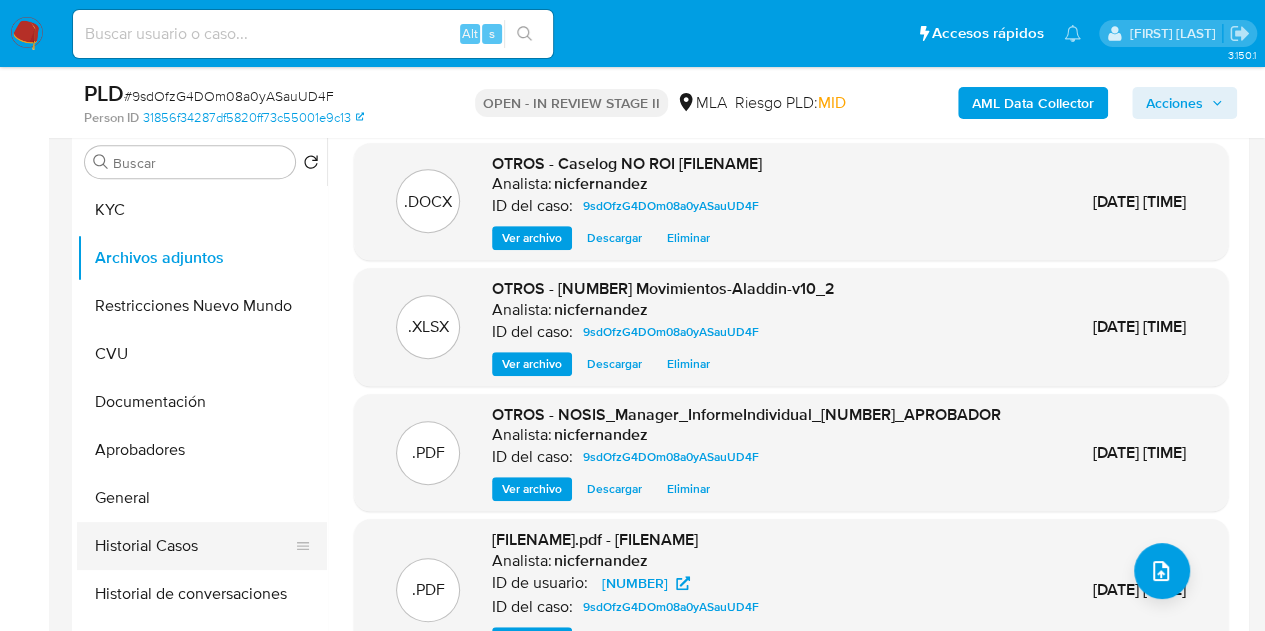 click on "Historial Casos" at bounding box center (194, 546) 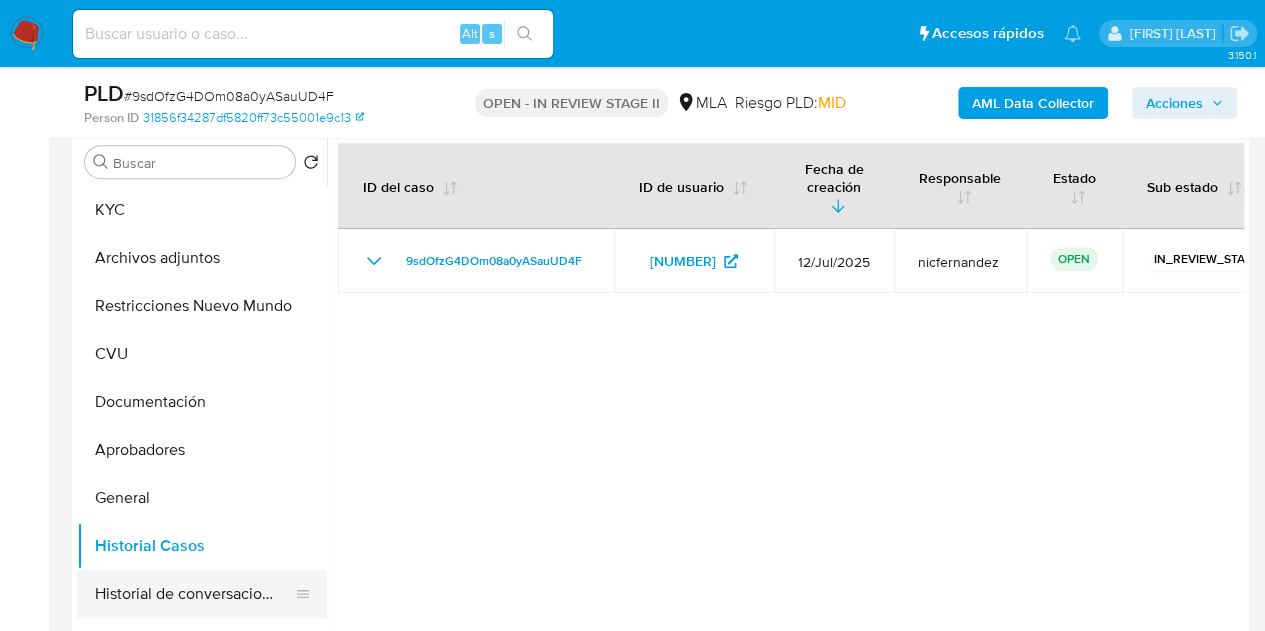 click on "Historial de conversaciones" at bounding box center (194, 594) 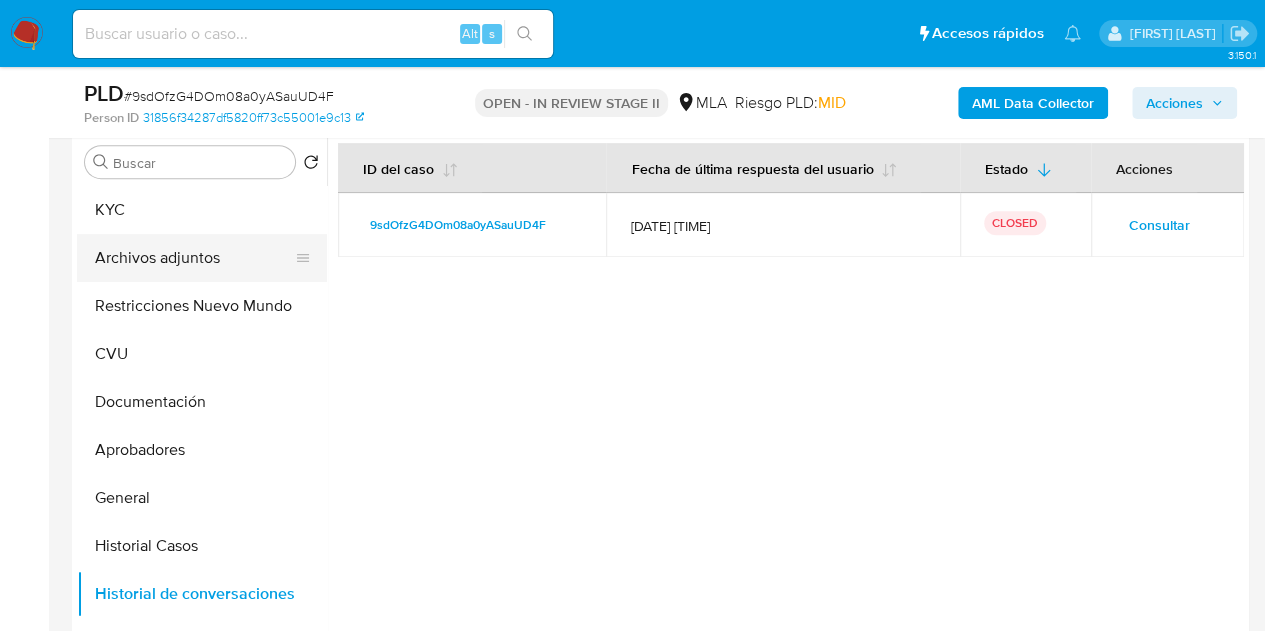 click on "Archivos adjuntos" at bounding box center [194, 258] 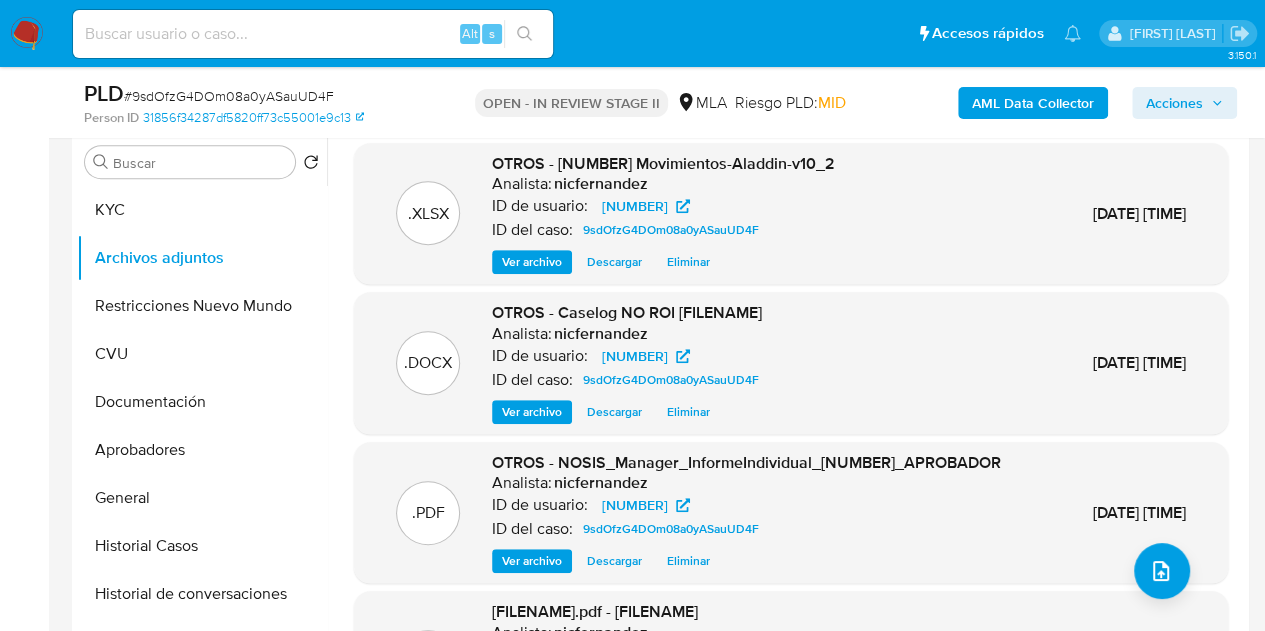 click on "Ver archivo" at bounding box center (532, 412) 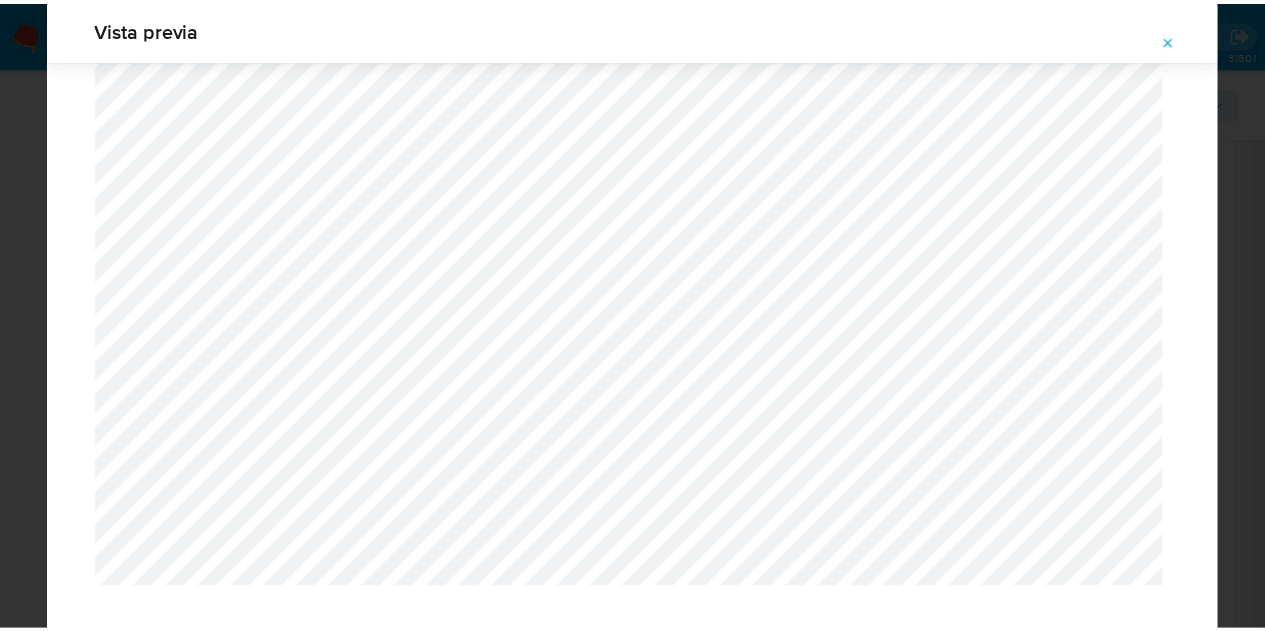 scroll, scrollTop: 0, scrollLeft: 0, axis: both 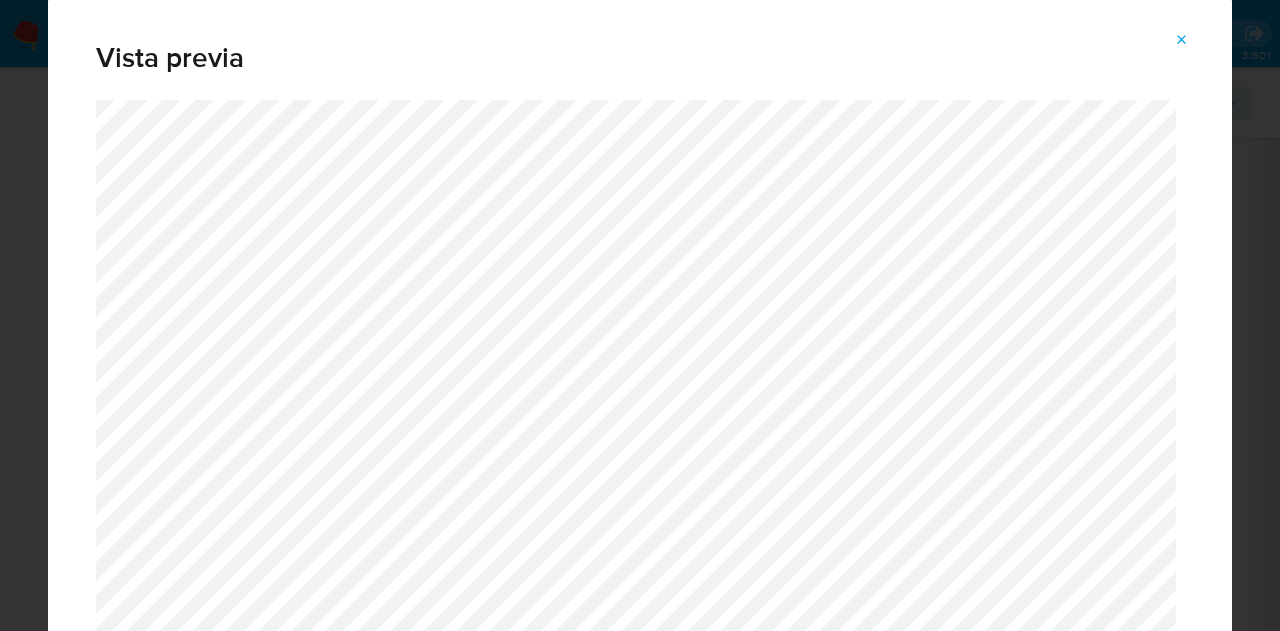 click at bounding box center [1182, 40] 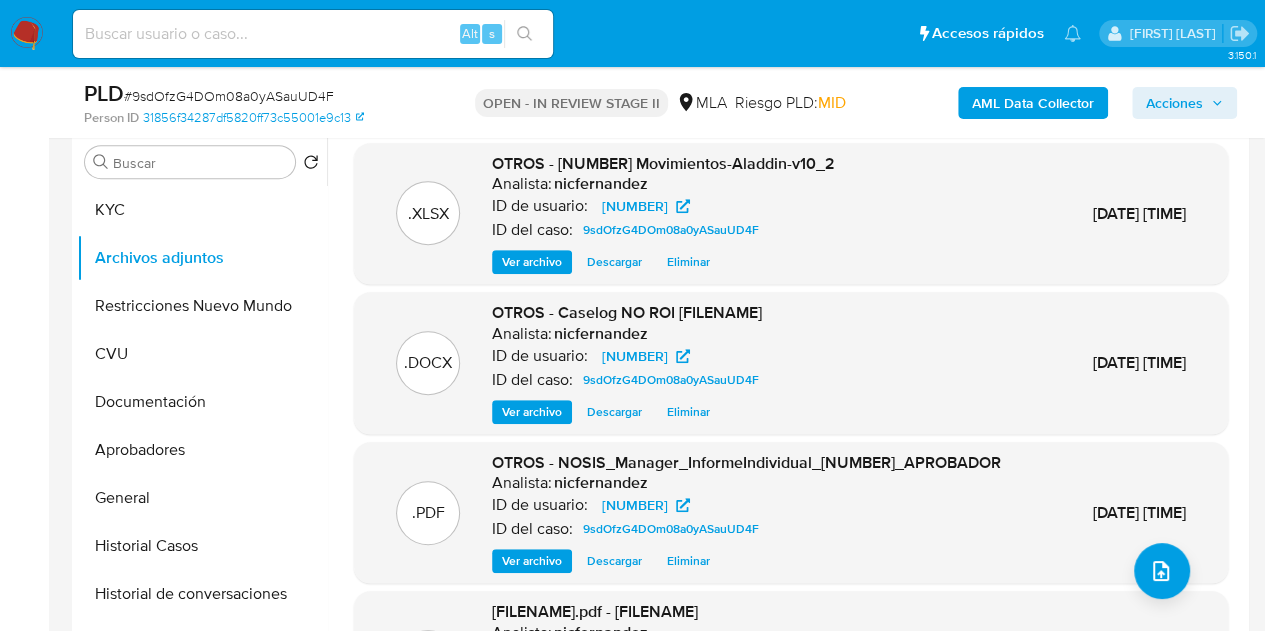 scroll, scrollTop: 34, scrollLeft: 0, axis: vertical 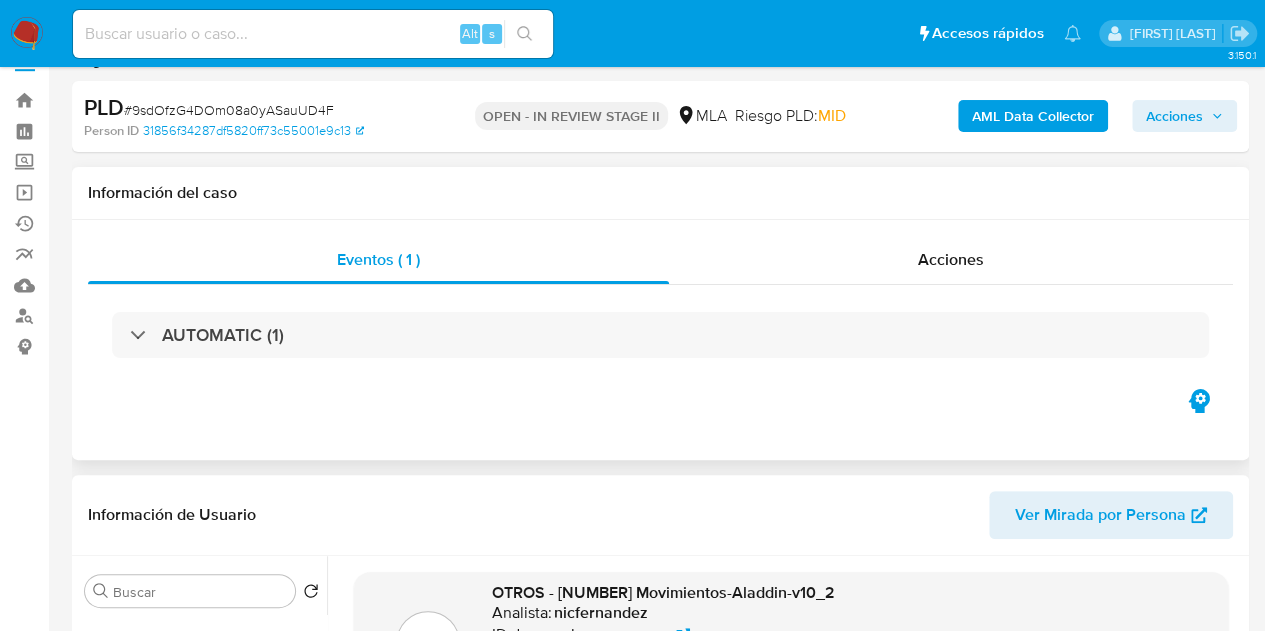 click on "Eventos ( 1 ) Acciones AUTOMATIC (1)" at bounding box center (660, 340) 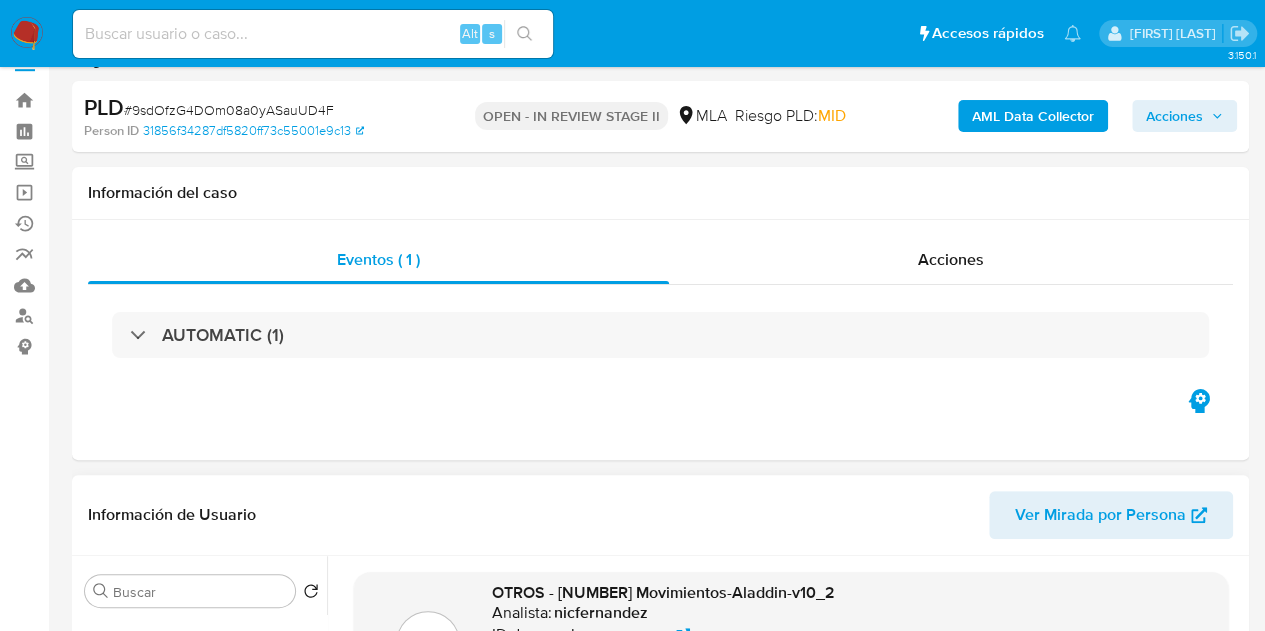 click on "Acciones" at bounding box center (1174, 116) 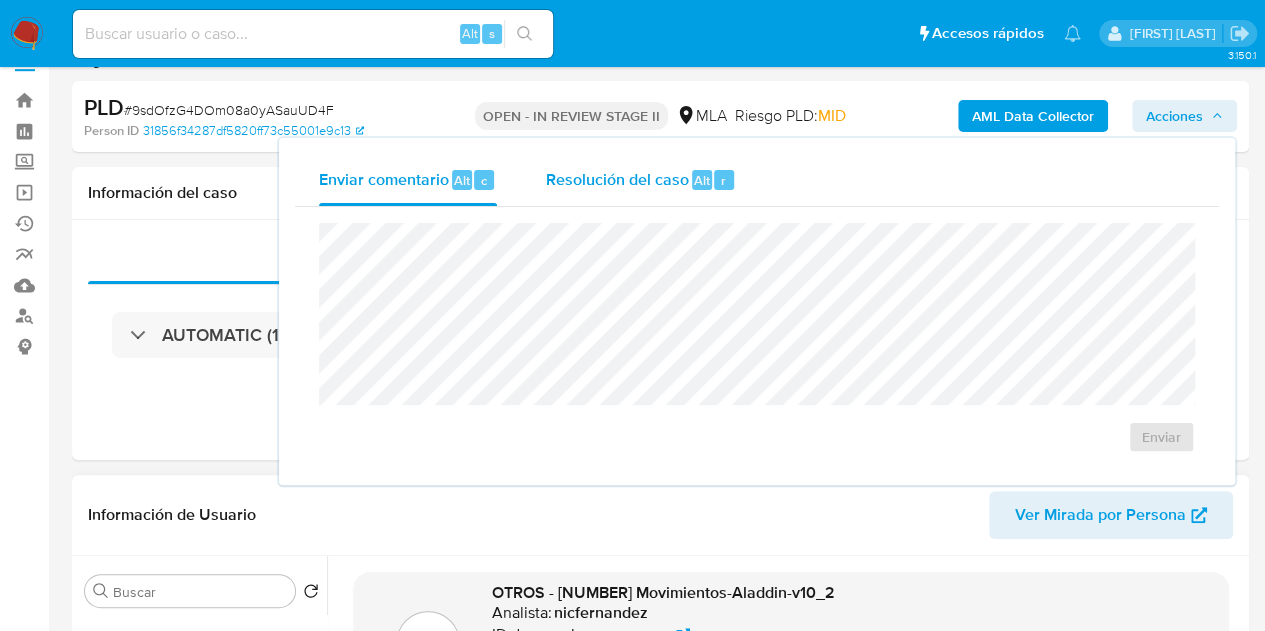 click on "Resolución del caso" at bounding box center (616, 179) 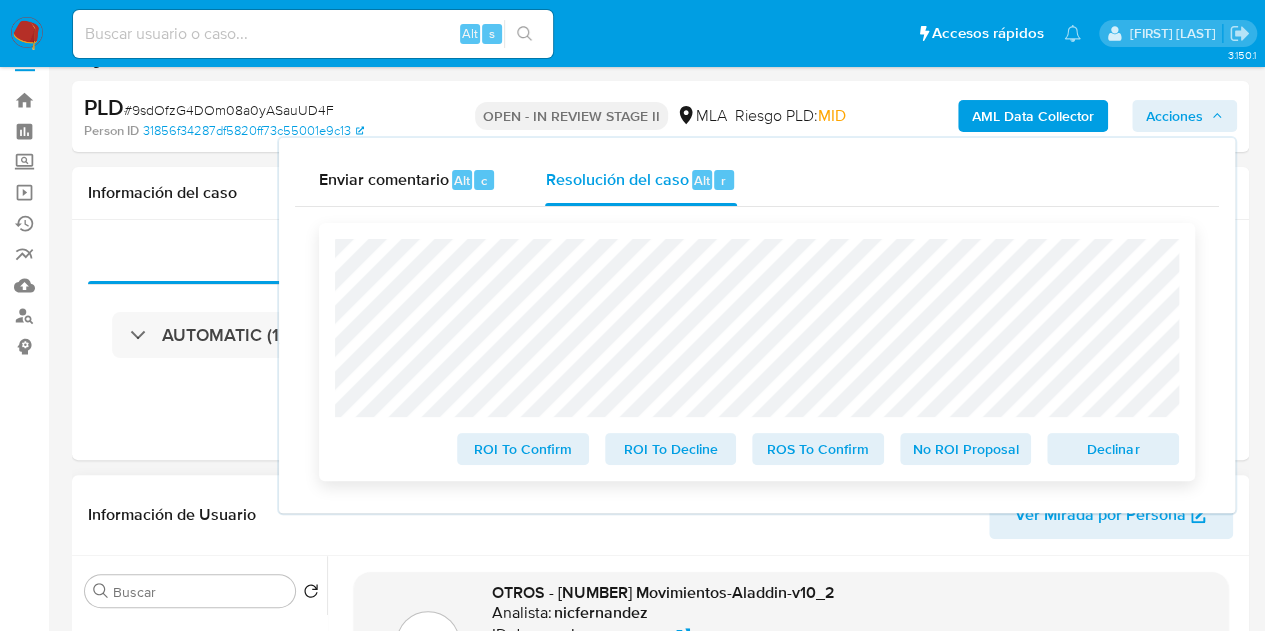 click on "No ROI Proposal" at bounding box center [966, 449] 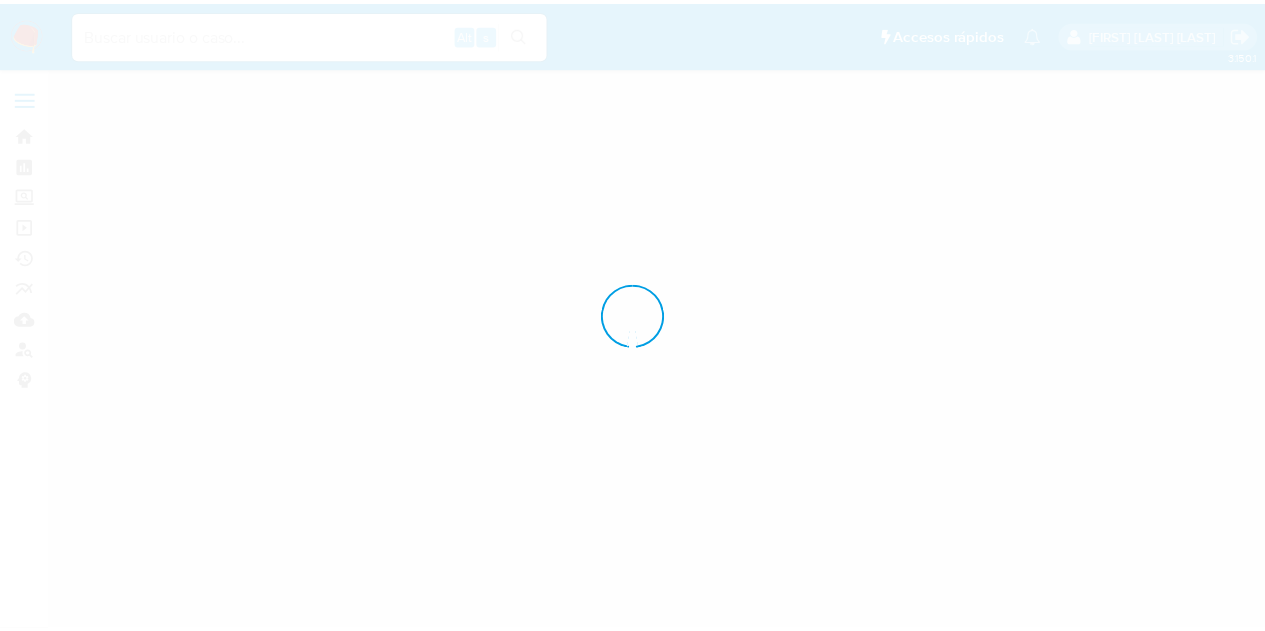 scroll, scrollTop: 0, scrollLeft: 0, axis: both 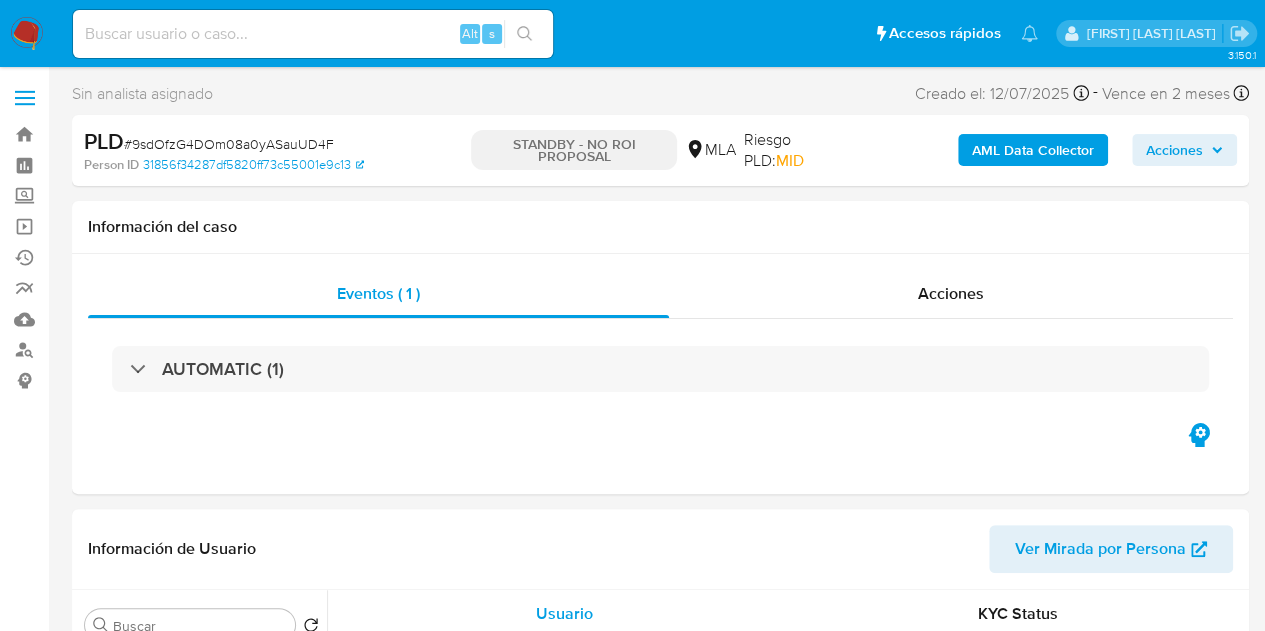 select on "10" 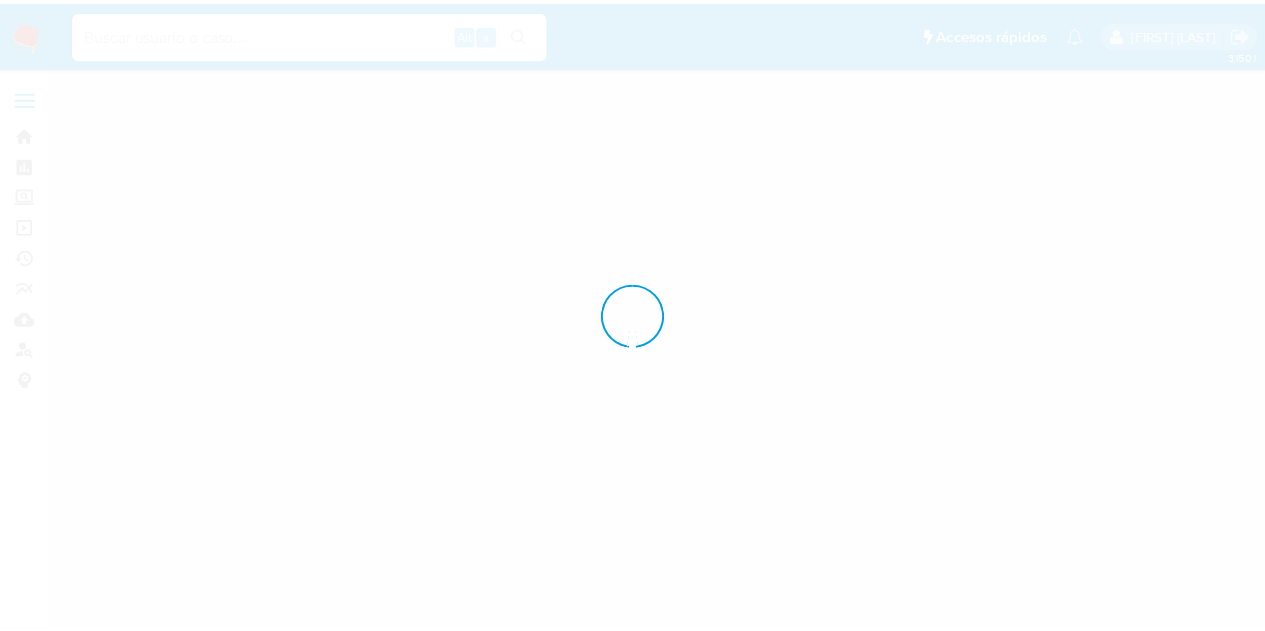 scroll, scrollTop: 0, scrollLeft: 0, axis: both 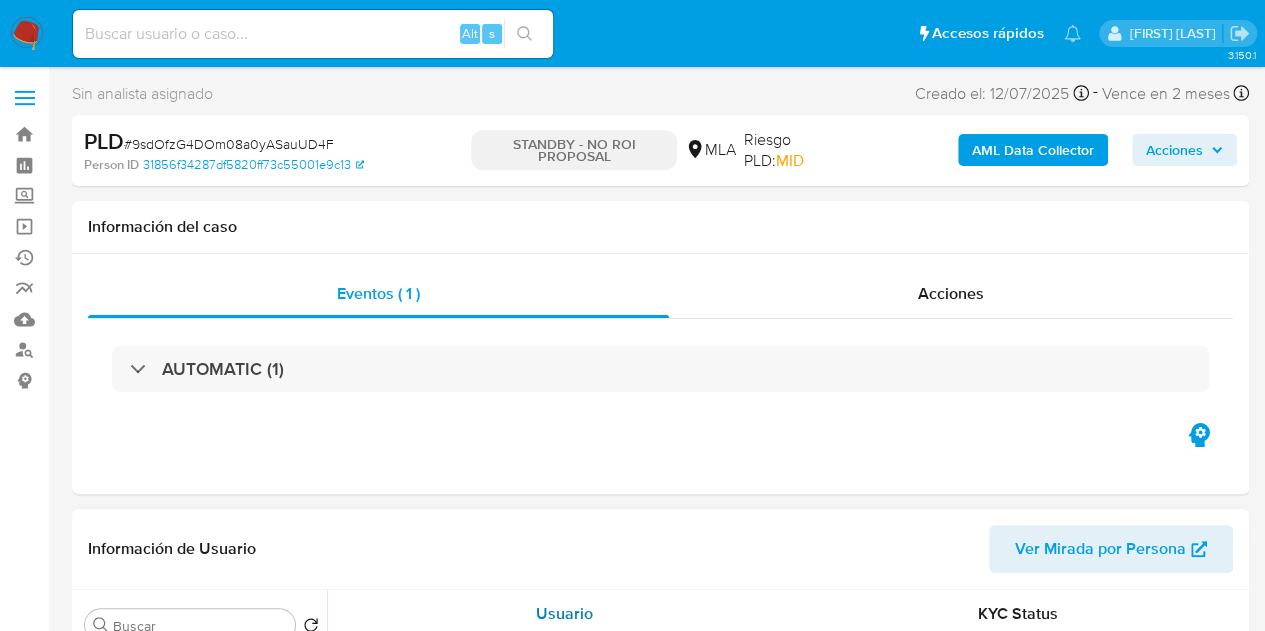select on "10" 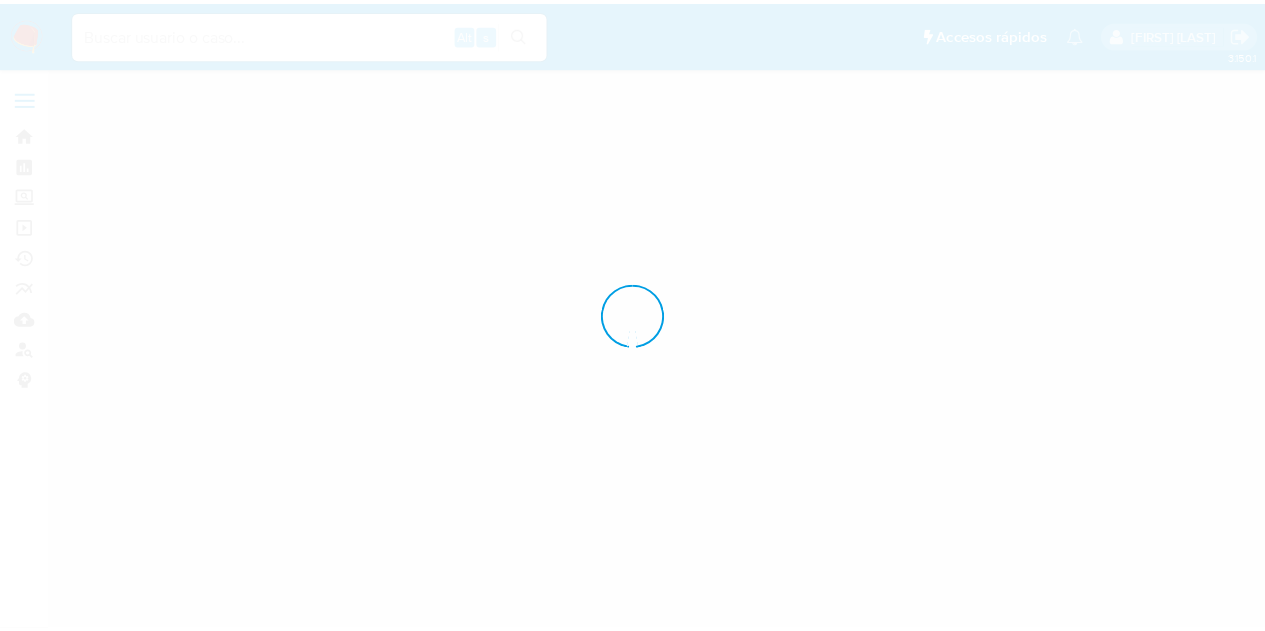 scroll, scrollTop: 0, scrollLeft: 0, axis: both 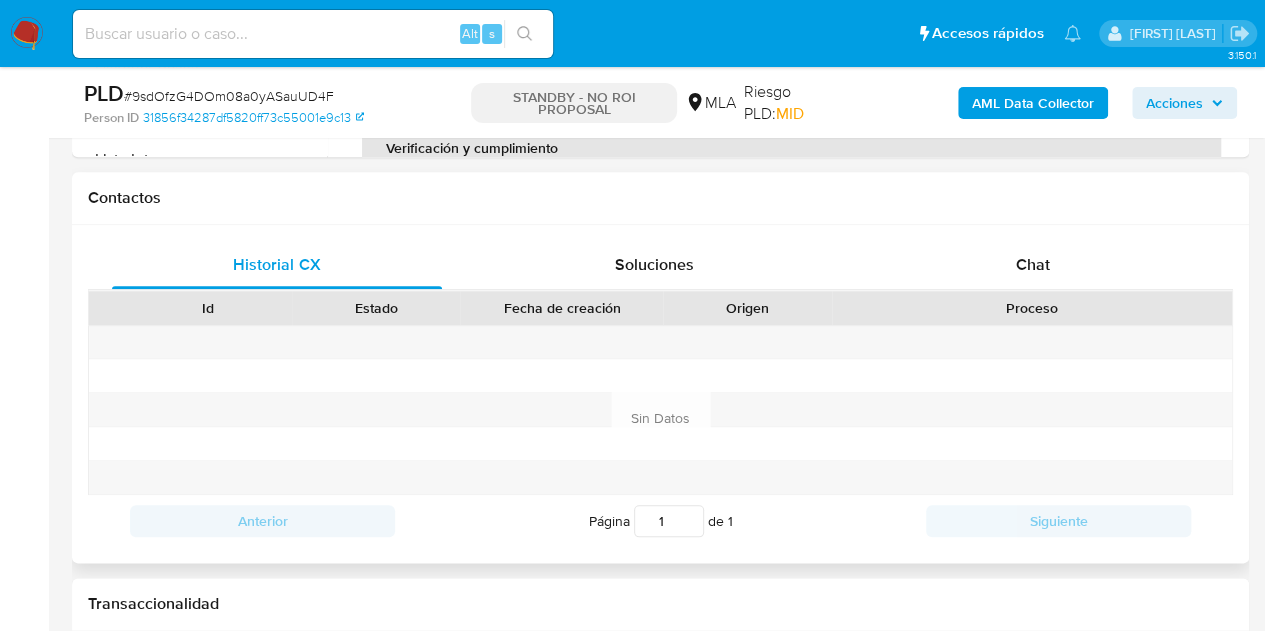 select on "10" 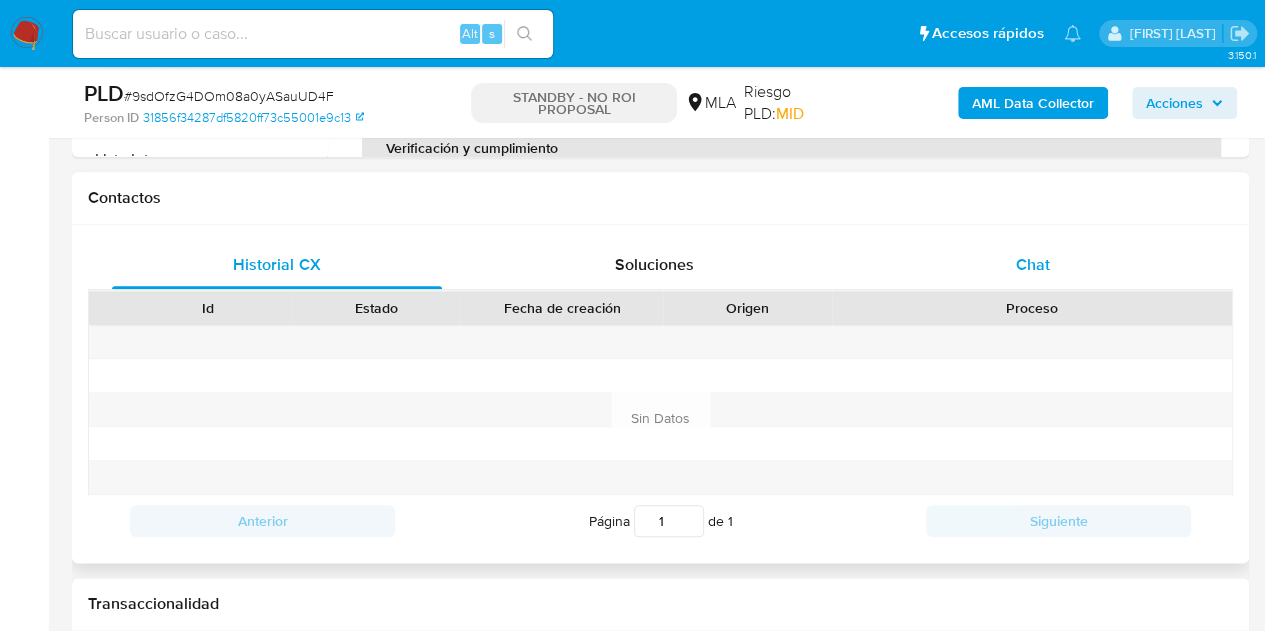 click on "Chat" at bounding box center [1033, 265] 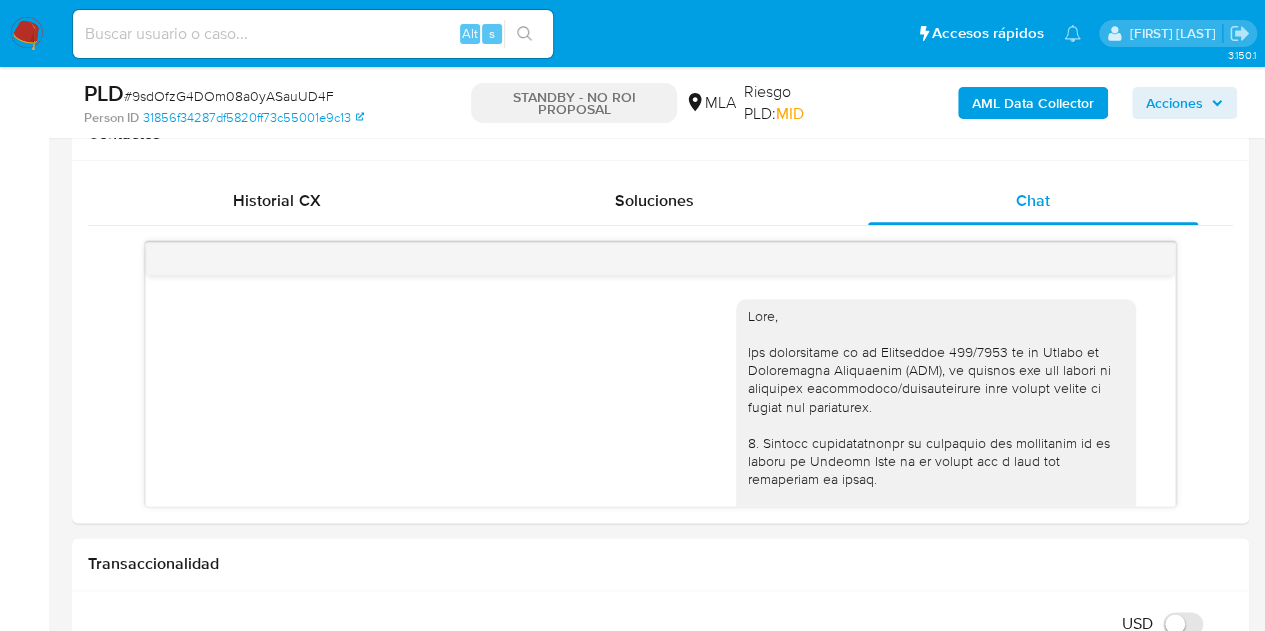 scroll, scrollTop: 978, scrollLeft: 0, axis: vertical 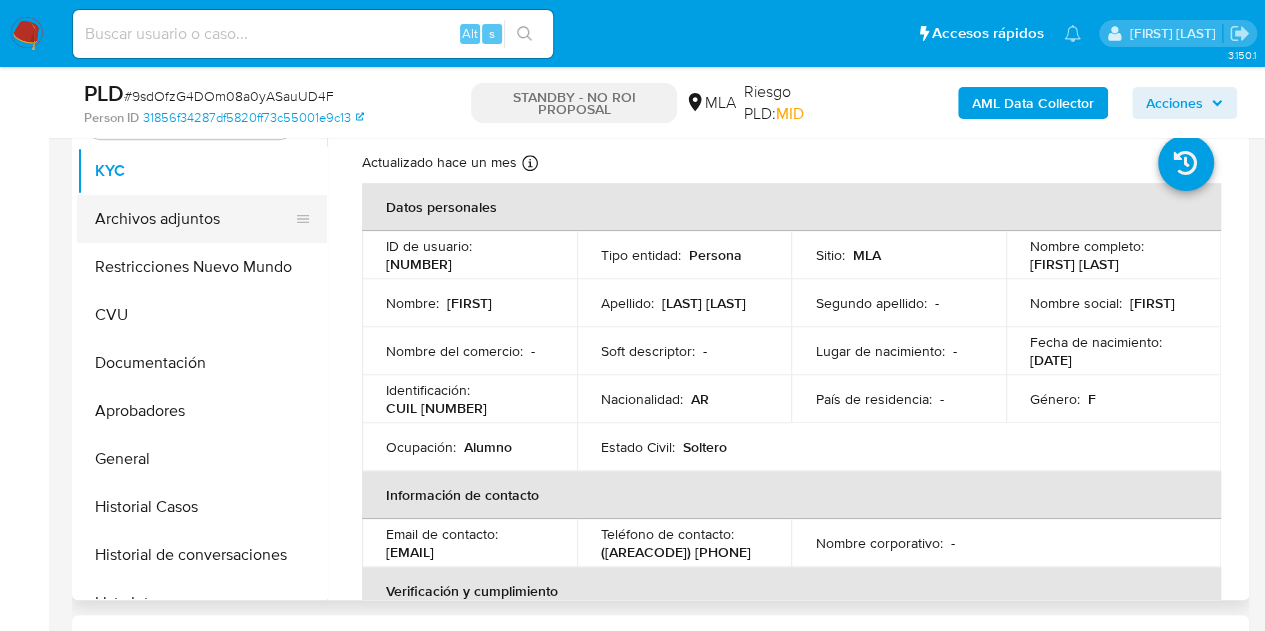 click on "Archivos adjuntos" at bounding box center [194, 219] 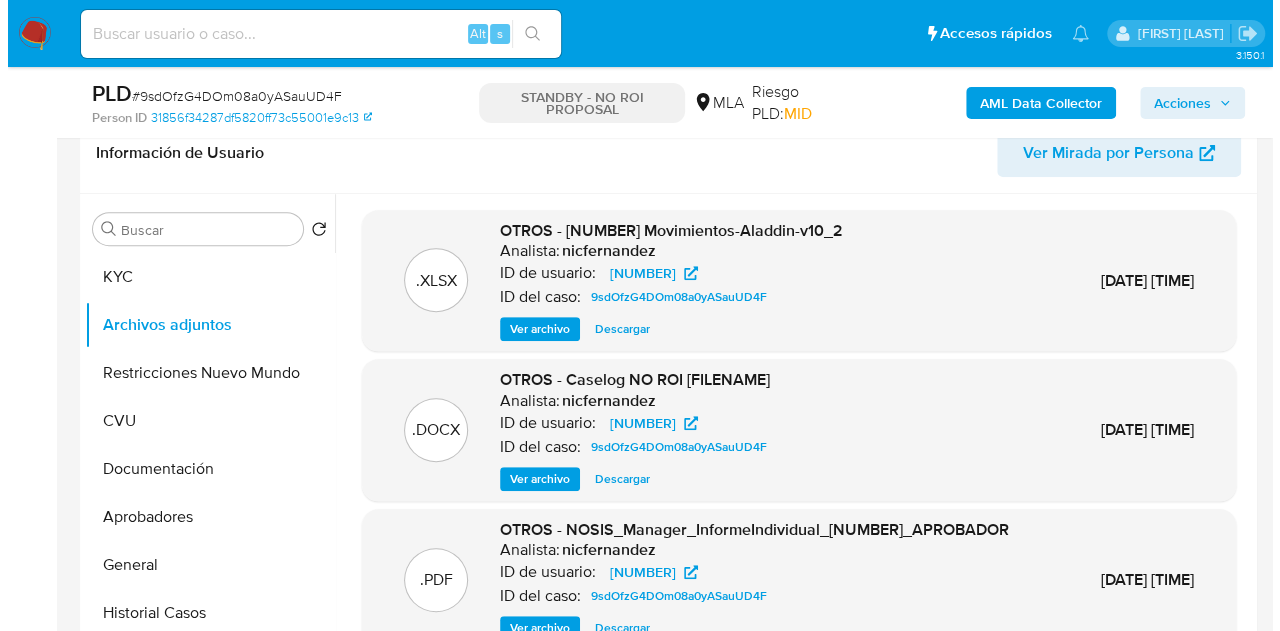 scroll, scrollTop: 329, scrollLeft: 0, axis: vertical 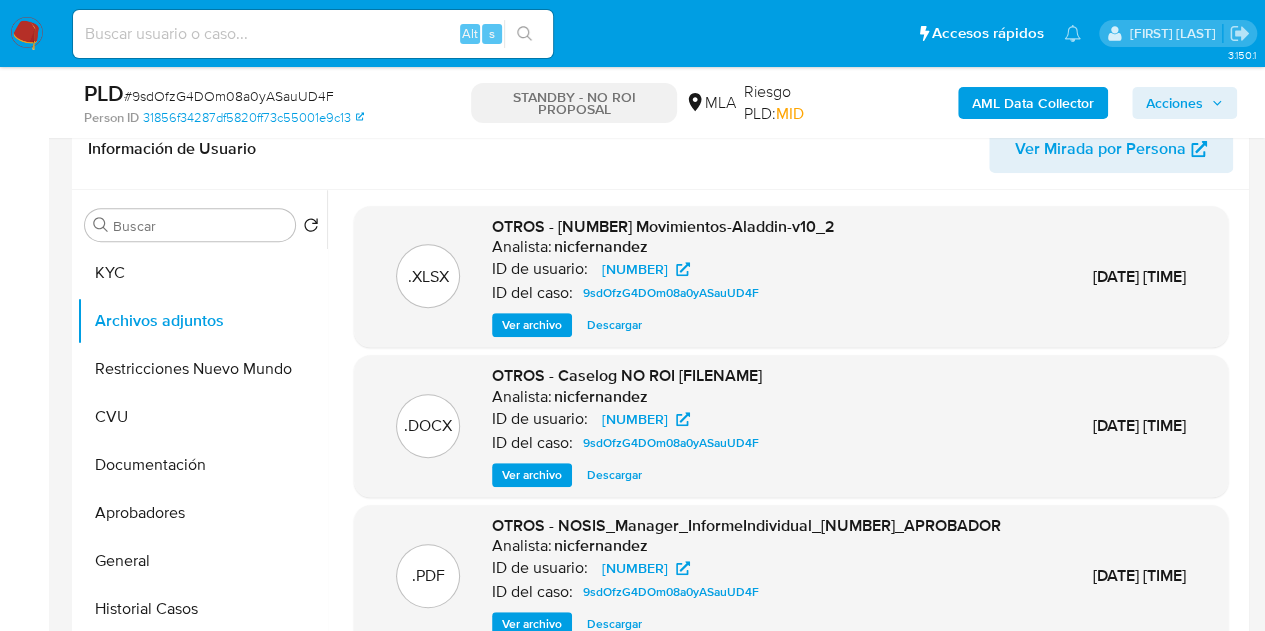click on "Ver archivo" at bounding box center [532, 475] 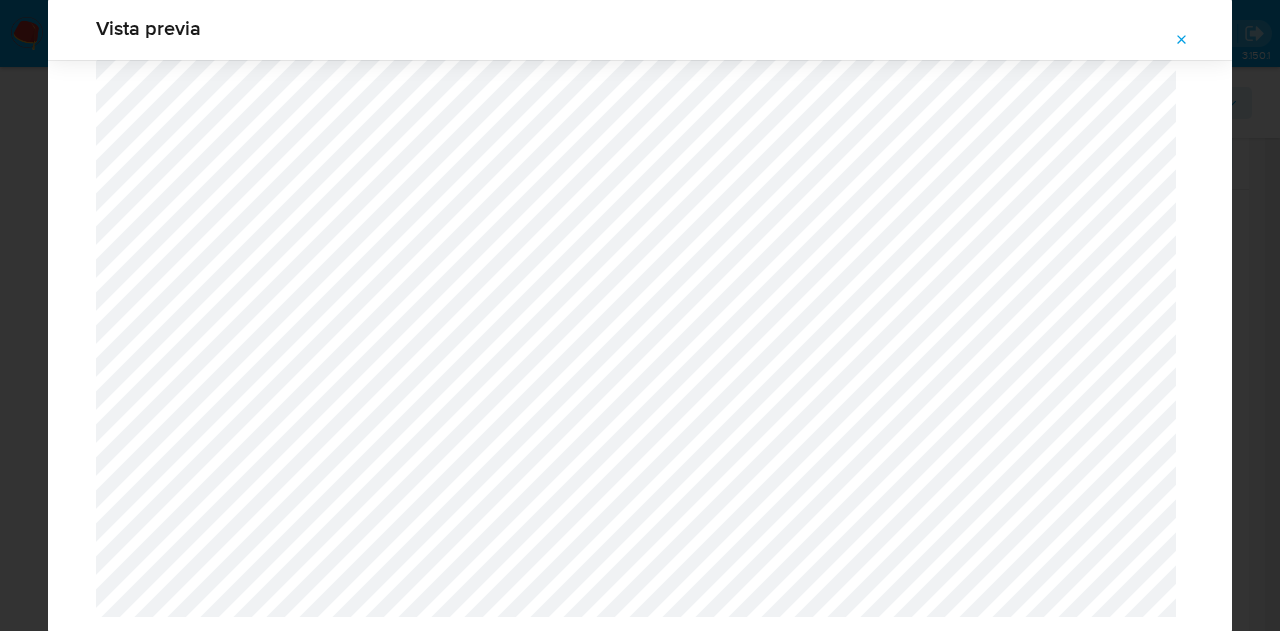 scroll, scrollTop: 2470, scrollLeft: 0, axis: vertical 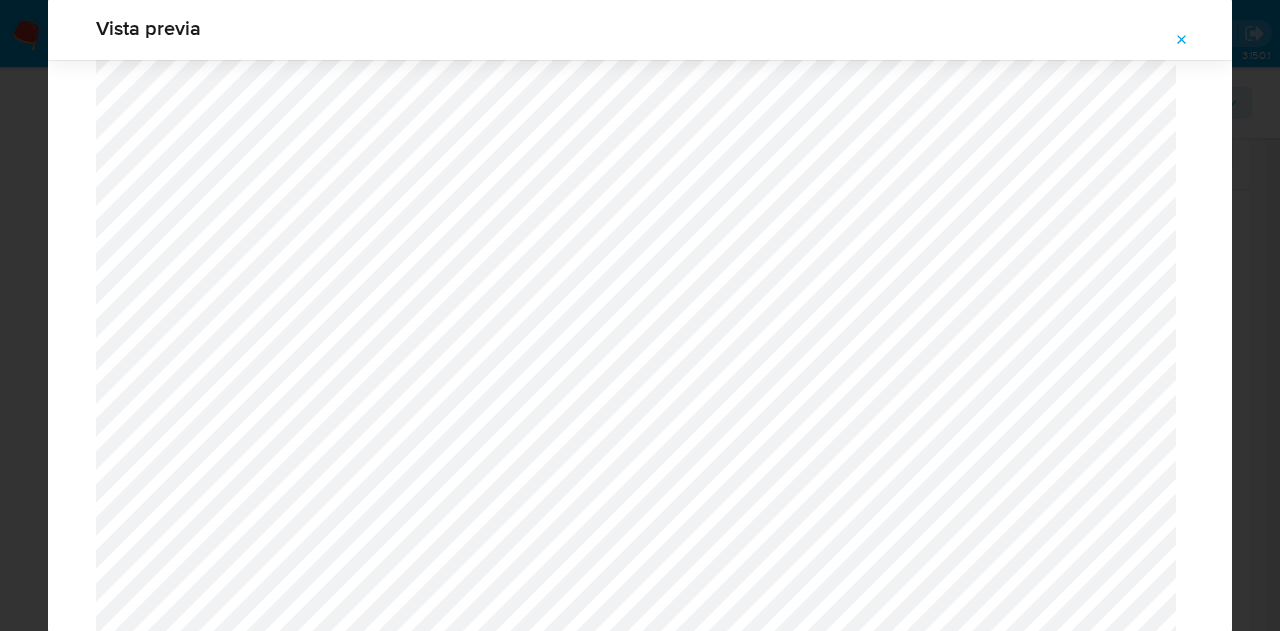 click at bounding box center (1182, 40) 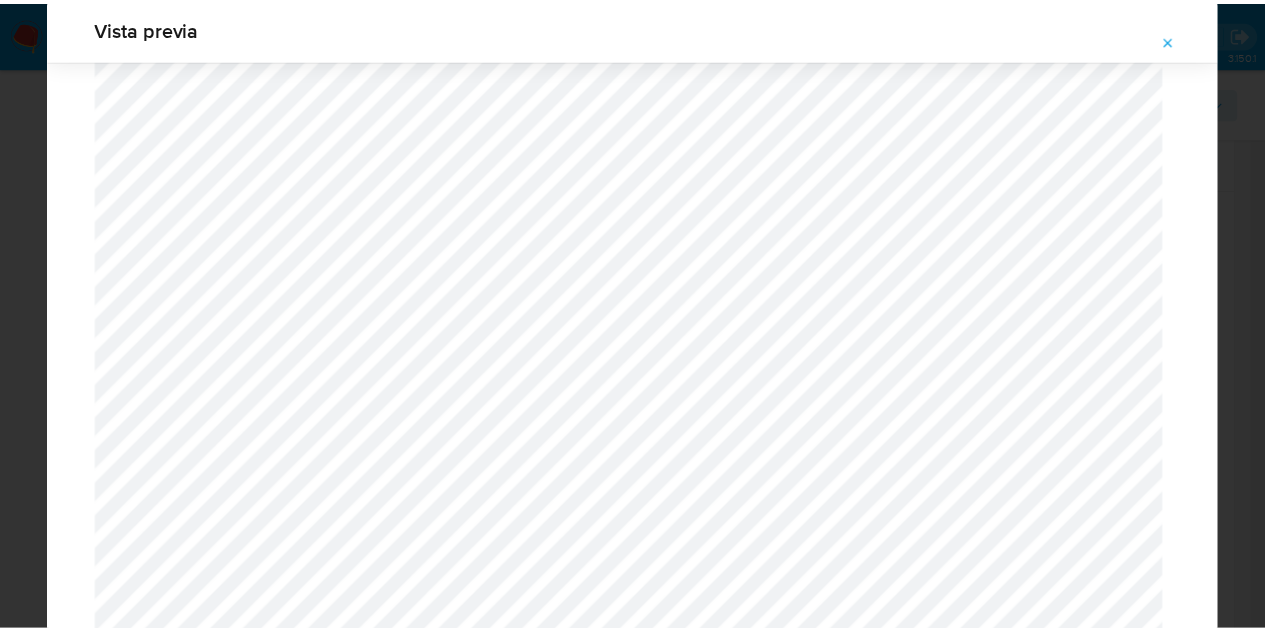 scroll, scrollTop: 64, scrollLeft: 0, axis: vertical 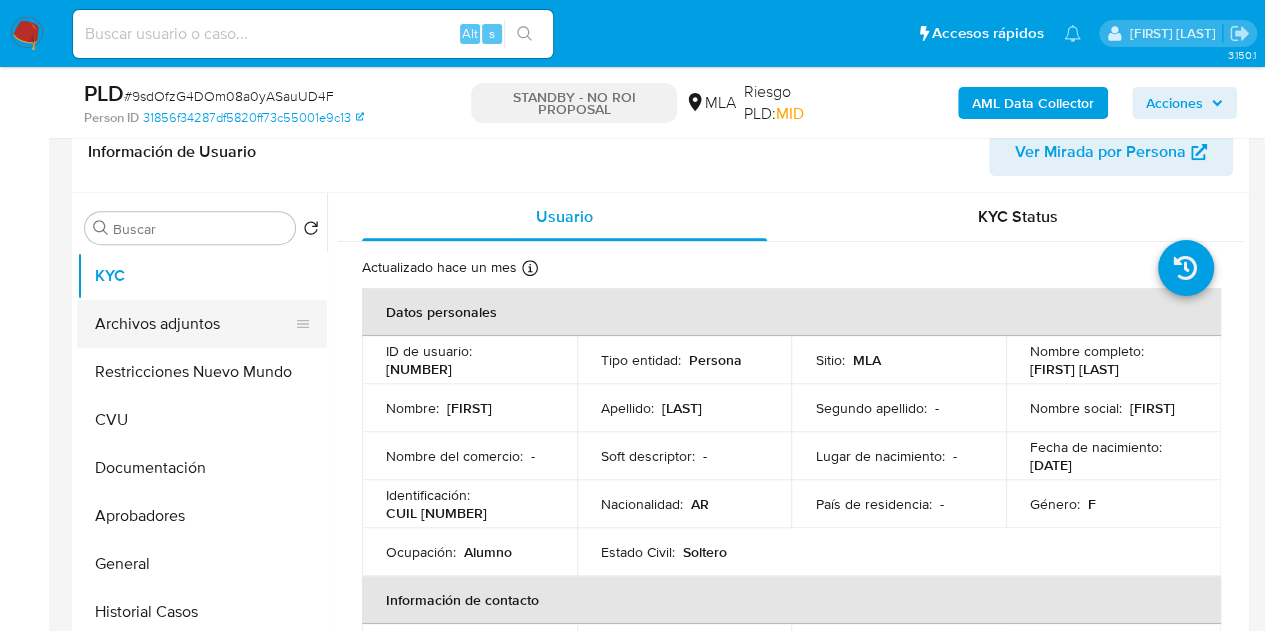 click on "Archivos adjuntos" at bounding box center (194, 324) 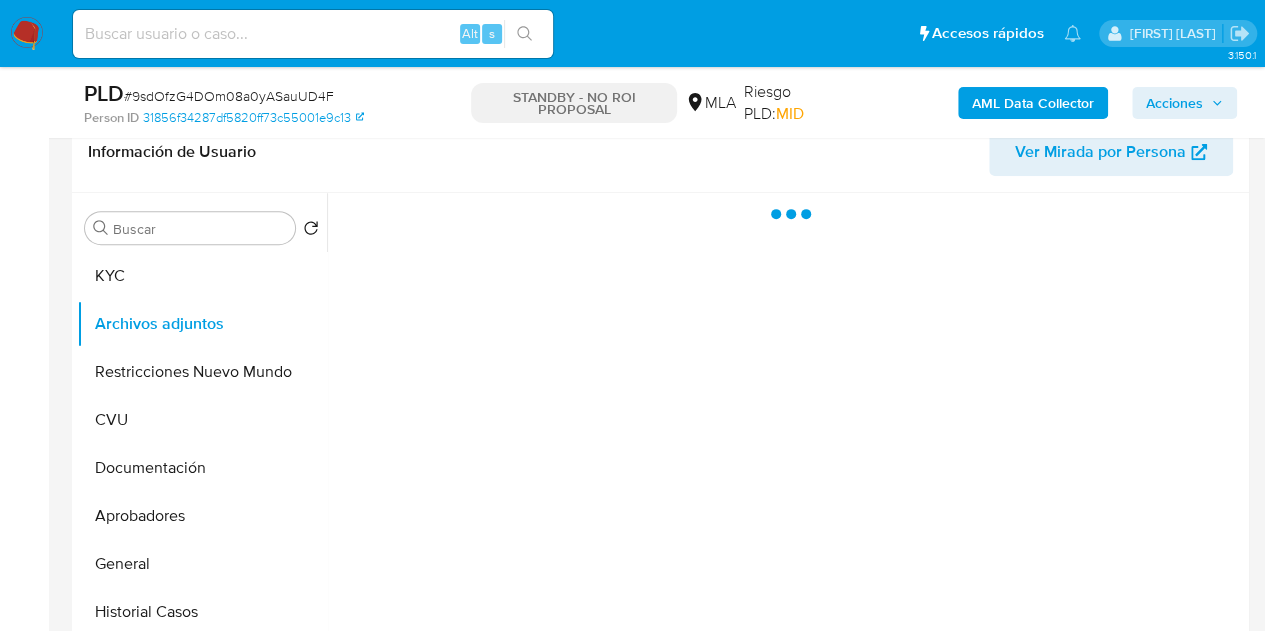 select on "10" 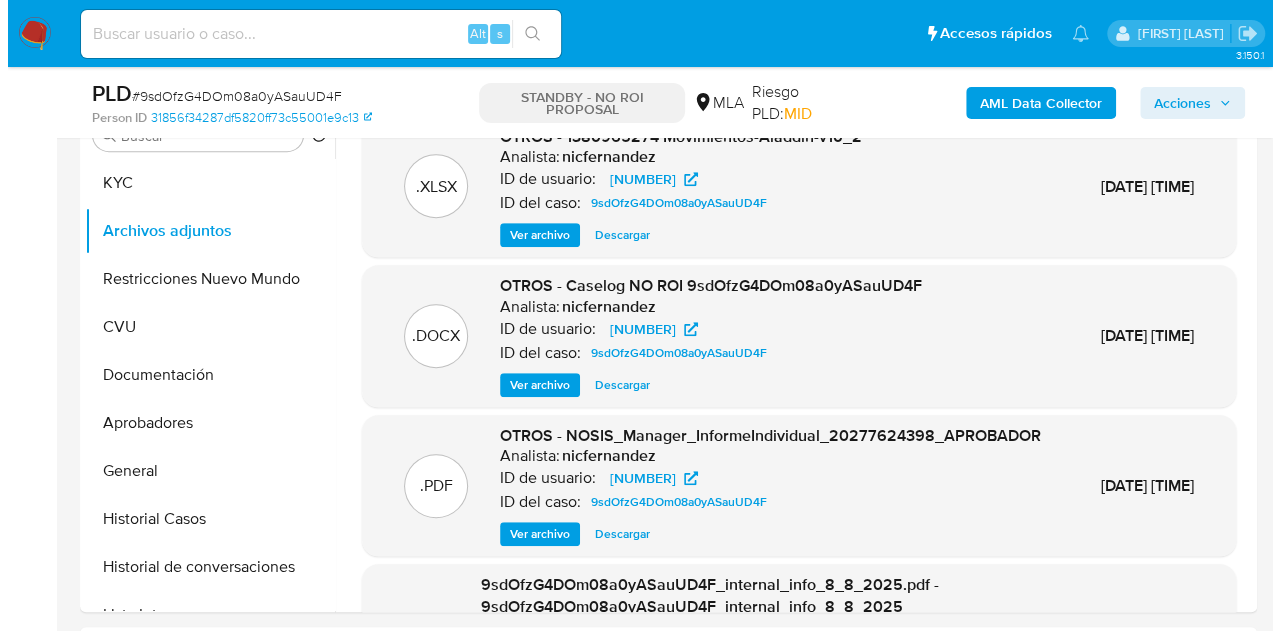 scroll, scrollTop: 344, scrollLeft: 0, axis: vertical 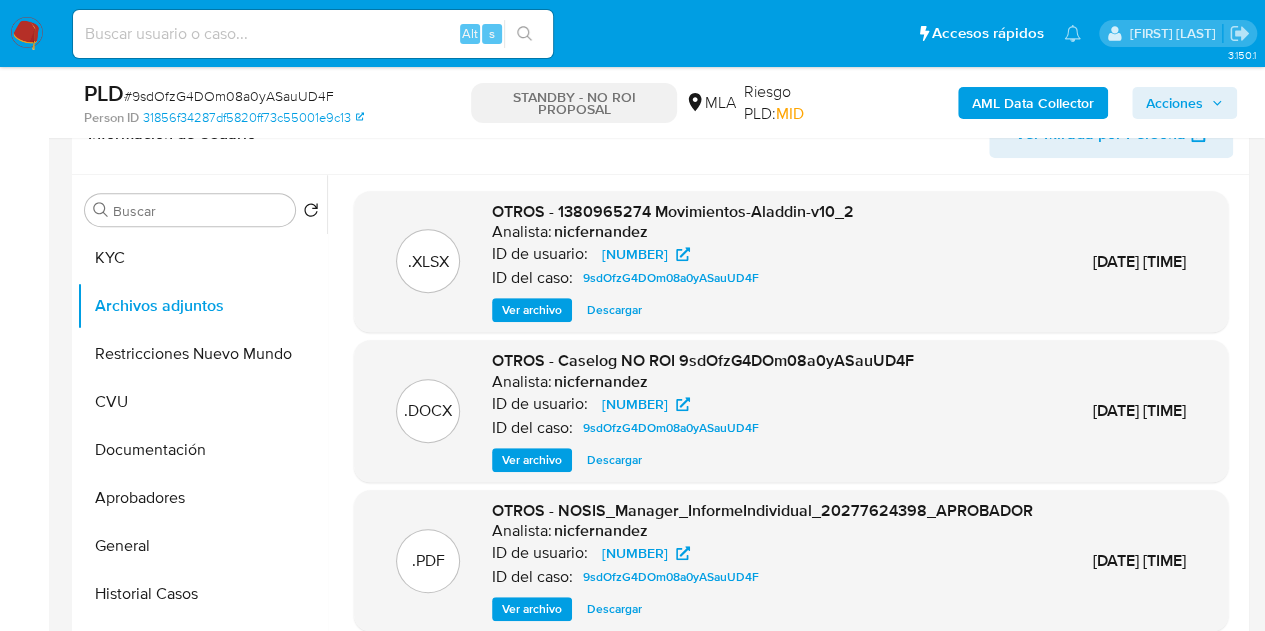 click on "Ver archivo" at bounding box center [532, 460] 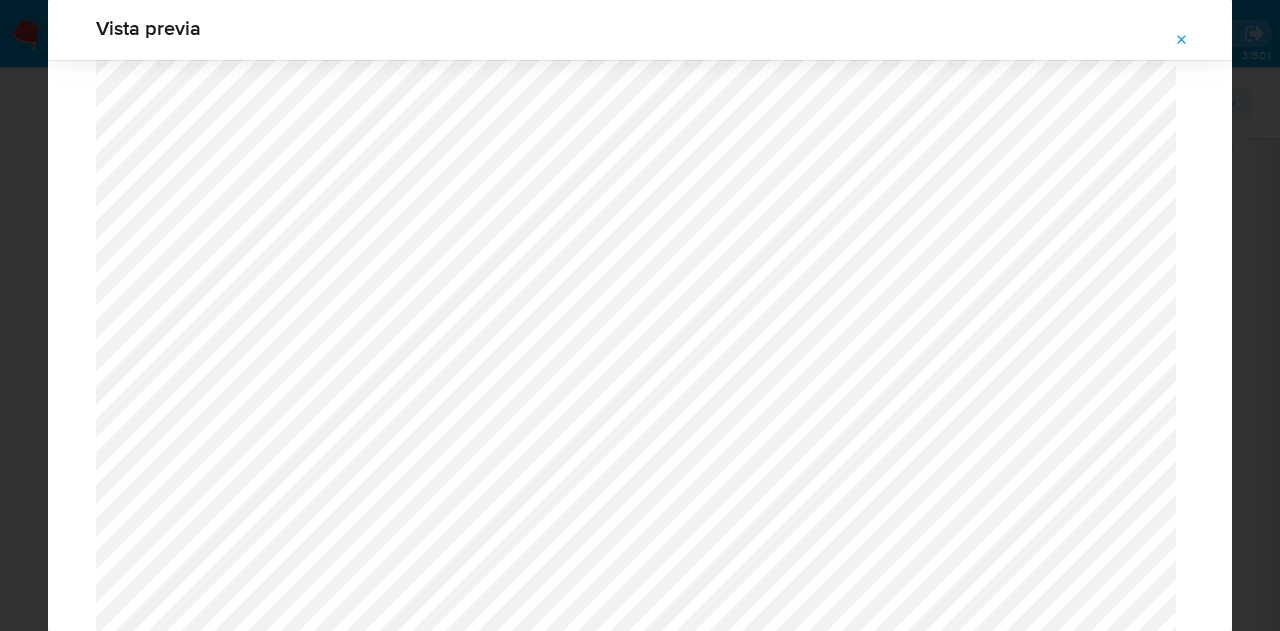 scroll, scrollTop: 2470, scrollLeft: 0, axis: vertical 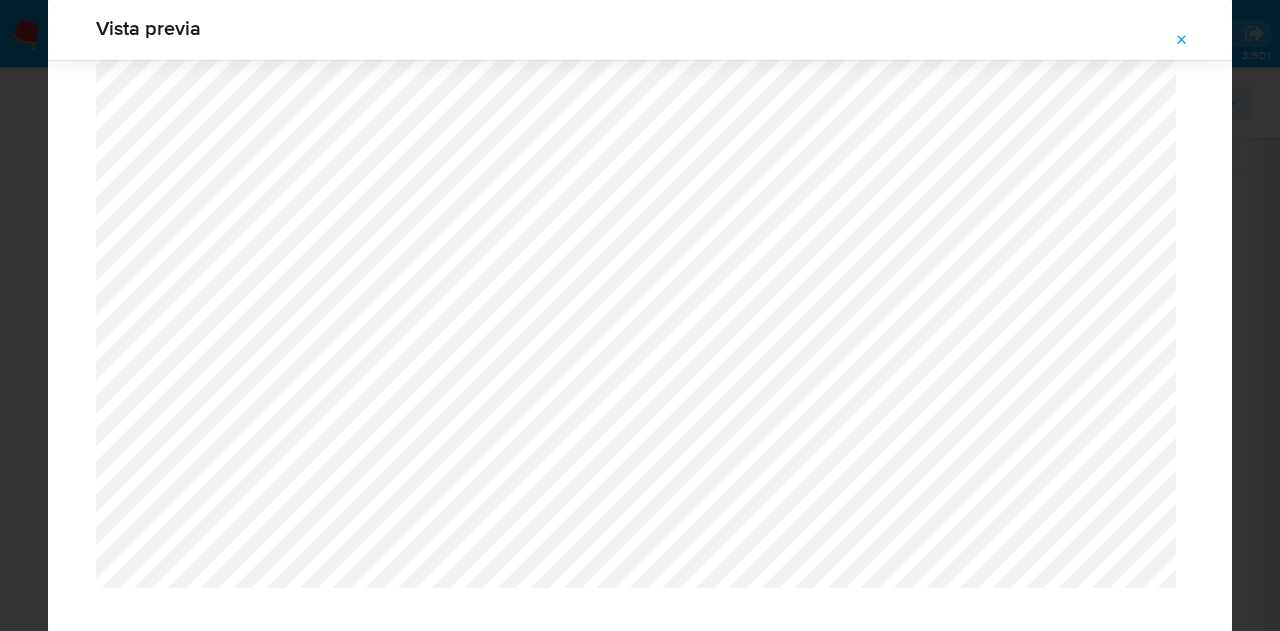 click at bounding box center [1182, 40] 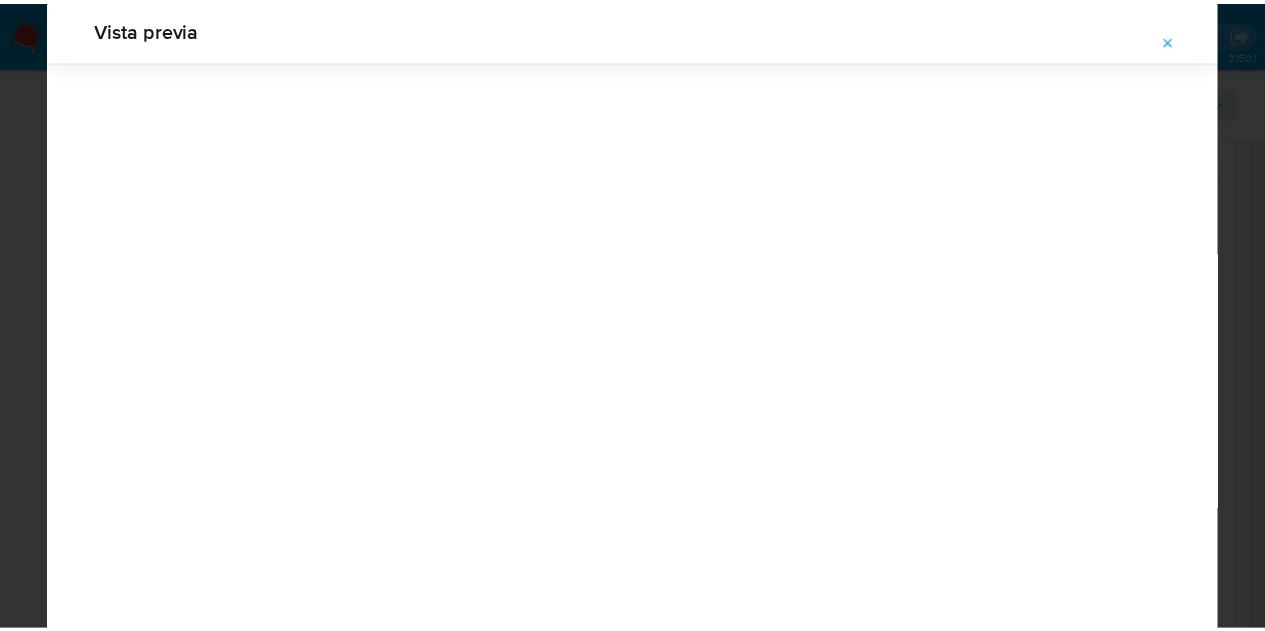 scroll, scrollTop: 64, scrollLeft: 0, axis: vertical 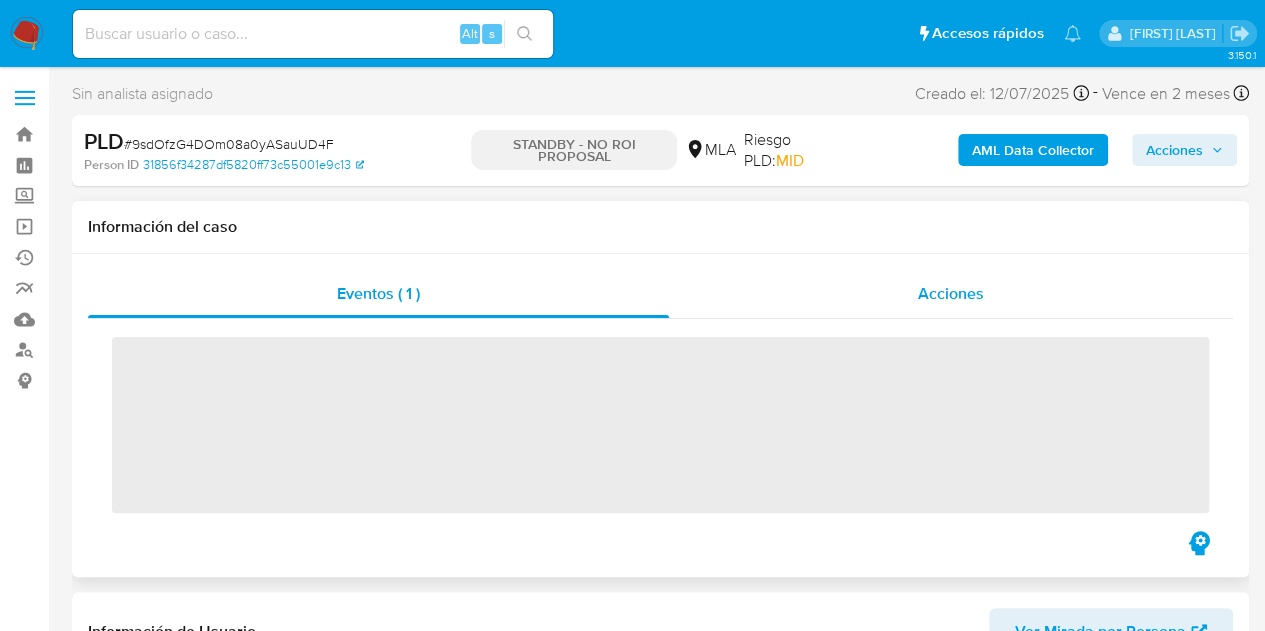 click on "Acciones" at bounding box center [951, 294] 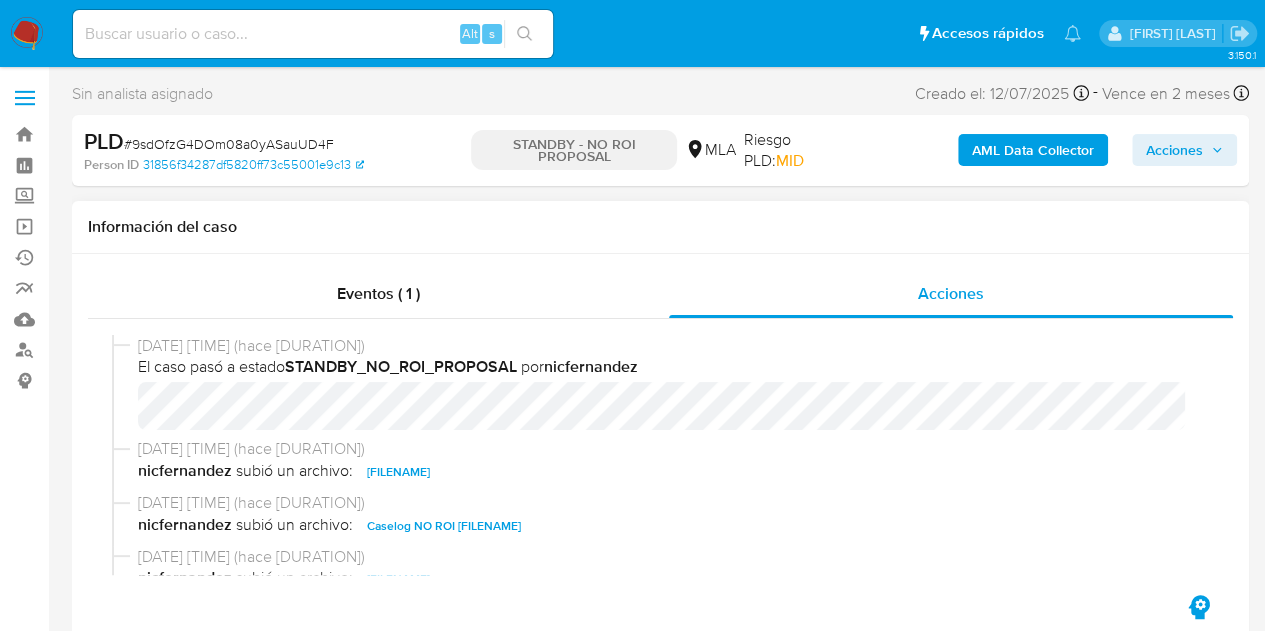 select on "10" 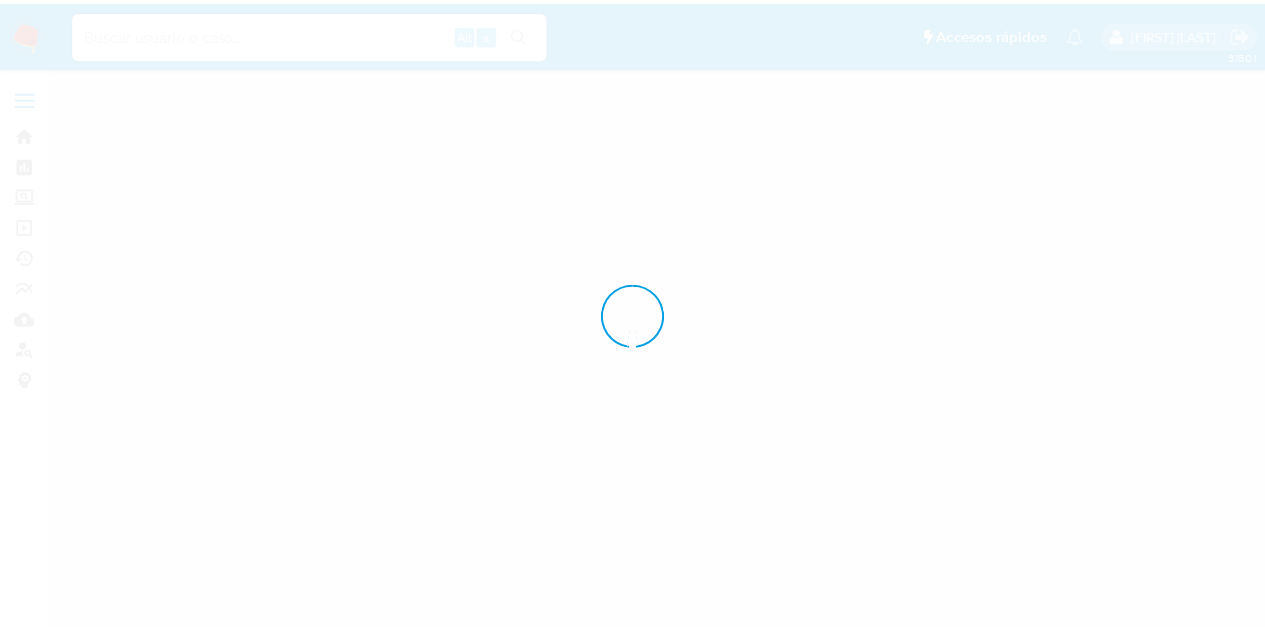 scroll, scrollTop: 0, scrollLeft: 0, axis: both 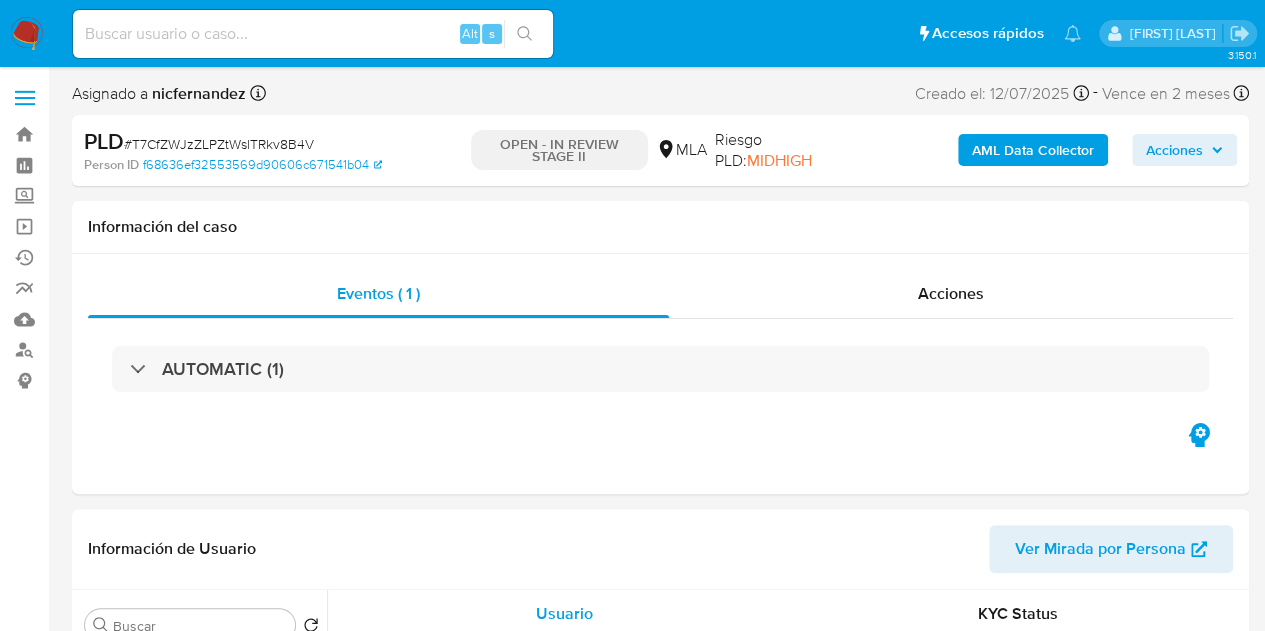 select on "10" 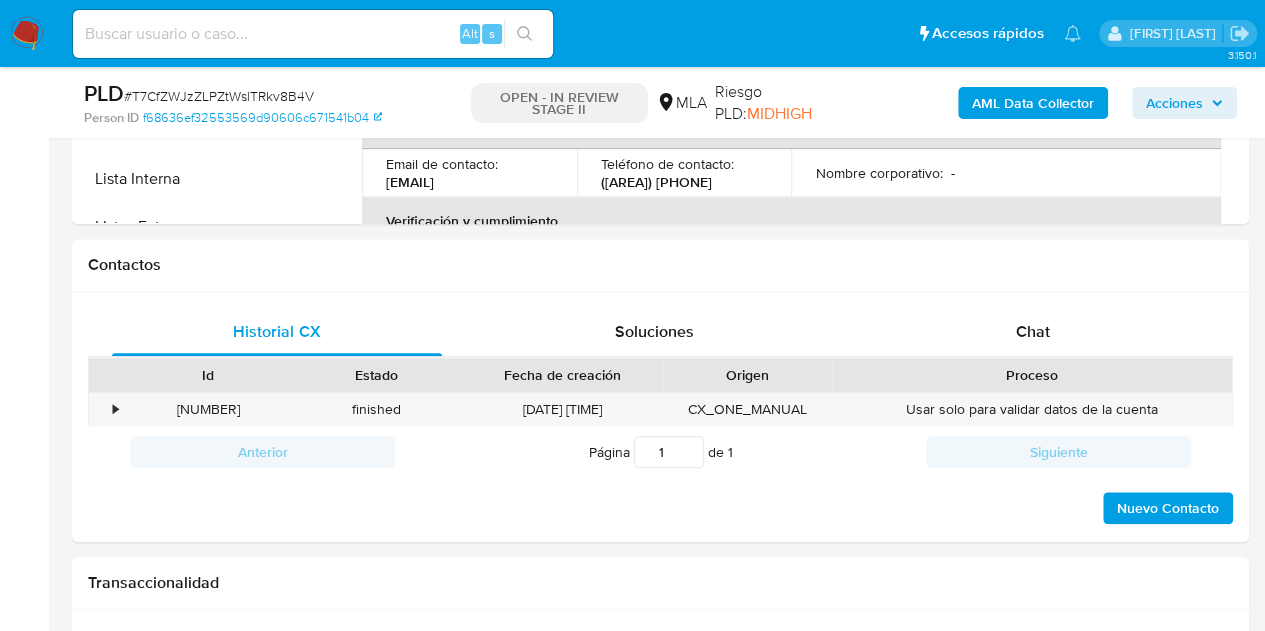 scroll, scrollTop: 715, scrollLeft: 0, axis: vertical 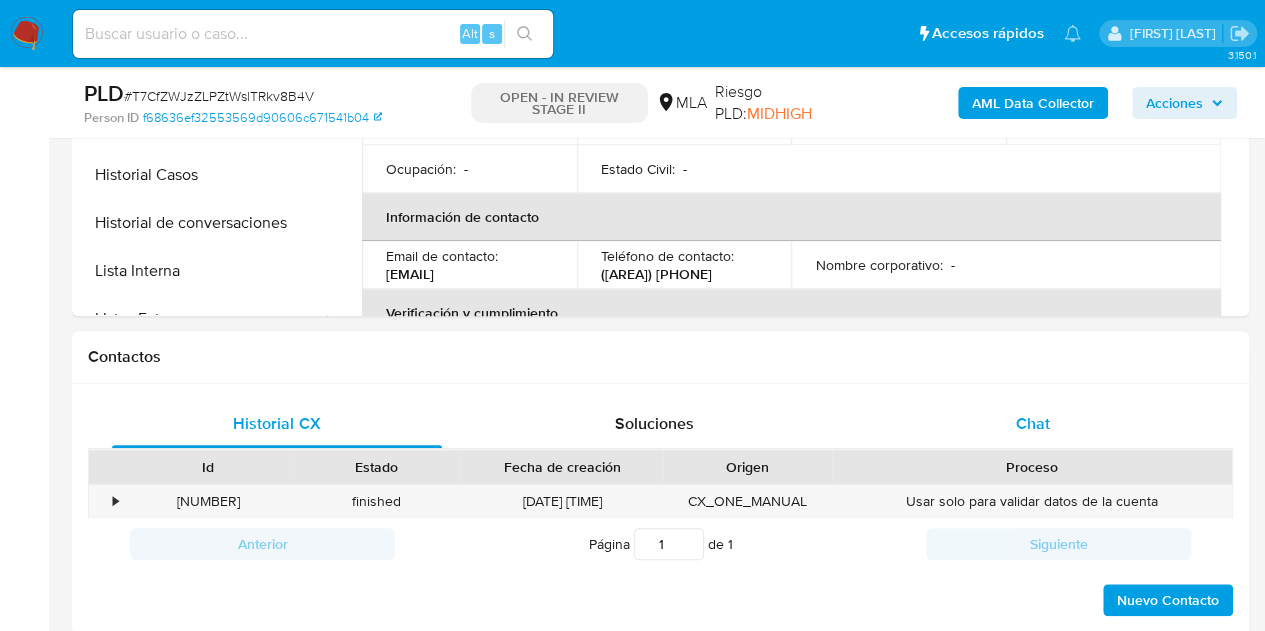 click on "Chat" at bounding box center [1033, 423] 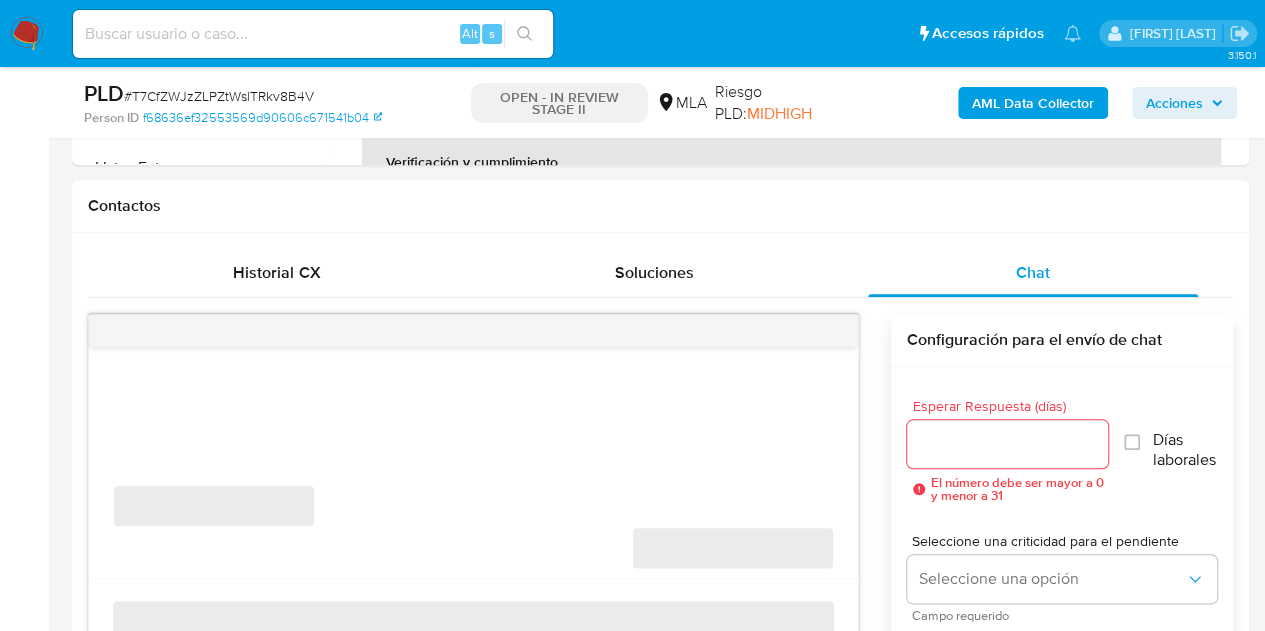 scroll, scrollTop: 915, scrollLeft: 0, axis: vertical 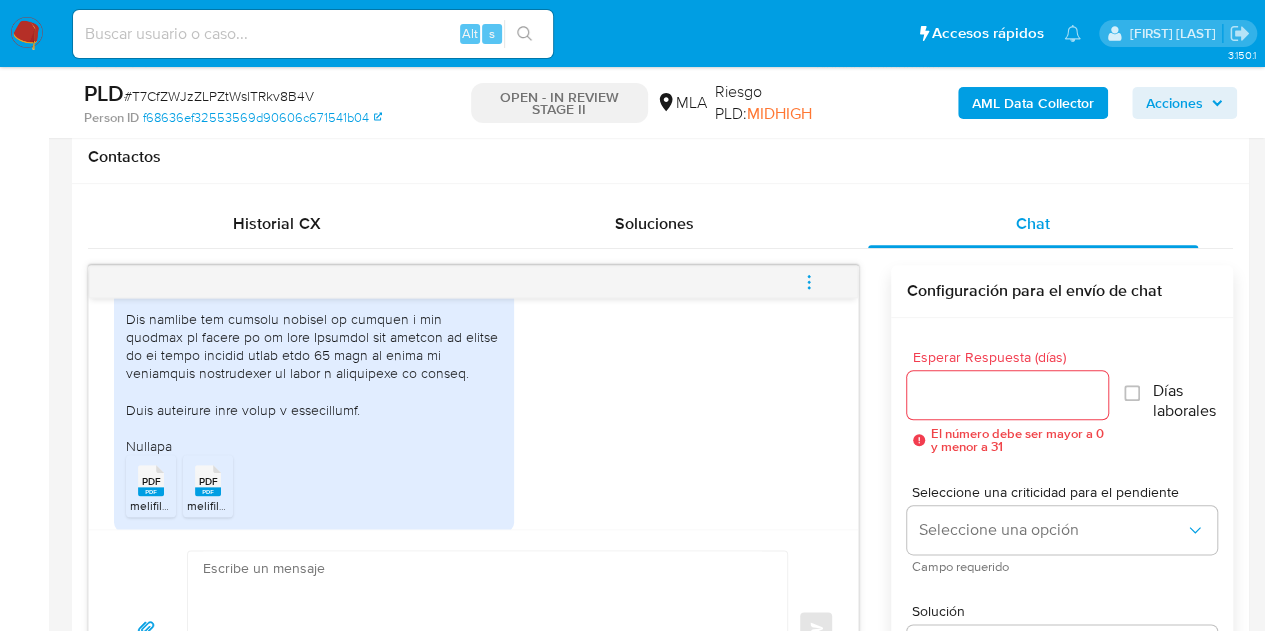 drag, startPoint x: 124, startPoint y: 351, endPoint x: 355, endPoint y: 327, distance: 232.24341 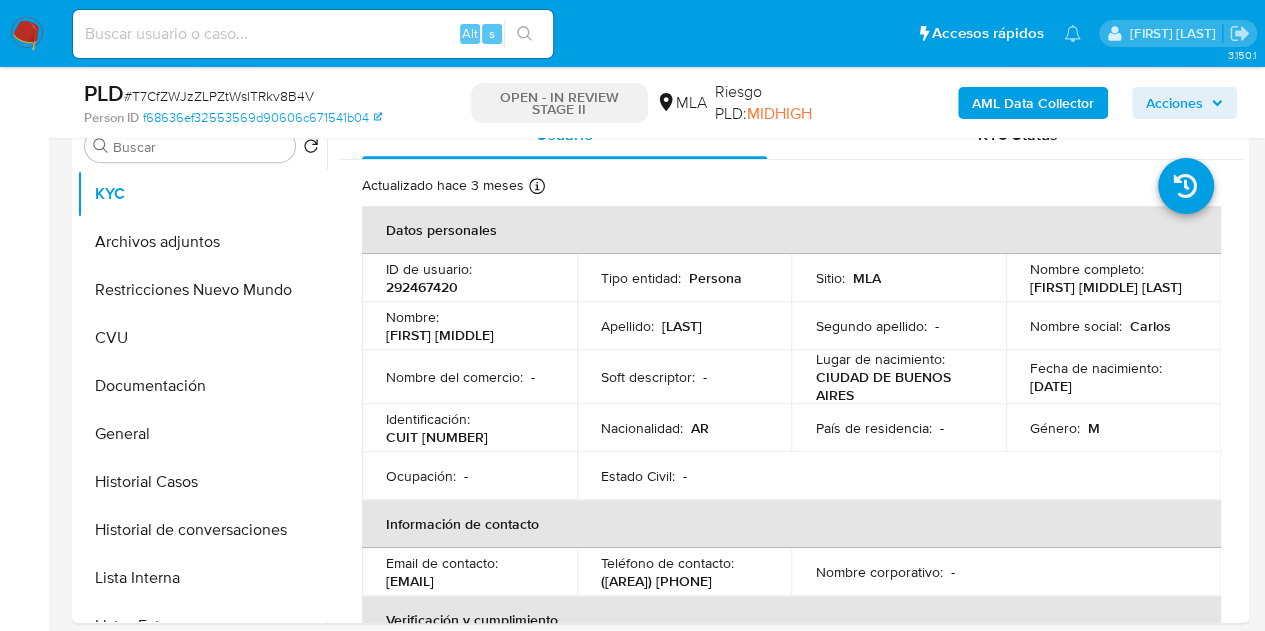 scroll, scrollTop: 321, scrollLeft: 0, axis: vertical 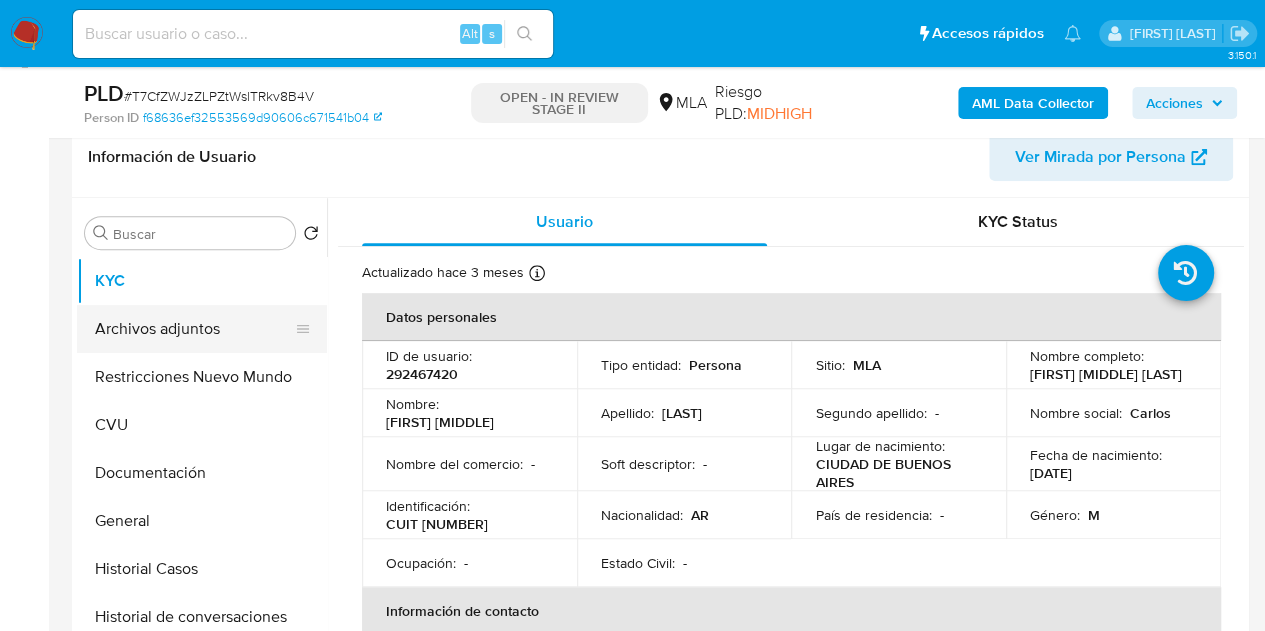 click on "Archivos adjuntos" at bounding box center (194, 329) 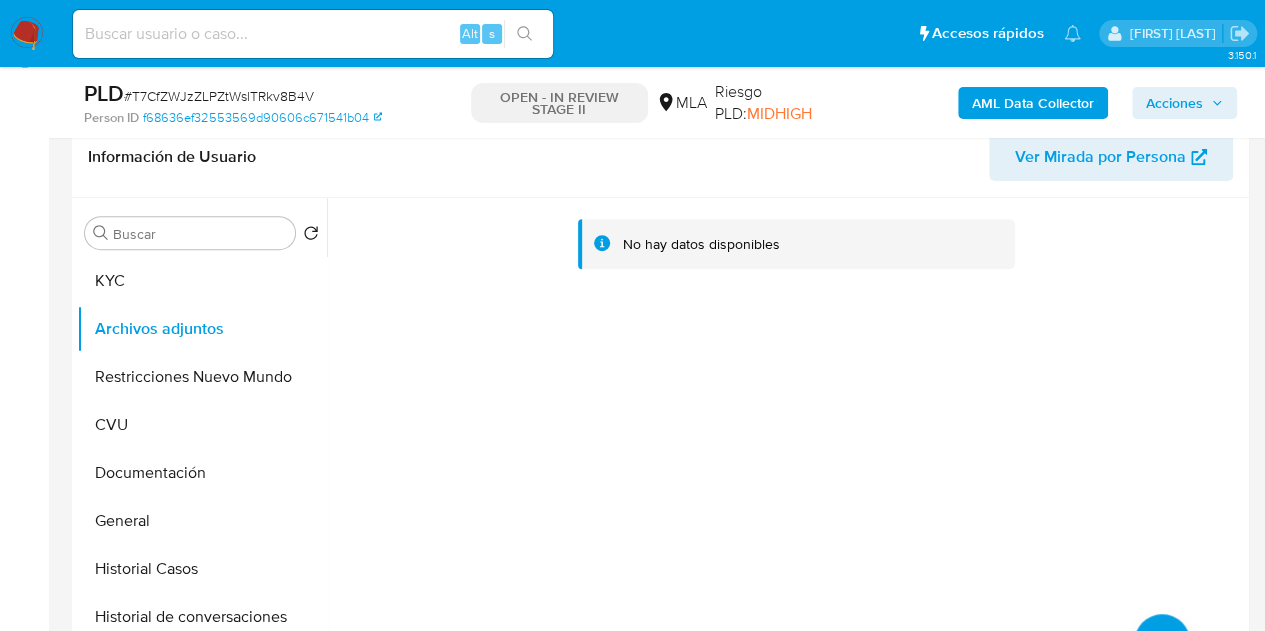 click on "AML Data Collector" at bounding box center [1033, 103] 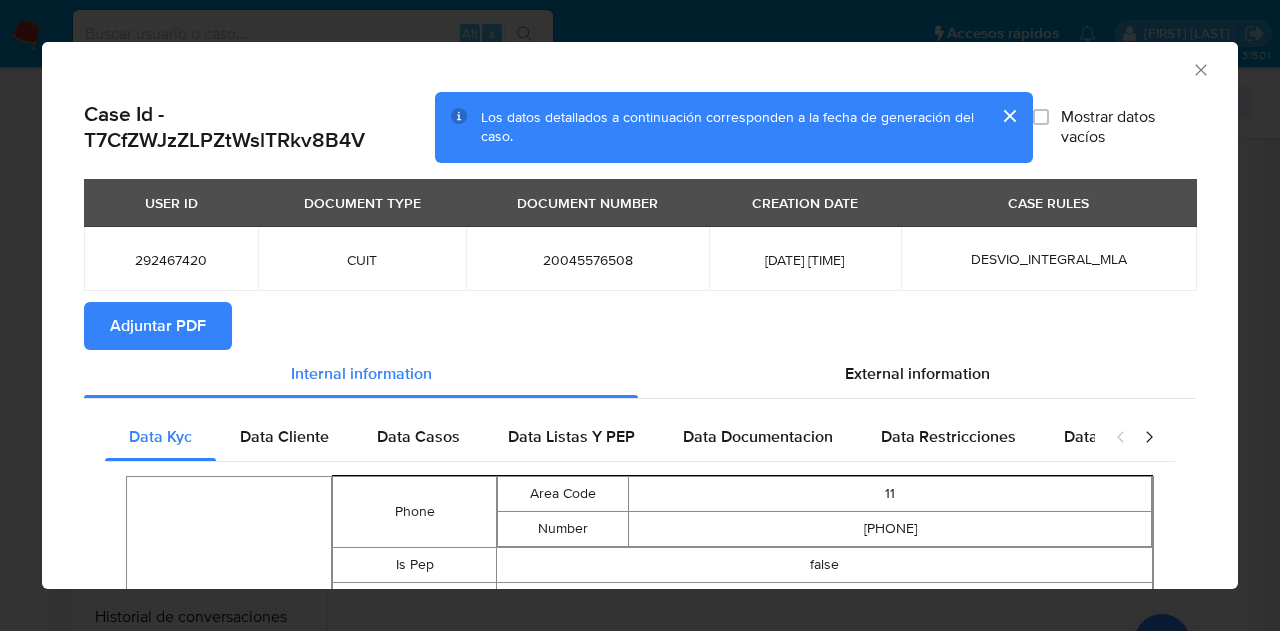 click on "Adjuntar PDF" at bounding box center [158, 326] 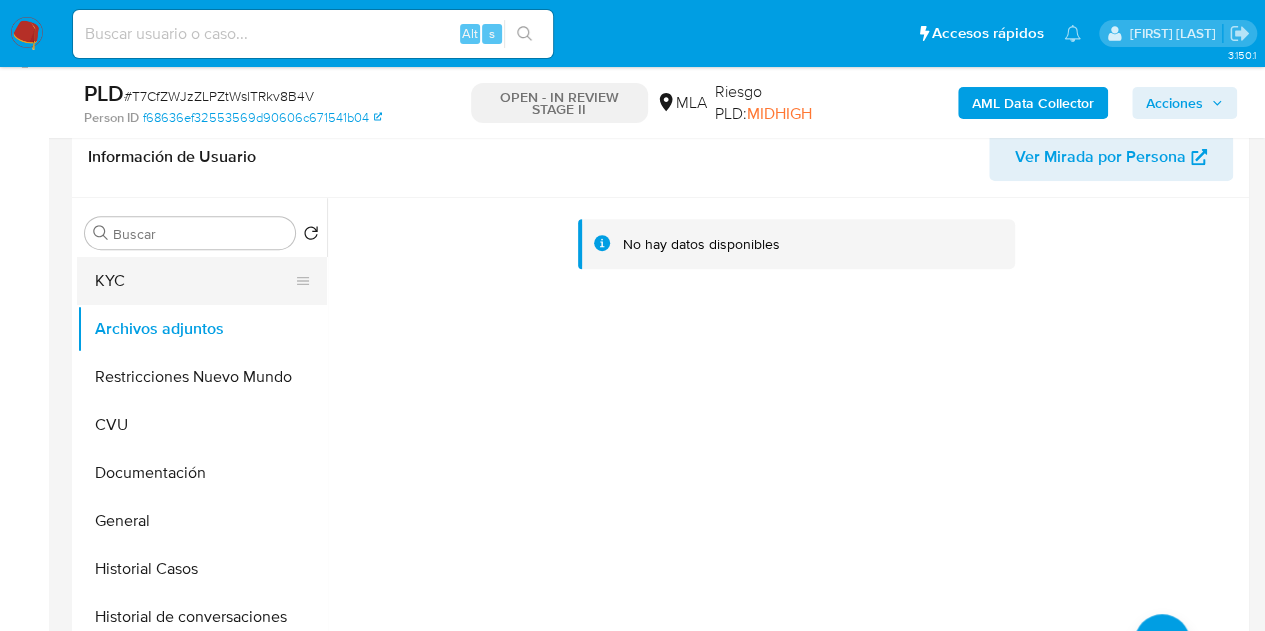 click on "KYC" at bounding box center (194, 281) 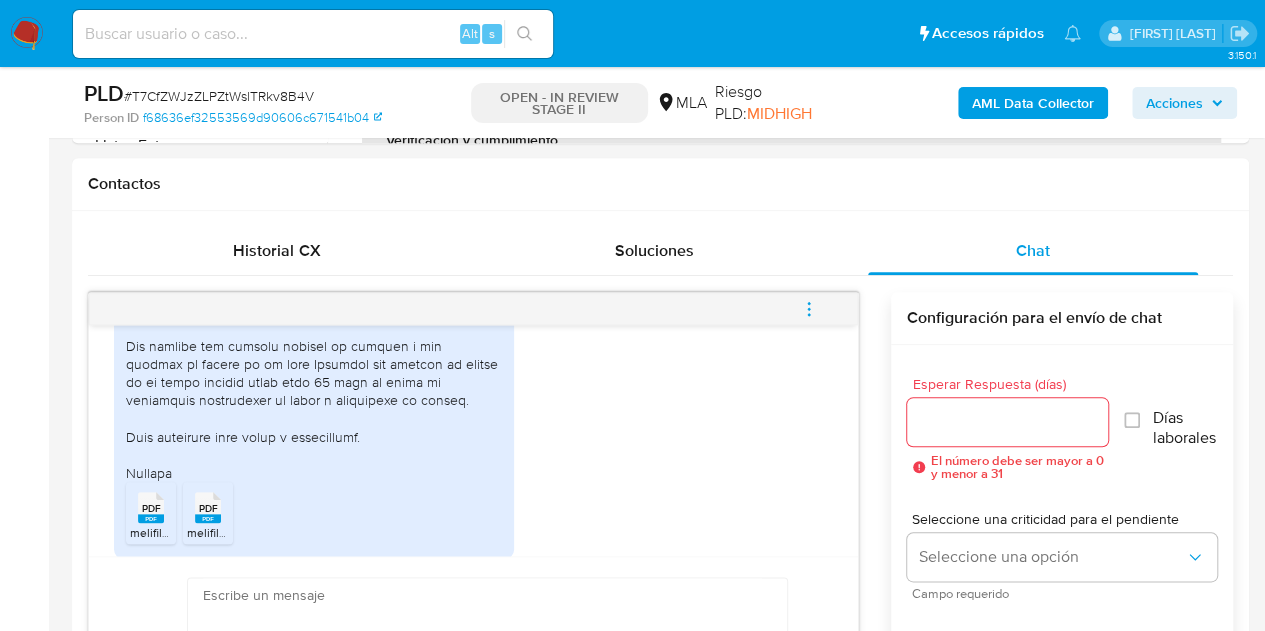 scroll, scrollTop: 946, scrollLeft: 0, axis: vertical 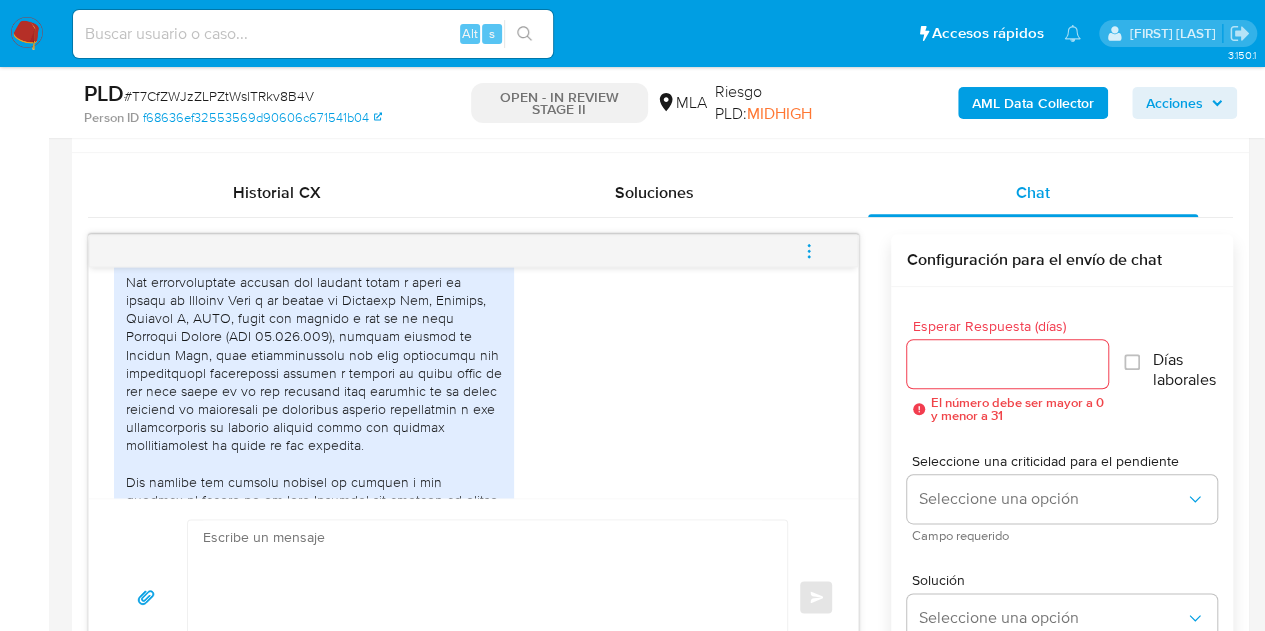 drag, startPoint x: 444, startPoint y: 379, endPoint x: 560, endPoint y: 384, distance: 116.10771 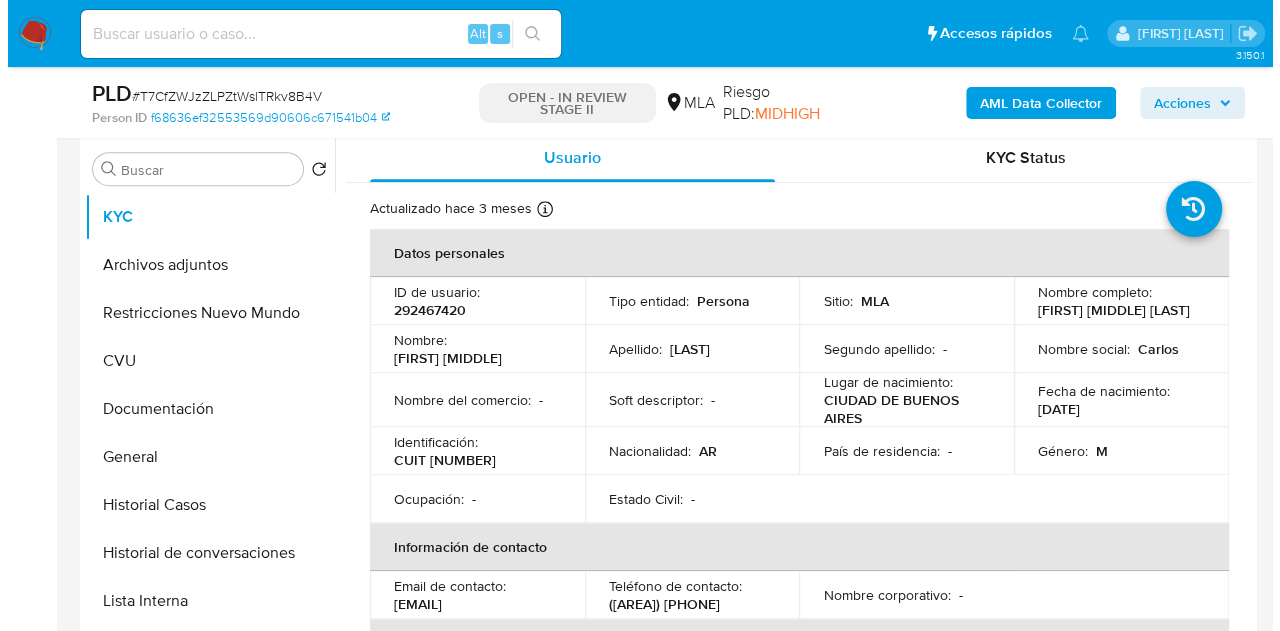 scroll, scrollTop: 390, scrollLeft: 0, axis: vertical 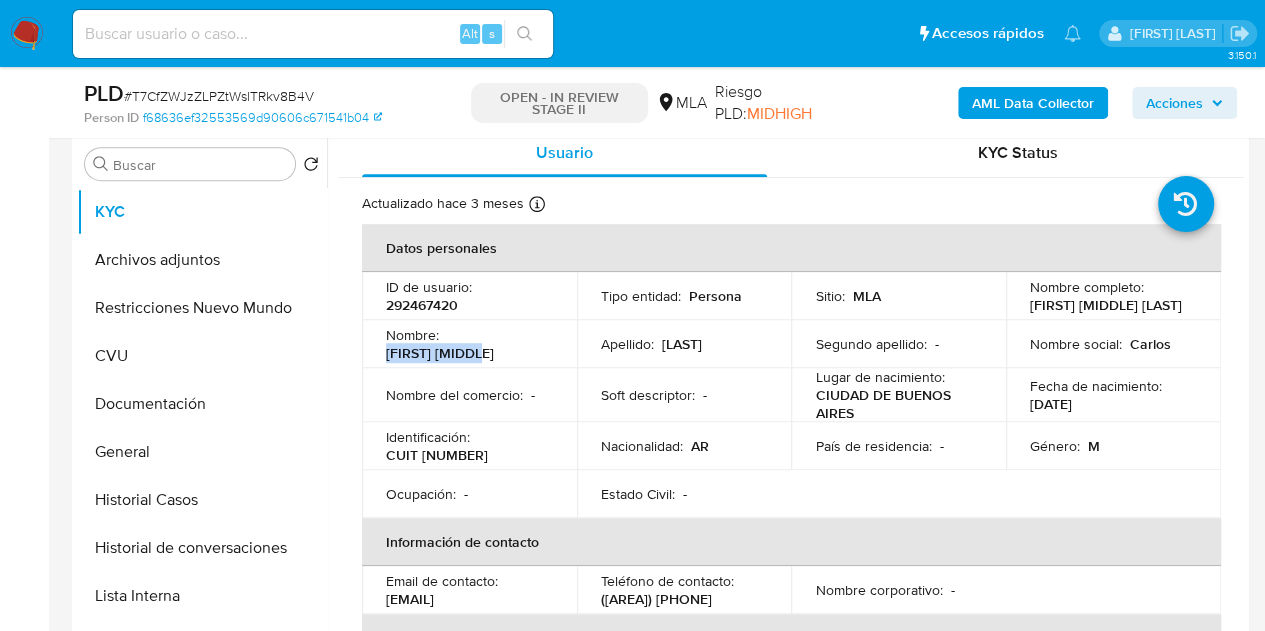 drag, startPoint x: 446, startPoint y: 343, endPoint x: 556, endPoint y: 351, distance: 110.29053 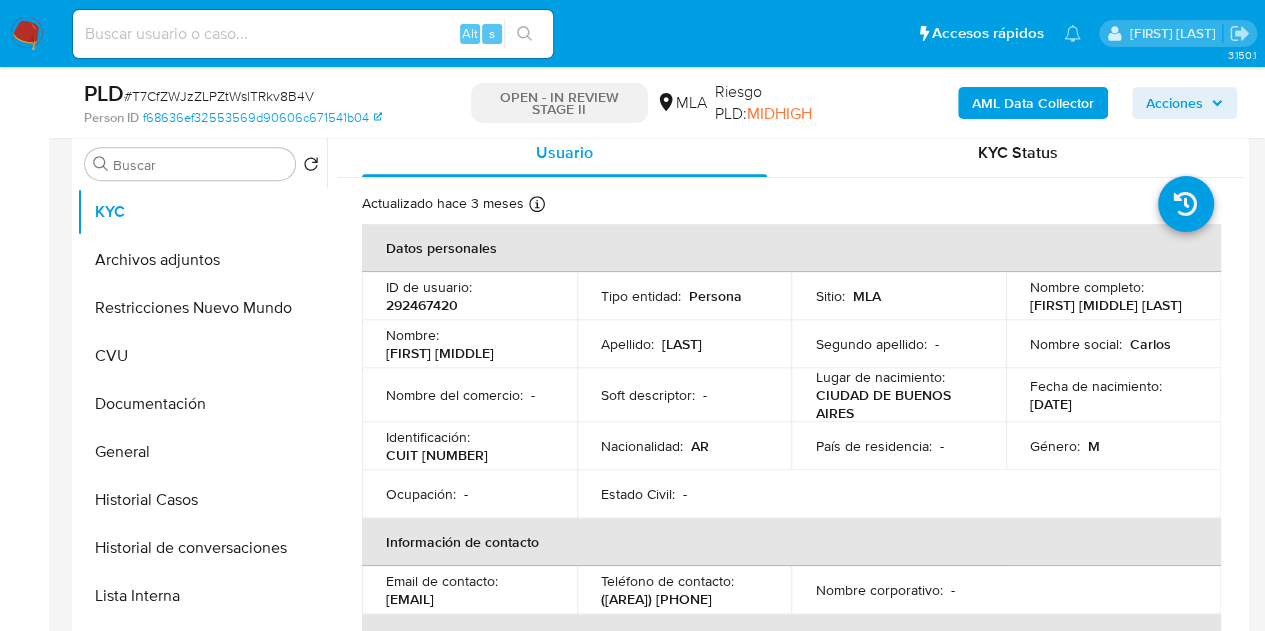 click on "-" at bounding box center (533, 395) 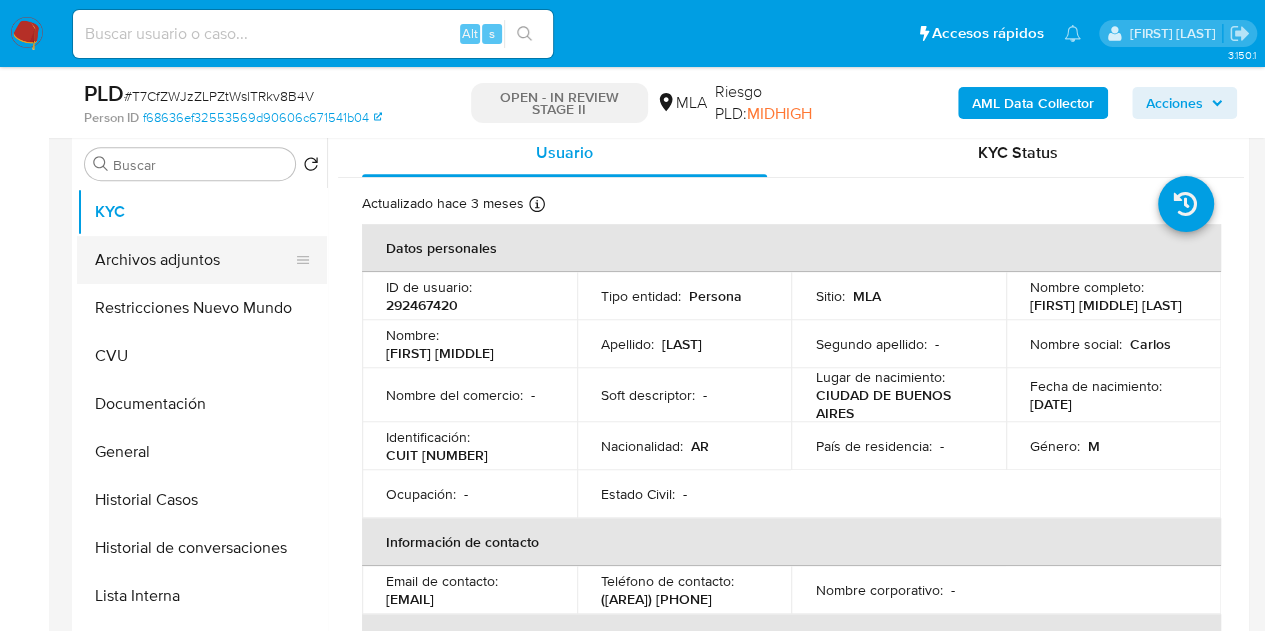 click on "Archivos adjuntos" at bounding box center [194, 260] 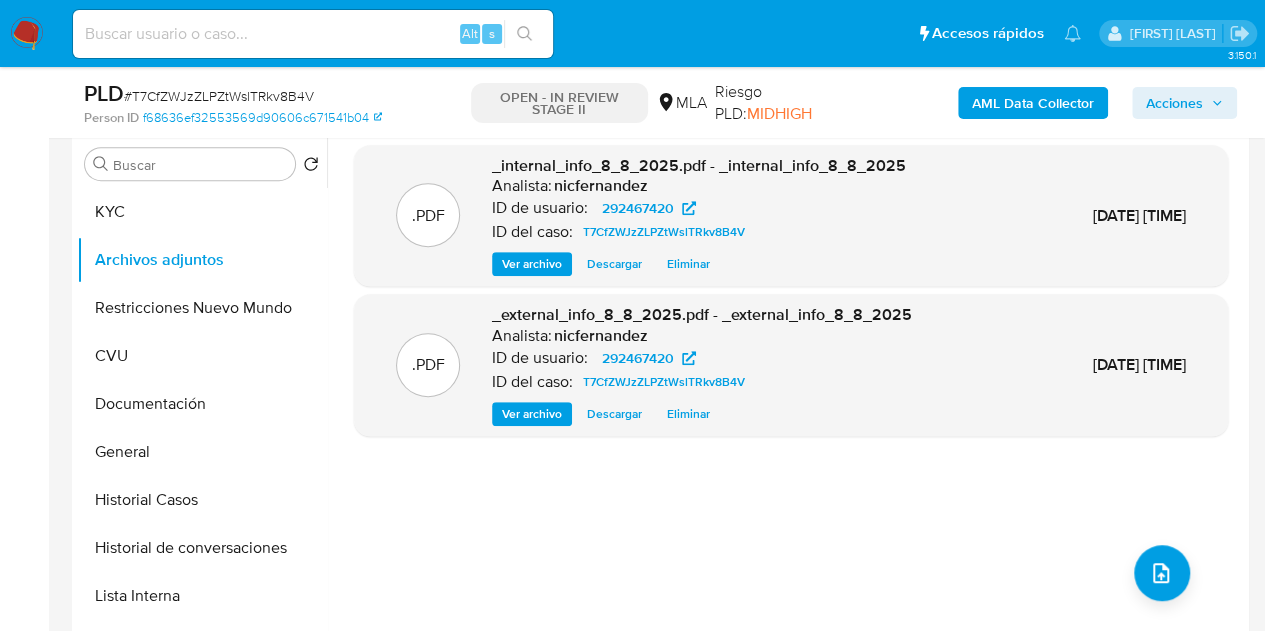 drag, startPoint x: 400, startPoint y: 505, endPoint x: 596, endPoint y: 484, distance: 197.1218 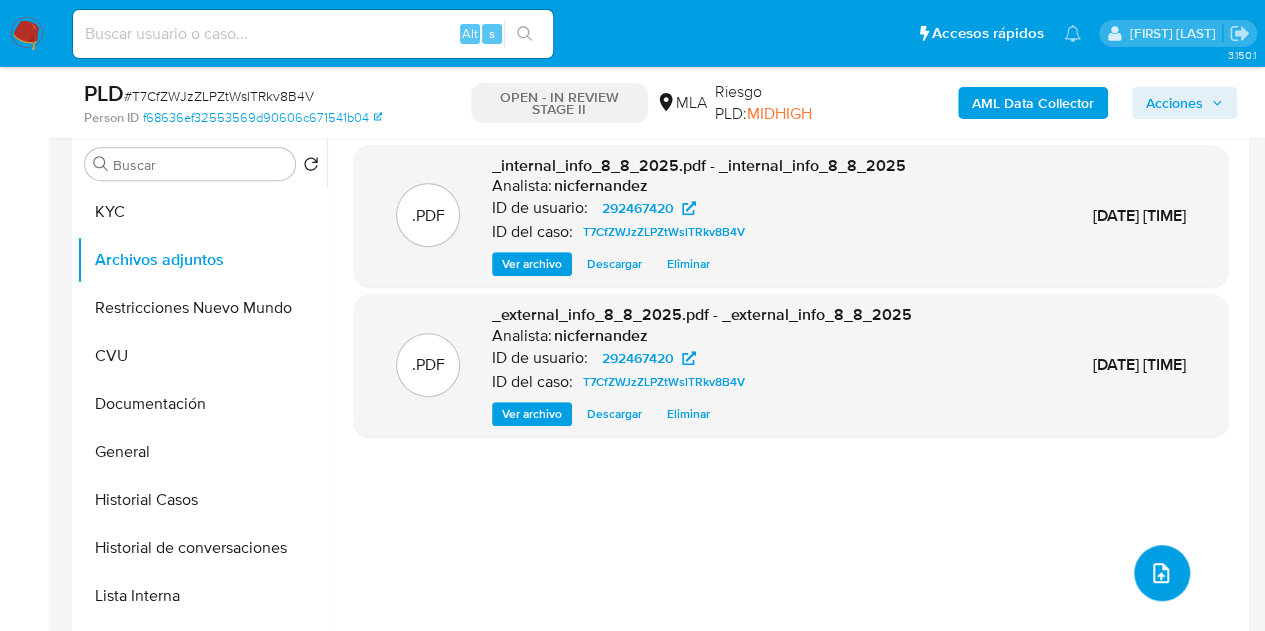 click at bounding box center [1162, 573] 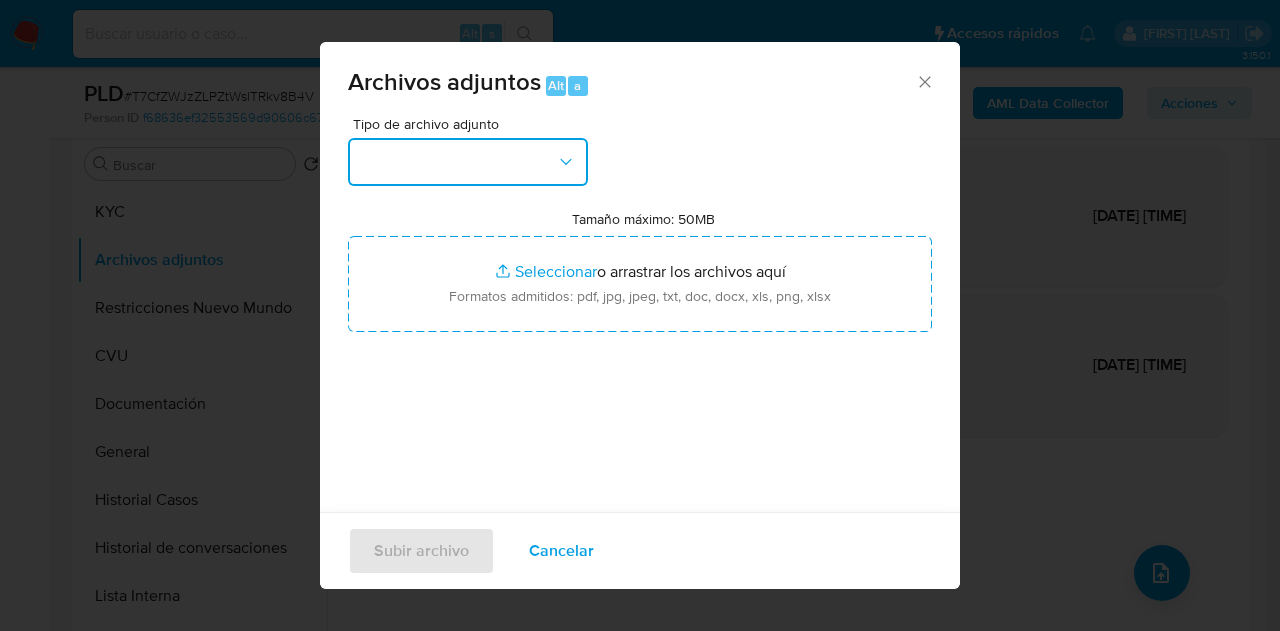 drag, startPoint x: 542, startPoint y: 158, endPoint x: 546, endPoint y: 175, distance: 17.464249 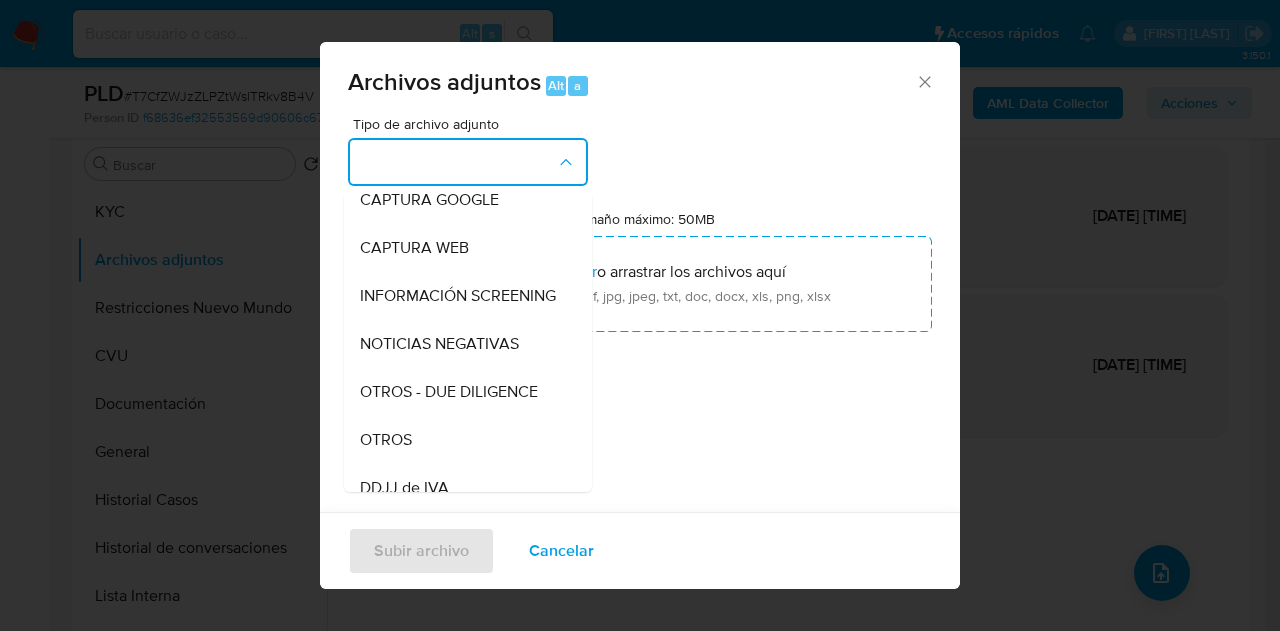 scroll, scrollTop: 280, scrollLeft: 0, axis: vertical 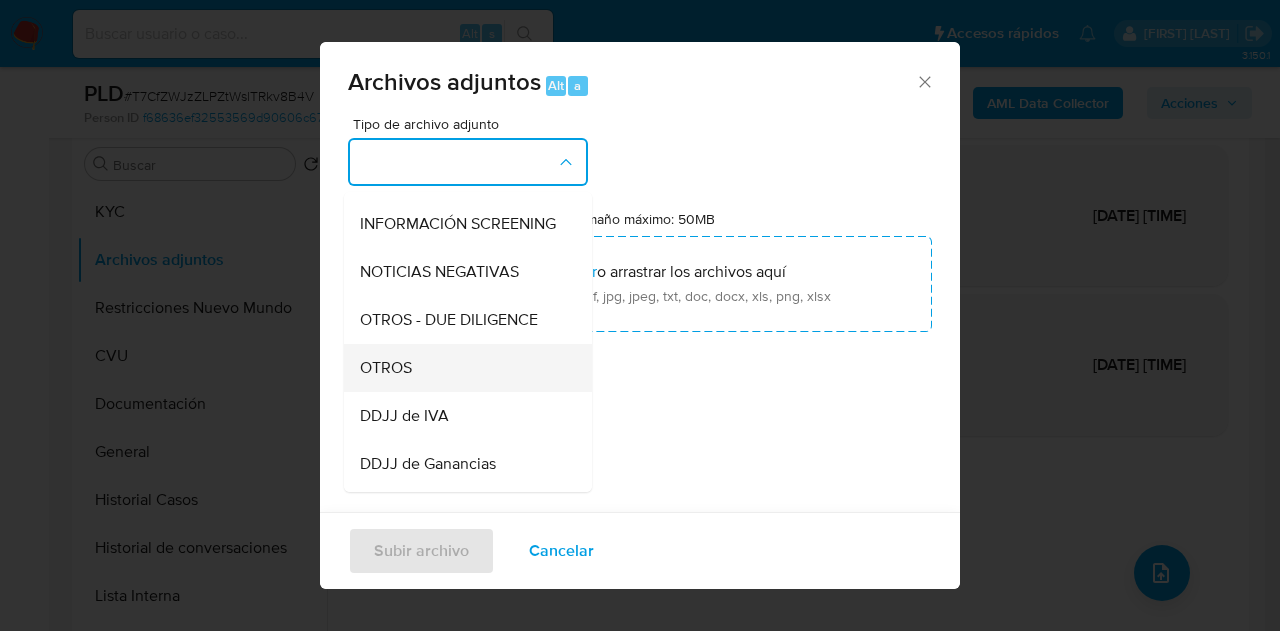 click on "OTROS" at bounding box center [462, 368] 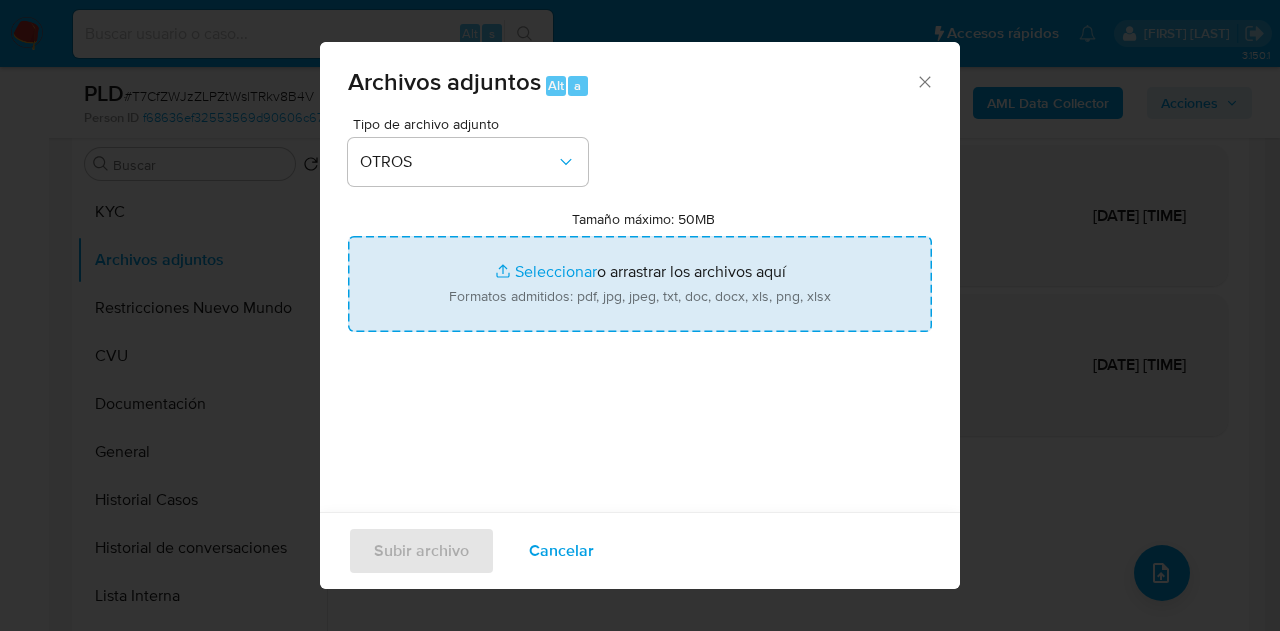 click on "Tamaño máximo: 50MB Seleccionar archivos" at bounding box center (640, 284) 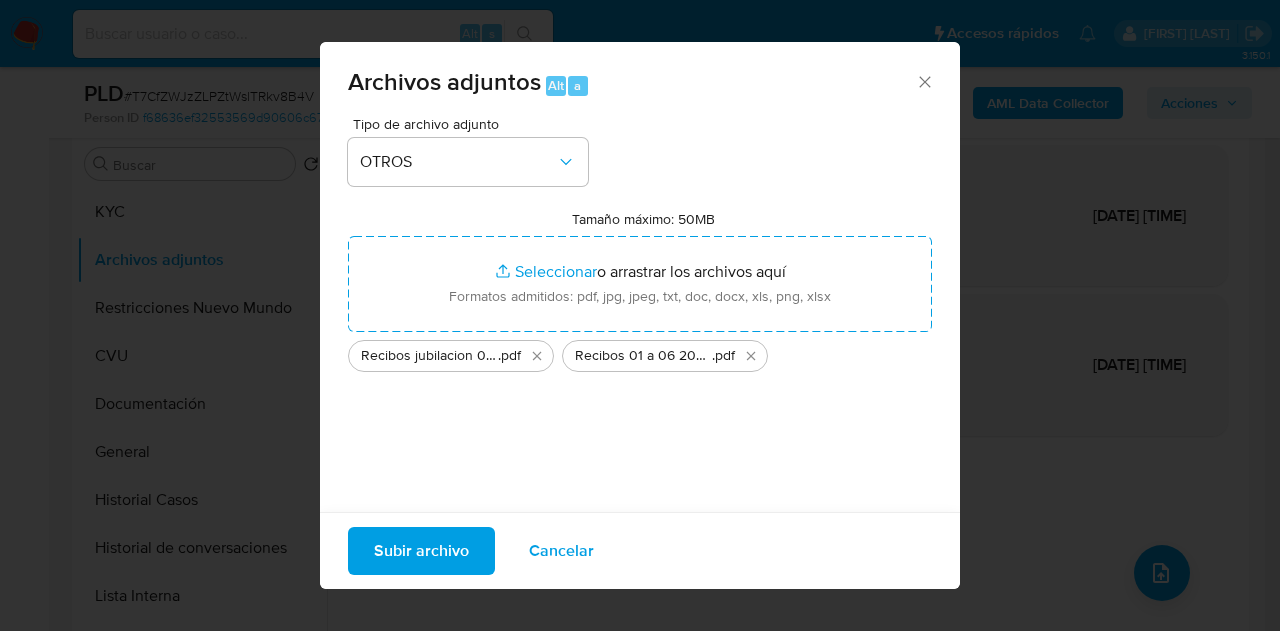 drag, startPoint x: 520, startPoint y: 267, endPoint x: 413, endPoint y: 550, distance: 302.55246 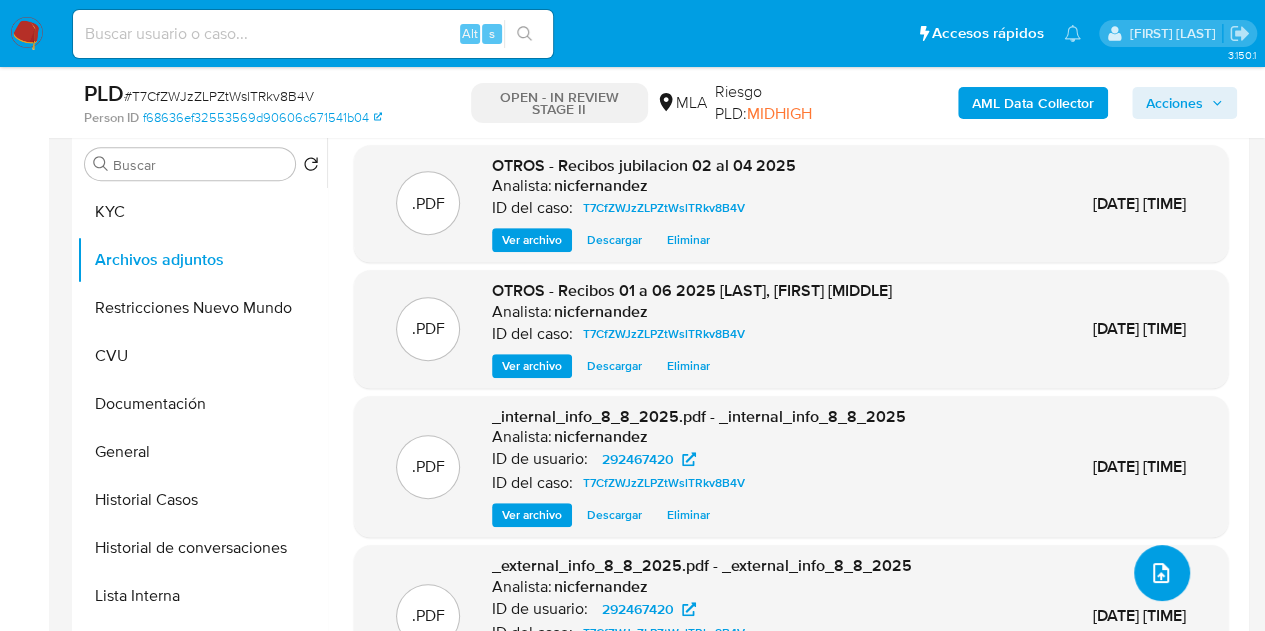 click 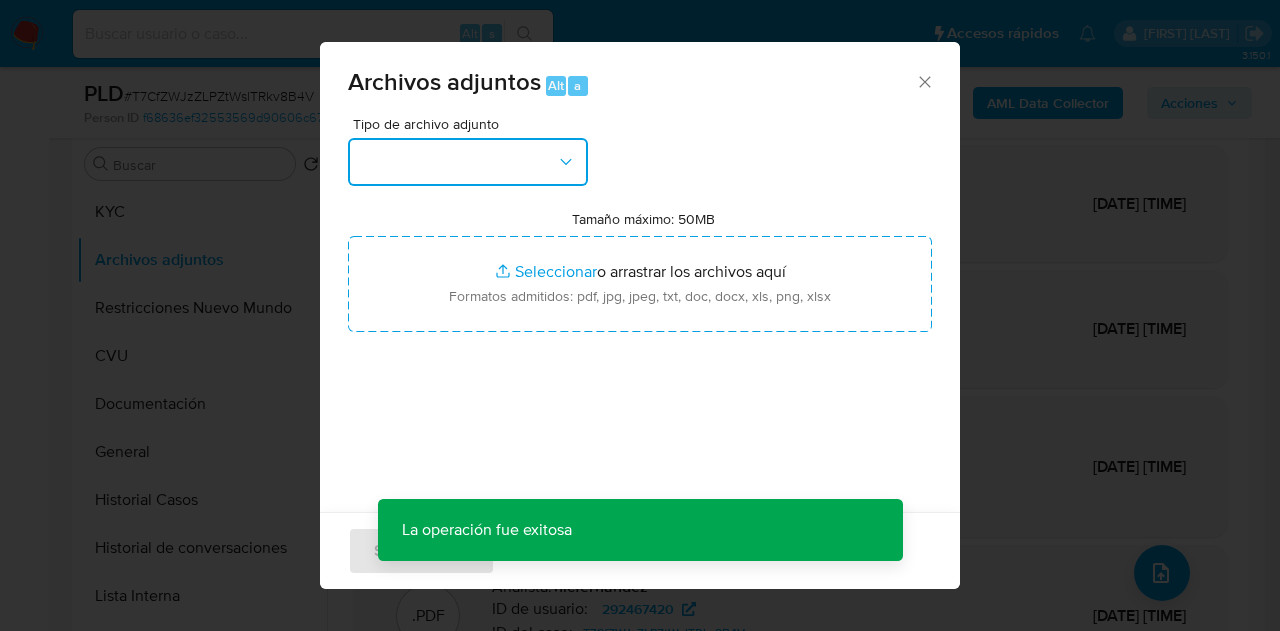 click at bounding box center [468, 162] 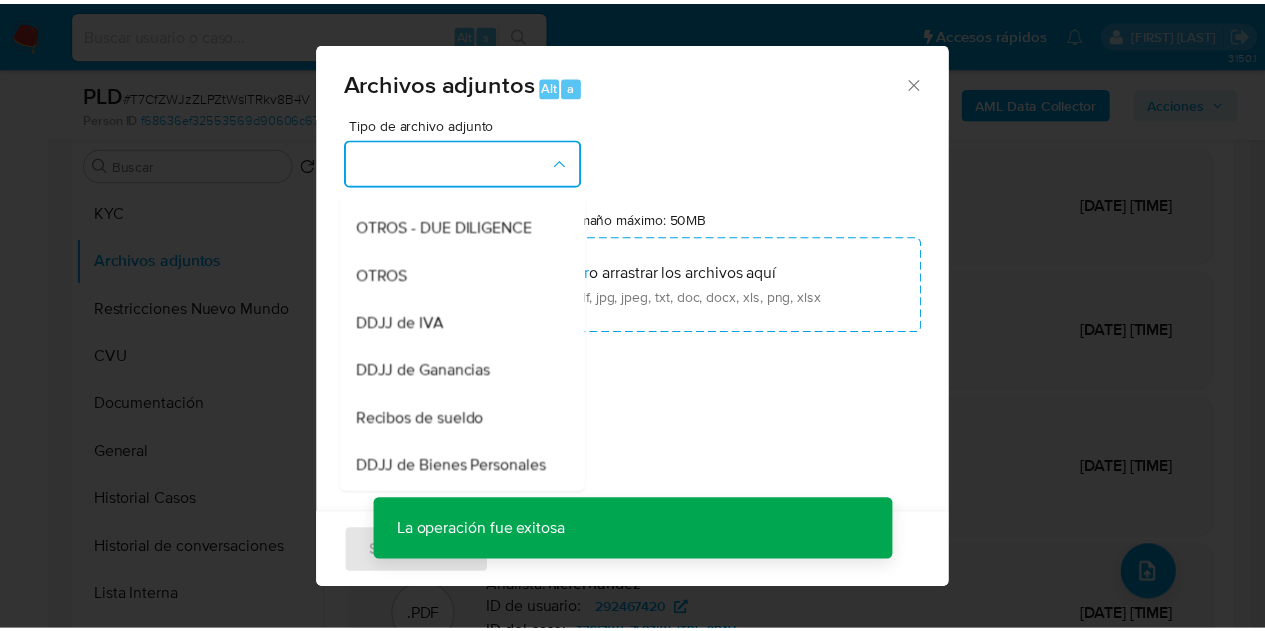 scroll, scrollTop: 416, scrollLeft: 0, axis: vertical 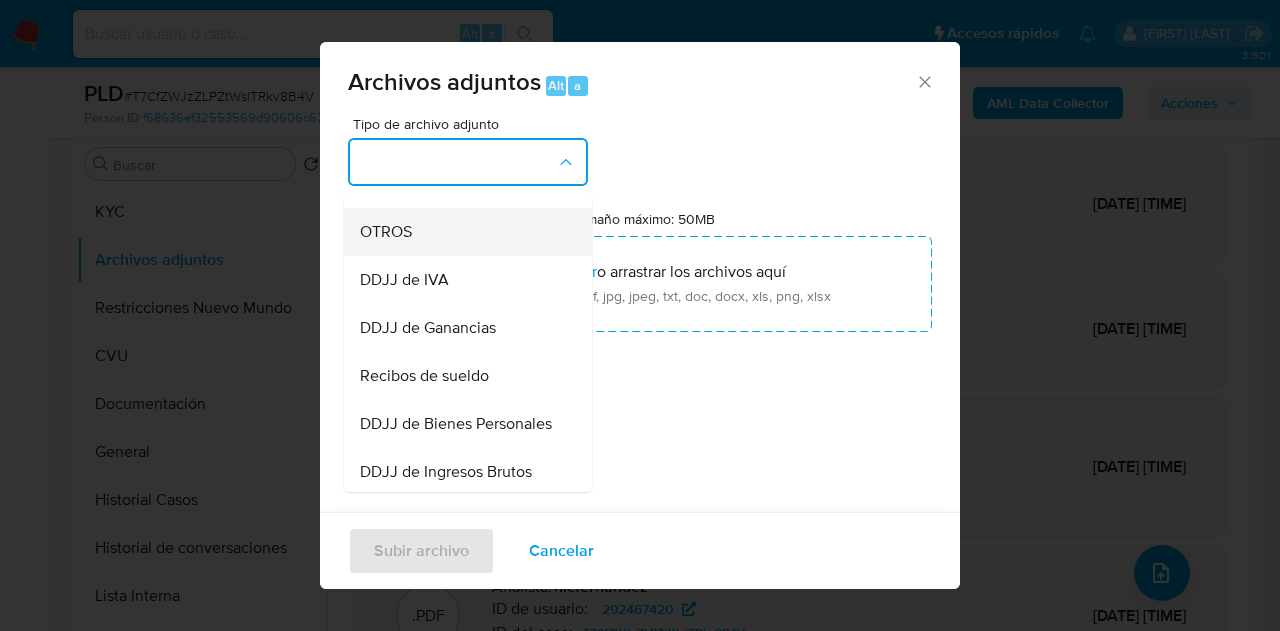 click on "OTROS" at bounding box center [462, 232] 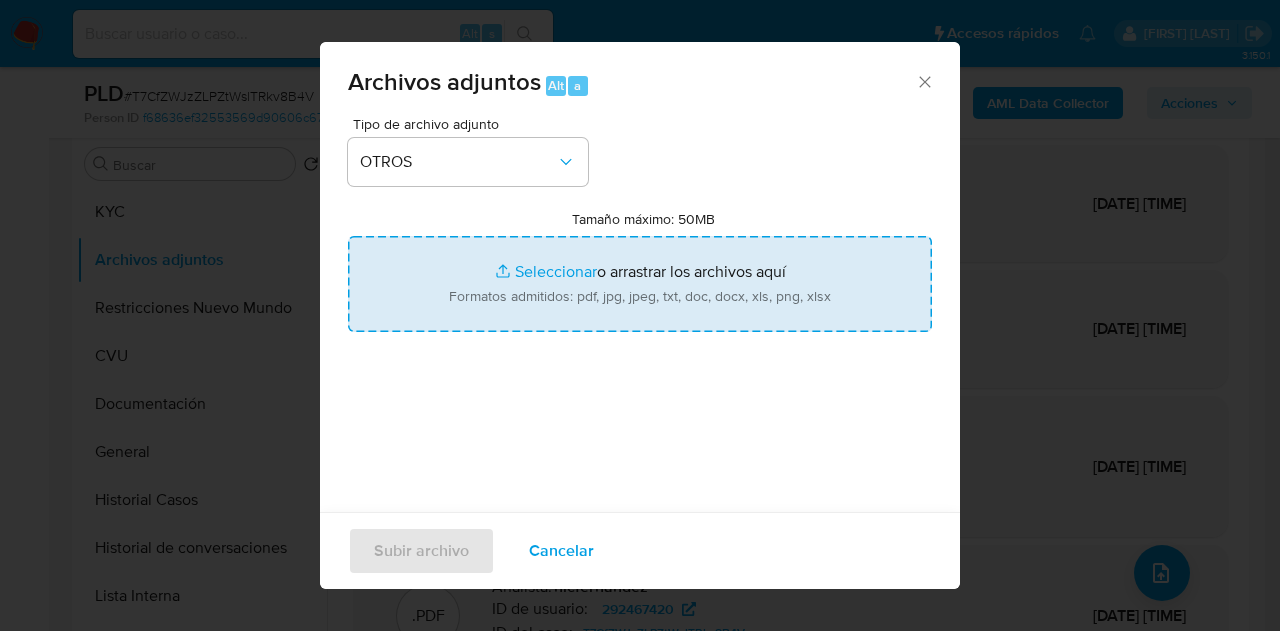 click on "Tamaño máximo: 50MB Seleccionar archivos" at bounding box center [640, 284] 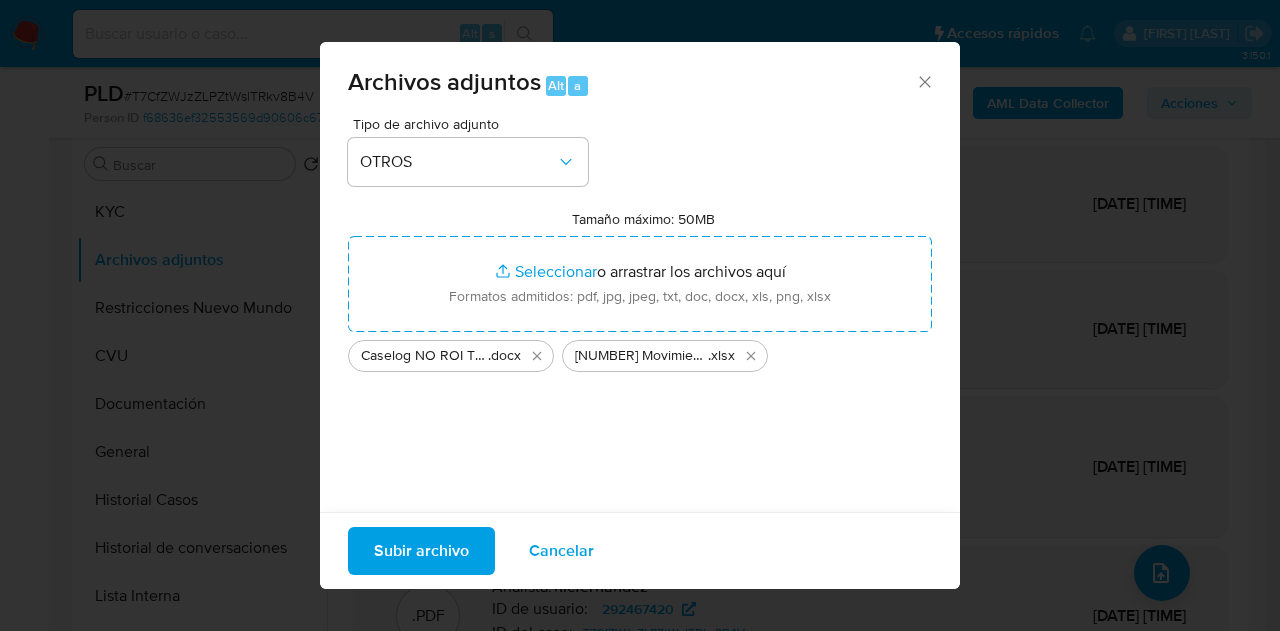 click on "Subir archivo" at bounding box center (421, 551) 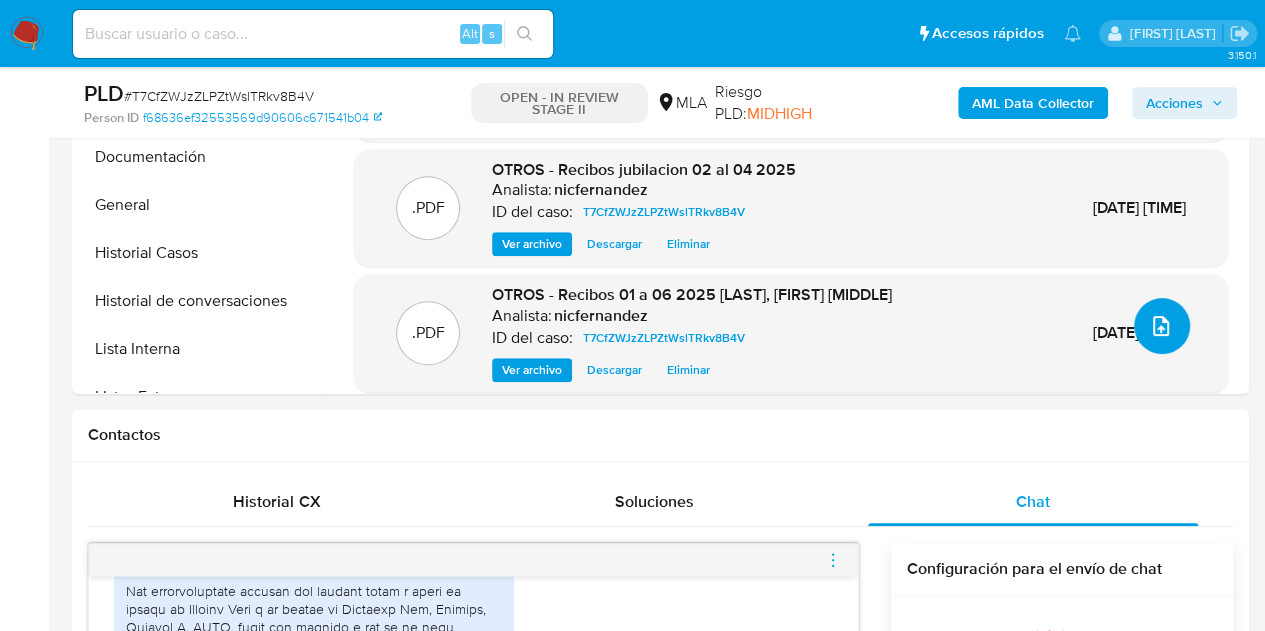 scroll, scrollTop: 456, scrollLeft: 0, axis: vertical 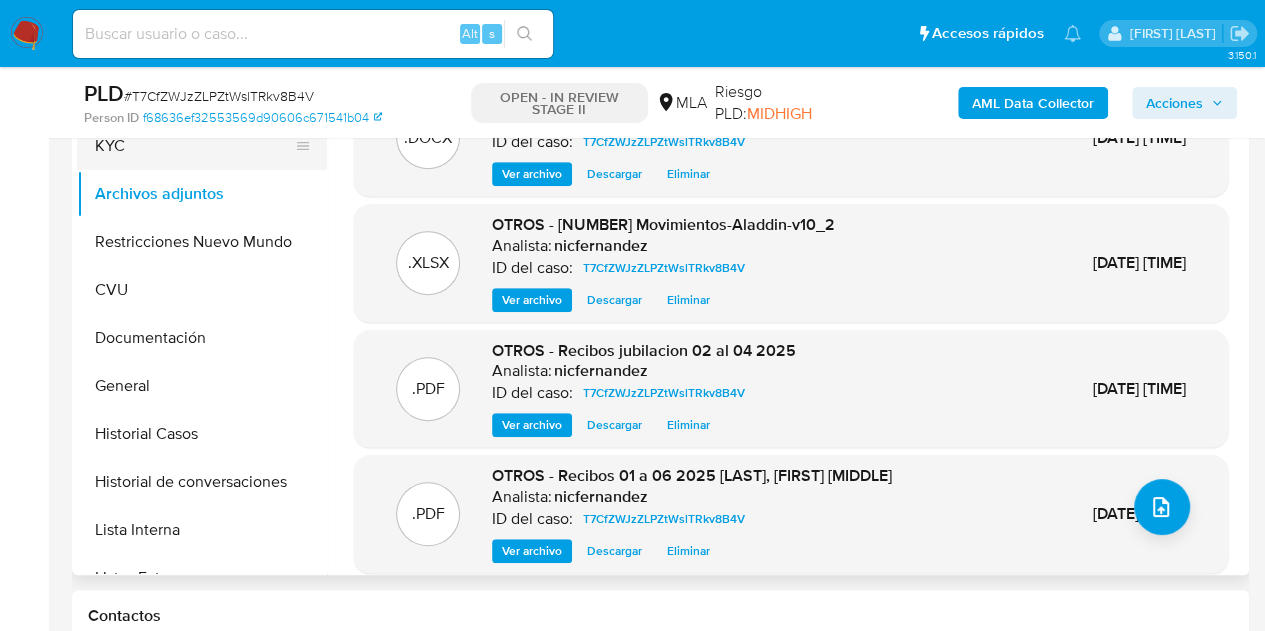 click on "KYC" at bounding box center (194, 146) 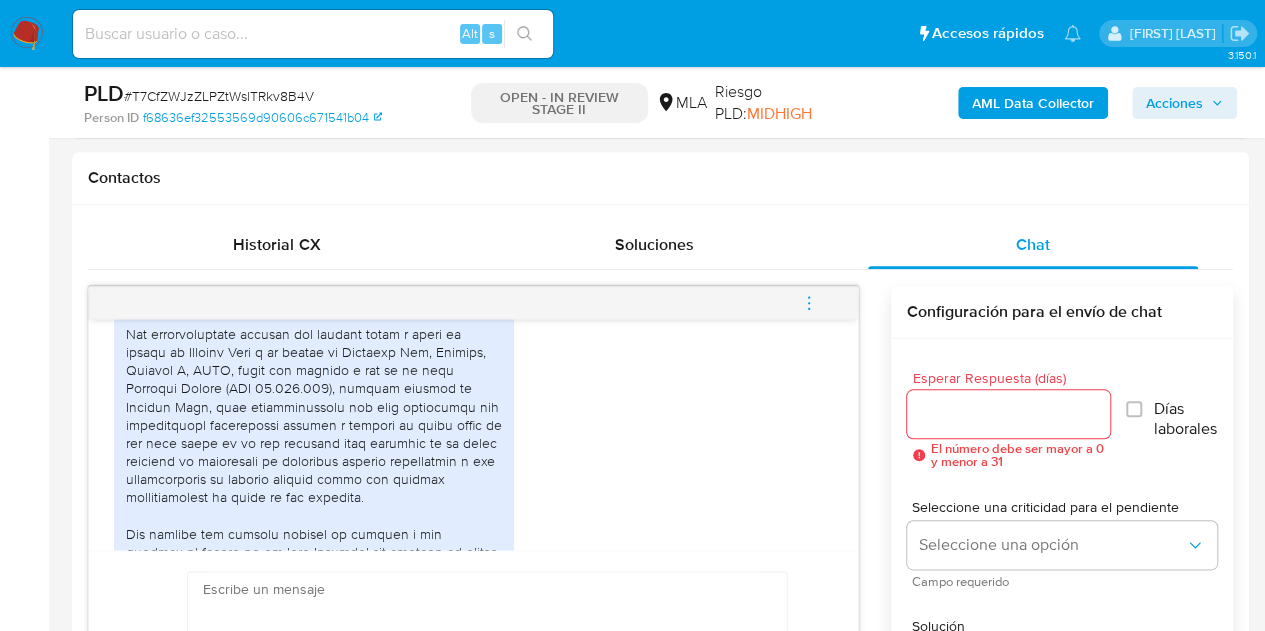 scroll, scrollTop: 962, scrollLeft: 0, axis: vertical 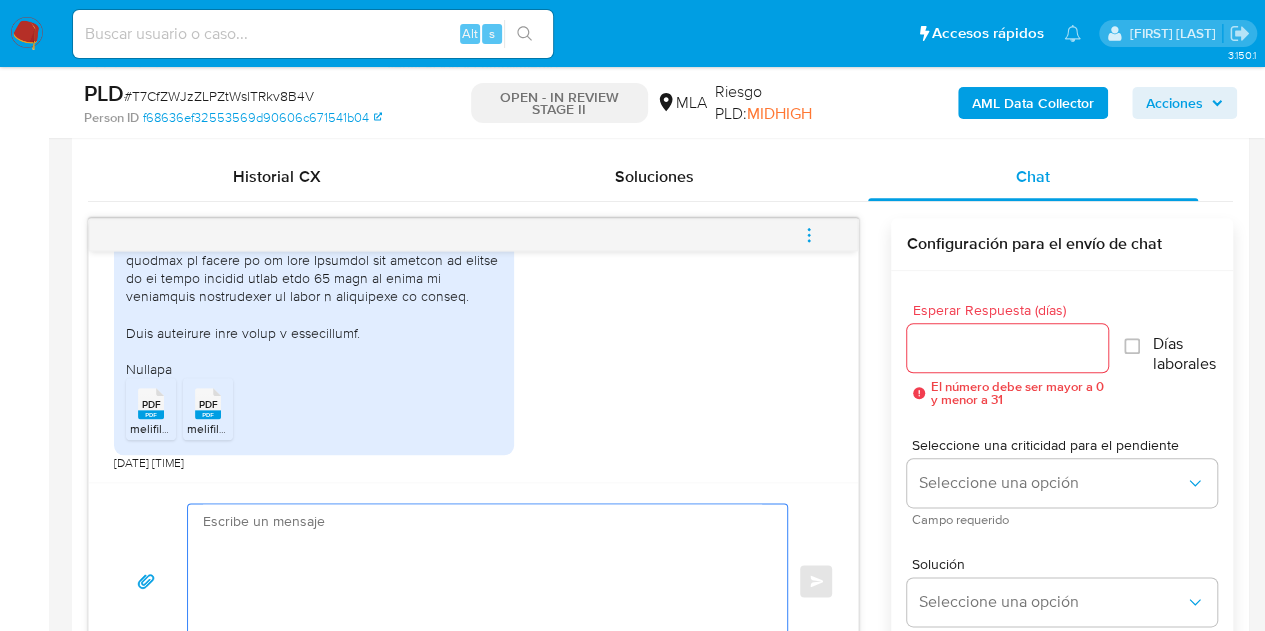 click at bounding box center (482, 581) 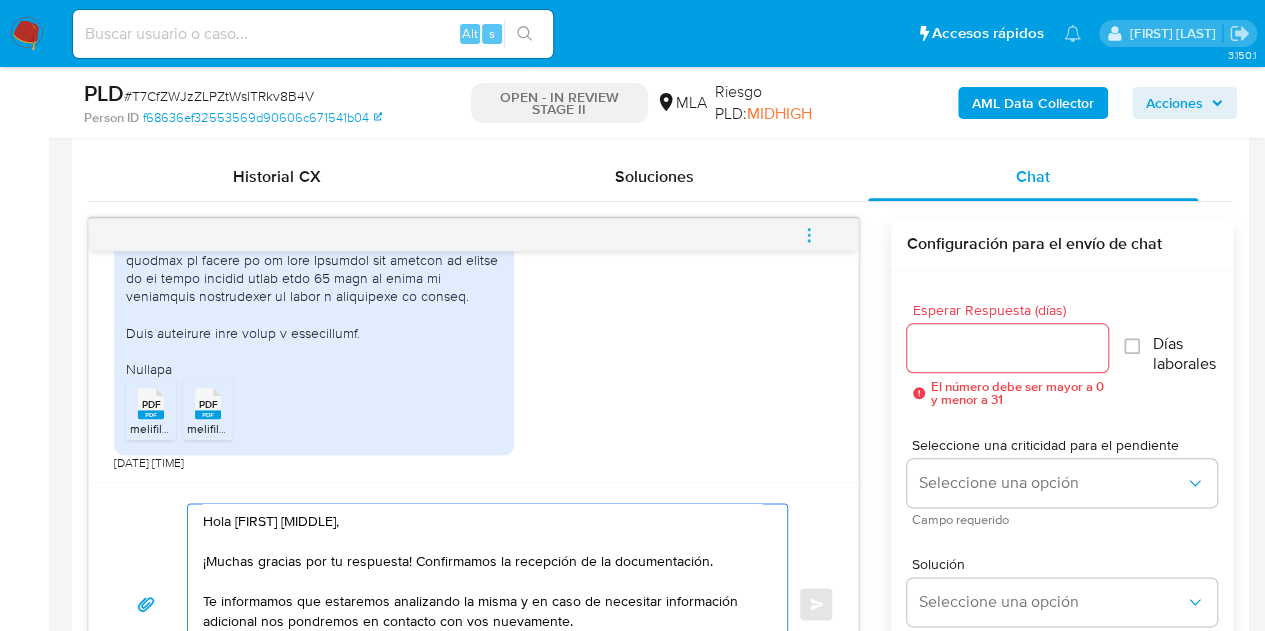 scroll, scrollTop: 67, scrollLeft: 0, axis: vertical 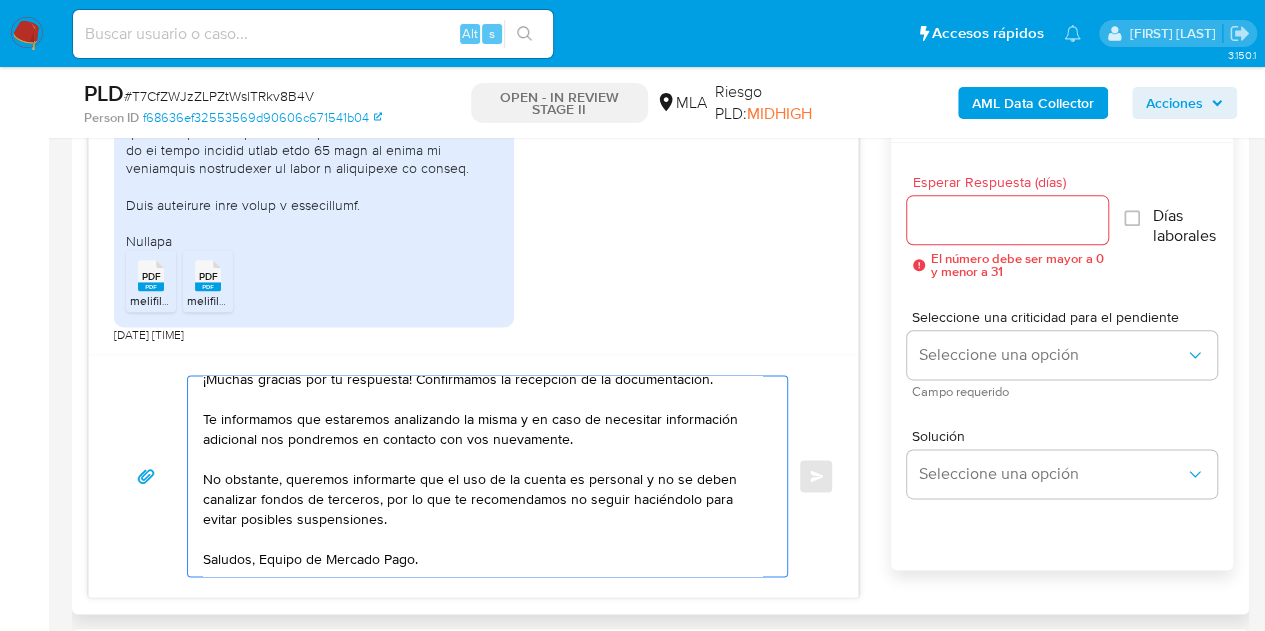 click on "Hola Carlos Alberto,
¡Muchas gracias por tu respuesta! Confirmamos la recepción de la documentación.
Te informamos que estaremos analizando la misma y en caso de necesitar información adicional nos pondremos en contacto con vos nuevamente.
No obstante, queremos informarte que el uso de la cuenta es personal y no se deben canalizar fondos de terceros, por lo que te recomendamos no seguir haciéndolo para evitar posibles suspensiones.
Saludos, Equipo de Mercado Pago." at bounding box center (482, 476) 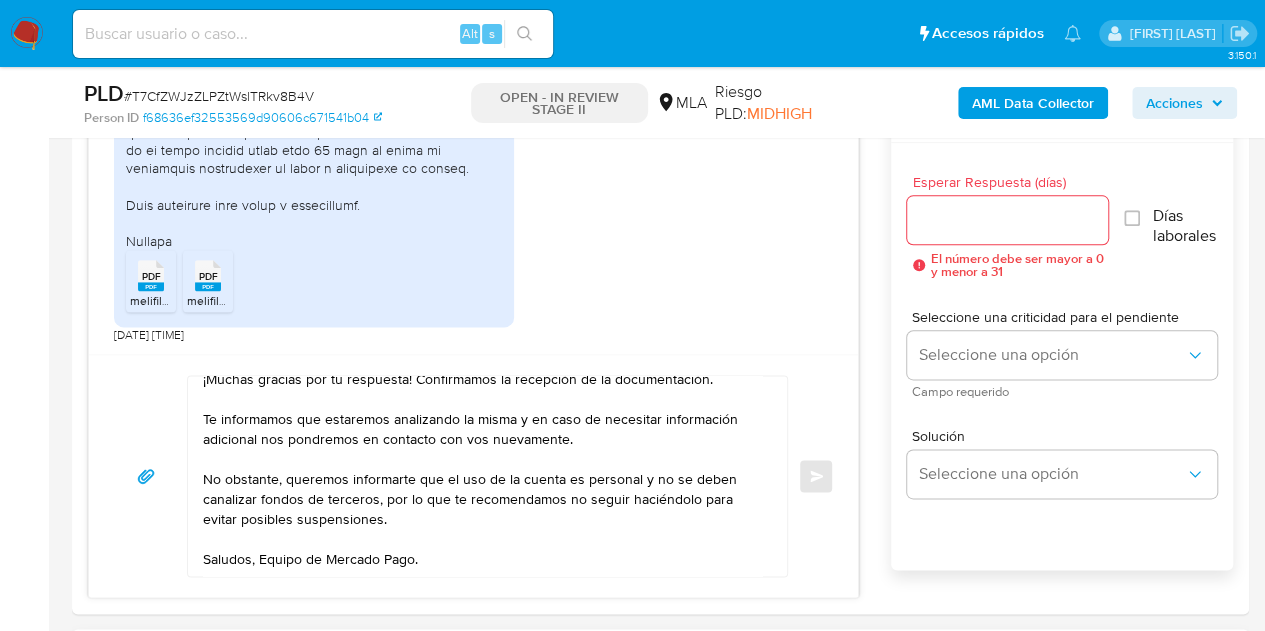 click on "Transaccionalidad" at bounding box center (660, 655) 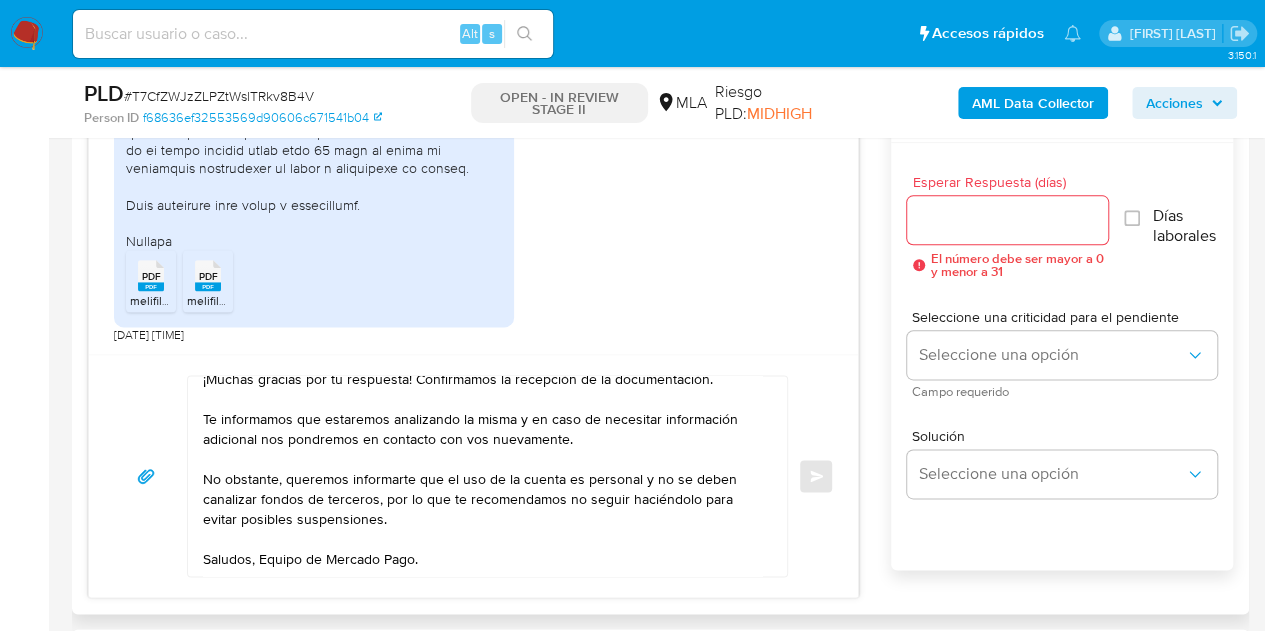 click on "PDF PDF melifile8196135738992814974.pdf PDF PDF melifile2334084278444817586.pdf" at bounding box center (314, 284) 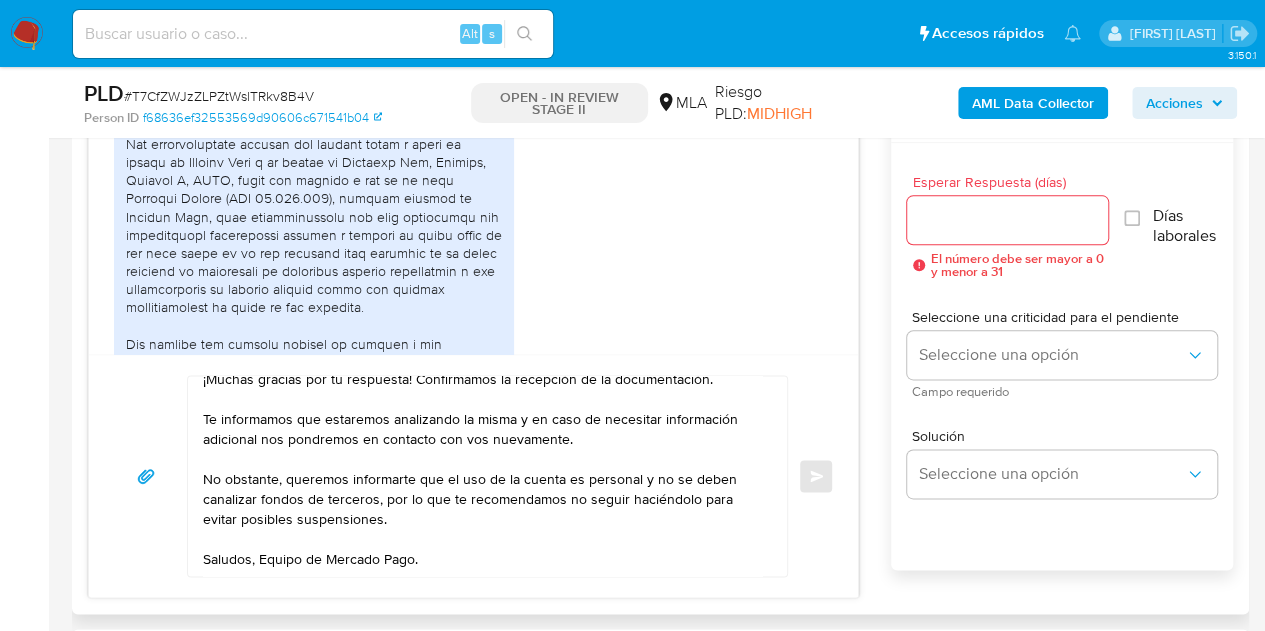 scroll, scrollTop: 1250, scrollLeft: 0, axis: vertical 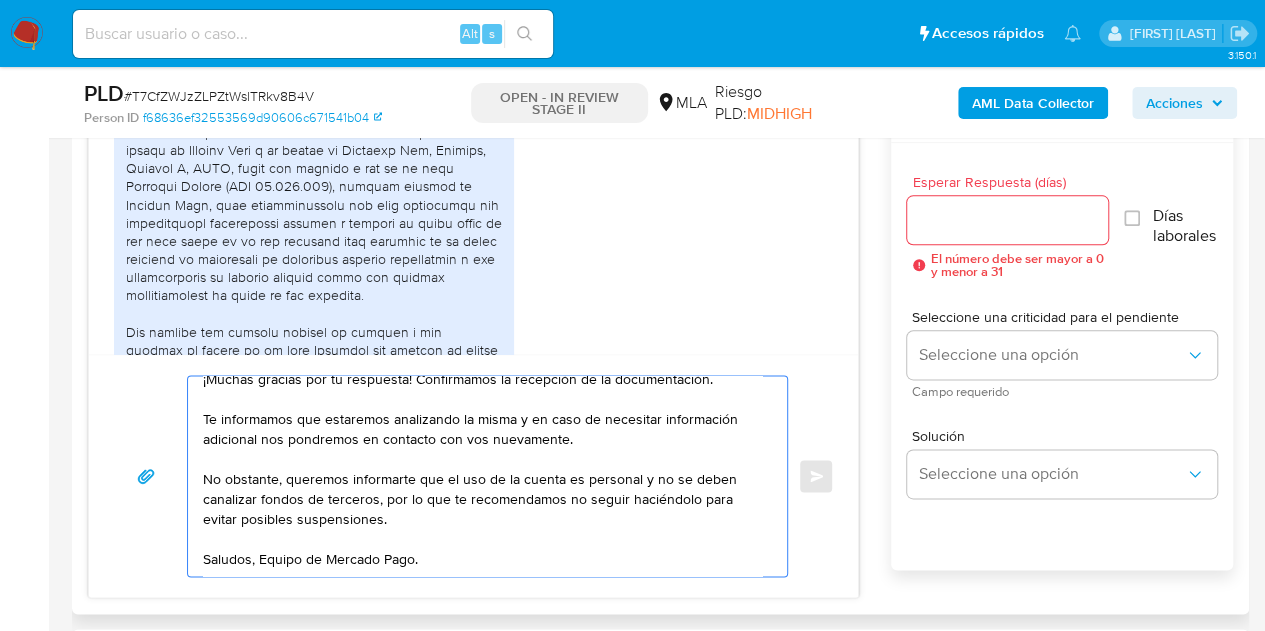 click on "Hola Carlos Alberto,
¡Muchas gracias por tu respuesta! Confirmamos la recepción de la documentación.
Te informamos que estaremos analizando la misma y en caso de necesitar información adicional nos pondremos en contacto con vos nuevamente.
No obstante, queremos informarte que el uso de la cuenta es personal y no se deben canalizar fondos de terceros, por lo que te recomendamos no seguir haciéndolo para evitar posibles suspensiones.
Saludos, Equipo de Mercado Pago." at bounding box center (482, 476) 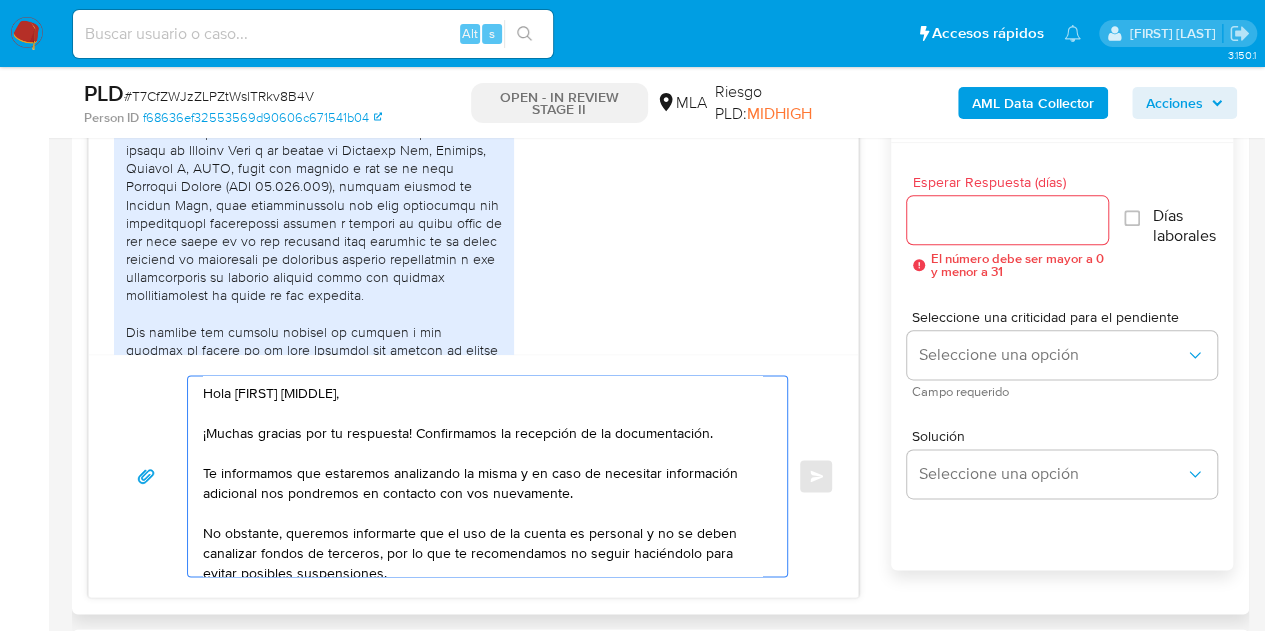 drag, startPoint x: 420, startPoint y: 561, endPoint x: 164, endPoint y: 357, distance: 327.3408 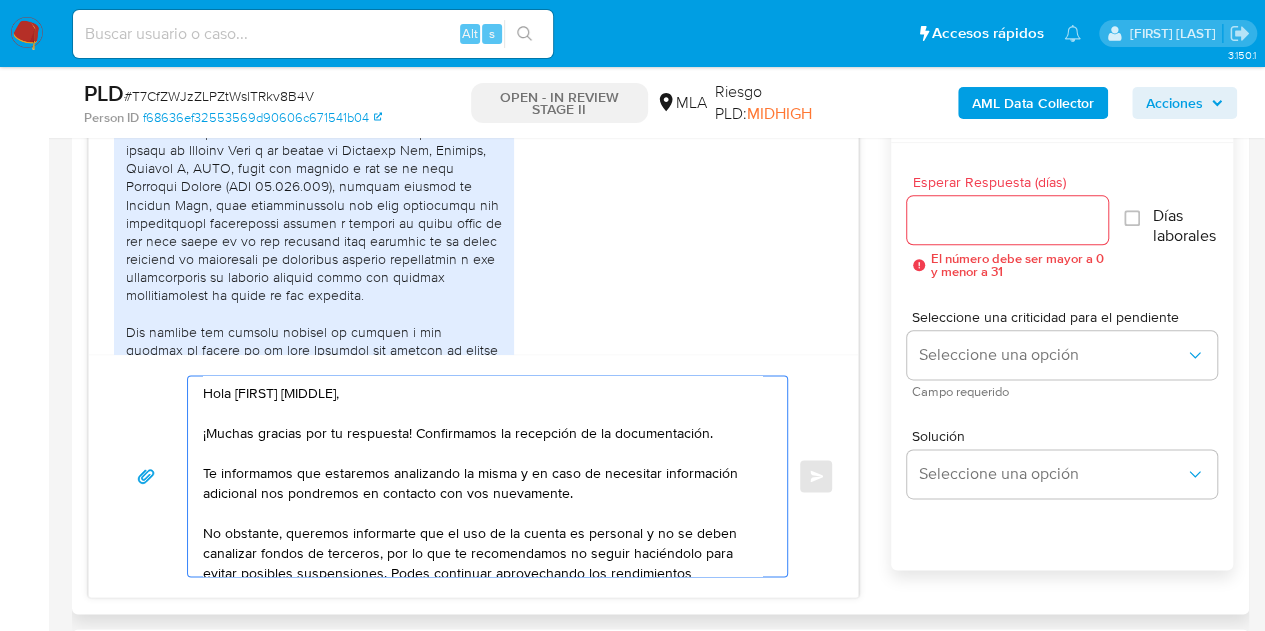 click on "Hola Carlos Alberto,
¡Muchas gracias por tu respuesta! Confirmamos la recepción de la documentación.
Te informamos que estaremos analizando la misma y en caso de necesitar información adicional nos pondremos en contacto con vos nuevamente.
No obstante, queremos informarte que el uso de la cuenta es personal y no se deben canalizar fondos de terceros, por lo que te recomendamos no seguir haciéndolo para evitar posibles suspensiones. Podes continuar aprovechando los rendimientos remunerados de la cuenta, pero recorda solo operar fondos propios.
Saludos, Equipo de Mercado Pago." at bounding box center [482, 476] 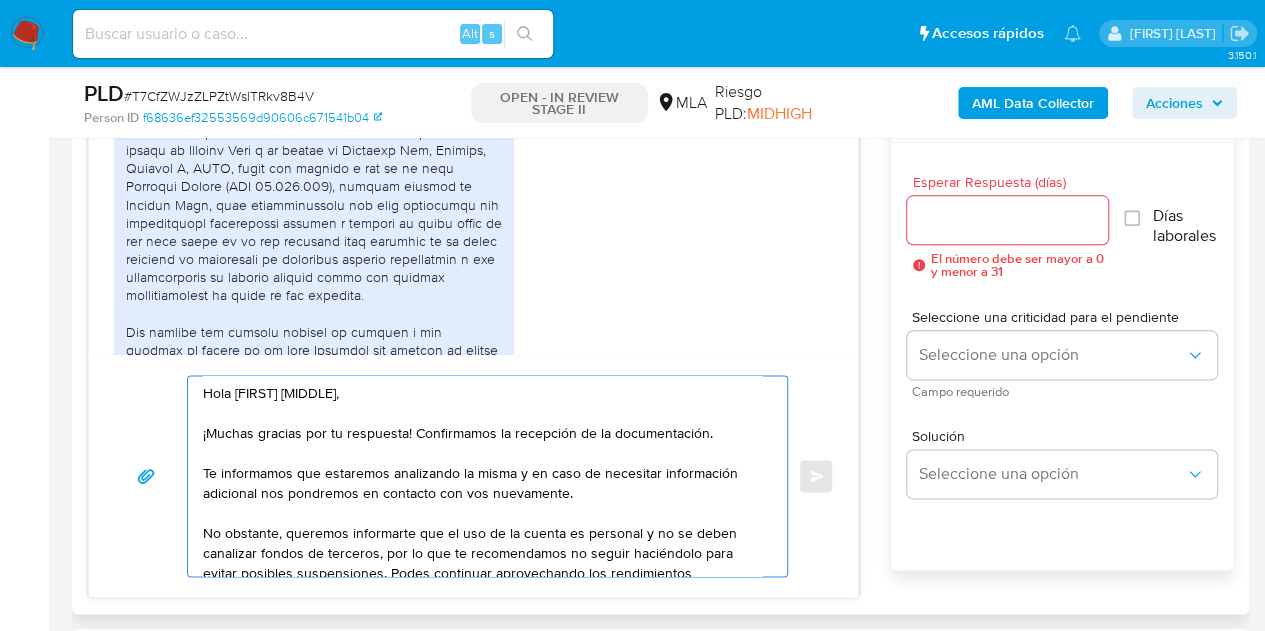 scroll, scrollTop: 94, scrollLeft: 0, axis: vertical 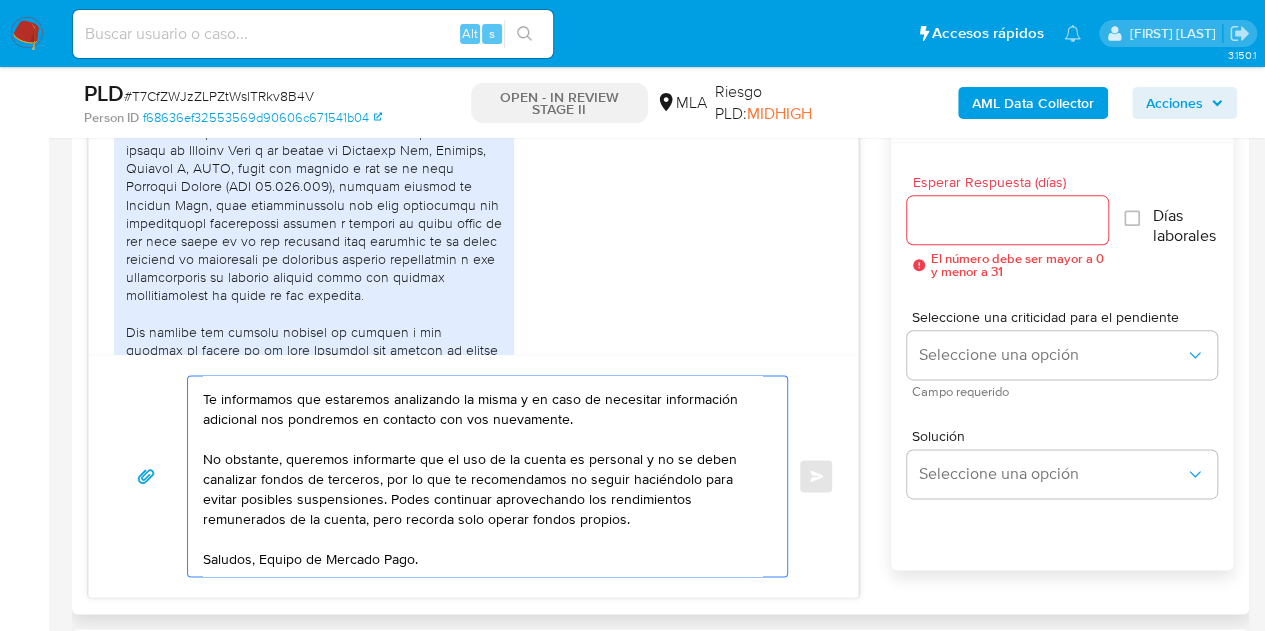 click on "Hola Carlos Alberto,
¡Muchas gracias por tu respuesta! Confirmamos la recepción de la documentación.
Te informamos que estaremos analizando la misma y en caso de necesitar información adicional nos pondremos en contacto con vos nuevamente.
No obstante, queremos informarte que el uso de la cuenta es personal y no se deben canalizar fondos de terceros, por lo que te recomendamos no seguir haciéndolo para evitar posibles suspensiones. Podes continuar aprovechando los rendimientos remunerados de la cuenta, pero recorda solo operar fondos propios.
Saludos, Equipo de Mercado Pago." at bounding box center (482, 476) 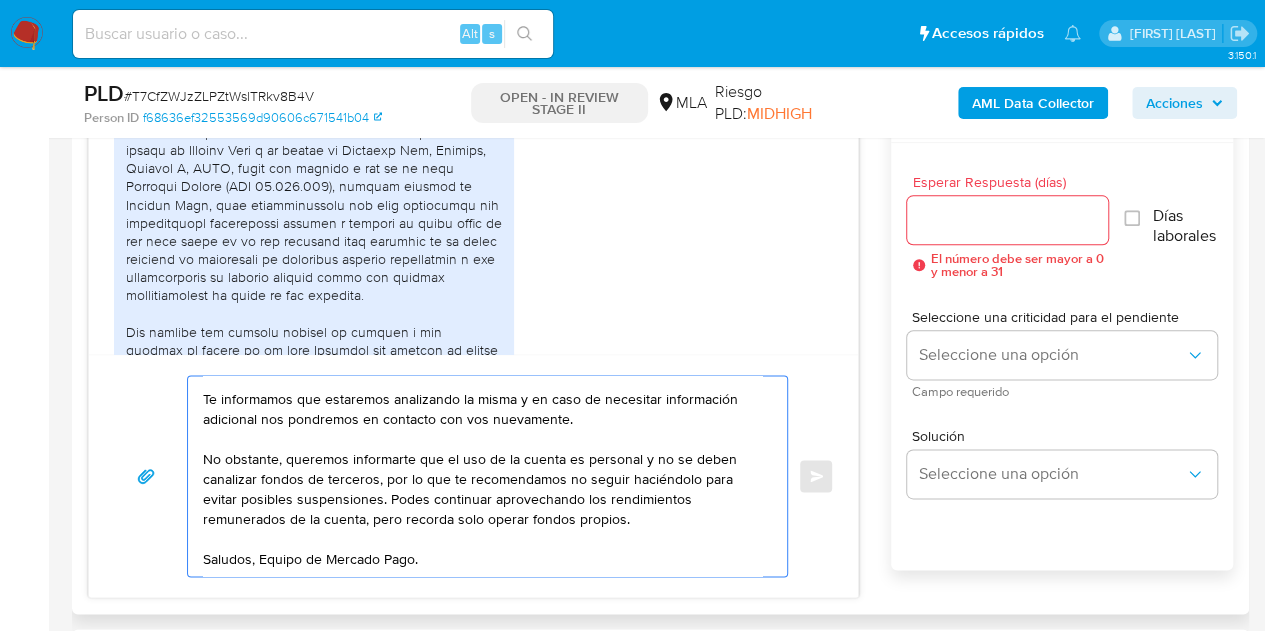 click on "Hola Carlos Alberto,
¡Muchas gracias por tu respuesta! Confirmamos la recepción de la documentación.
Te informamos que estaremos analizando la misma y en caso de necesitar información adicional nos pondremos en contacto con vos nuevamente.
No obstante, queremos informarte que el uso de la cuenta es personal y no se deben canalizar fondos de terceros, por lo que te recomendamos no seguir haciéndolo para evitar posibles suspensiones. Podes continuar aprovechando los rendimientos remunerados de la cuenta, pero recorda solo operar fondos propios.
Saludos, Equipo de Mercado Pago." at bounding box center [482, 476] 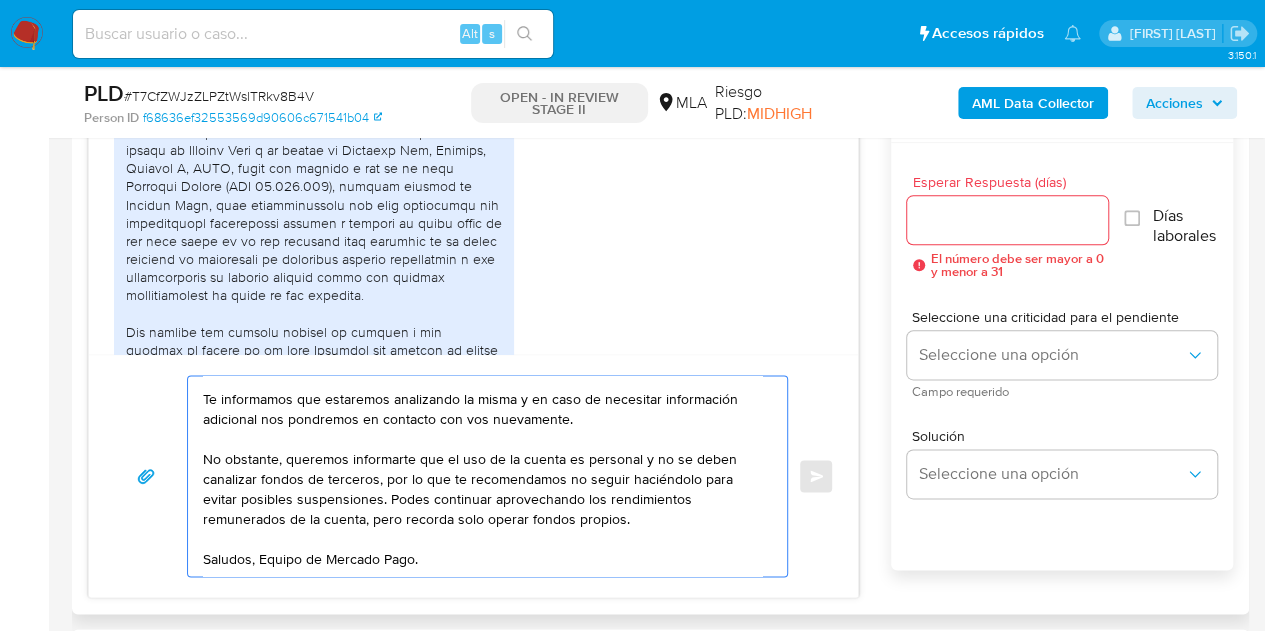 click on "Hola Carlos Alberto,
¡Muchas gracias por tu respuesta! Confirmamos la recepción de la documentación.
Te informamos que estaremos analizando la misma y en caso de necesitar información adicional nos pondremos en contacto con vos nuevamente.
No obstante, queremos informarte que el uso de la cuenta es personal y no se deben canalizar fondos de terceros, por lo que te recomendamos no seguir haciéndolo para evitar posibles suspensiones. Podes continuar aprovechando los rendimientos remunerados de la cuenta, pero recorda solo operar fondos propios.
Saludos, Equipo de Mercado Pago." at bounding box center (482, 476) 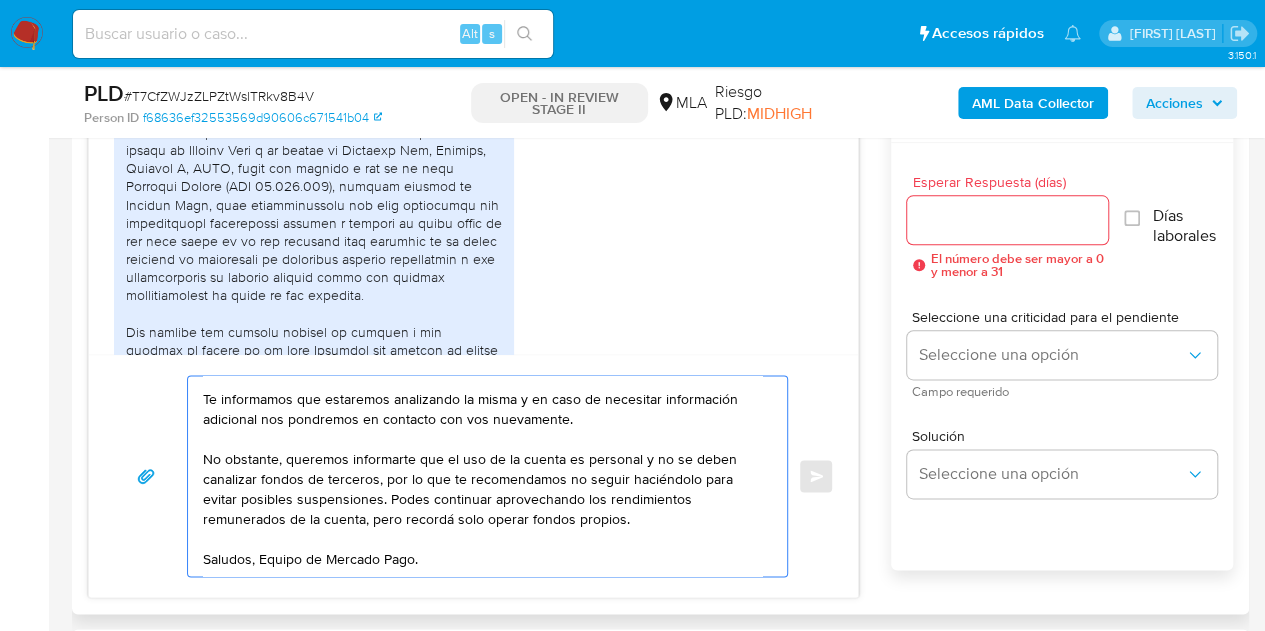 click on "Hola Carlos Alberto,
¡Muchas gracias por tu respuesta! Confirmamos la recepción de la documentación.
Te informamos que estaremos analizando la misma y en caso de necesitar información adicional nos pondremos en contacto con vos nuevamente.
No obstante, queremos informarte que el uso de la cuenta es personal y no se deben canalizar fondos de terceros, por lo que te recomendamos no seguir haciéndolo para evitar posibles suspensiones. Podes continuar aprovechando los rendimientos remunerados de la cuenta, pero recordá solo operar fondos propios.
Saludos, Equipo de Mercado Pago." at bounding box center (482, 476) 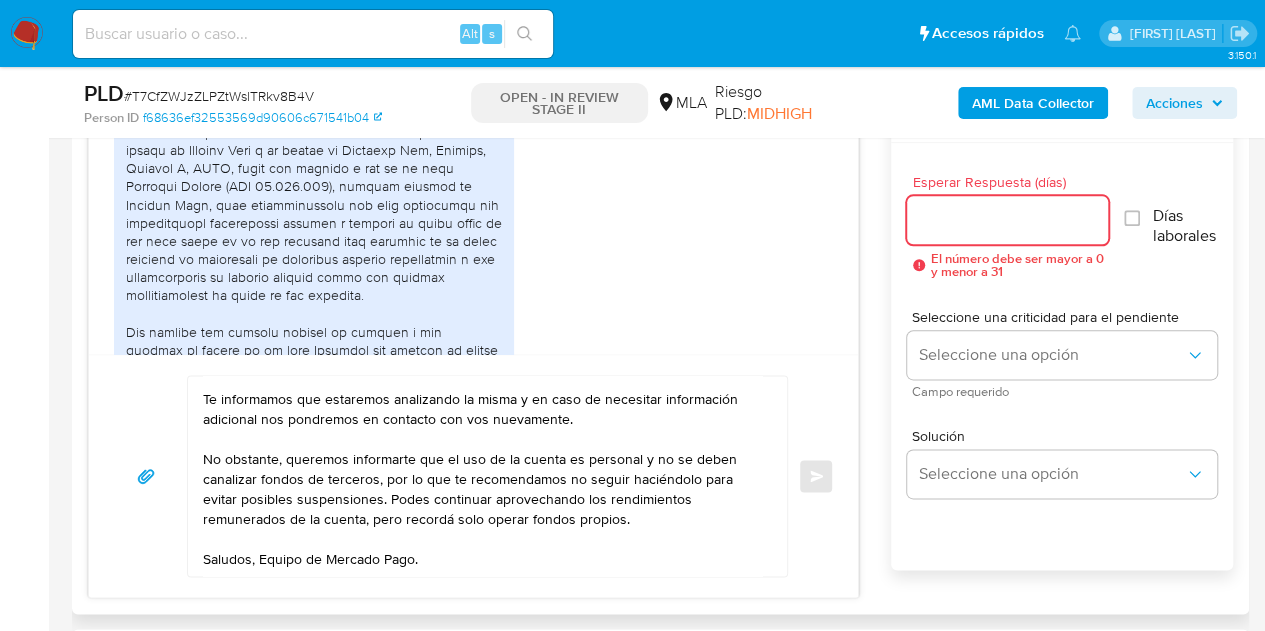 click on "Esperar Respuesta (días)" at bounding box center [1008, 220] 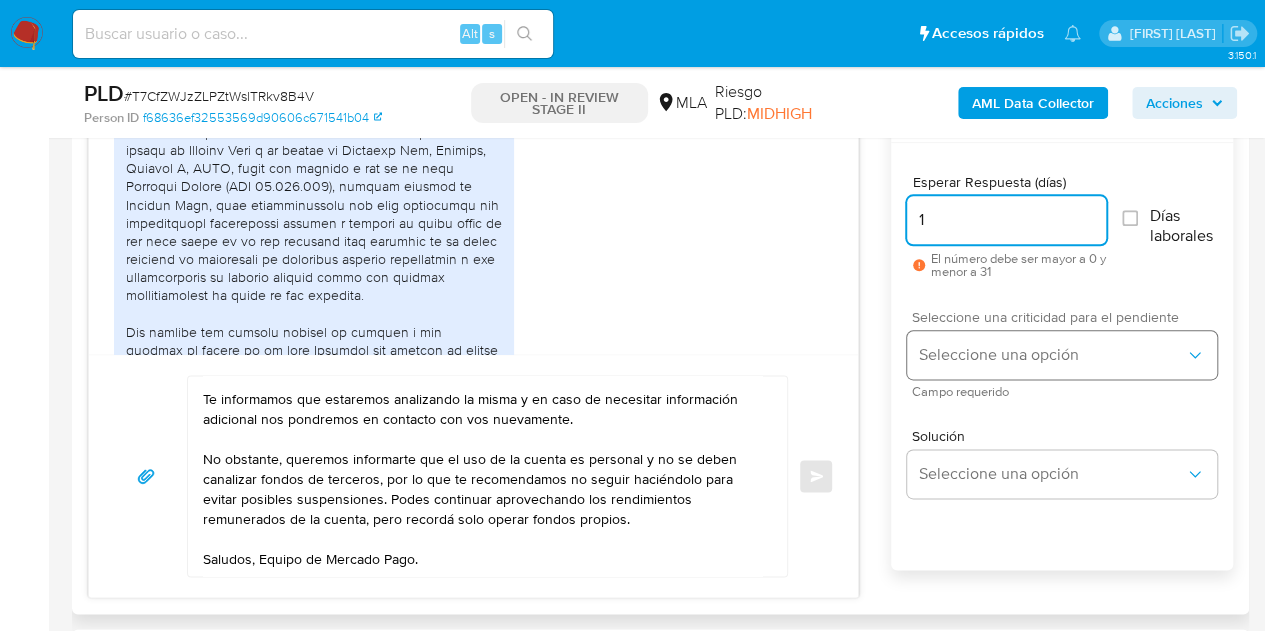 type on "1" 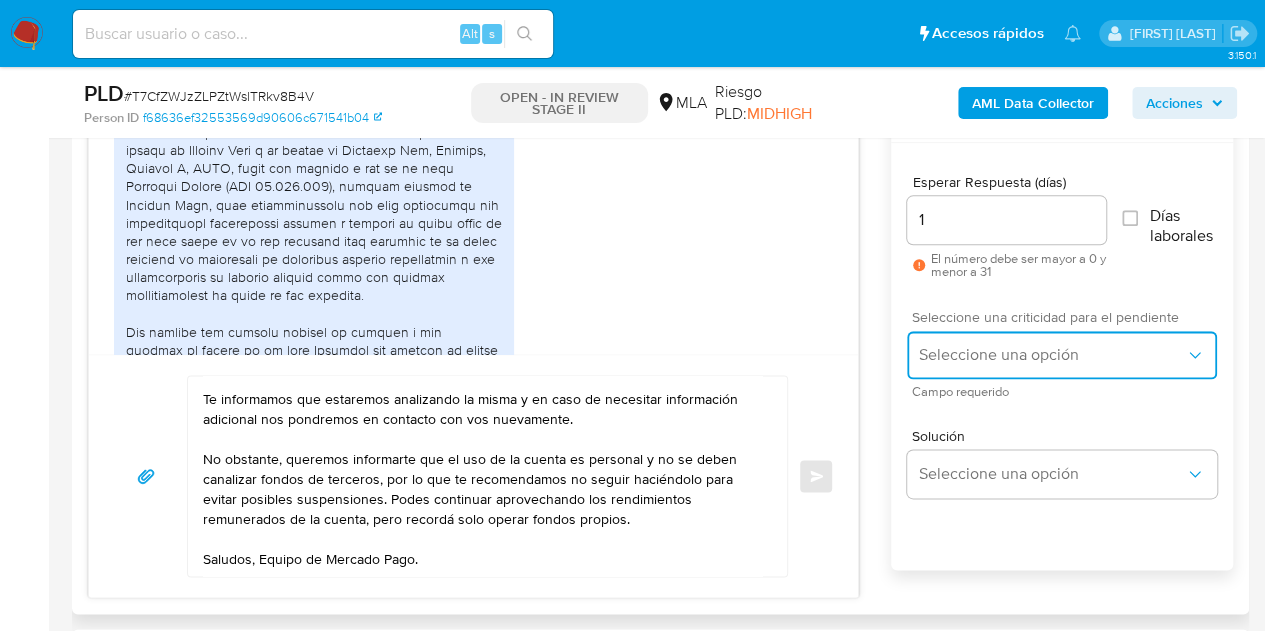 click on "Seleccione una opción" at bounding box center [1062, 355] 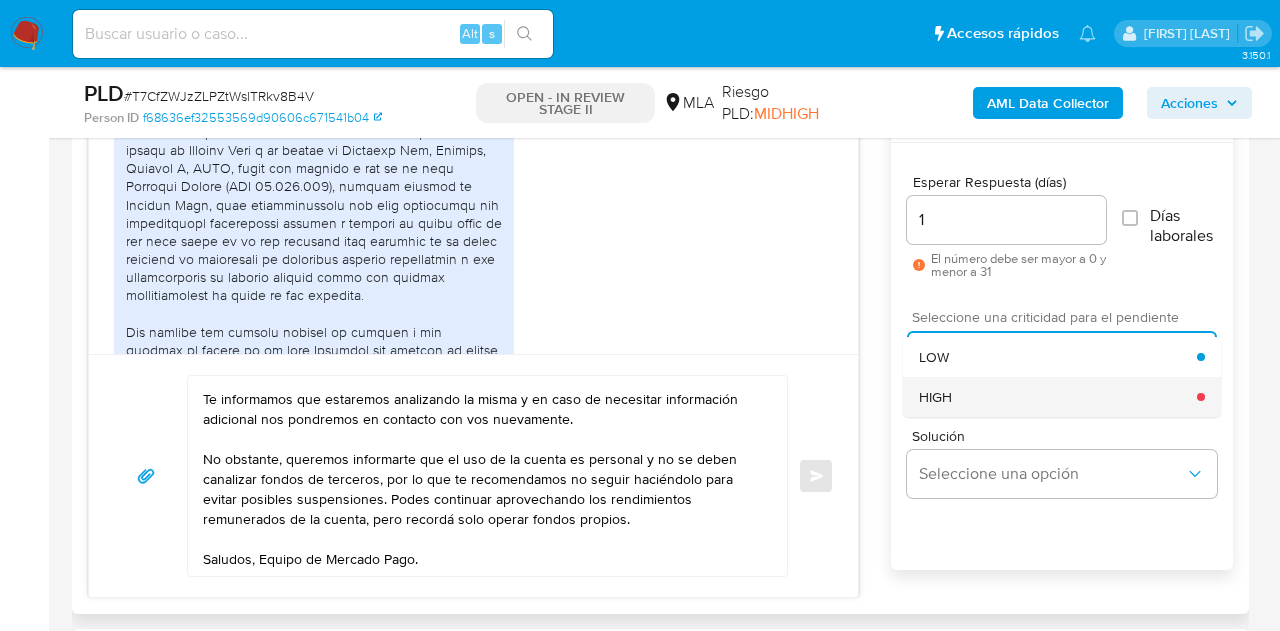 click on "HIGH" at bounding box center [1058, 397] 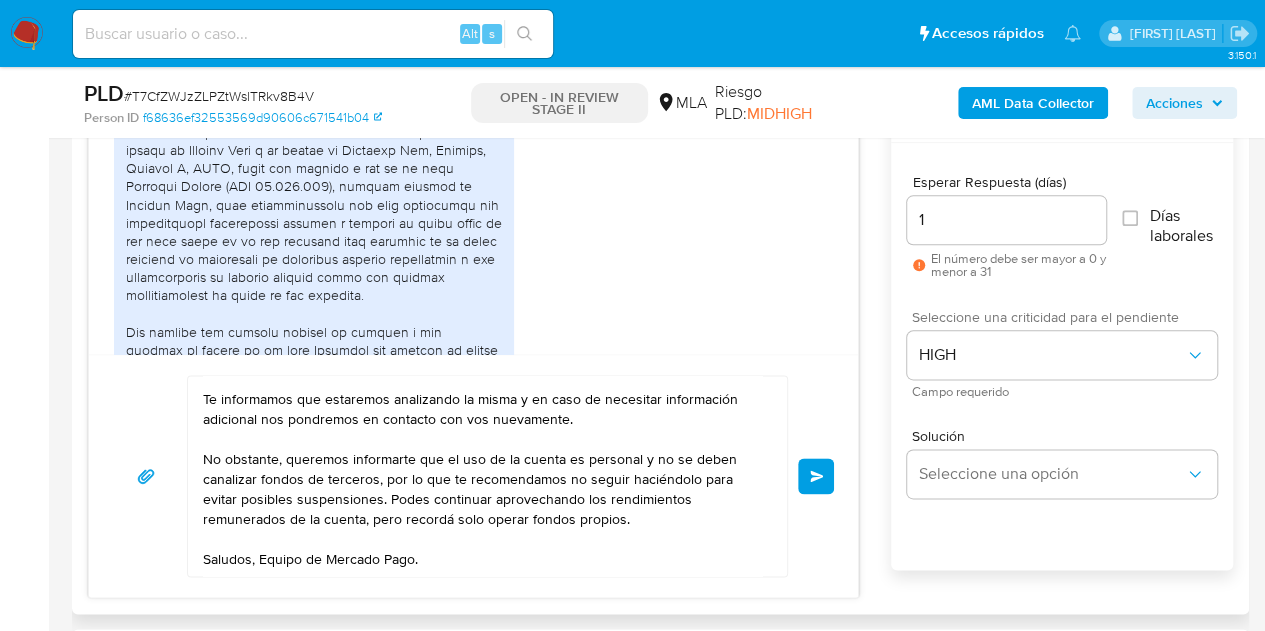 click on "Hola Carlos Alberto,
¡Muchas gracias por tu respuesta! Confirmamos la recepción de la documentación.
Te informamos que estaremos analizando la misma y en caso de necesitar información adicional nos pondremos en contacto con vos nuevamente.
No obstante, queremos informarte que el uso de la cuenta es personal y no se deben canalizar fondos de terceros, por lo que te recomendamos no seguir haciéndolo para evitar posibles suspensiones. Podes continuar aprovechando los rendimientos remunerados de la cuenta, pero recordá solo operar fondos propios.
Saludos, Equipo de Mercado Pago. Enviar" at bounding box center [473, 476] 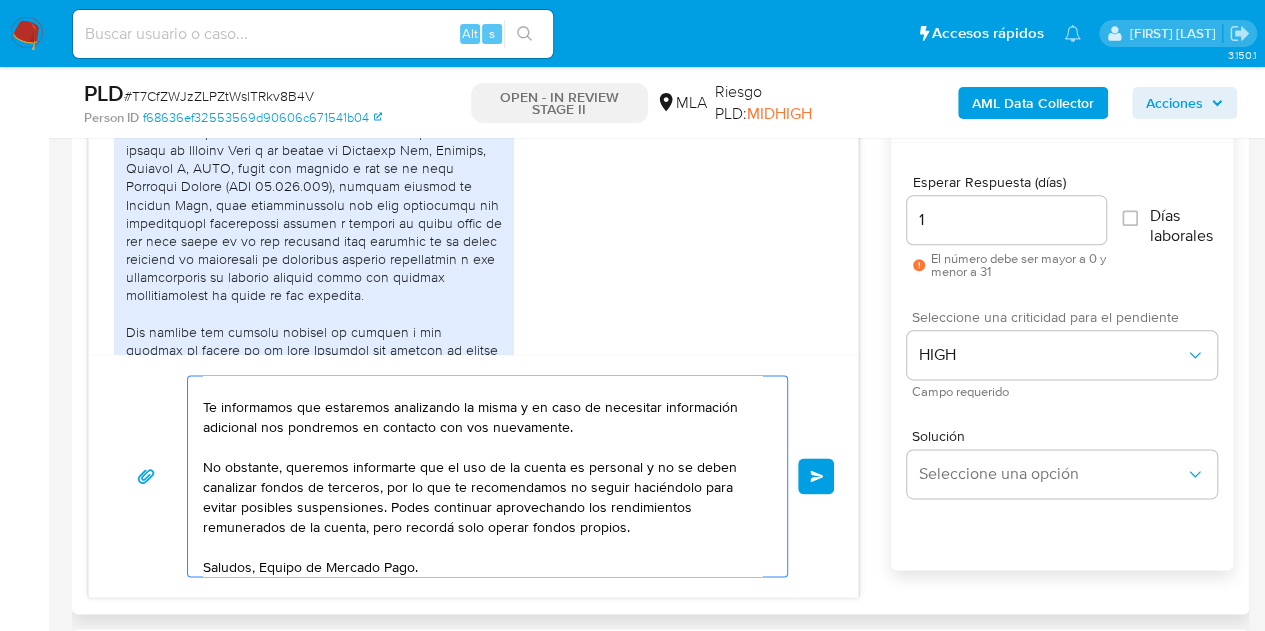 scroll, scrollTop: 74, scrollLeft: 0, axis: vertical 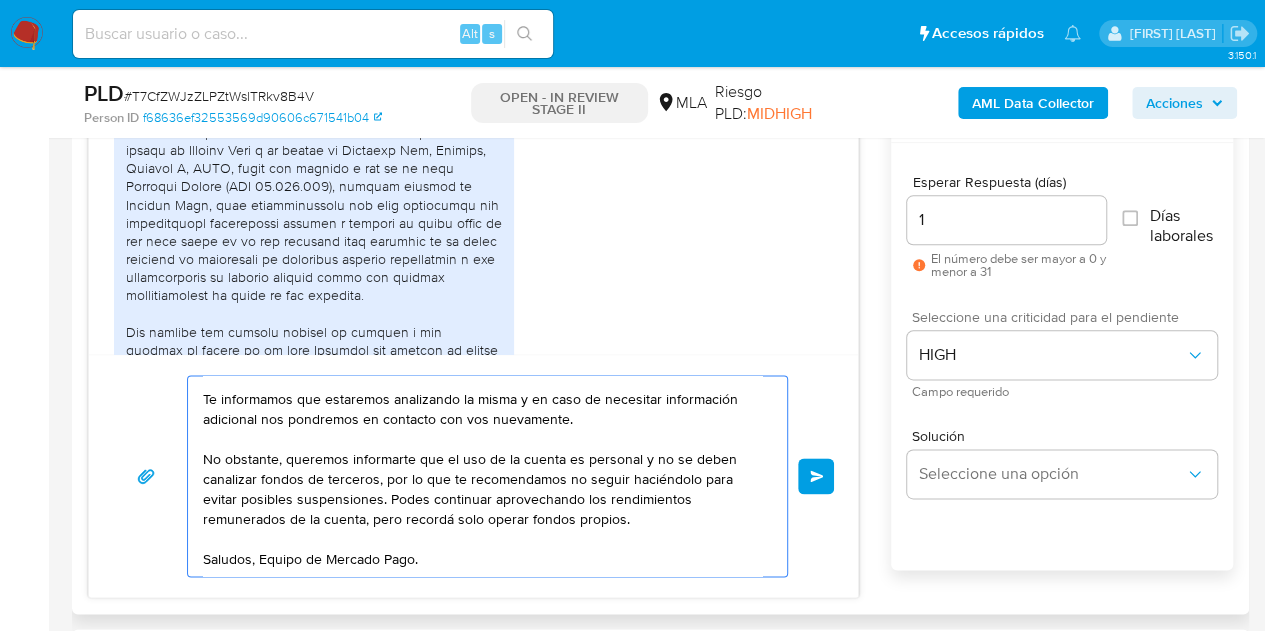 click on "Hola Carlos Alberto,
¡Muchas gracias por tu respuesta! Confirmamos la recepción de la documentación.
Te informamos que estaremos analizando la misma y en caso de necesitar información adicional nos pondremos en contacto con vos nuevamente.
No obstante, queremos informarte que el uso de la cuenta es personal y no se deben canalizar fondos de terceros, por lo que te recomendamos no seguir haciéndolo para evitar posibles suspensiones. Podes continuar aprovechando los rendimientos remunerados de la cuenta, pero recordá solo operar fondos propios.
Saludos, Equipo de Mercado Pago." at bounding box center [482, 476] 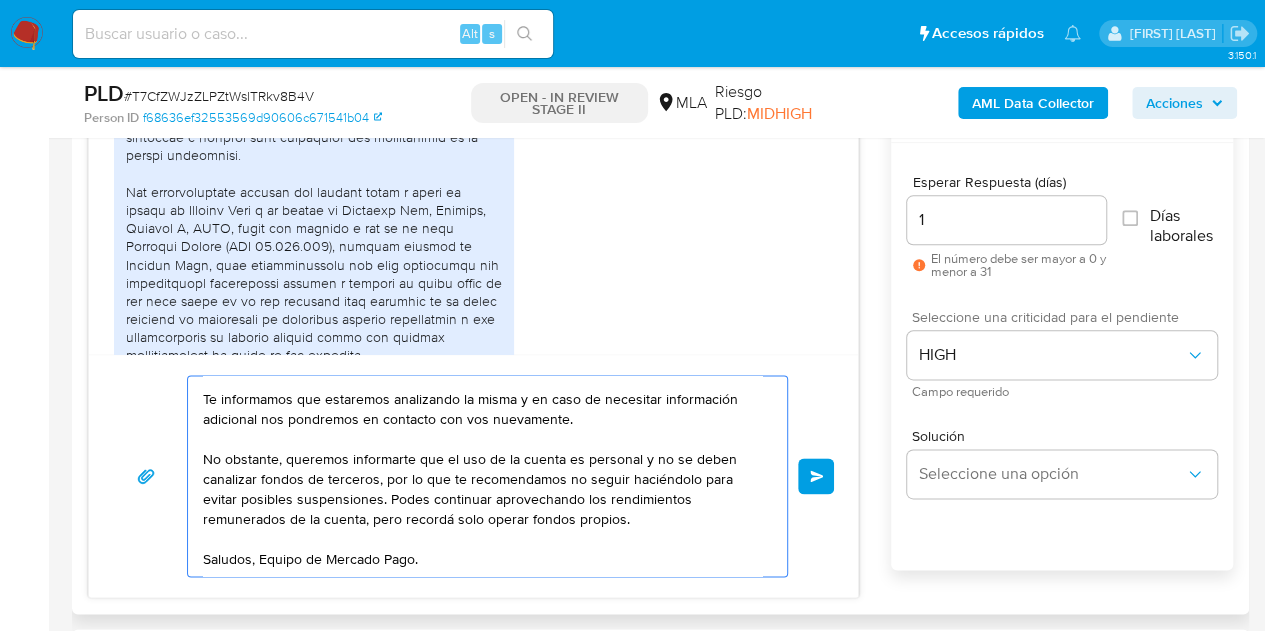 scroll, scrollTop: 1202, scrollLeft: 0, axis: vertical 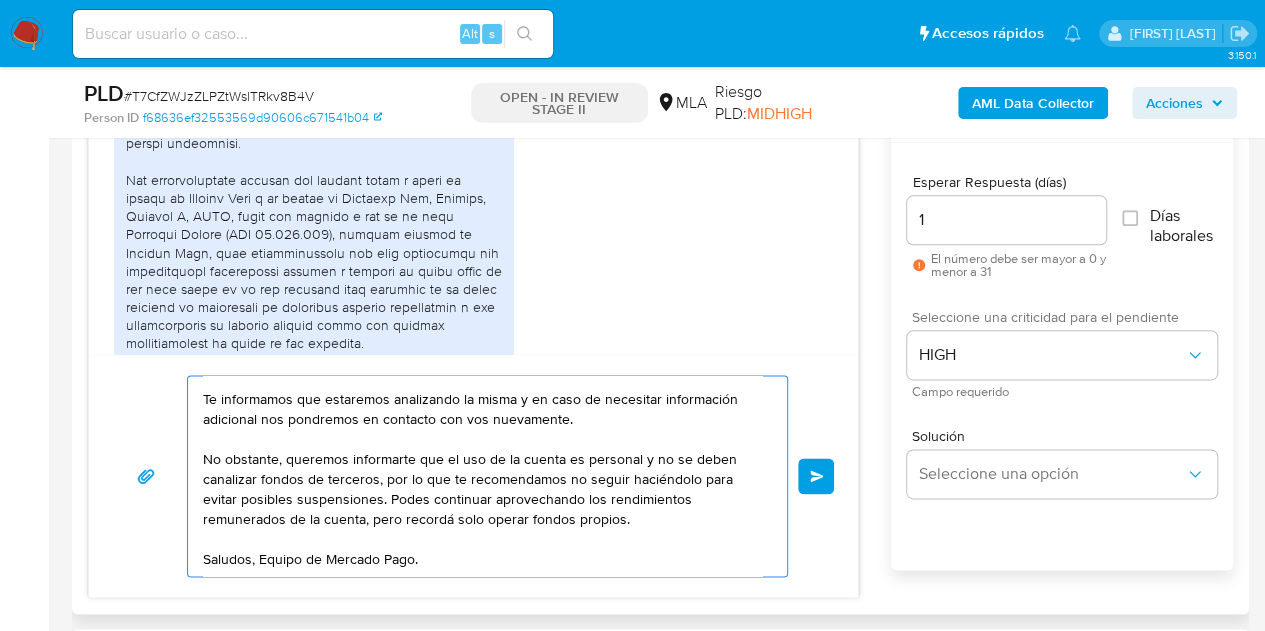 click on "Hola Carlos Alberto,
¡Muchas gracias por tu respuesta! Confirmamos la recepción de la documentación.
Te informamos que estaremos analizando la misma y en caso de necesitar información adicional nos pondremos en contacto con vos nuevamente.
No obstante, queremos informarte que el uso de la cuenta es personal y no se deben canalizar fondos de terceros, por lo que te recomendamos no seguir haciéndolo para evitar posibles suspensiones. Podes continuar aprovechando los rendimientos remunerados de la cuenta, pero recordá solo operar fondos propios.
Saludos, Equipo de Mercado Pago." at bounding box center [482, 476] 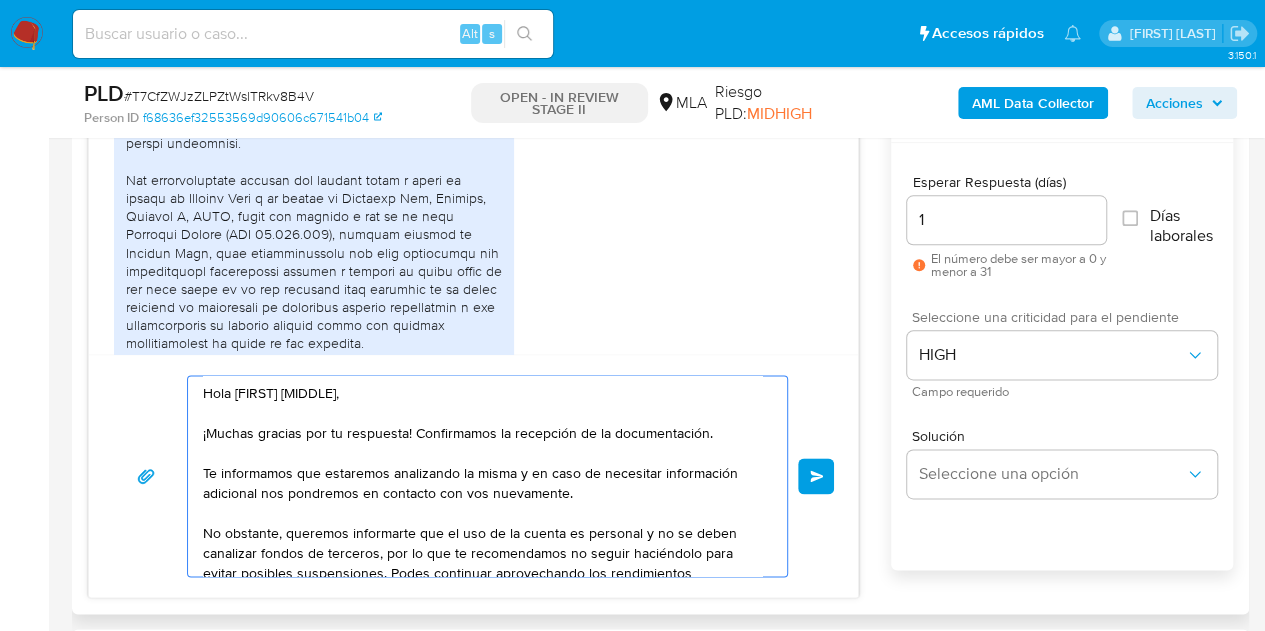 scroll, scrollTop: 74, scrollLeft: 0, axis: vertical 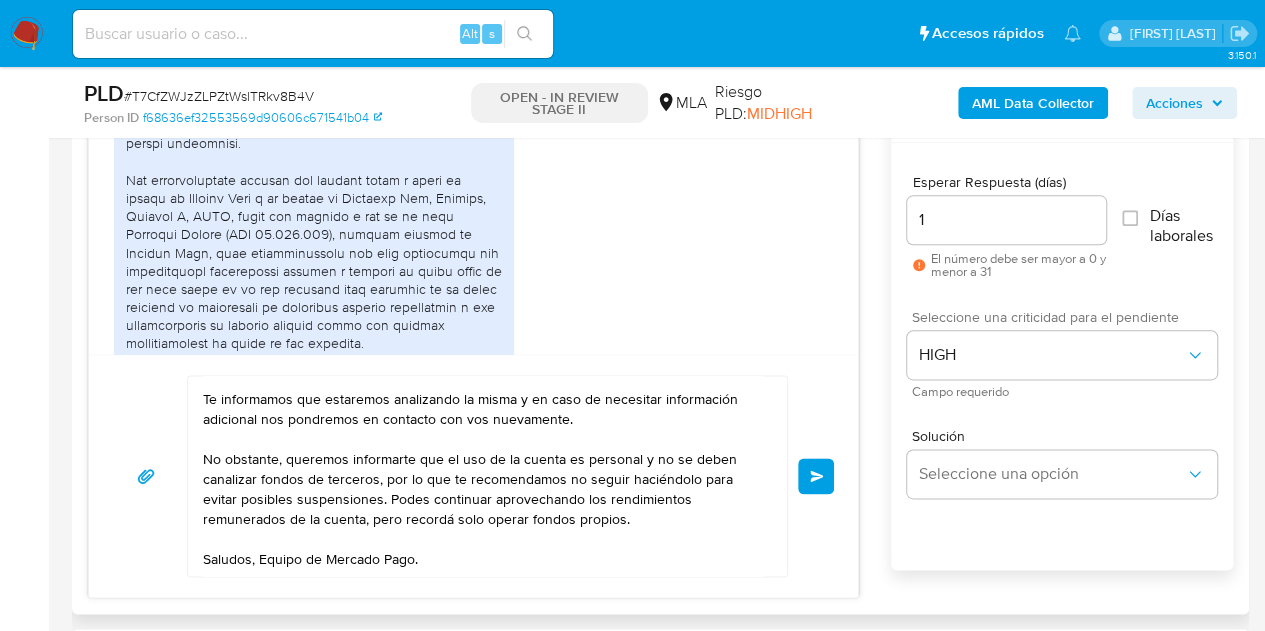 click on "Enviar" at bounding box center (816, 476) 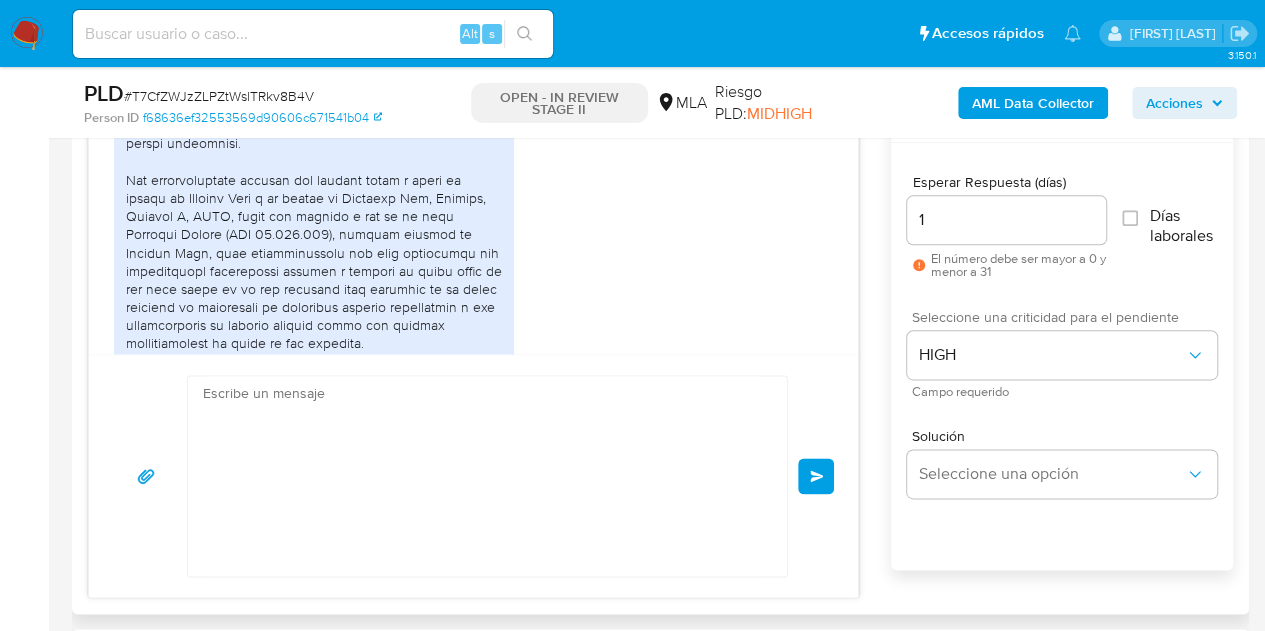 scroll, scrollTop: 1872, scrollLeft: 0, axis: vertical 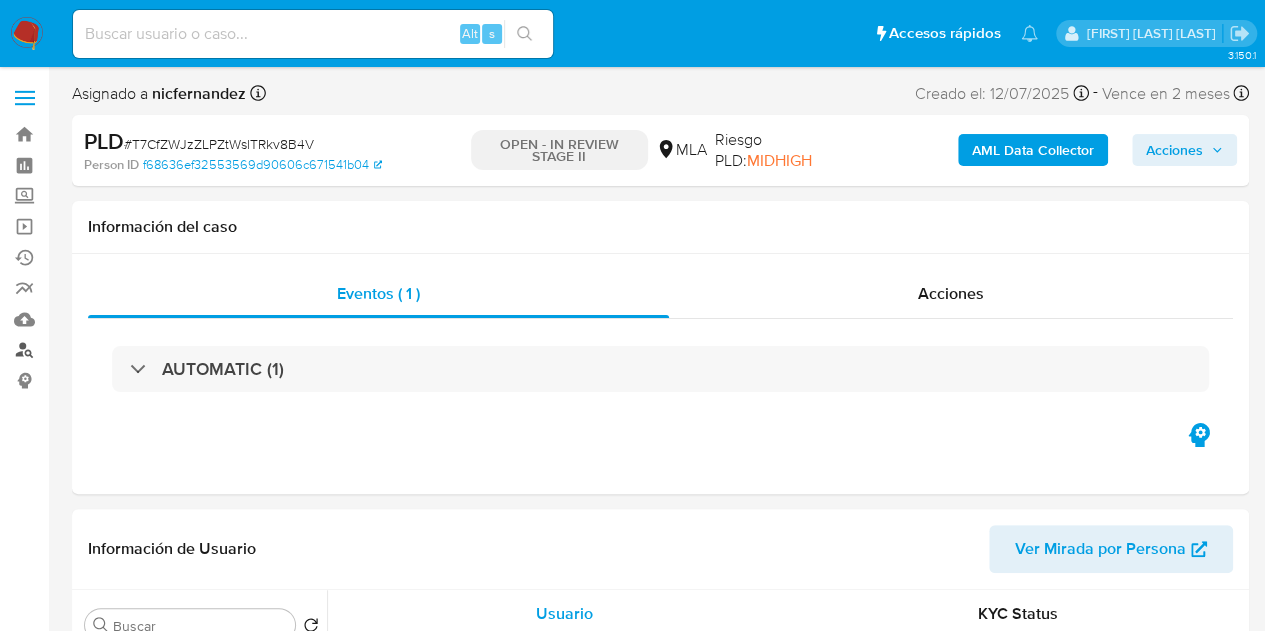 click on "Buscador de personas" at bounding box center (119, 350) 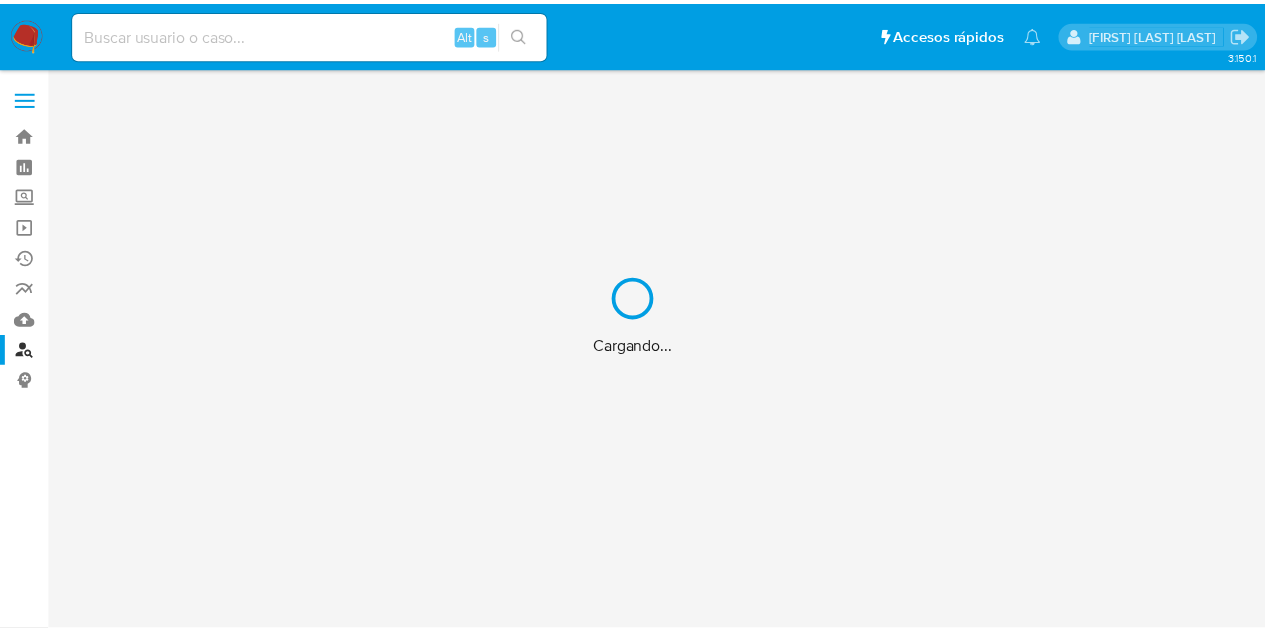 scroll, scrollTop: 0, scrollLeft: 0, axis: both 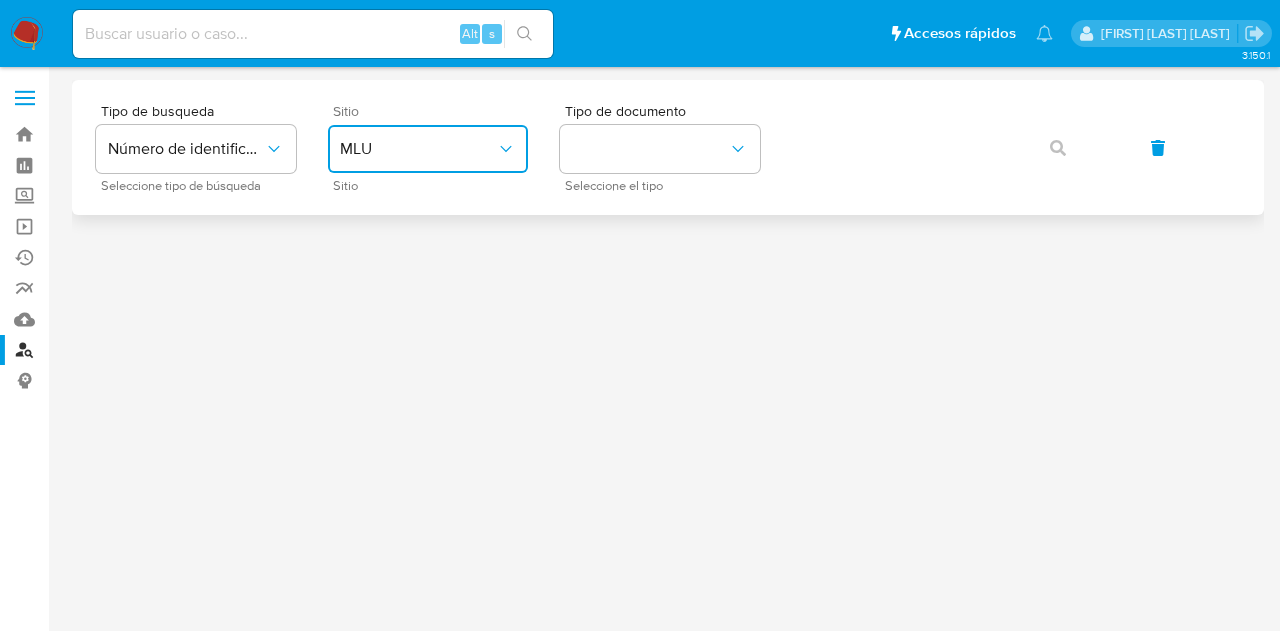 click on "MLU" at bounding box center [428, 149] 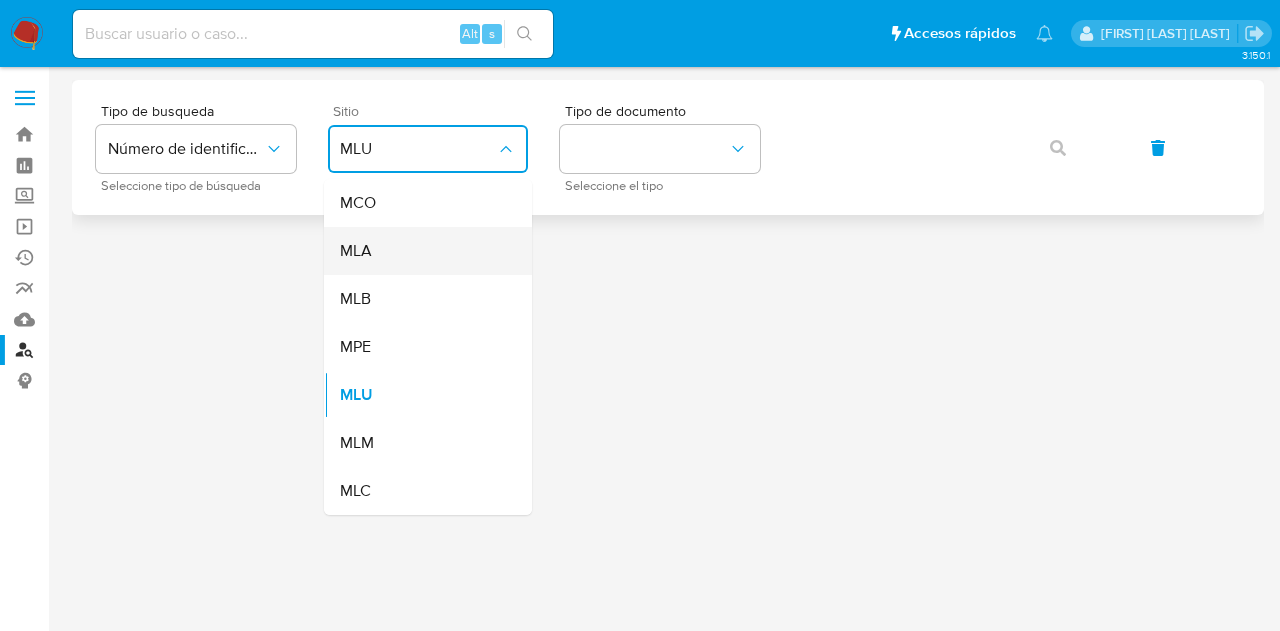 click on "MLA" at bounding box center [422, 251] 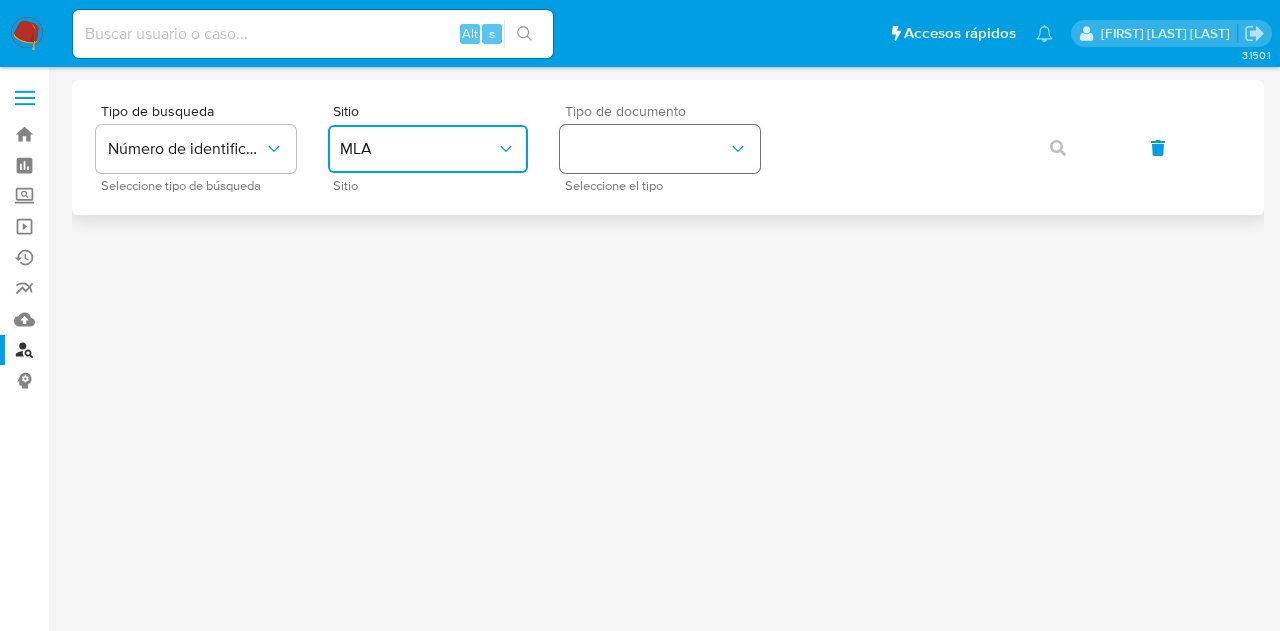 click at bounding box center [660, 149] 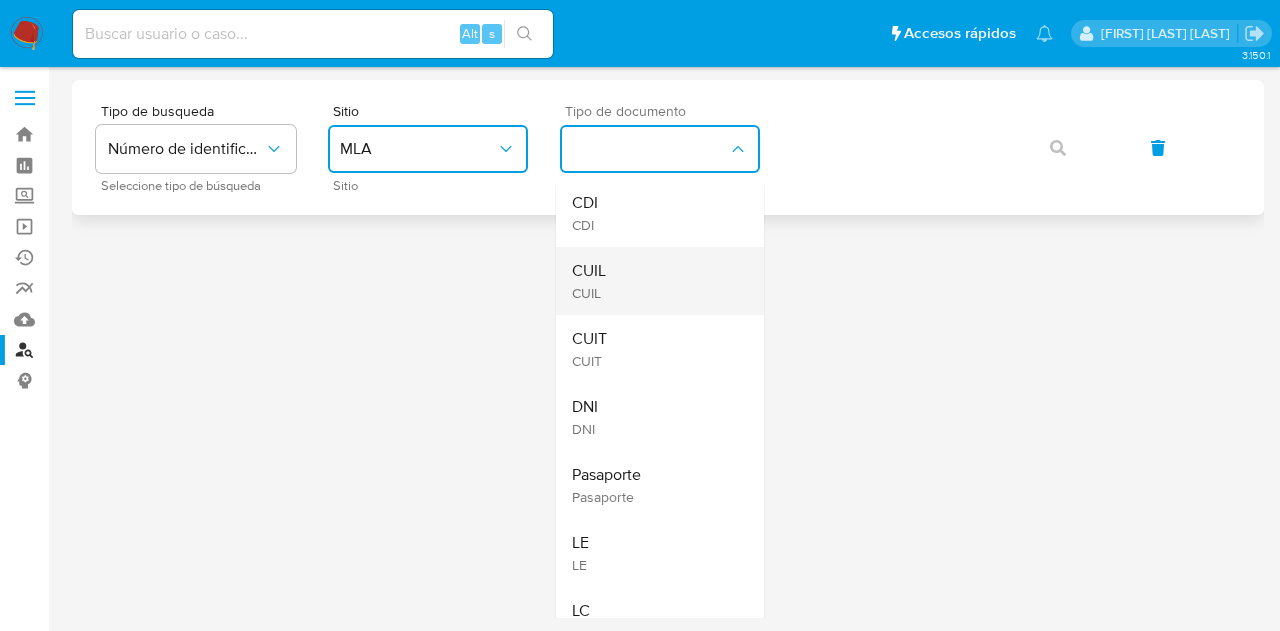 click on "CUIL CUIL" at bounding box center [654, 281] 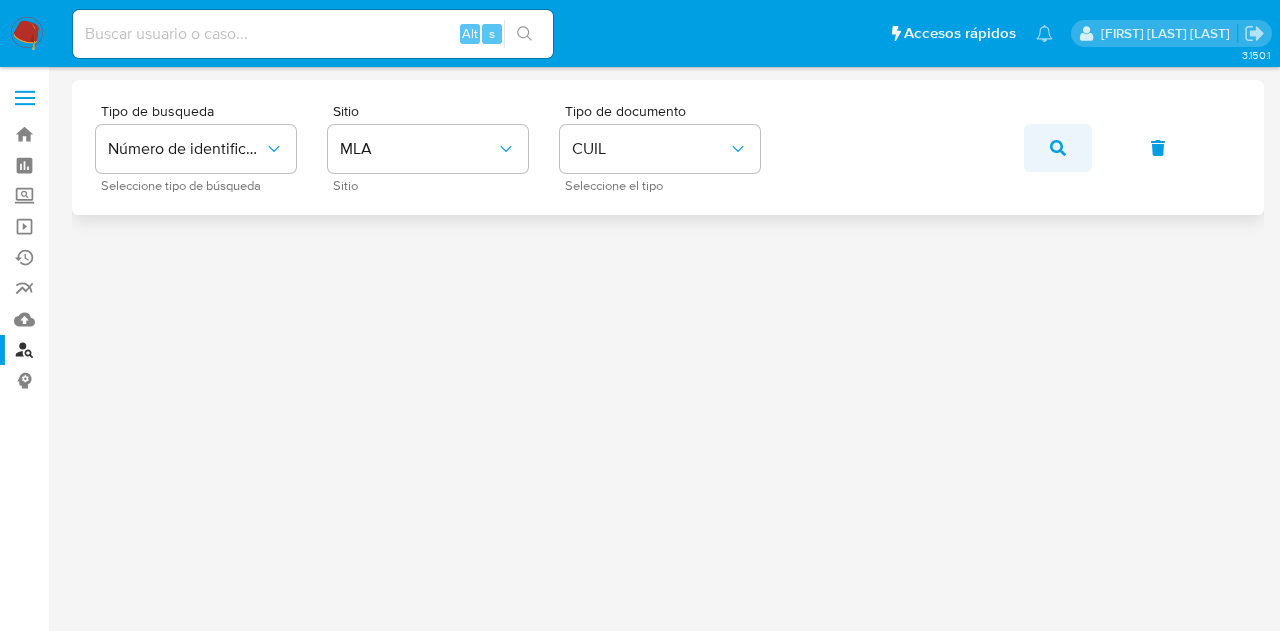 click at bounding box center (1058, 148) 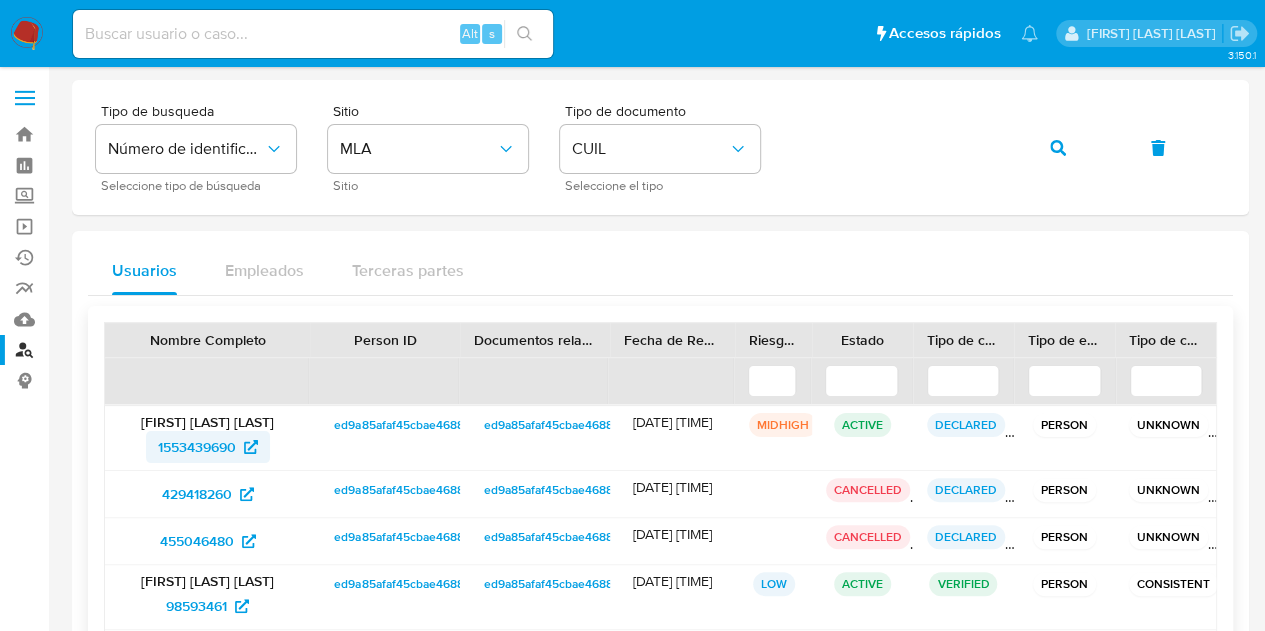 click on "1553439690" at bounding box center [197, 447] 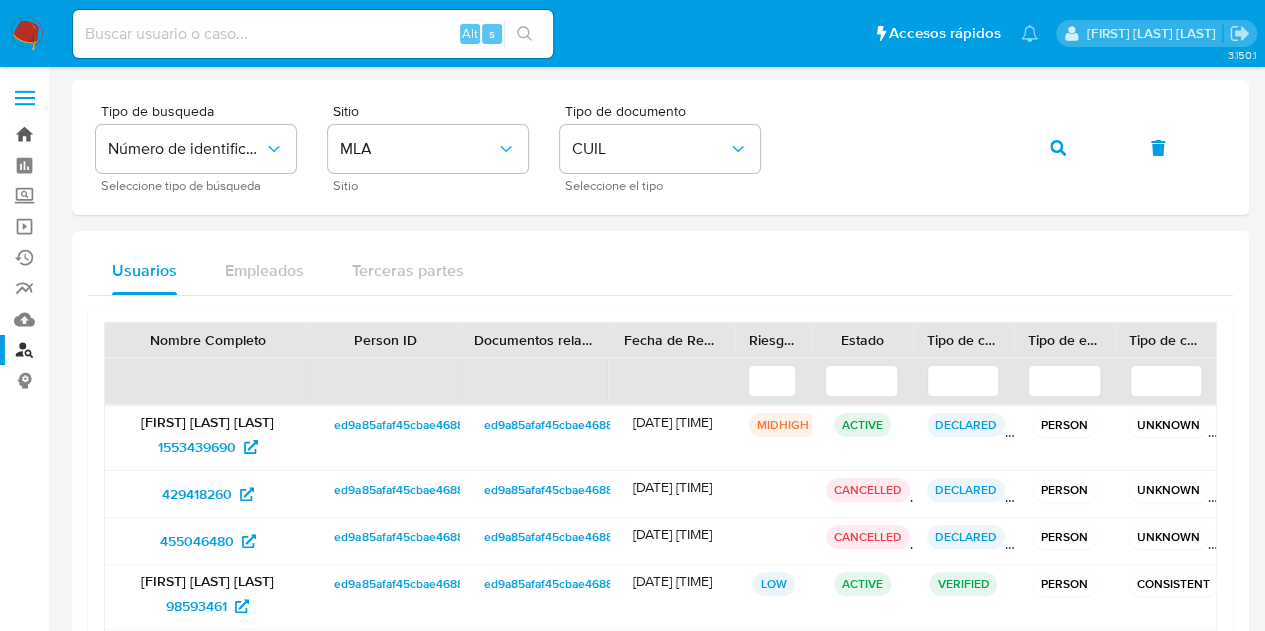 click on "Bandeja" at bounding box center [119, 134] 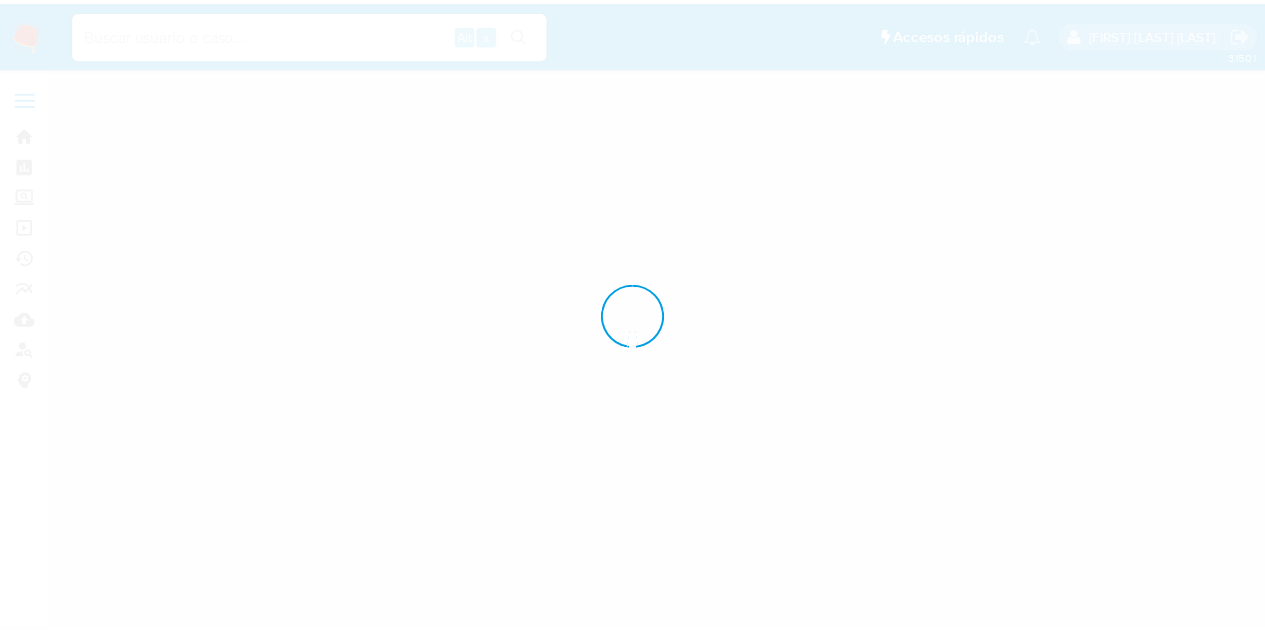 scroll, scrollTop: 0, scrollLeft: 0, axis: both 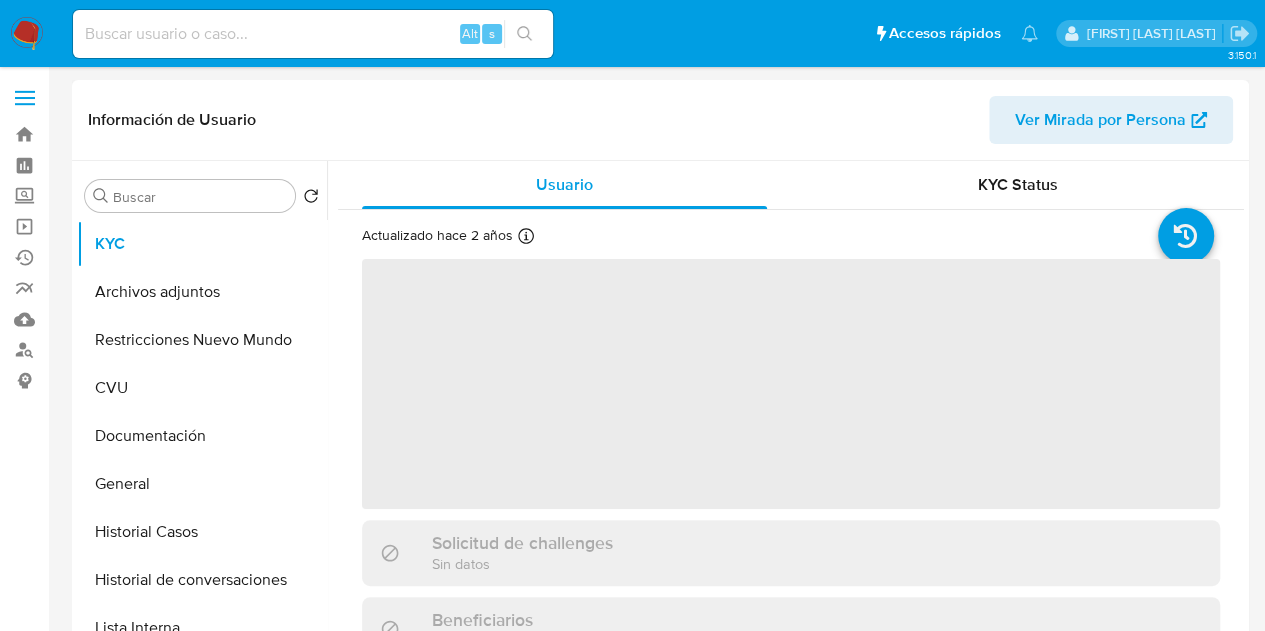 click on "Ver Mirada por Persona" at bounding box center (1100, 120) 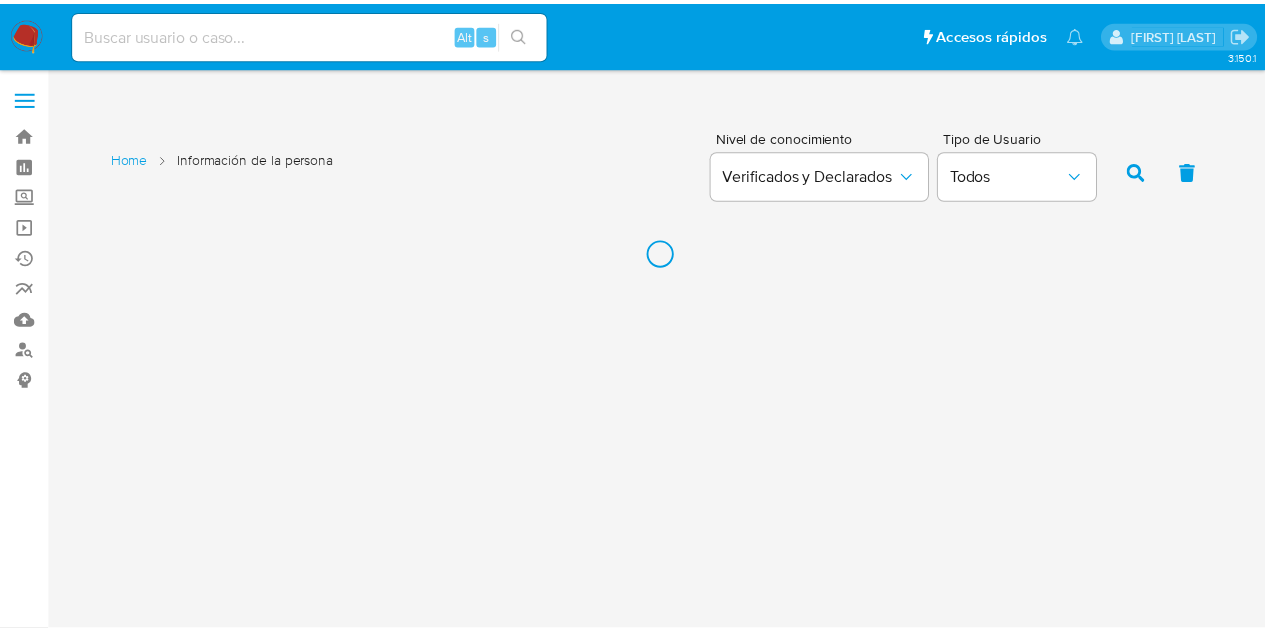 scroll, scrollTop: 0, scrollLeft: 0, axis: both 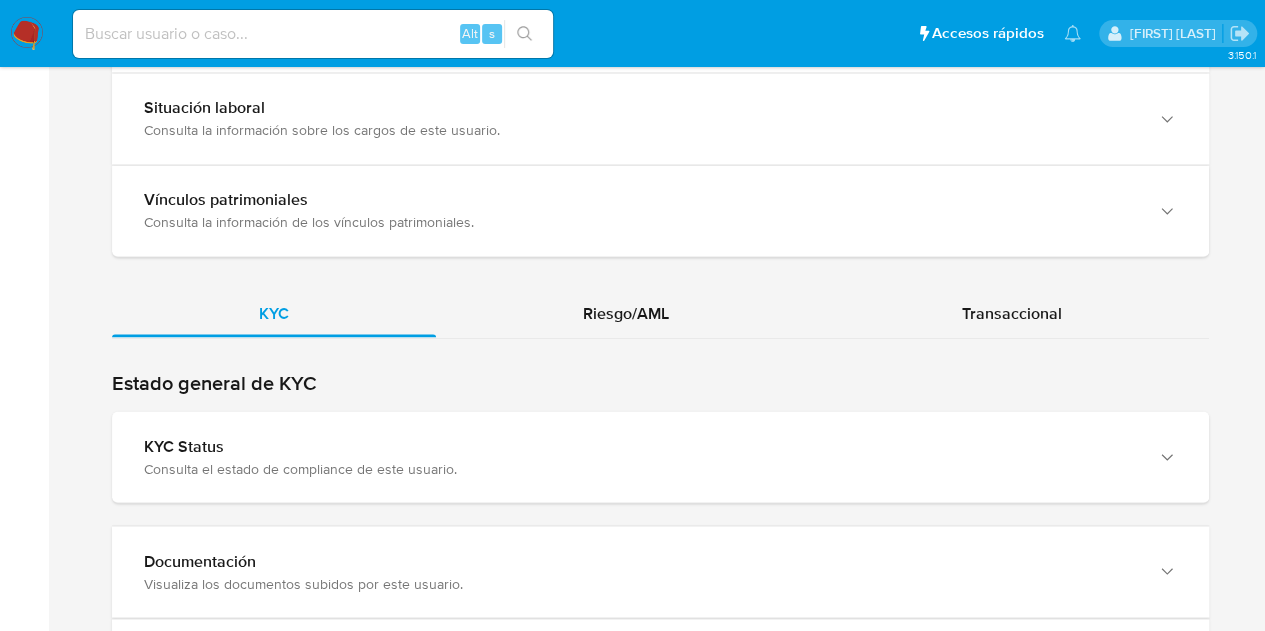 click on "KYC Riesgo/AML Transaccional" at bounding box center (660, -256) 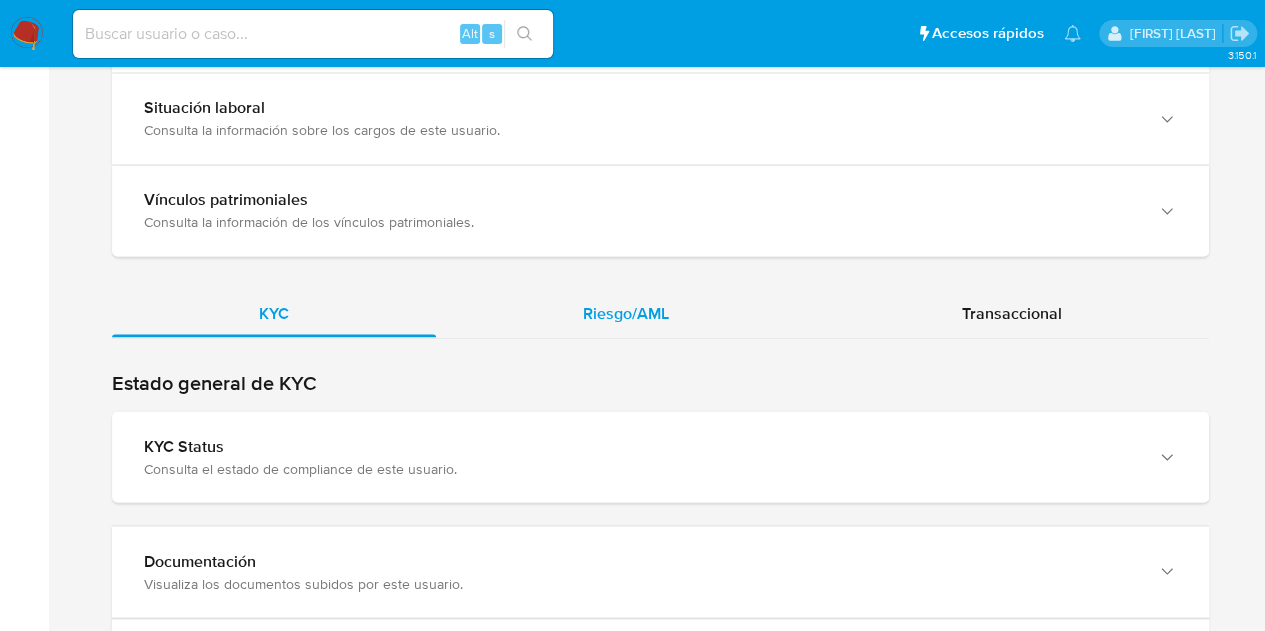 click on "Riesgo/AML" at bounding box center (626, 312) 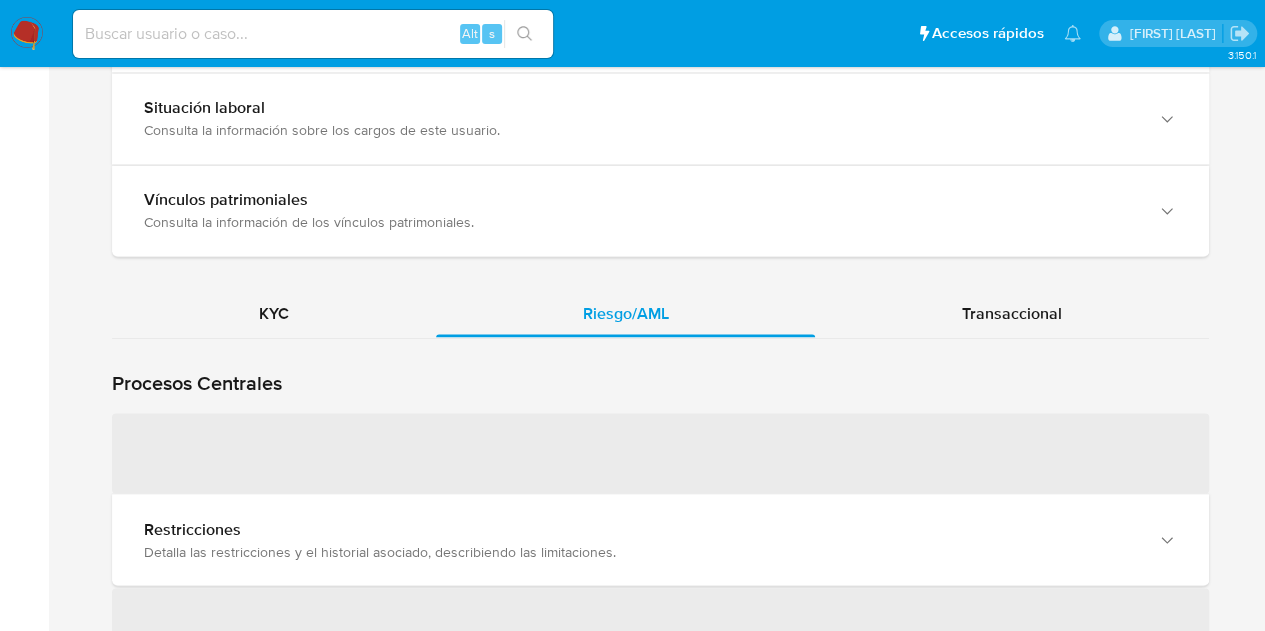 scroll, scrollTop: 1752, scrollLeft: 0, axis: vertical 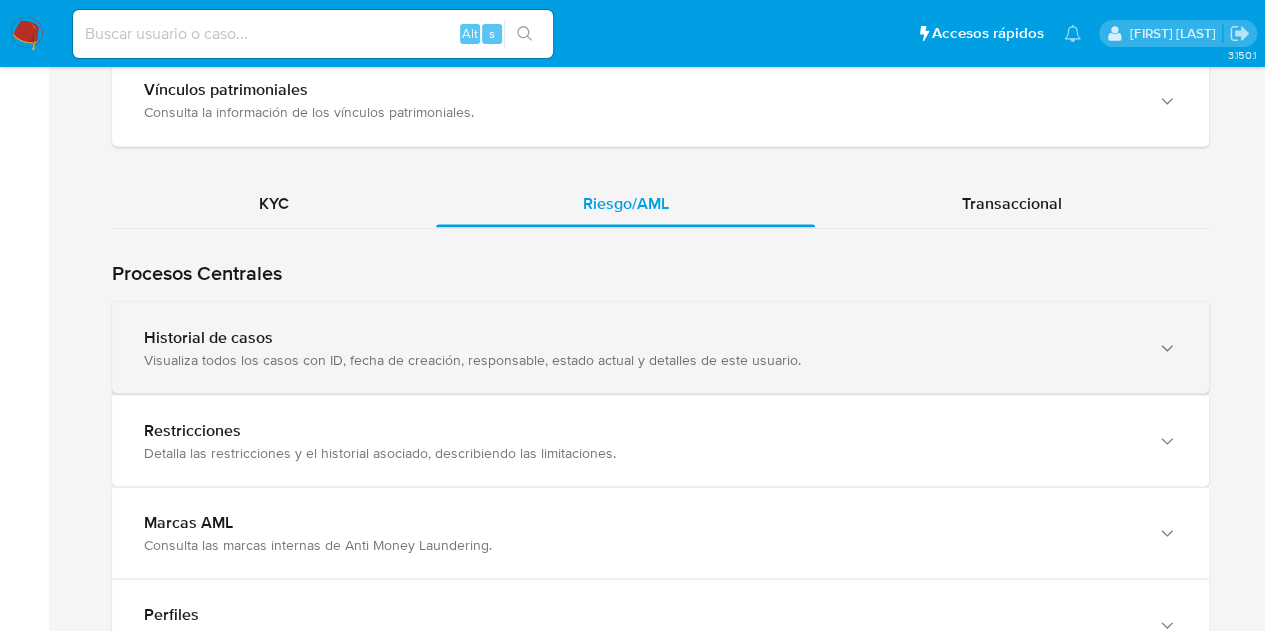 click on "Historial de casos" at bounding box center [640, 337] 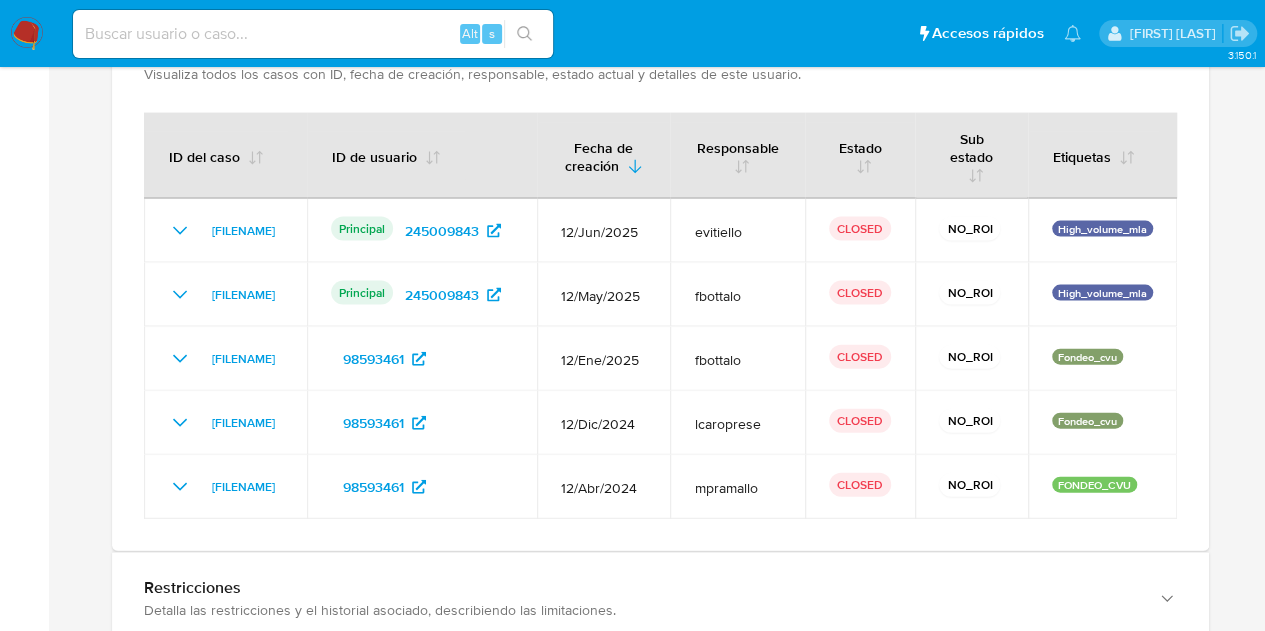 scroll, scrollTop: 2024, scrollLeft: 0, axis: vertical 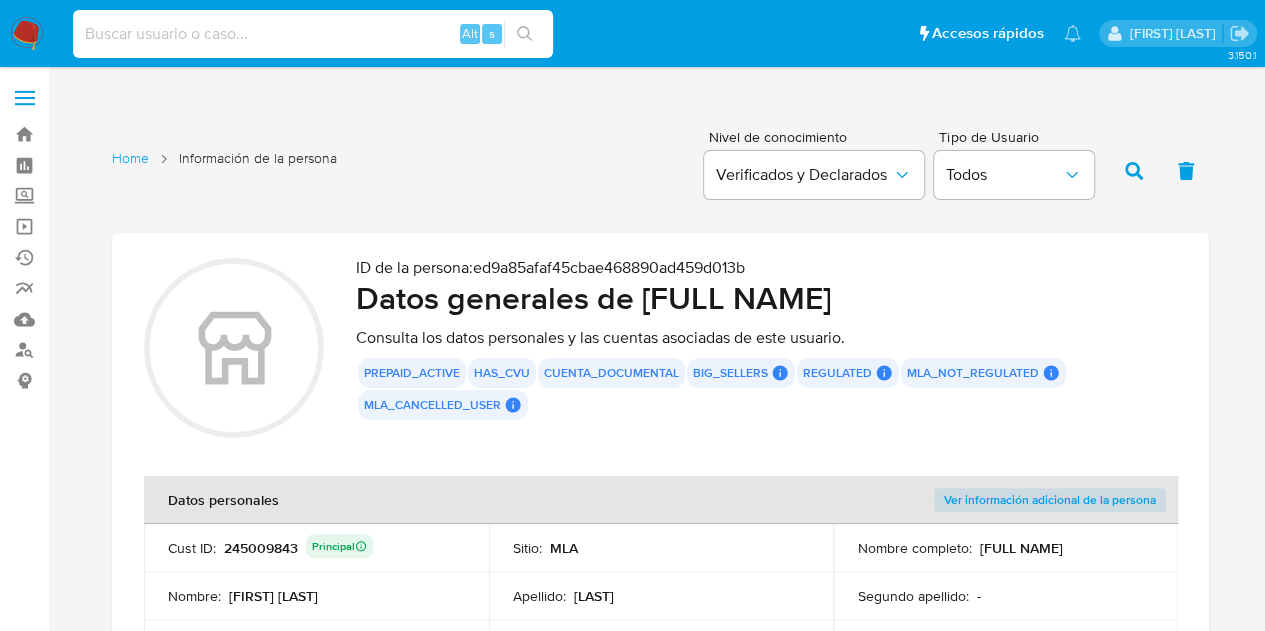 click at bounding box center [313, 34] 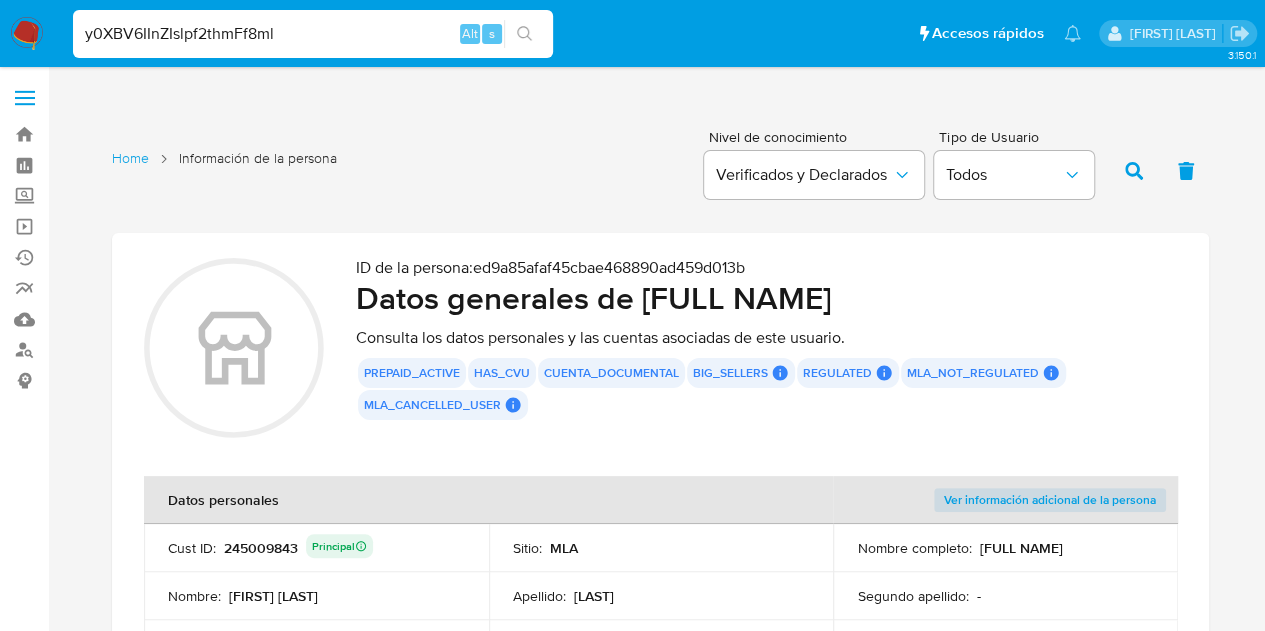 type on "y0XBV6IInZIslpf2thmFf8ml" 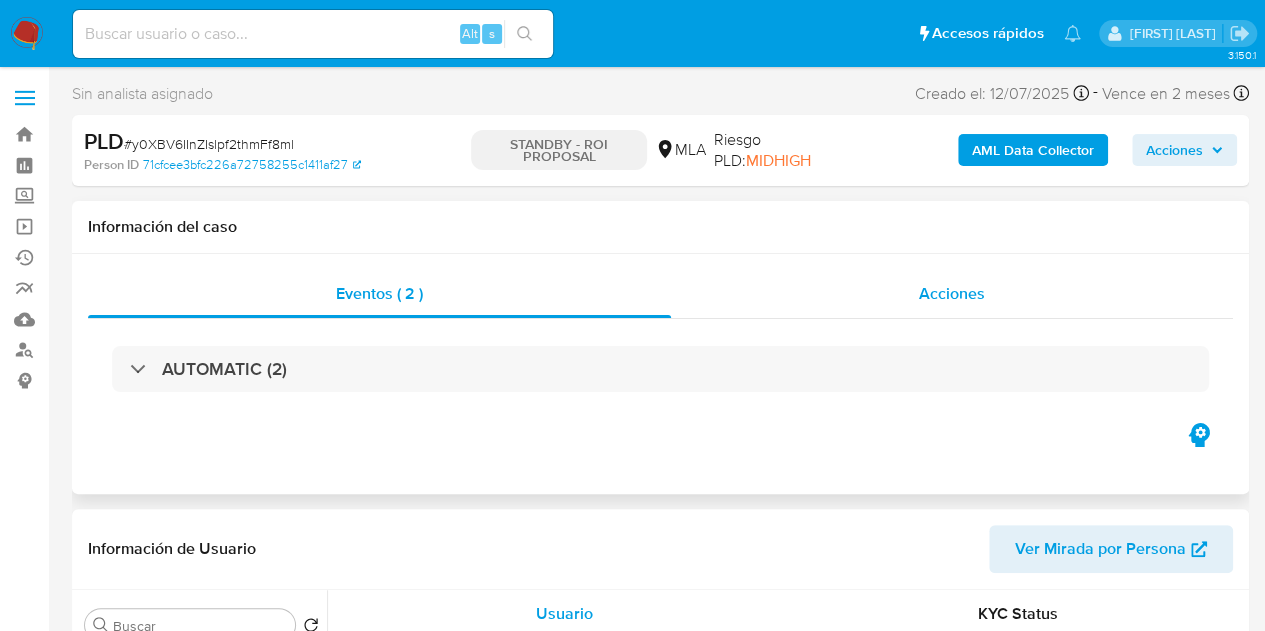 select on "10" 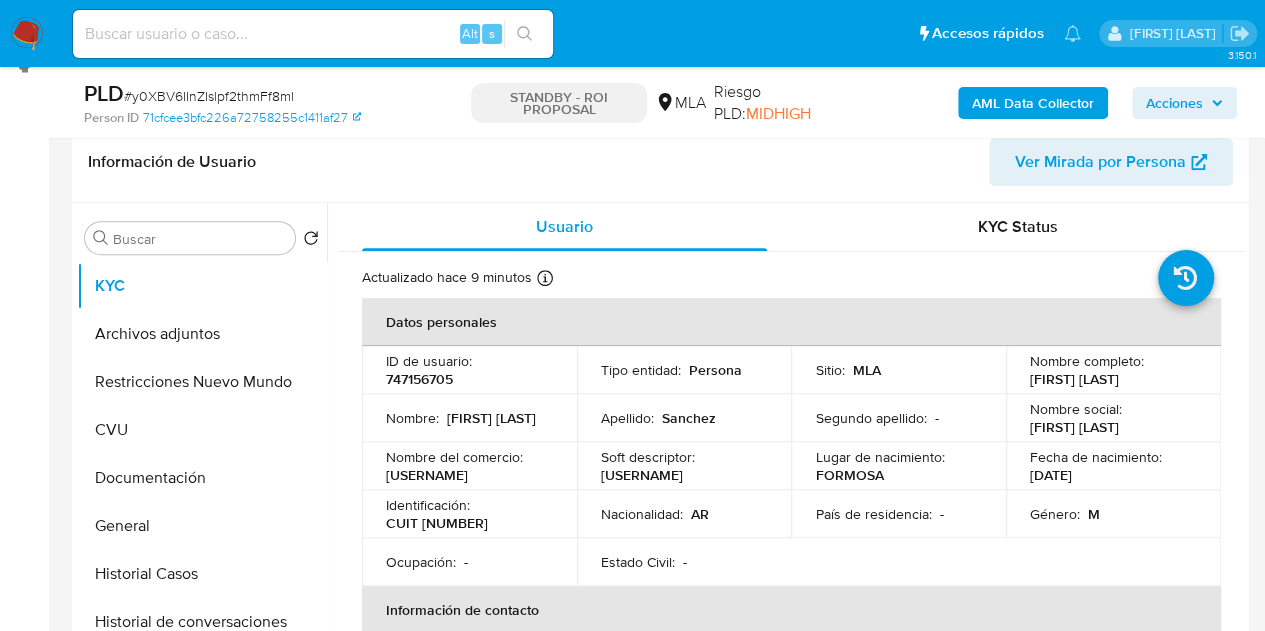 scroll, scrollTop: 276, scrollLeft: 0, axis: vertical 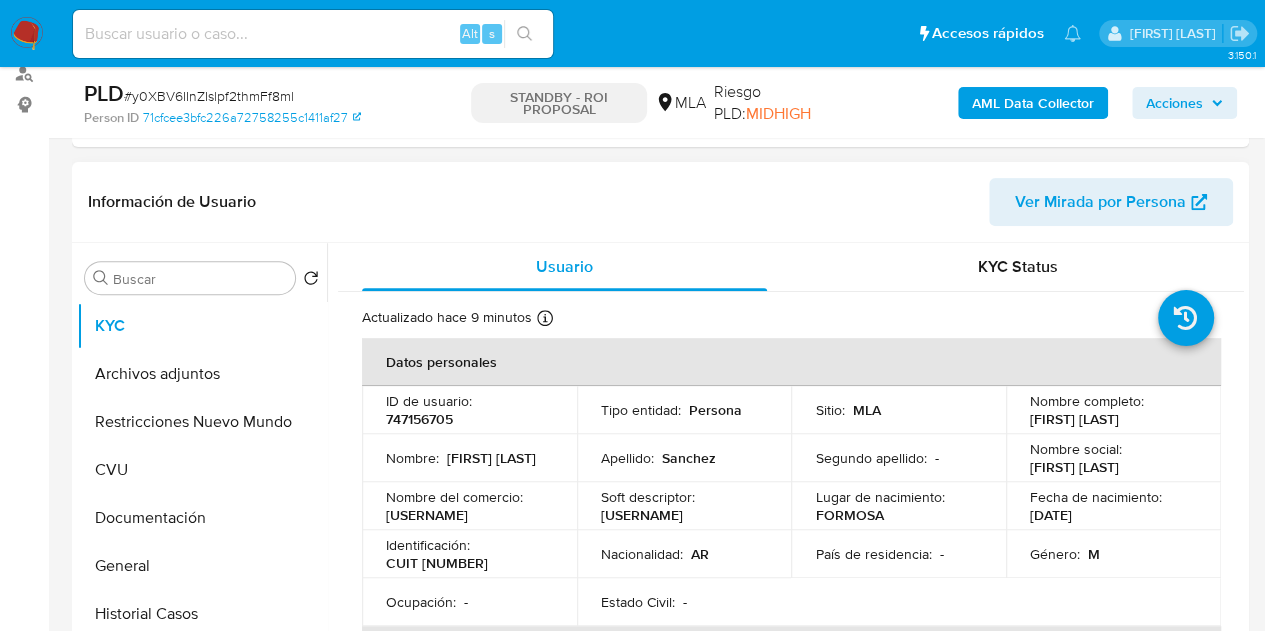 click on "747156705" at bounding box center (419, 419) 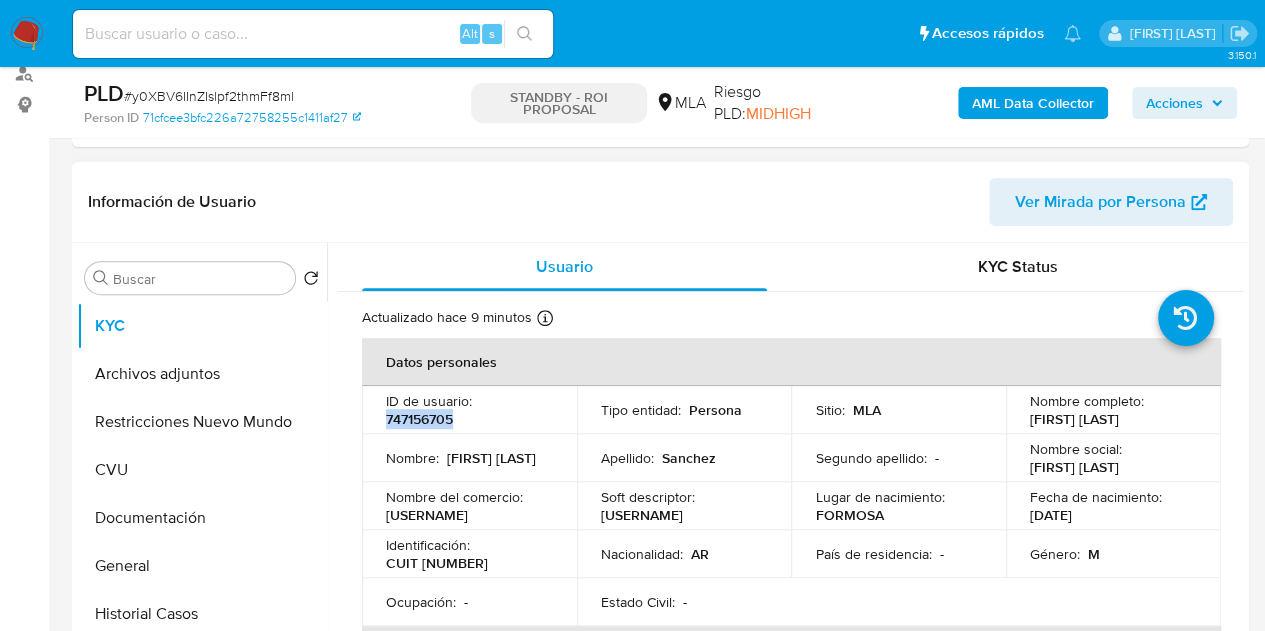 click on "747156705" at bounding box center [419, 419] 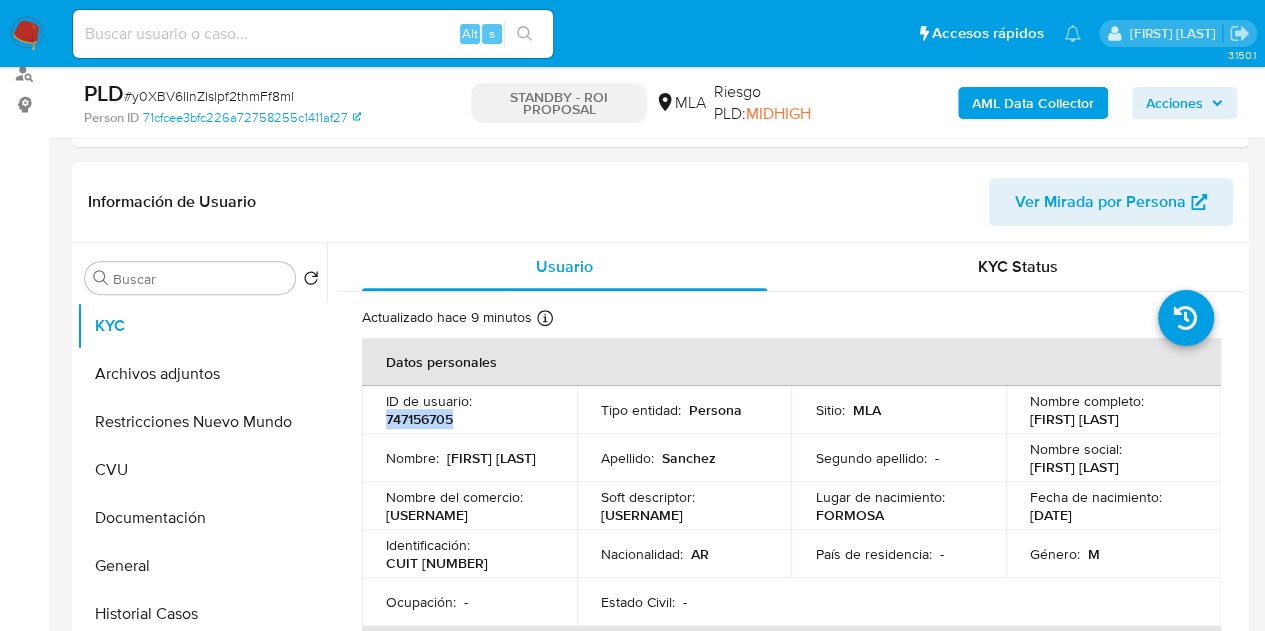 copy on "747156705" 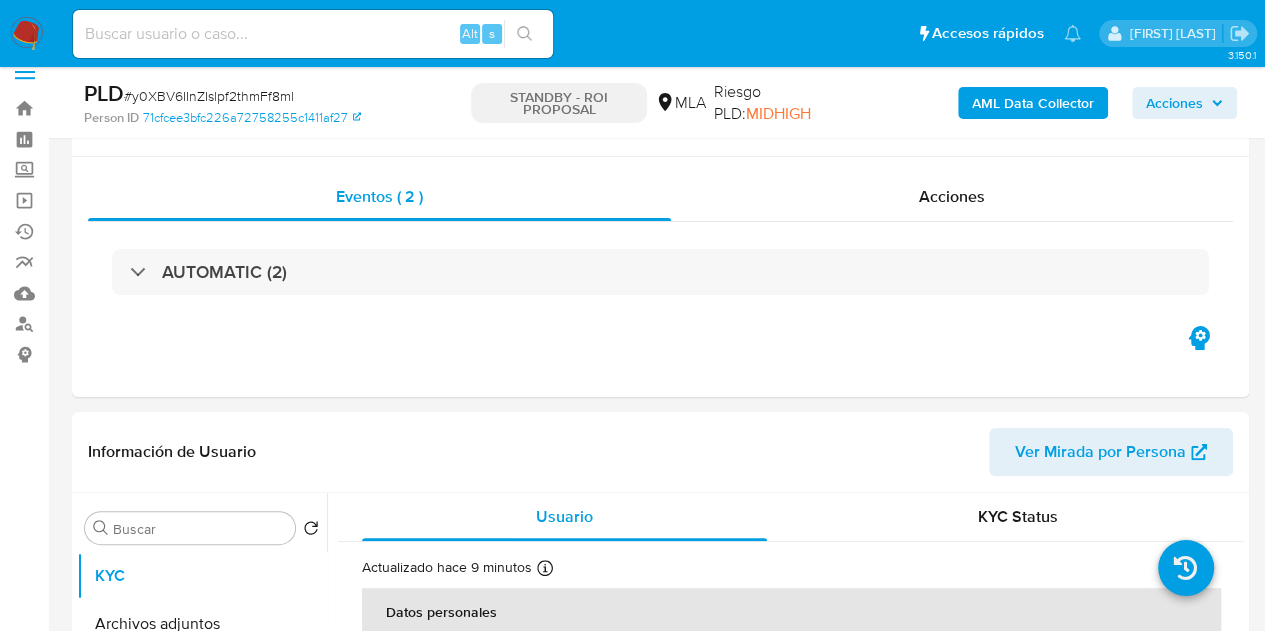 scroll, scrollTop: 0, scrollLeft: 0, axis: both 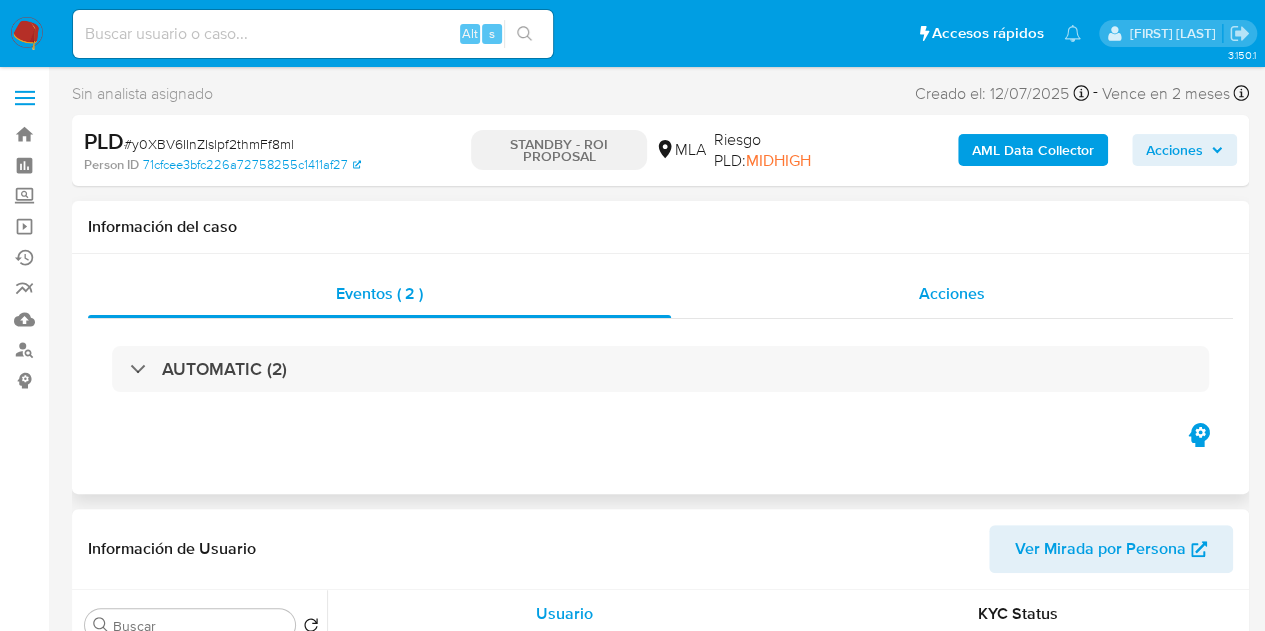 click on "Acciones" at bounding box center [952, 294] 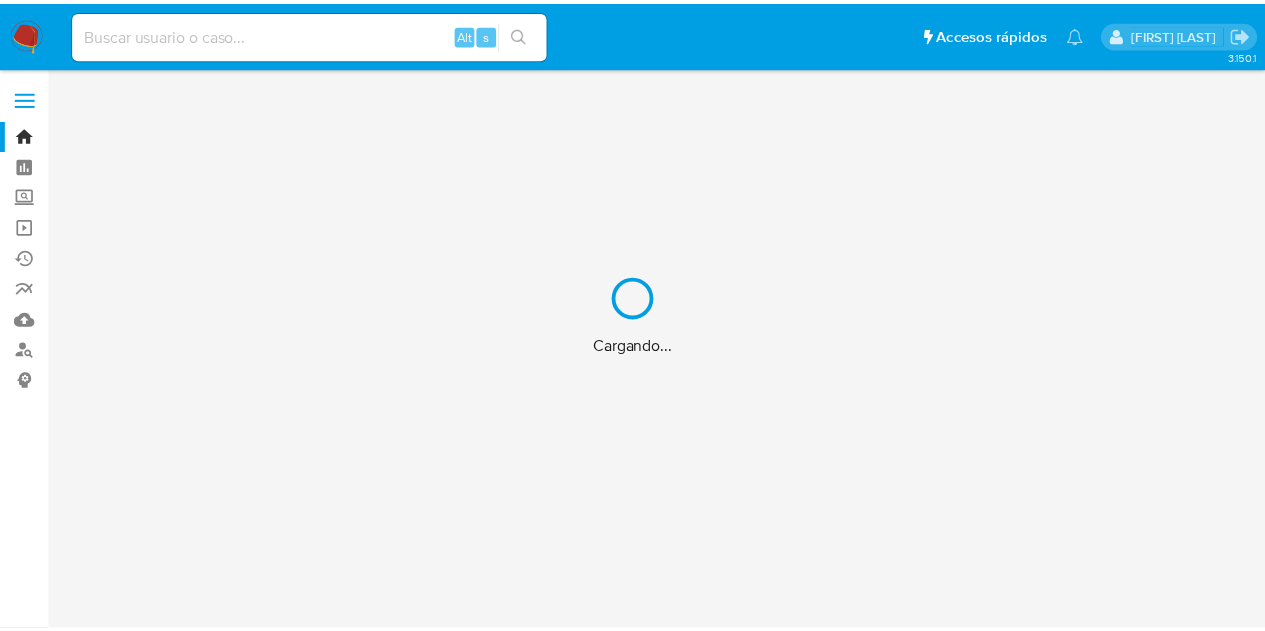 scroll, scrollTop: 0, scrollLeft: 0, axis: both 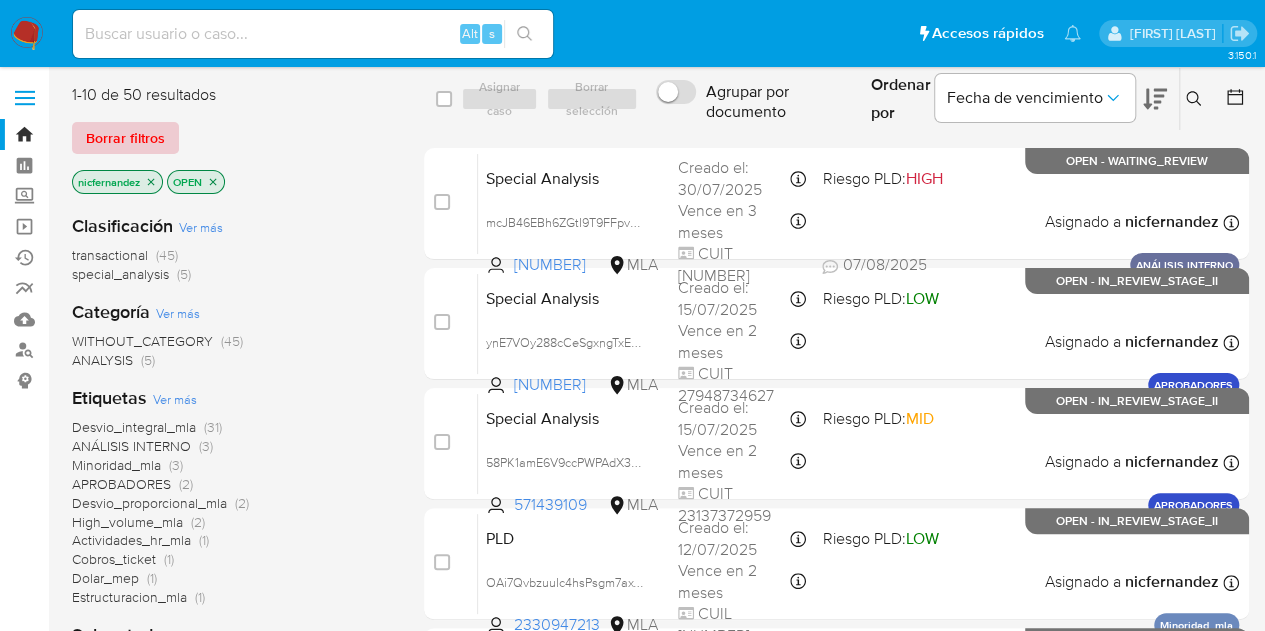 click on "Borrar filtros" at bounding box center [125, 138] 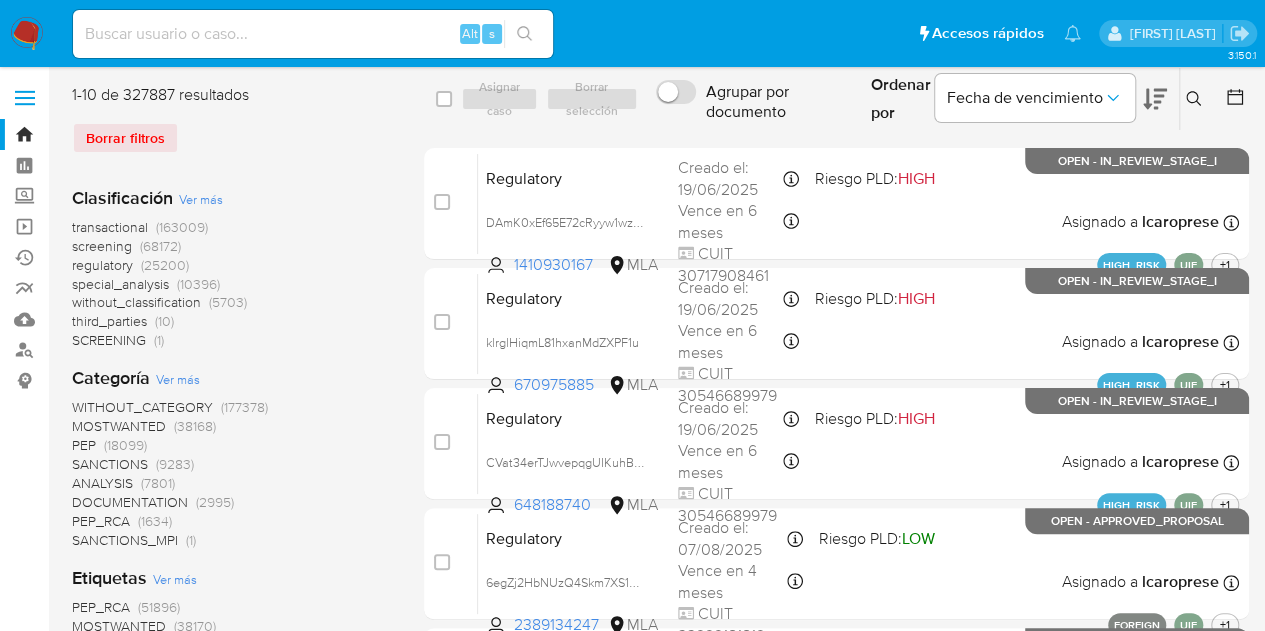 click at bounding box center (1196, 99) 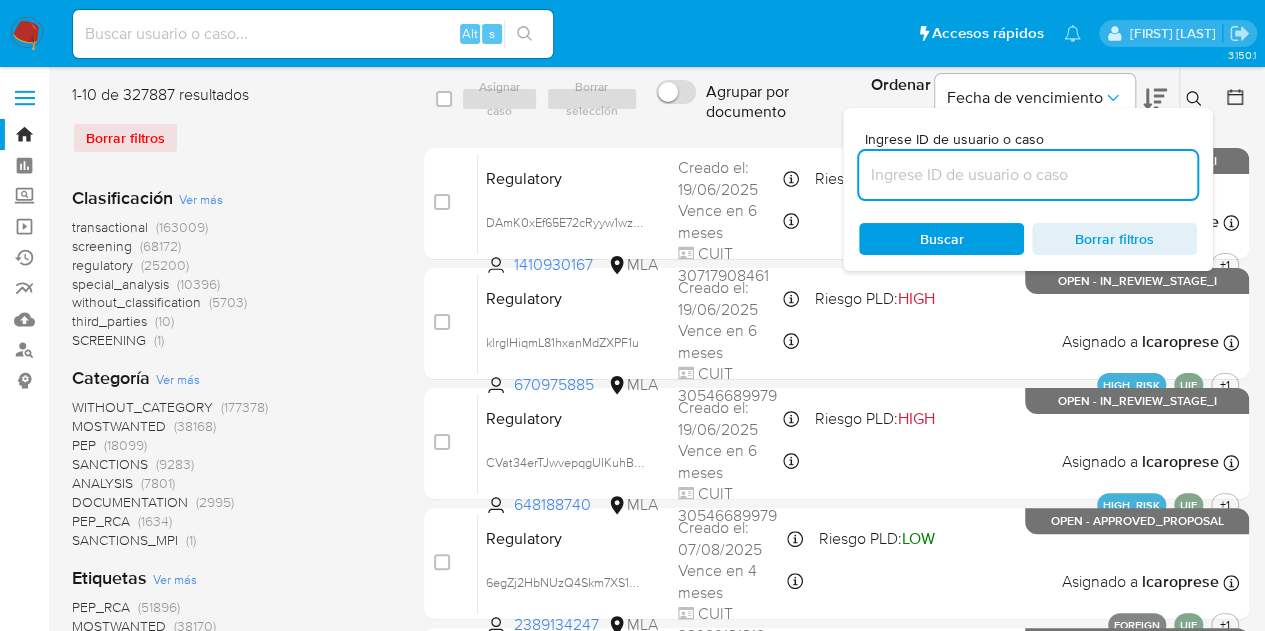 click at bounding box center (1028, 175) 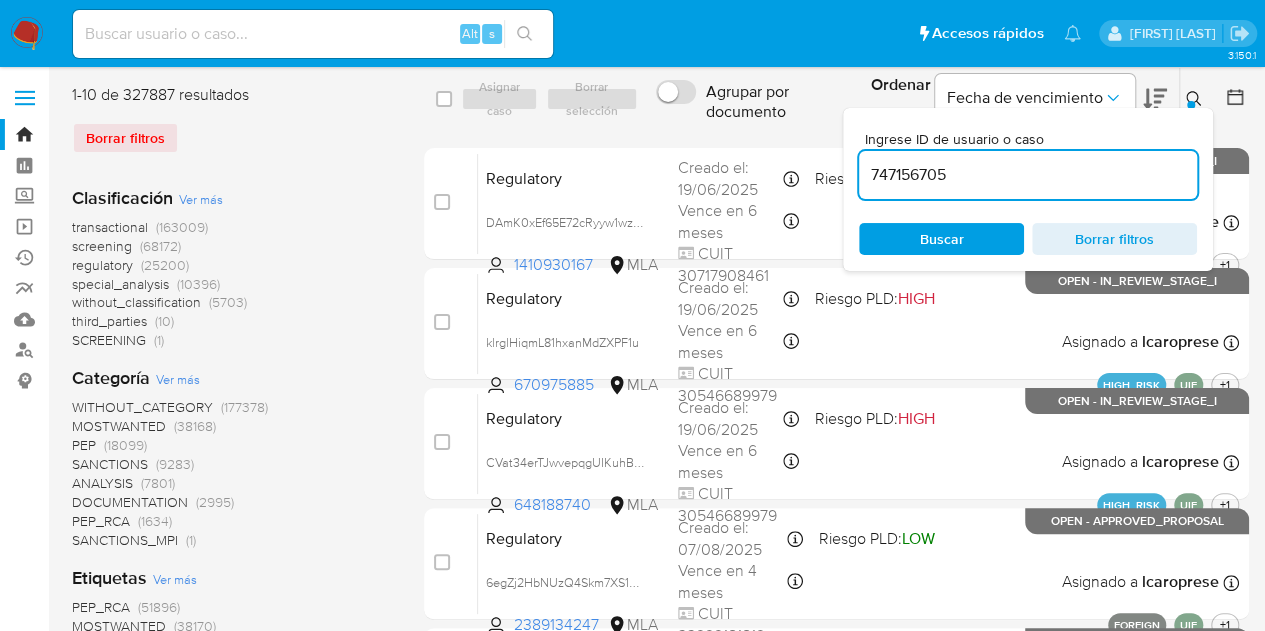 type on "747156705" 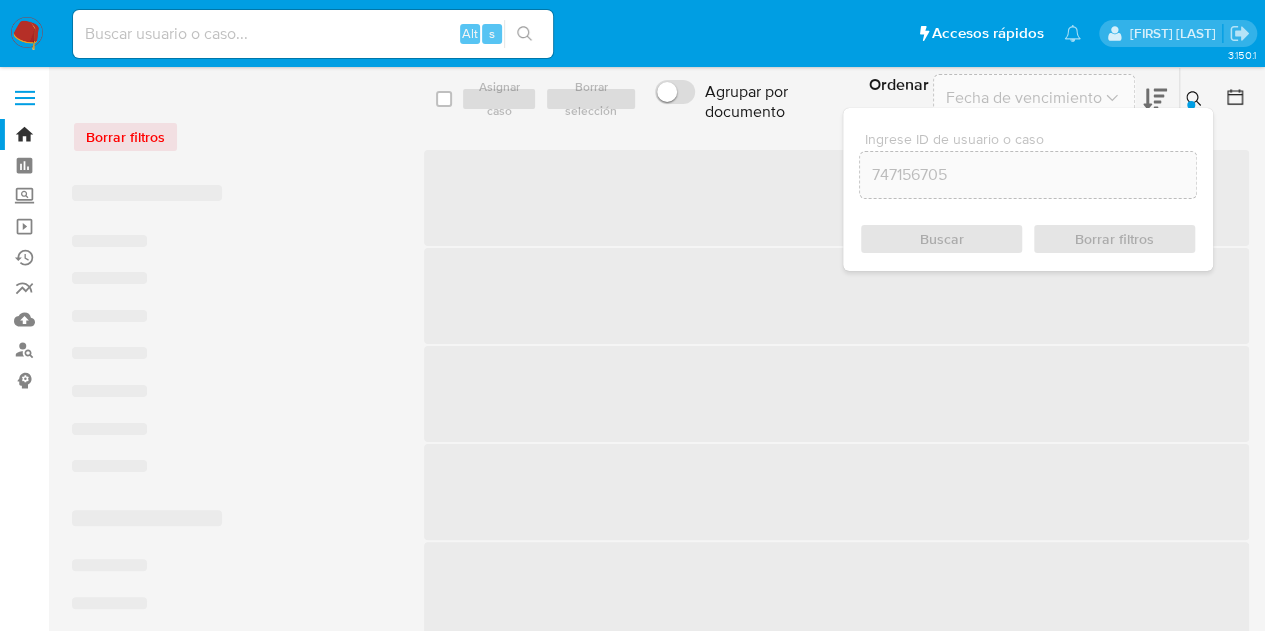 click at bounding box center [1196, 99] 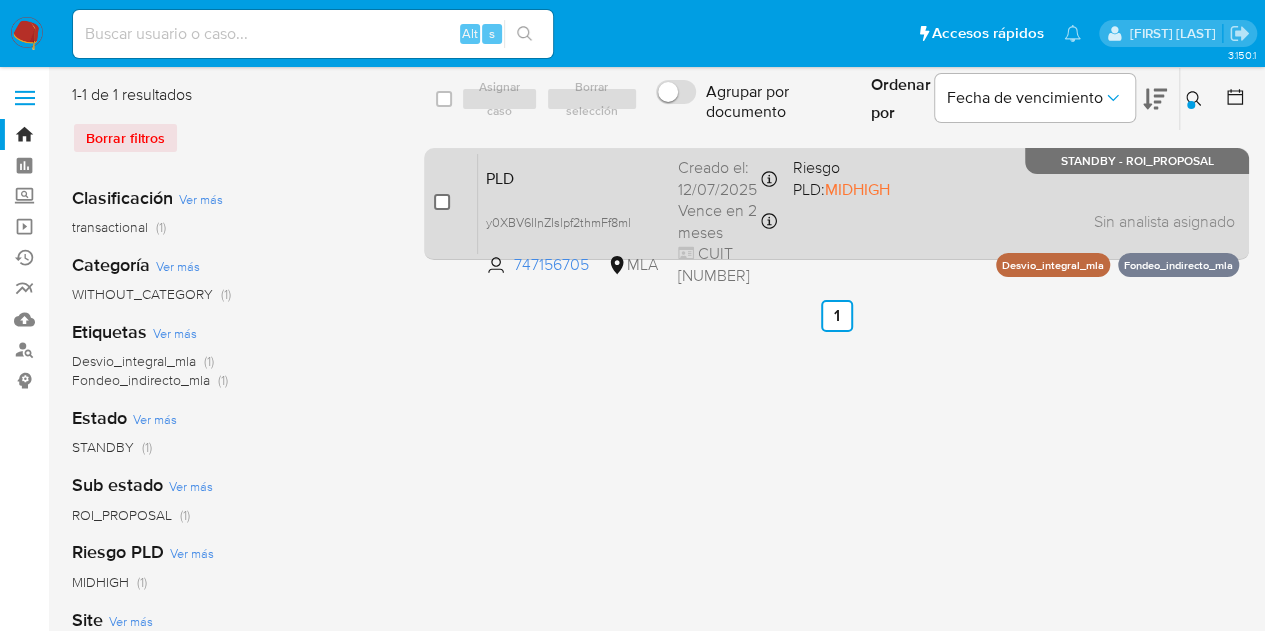 click at bounding box center [442, 202] 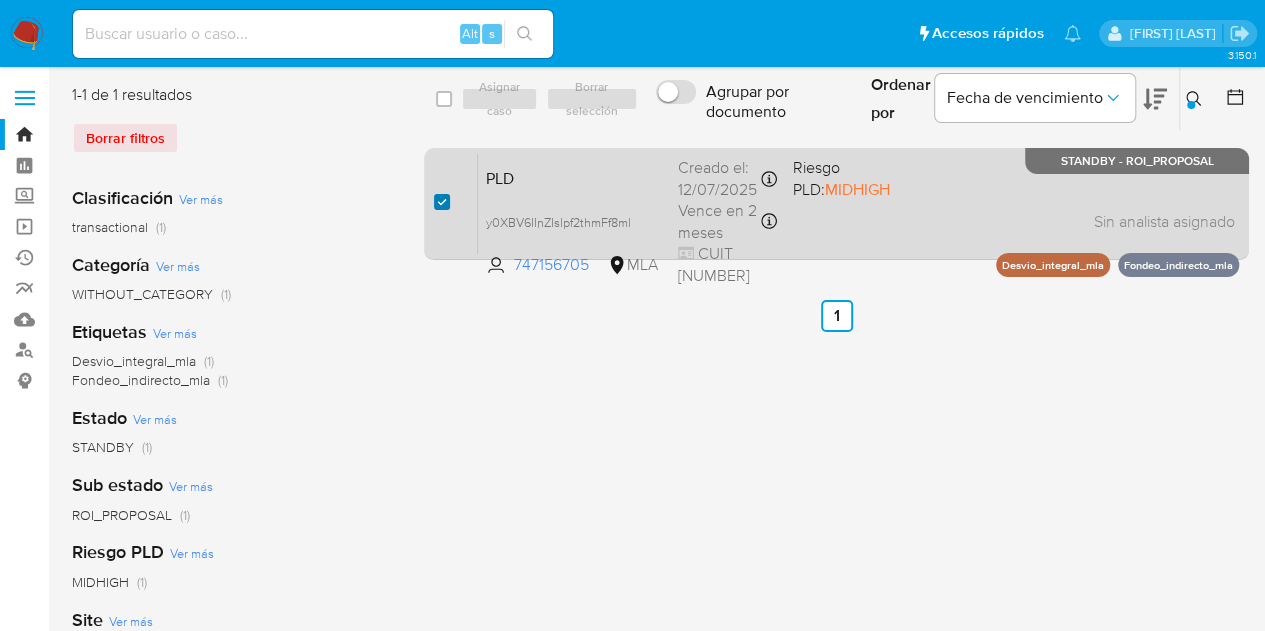 checkbox on "true" 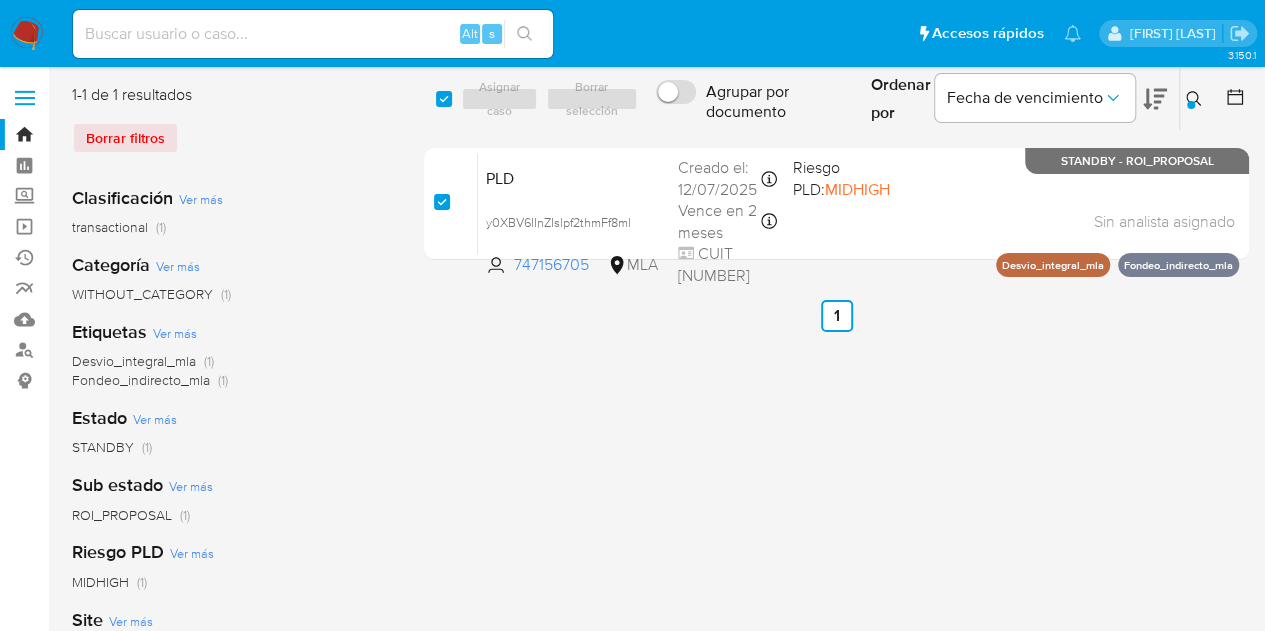 checkbox on "true" 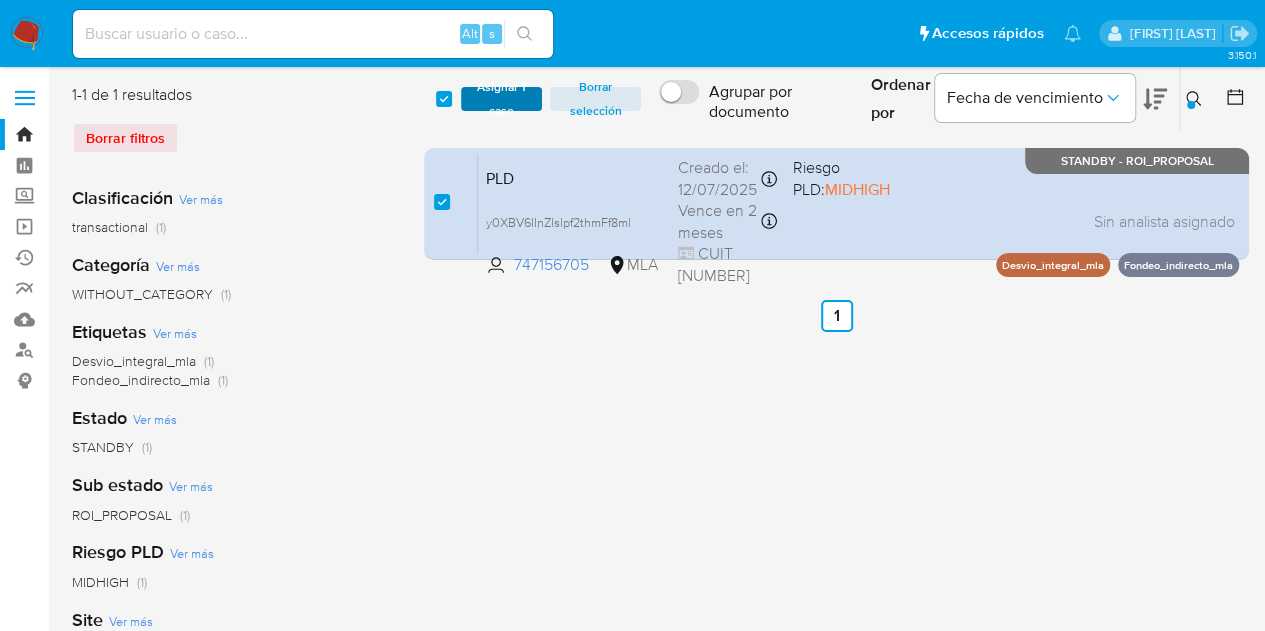 click on "Asignar 1 caso" at bounding box center [502, 99] 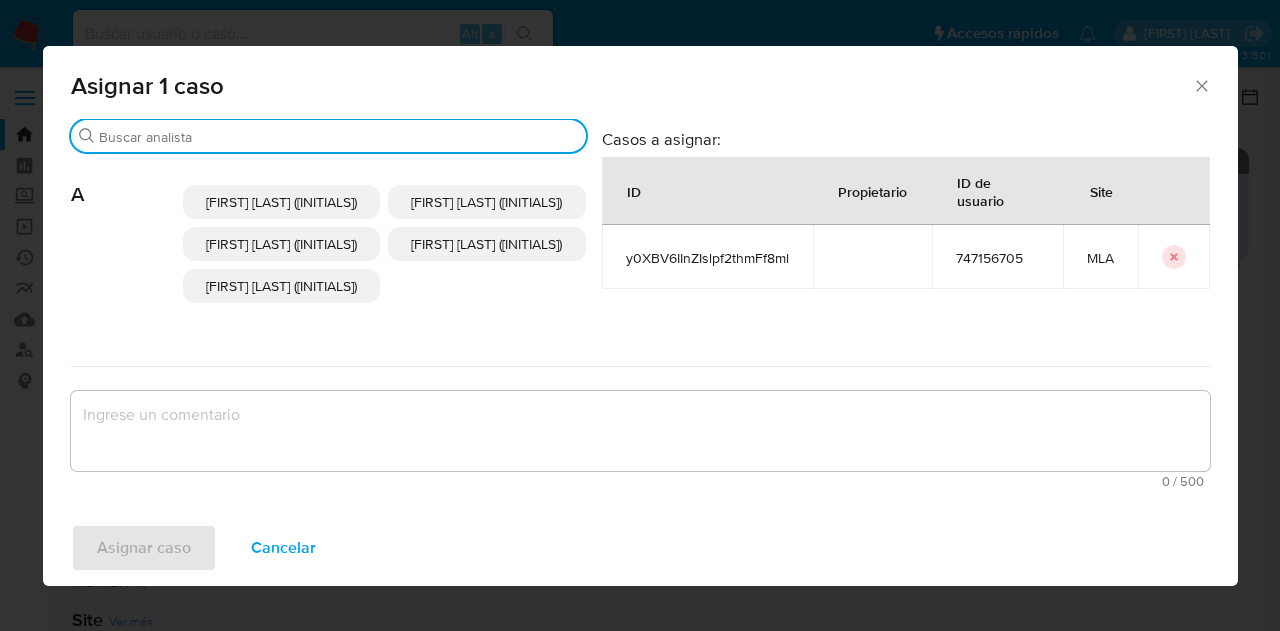 click on "Buscar" at bounding box center (338, 137) 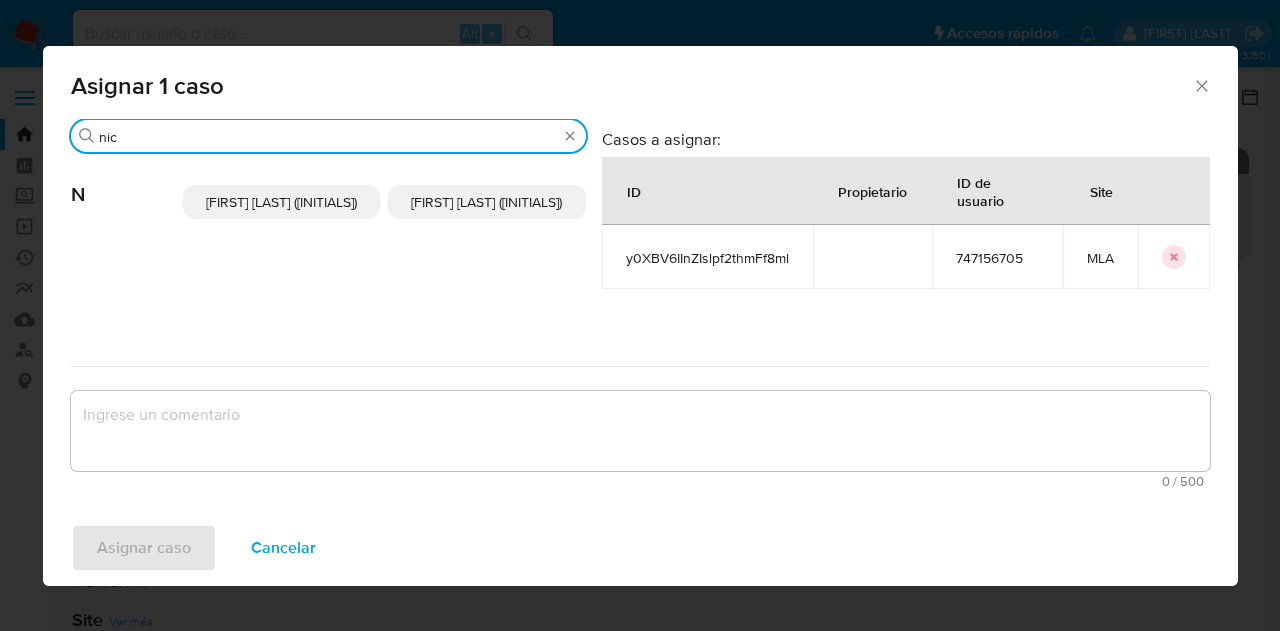 type on "nic" 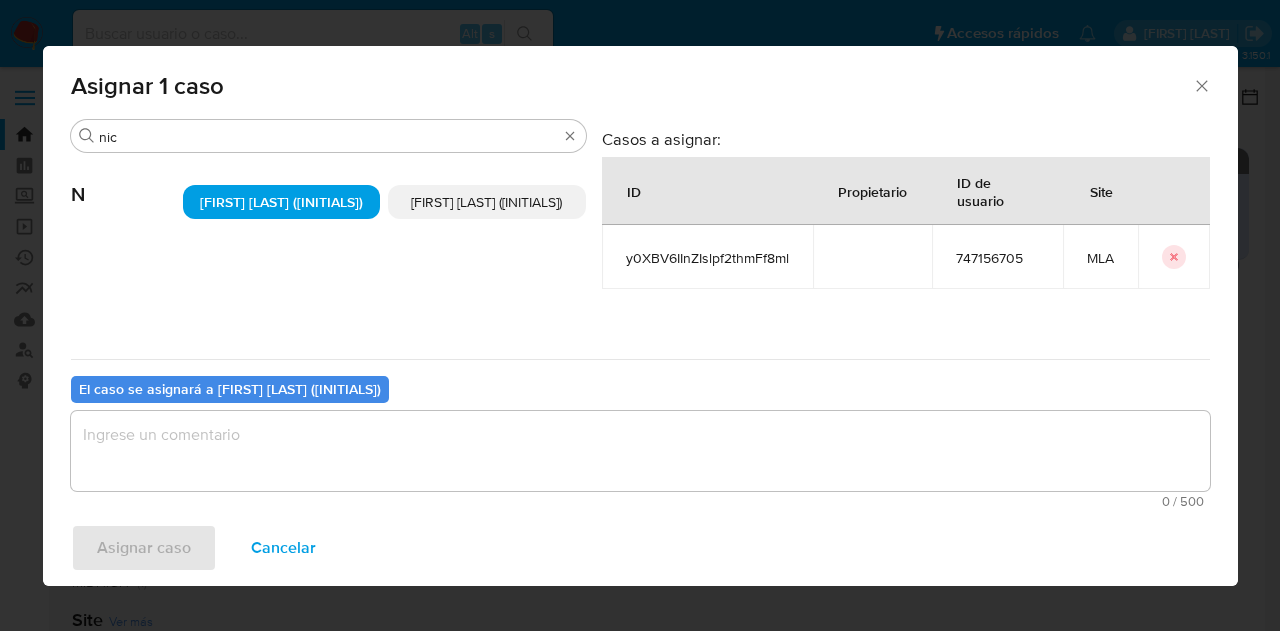 drag, startPoint x: 251, startPoint y: 407, endPoint x: 238, endPoint y: 462, distance: 56.515484 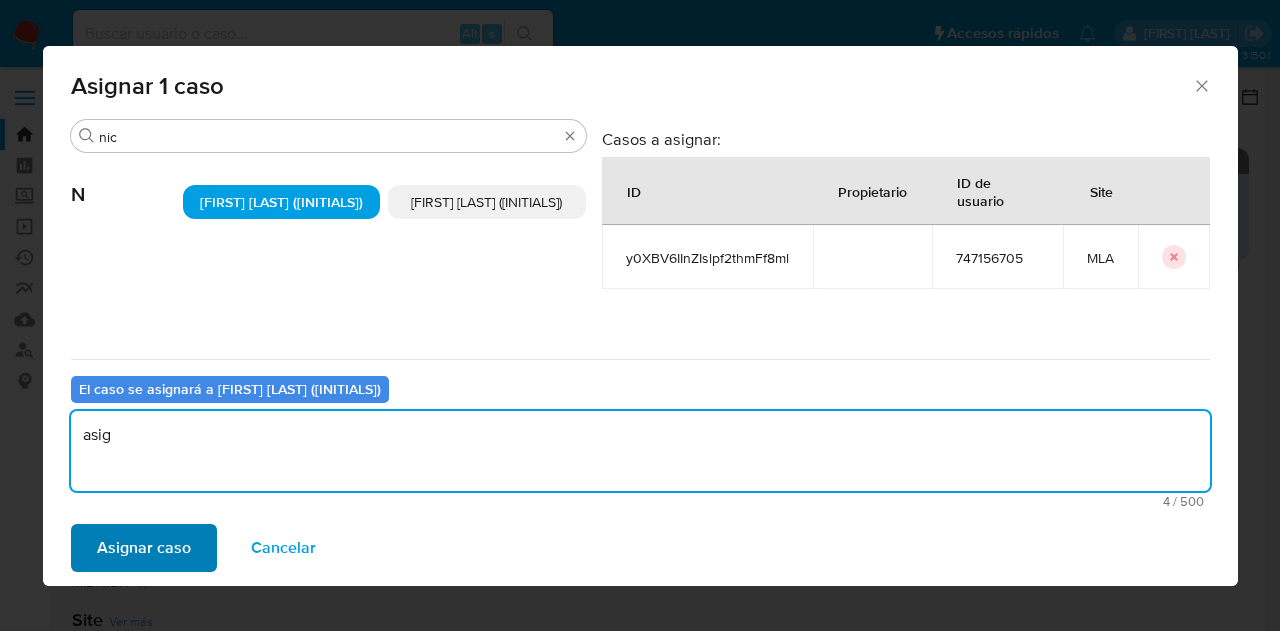 type on "asig" 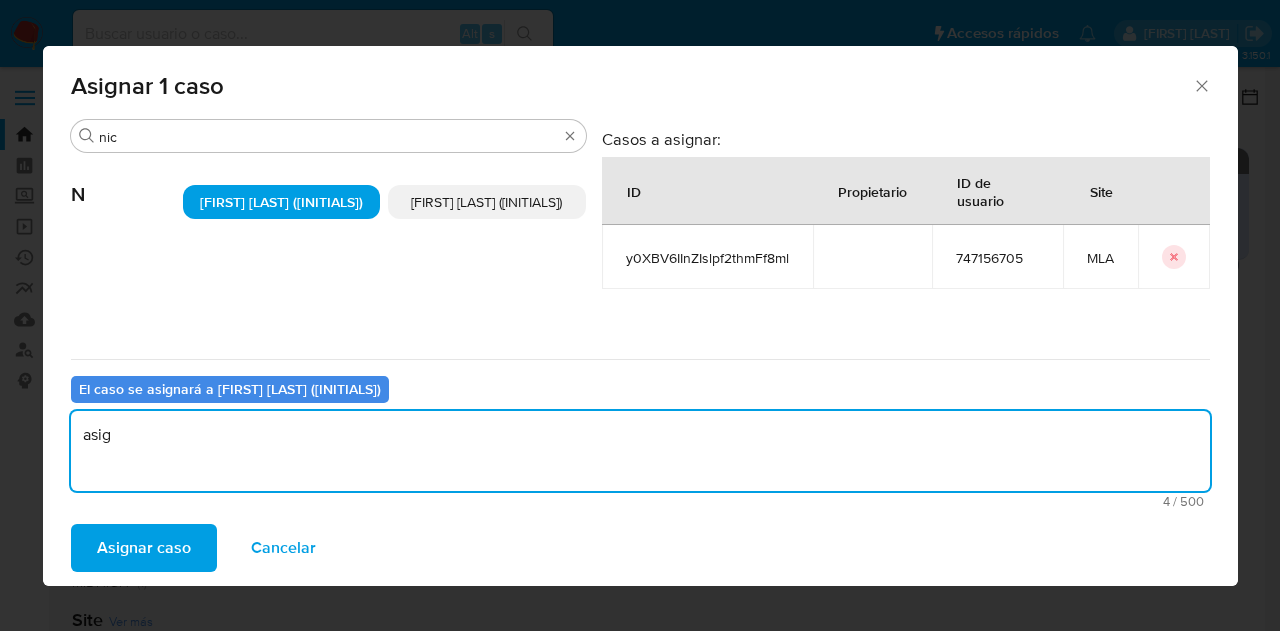 click on "Asignar caso" at bounding box center [144, 548] 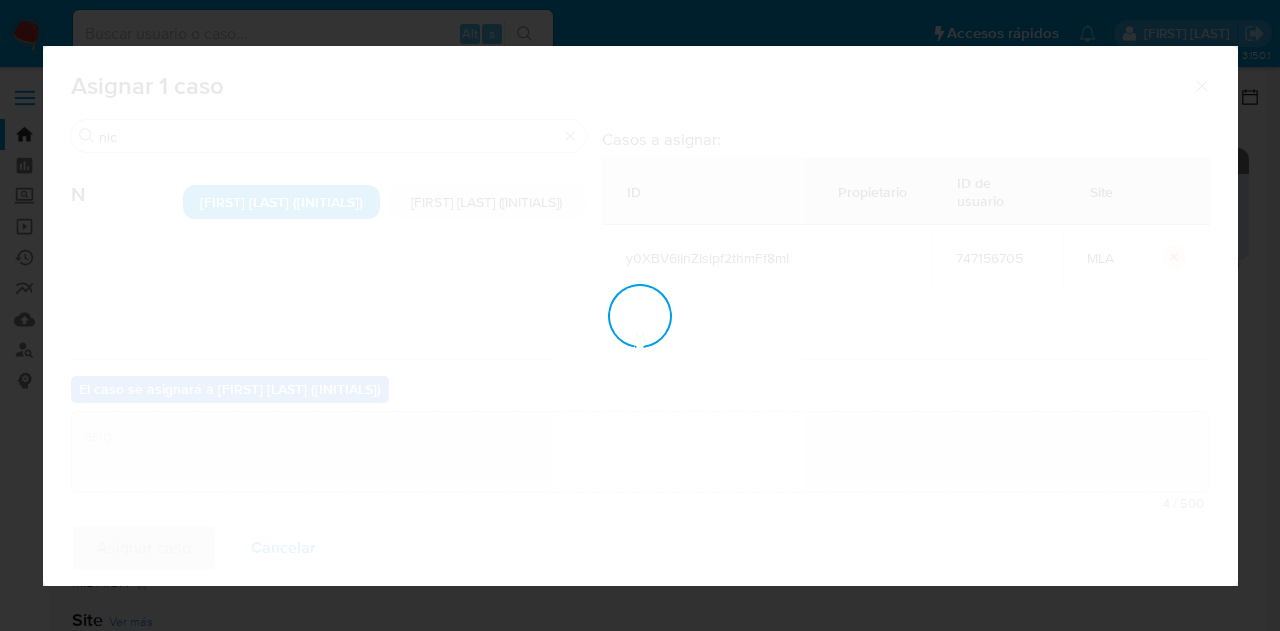 type 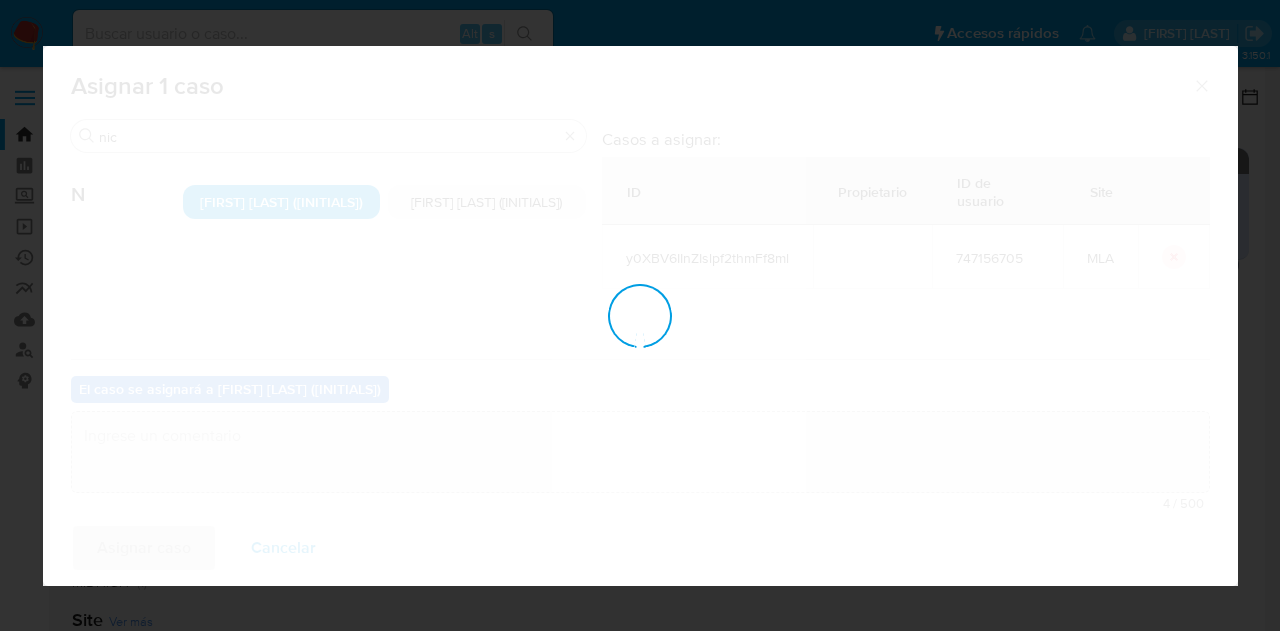 checkbox on "false" 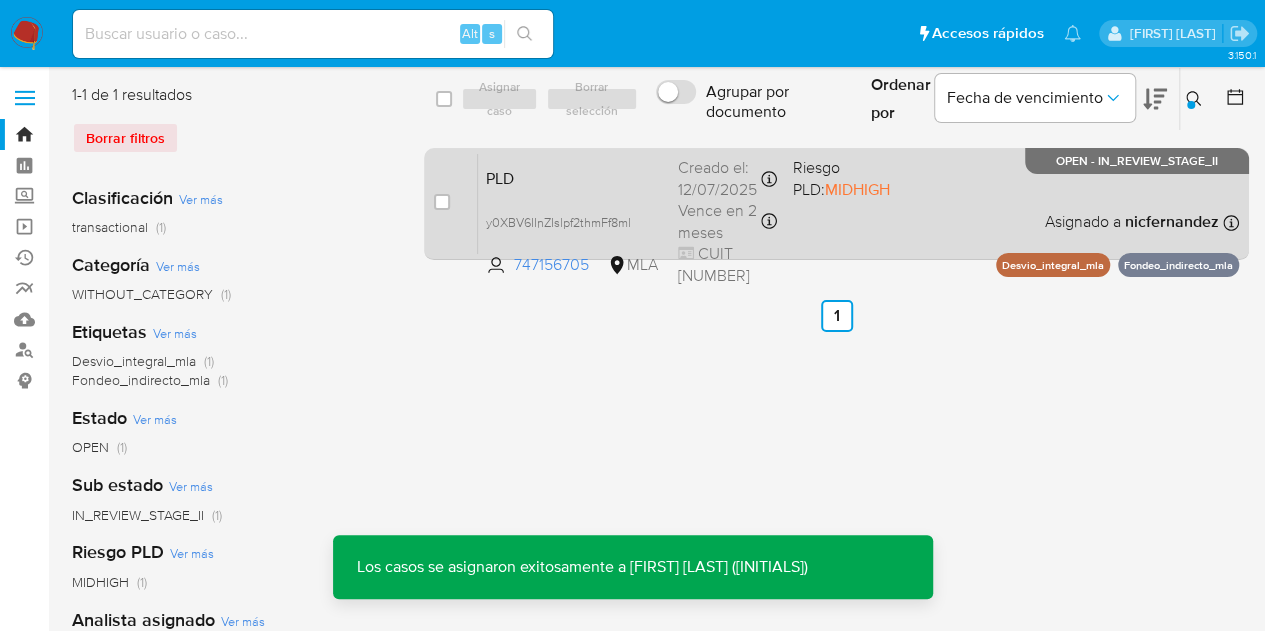 click on "PLD" at bounding box center (574, 177) 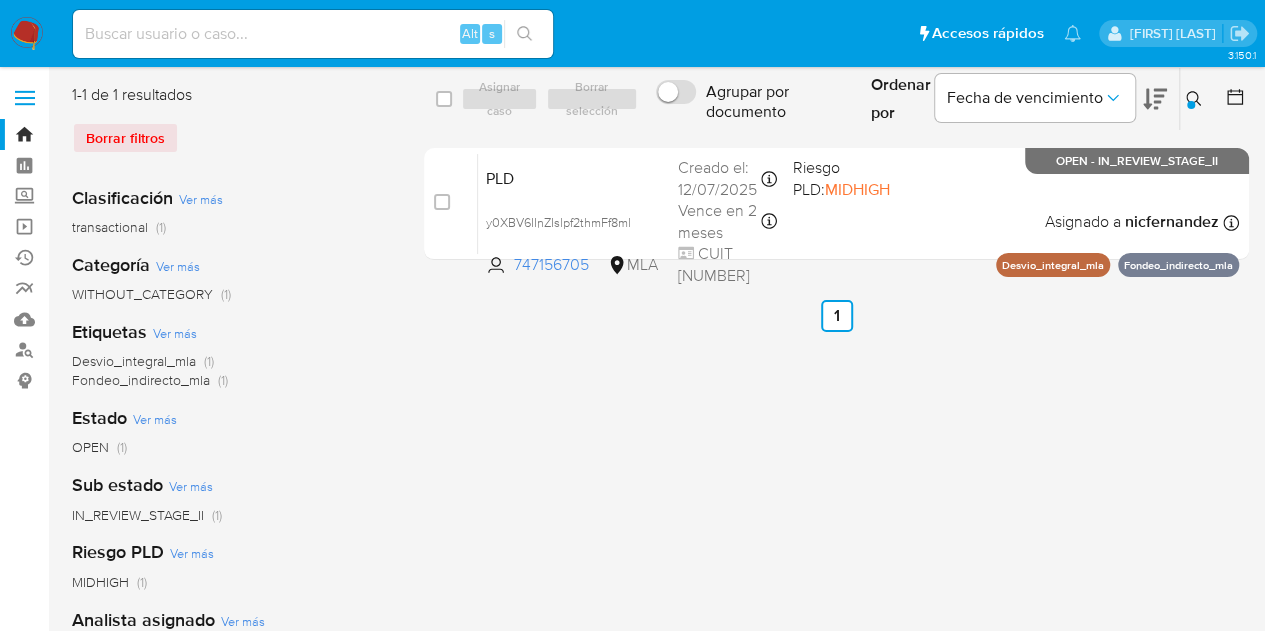 click 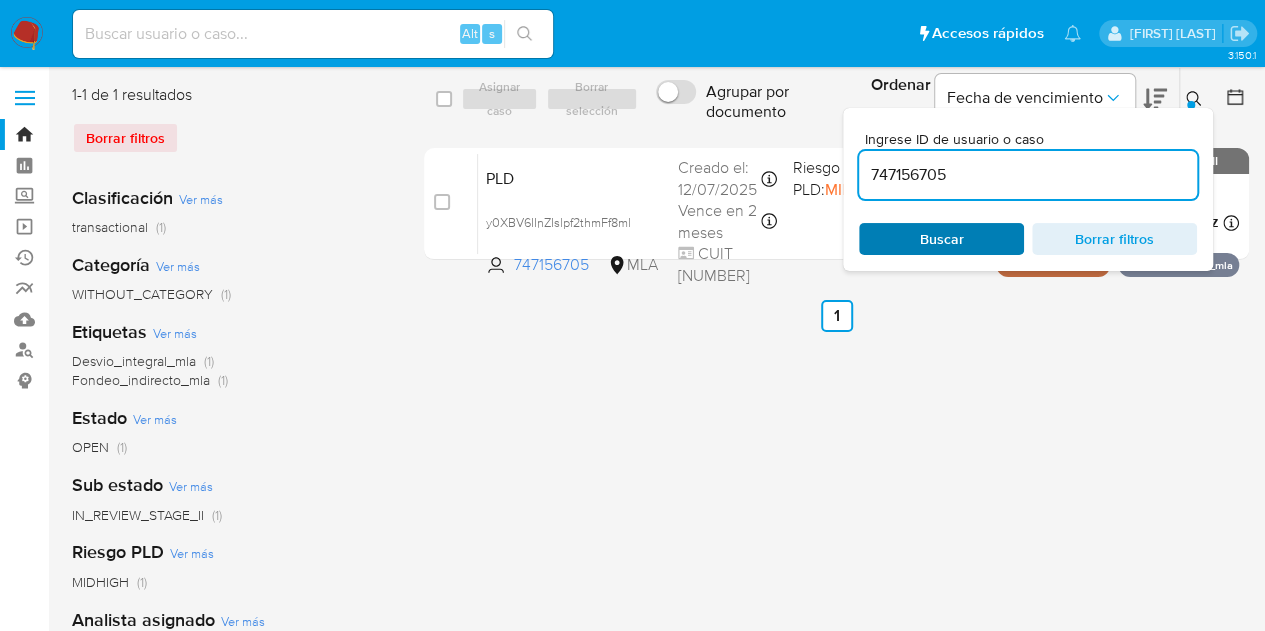 click on "Buscar" at bounding box center (941, 239) 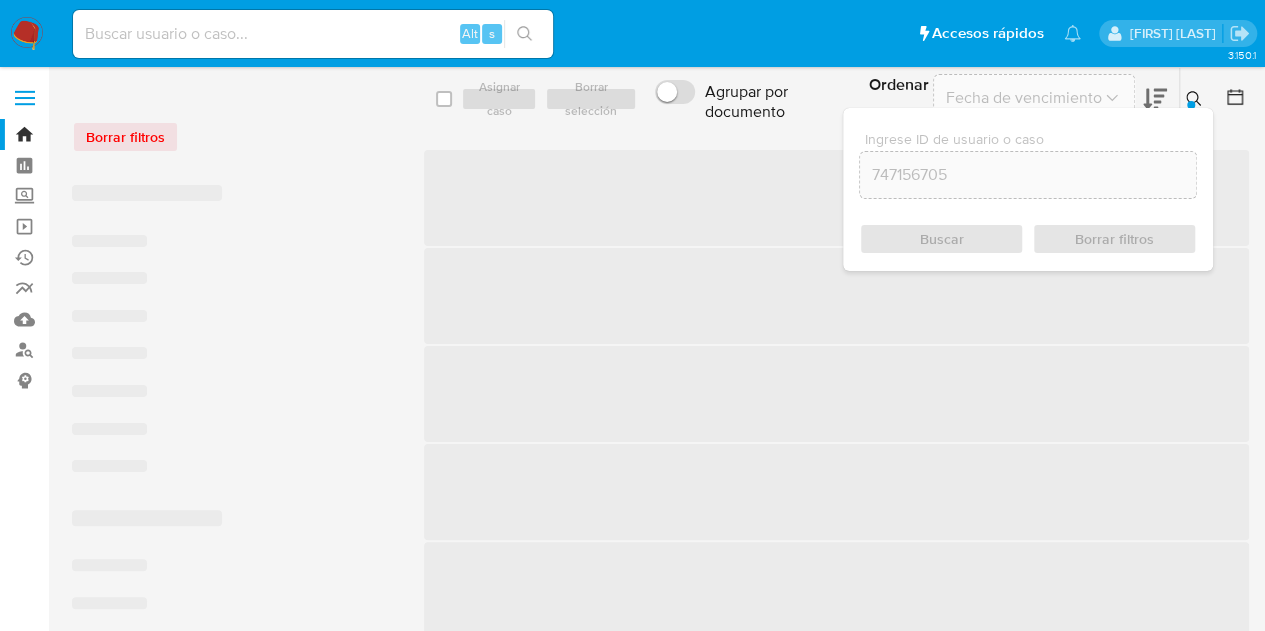 click 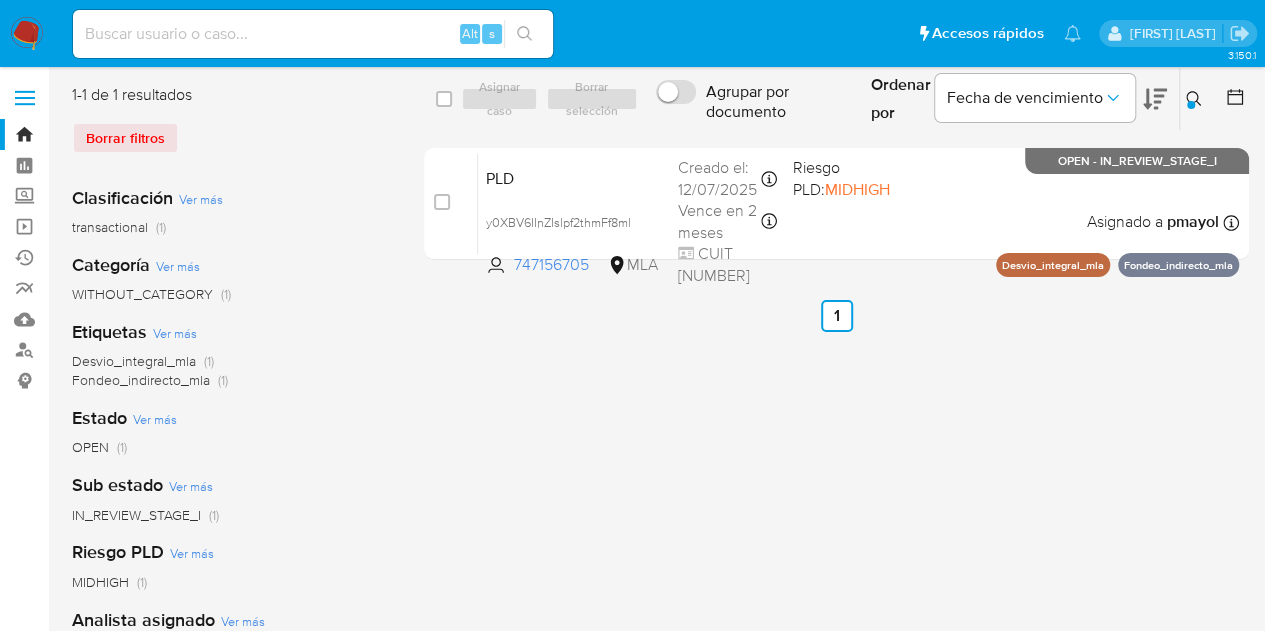 click 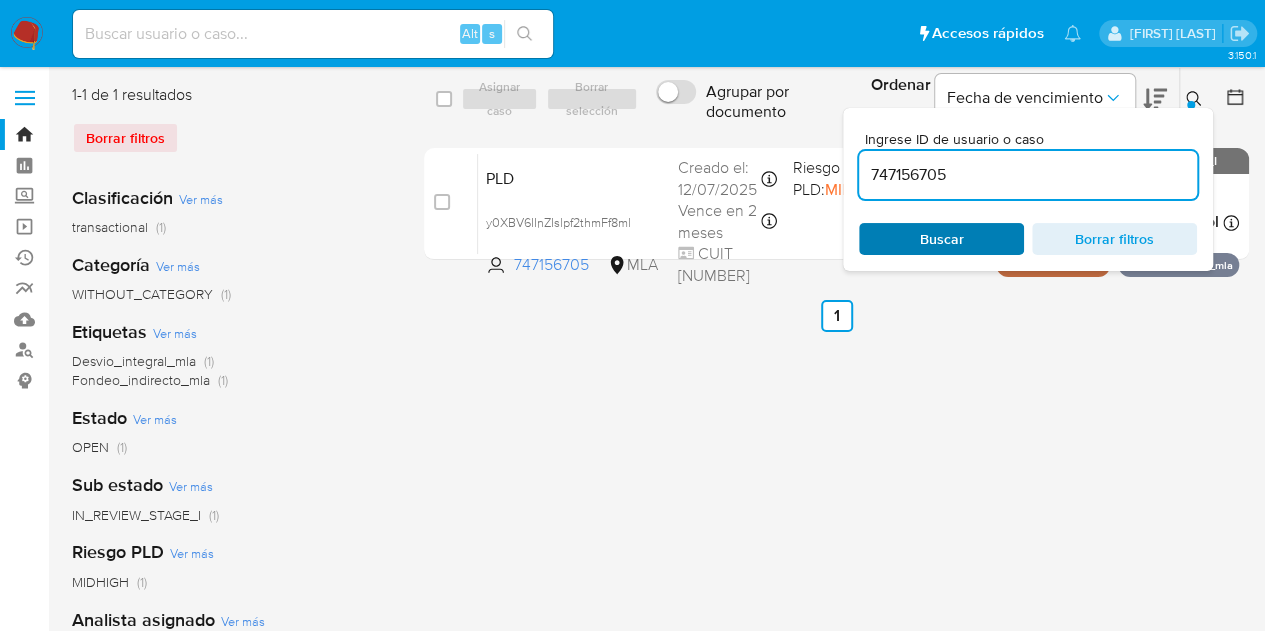click on "Buscar" at bounding box center [942, 239] 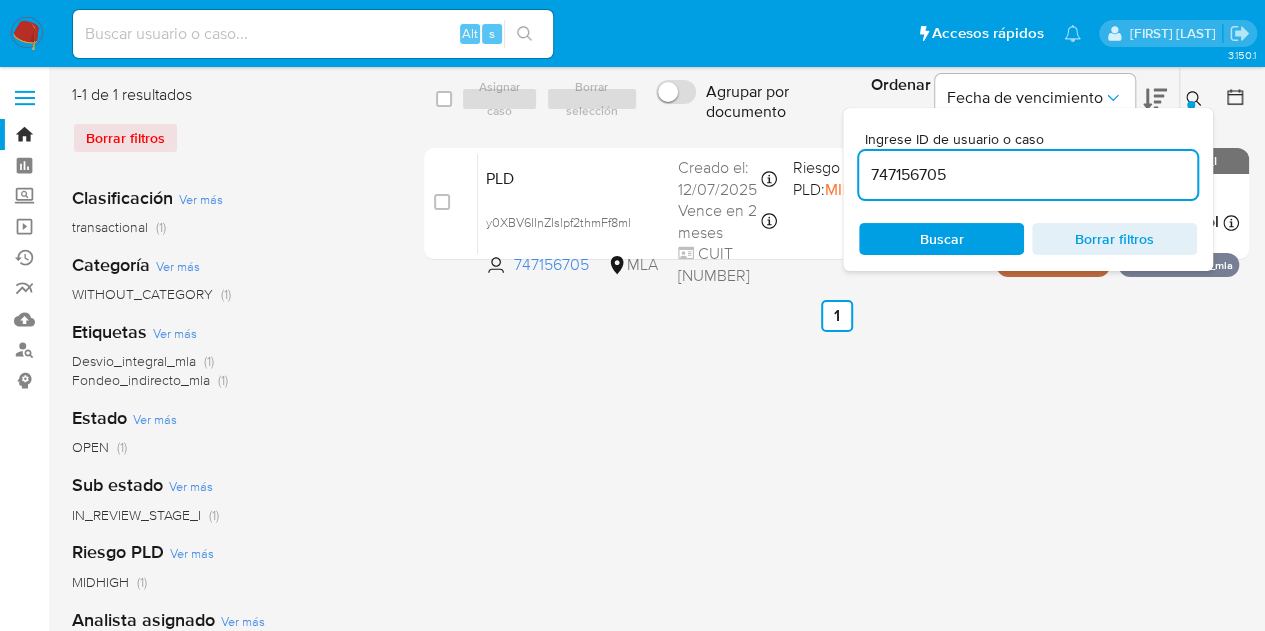 click on "Buscar" at bounding box center [941, 239] 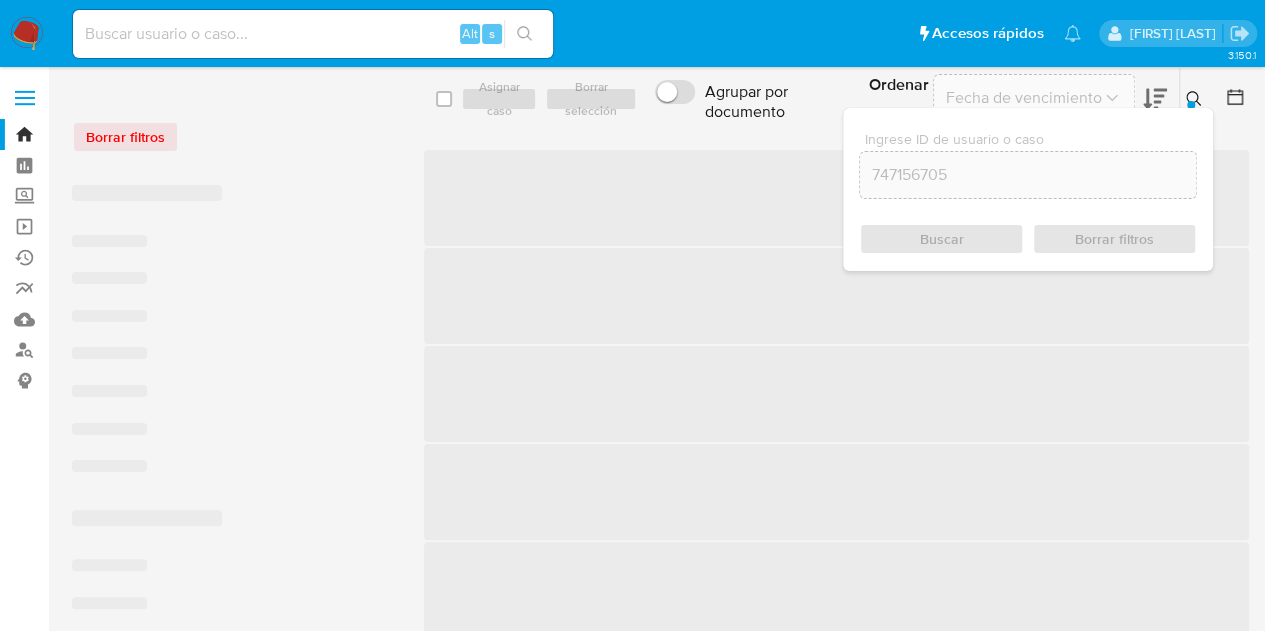 click 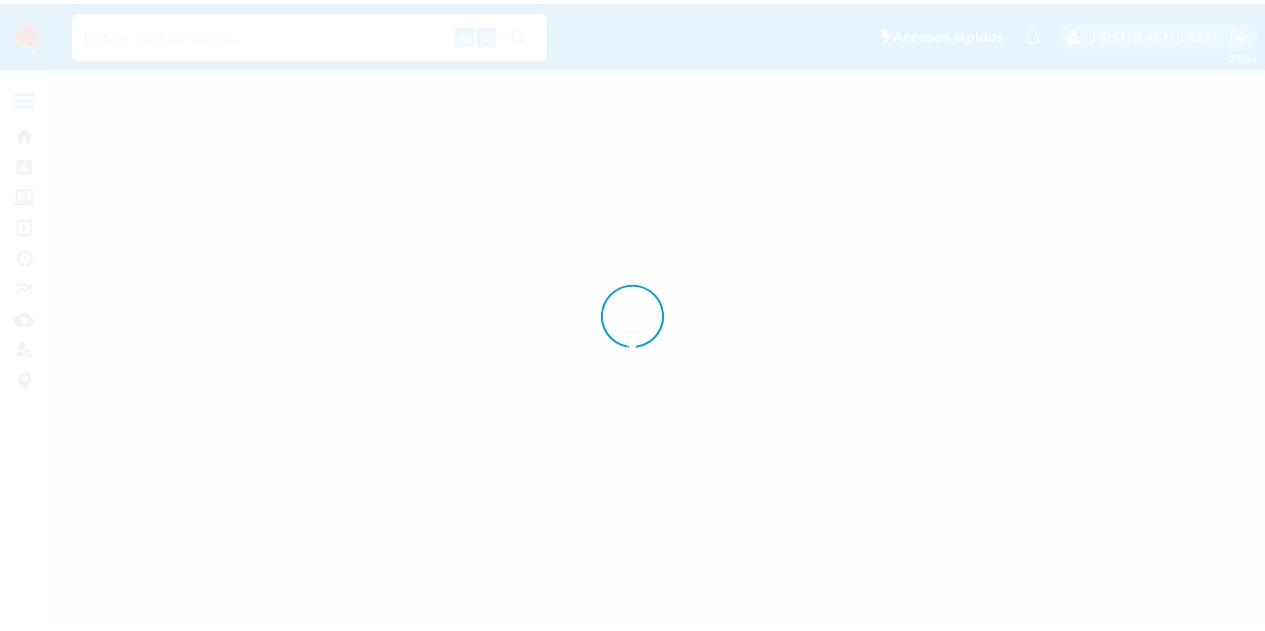 scroll, scrollTop: 0, scrollLeft: 0, axis: both 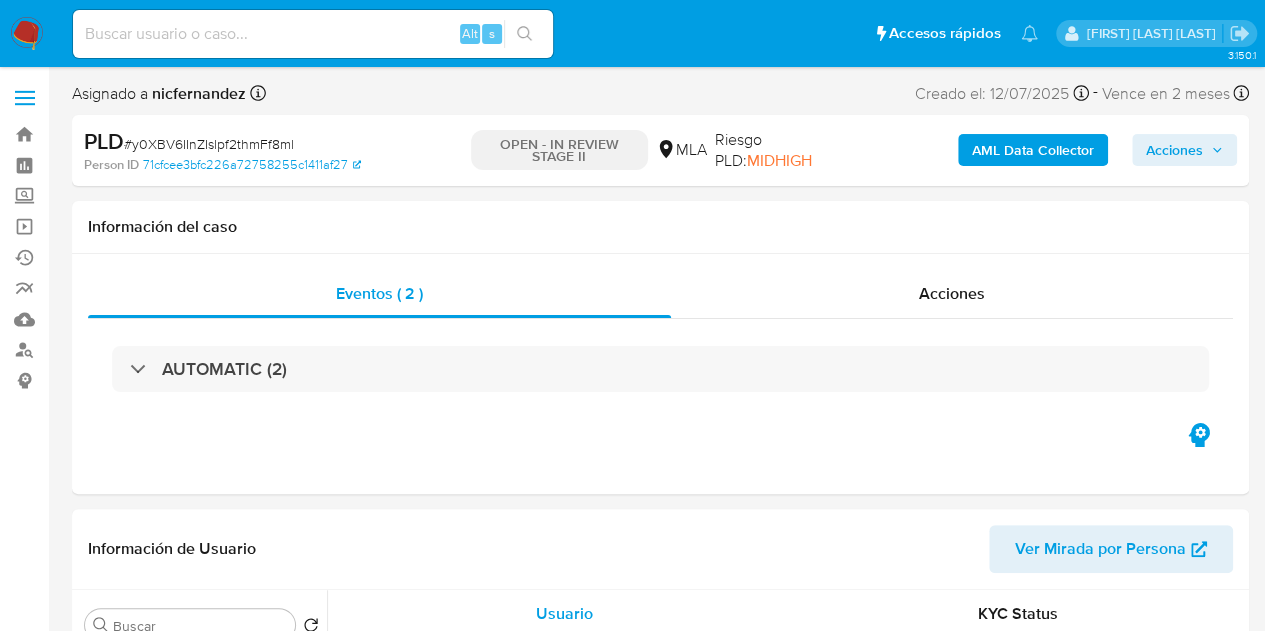 click on "Acciones" at bounding box center (1174, 150) 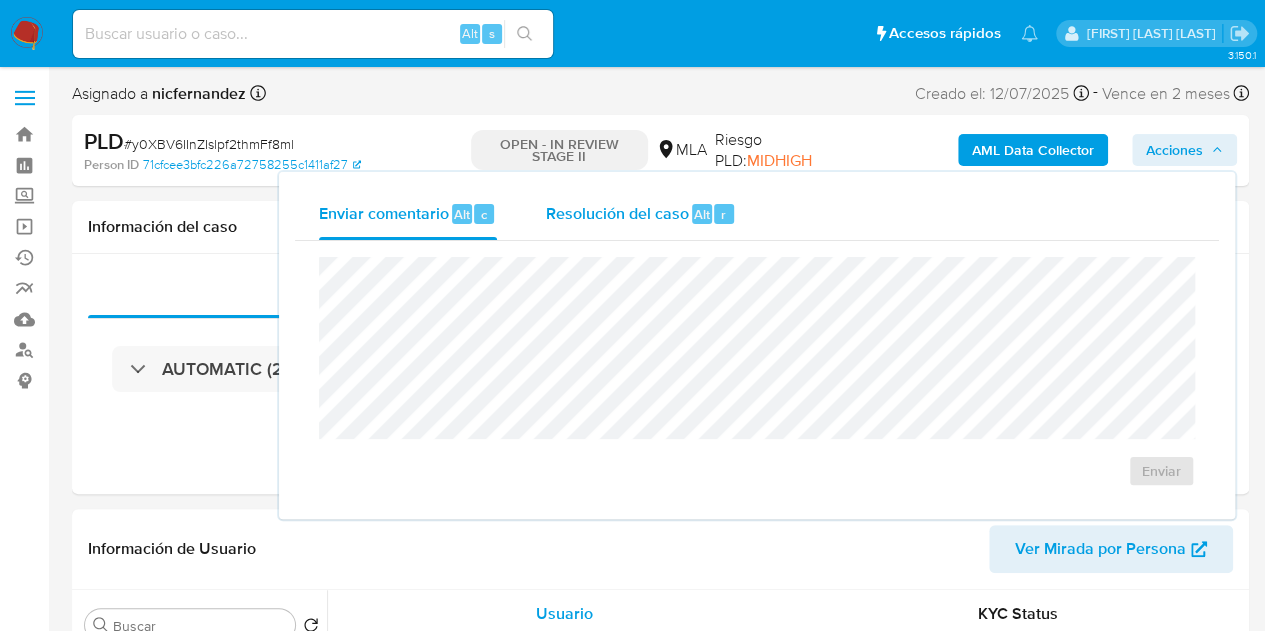click on "r" at bounding box center (724, 214) 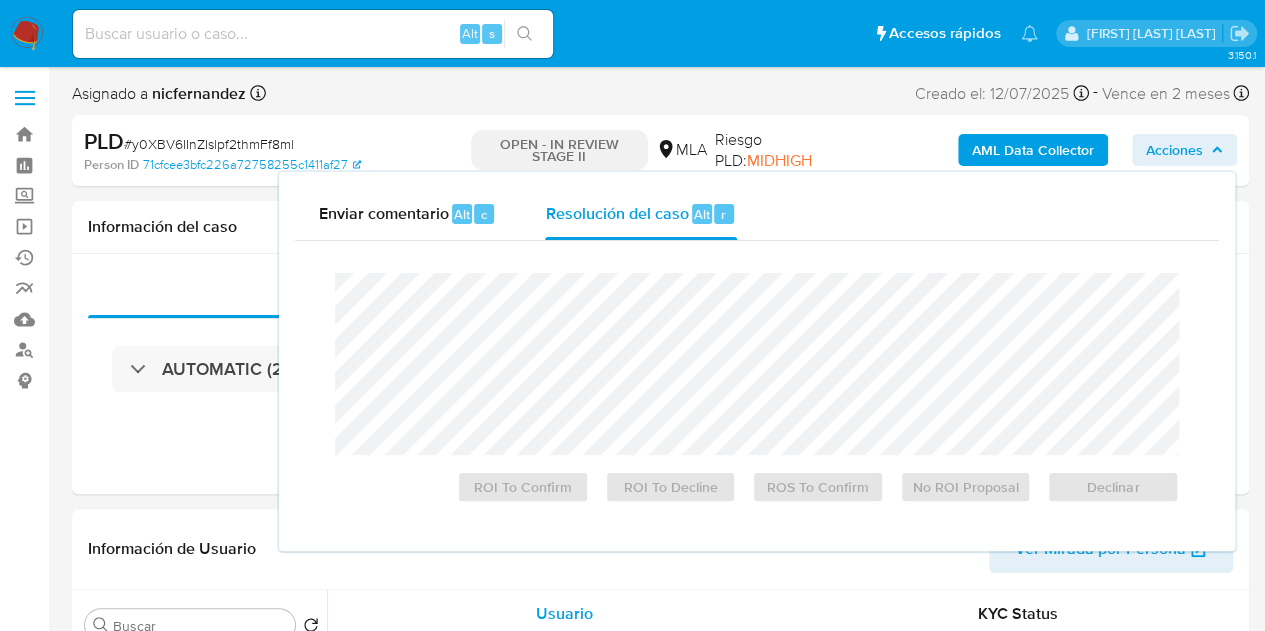 select on "10" 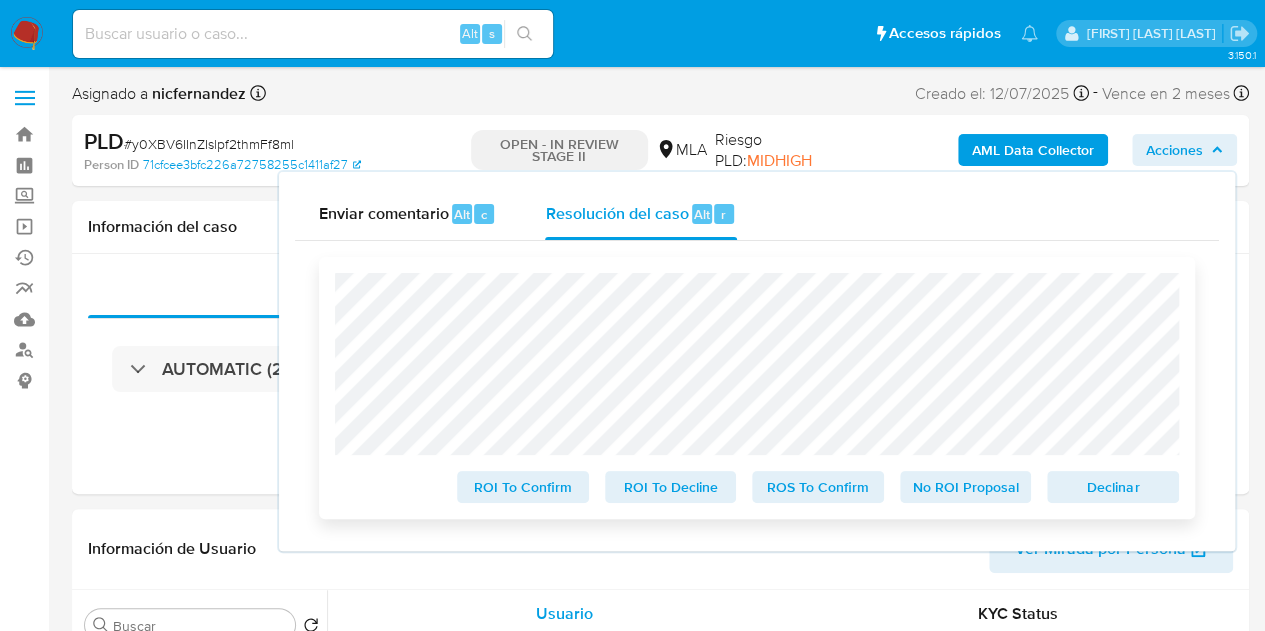 click on "Declinar" at bounding box center [1113, 487] 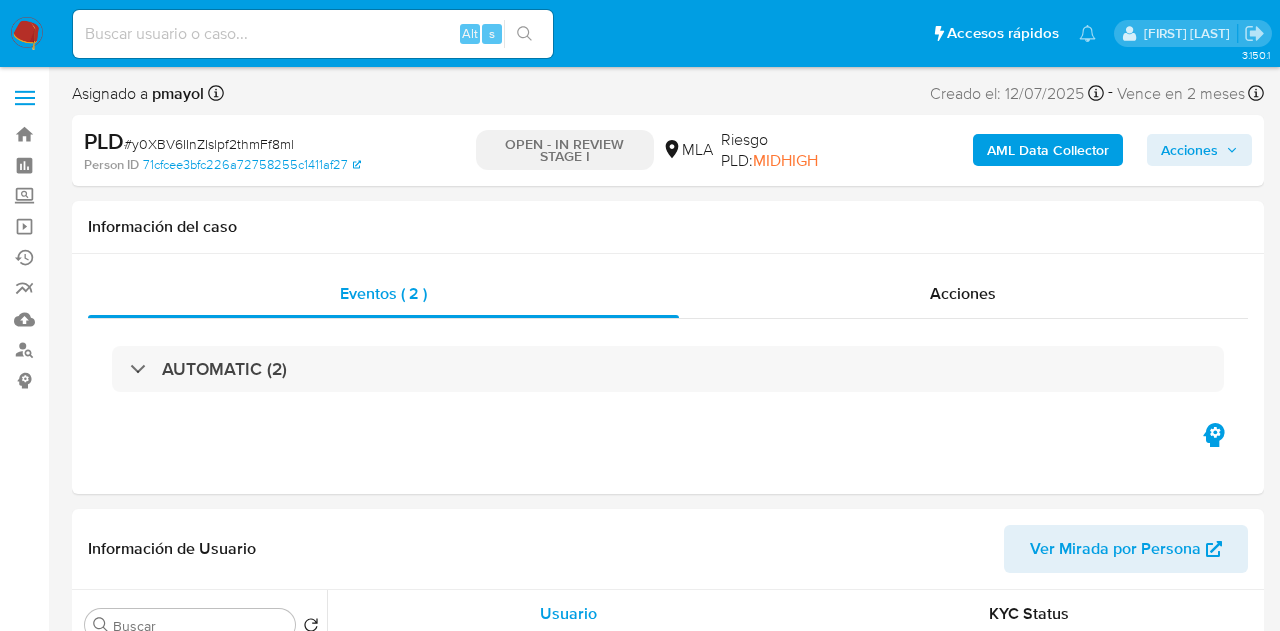select on "10" 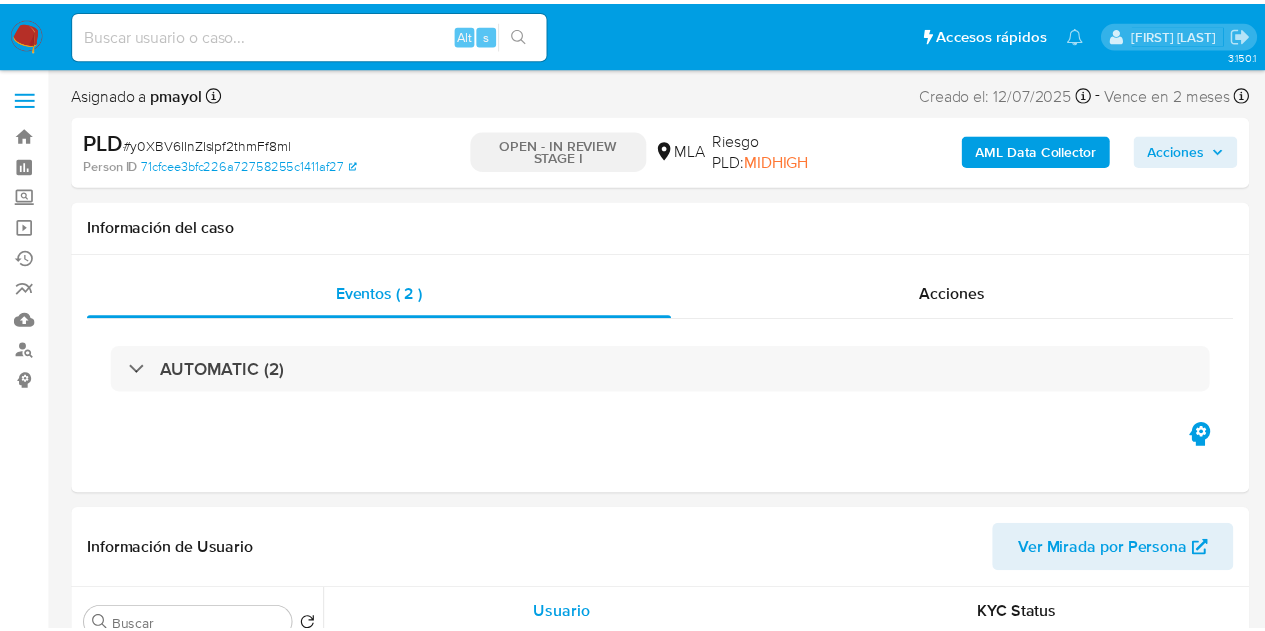 scroll, scrollTop: 0, scrollLeft: 0, axis: both 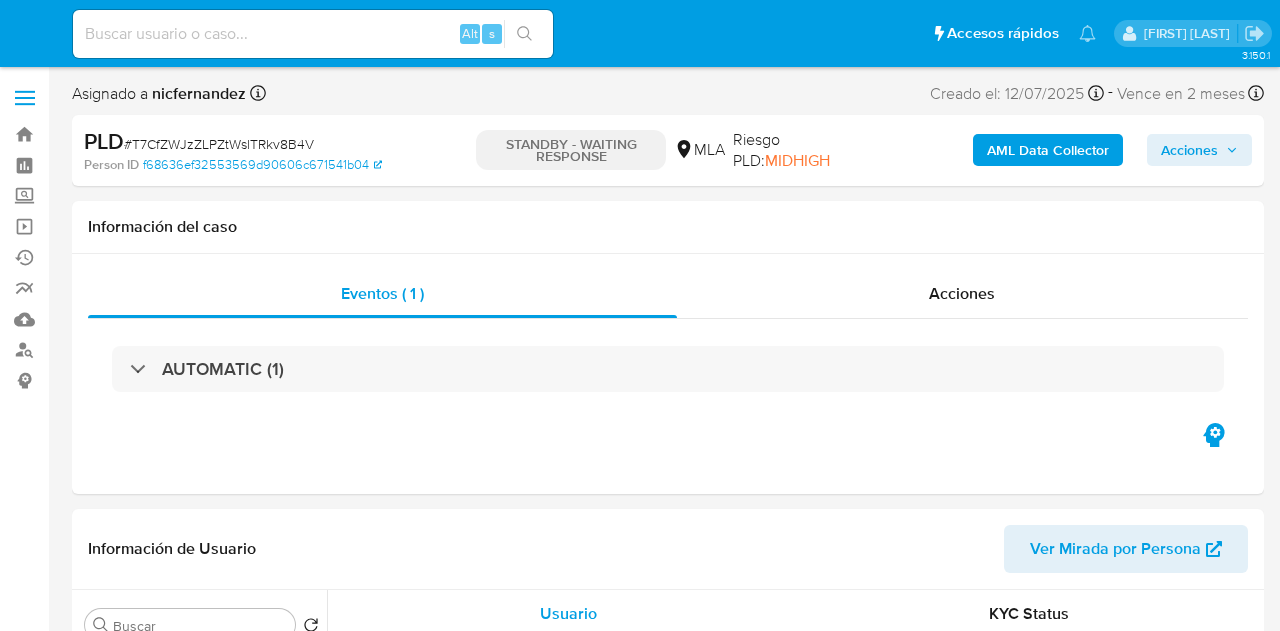select on "10" 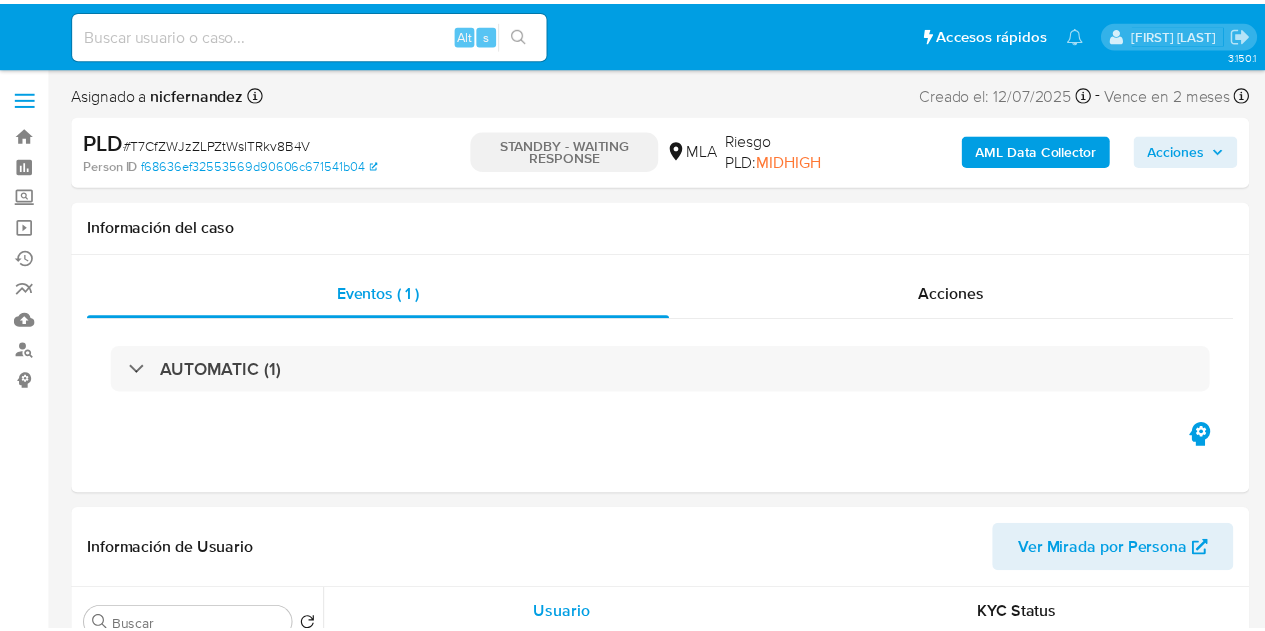 scroll, scrollTop: 0, scrollLeft: 0, axis: both 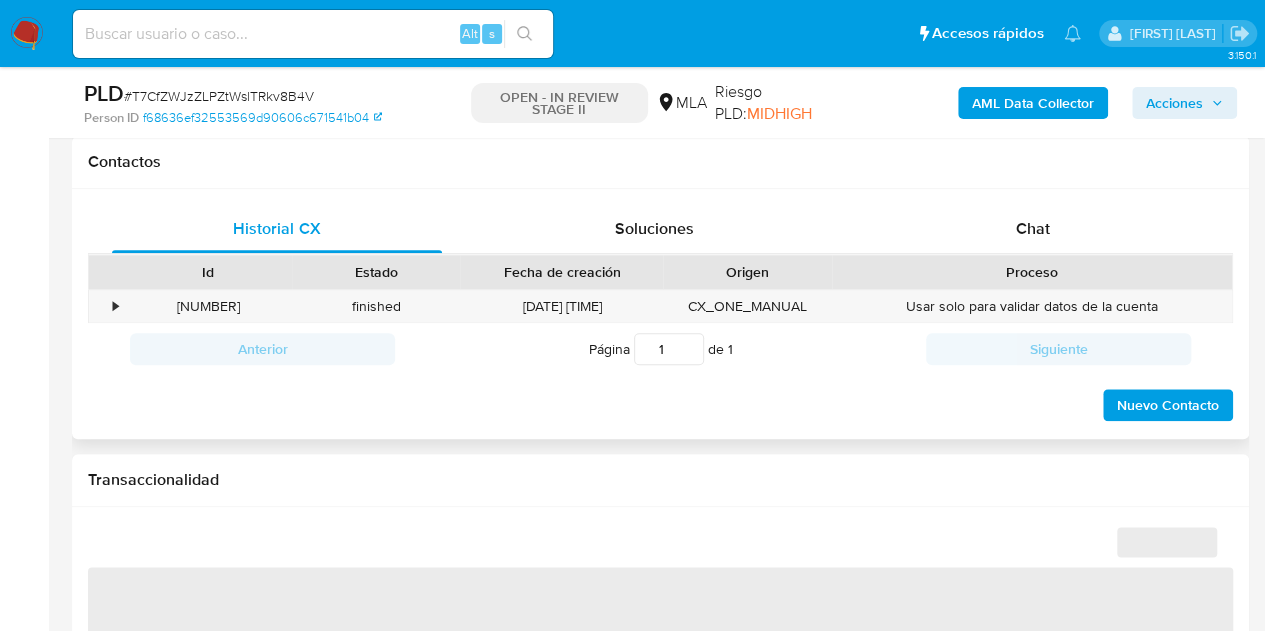 select on "10" 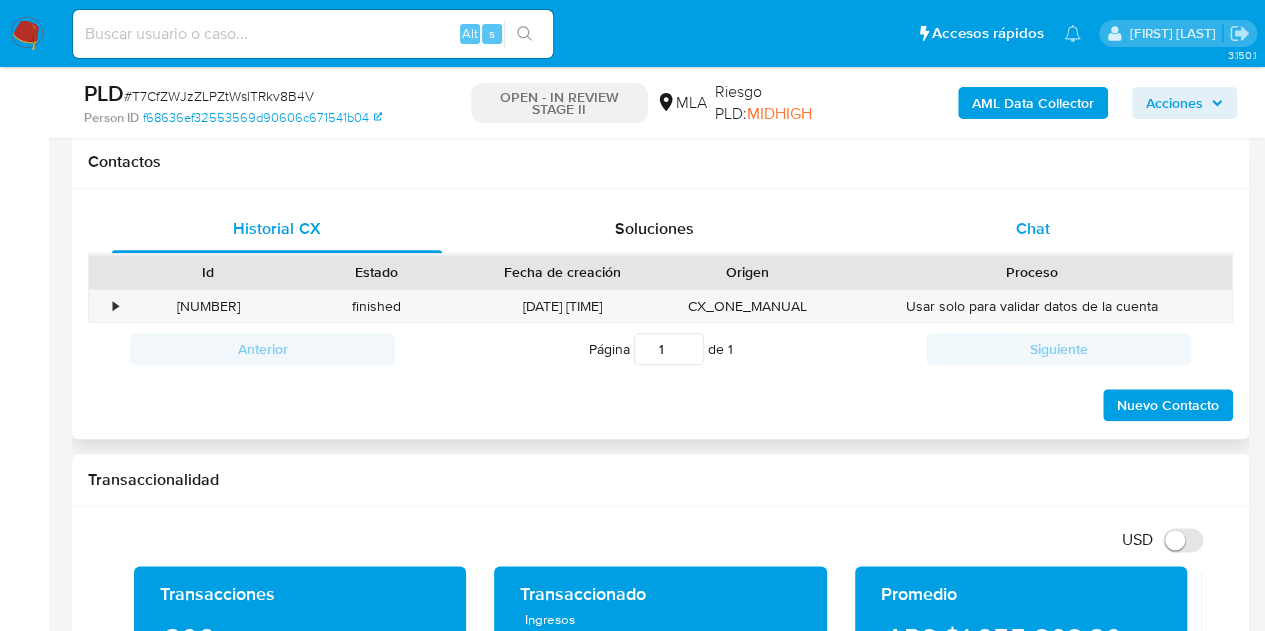 click on "Chat" at bounding box center [1033, 228] 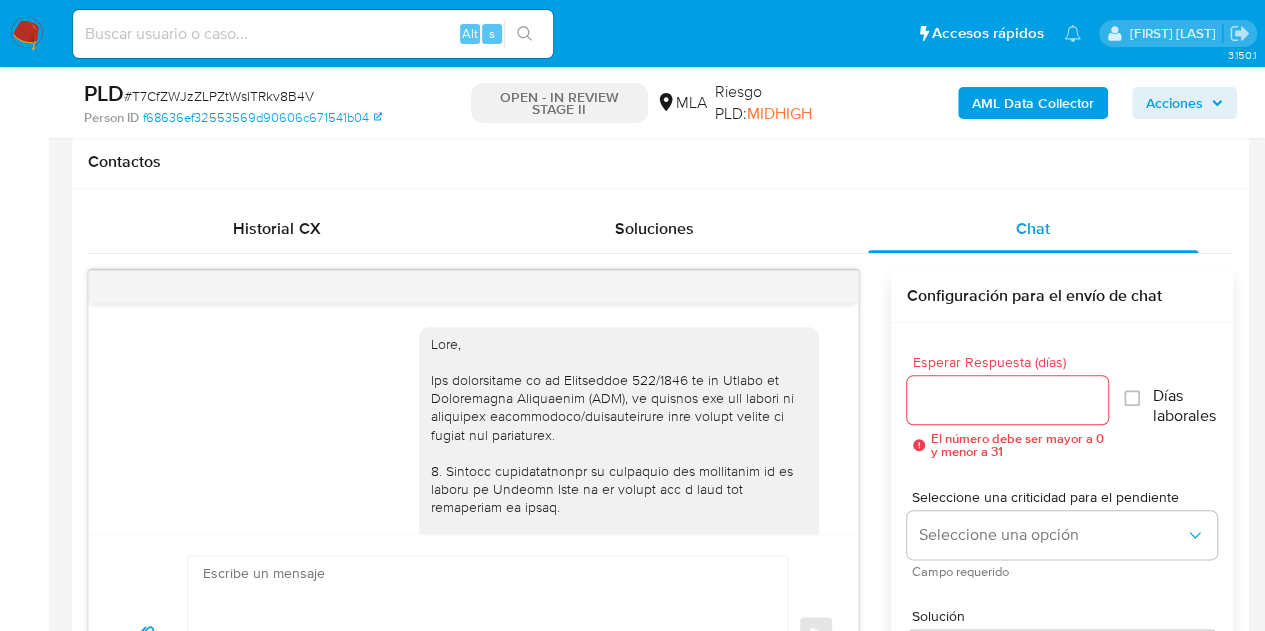 scroll, scrollTop: 1872, scrollLeft: 0, axis: vertical 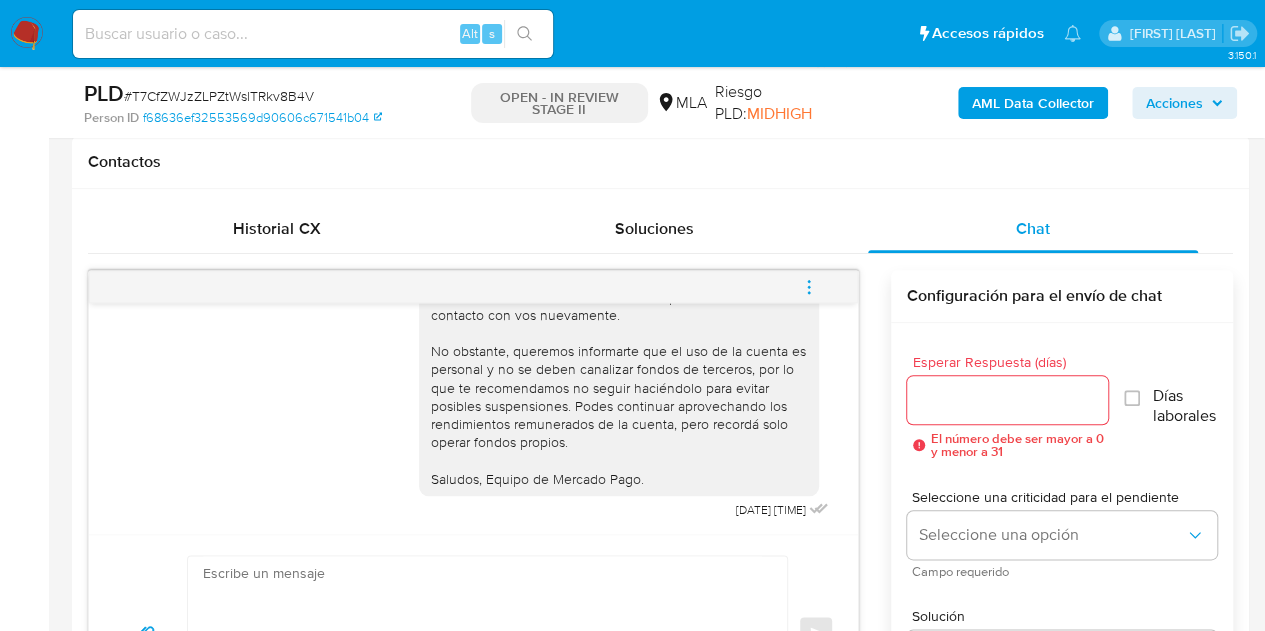click 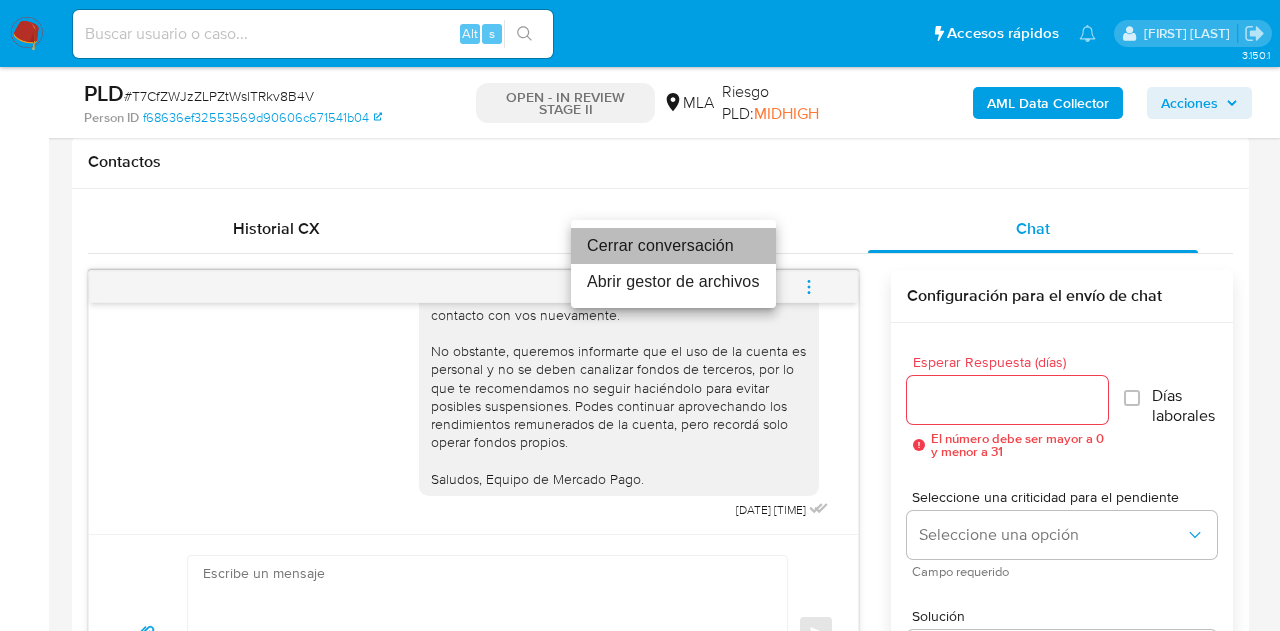 click on "Cerrar conversación" at bounding box center (673, 246) 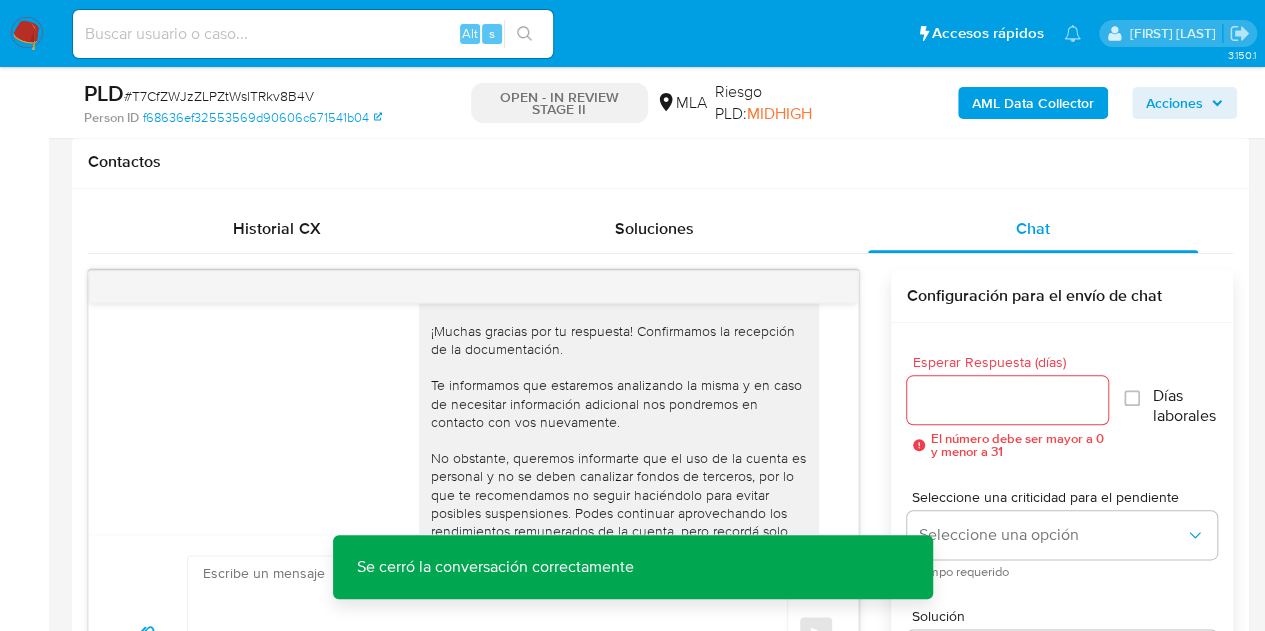 scroll, scrollTop: 1872, scrollLeft: 0, axis: vertical 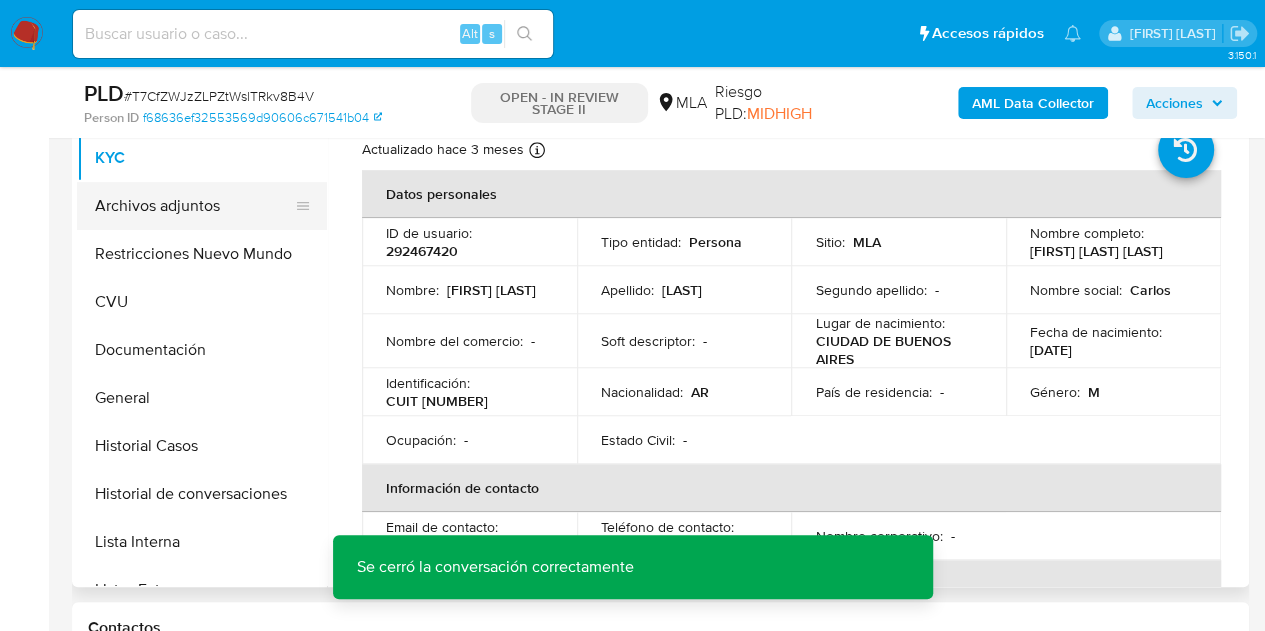 click on "Archivos adjuntos" at bounding box center [194, 206] 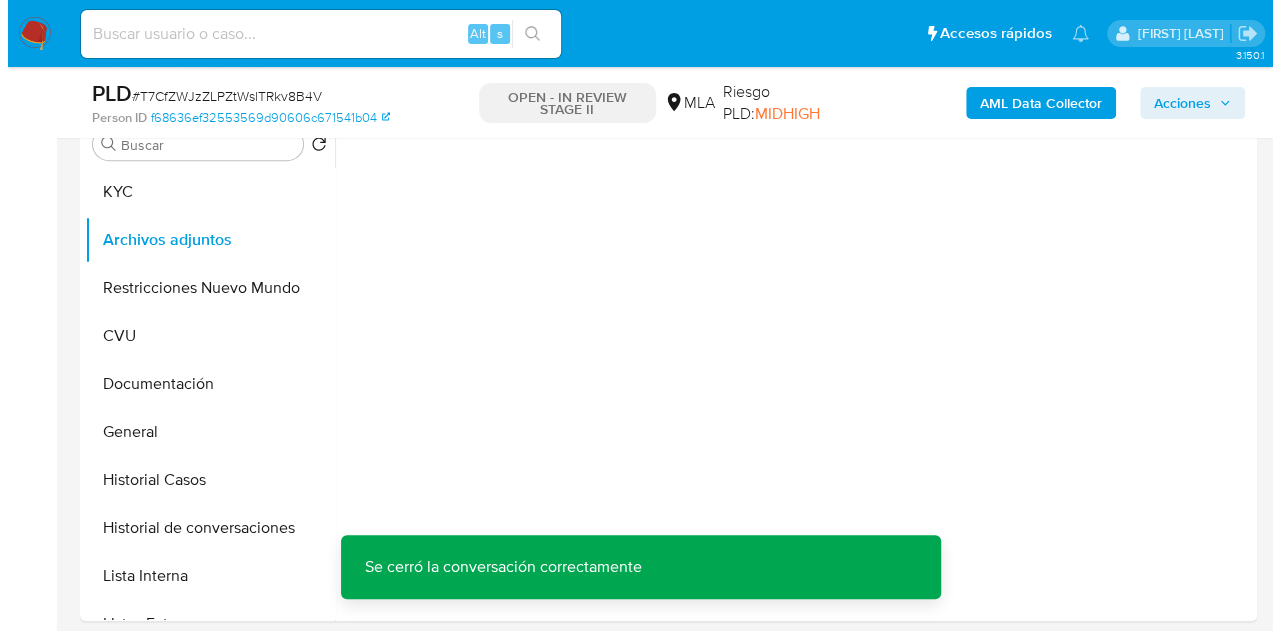scroll, scrollTop: 392, scrollLeft: 0, axis: vertical 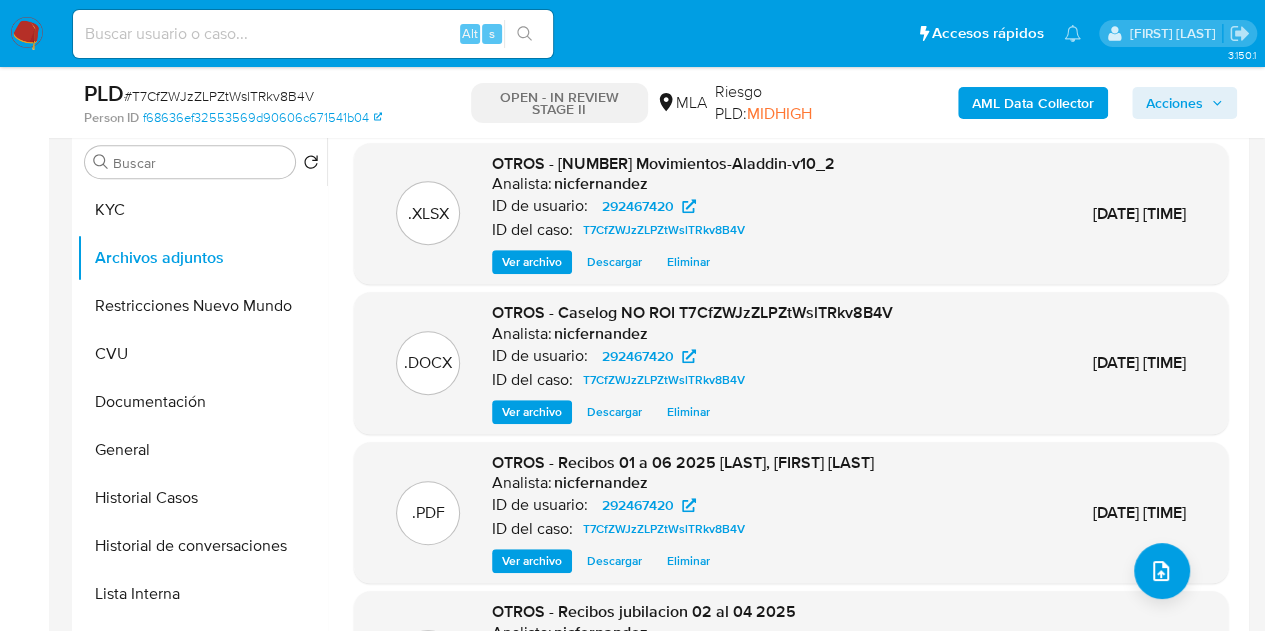 click on "OTROS - Caselog NO ROI T7CfZWJzZLPZtWslTRkv8B4V" at bounding box center (692, 312) 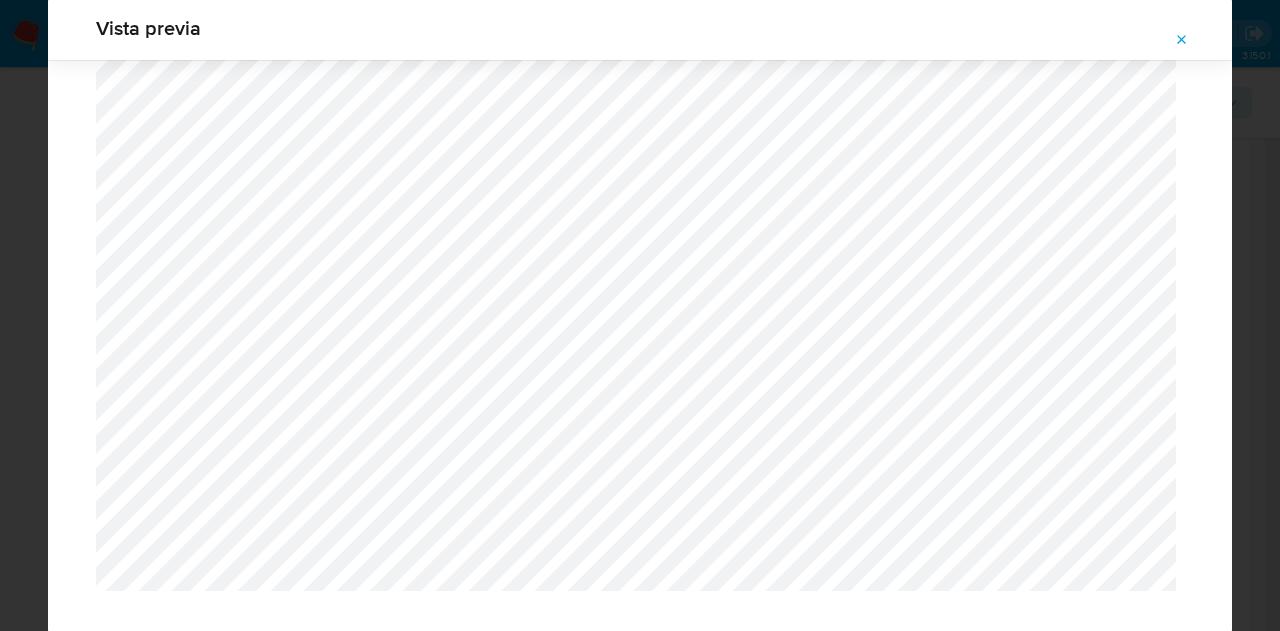 scroll, scrollTop: 2103, scrollLeft: 0, axis: vertical 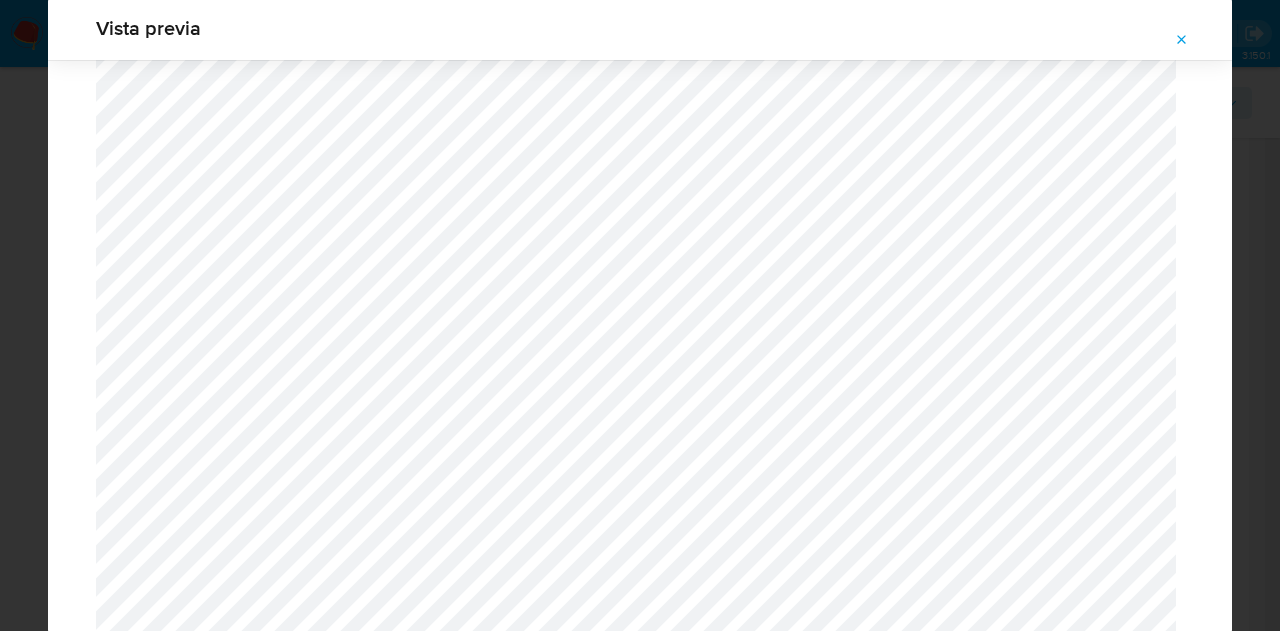 click 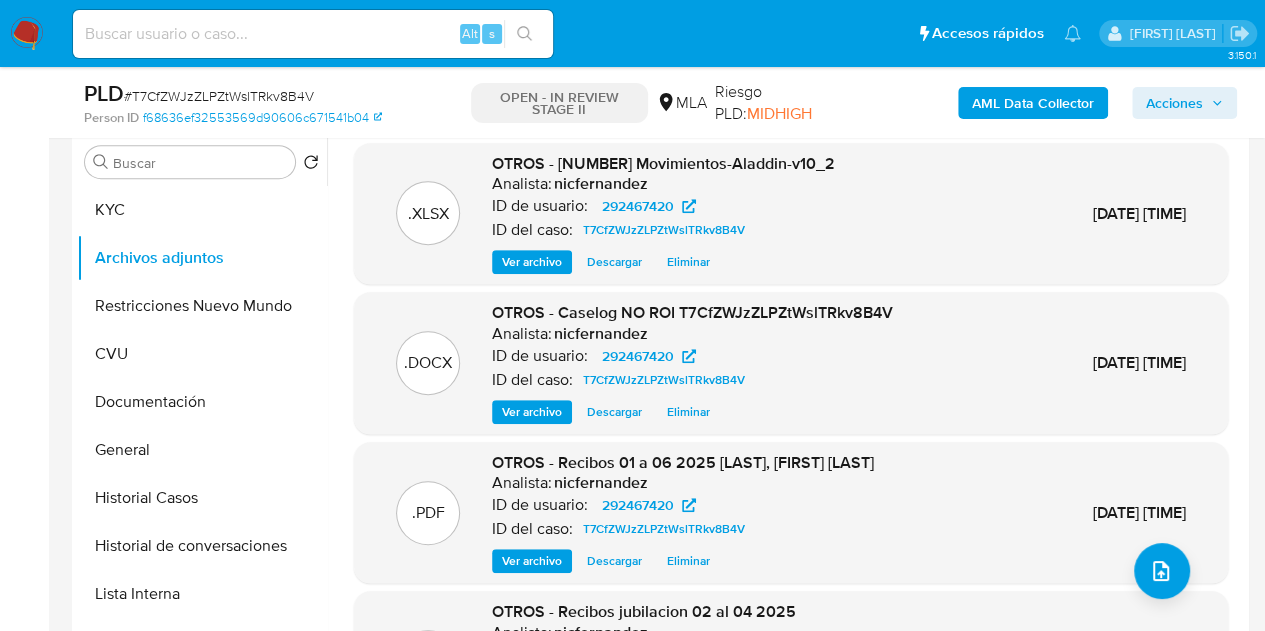 click on "Ver archivo" at bounding box center [532, 412] 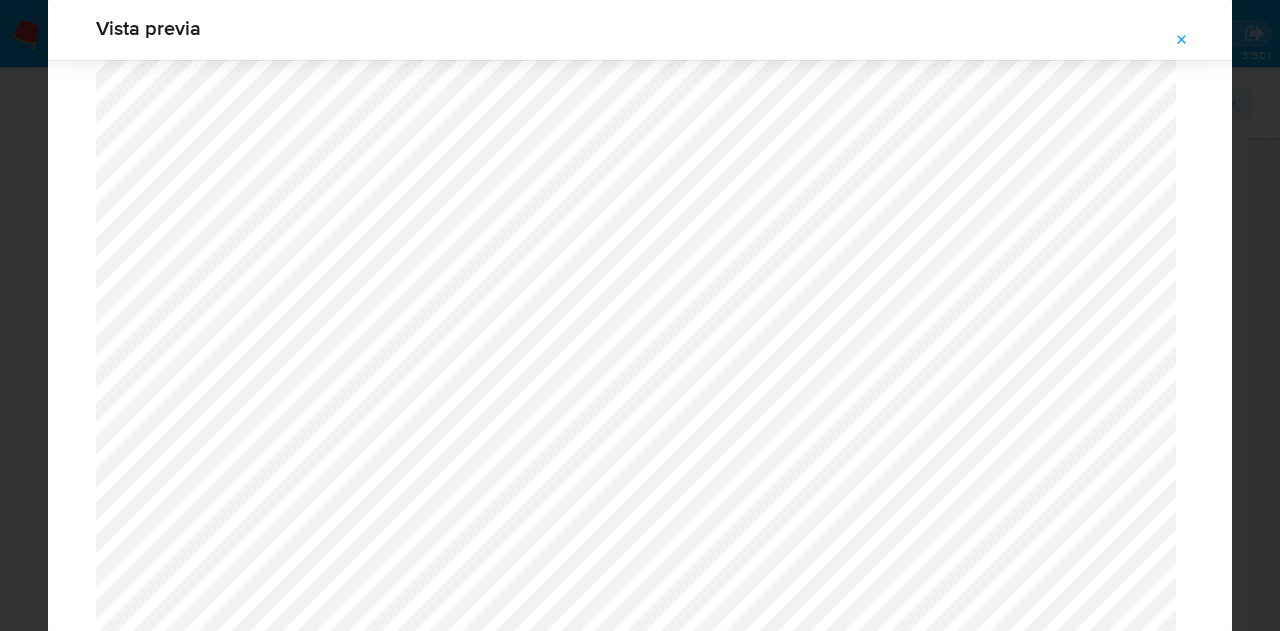 scroll, scrollTop: 1457, scrollLeft: 0, axis: vertical 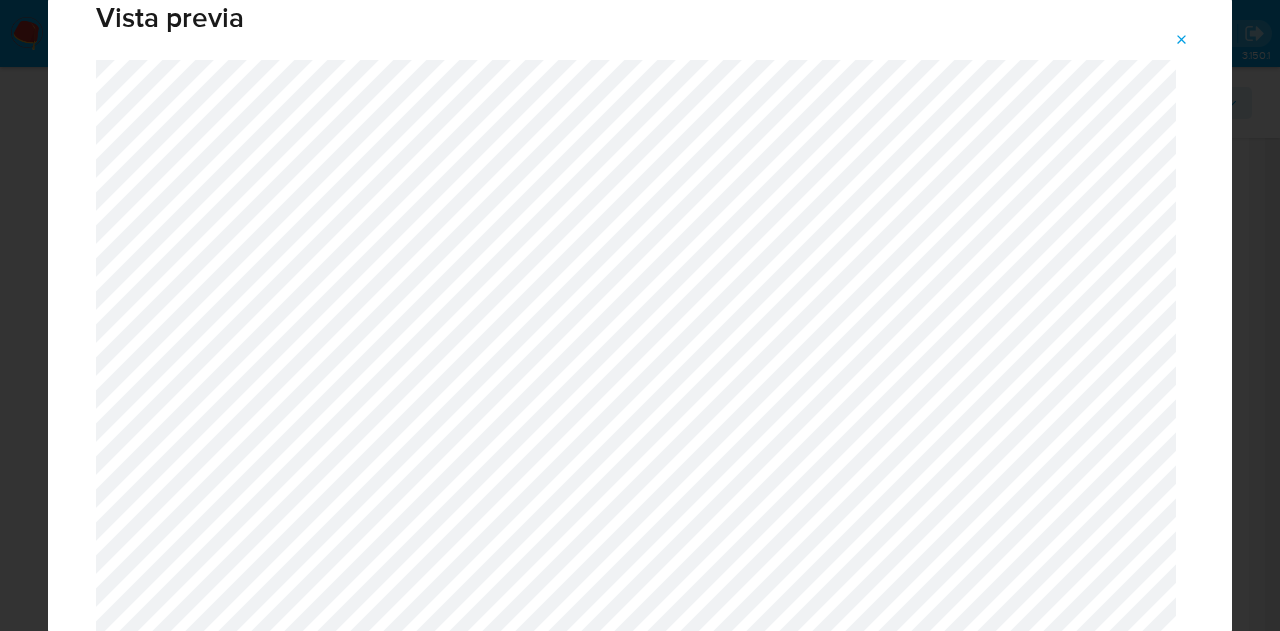 click at bounding box center (1182, 40) 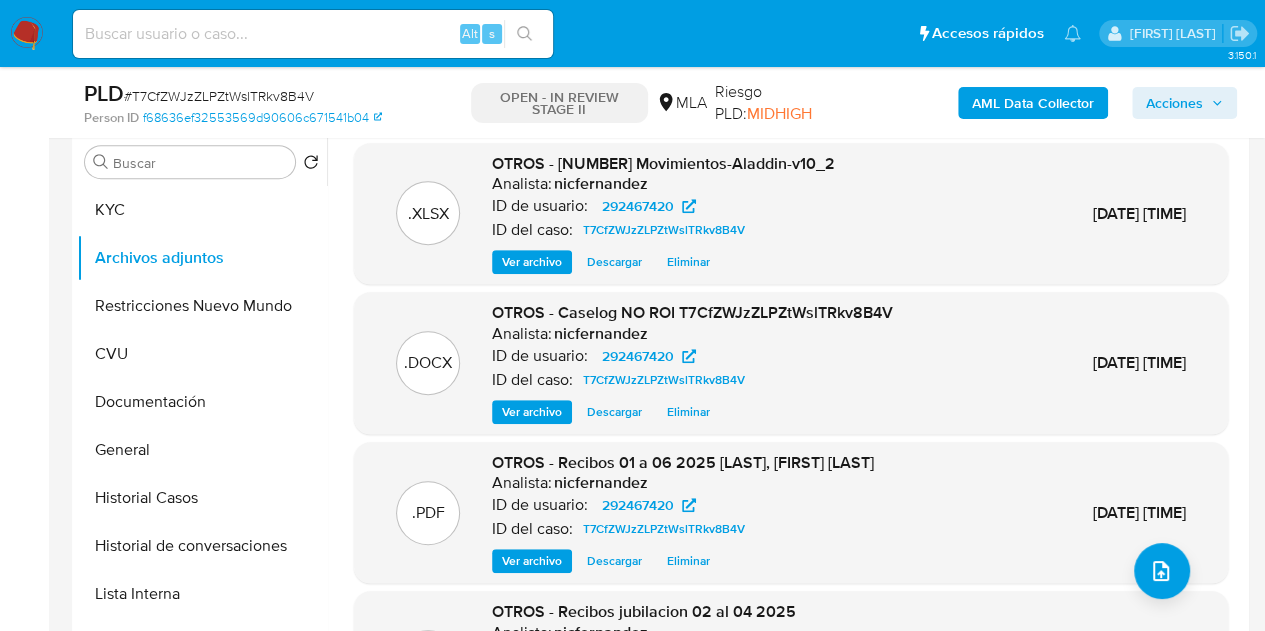 click on "Acciones" at bounding box center (1174, 103) 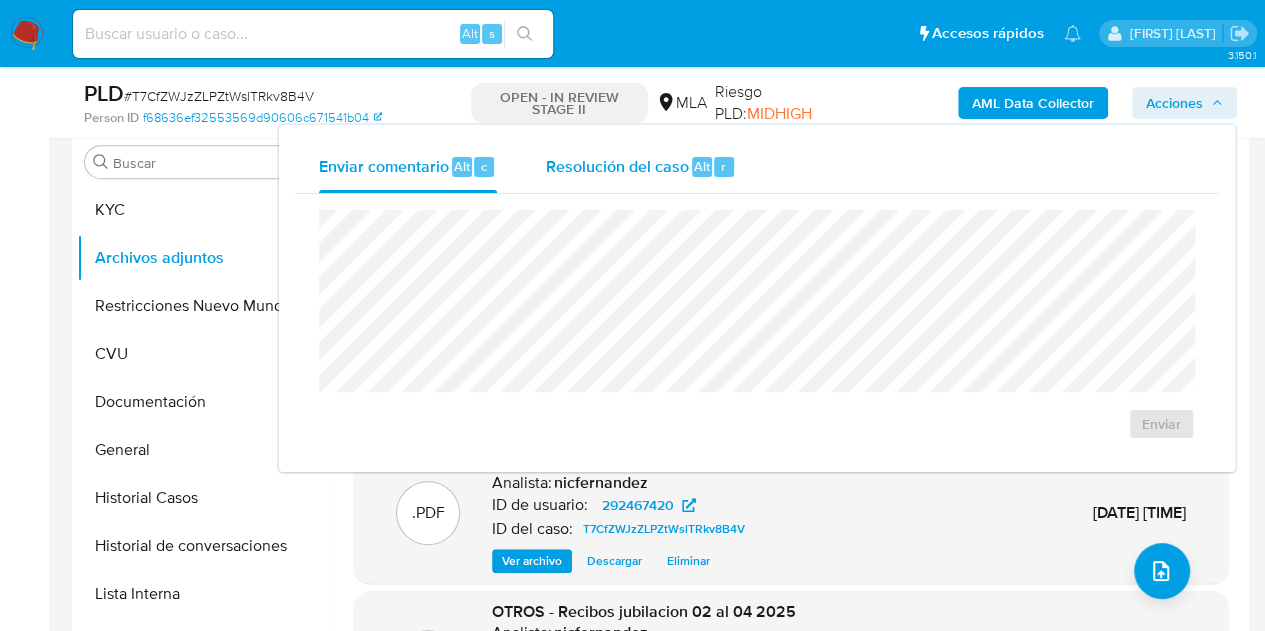 click on "Resolución del caso Alt r" at bounding box center [640, 167] 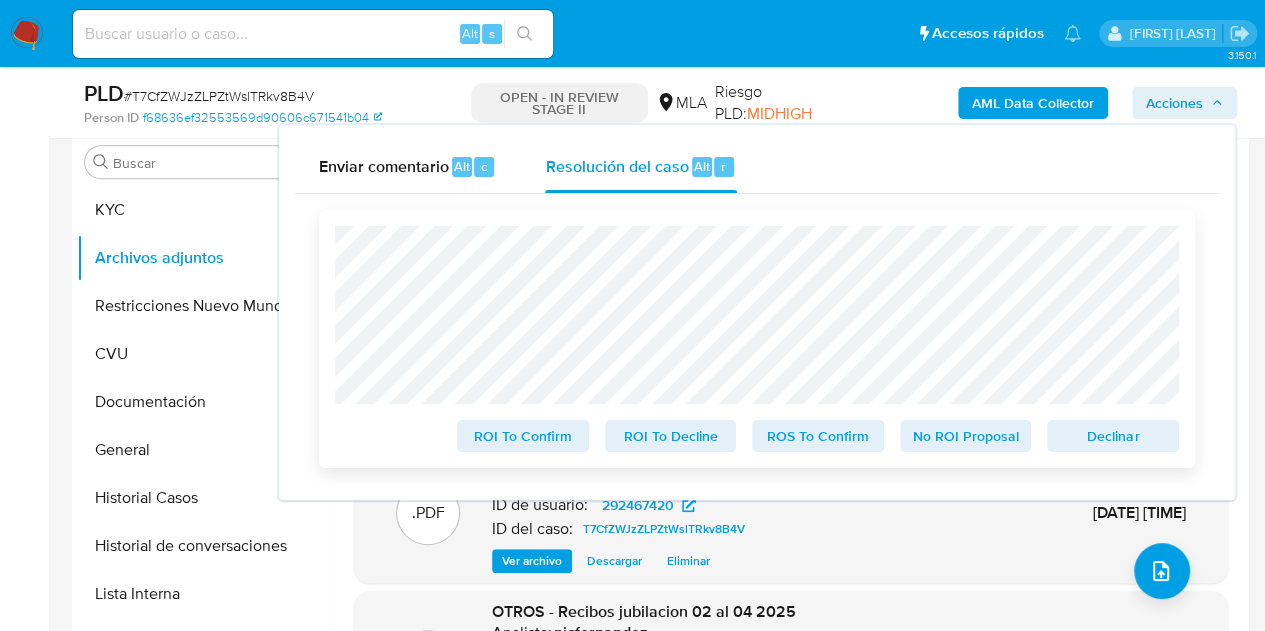 click on "No ROI Proposal" at bounding box center [966, 436] 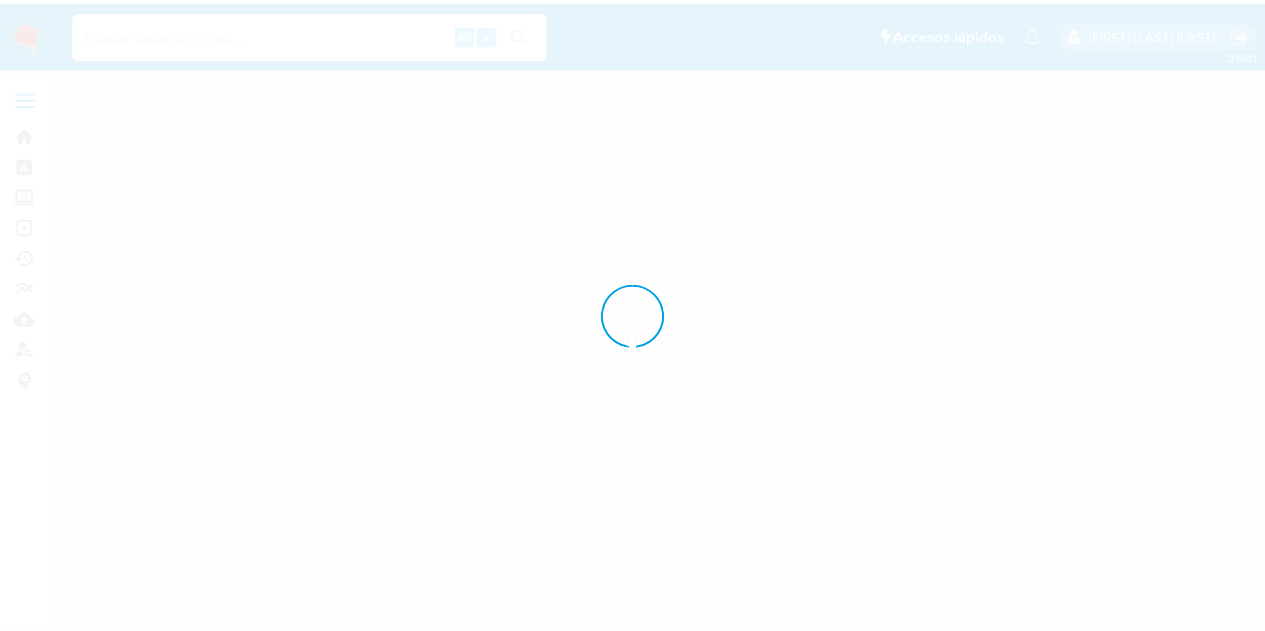 scroll, scrollTop: 0, scrollLeft: 0, axis: both 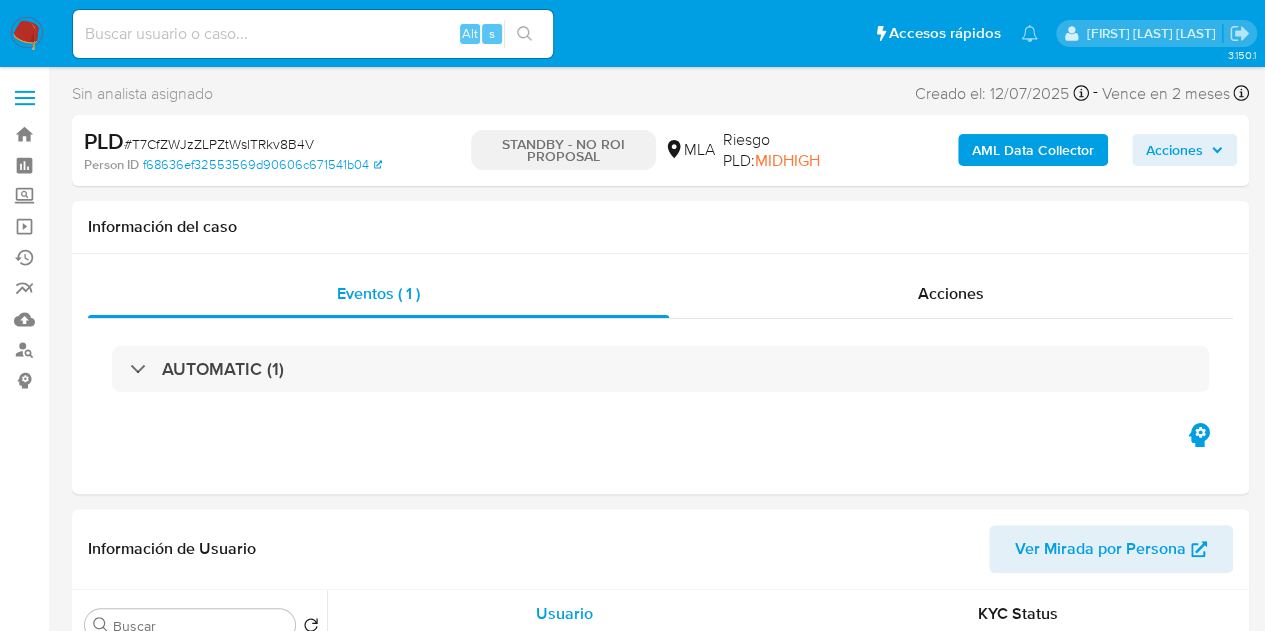 select on "10" 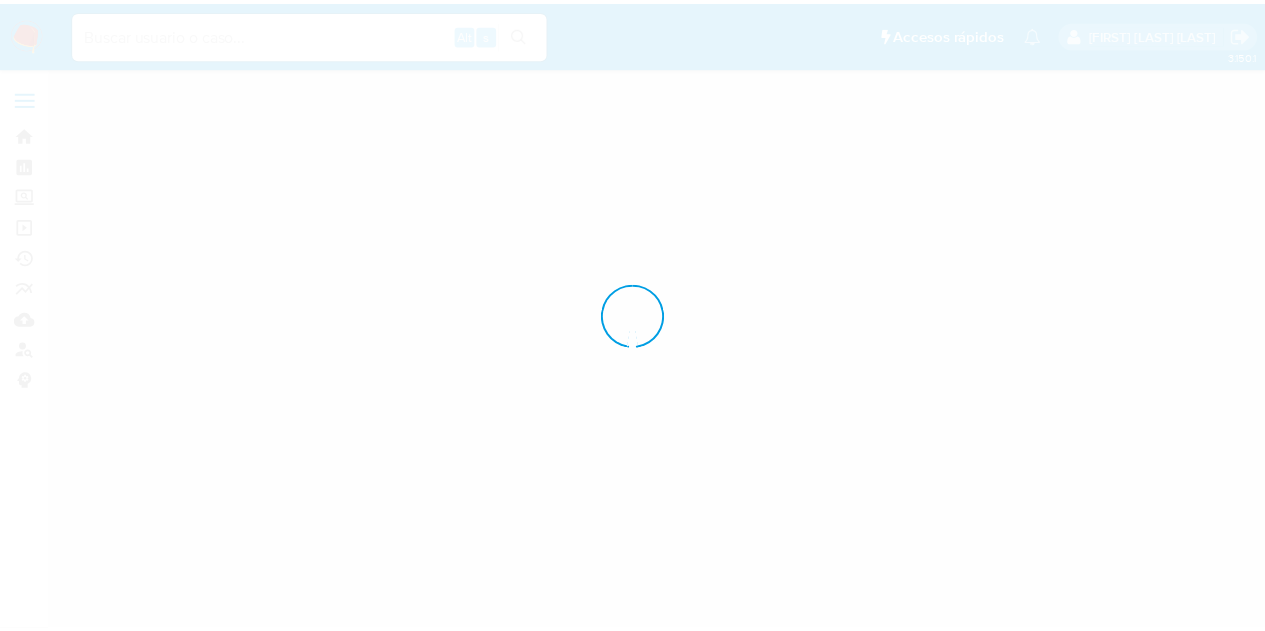 scroll, scrollTop: 0, scrollLeft: 0, axis: both 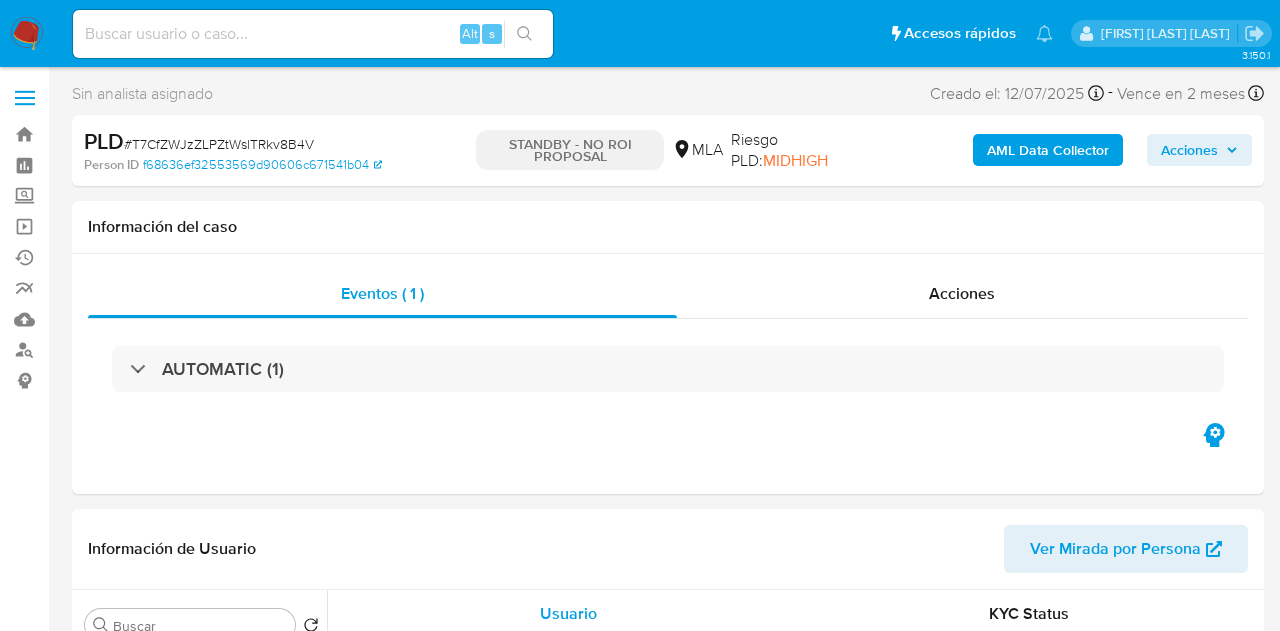 select on "10" 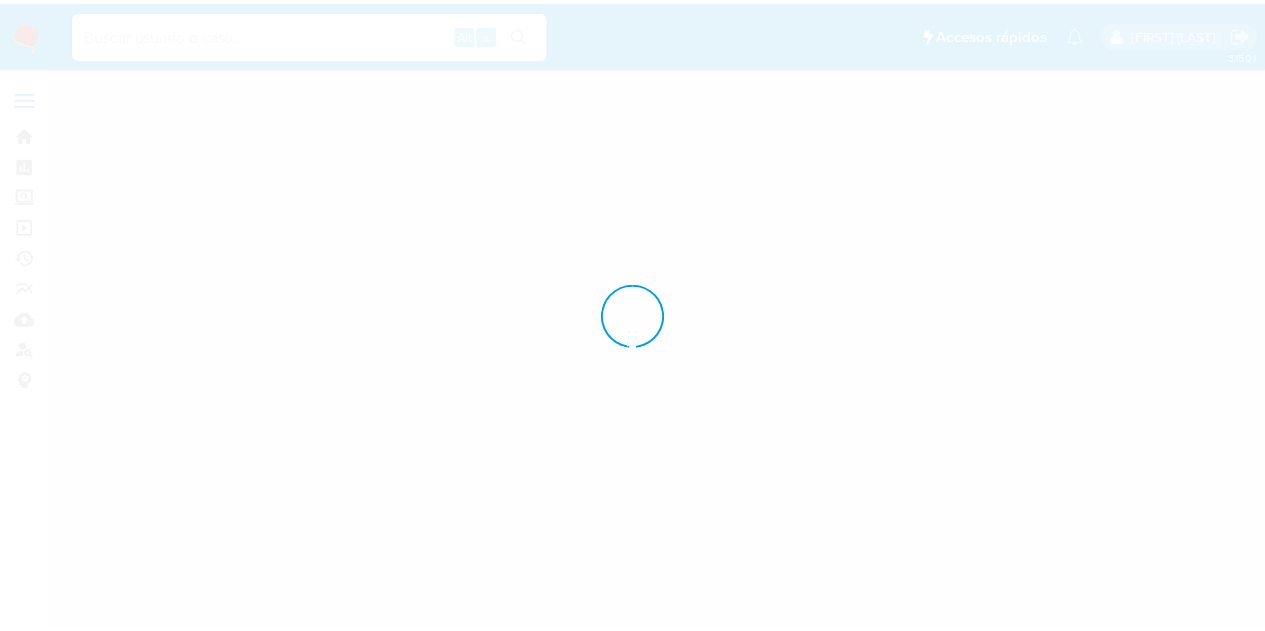 scroll, scrollTop: 0, scrollLeft: 0, axis: both 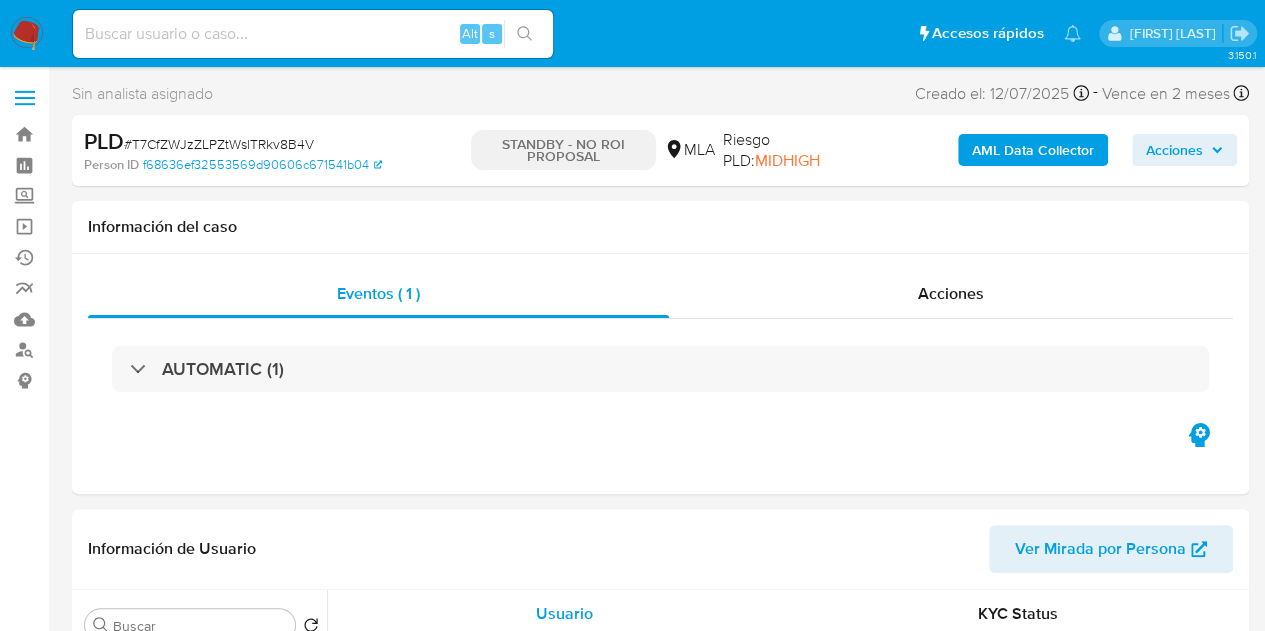 select on "10" 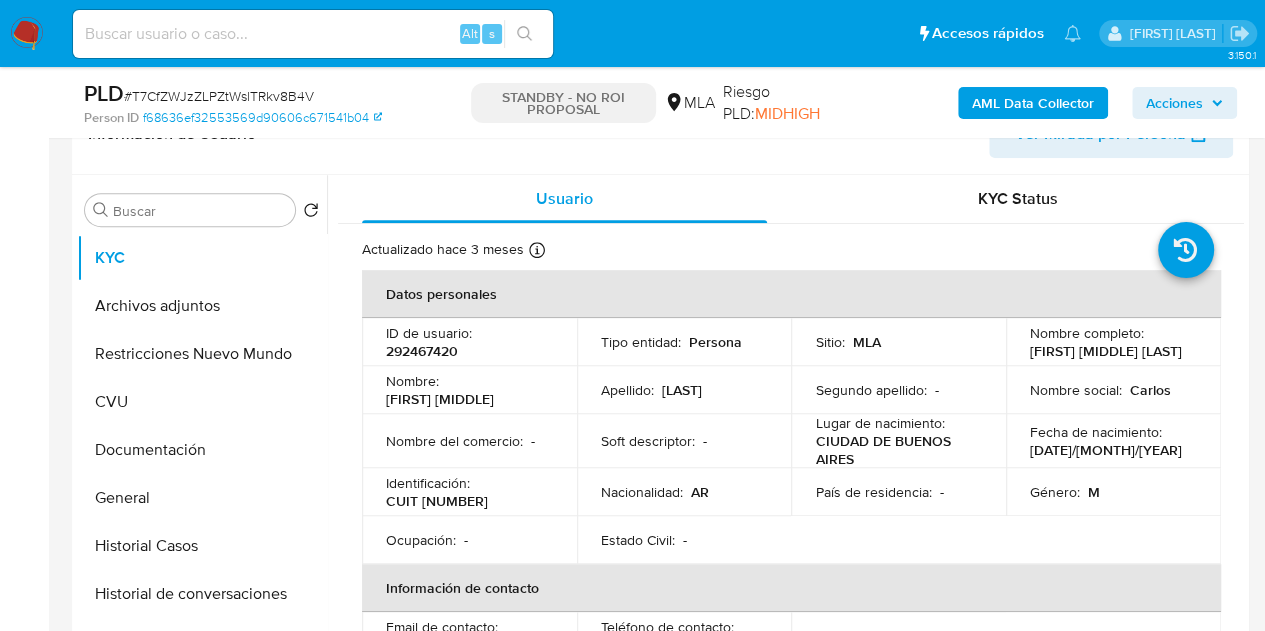 scroll, scrollTop: 498, scrollLeft: 0, axis: vertical 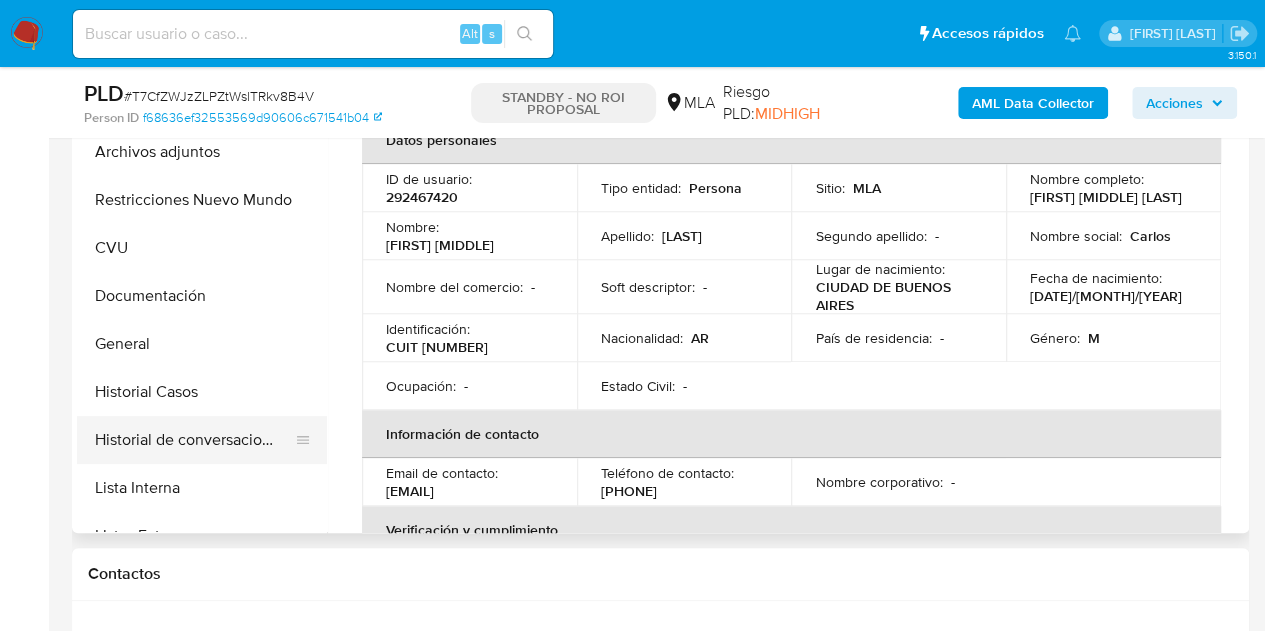 click on "Historial de conversaciones" at bounding box center [194, 440] 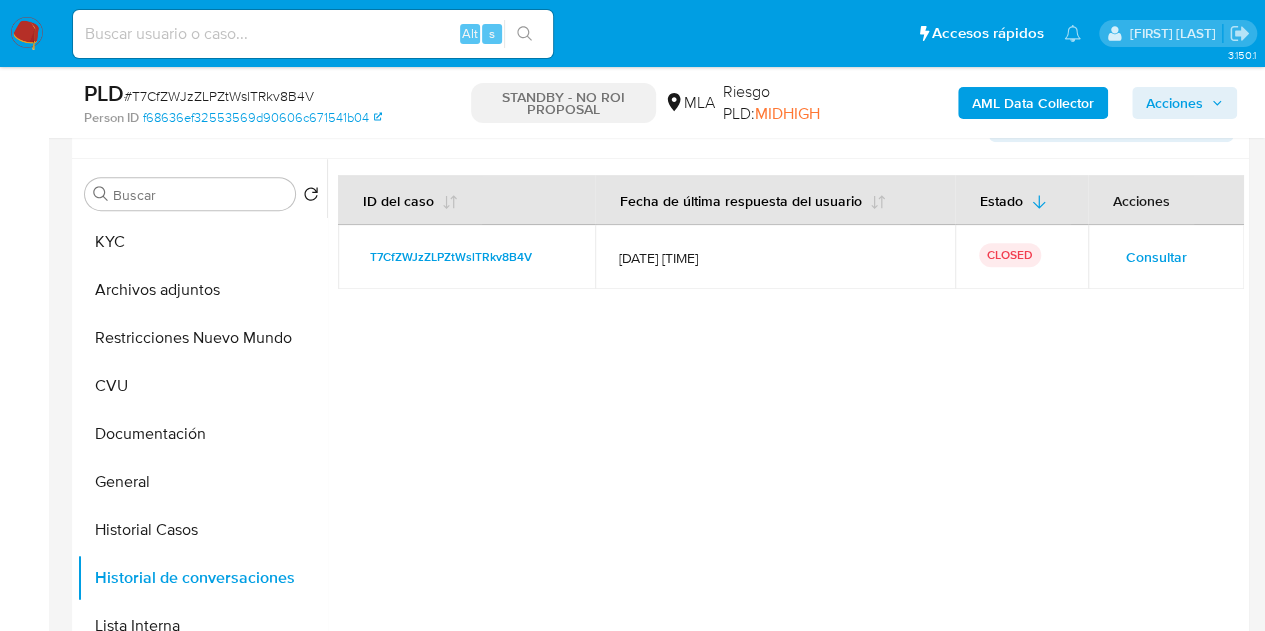 scroll, scrollTop: 349, scrollLeft: 0, axis: vertical 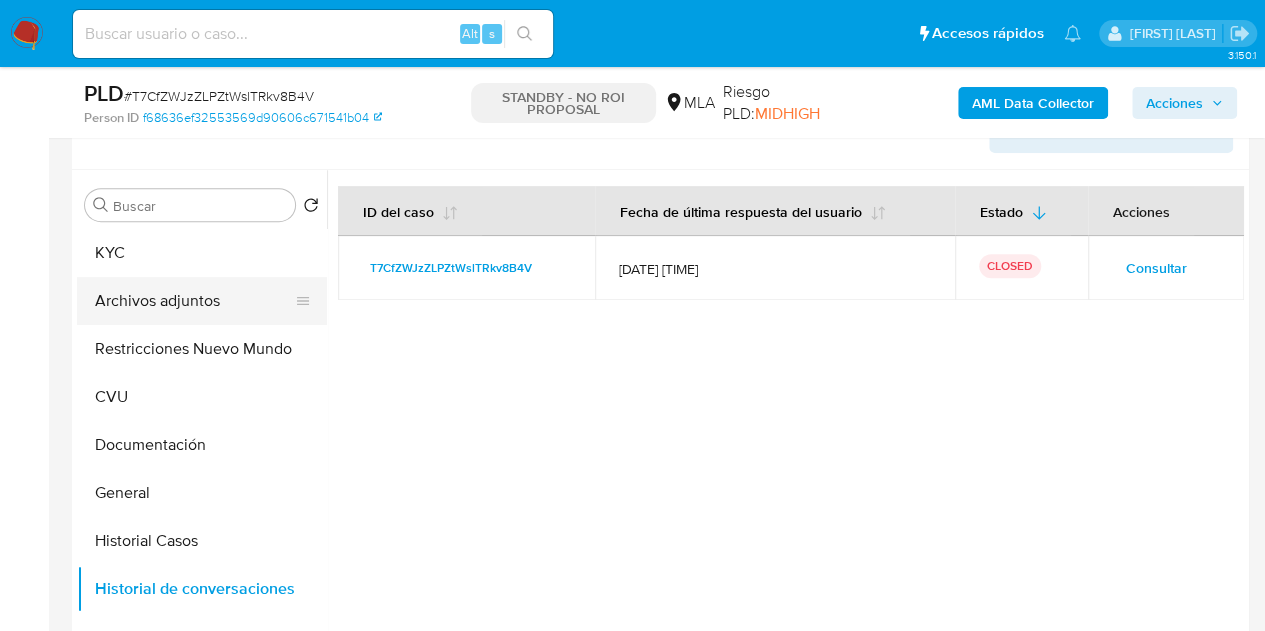 click on "Archivos adjuntos" at bounding box center [194, 301] 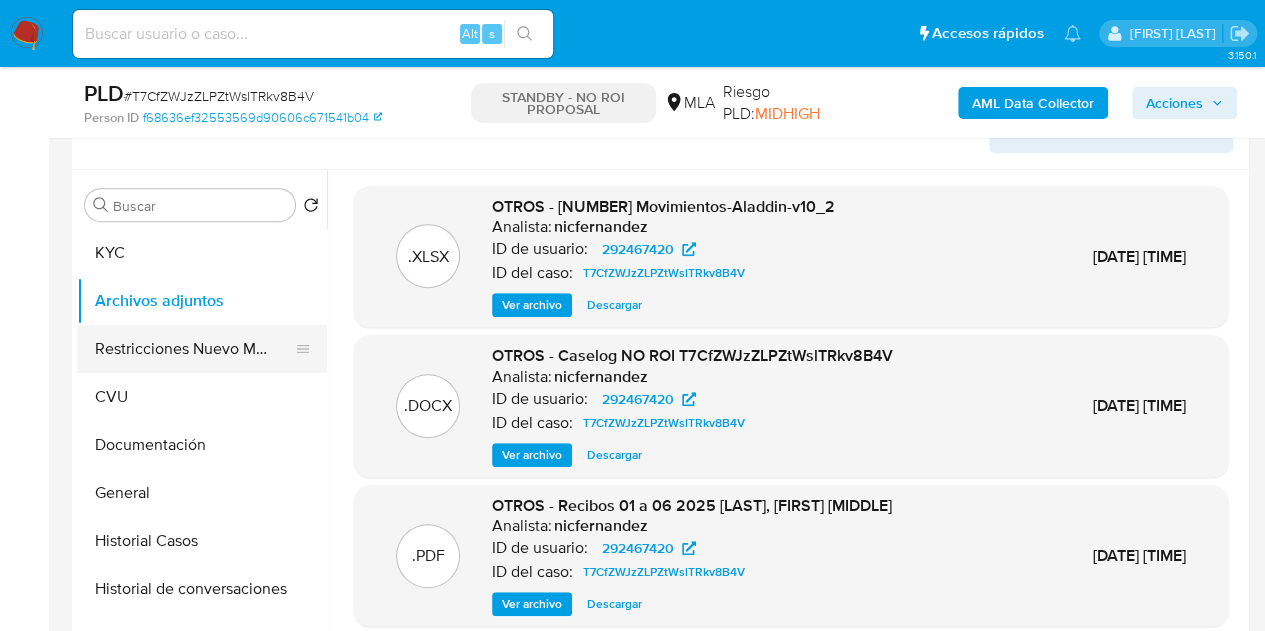 click on "Restricciones Nuevo Mundo" at bounding box center [194, 349] 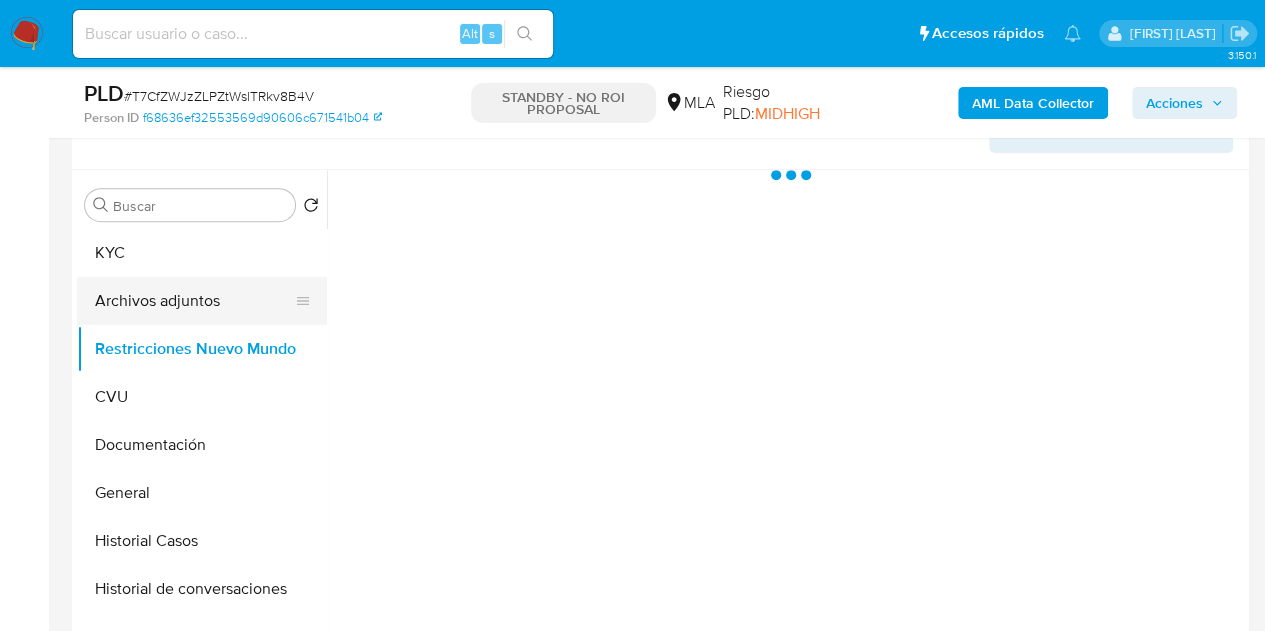 click on "Archivos adjuntos" at bounding box center [194, 301] 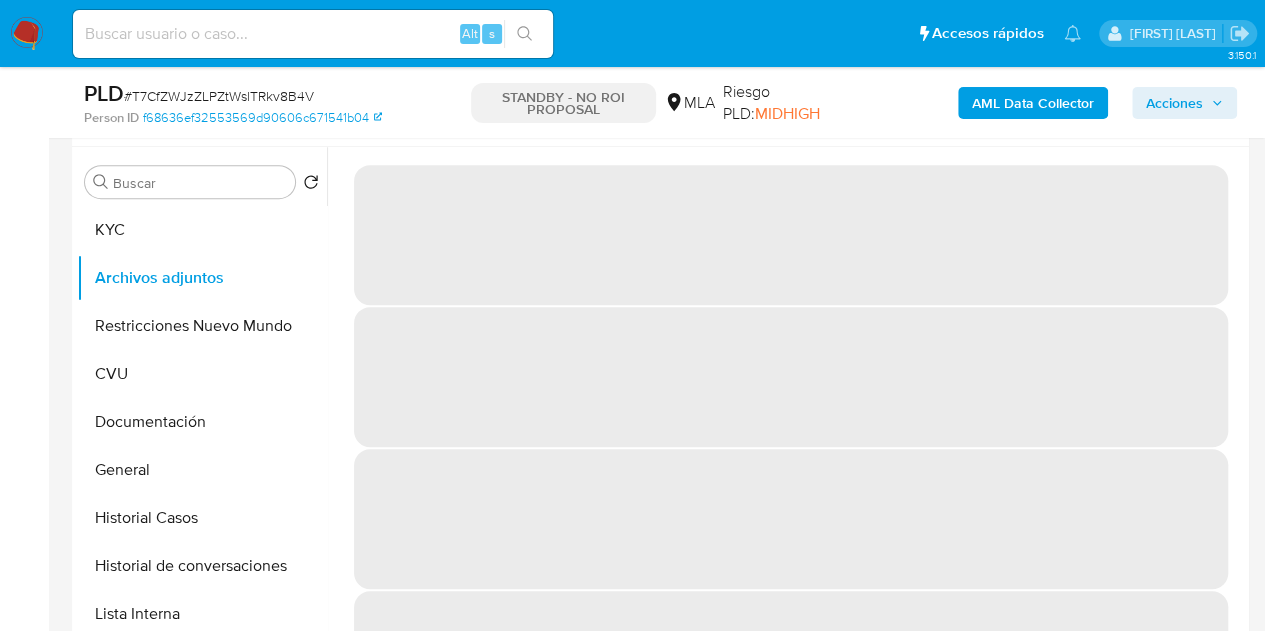 scroll, scrollTop: 362, scrollLeft: 0, axis: vertical 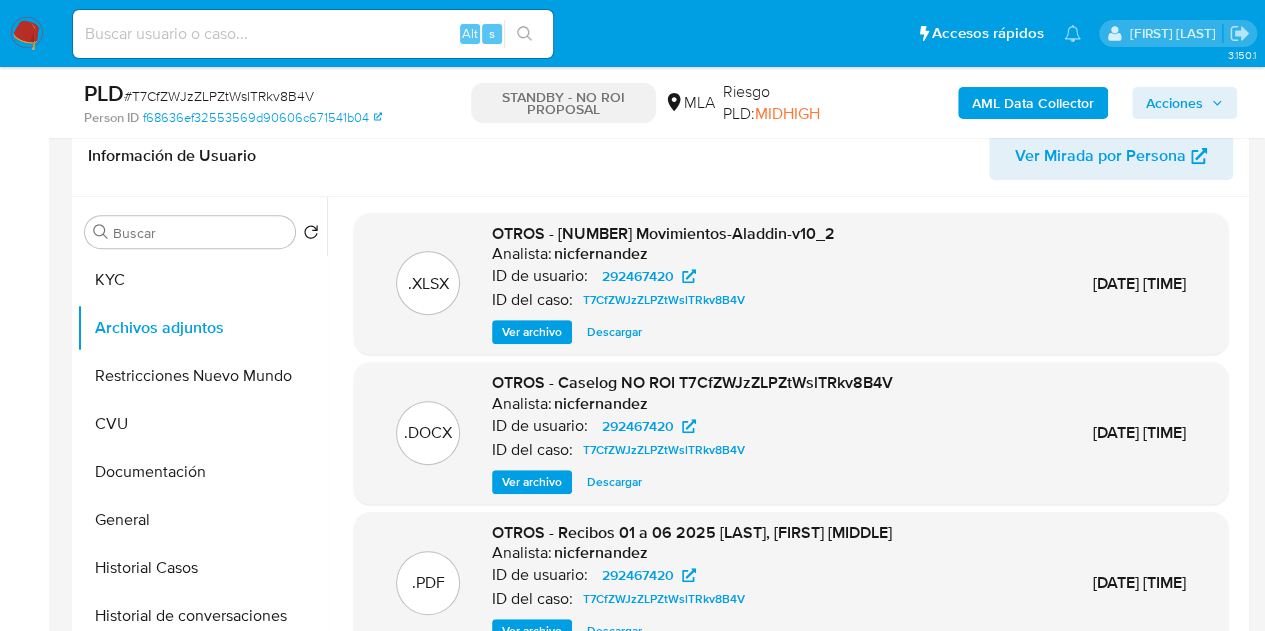click on "Ver archivo" at bounding box center (532, 482) 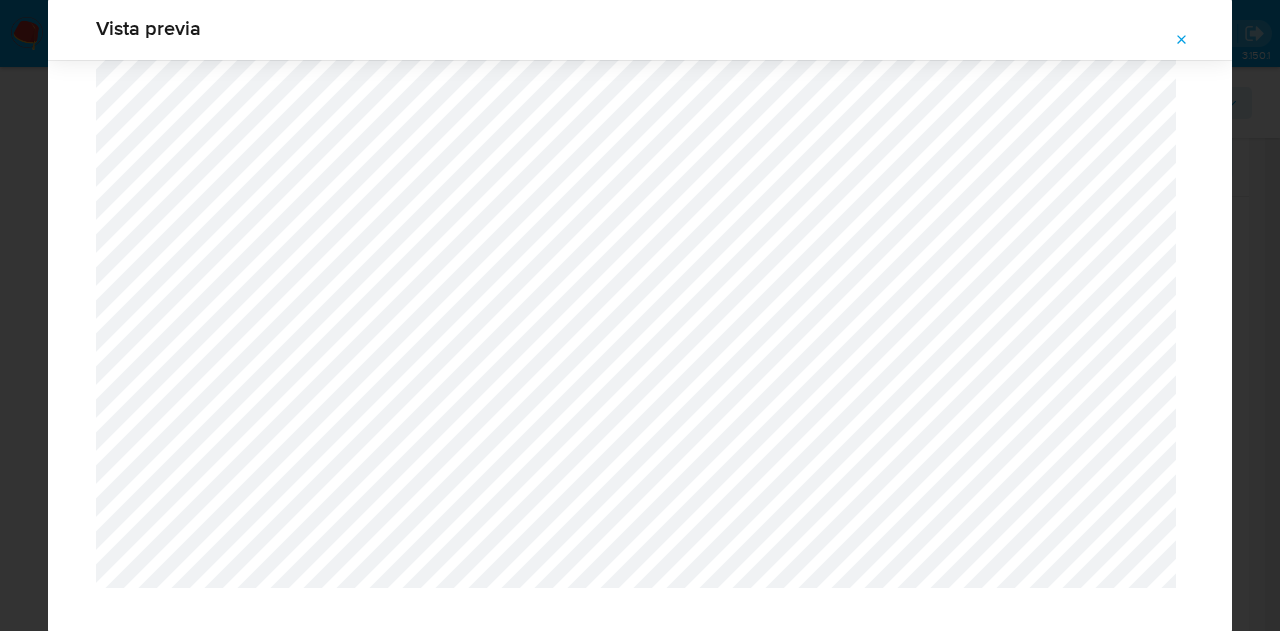 scroll, scrollTop: 397, scrollLeft: 0, axis: vertical 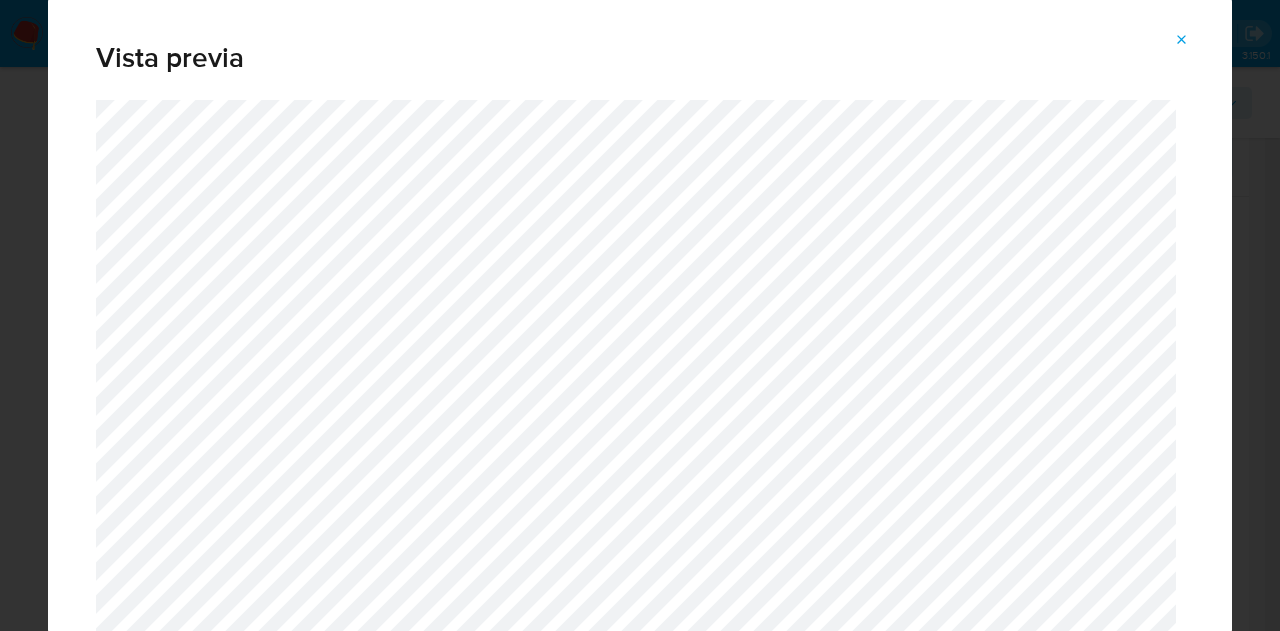 click 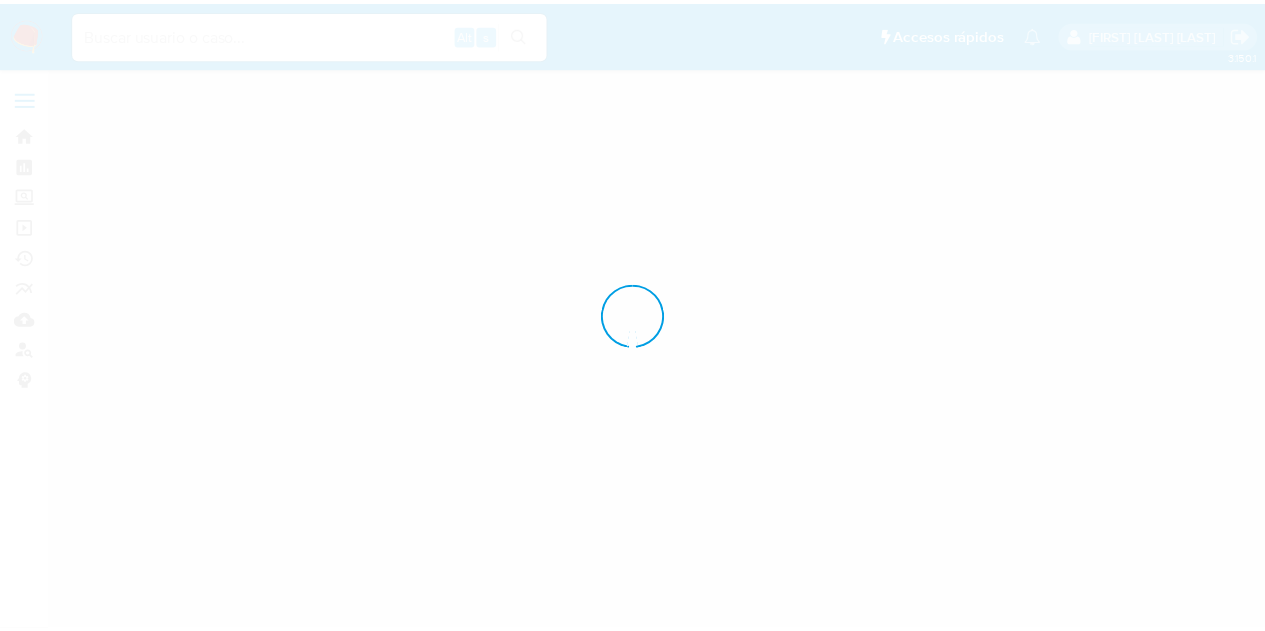 scroll, scrollTop: 0, scrollLeft: 0, axis: both 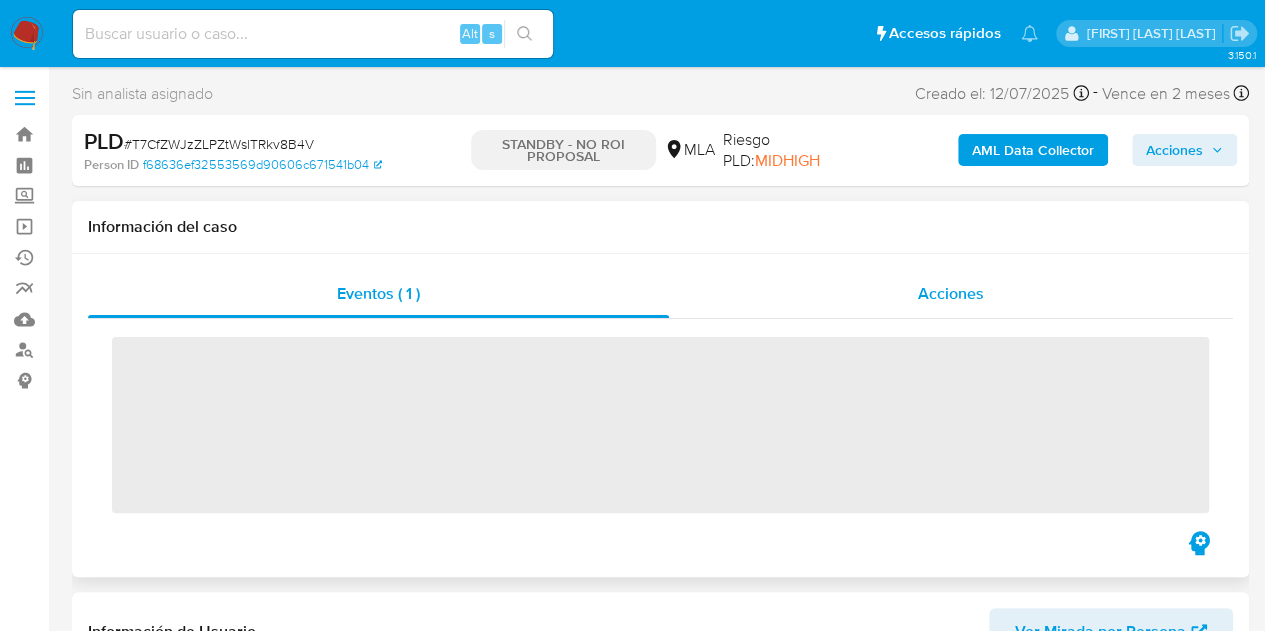 click on "Acciones" at bounding box center [951, 294] 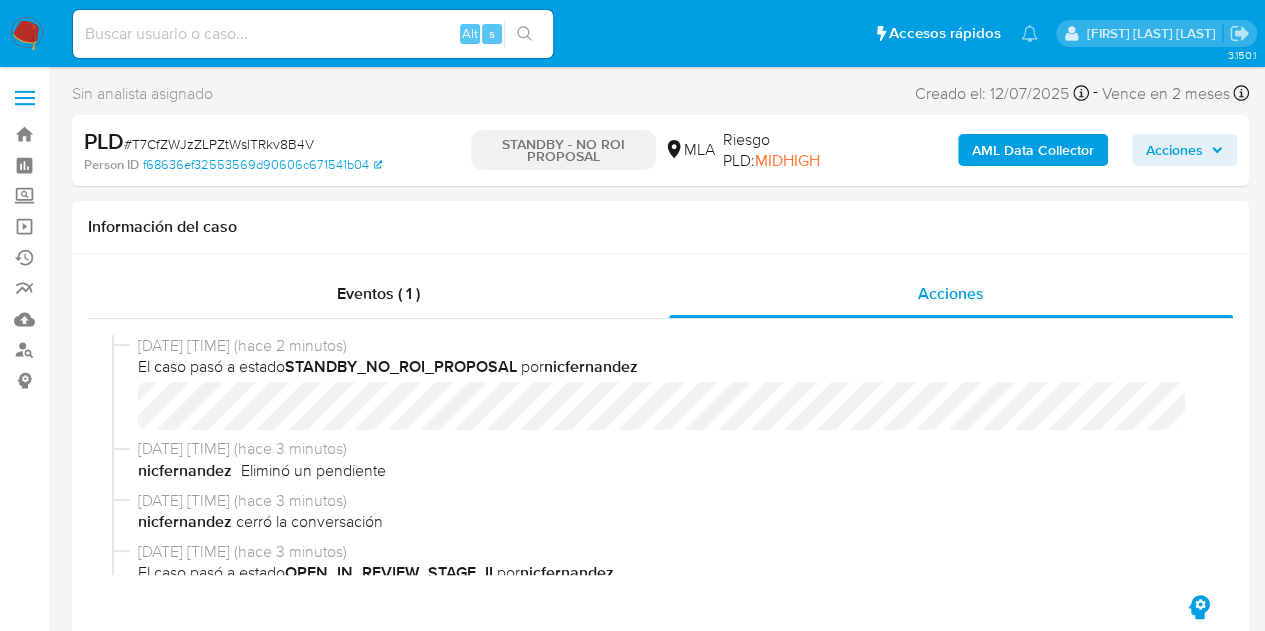 select on "10" 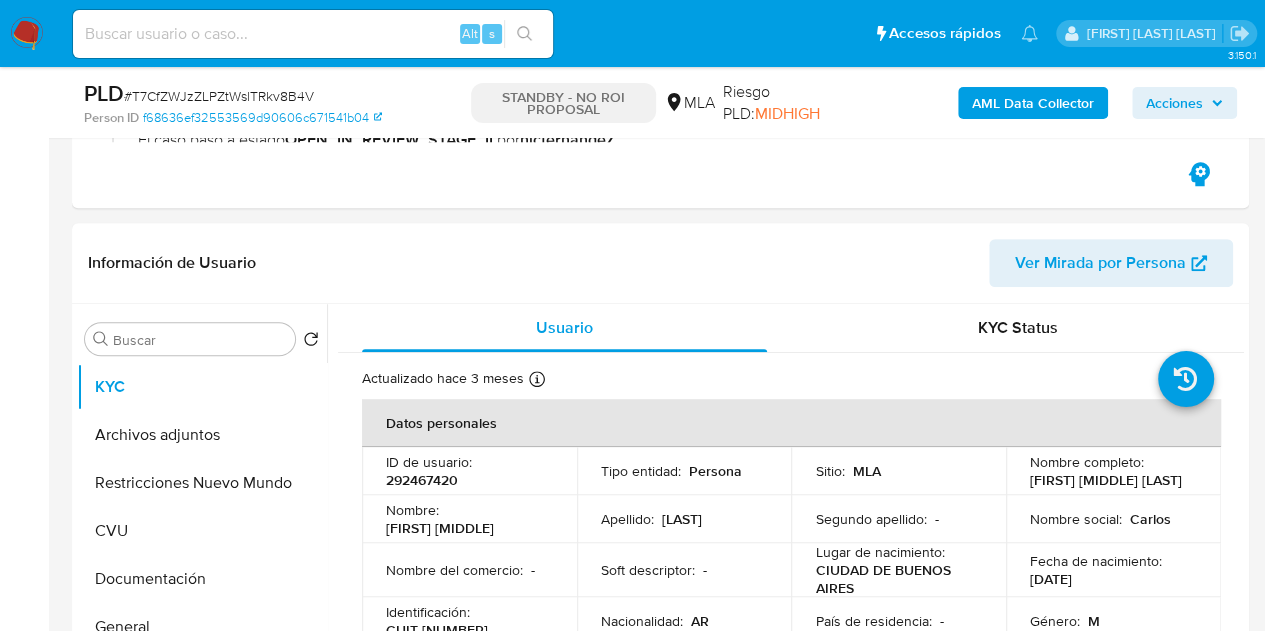 scroll, scrollTop: 427, scrollLeft: 0, axis: vertical 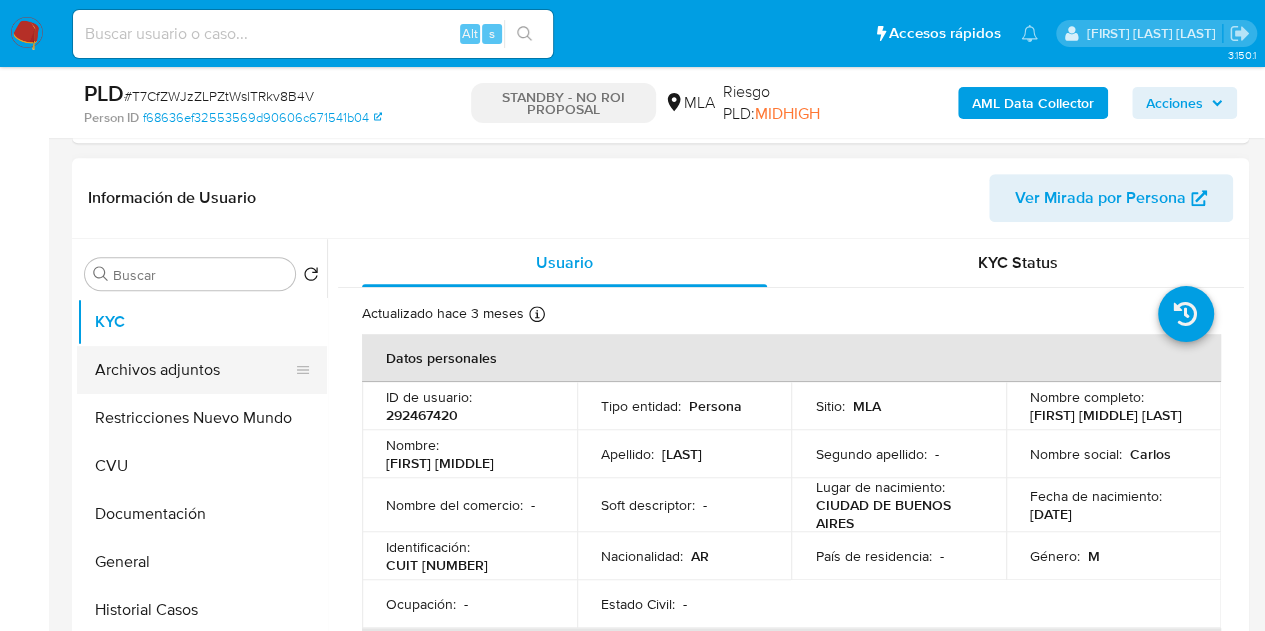 click on "Archivos adjuntos" at bounding box center [194, 370] 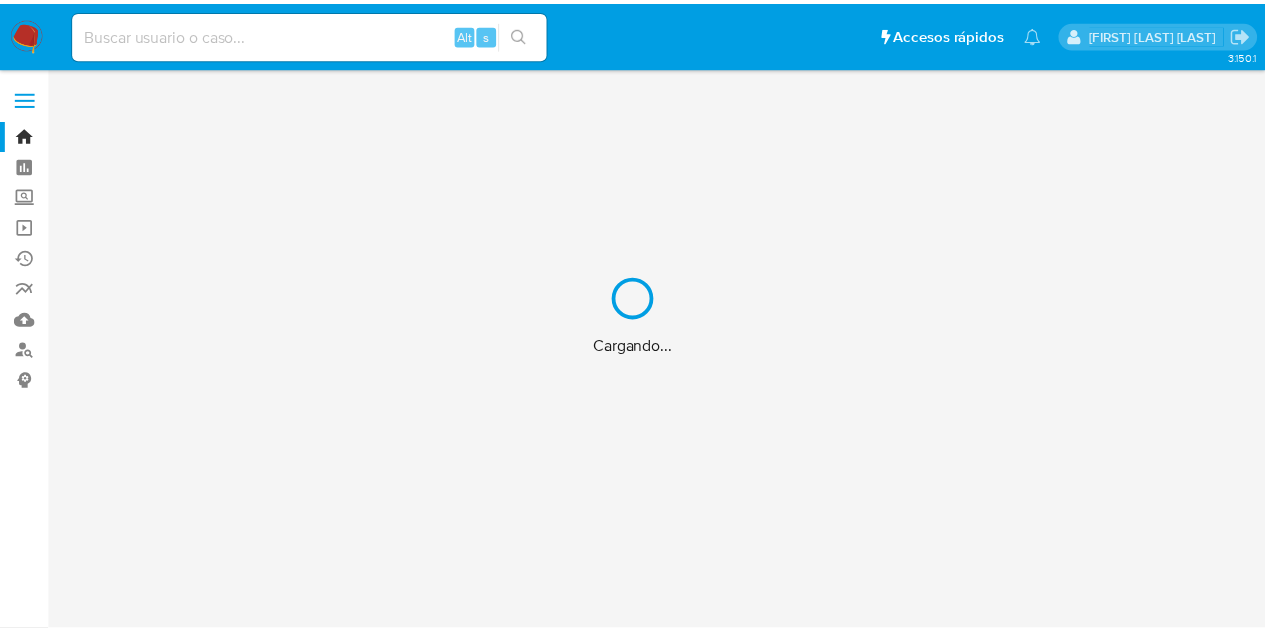 scroll, scrollTop: 0, scrollLeft: 0, axis: both 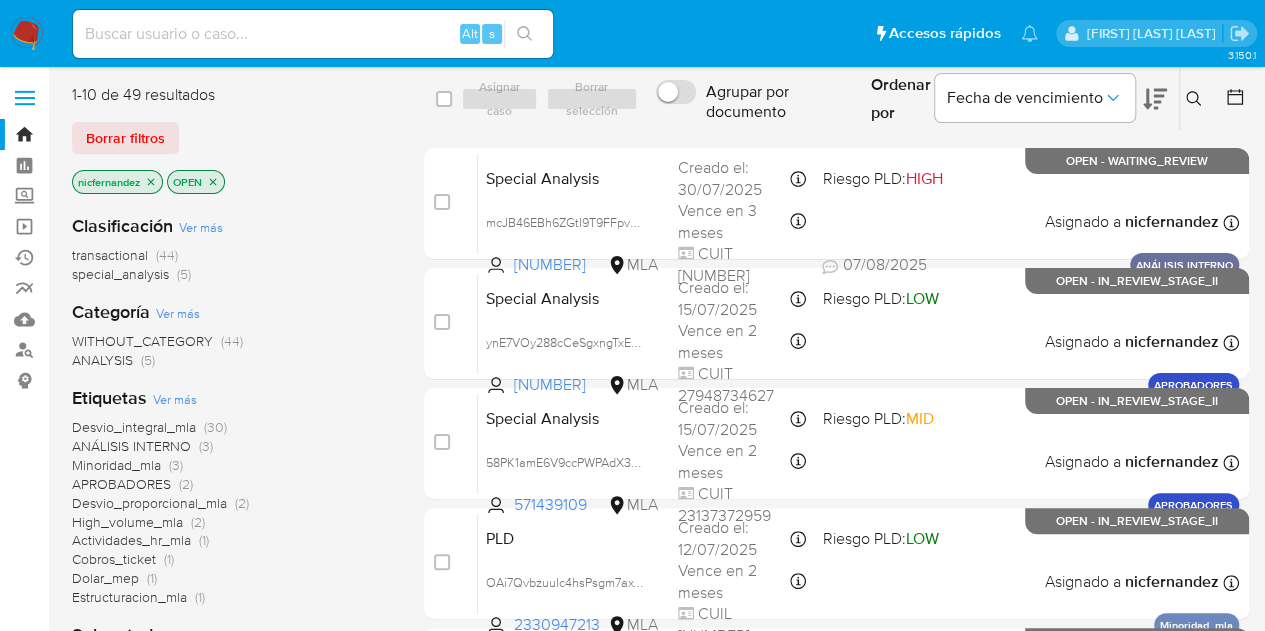 click on "Borrar filtros" at bounding box center [125, 138] 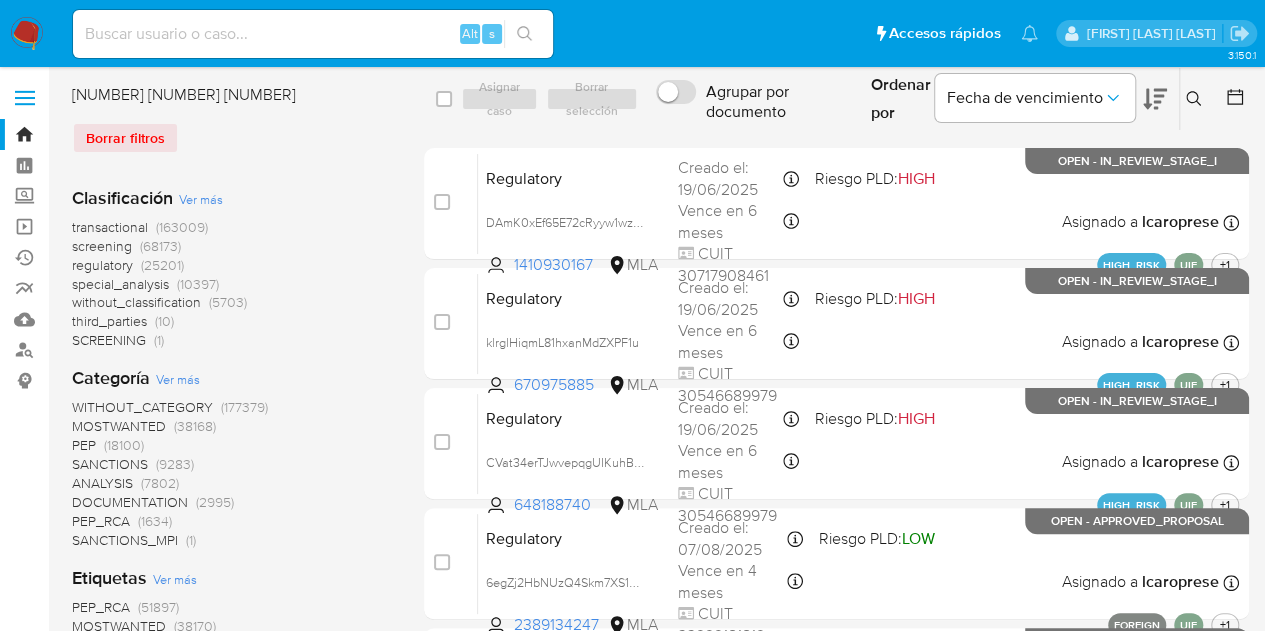 click at bounding box center [1196, 99] 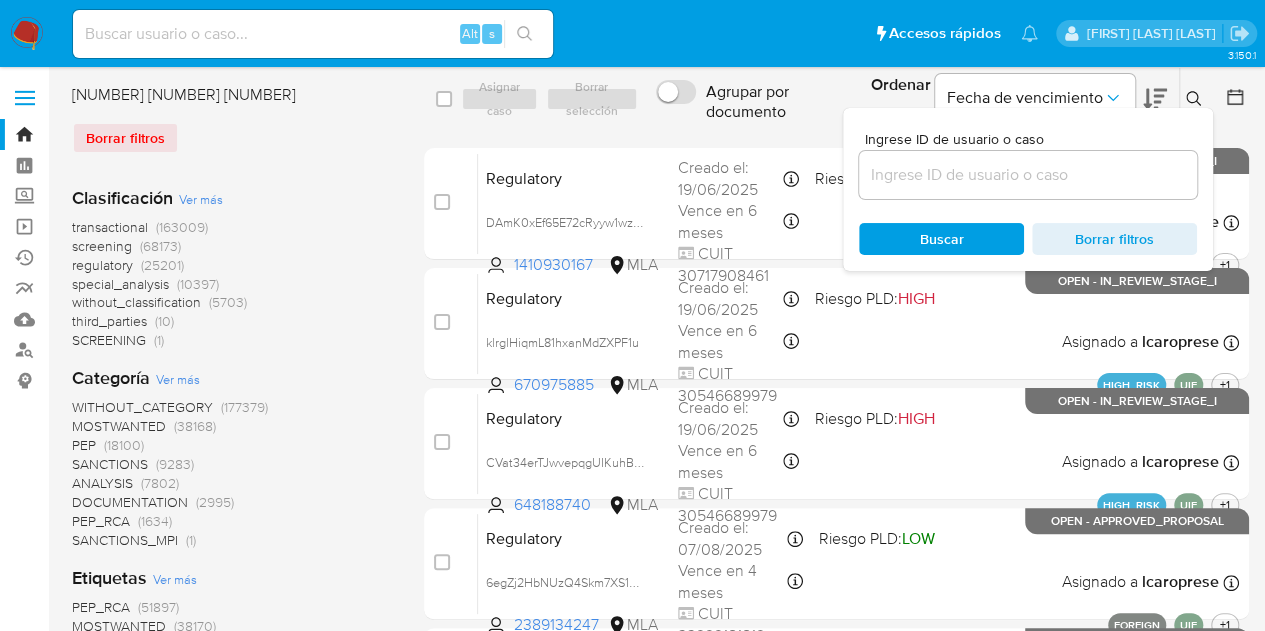 click at bounding box center [1028, 175] 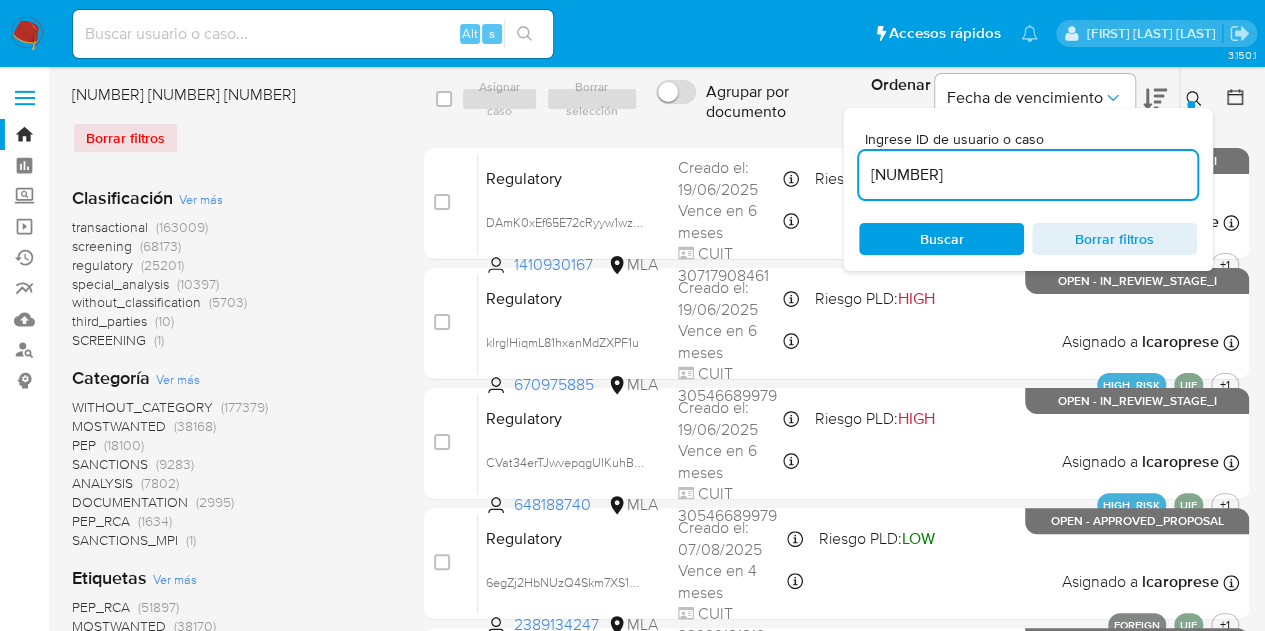 type on "[NUMBER]" 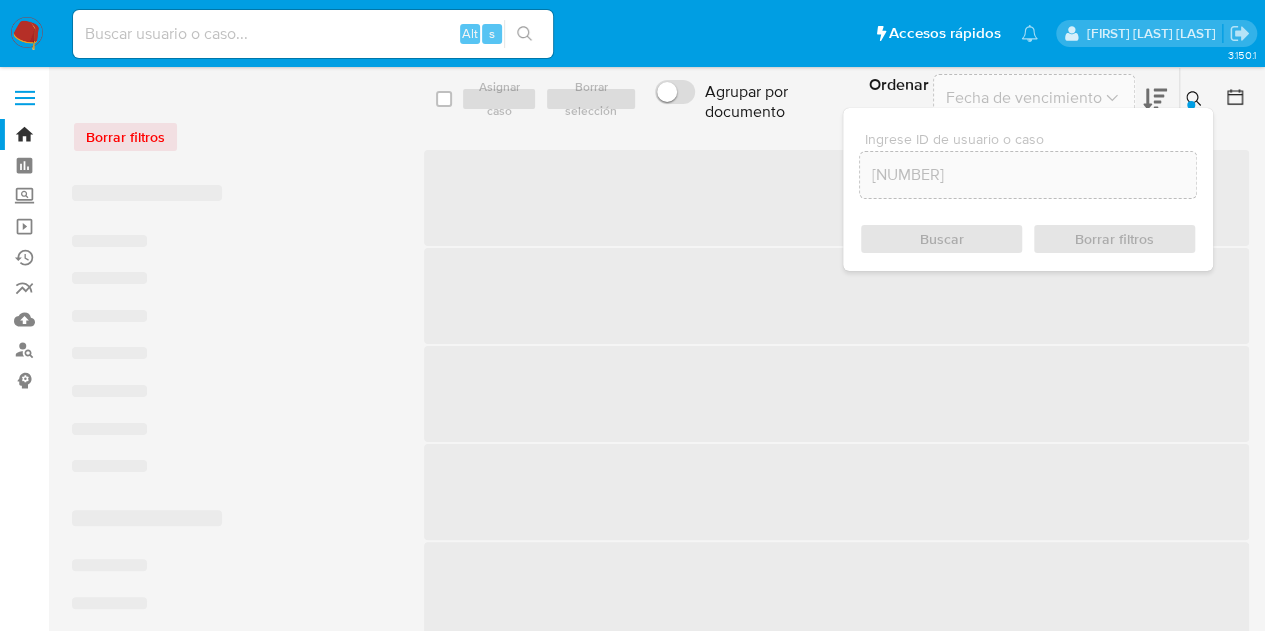 click 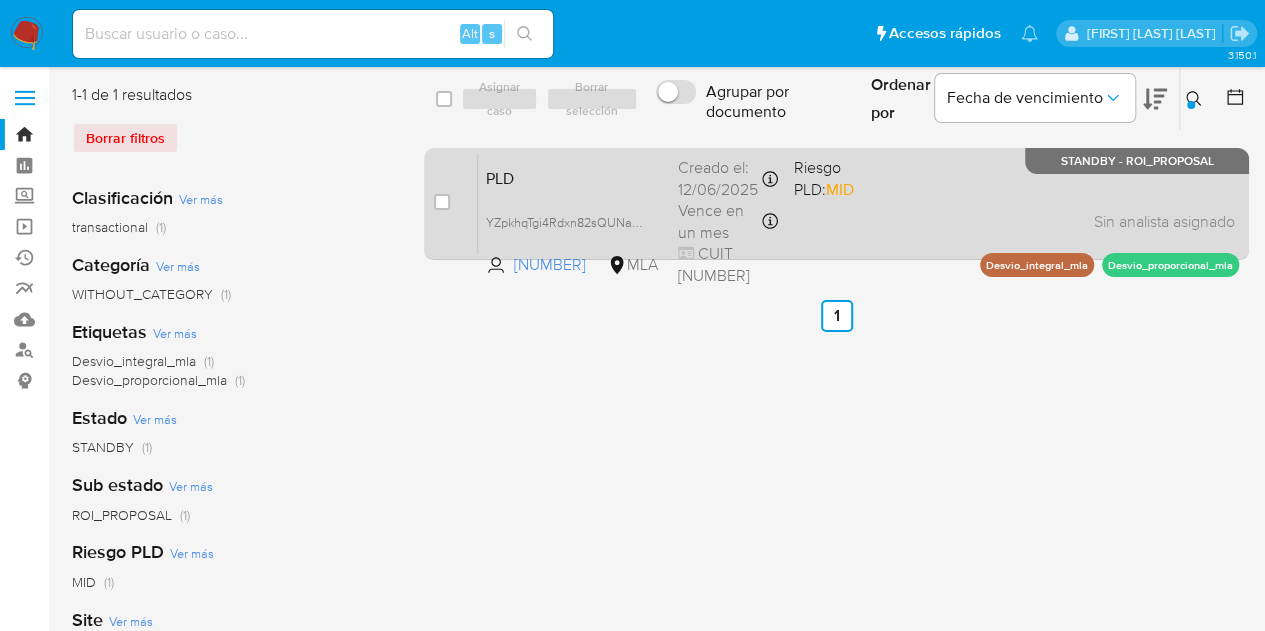 click on "PLD" at bounding box center (574, 177) 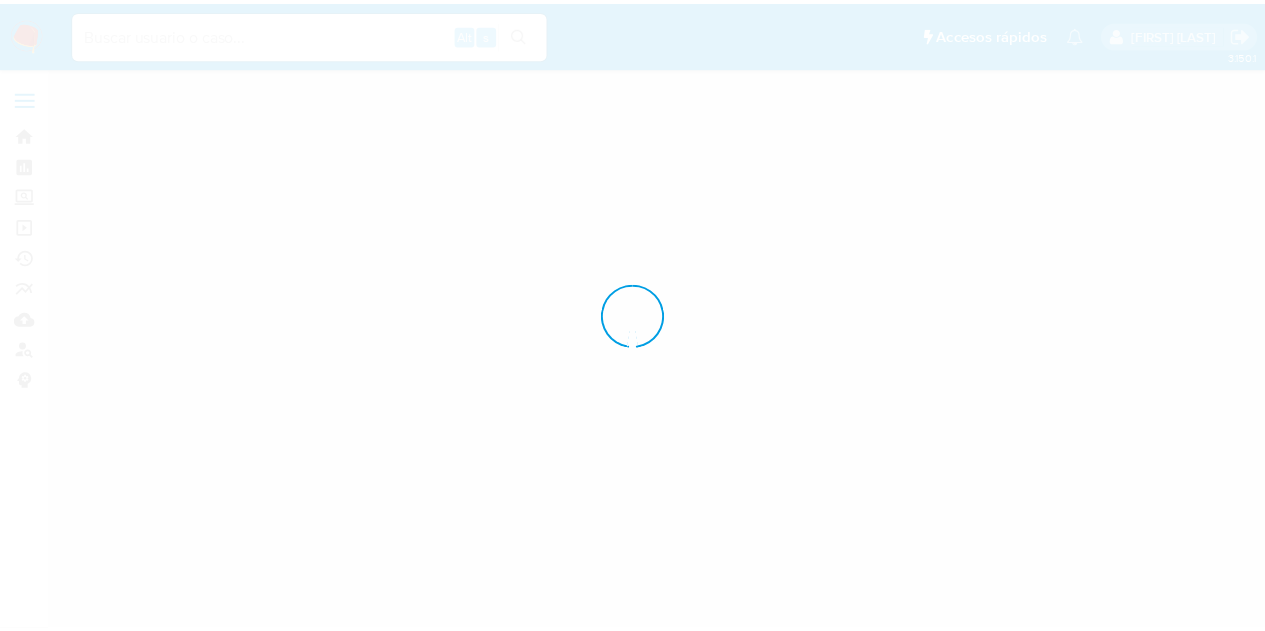 scroll, scrollTop: 0, scrollLeft: 0, axis: both 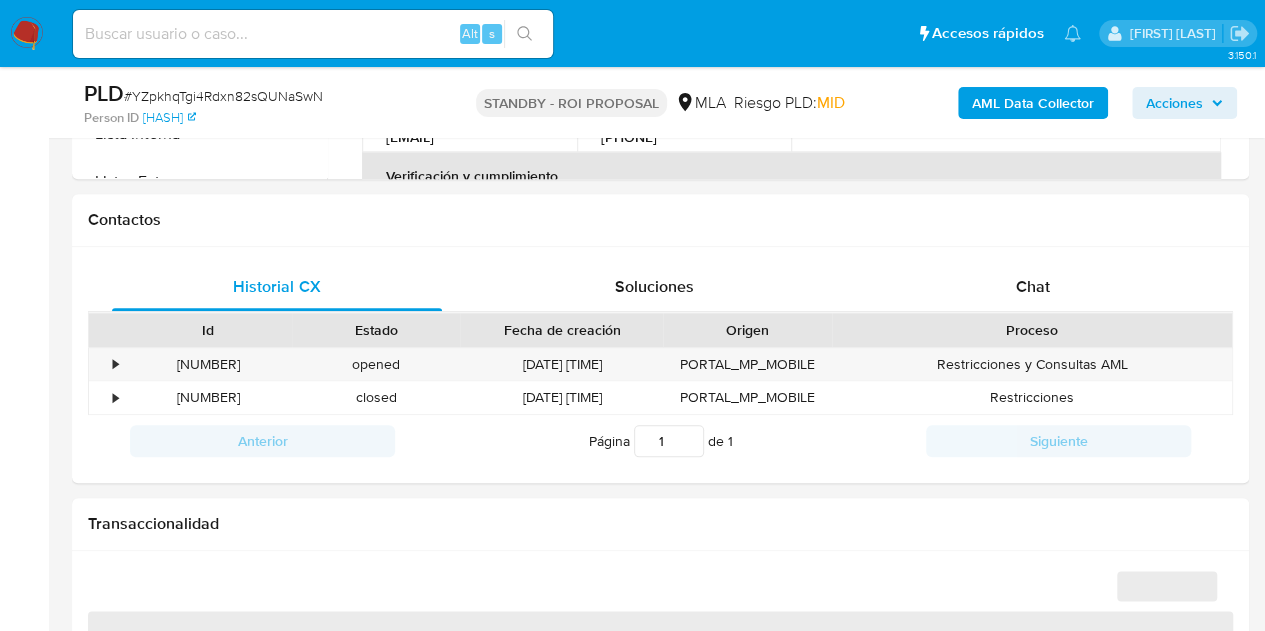 select on "10" 